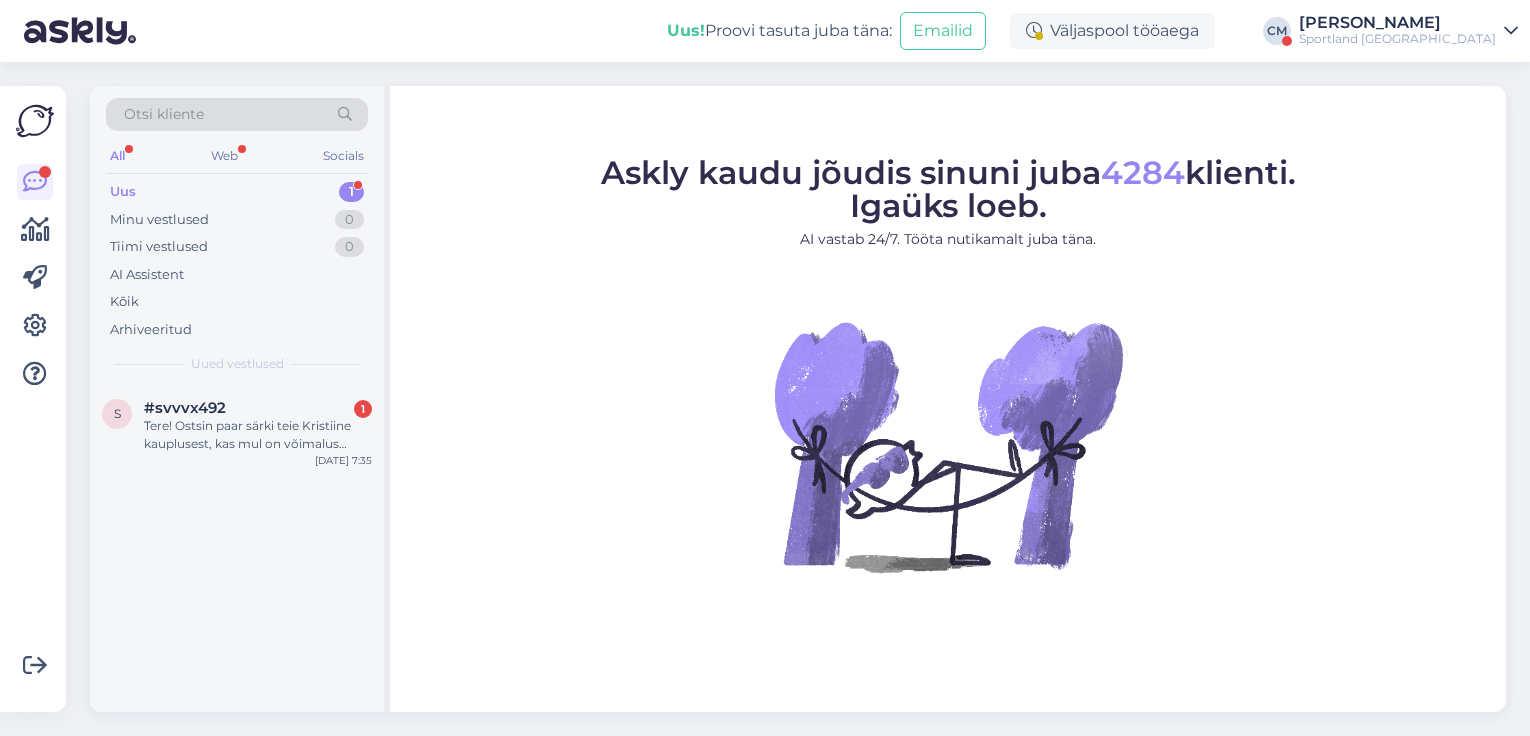 scroll, scrollTop: 0, scrollLeft: 0, axis: both 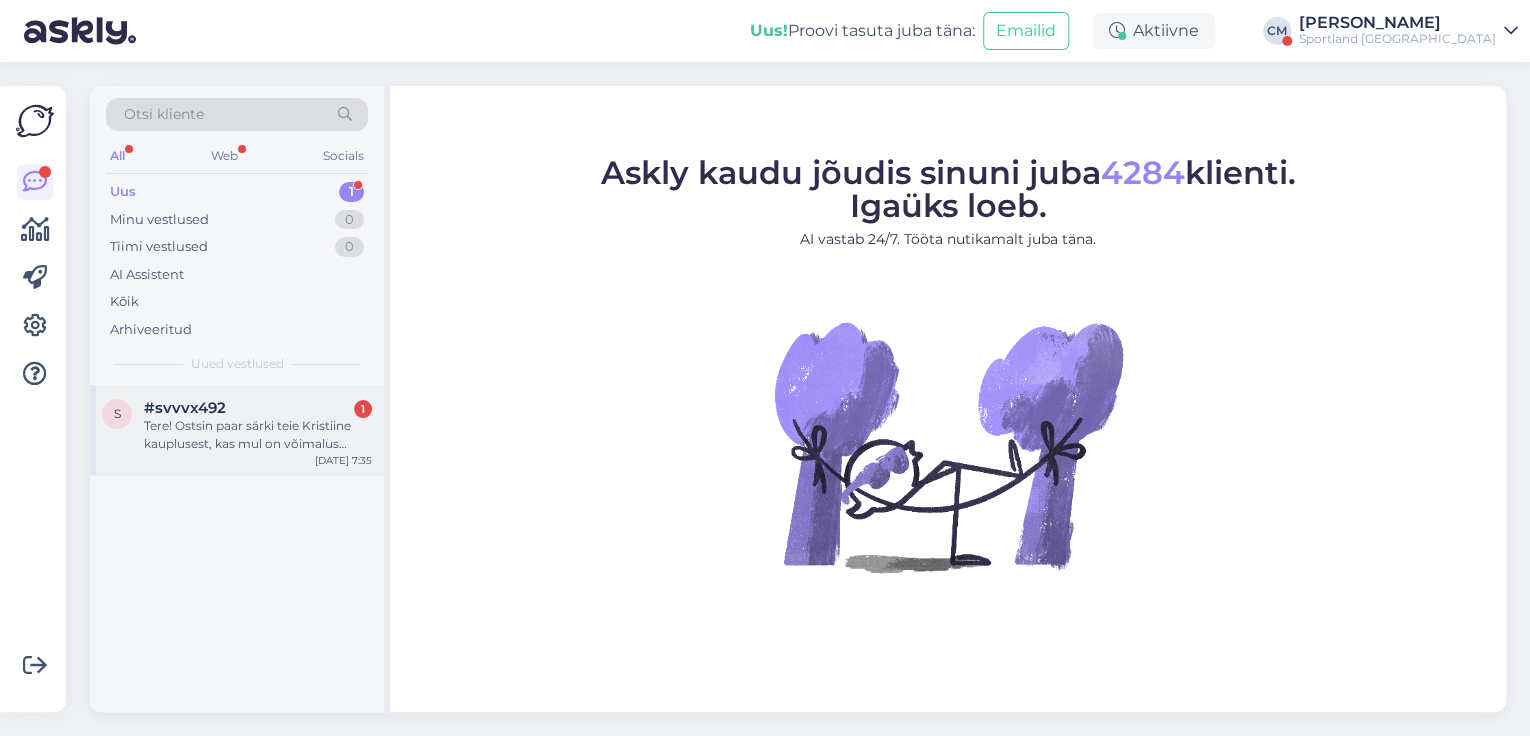 click on "s #svvvx492 1 Tere! Ostsin paar särki teie Kristiine kauplusest, kas mul on võimalus vahetada kviitungi alusel suurust näiteks rocca kaupluses? [DATE] 7:35" at bounding box center (237, 430) 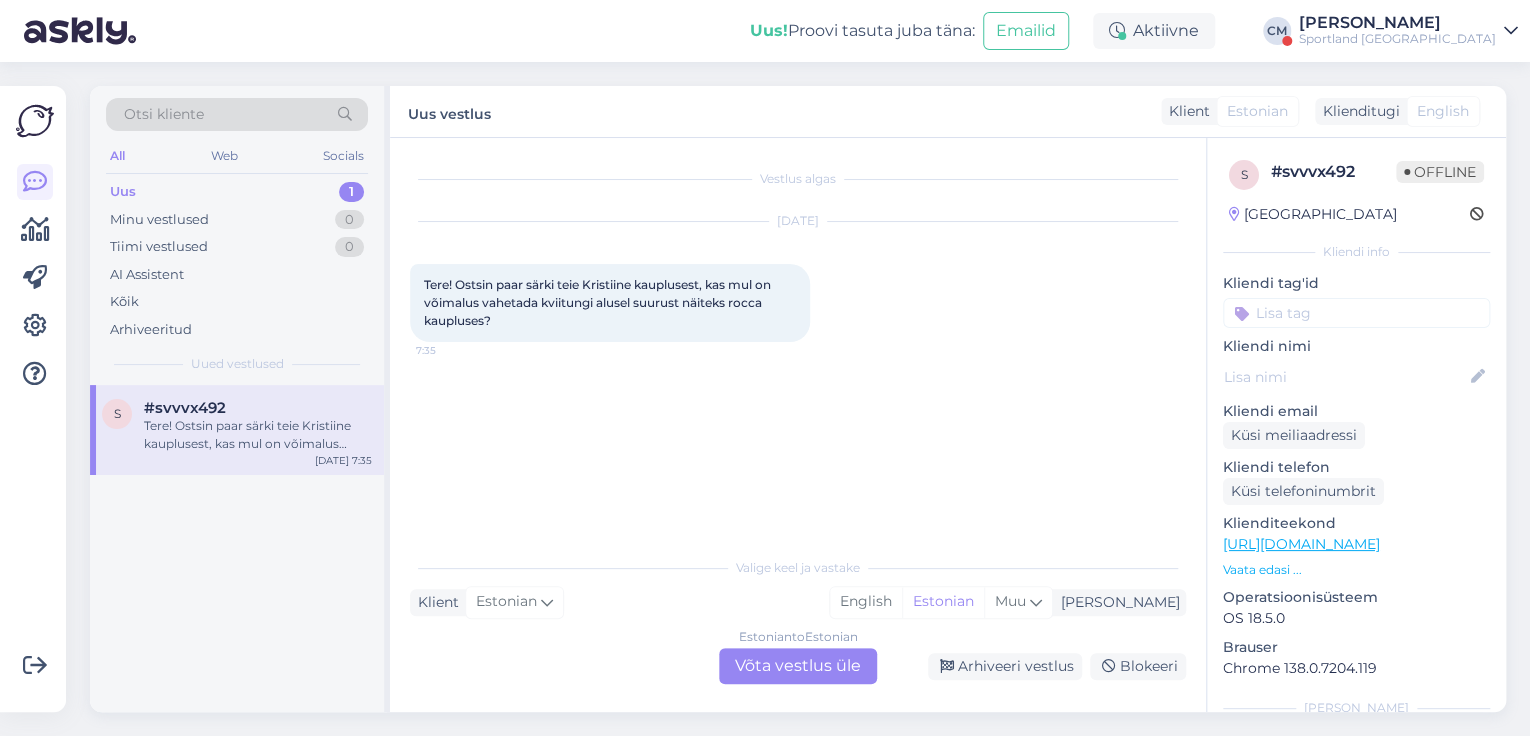 click on "Estonian  to  Estonian Võta vestlus üle" at bounding box center [798, 666] 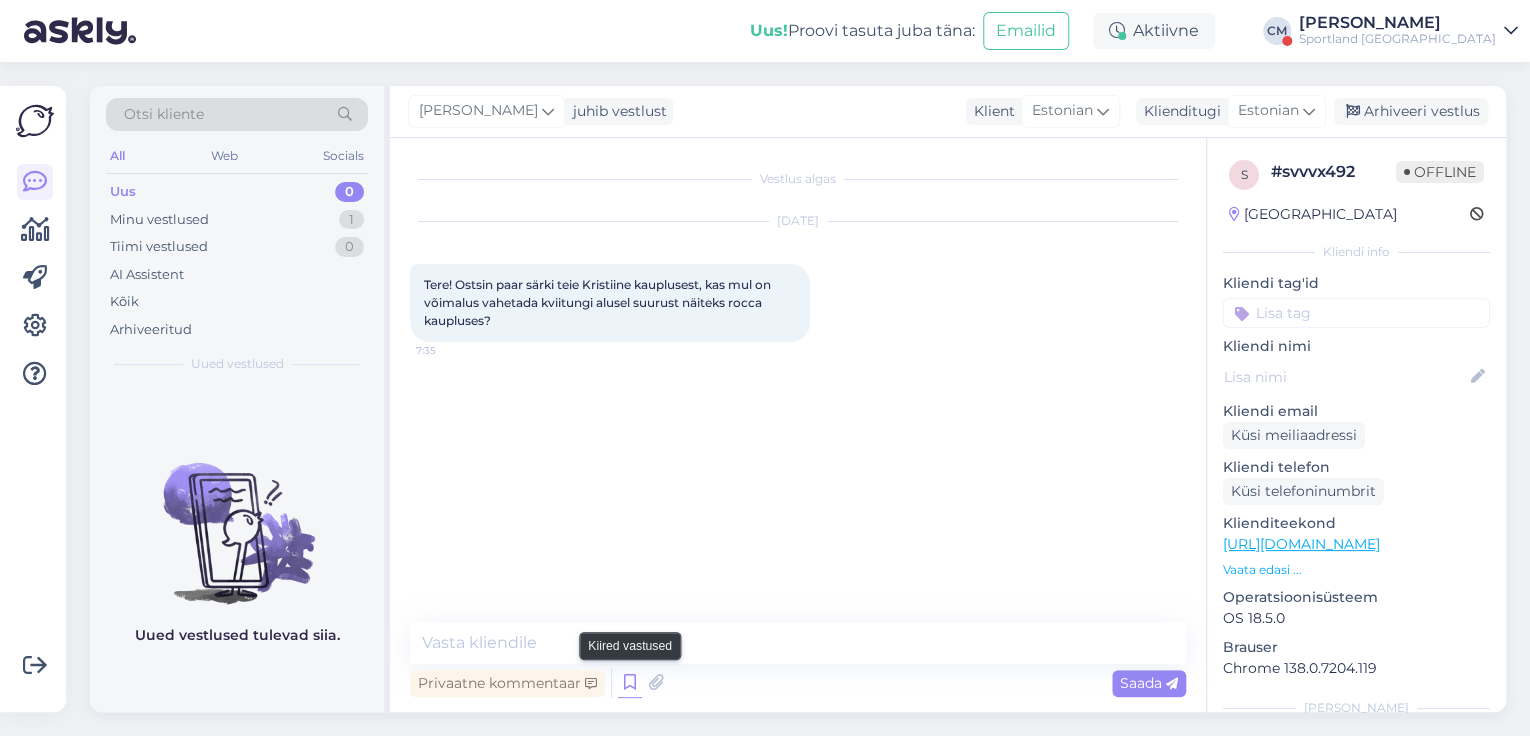 click at bounding box center [630, 683] 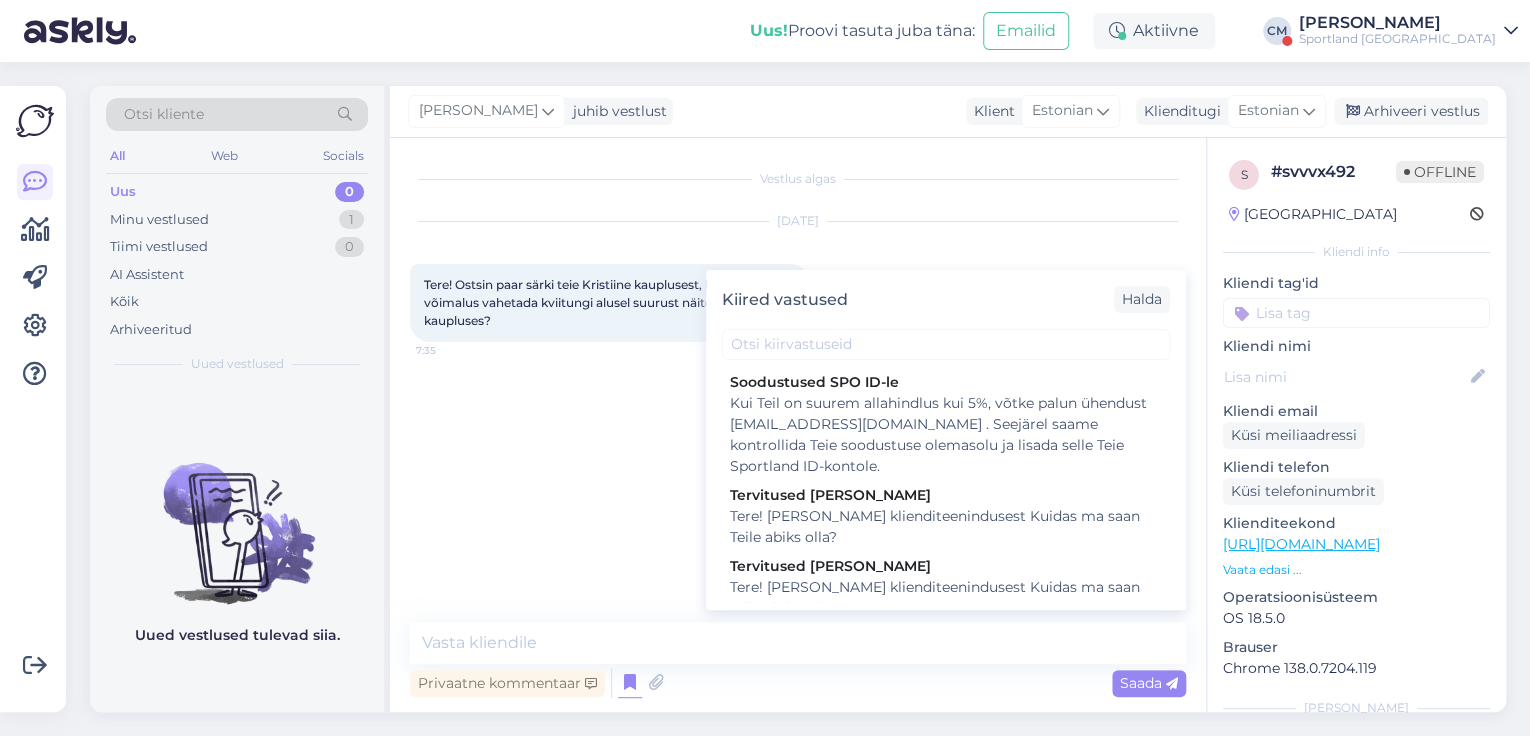 click on "Tere! [PERSON_NAME] klienditeenindusest
Kuidas ma saan Teile abiks olla?" at bounding box center [946, 598] 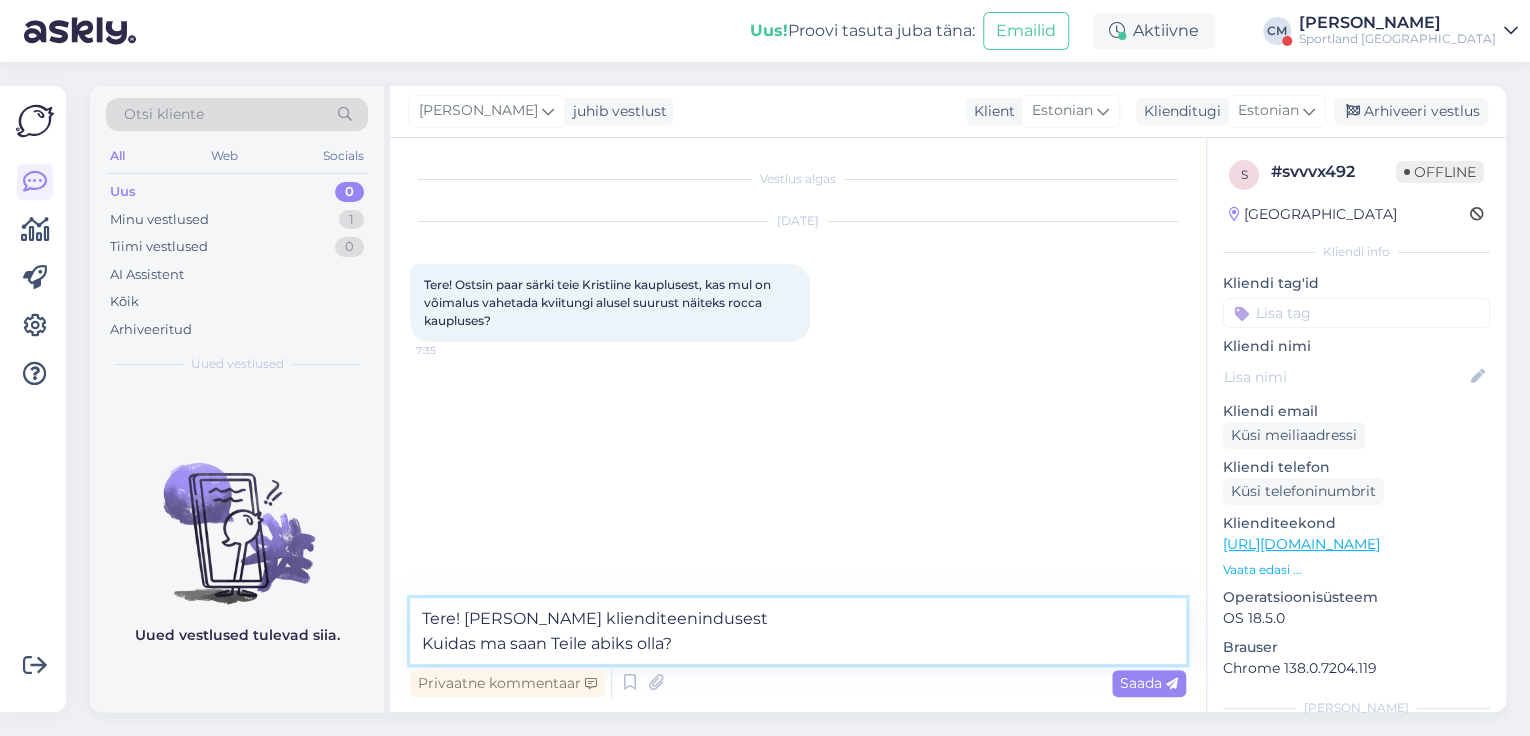 drag, startPoint x: 726, startPoint y: 648, endPoint x: 333, endPoint y: 640, distance: 393.08142 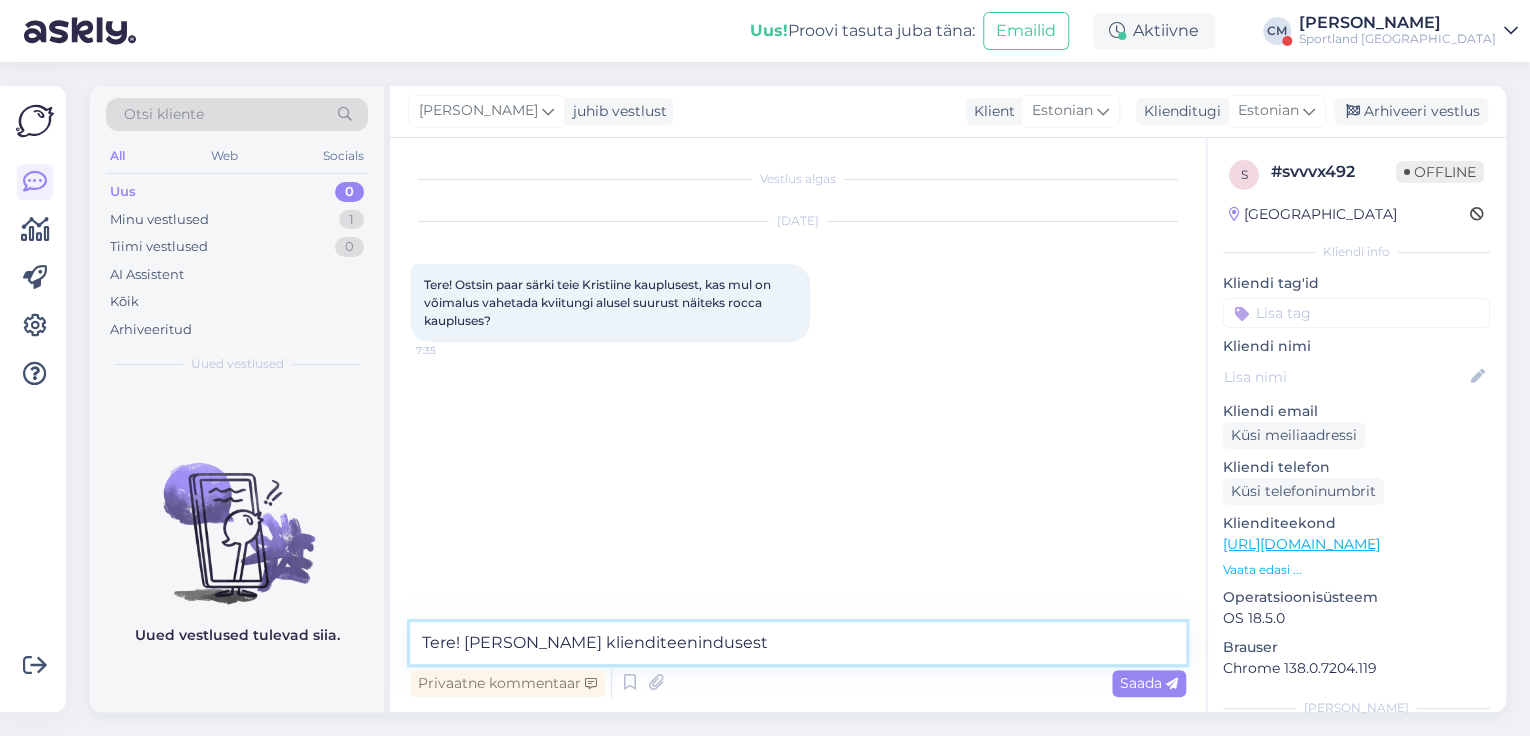 type on "Tere! [PERSON_NAME] klienditeenindusest" 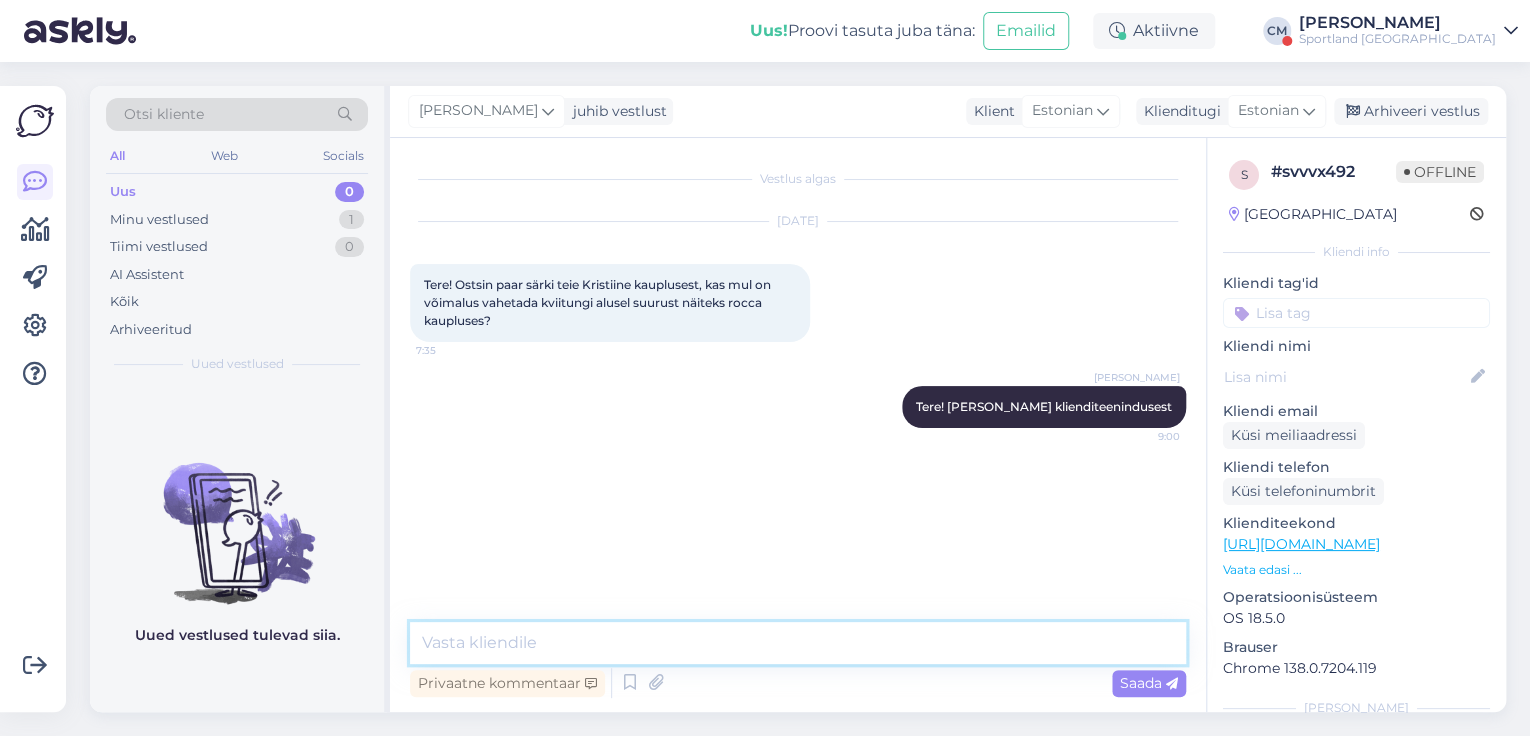 type 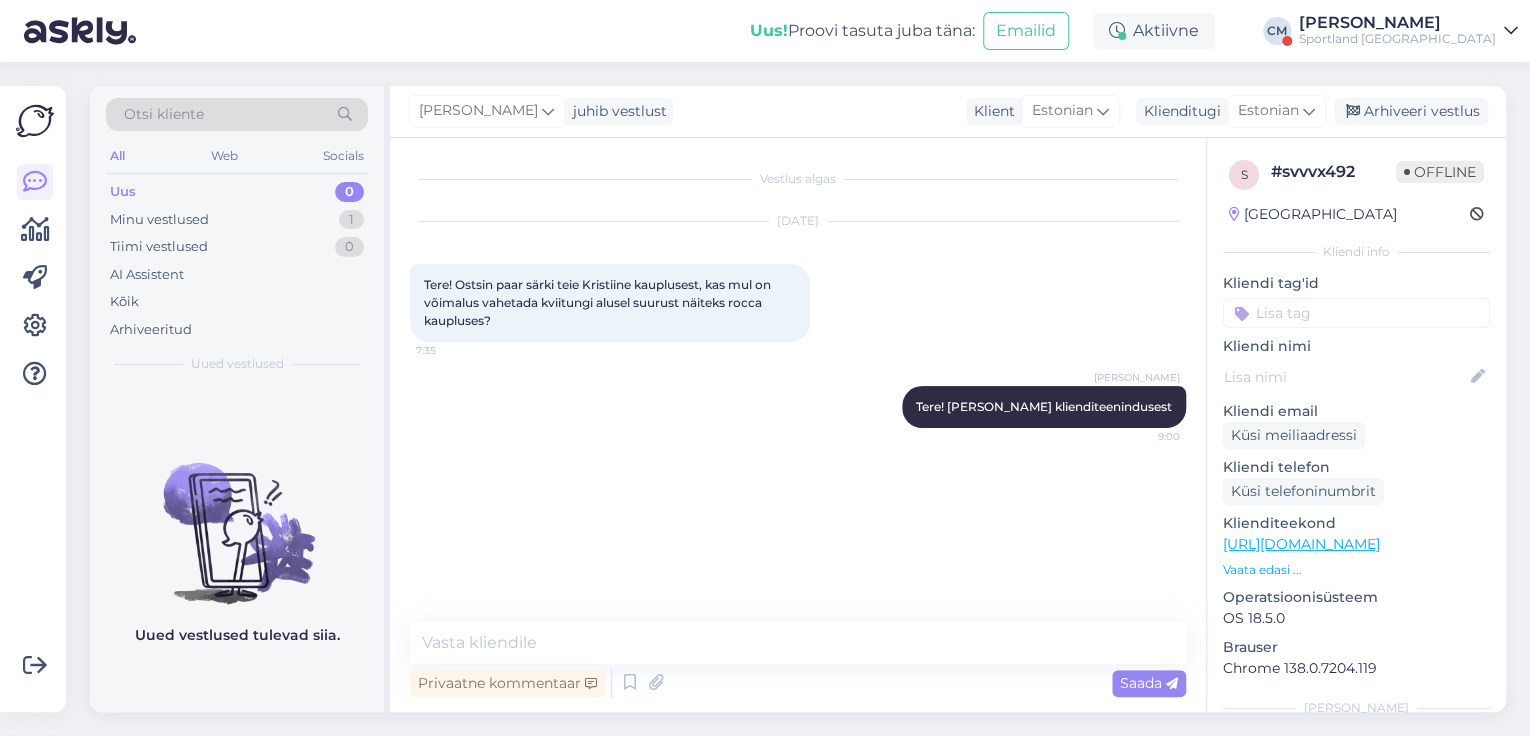 click on "[PERSON_NAME]" at bounding box center [1397, 23] 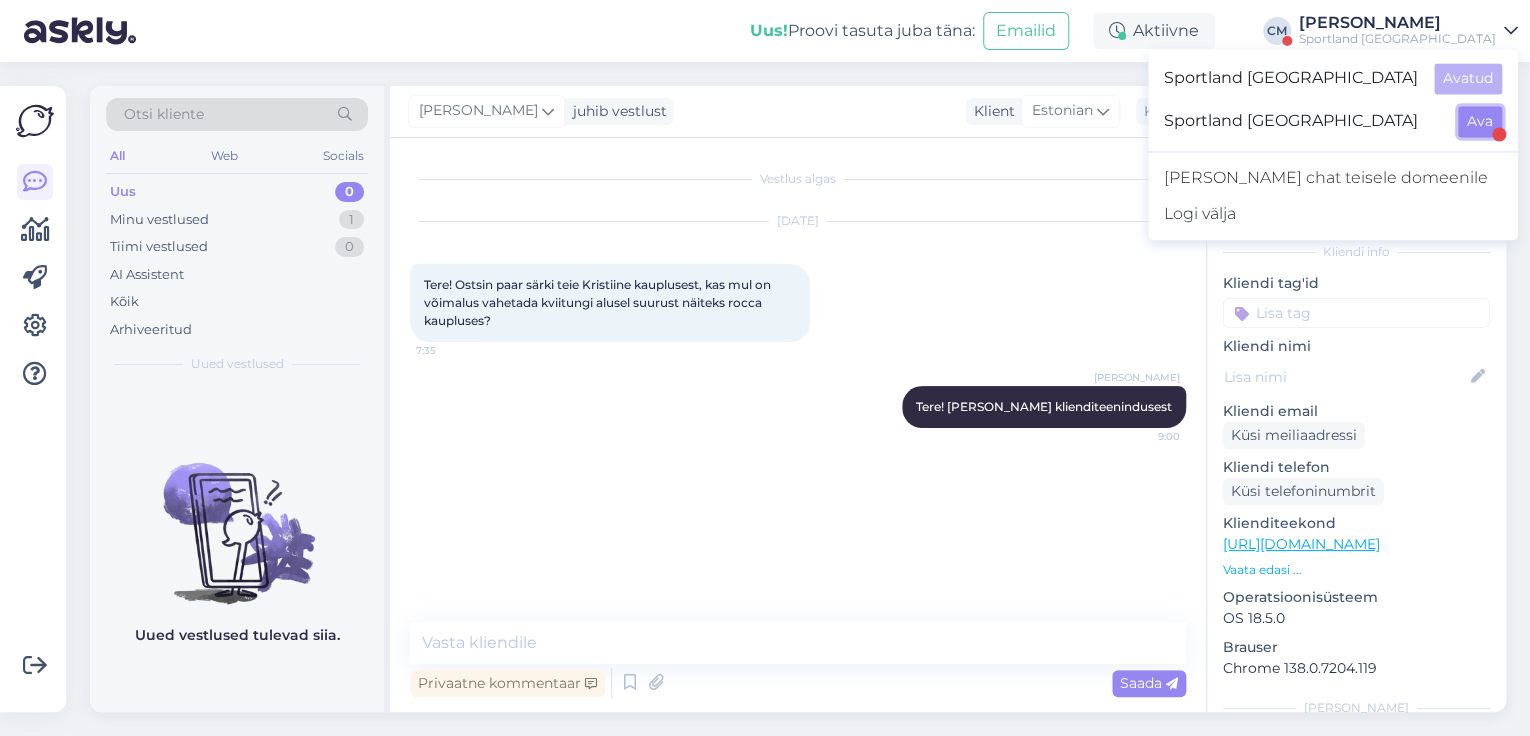 click on "Ava" at bounding box center [1480, 121] 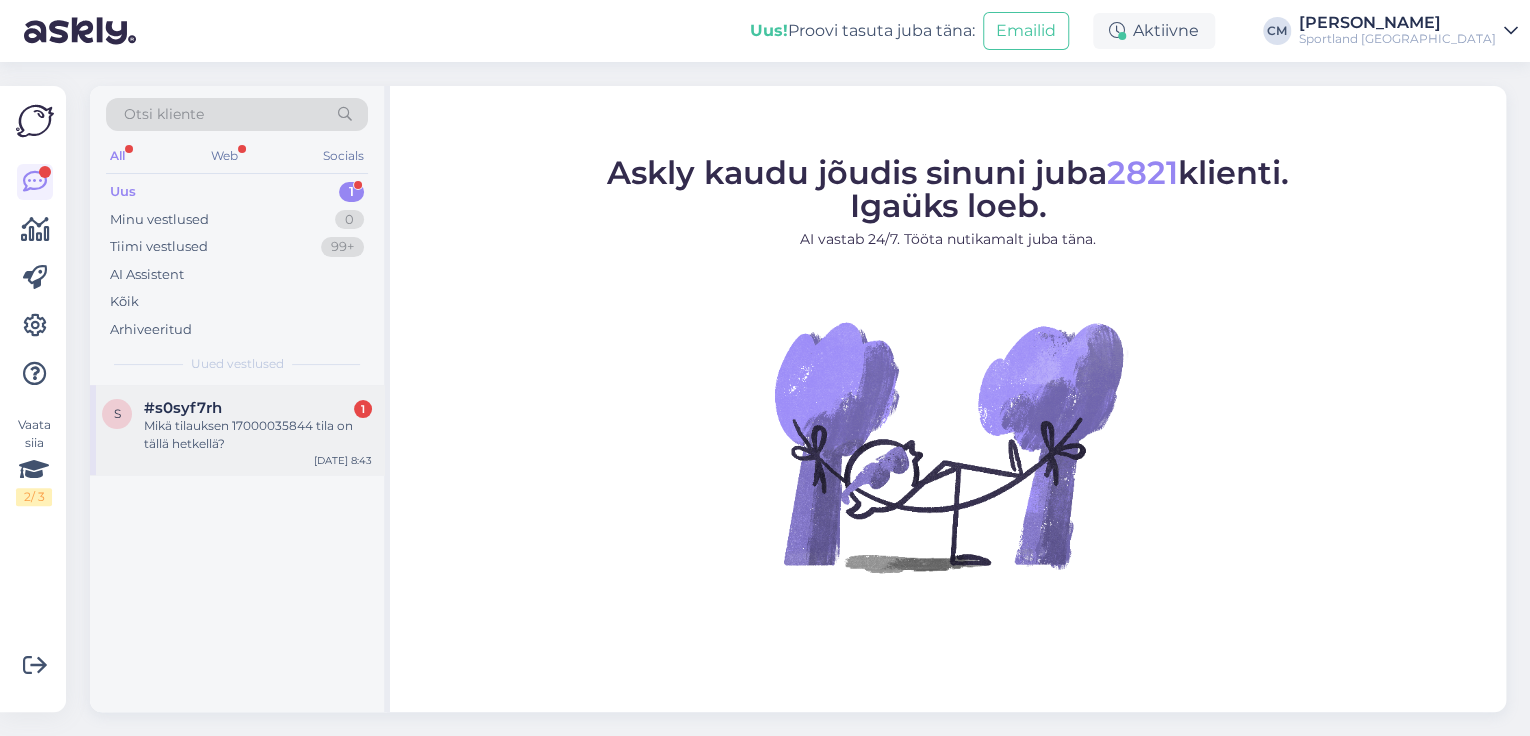 click on "#s0syf7rh 1" at bounding box center (258, 408) 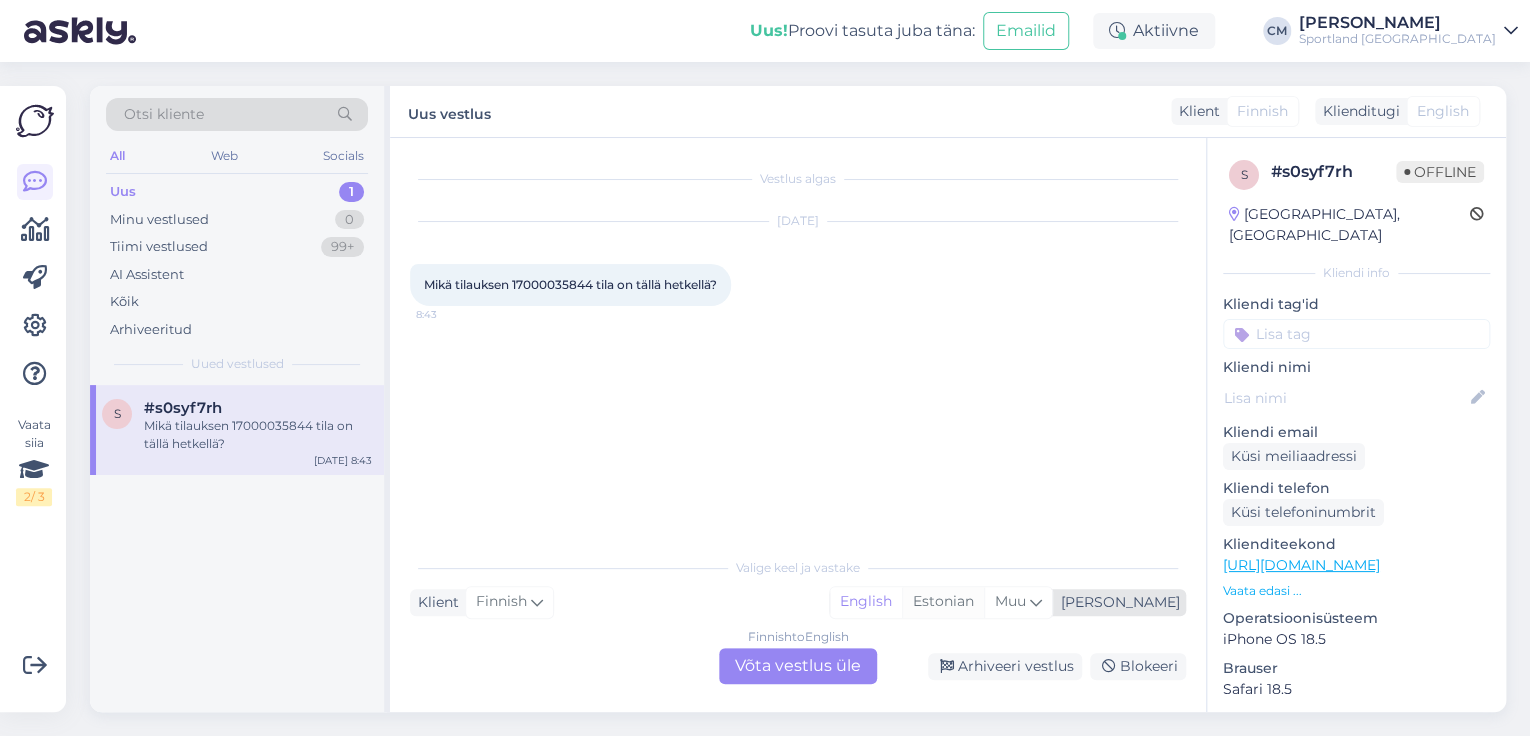 click on "Estonian" at bounding box center (943, 602) 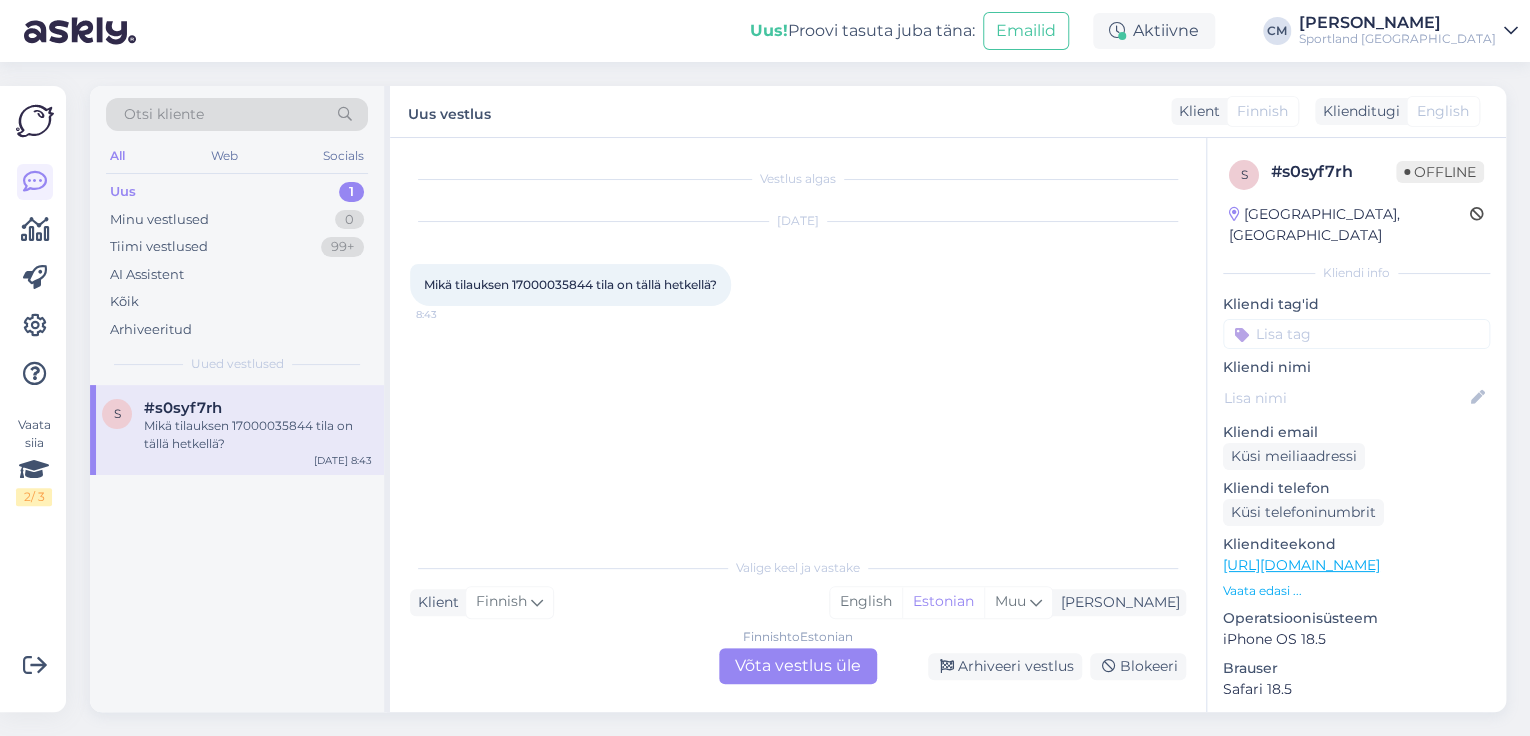 click on "Finnish  to  Estonian Võta vestlus üle" at bounding box center [798, 666] 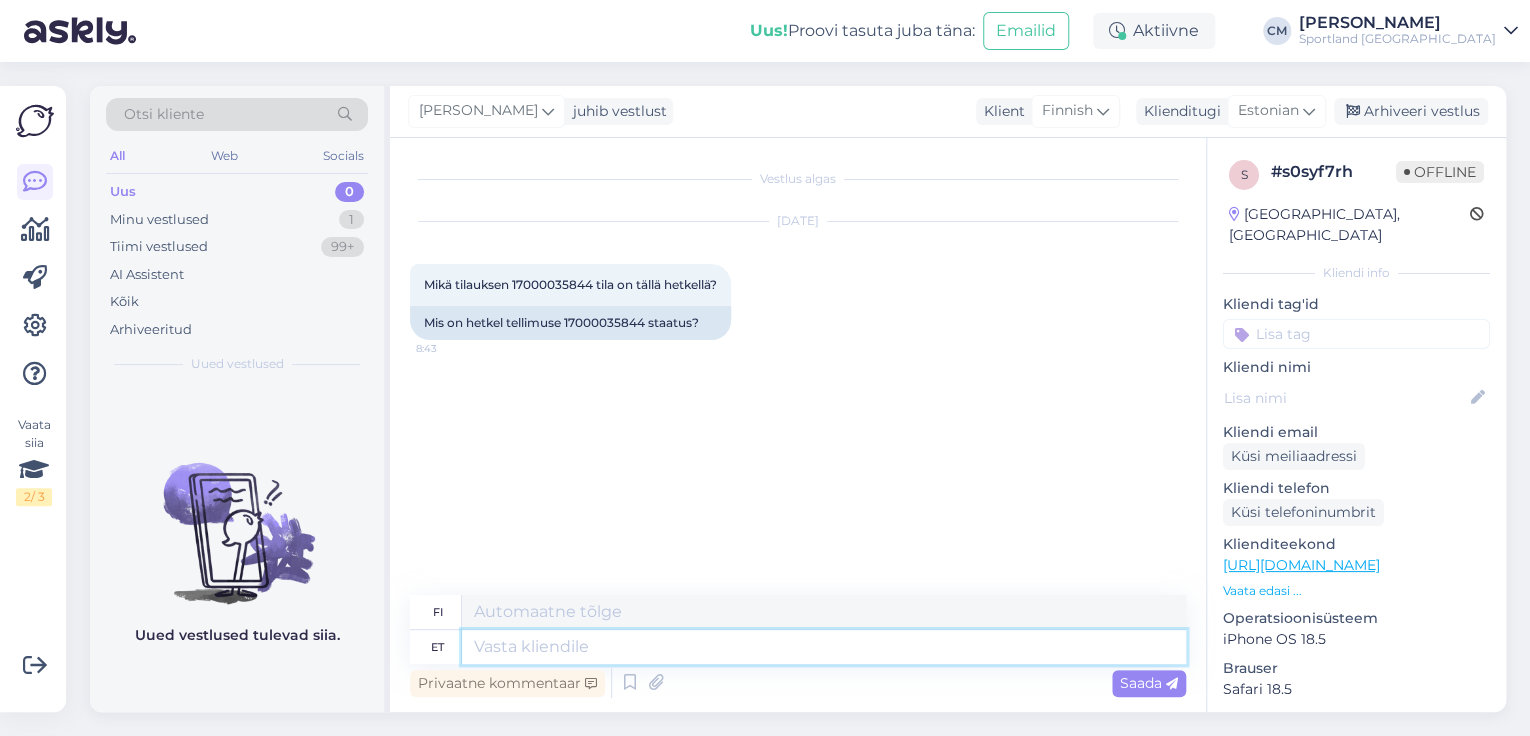 click at bounding box center [824, 647] 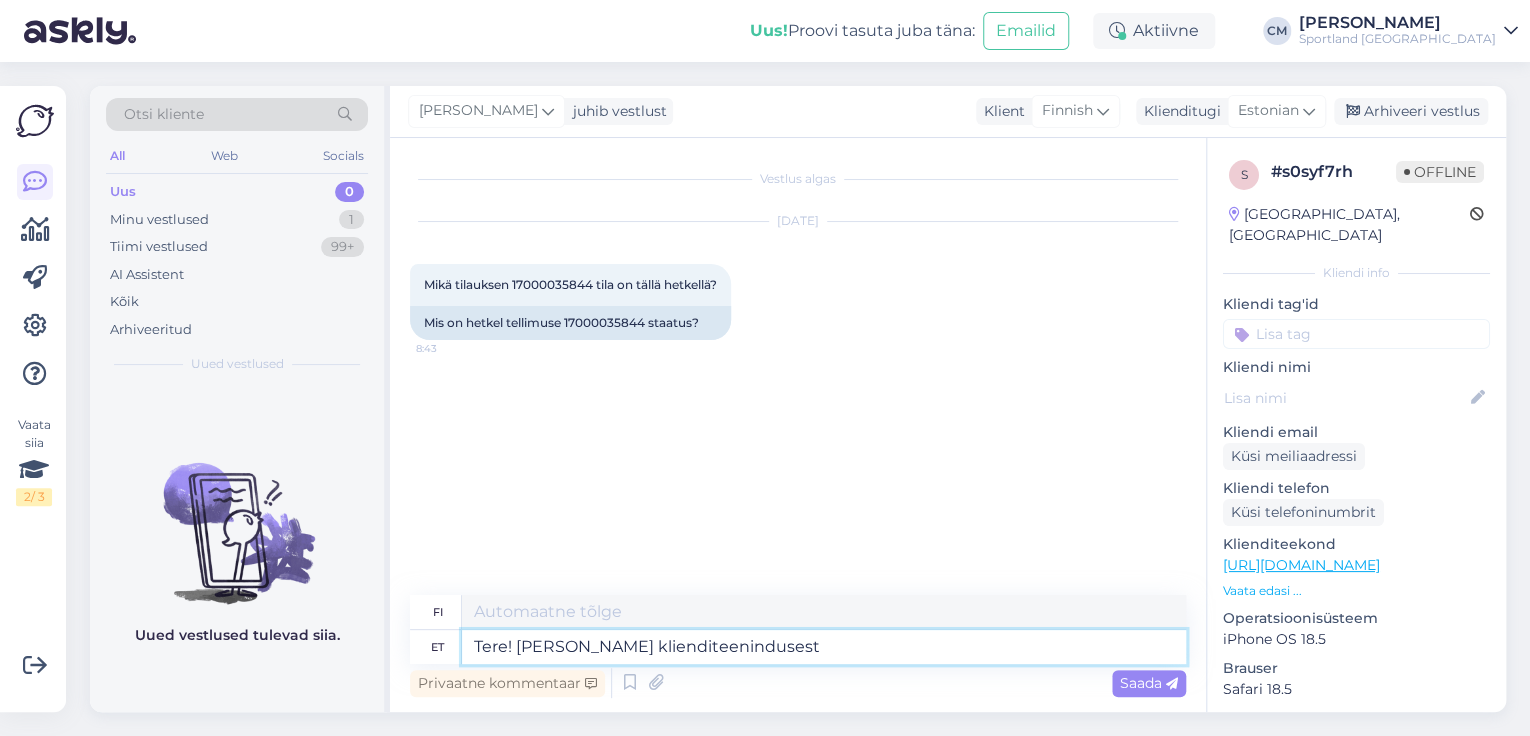 type on "Tere! [PERSON_NAME] klienditeenindusest" 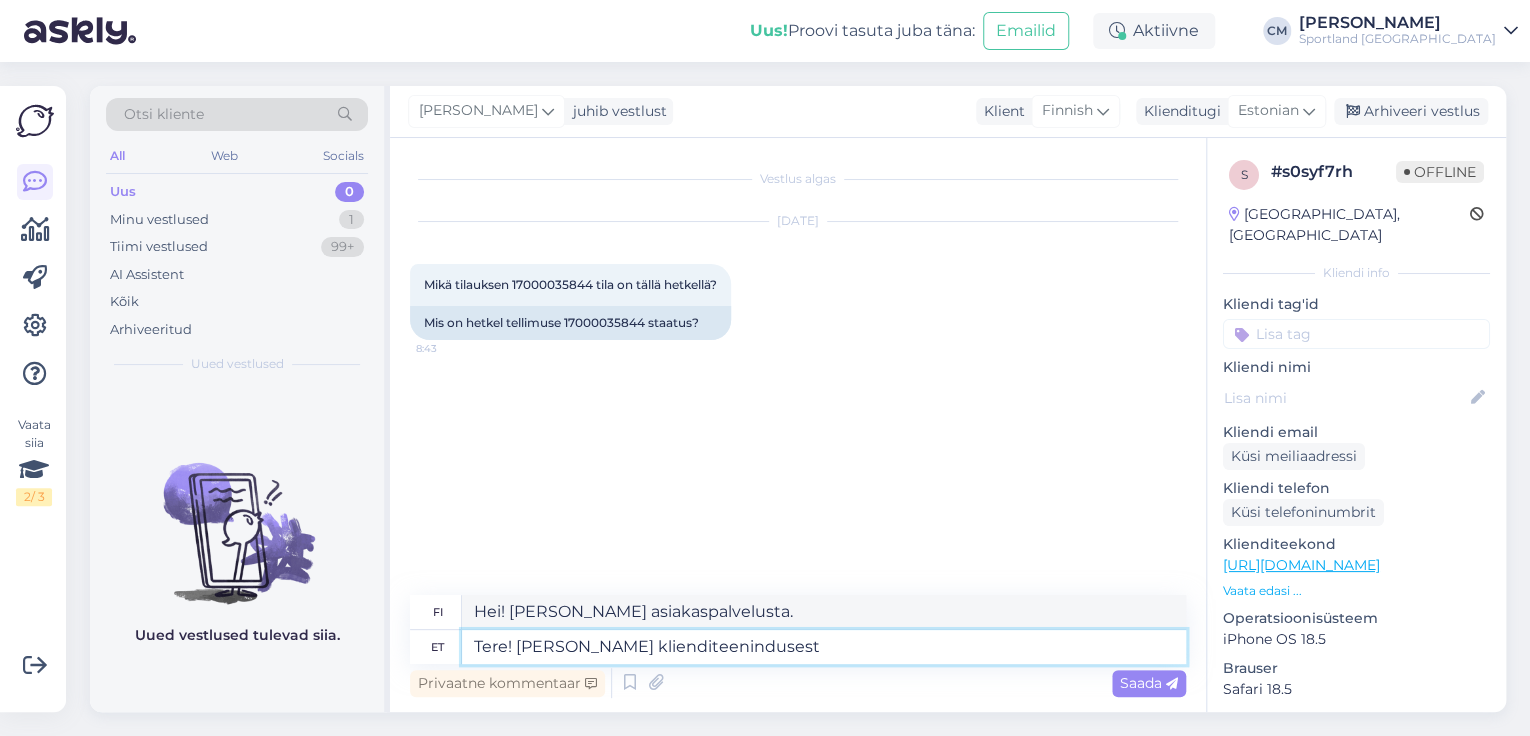 type on "Hei! [PERSON_NAME] asiakaspalvelusta." 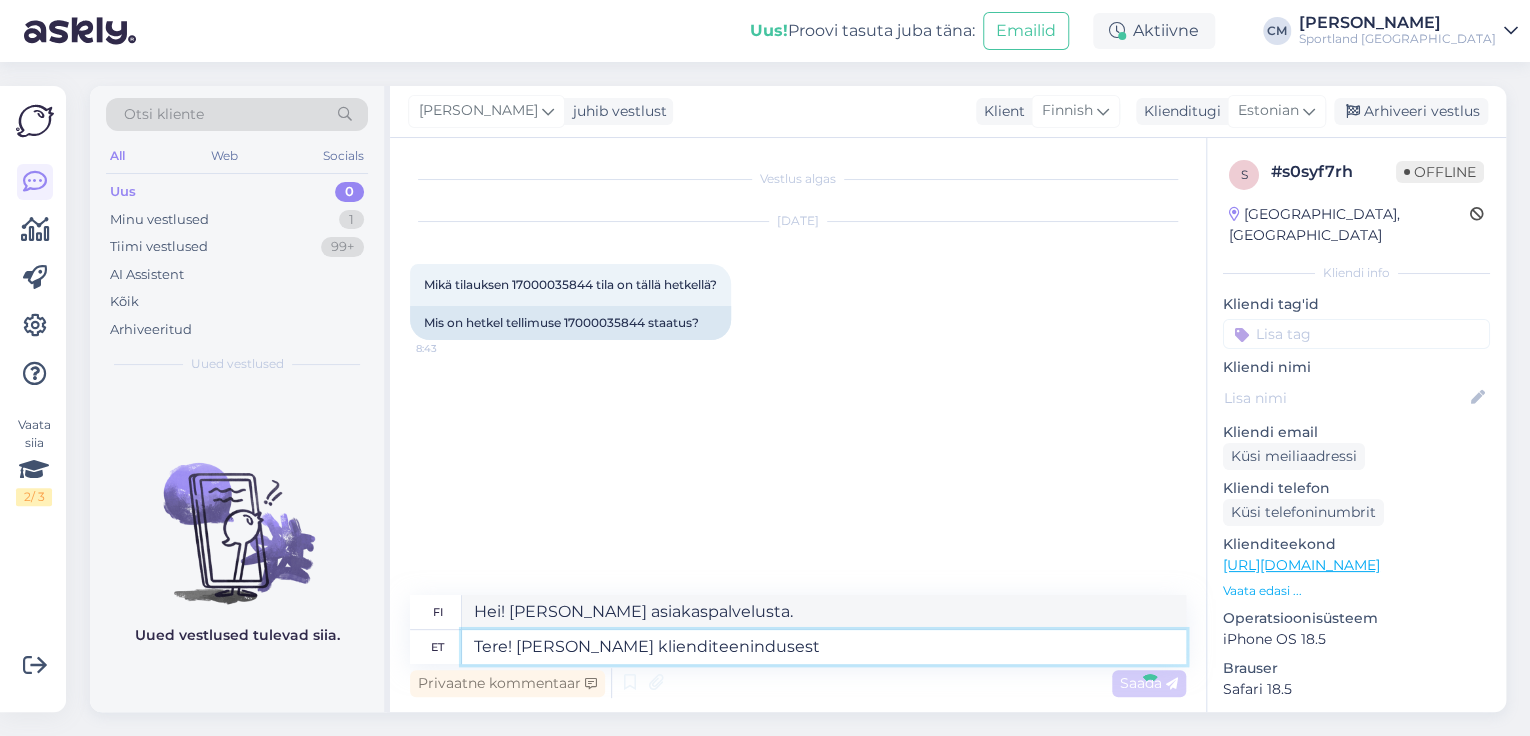 type 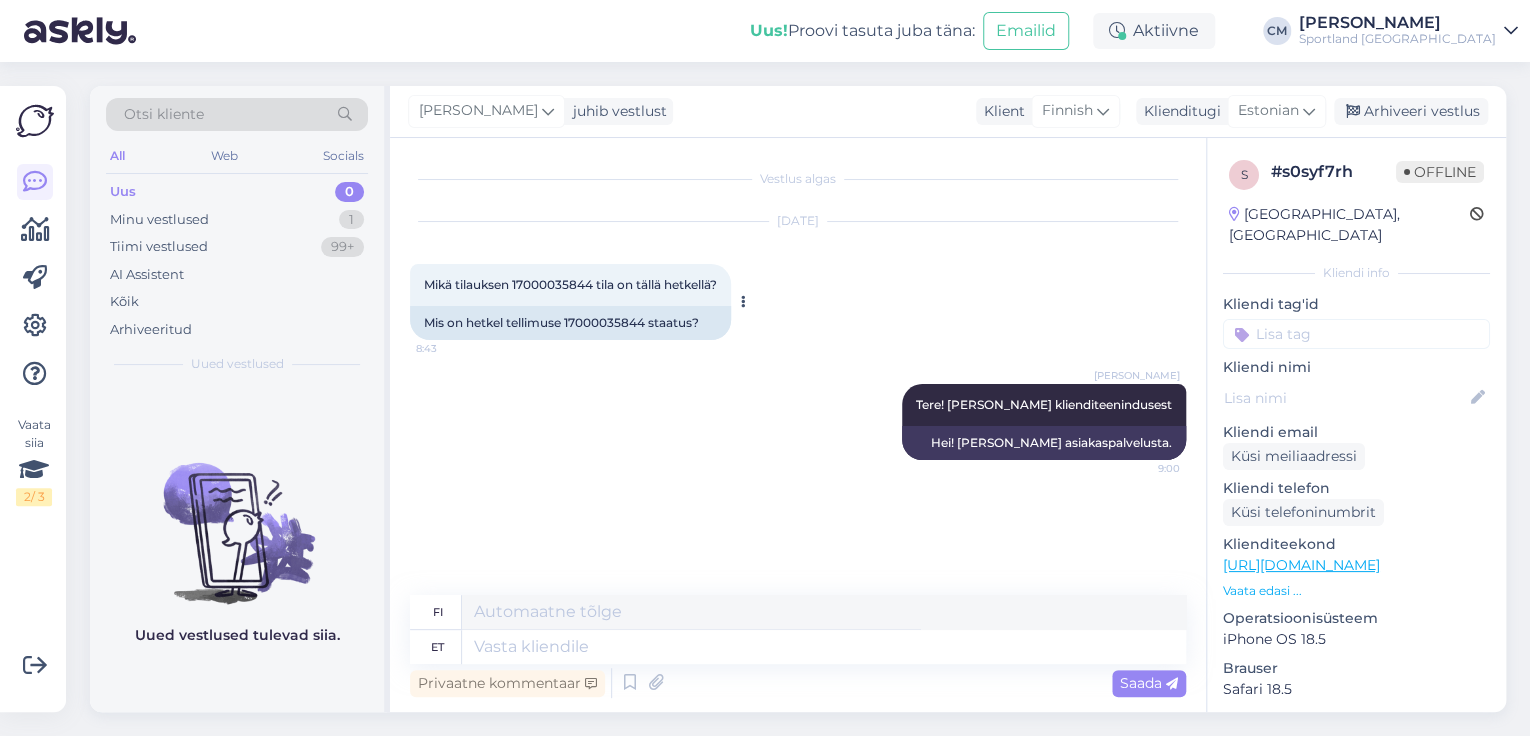 click on "Mis on hetkel tellimuse 17000035844 staatus?" at bounding box center (570, 323) 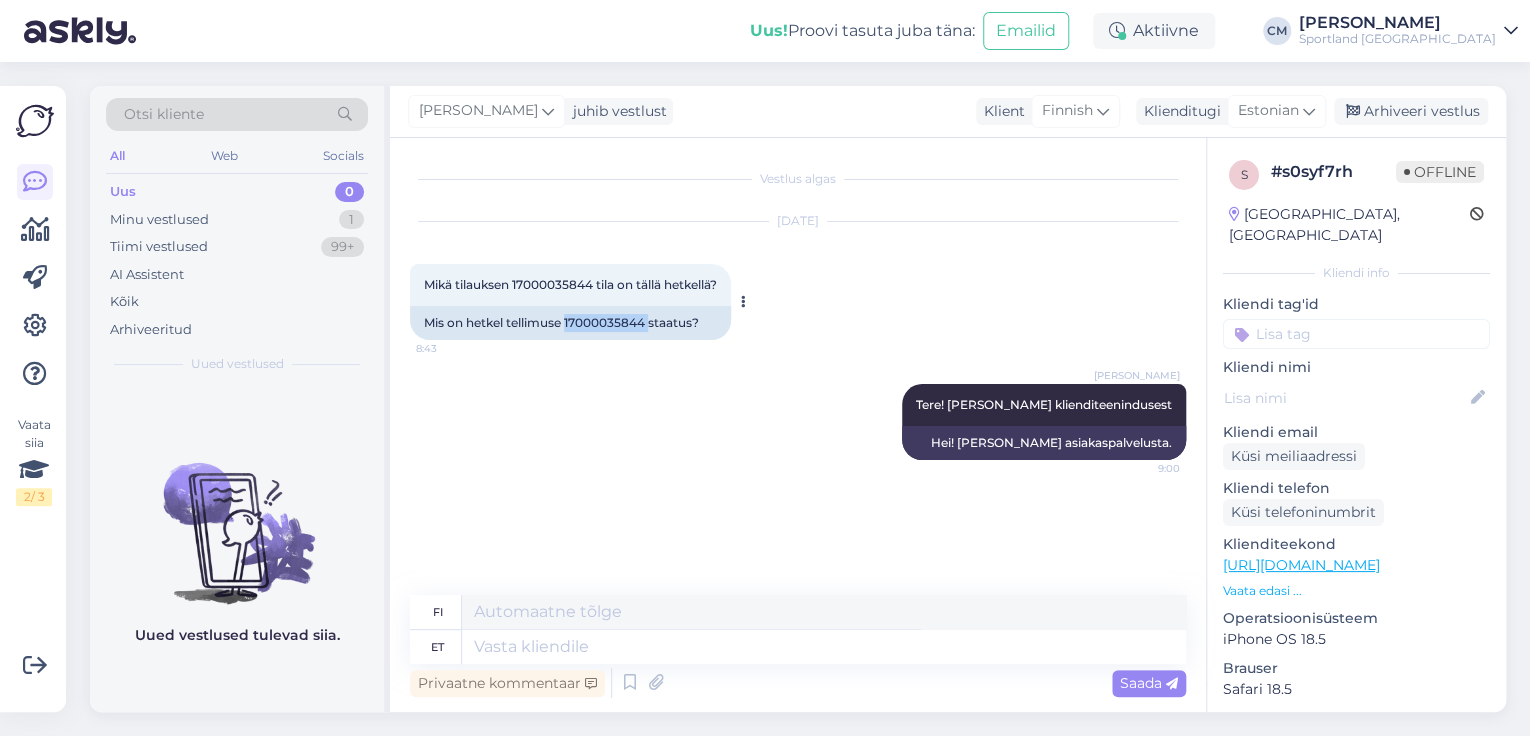 click on "Mis on hetkel tellimuse 17000035844 staatus?" at bounding box center (570, 323) 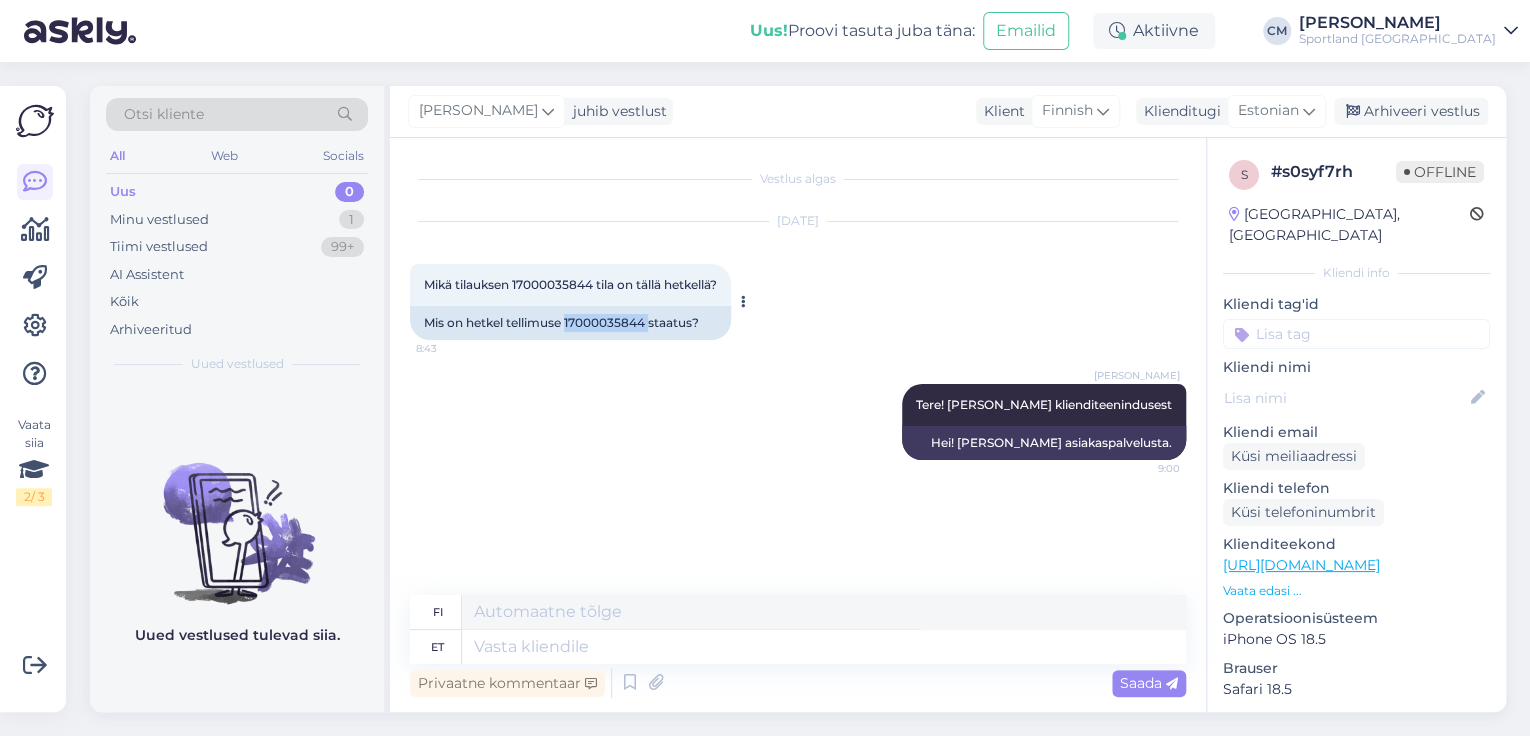 click on "Mis on hetkel tellimuse 17000035844 staatus?" at bounding box center (570, 323) 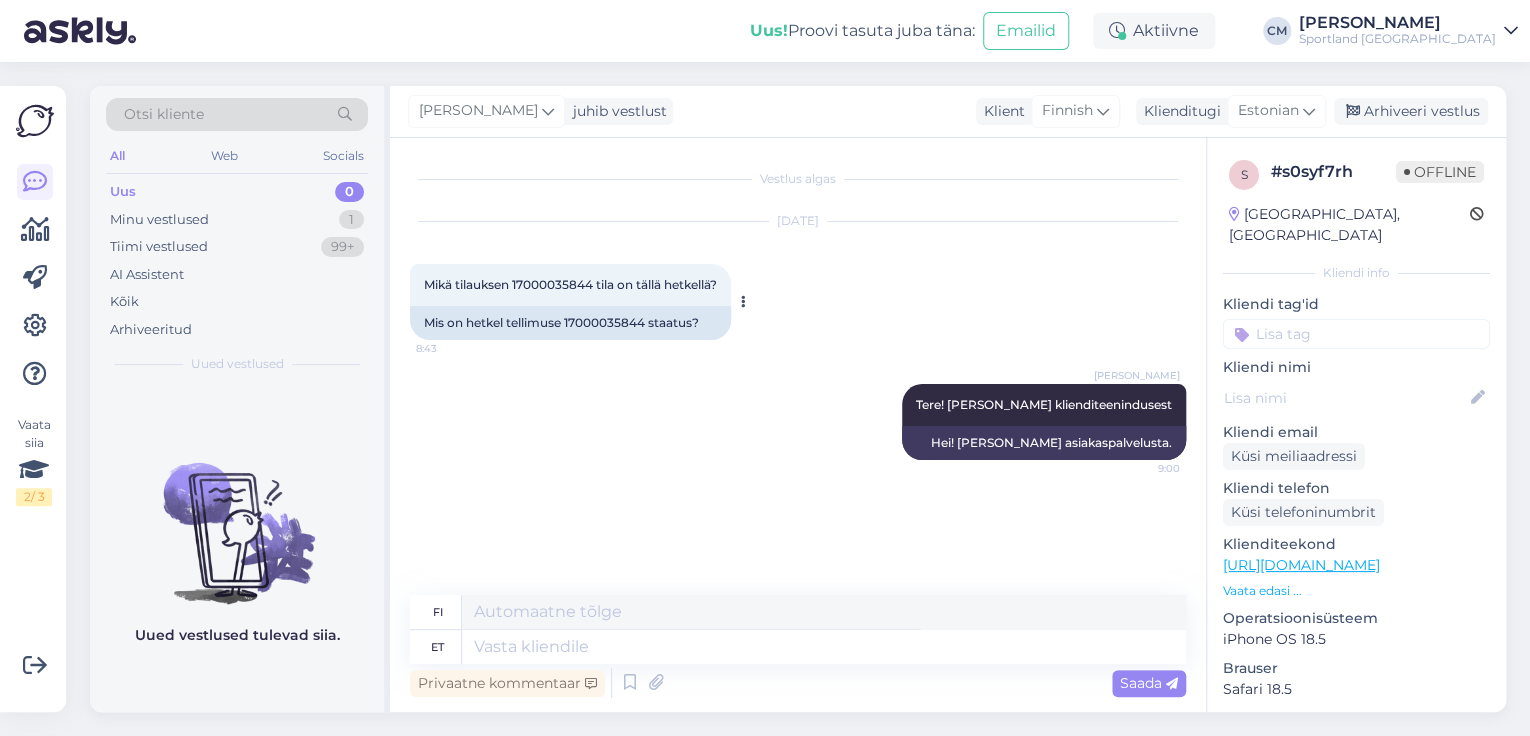 click on "Mis on hetkel tellimuse 17000035844 staatus?" at bounding box center (570, 323) 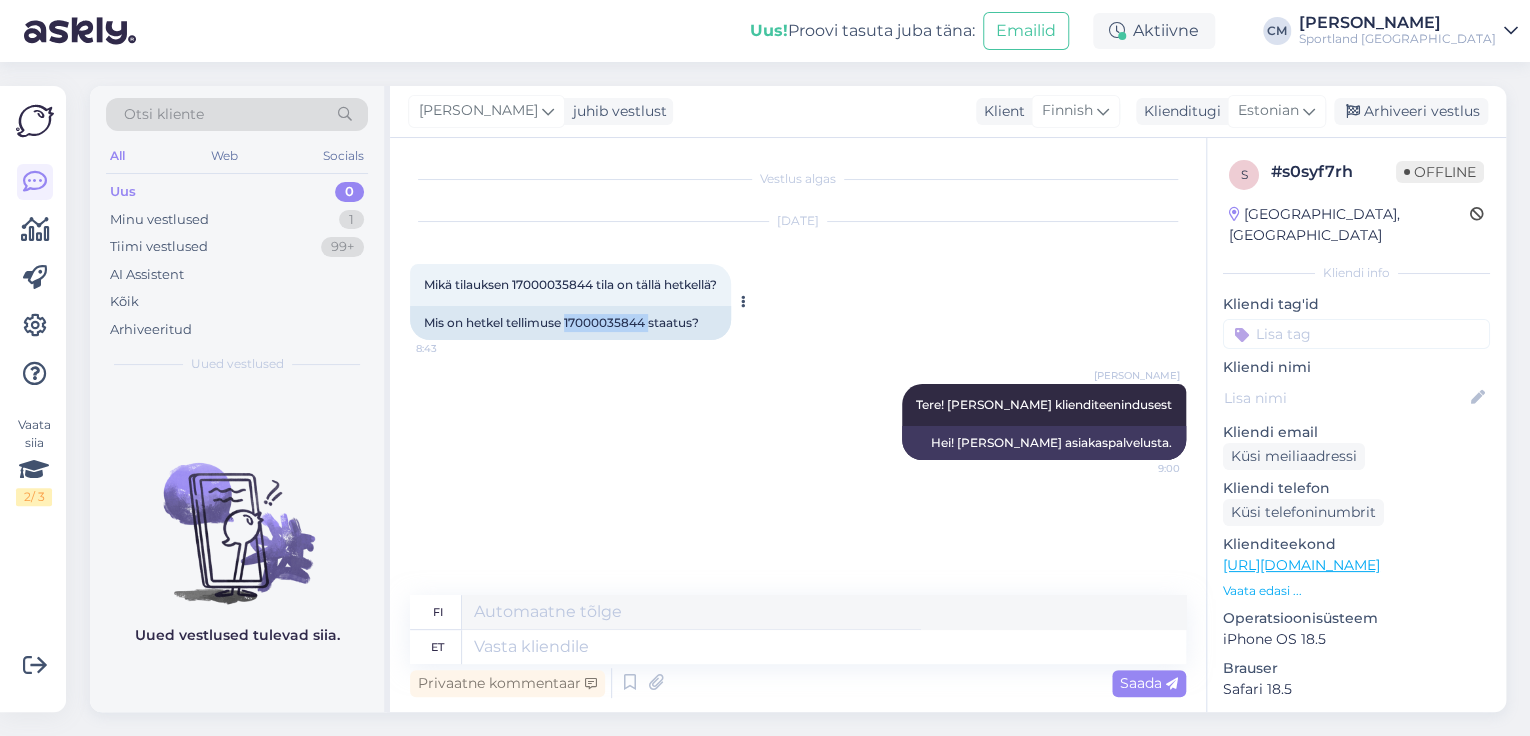 click on "Mis on hetkel tellimuse 17000035844 staatus?" at bounding box center [570, 323] 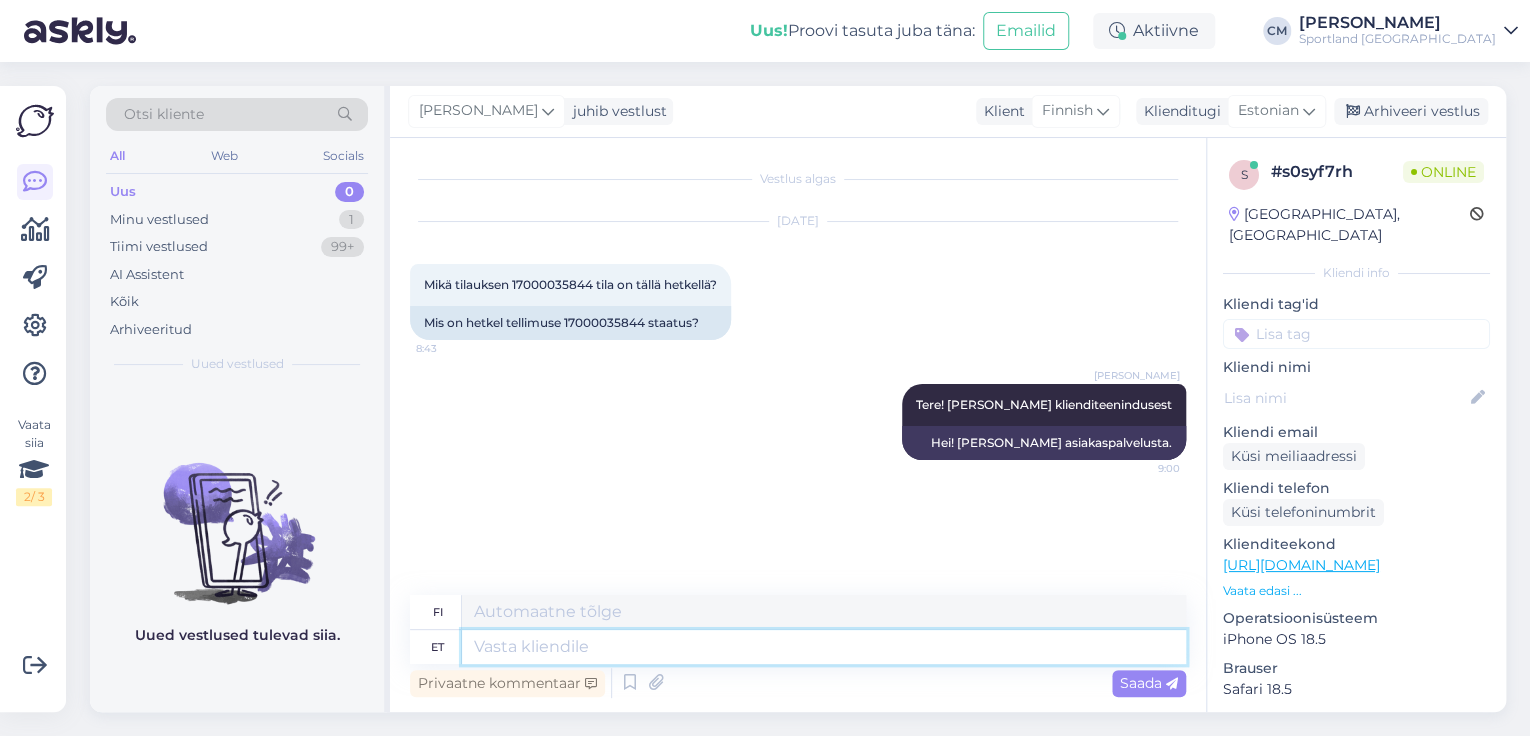 click at bounding box center [824, 647] 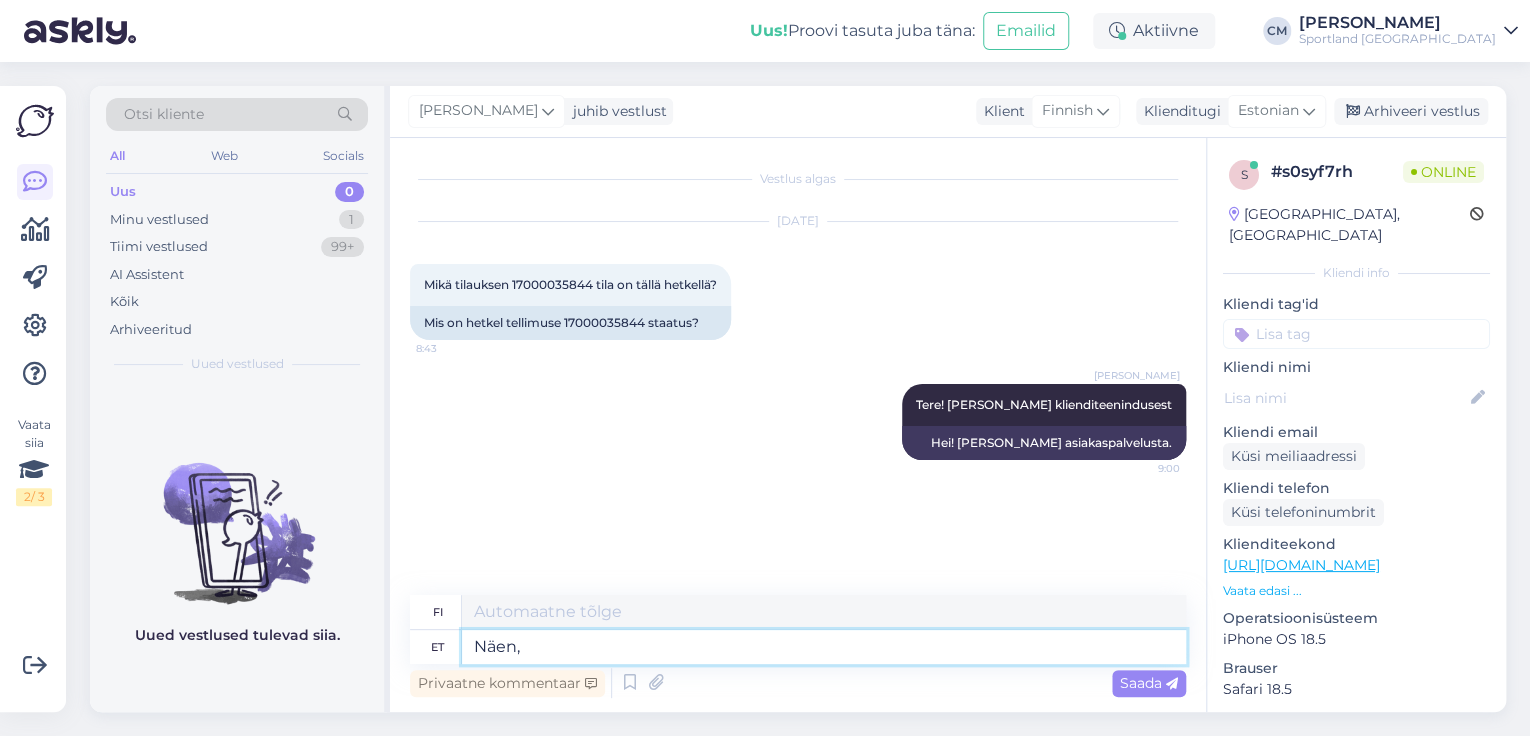 type on "Näen, e" 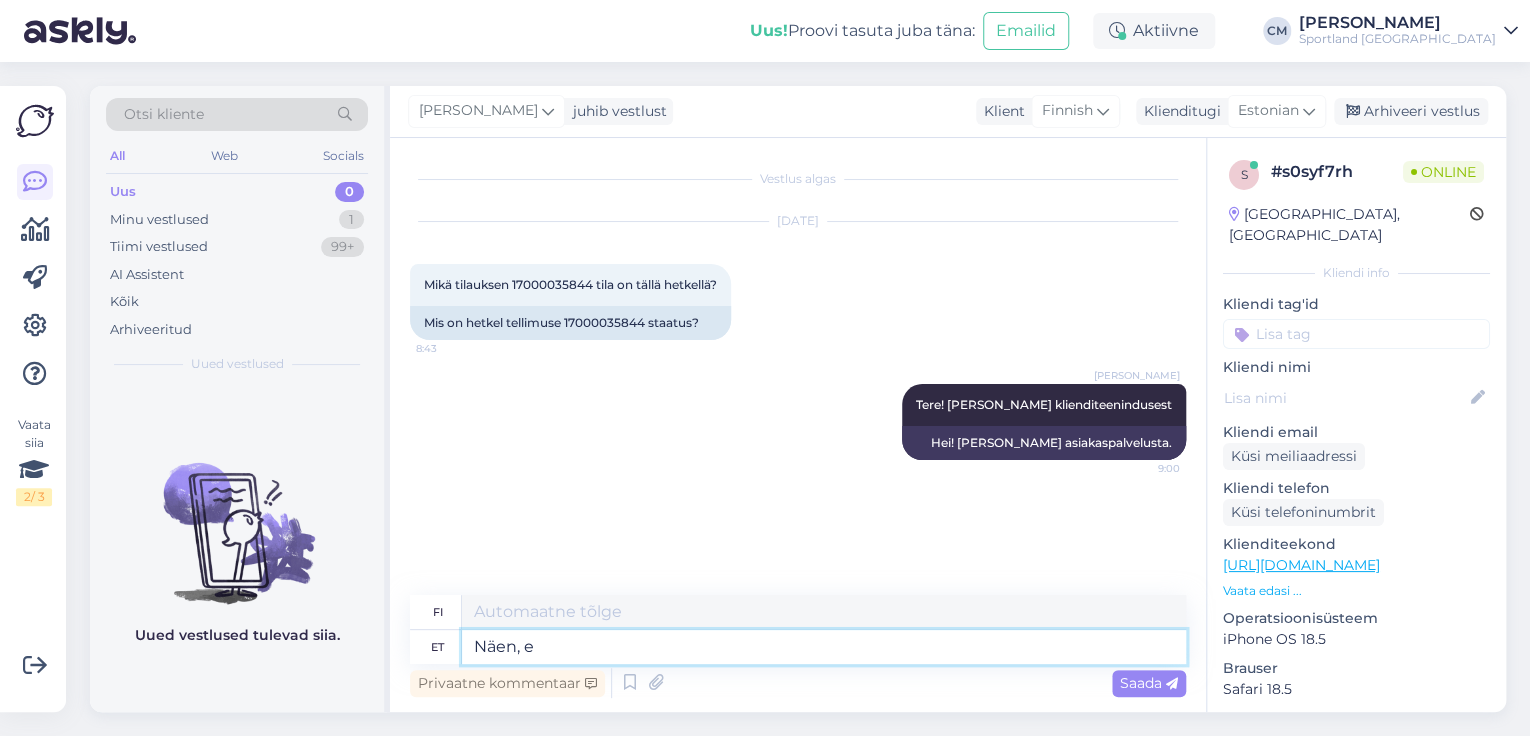 type on "Näen," 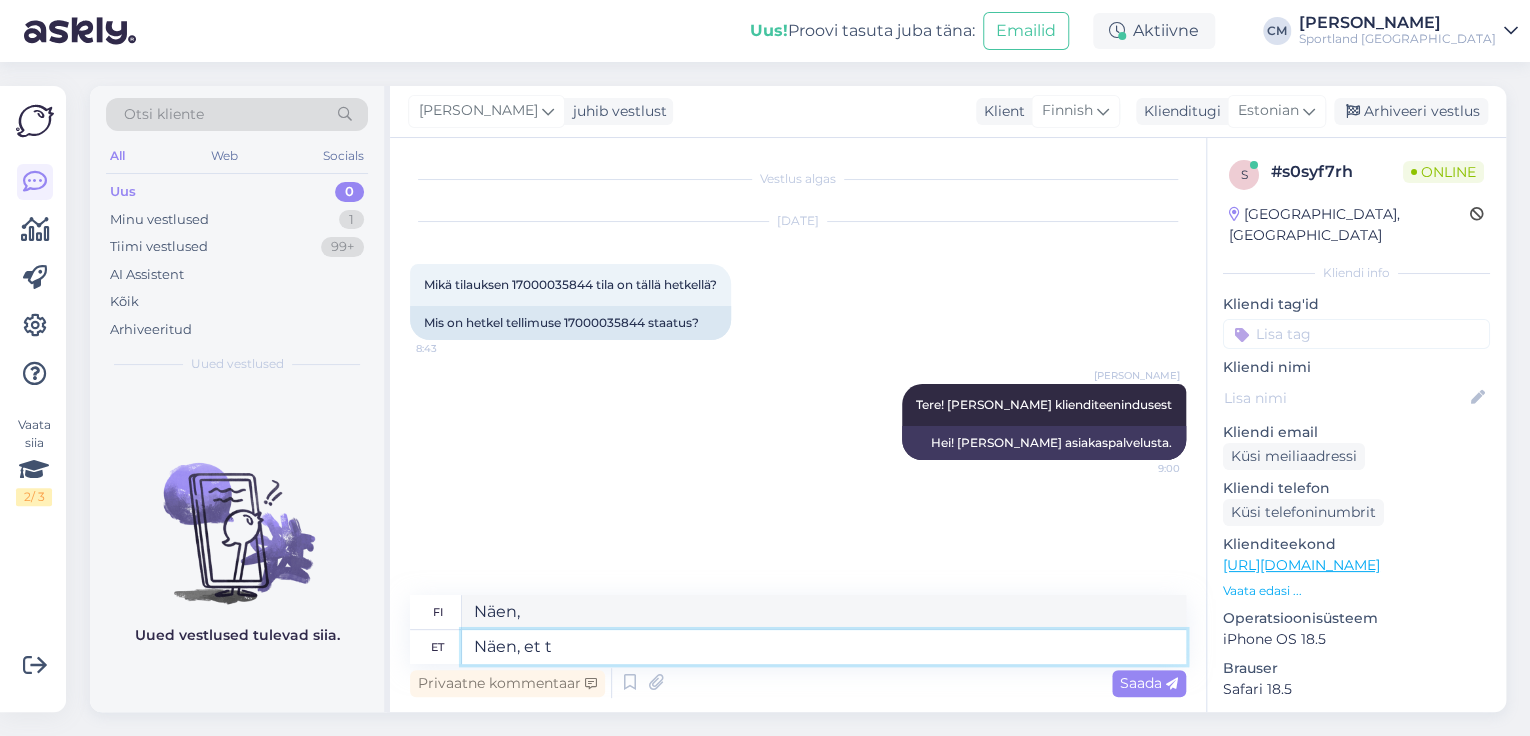 type on "Näen, et te" 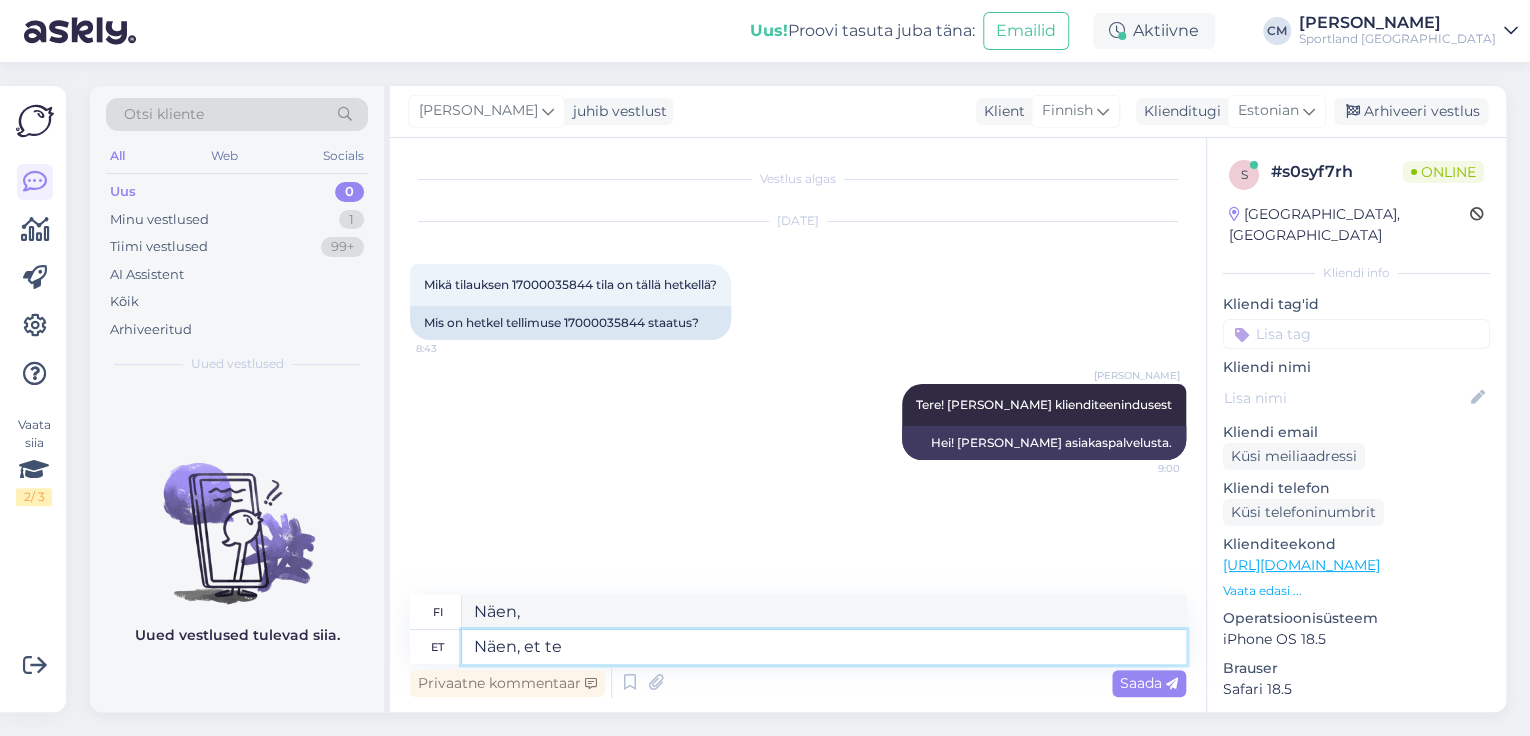 type on "Näen, [PERSON_NAME]" 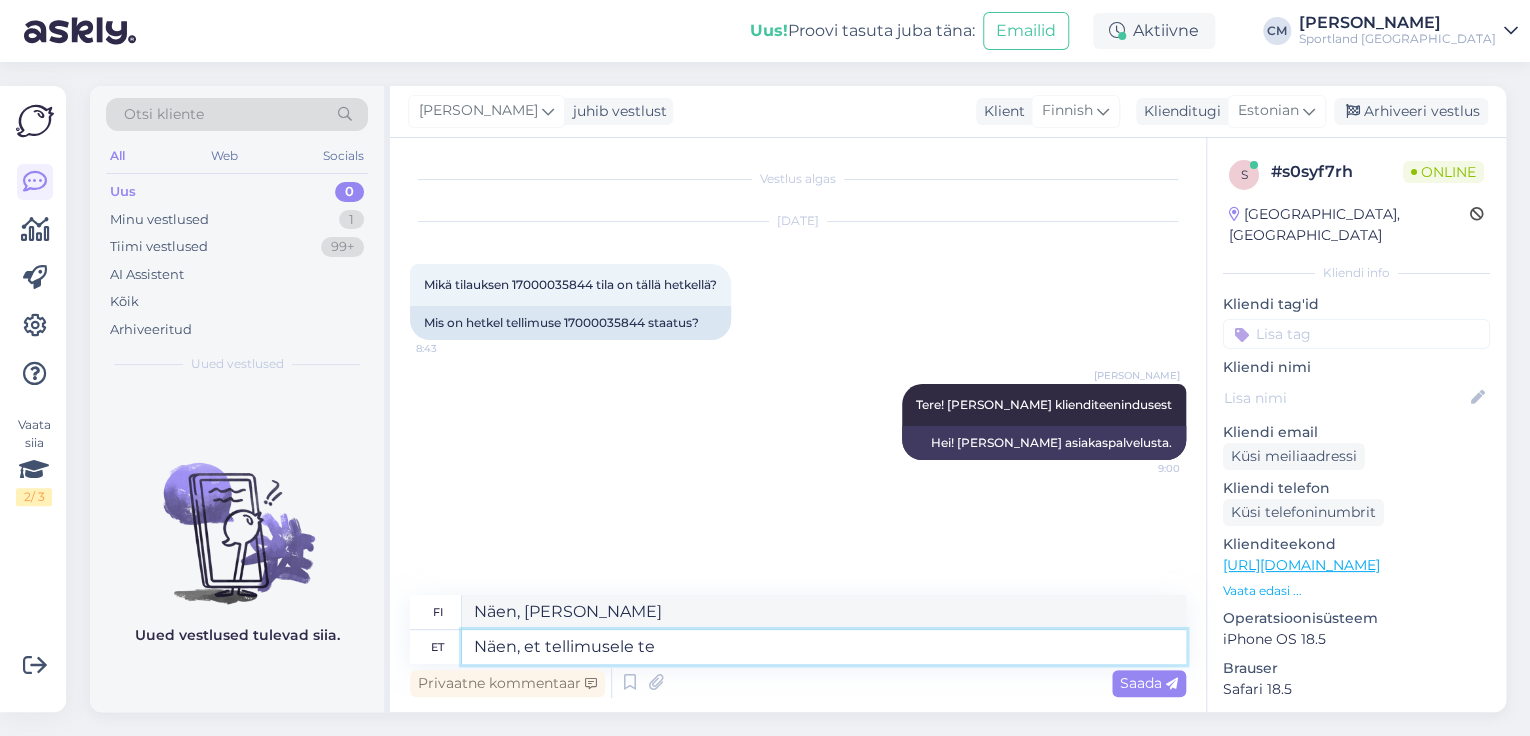 type on "Näen, et tellimusele teh" 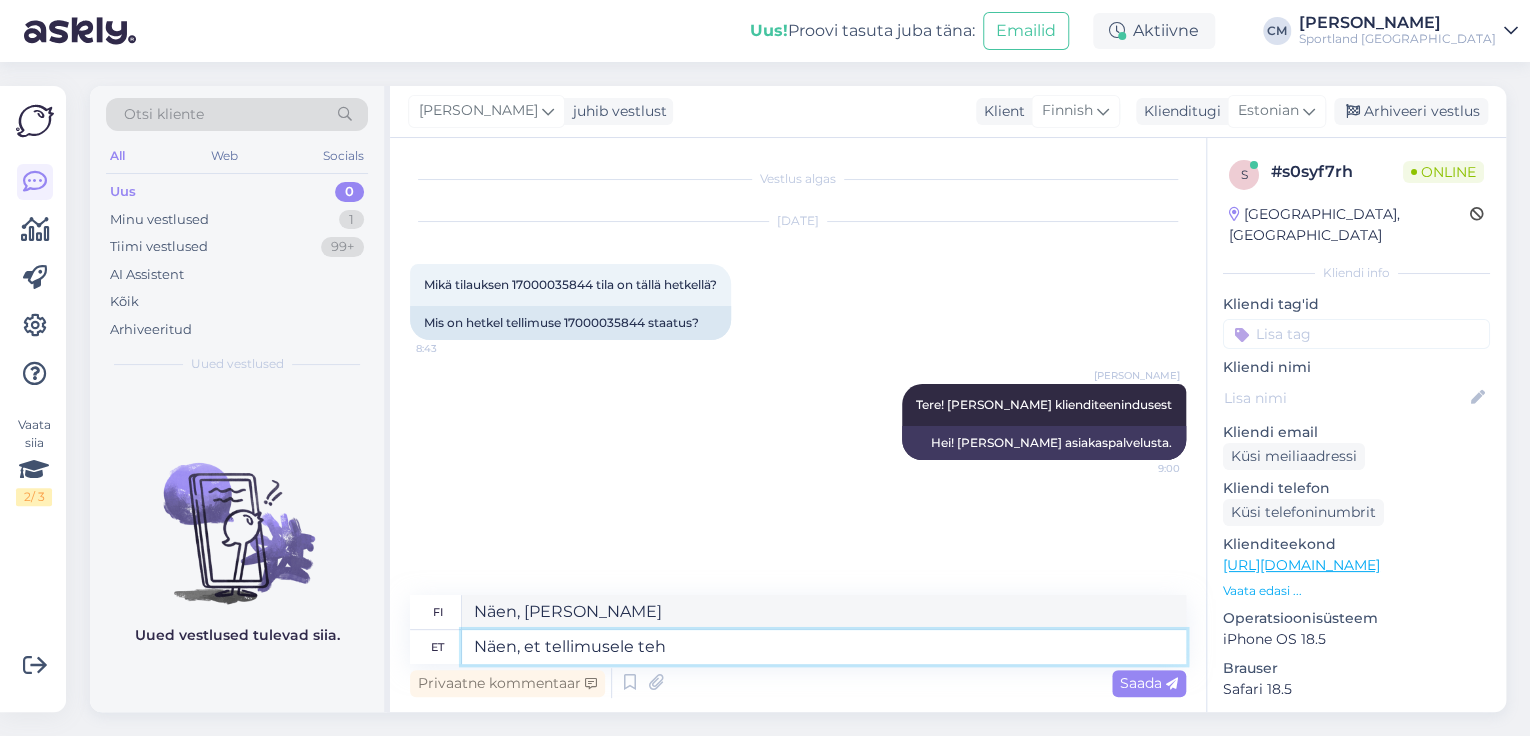 type on "Näen, [PERSON_NAME] tilaukselle" 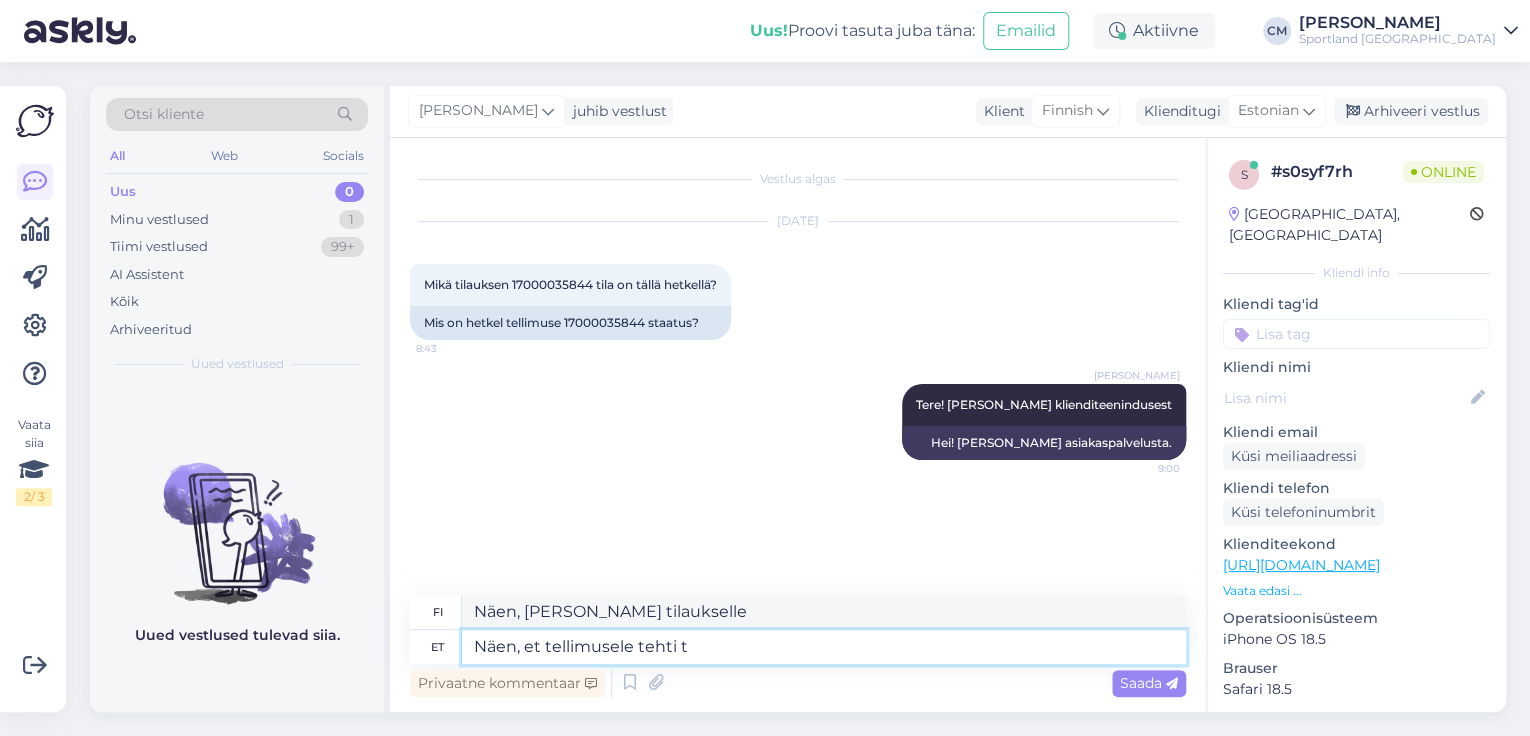 type on "Näen, et tellimusele tehti ta" 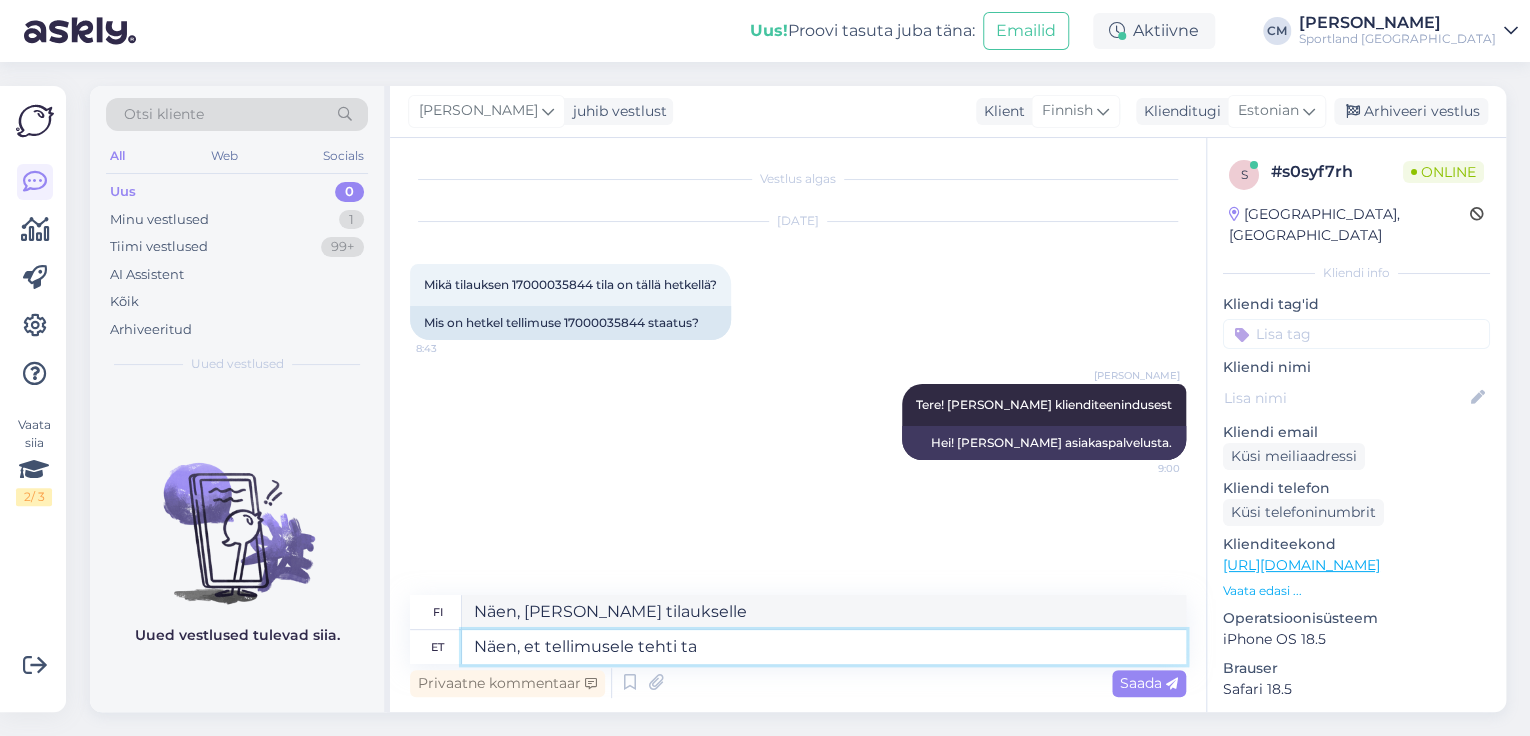 type on "Näen, [PERSON_NAME] tilaukselle tehtiin" 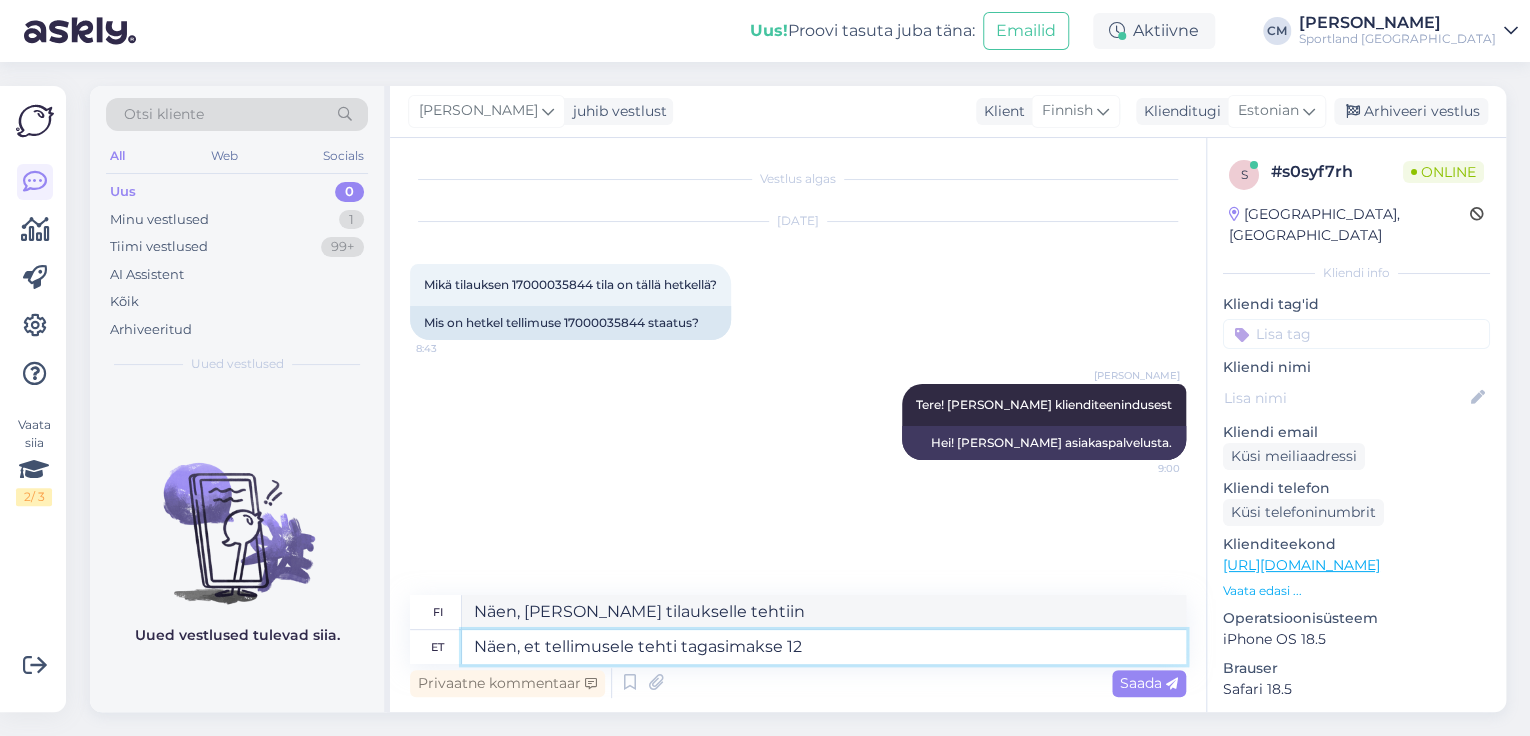 type on "Näen, et tellimusele tehti tagasimakse 12." 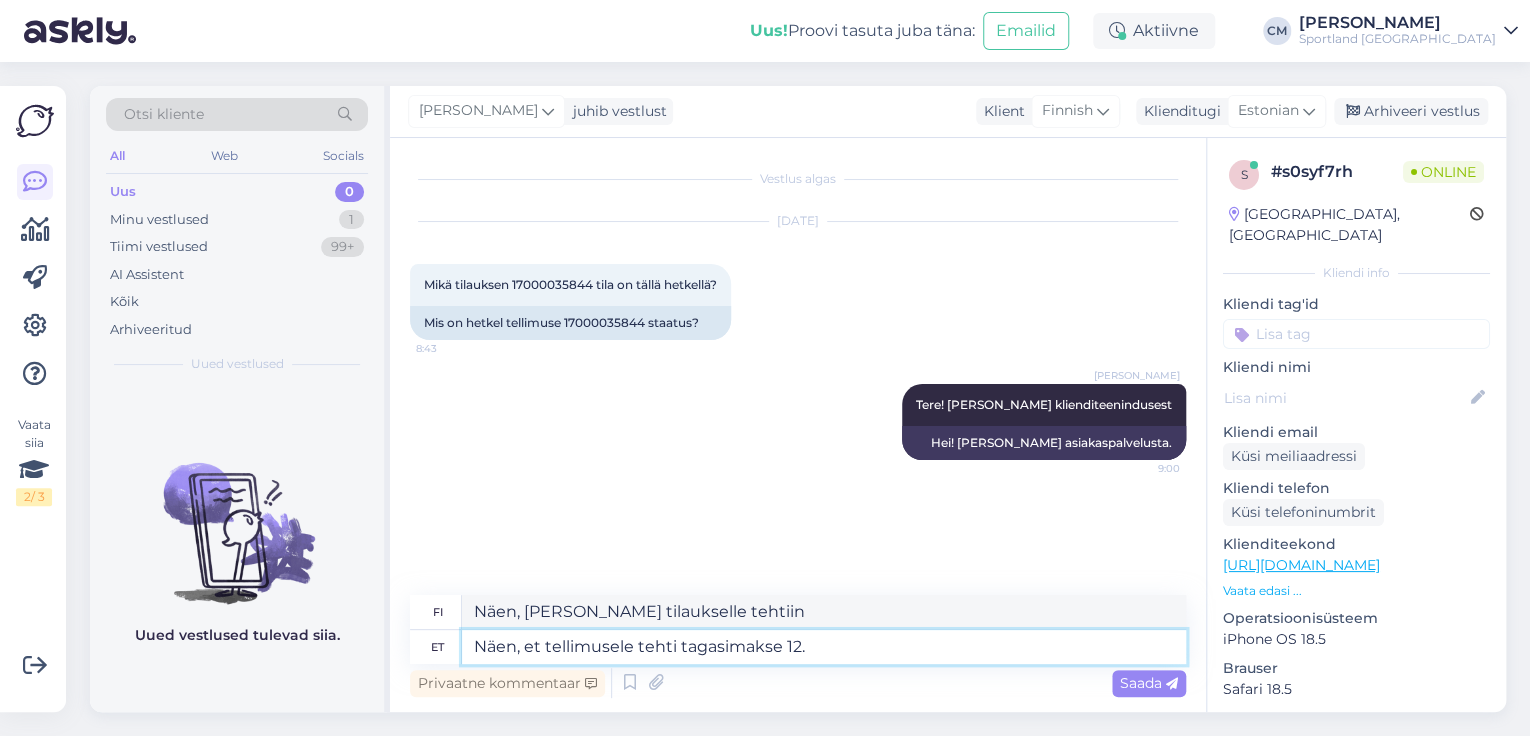 type on "Näen, [PERSON_NAME] tilaukselle on tehty hyvitys." 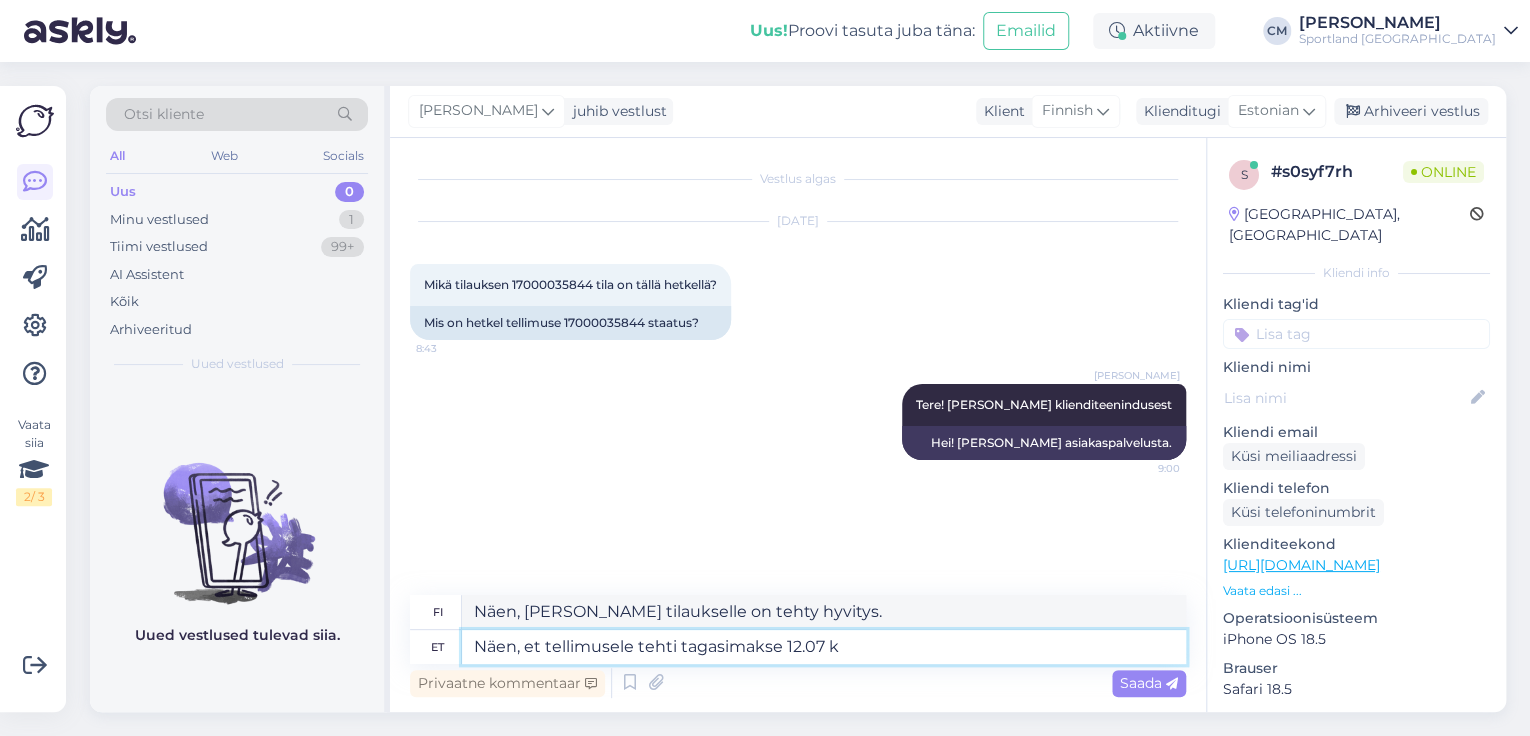 type on "Näen, et tellimusele tehti tagasimakse 12.07 ku" 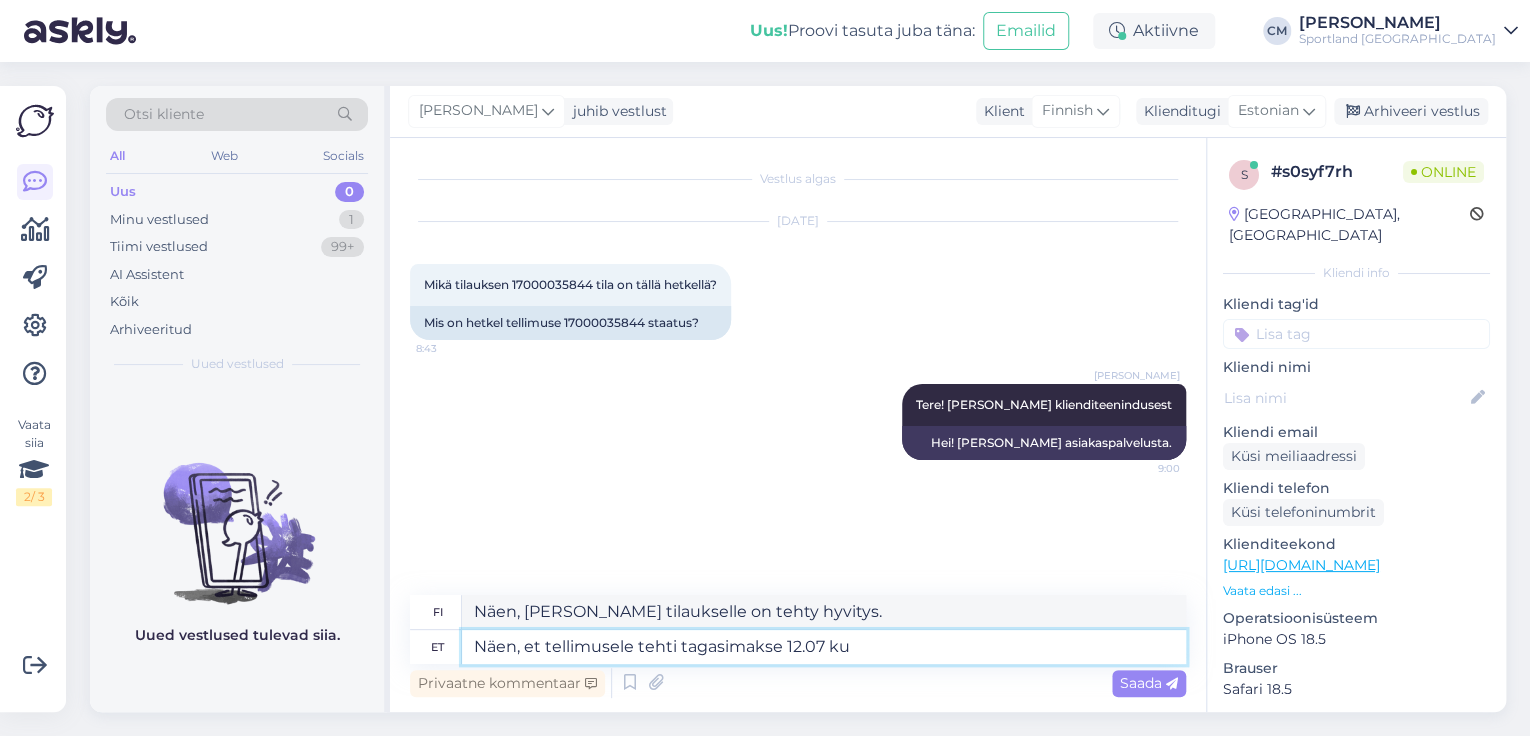 type on "Näen, [PERSON_NAME] tilaukselle on tehty hyvitys 12.07" 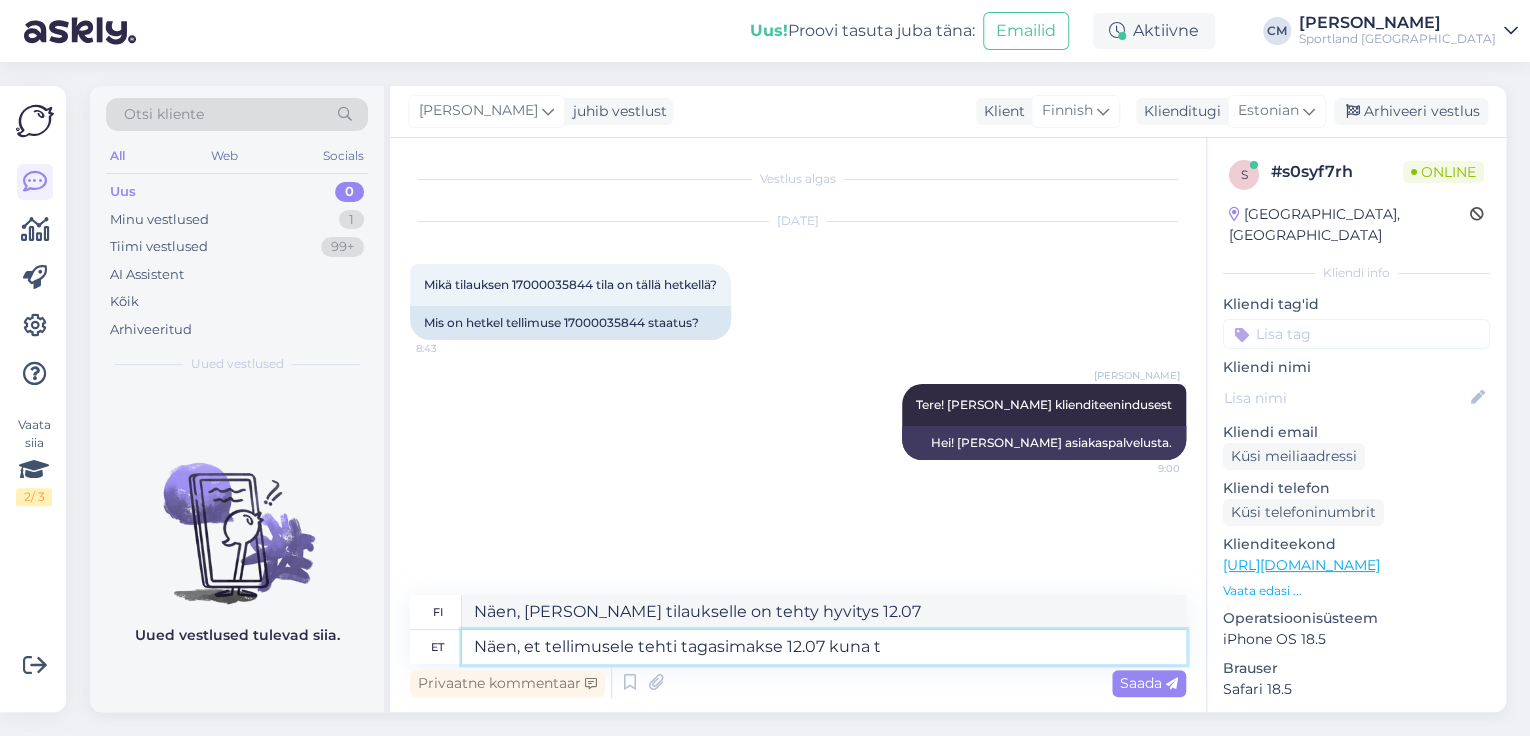 type on "Näen, et tellimusele tehti tagasimakse 12.07 kuna to" 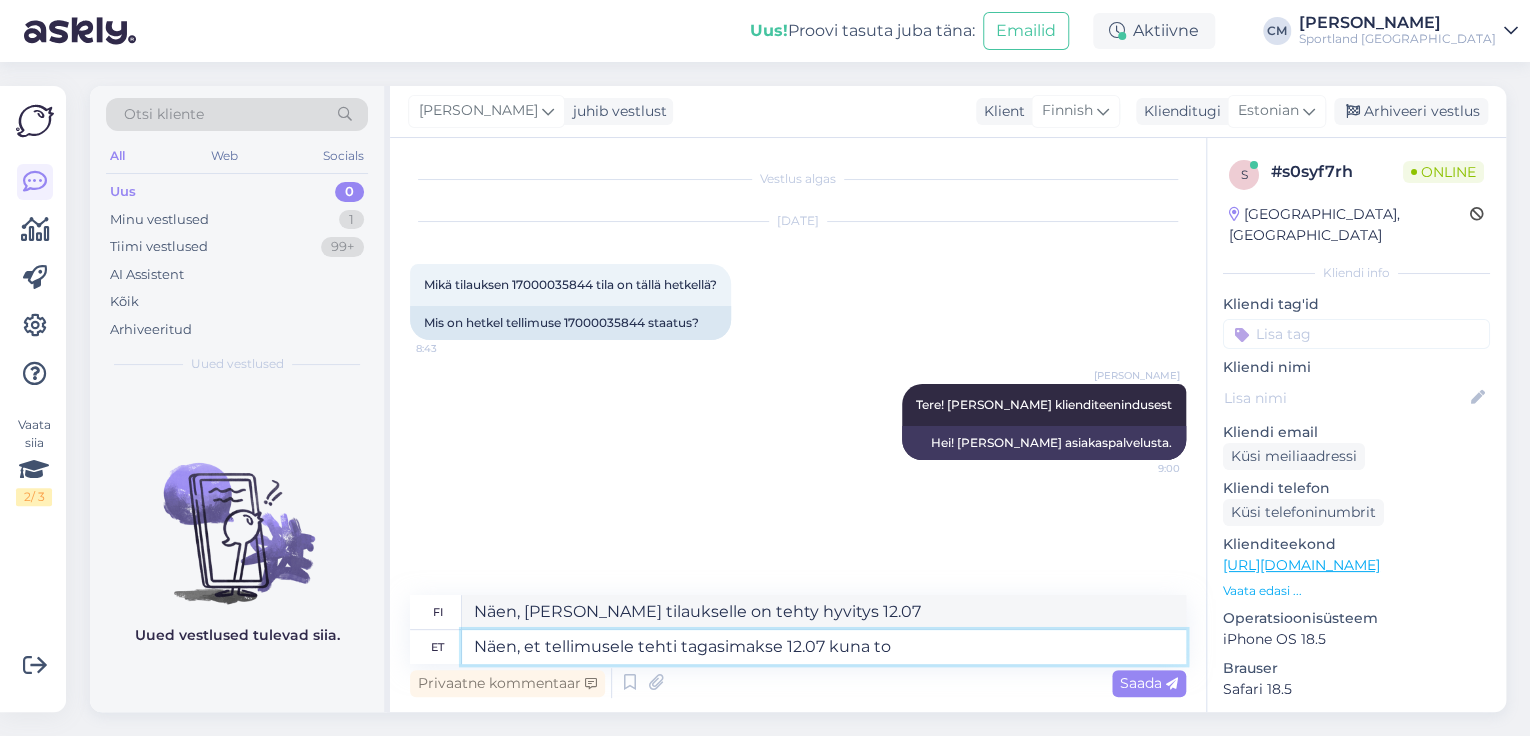 type on "Näen, [PERSON_NAME] tilaukselle on tehty hyvitys 12.07 [PERSON_NAME]" 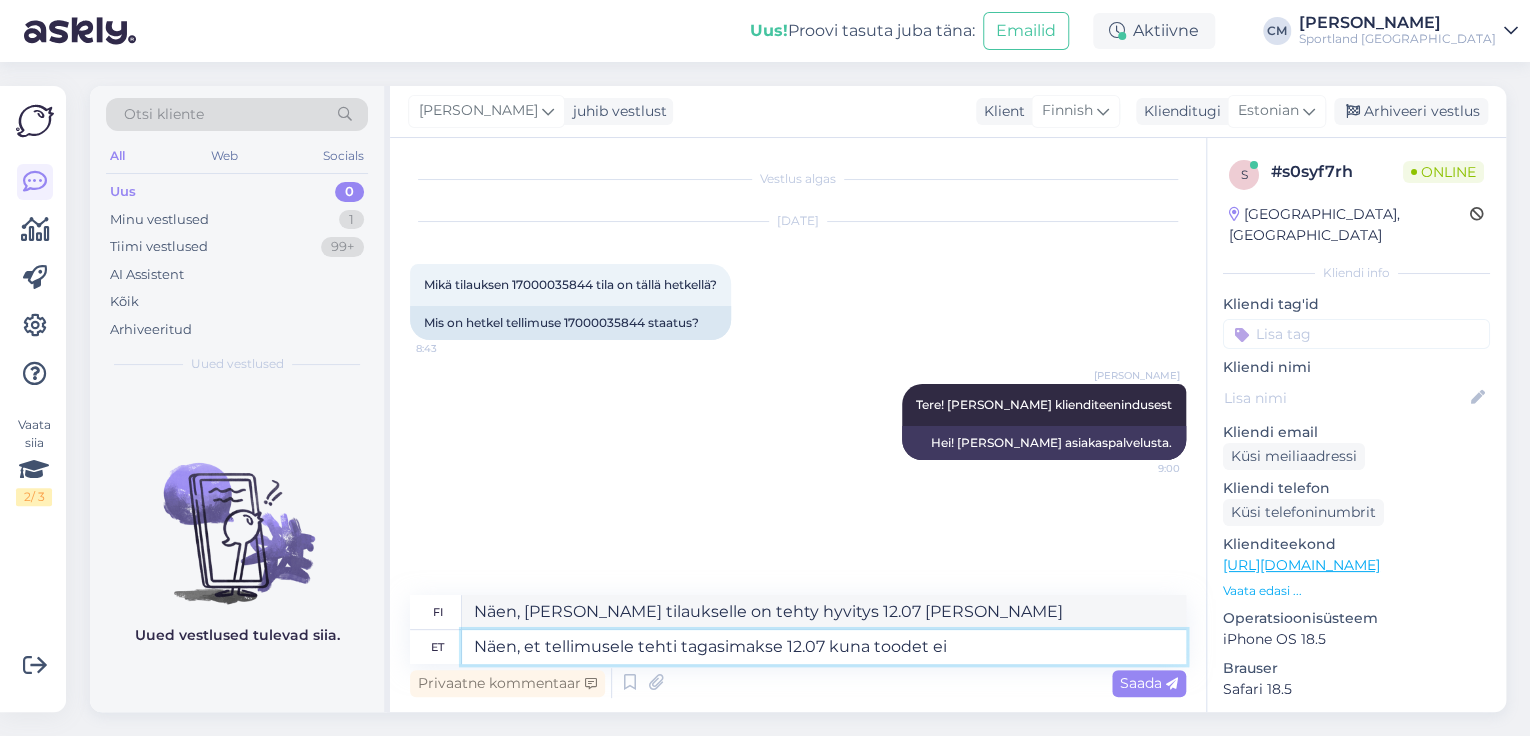 type on "Näen, et tellimusele tehti tagasimakse 12.07 kuna toodet ei" 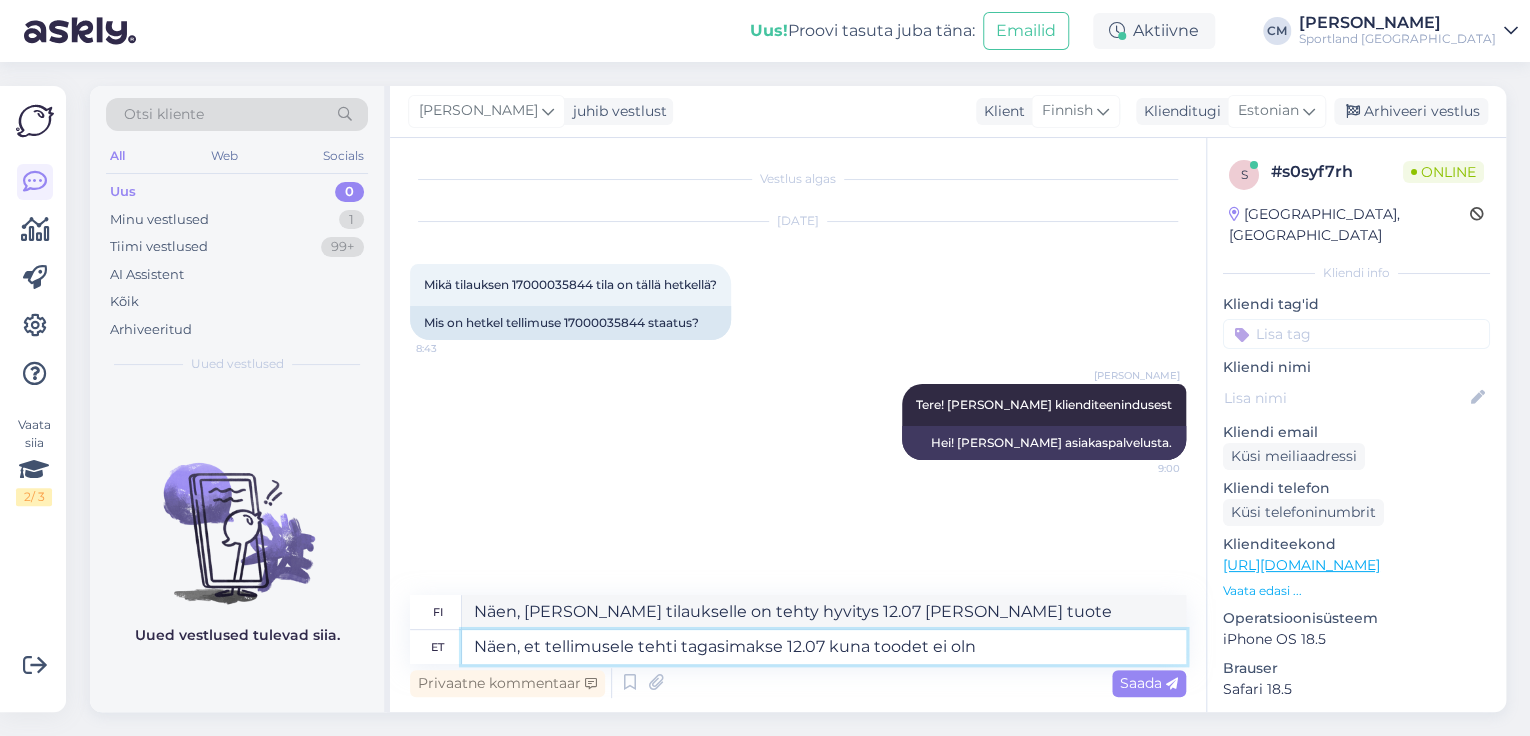 type on "Näen, et tellimusele tehti tagasimakse 12.07 kuna toodet ei olnu" 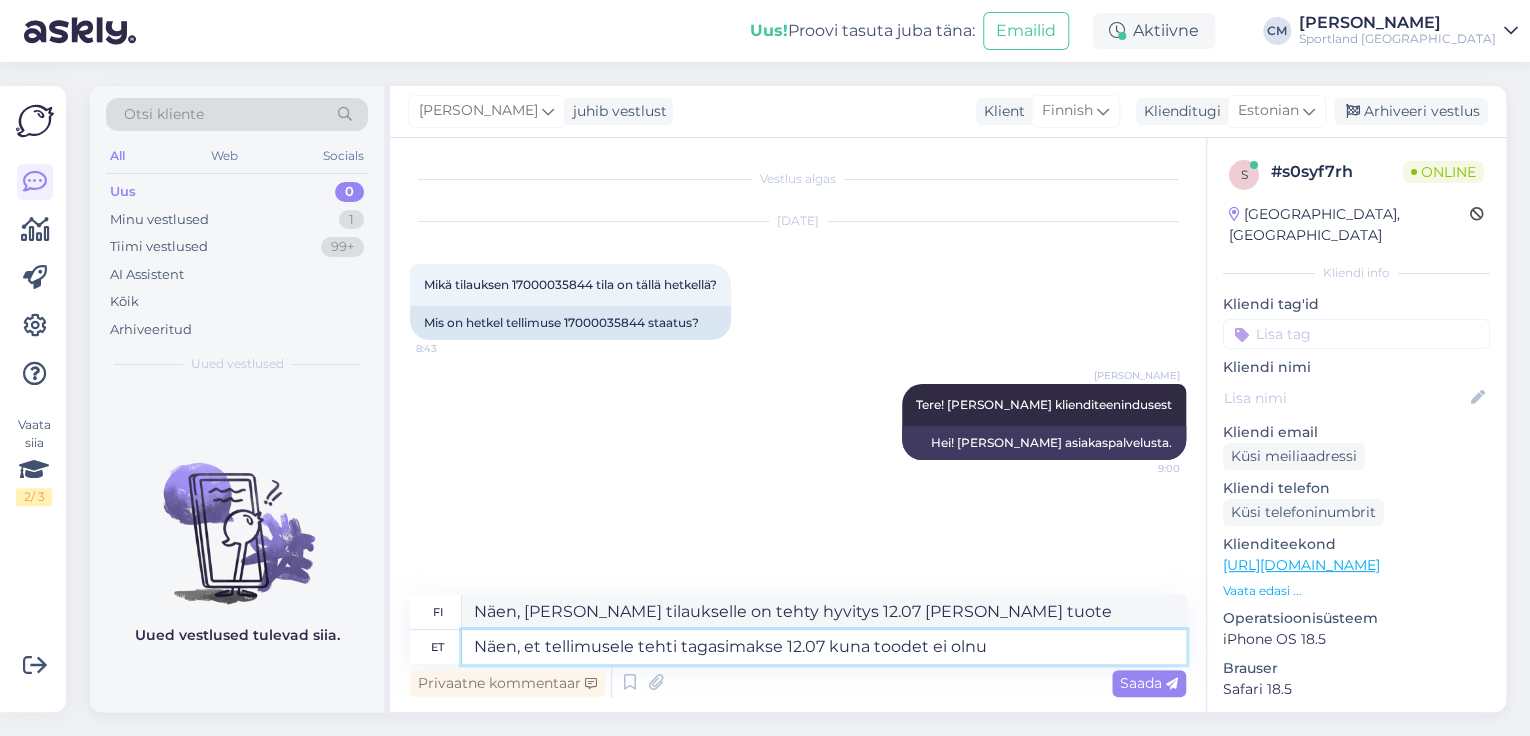 type on "Näen, [PERSON_NAME] tilaukselle on tehty hyvitys 12.07 , [PERSON_NAME] tuotetta ei..." 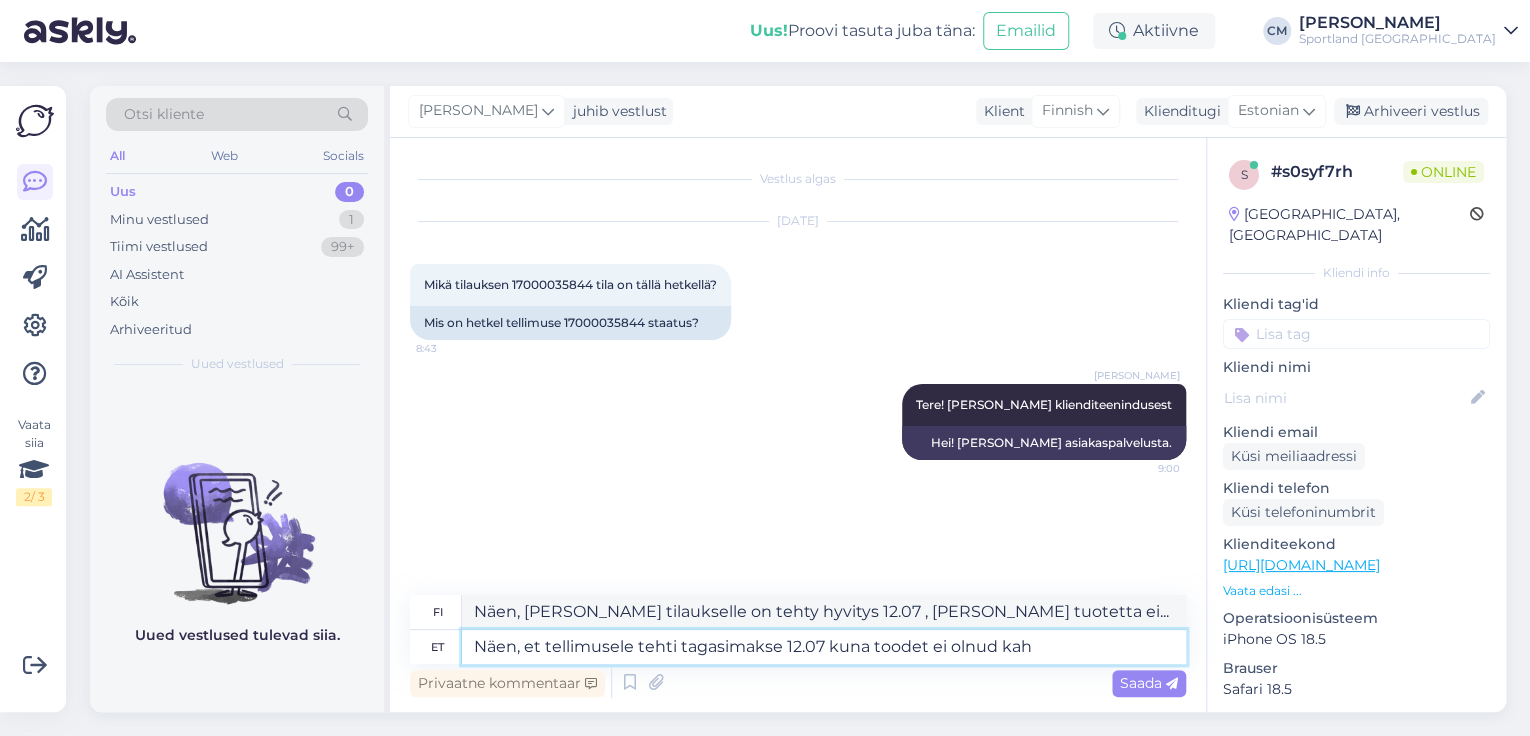 type on "Näen, et tellimusele tehti tagasimakse 12.07 kuna toodet ei olnud kahj" 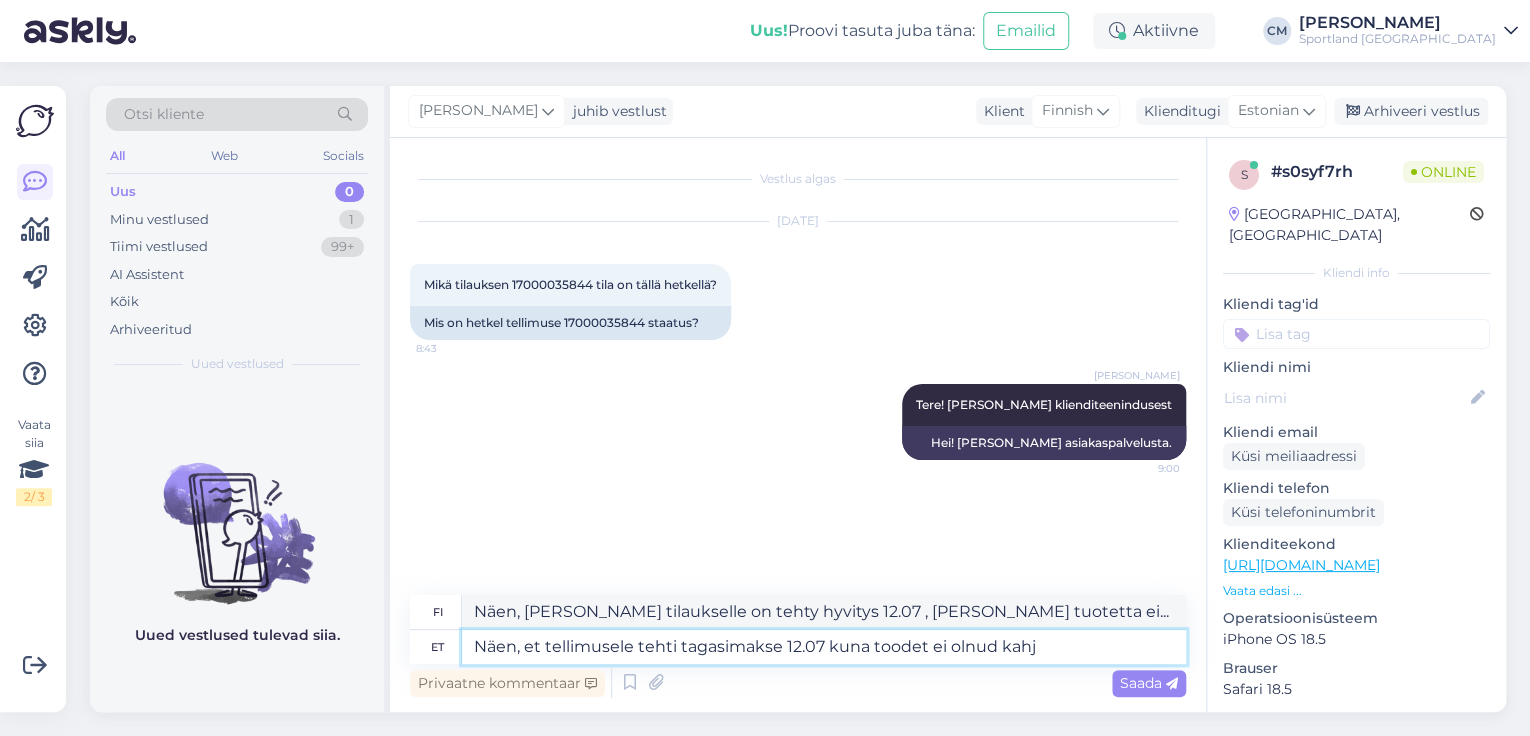 type on "Näen, [PERSON_NAME] tilaukselle on tehty hyvitys 12.07 , [PERSON_NAME] tuotetta ei ollut saatavilla." 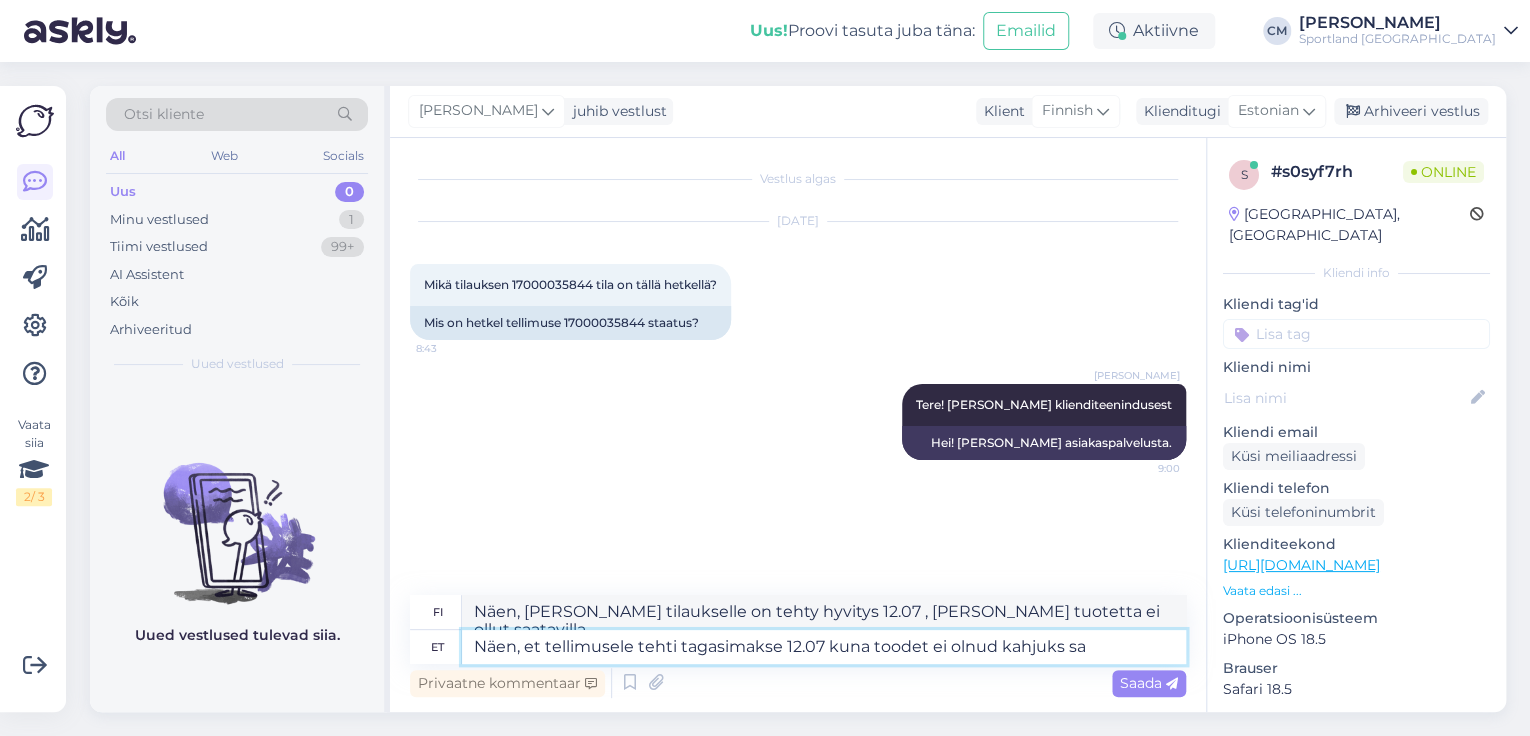 type on "Näen, et tellimusele tehti tagasimakse 12.07 kuna toodet ei olnud kahjuks saa" 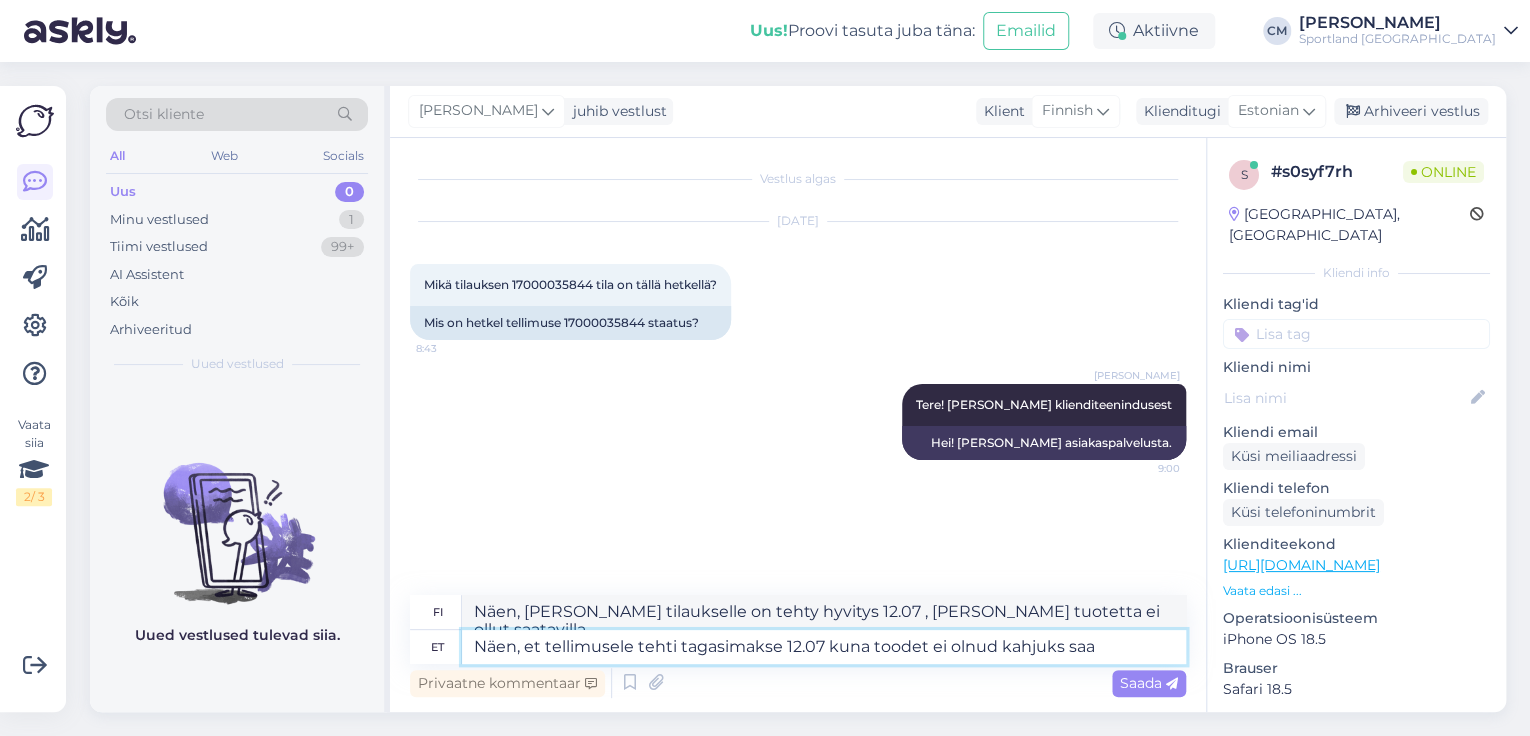 type on "Näen, [PERSON_NAME] tilaukselle on tehty hyvitys 12.07 , [PERSON_NAME] tuotetta ei valitettavasti ollut saatavilla." 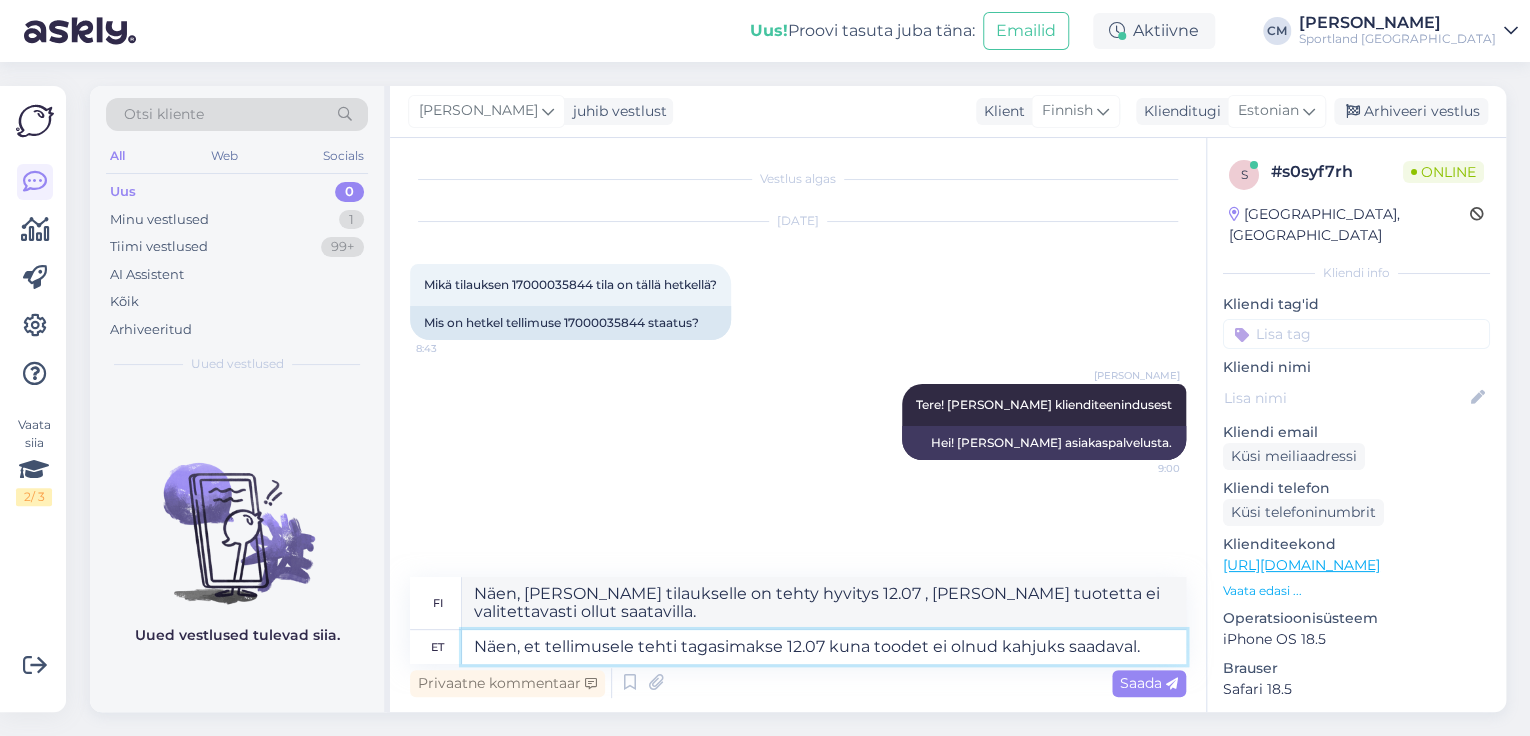 type on "Näen, et tellimusele tehti tagasimakse 12.07 kuna toodet ei olnud kahjuks saadaval." 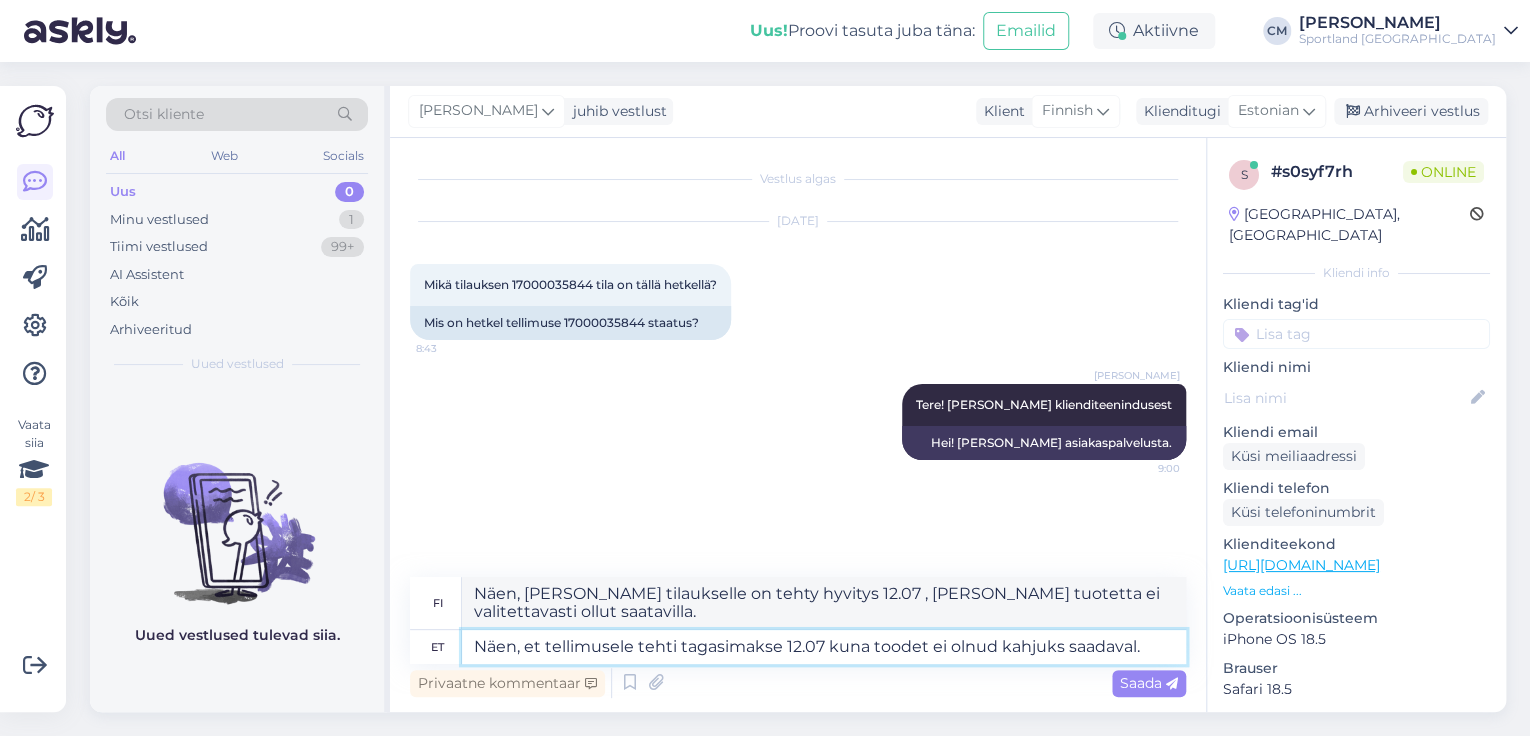 type 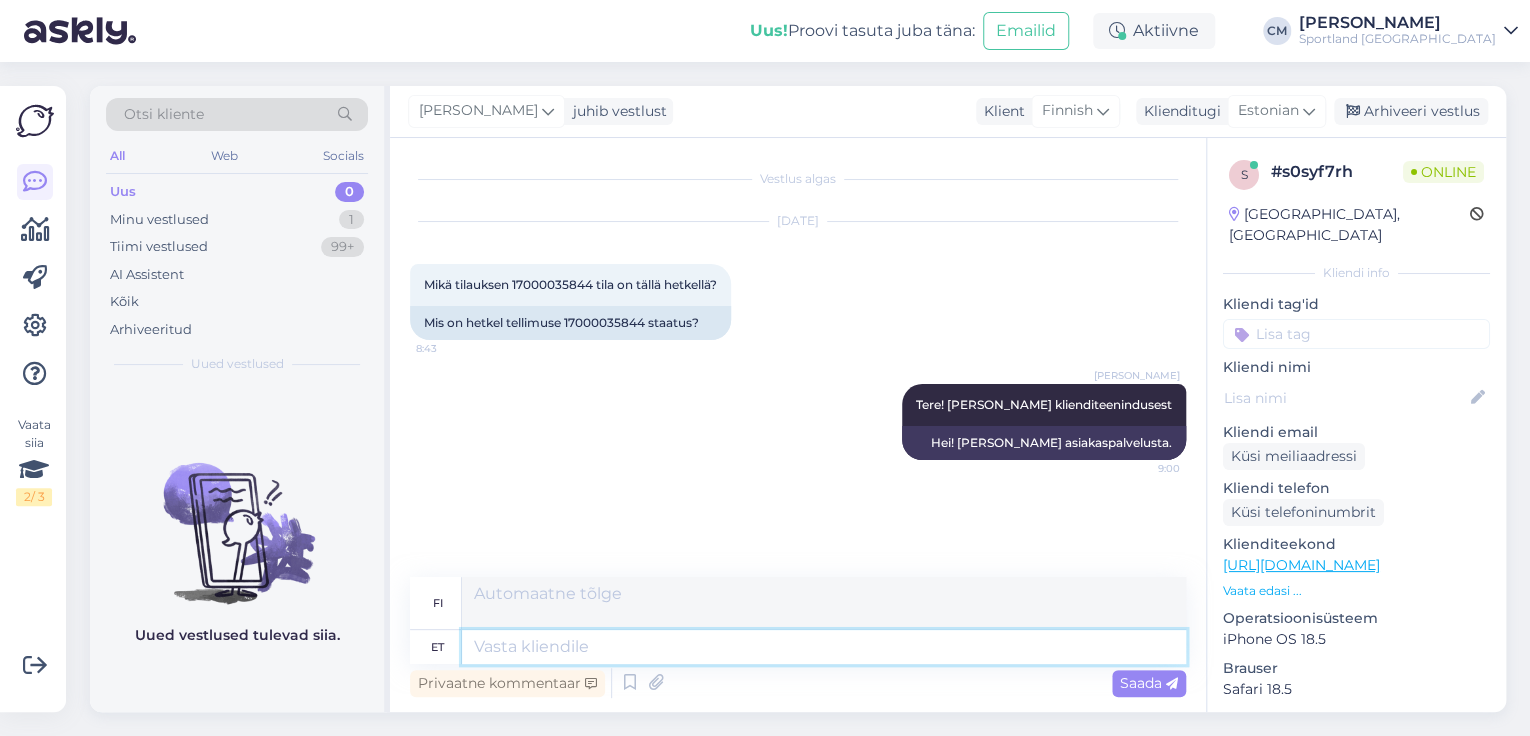 scroll, scrollTop: 60, scrollLeft: 0, axis: vertical 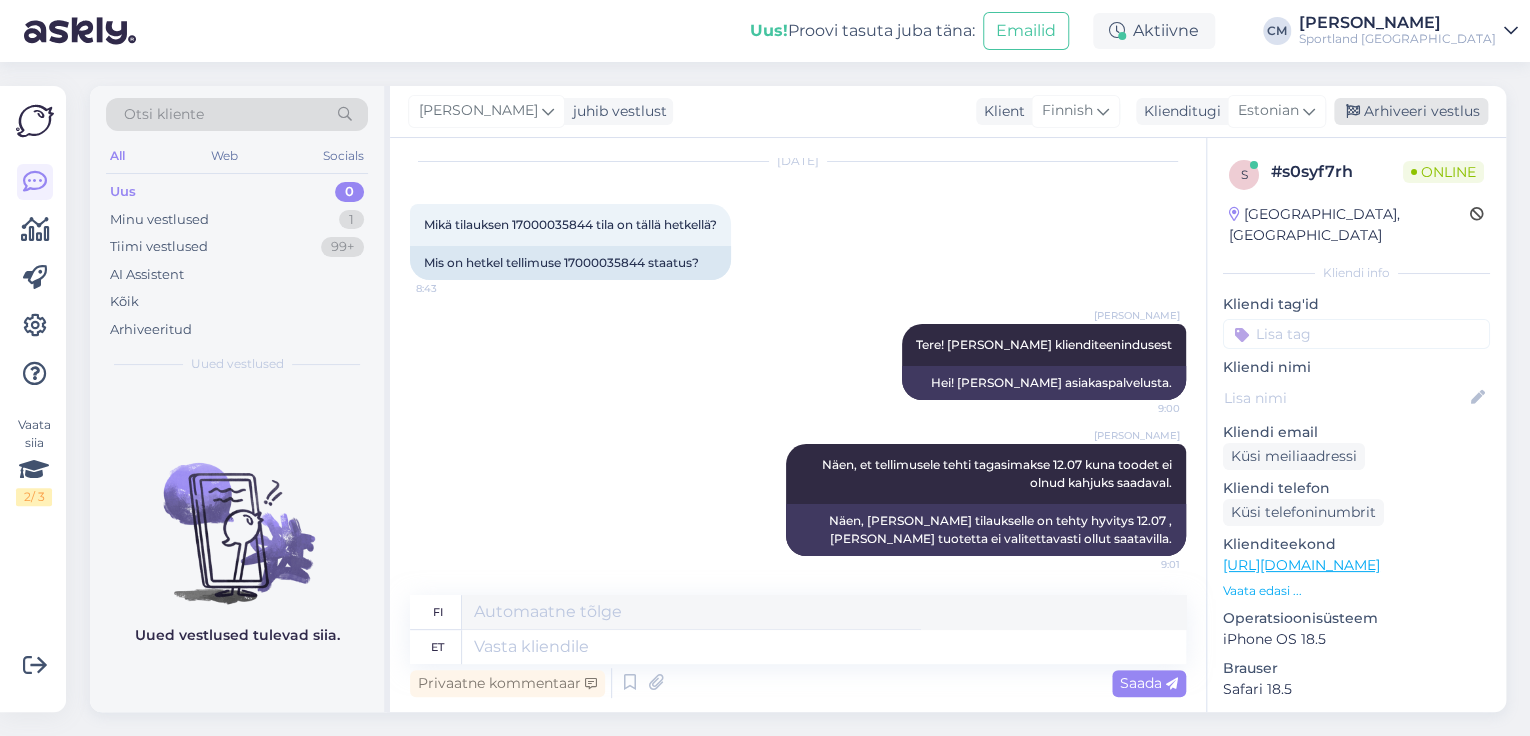 click on "Arhiveeri vestlus" at bounding box center (1411, 111) 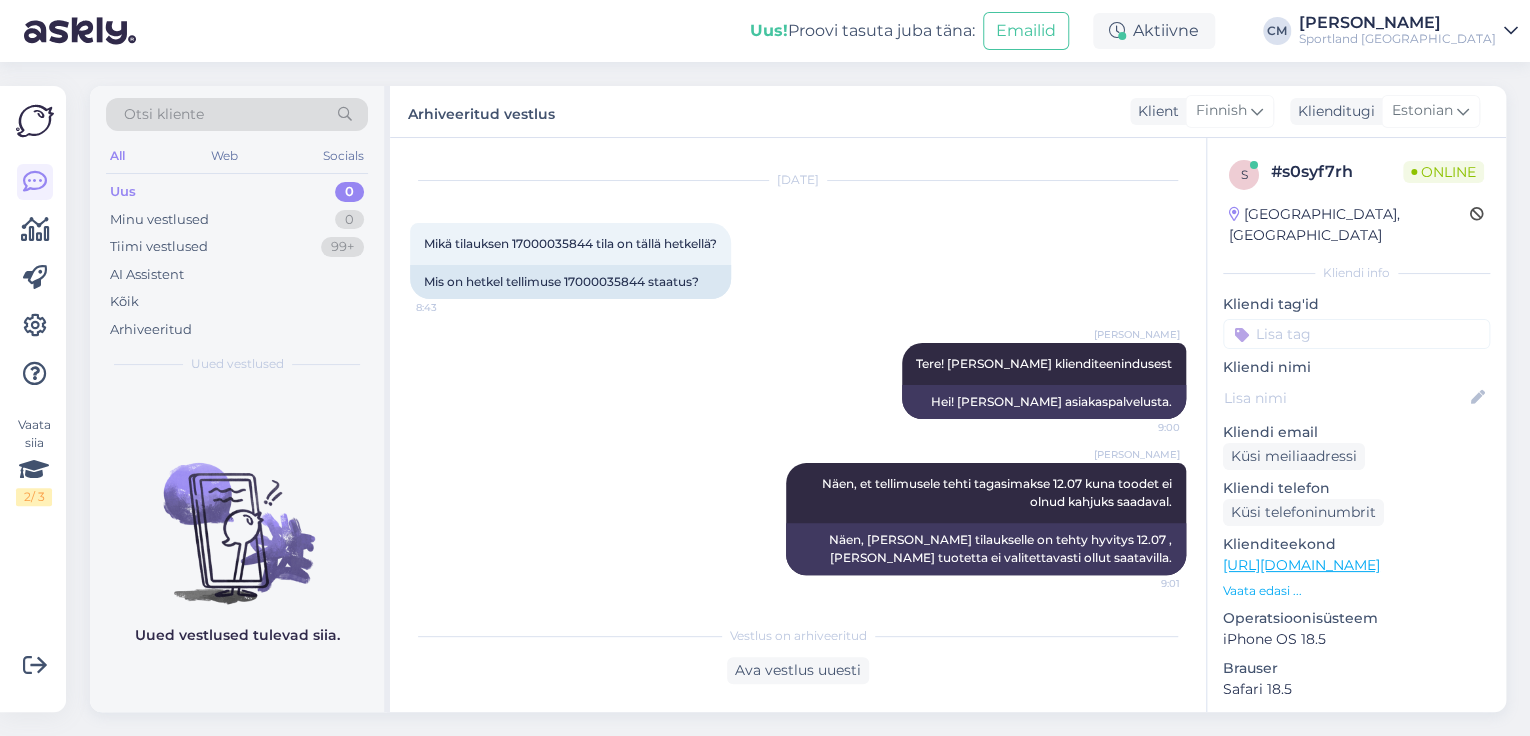scroll, scrollTop: 40, scrollLeft: 0, axis: vertical 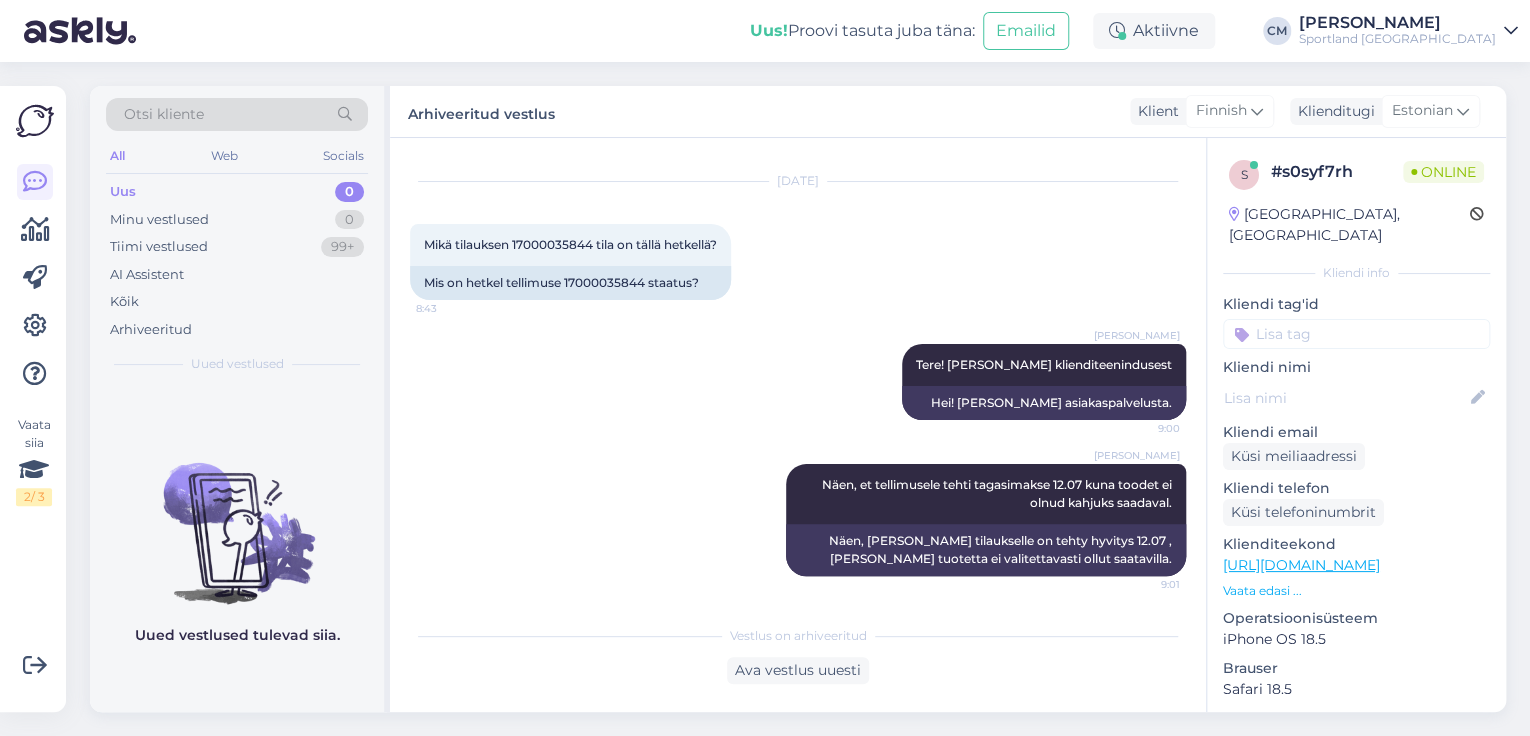 click at bounding box center (1356, 334) 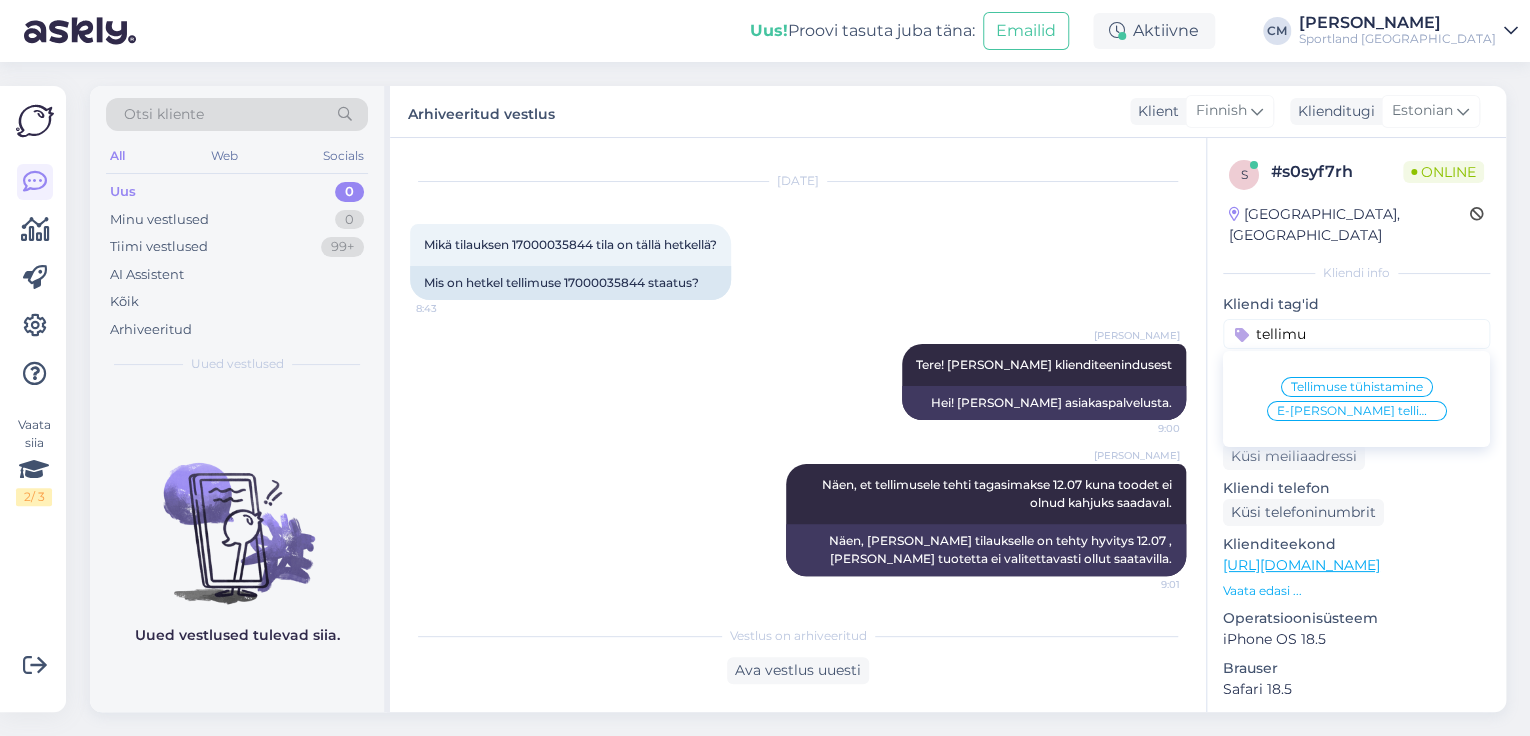 type on "tellimu" 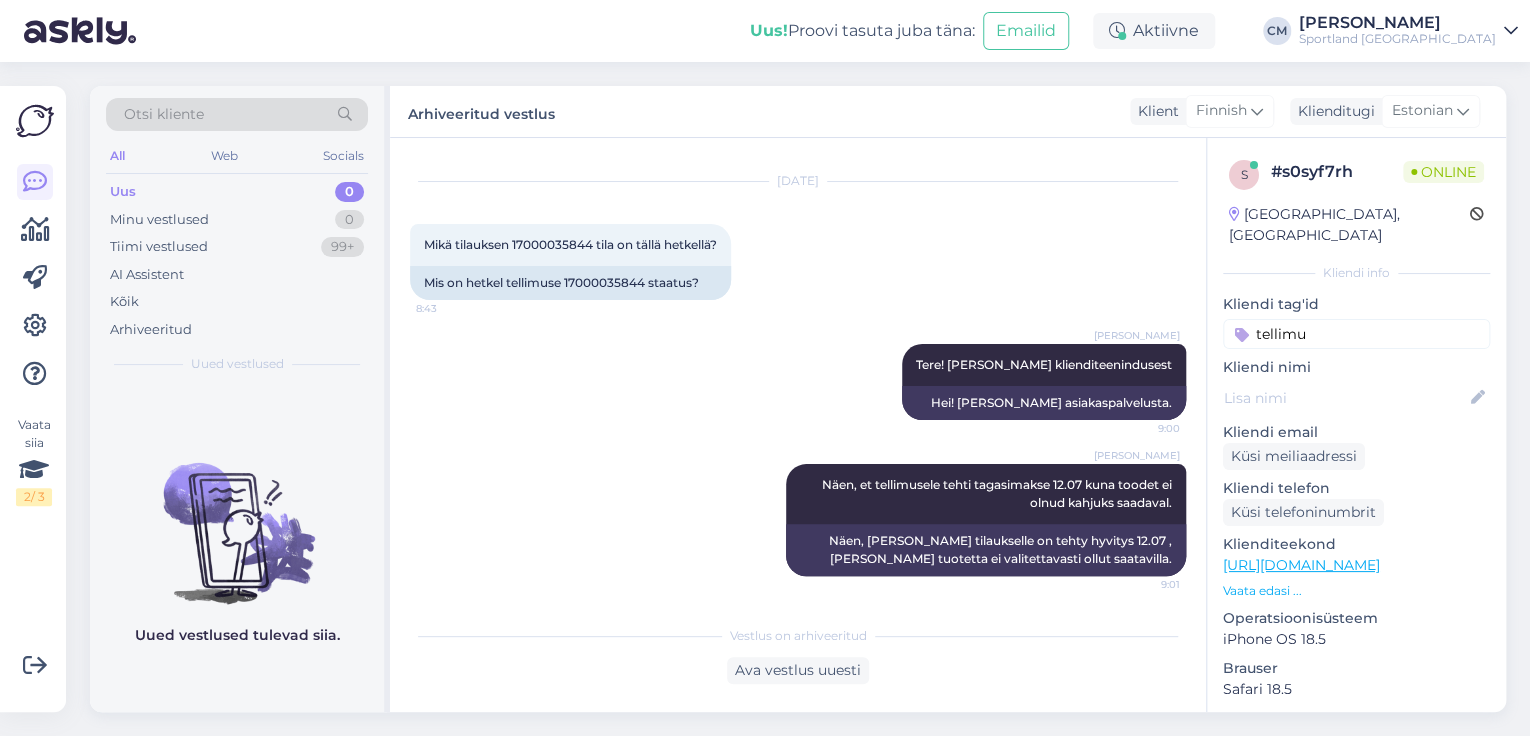 type 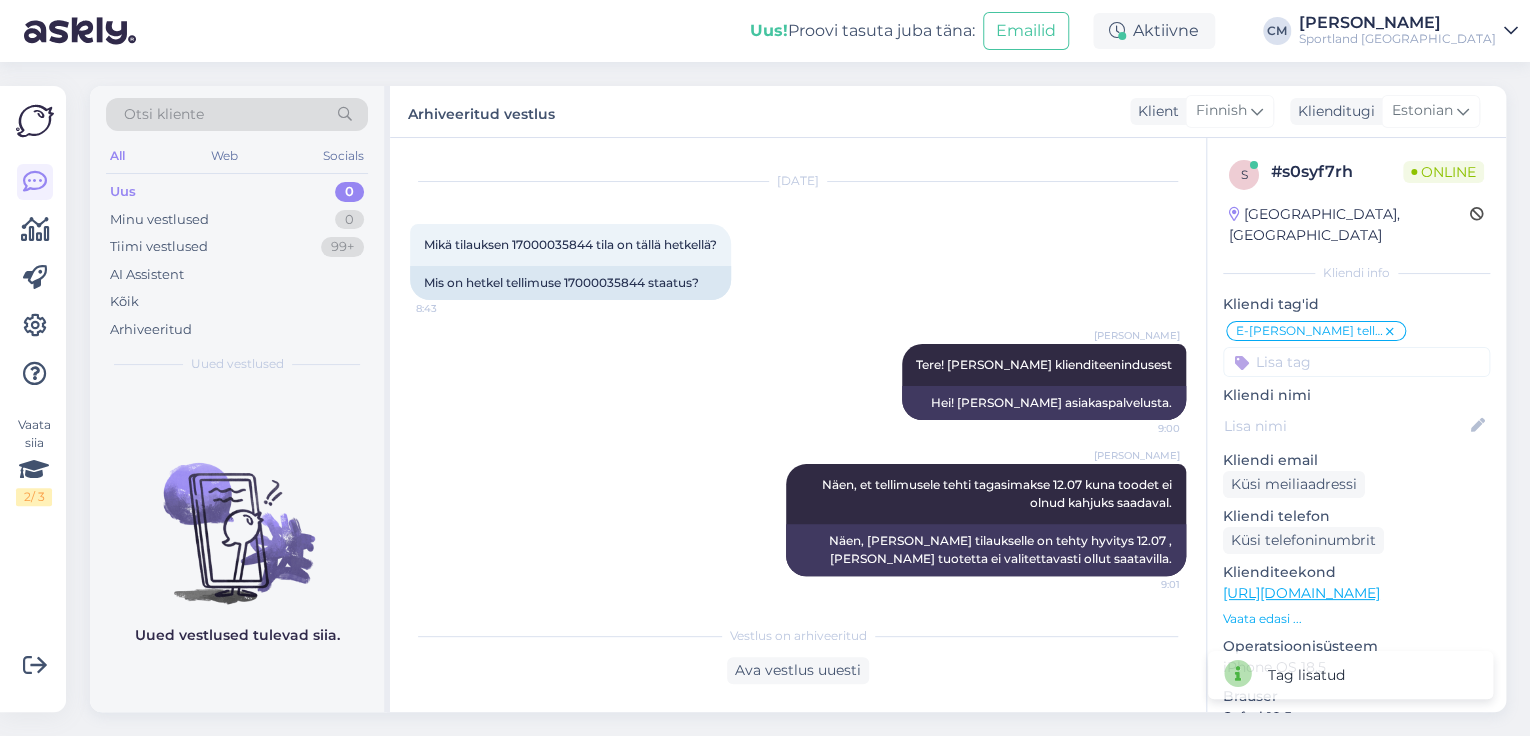 click on "Sportland [GEOGRAPHIC_DATA]" at bounding box center (1397, 39) 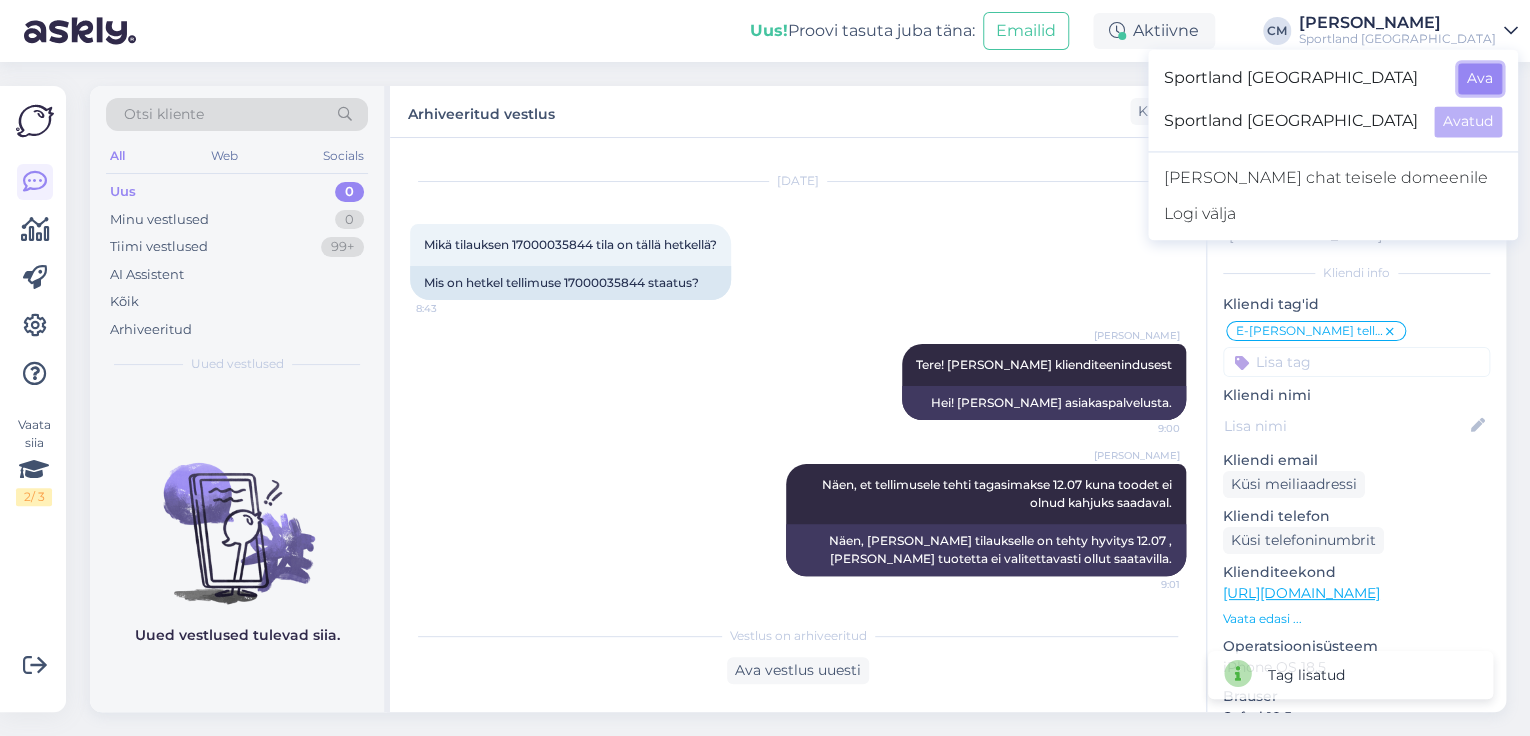 click on "Ava" at bounding box center (1480, 78) 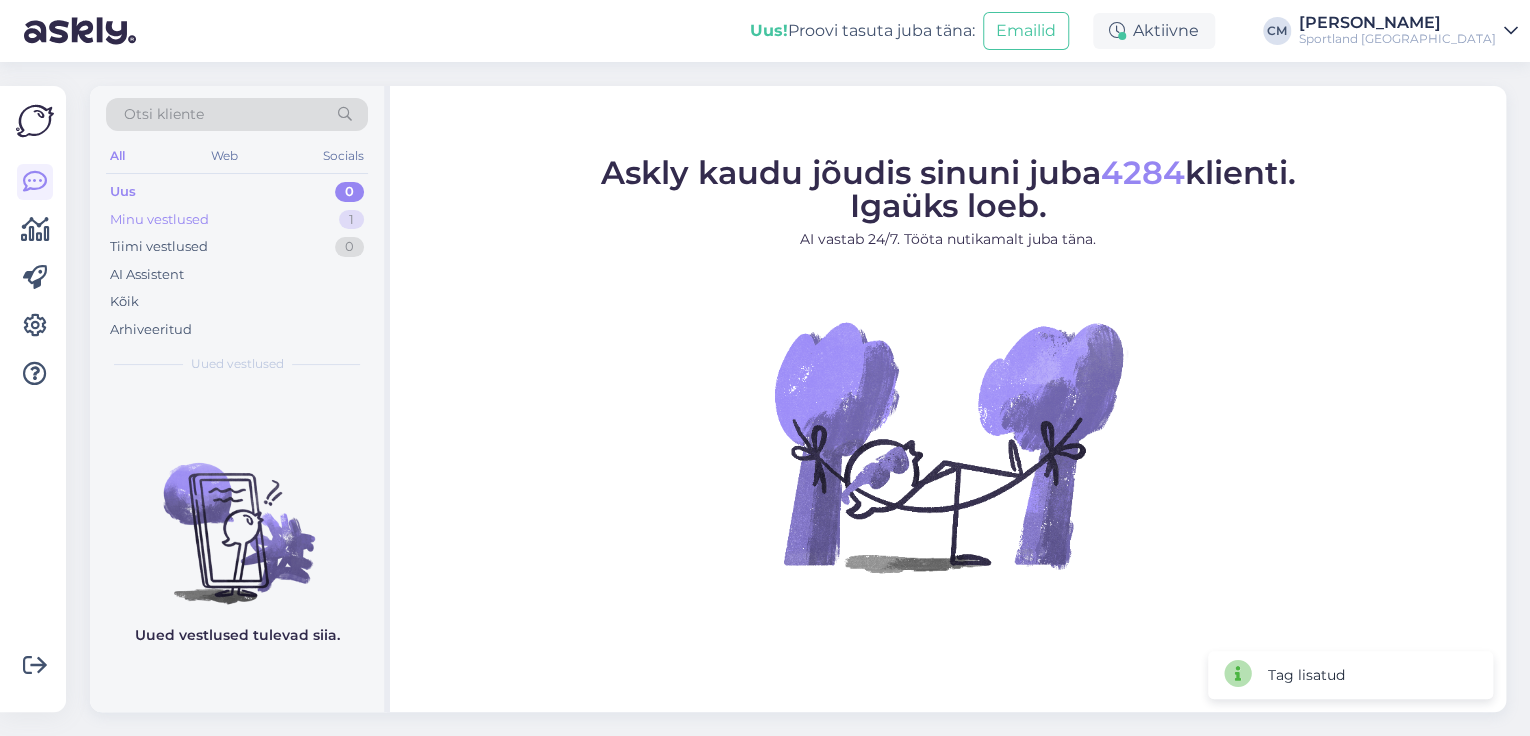 click on "Minu vestlused 1" at bounding box center (237, 220) 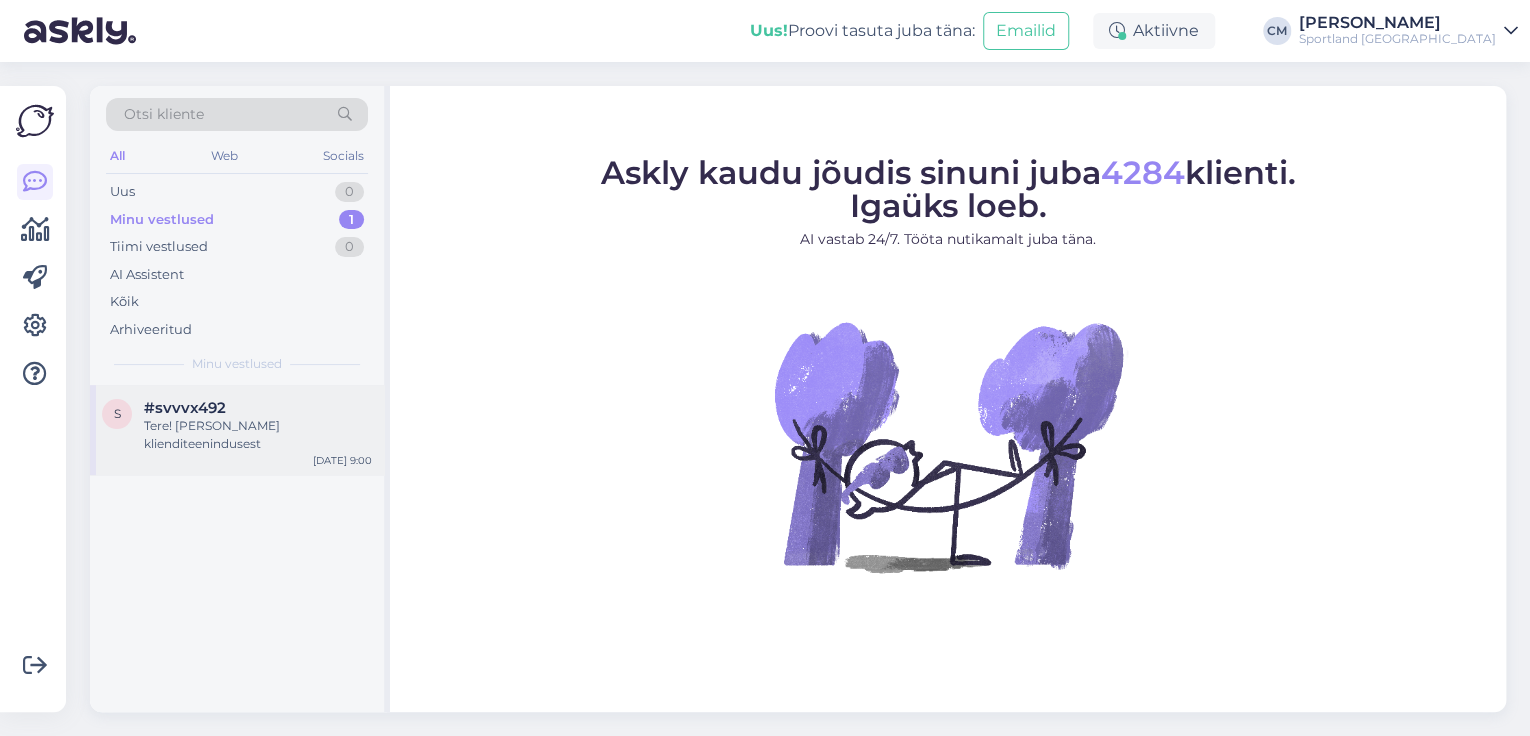 click on "#svvvx492" at bounding box center (258, 408) 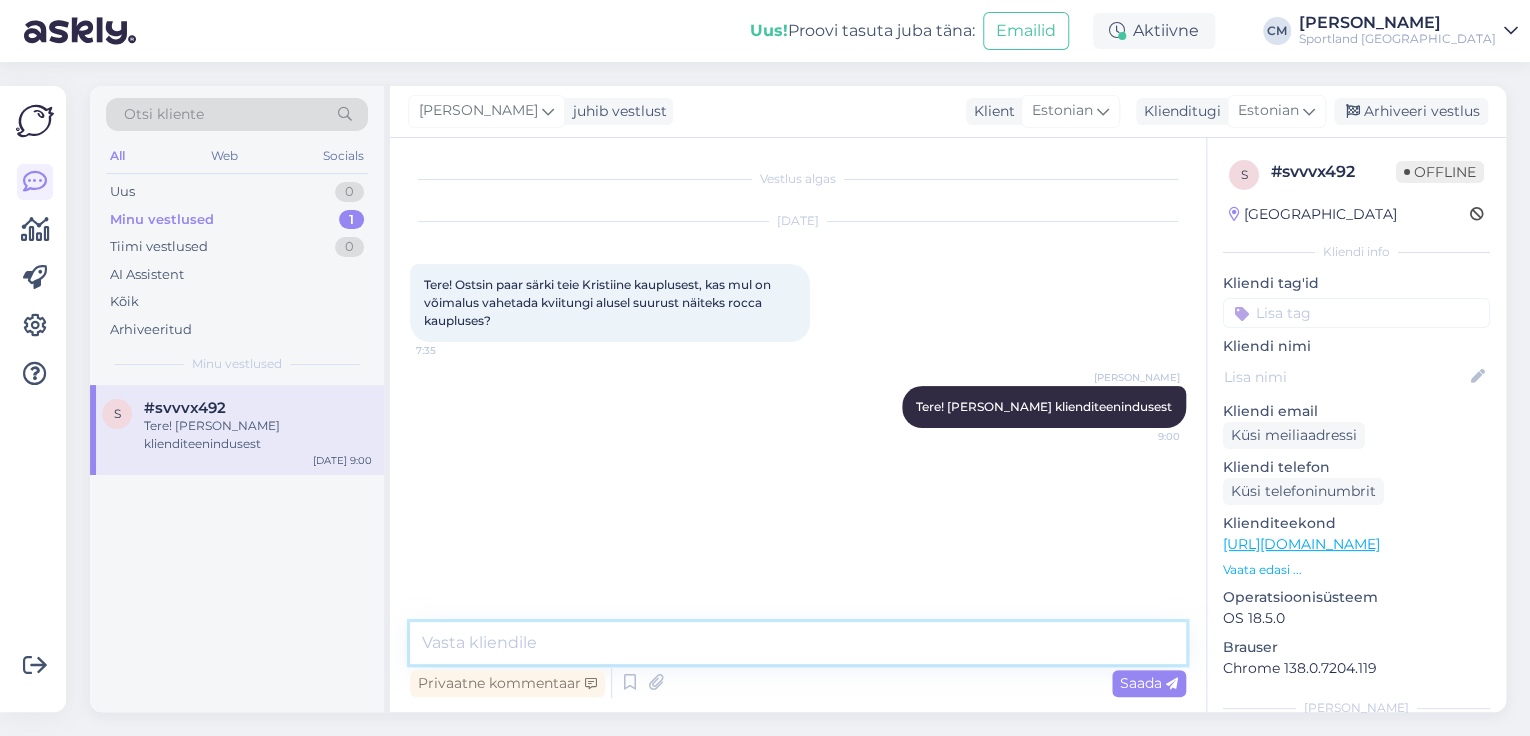 click at bounding box center (798, 643) 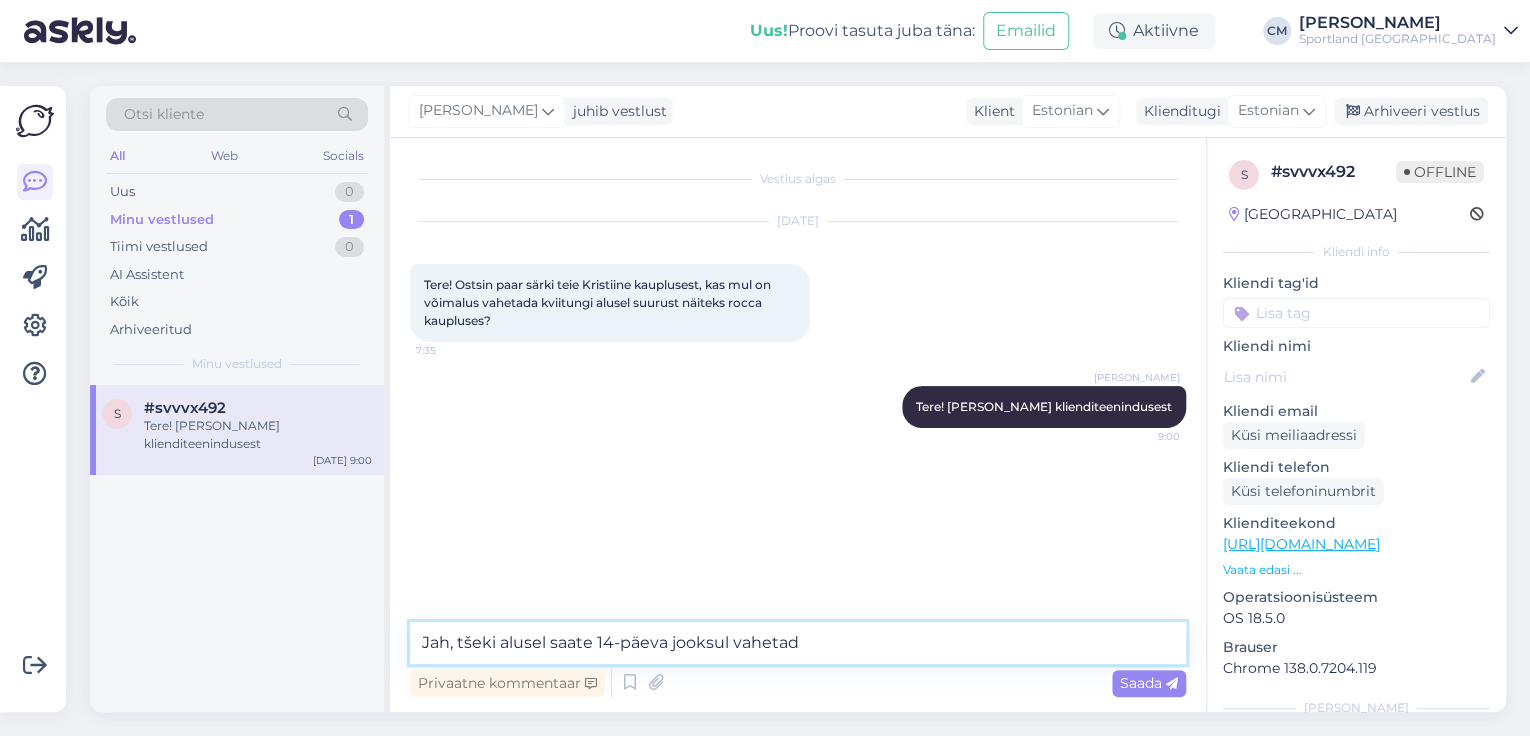 type on "Jah, tšeki alusel saate 14-päeva jooksul vahetada" 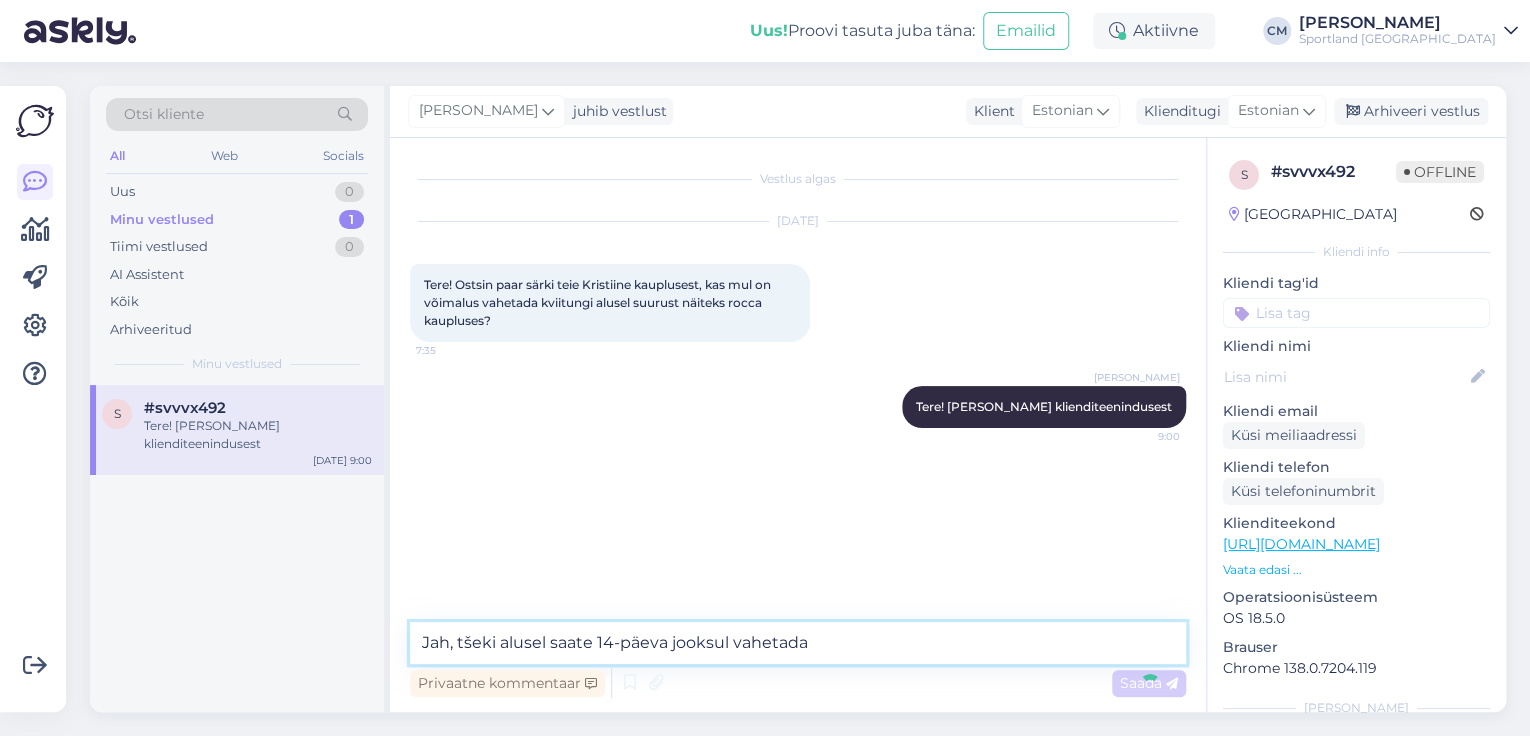 type 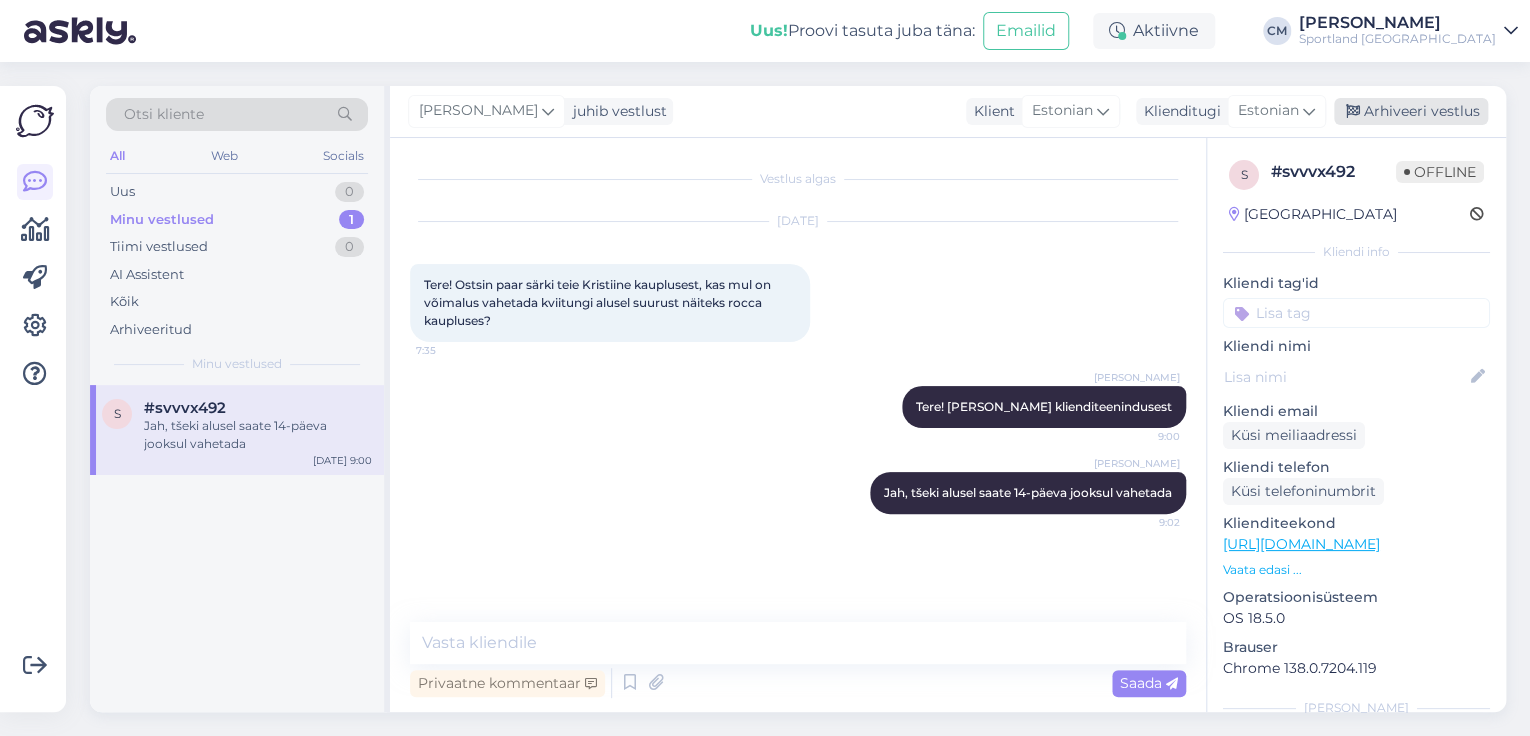 click on "Arhiveeri vestlus" at bounding box center [1411, 111] 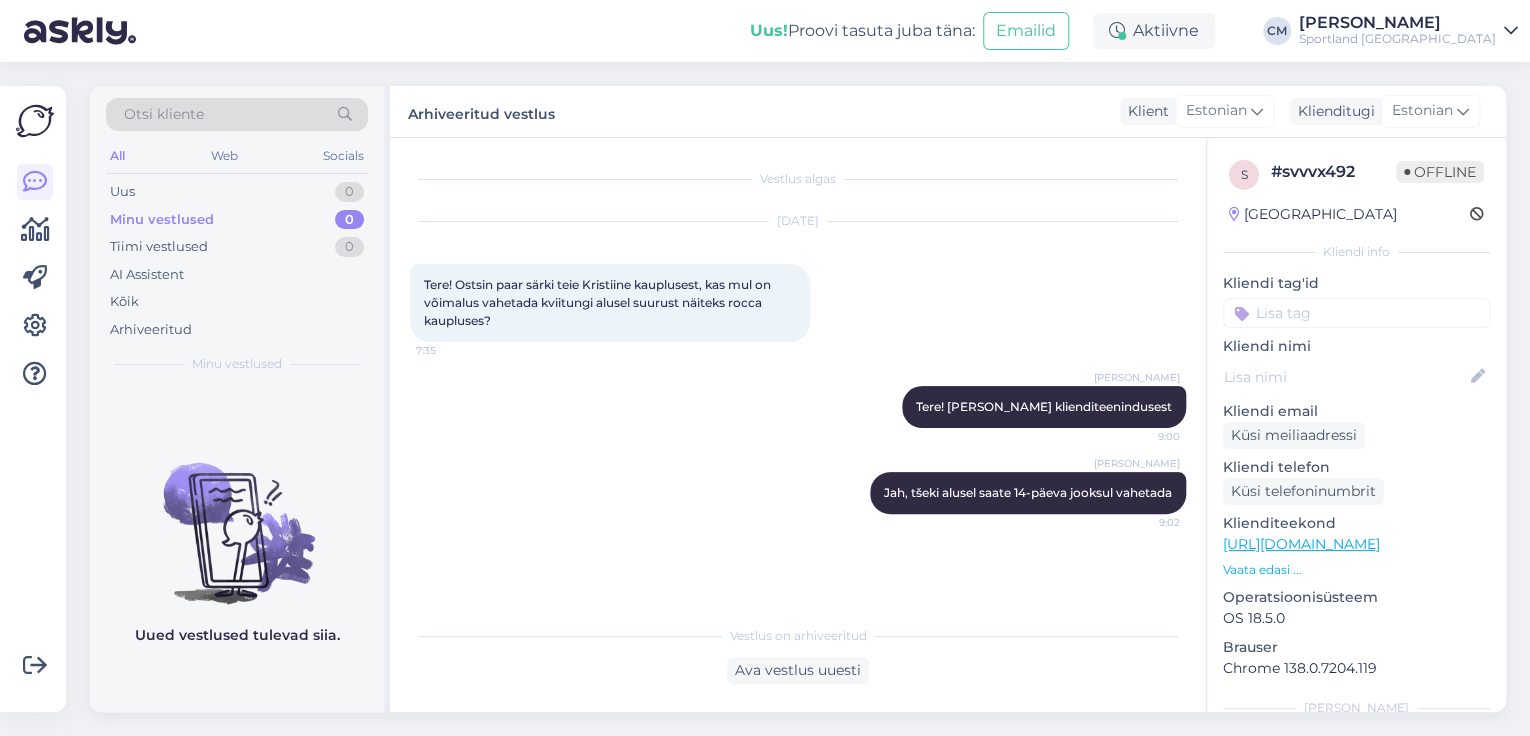 click on "s # svvvx492 Offline     [GEOGRAPHIC_DATA] Kliendi info Kliendi tag'id  Kliendi nimi Kliendi email Küsi meiliaadressi Kliendi telefon Küsi telefoninumbrit Klienditeekond [URL][DOMAIN_NAME] Vaata edasi ... Operatsioonisüsteem OS 18.5.0 [PERSON_NAME] Chrome 138.0.7204.119 [PERSON_NAME]" at bounding box center (1356, 552) 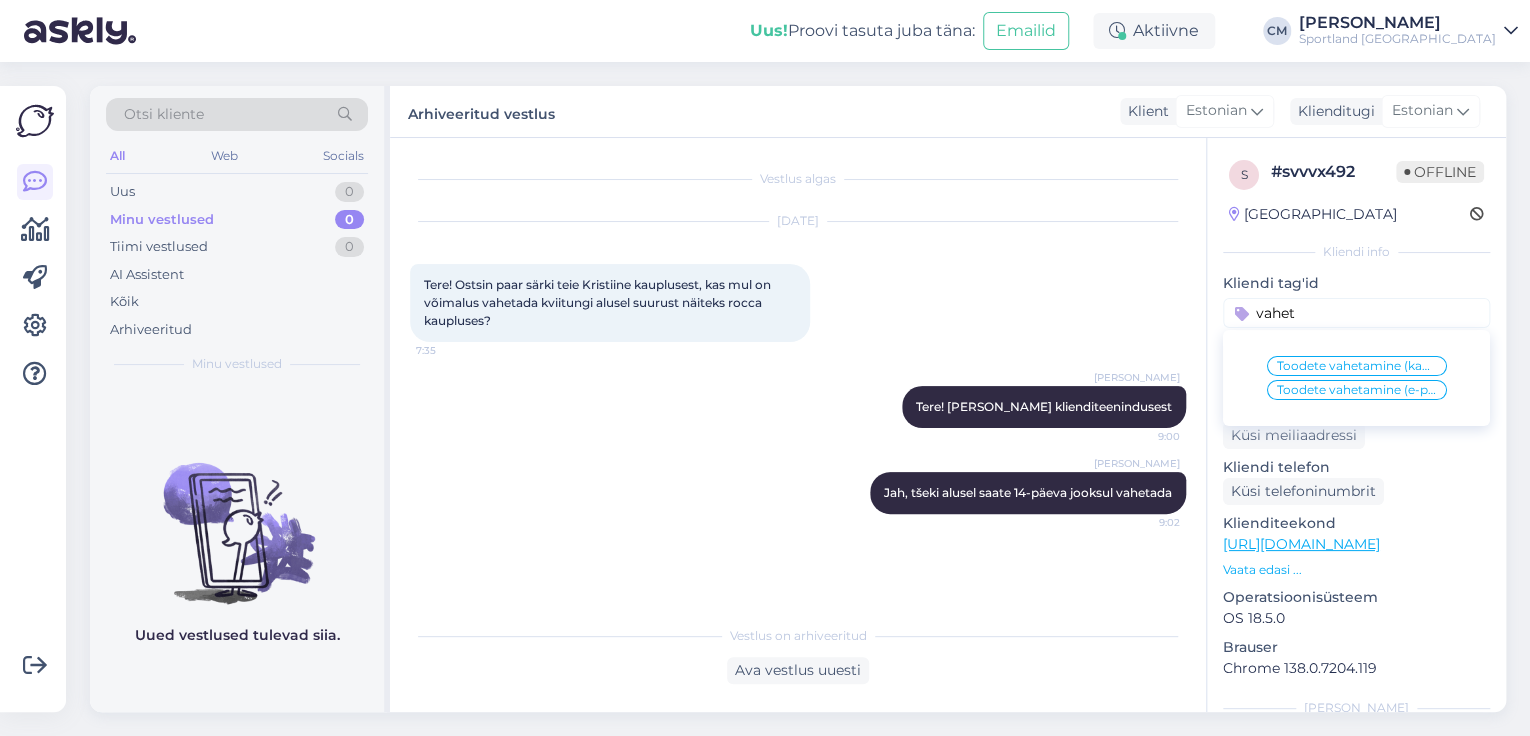 type on "vahet" 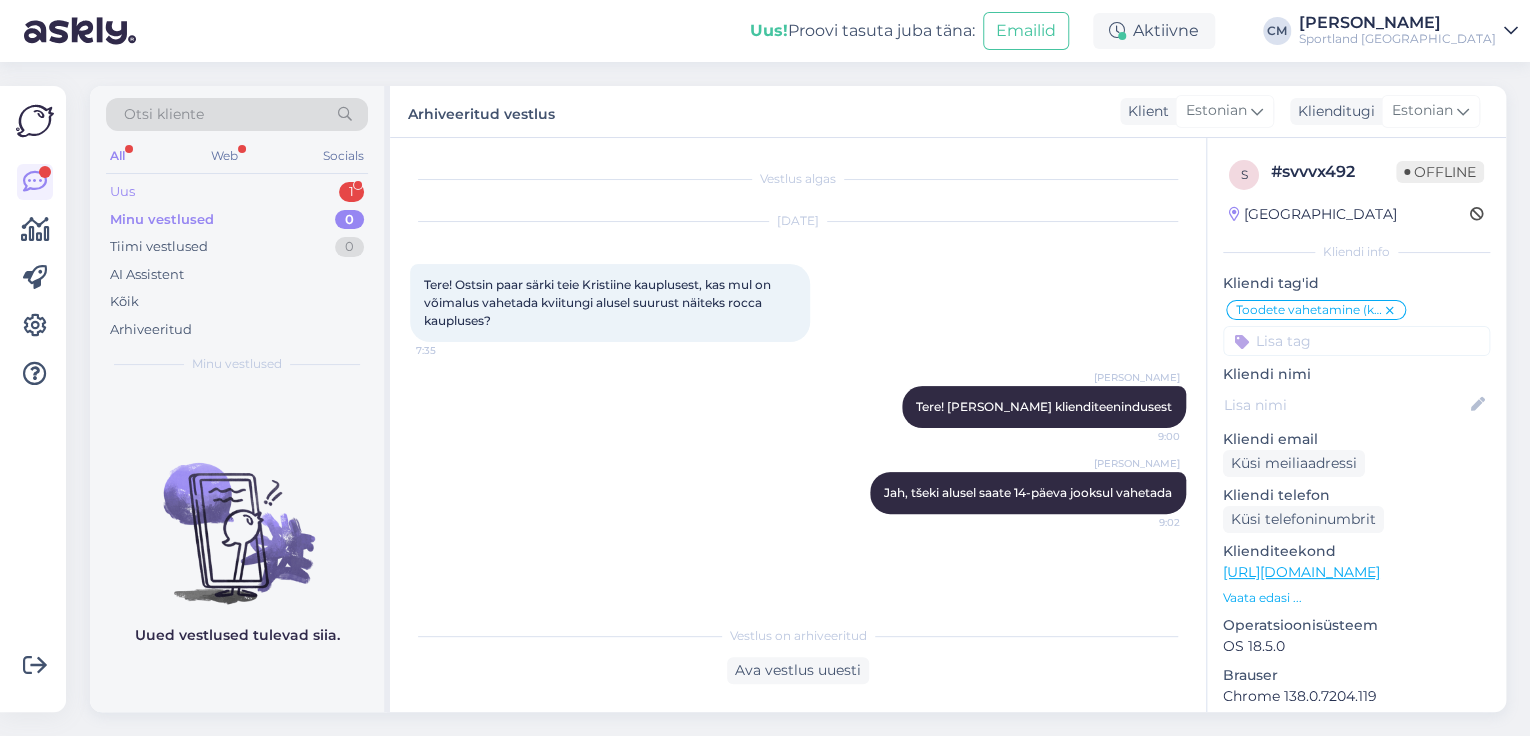 click on "Uus 1" at bounding box center [237, 192] 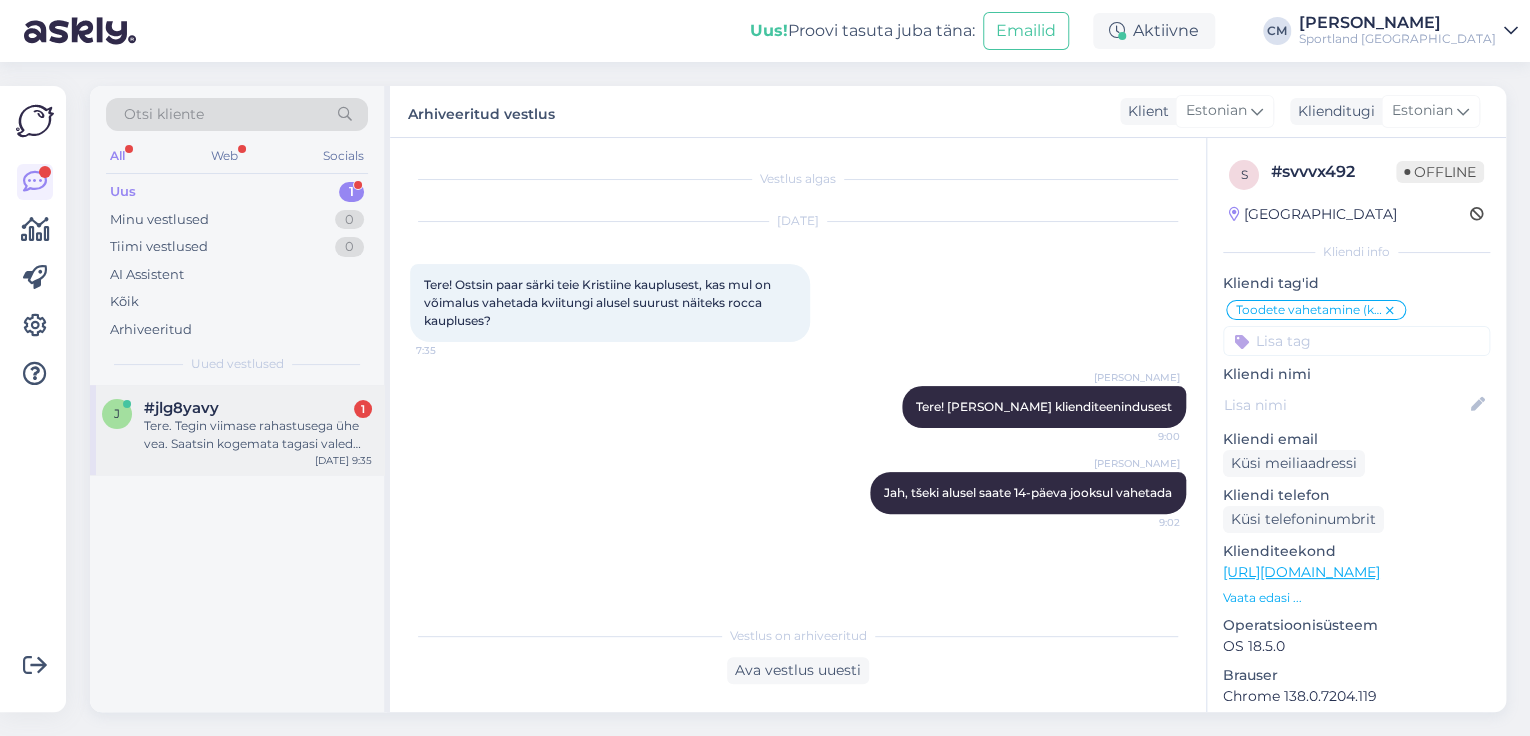click on "Tere. Tegin viimase rahastusega ühe vea. Saatsin kogemata tagasi valed tossud, kas on võimalik mul kuidagi uuesti need õiged saada?" at bounding box center (258, 435) 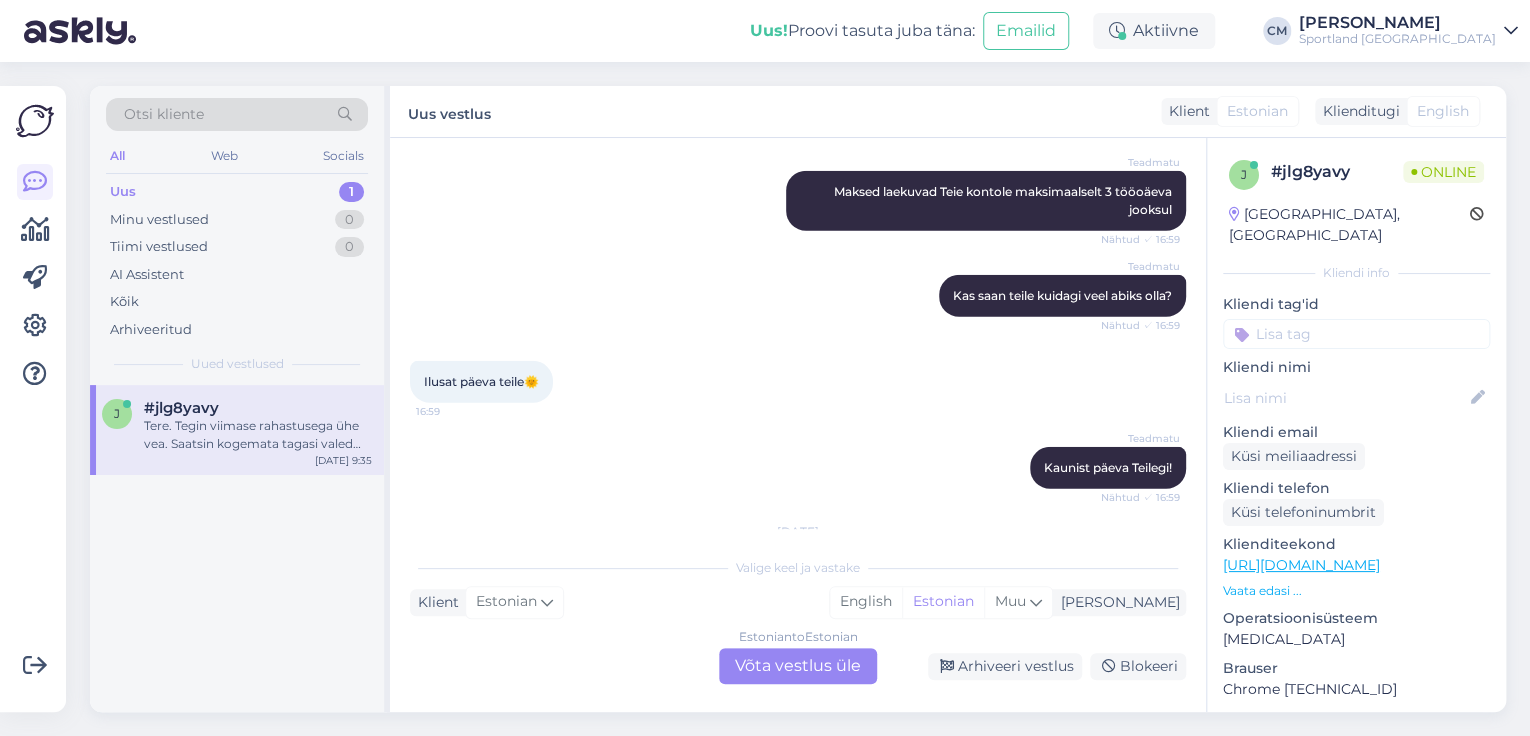 click on "Estonian  to  Estonian Võta vestlus üle" at bounding box center (798, 666) 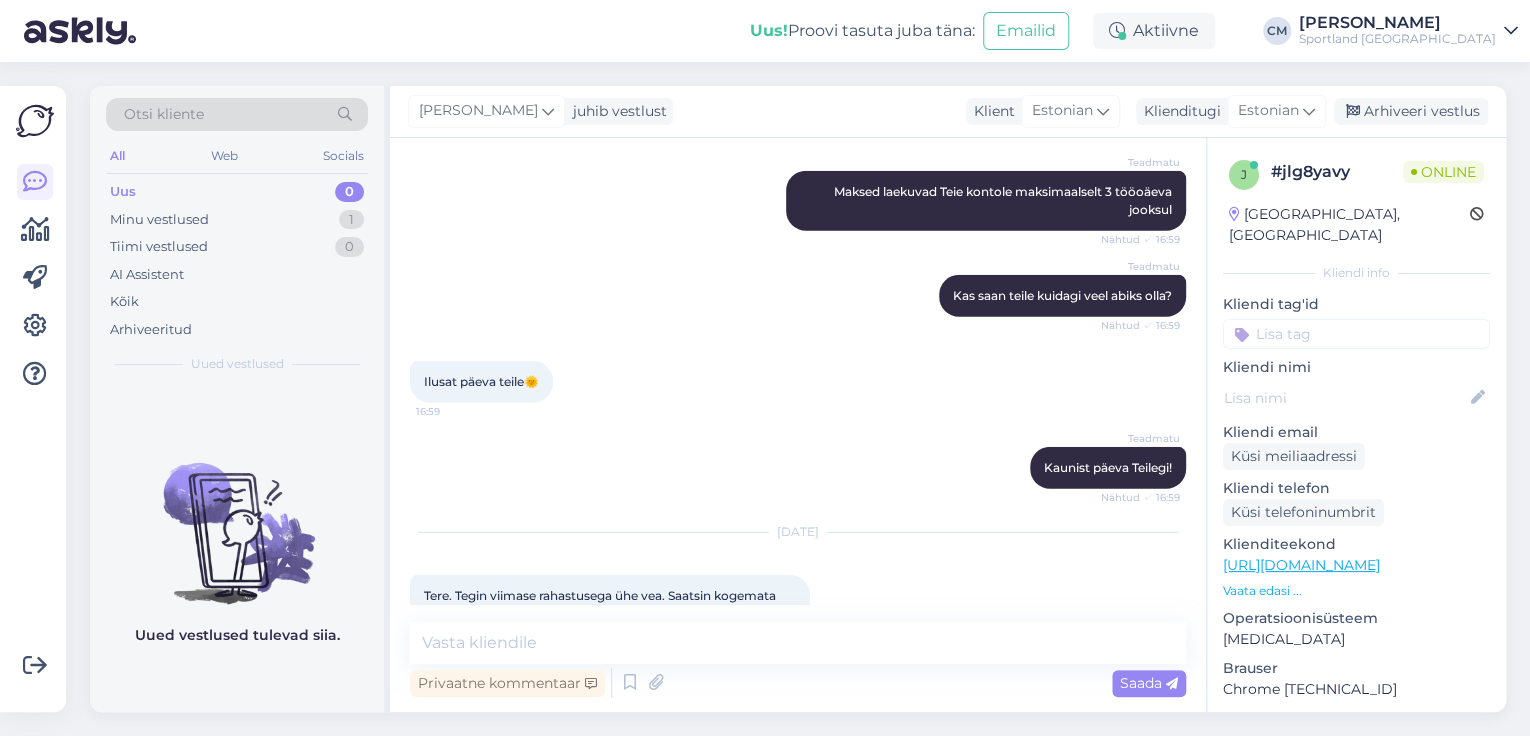 scroll, scrollTop: 10422, scrollLeft: 0, axis: vertical 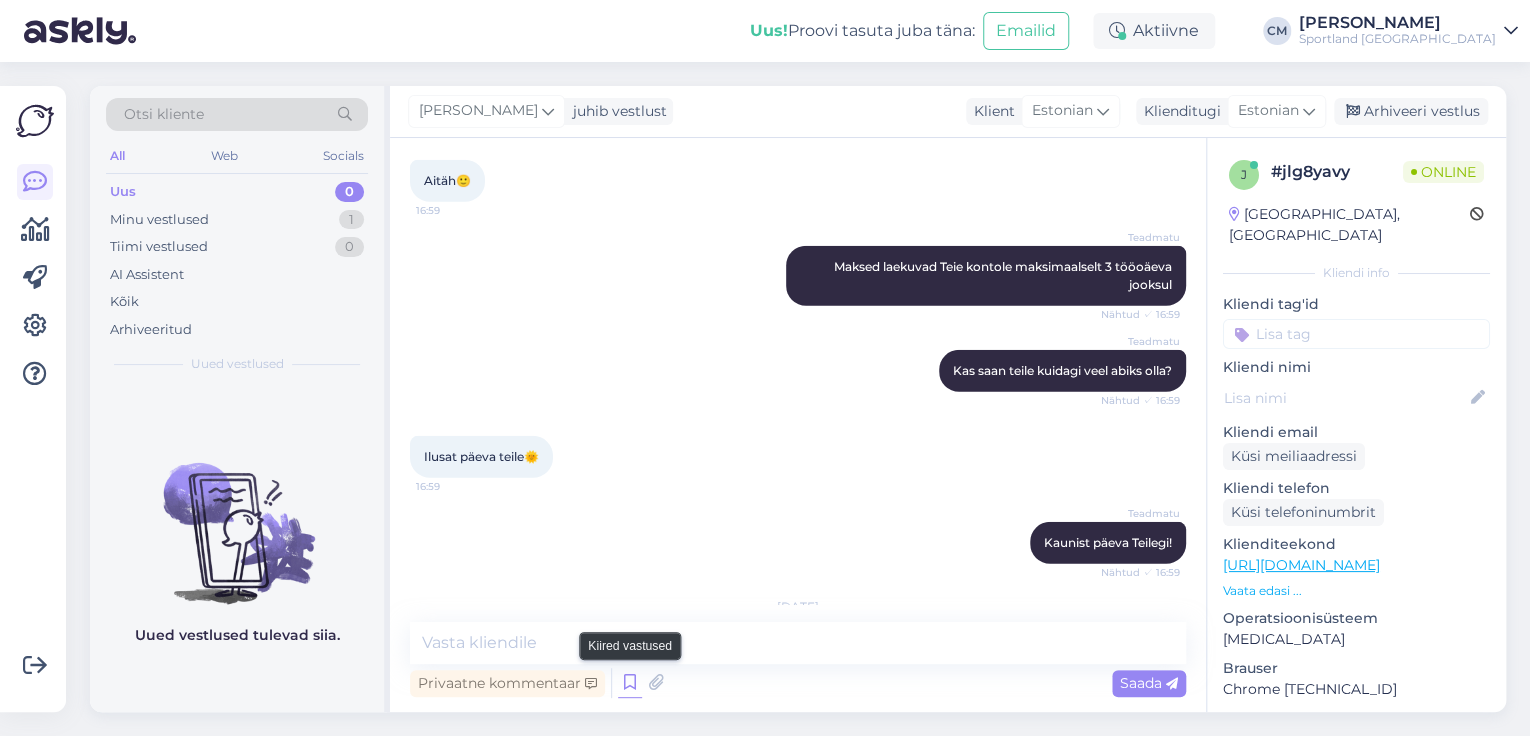 click at bounding box center [630, 683] 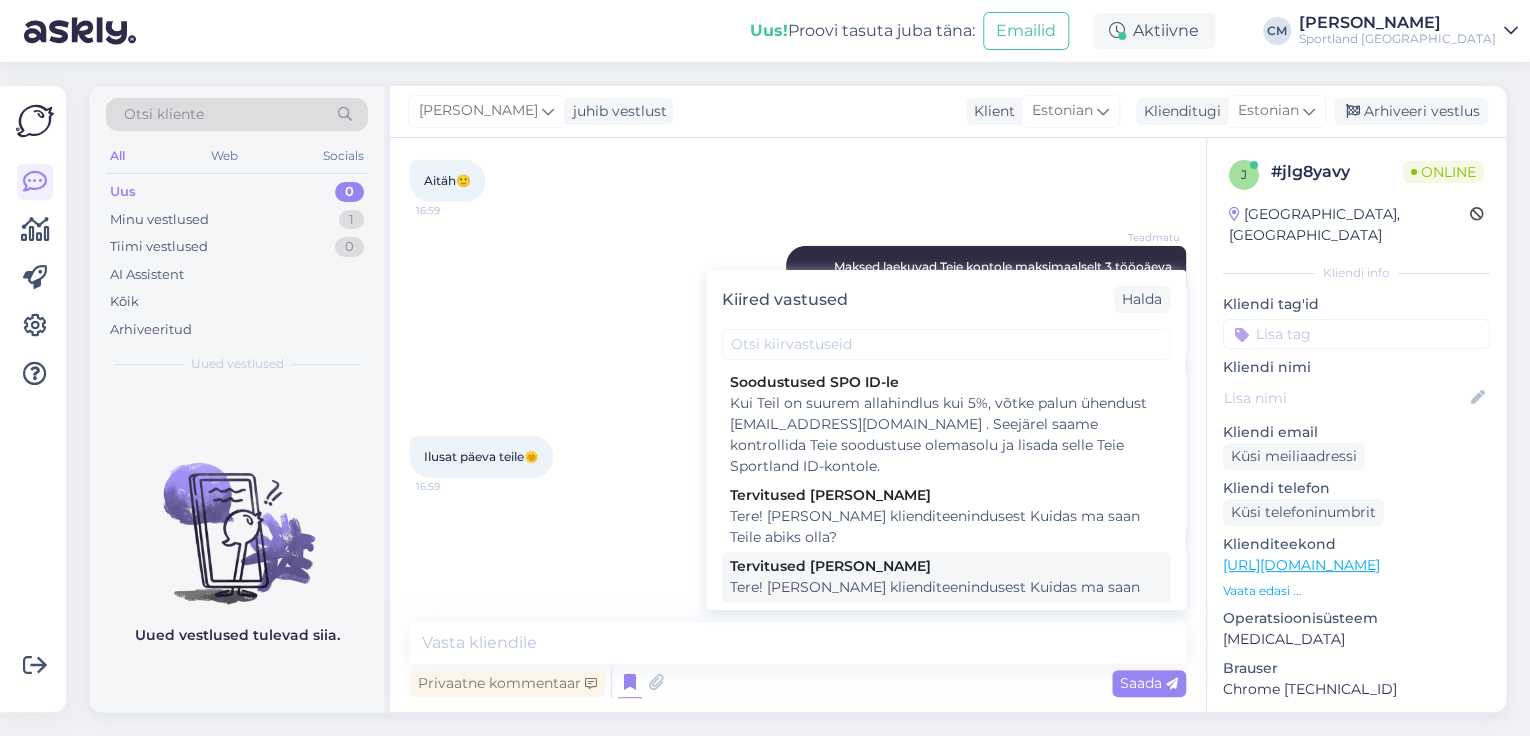 click on "Tere! [PERSON_NAME] klienditeenindusest
Kuidas ma saan Teile abiks olla?" at bounding box center [946, 598] 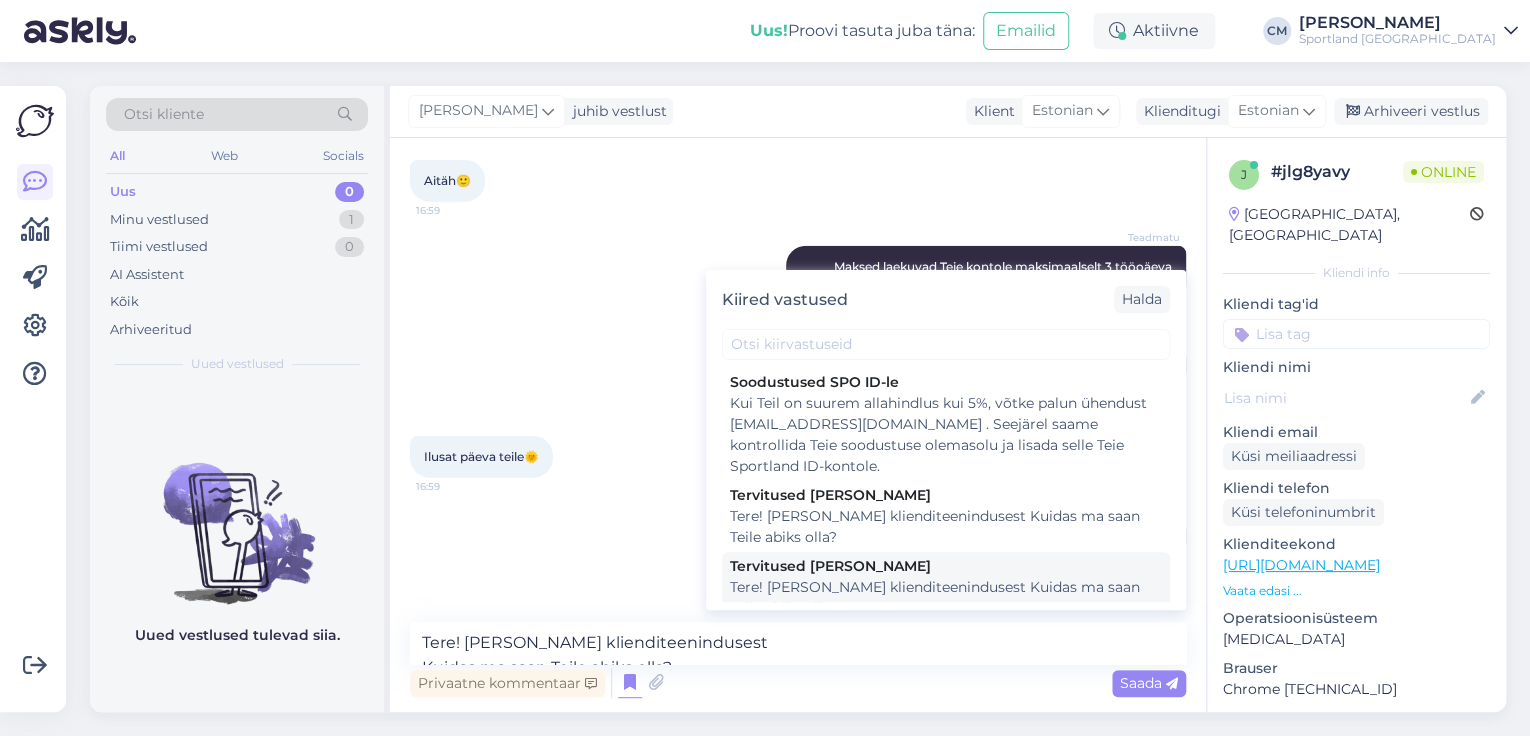 scroll, scrollTop: 10446, scrollLeft: 0, axis: vertical 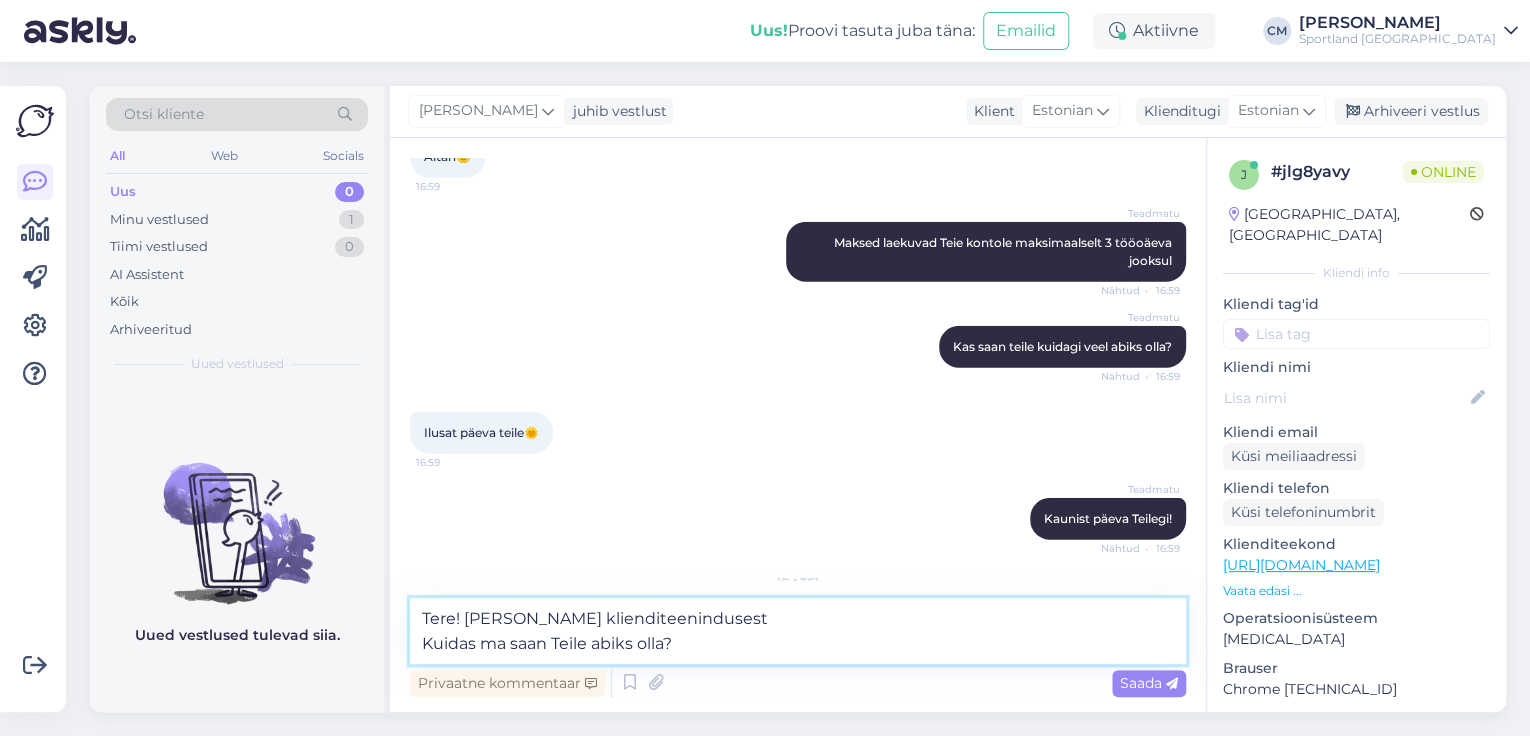 drag, startPoint x: 773, startPoint y: 638, endPoint x: 404, endPoint y: 639, distance: 369.00134 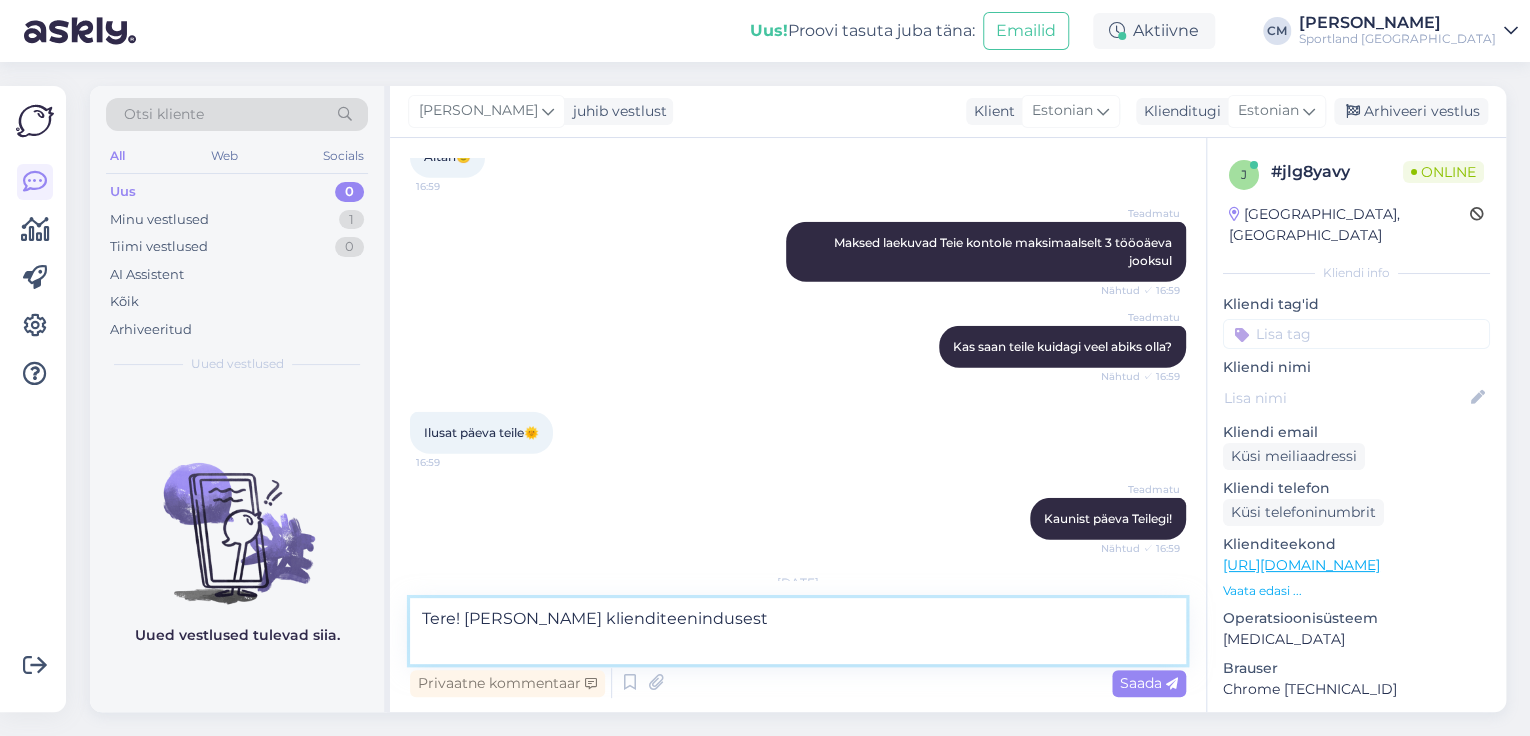 type on "Tere! [PERSON_NAME] klienditeenindusest" 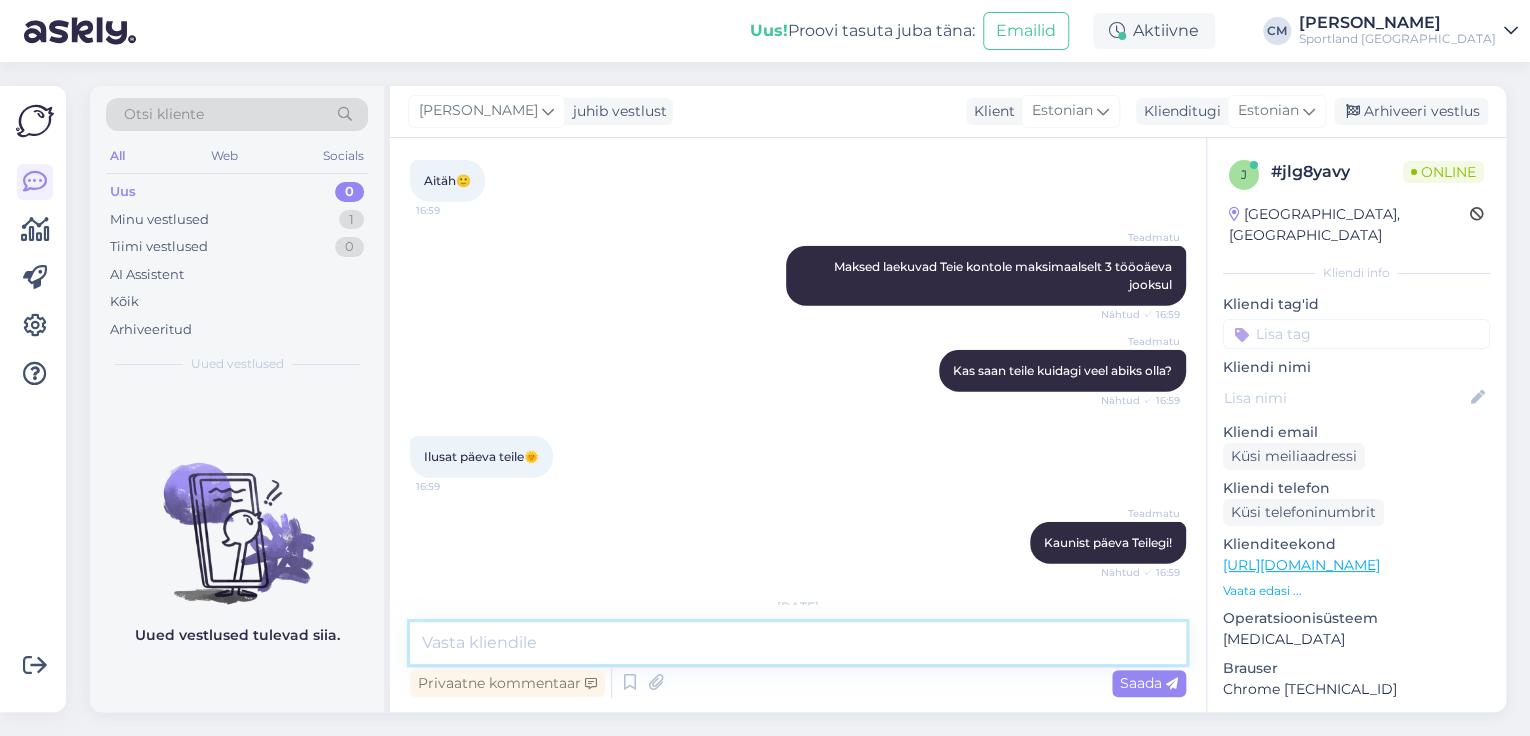 scroll, scrollTop: 10508, scrollLeft: 0, axis: vertical 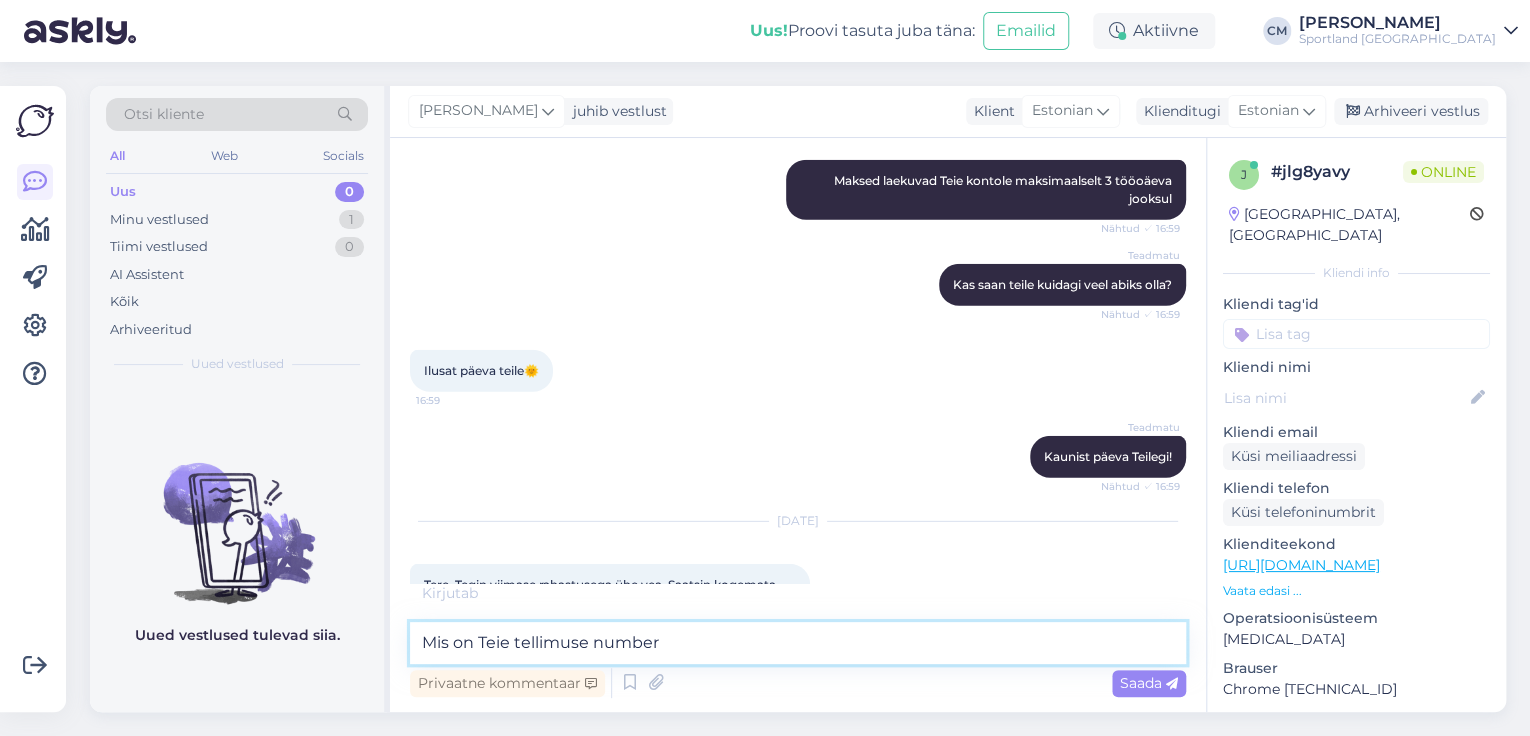 type on "Mis on [PERSON_NAME] number?" 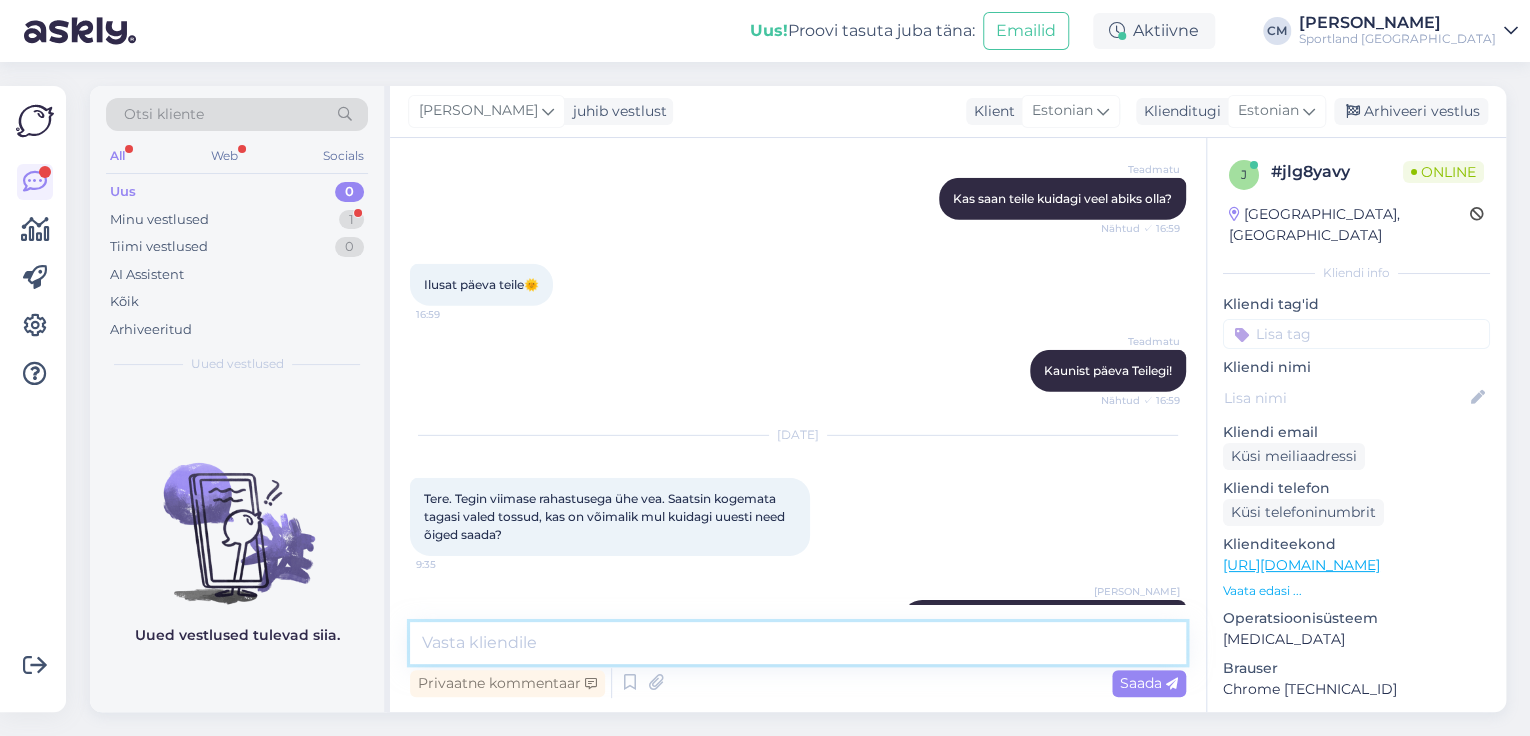 scroll, scrollTop: 10680, scrollLeft: 0, axis: vertical 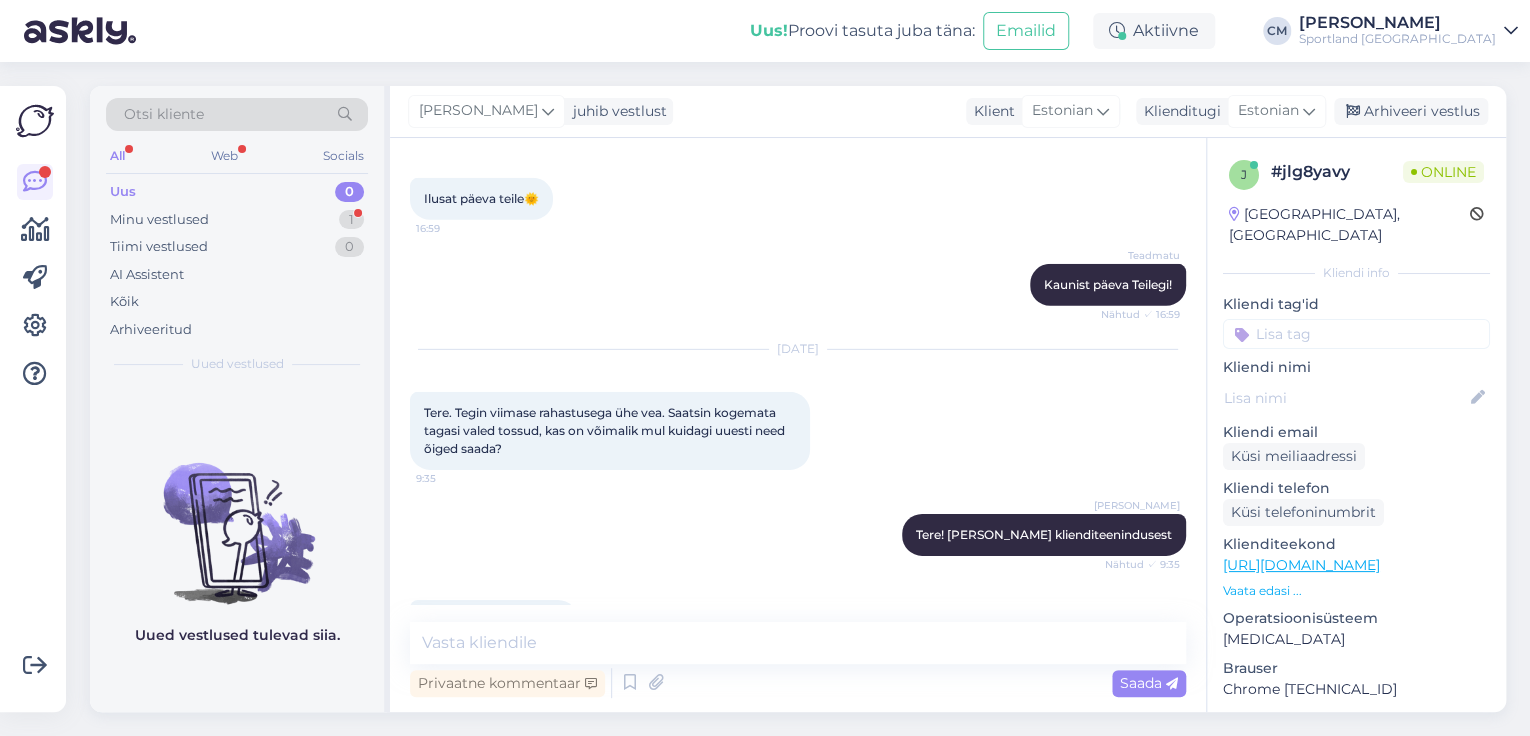 click on "Tellimus nr 4000471538" at bounding box center (494, 620) 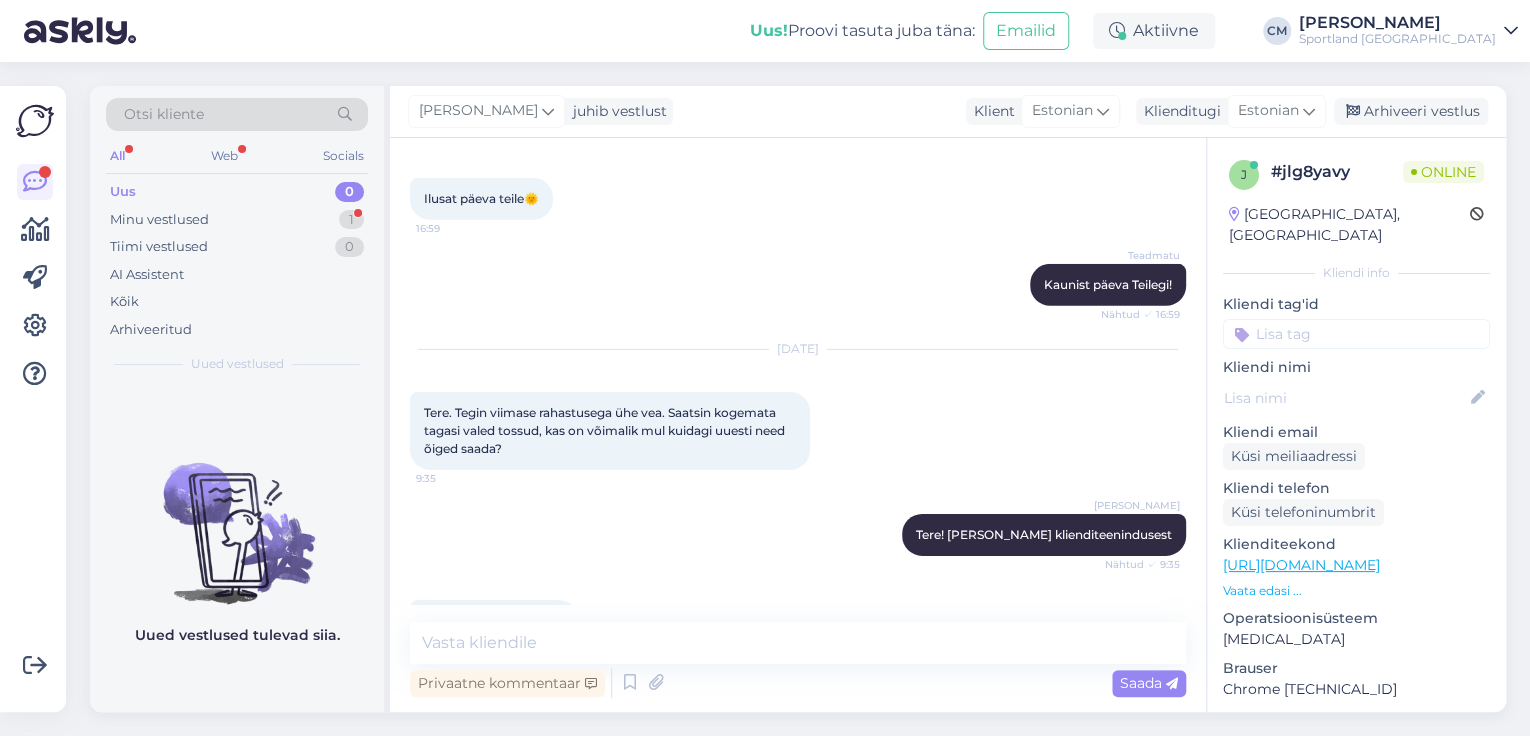 scroll, scrollTop: 10806, scrollLeft: 0, axis: vertical 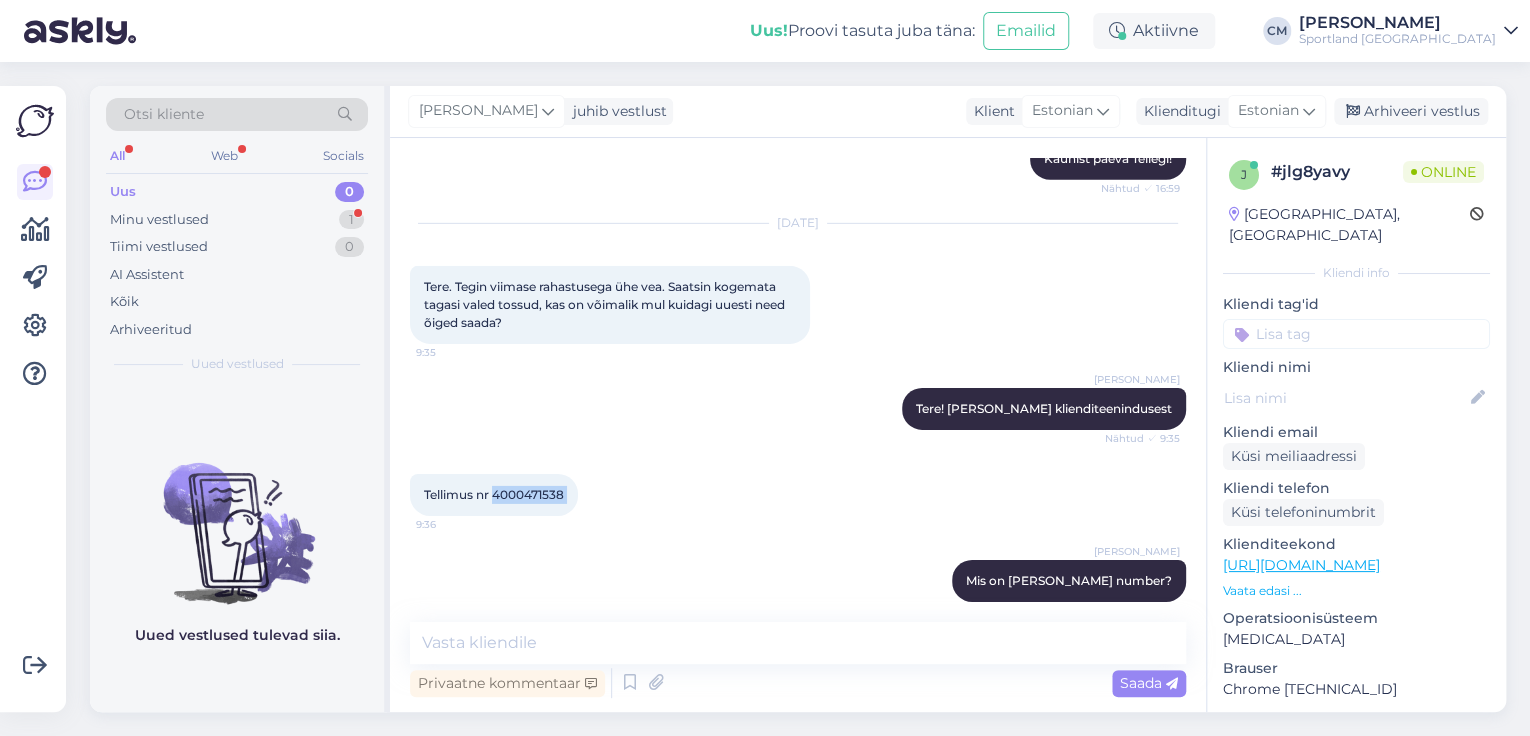 click at bounding box center [451, 687] 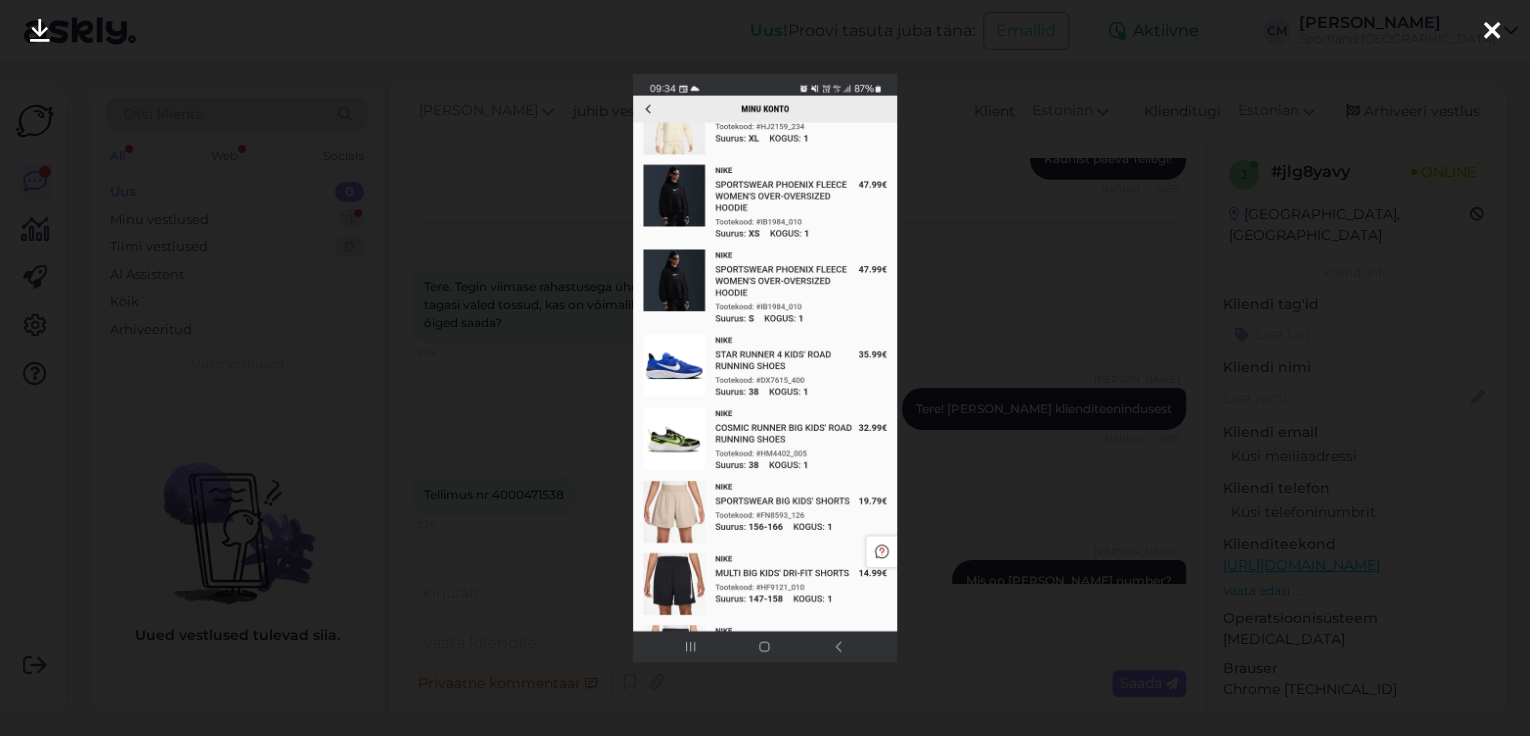 click at bounding box center [765, 368] 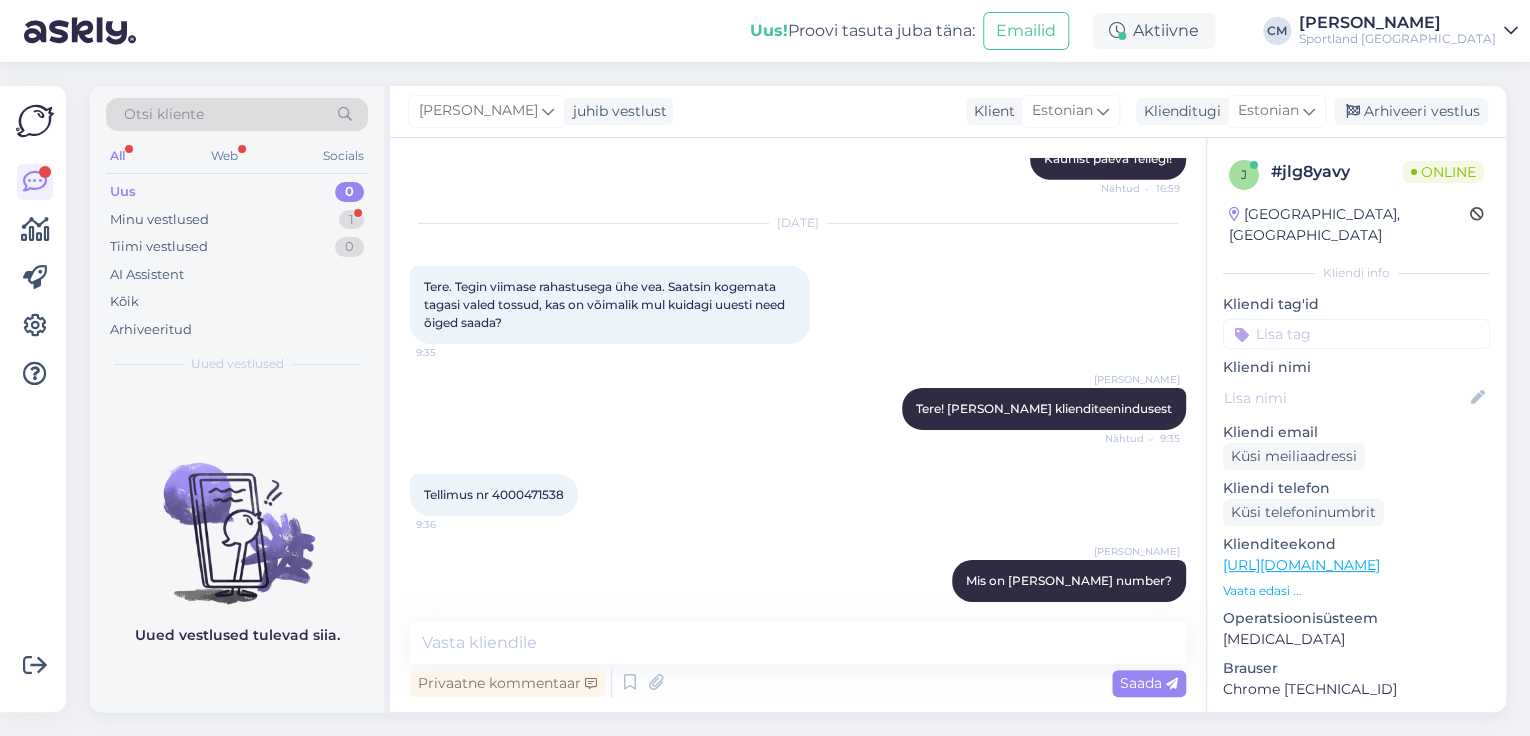 click on "Tellimus nr 4000471538" at bounding box center (494, 494) 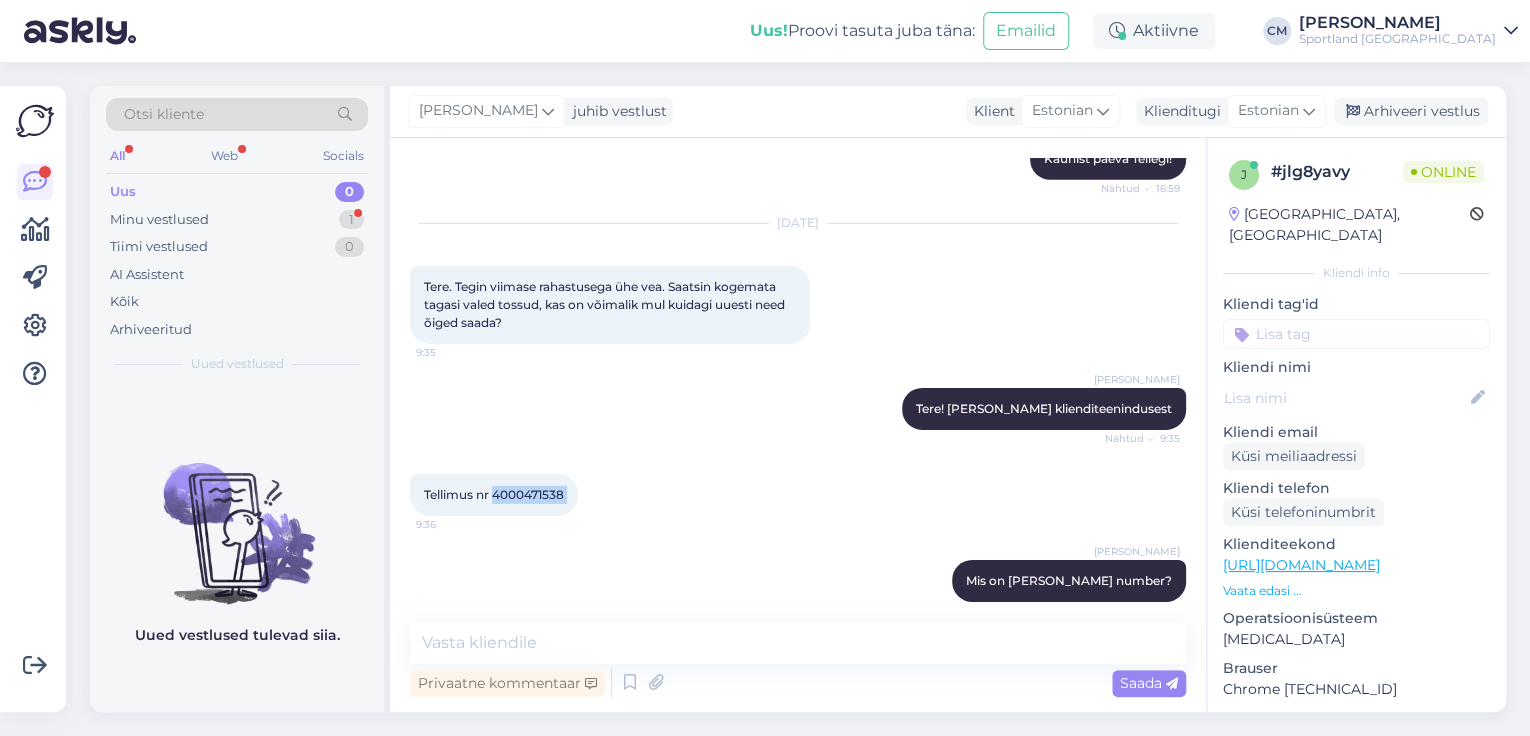click on "Tellimus nr 4000471538" at bounding box center (494, 494) 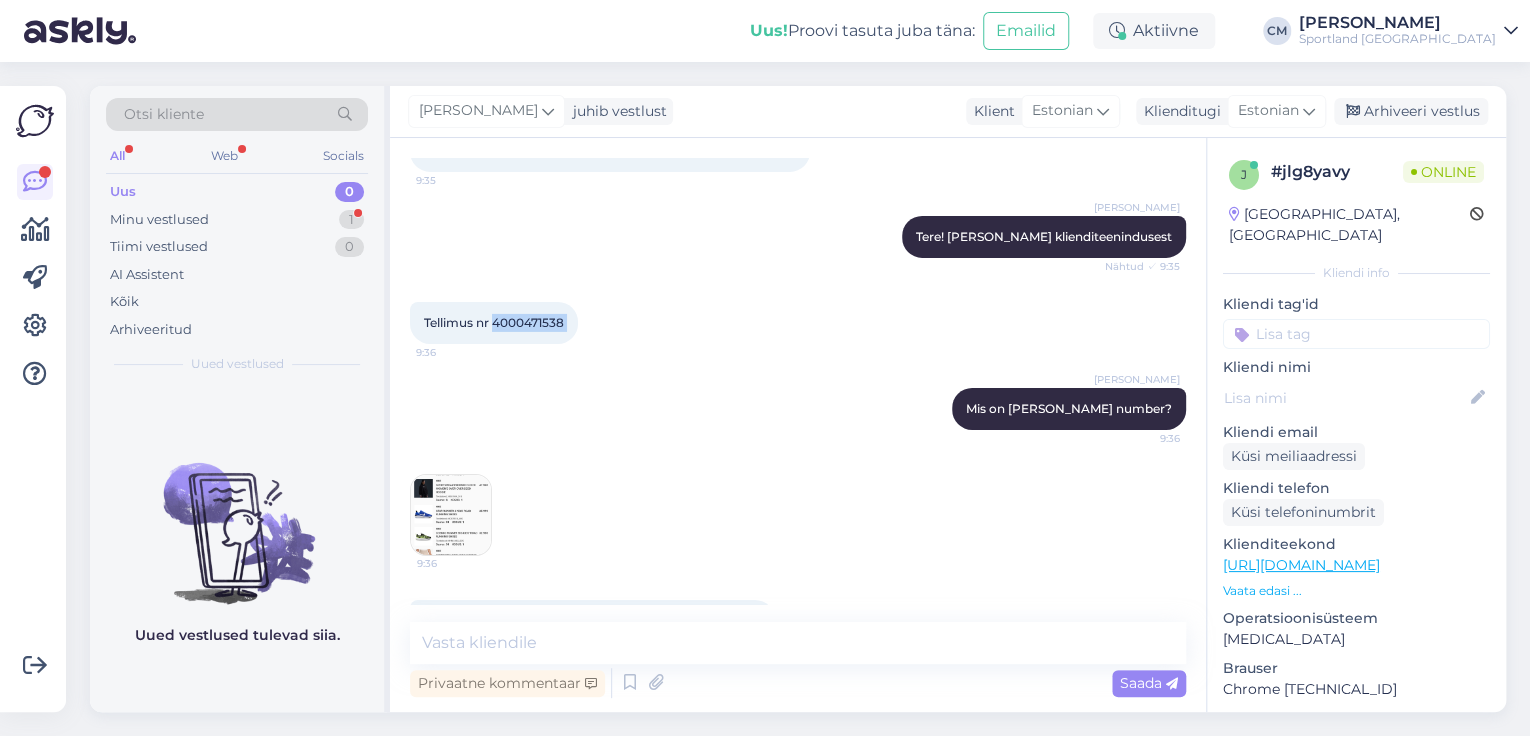 scroll, scrollTop: 11064, scrollLeft: 0, axis: vertical 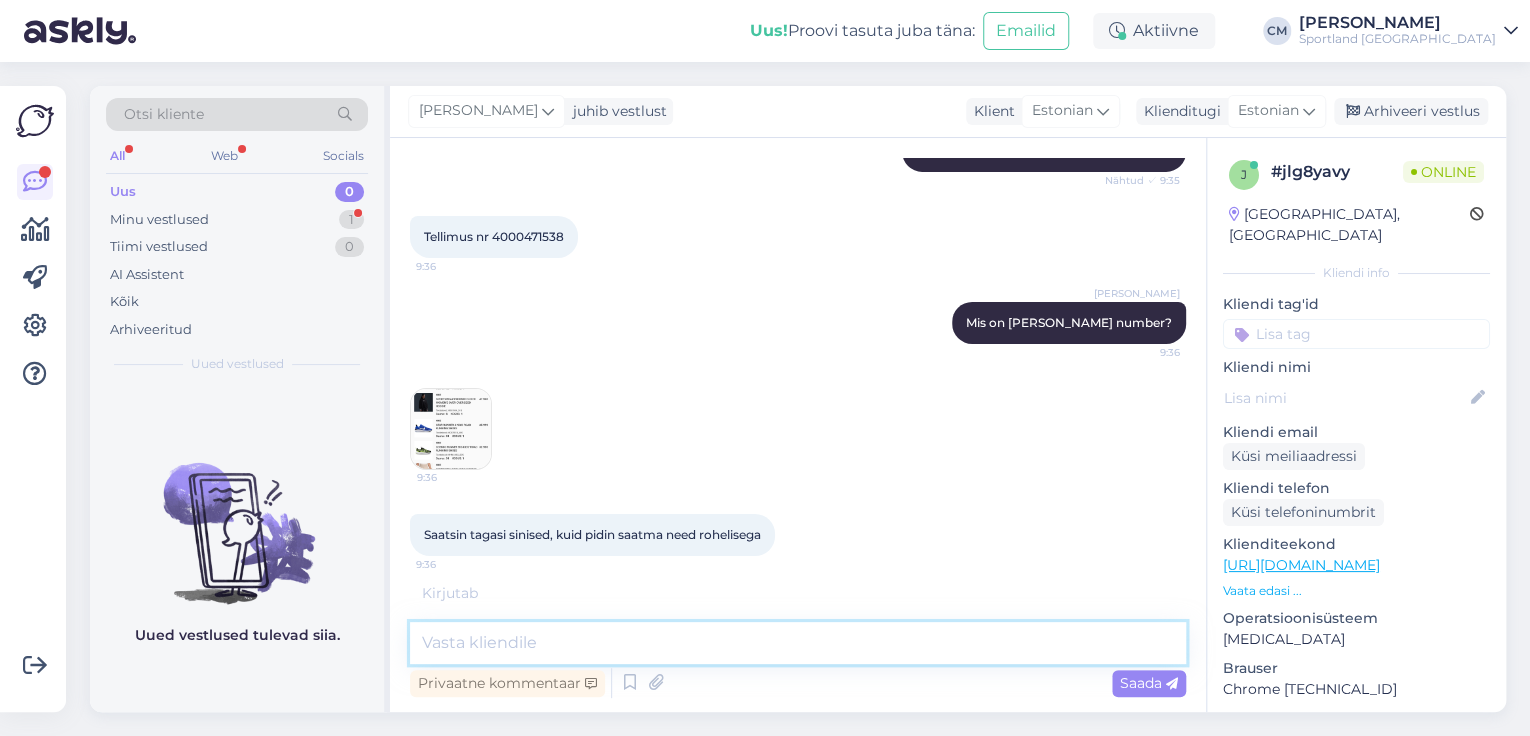 click at bounding box center (798, 643) 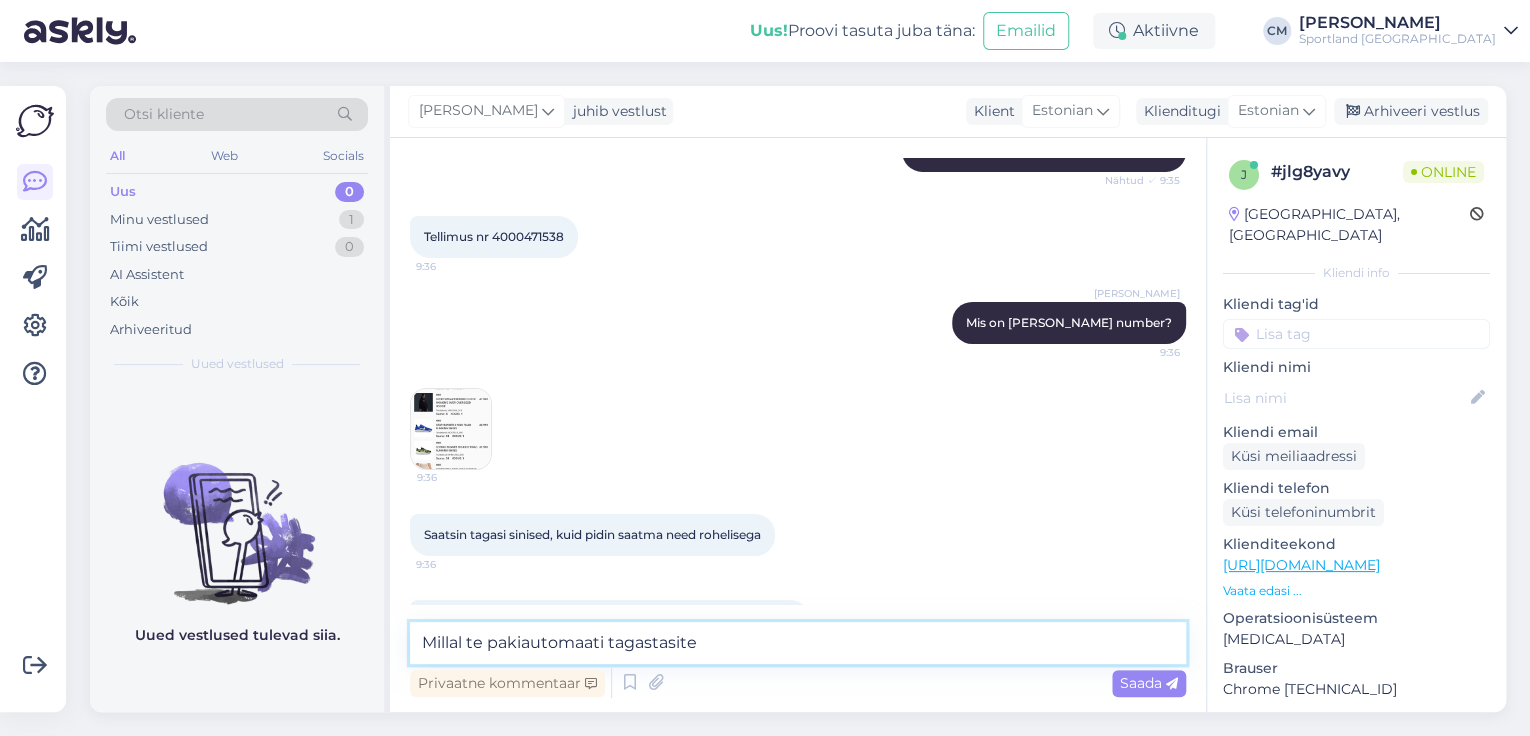 type on "Millal te pakiautomaati tagastasite?" 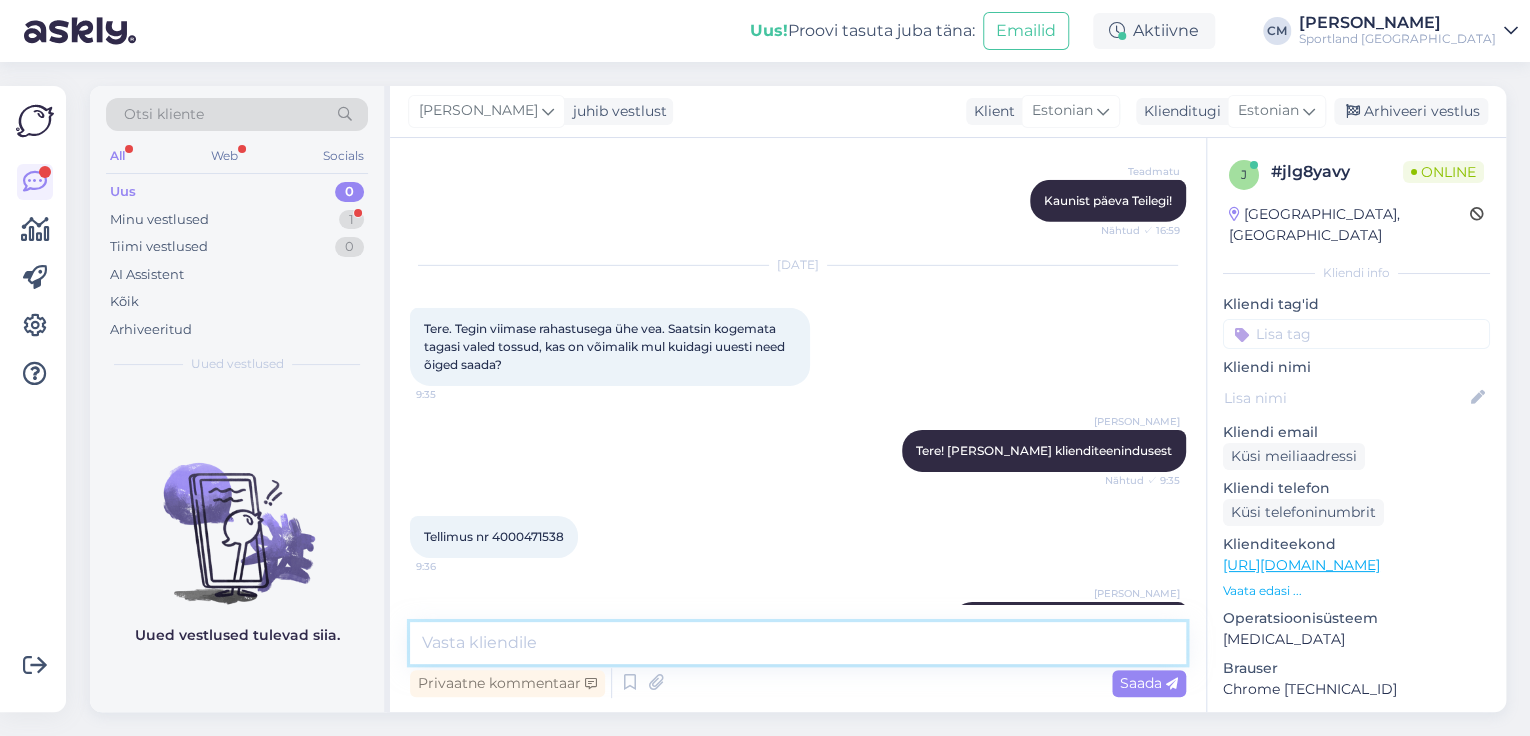 scroll, scrollTop: 10762, scrollLeft: 0, axis: vertical 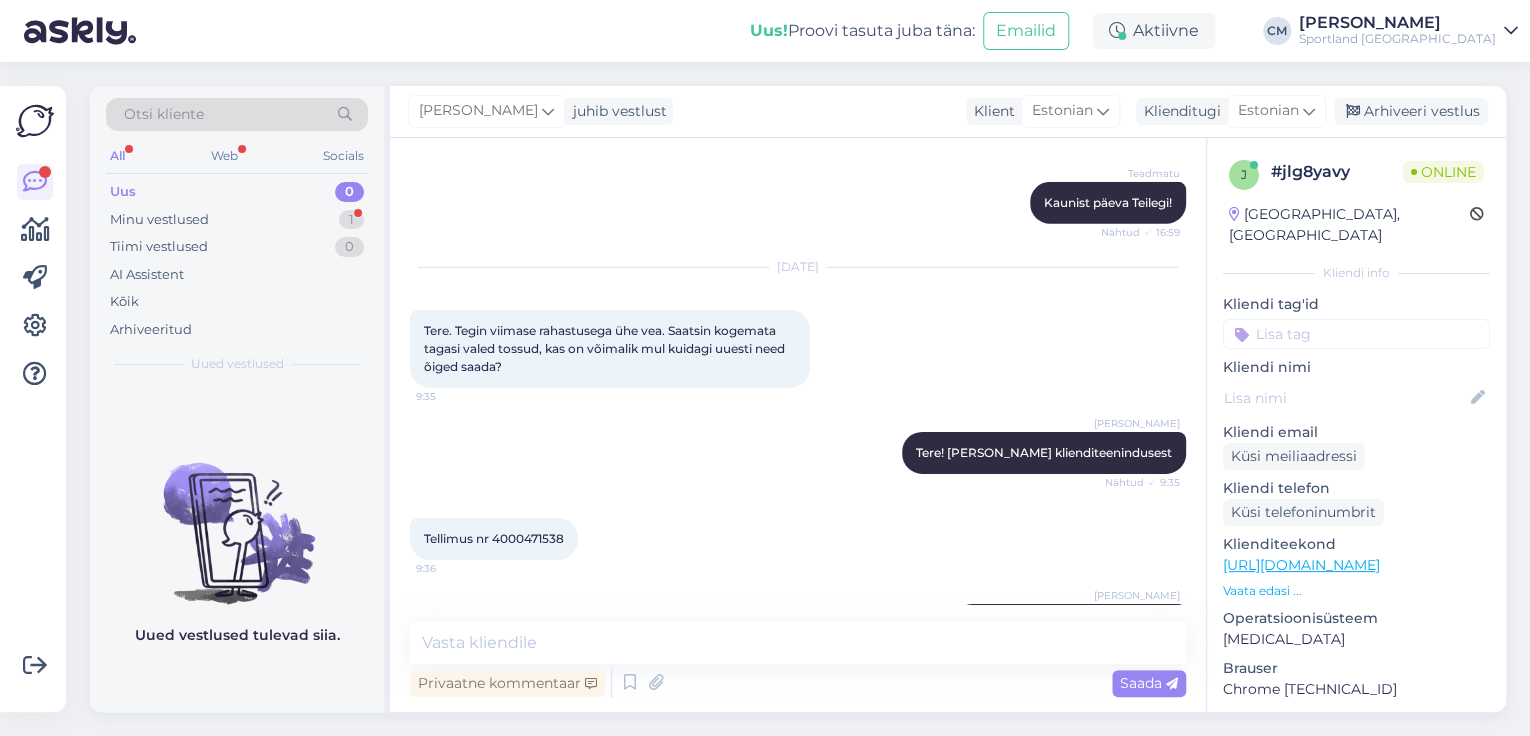 click on "Tellimus nr 4000471538 9:36" at bounding box center [494, 539] 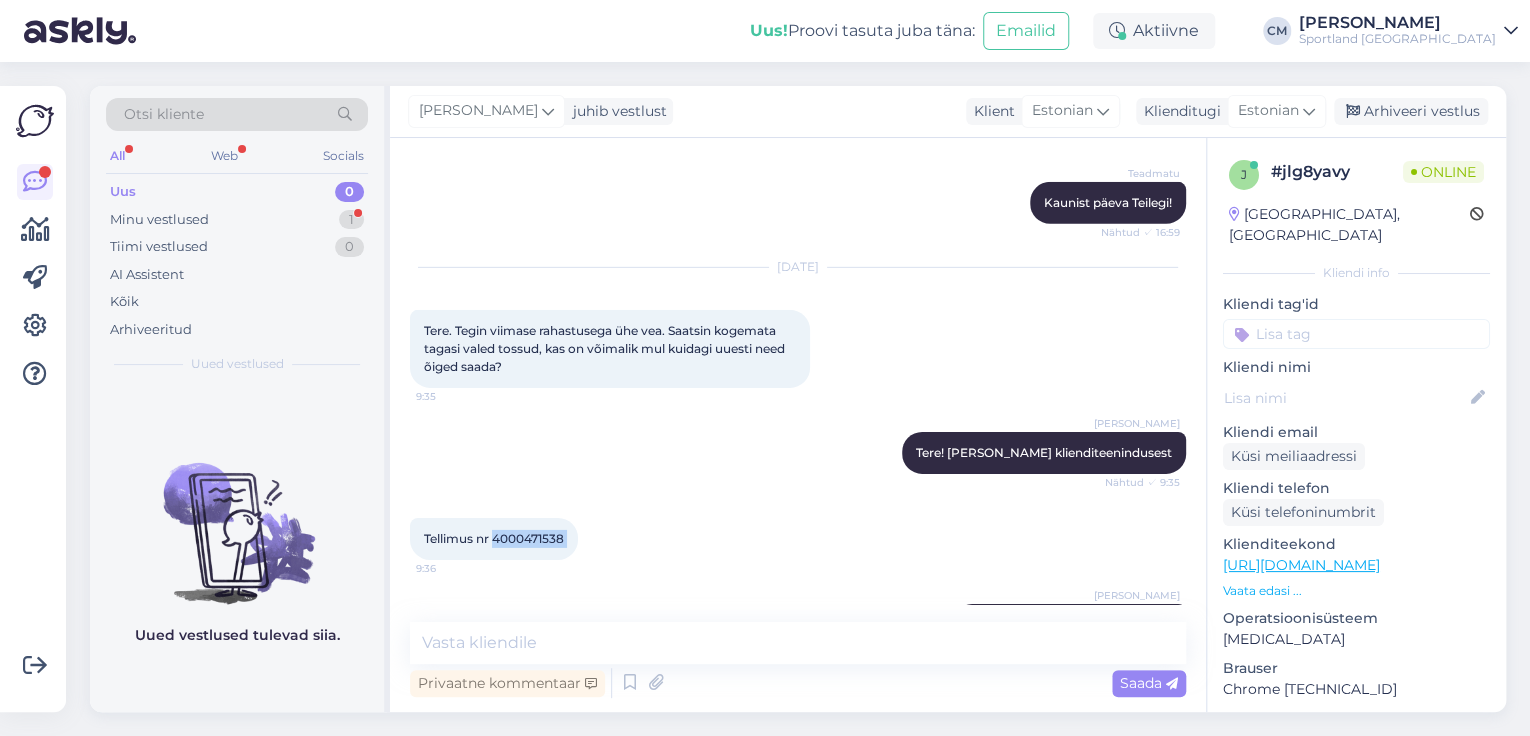 click on "Tellimus nr 4000471538" at bounding box center (494, 538) 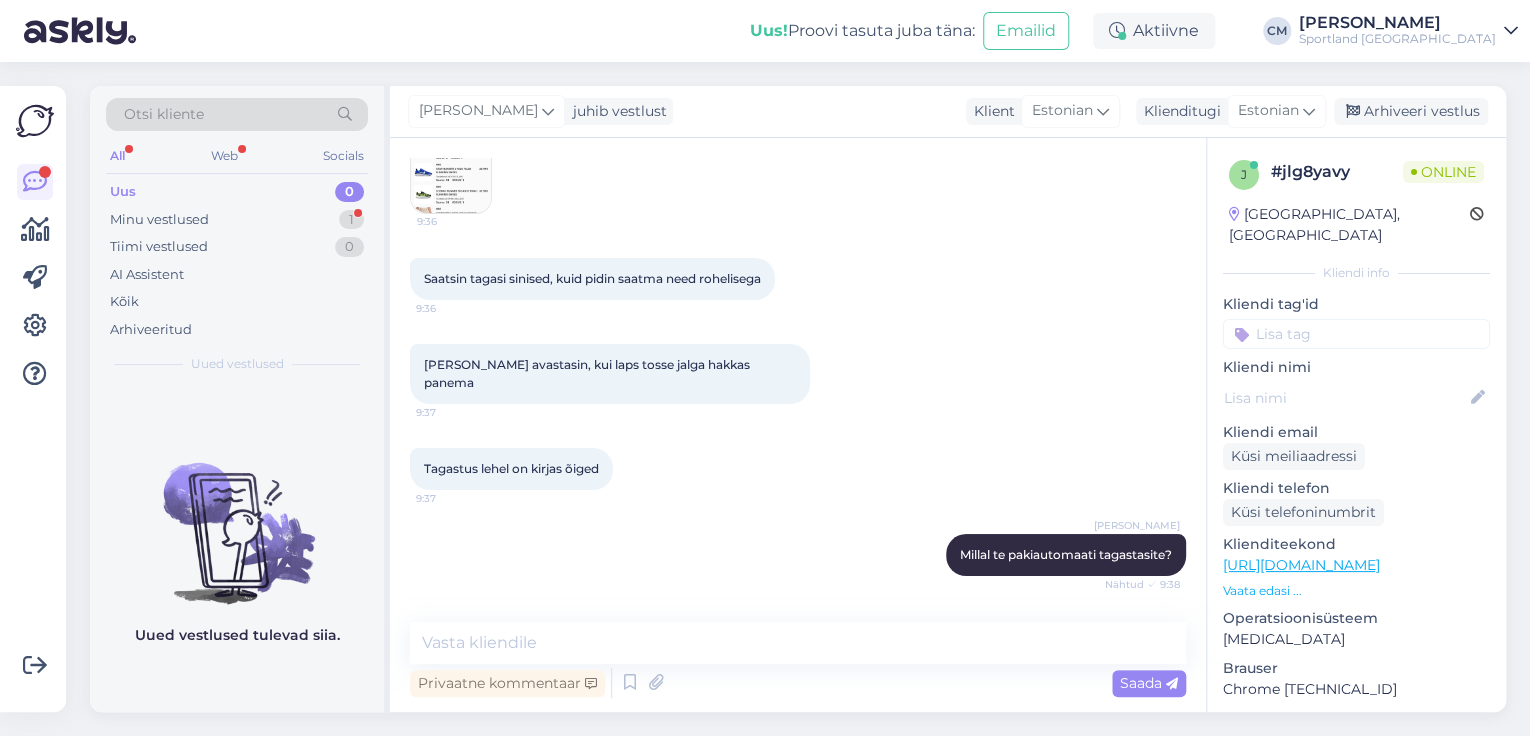 scroll, scrollTop: 11322, scrollLeft: 0, axis: vertical 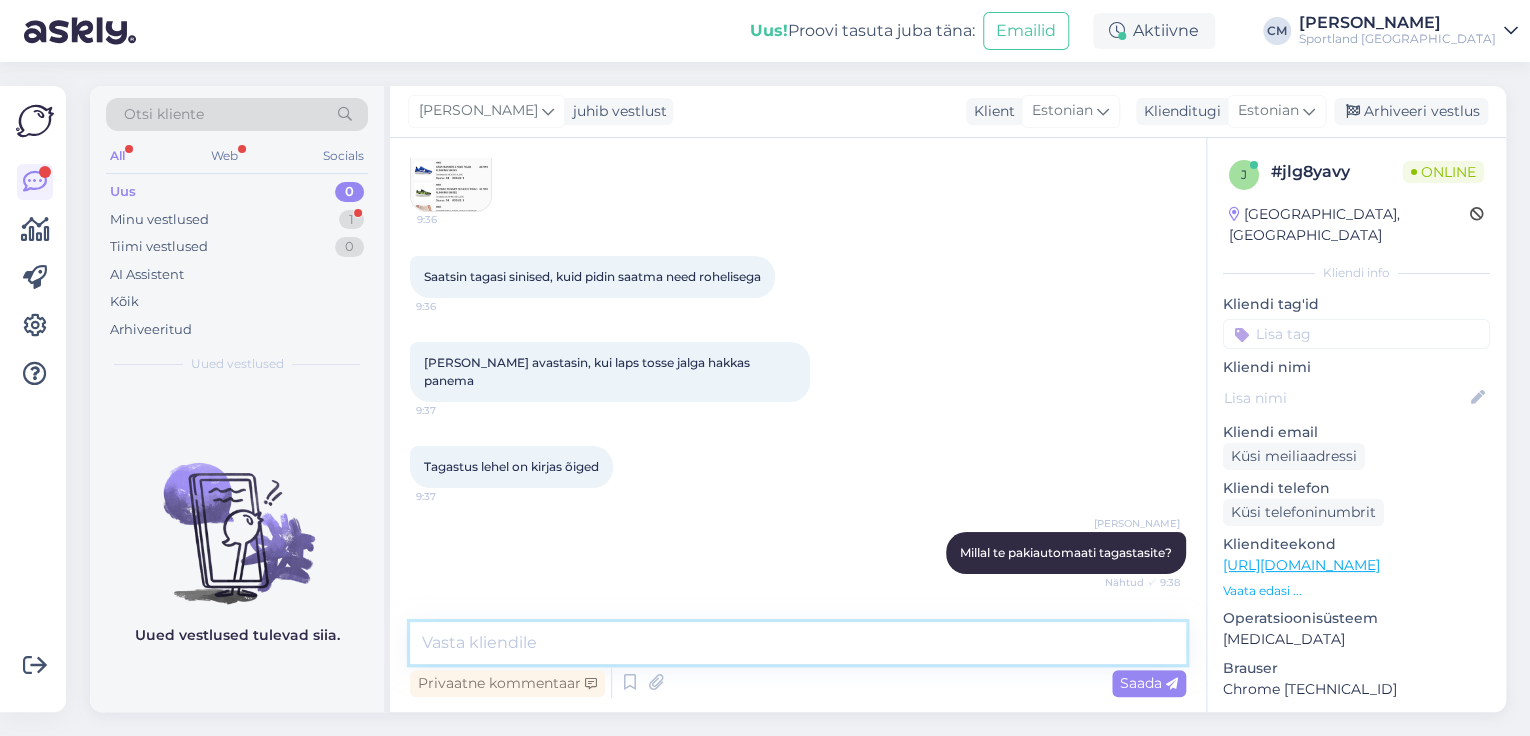 click at bounding box center [798, 643] 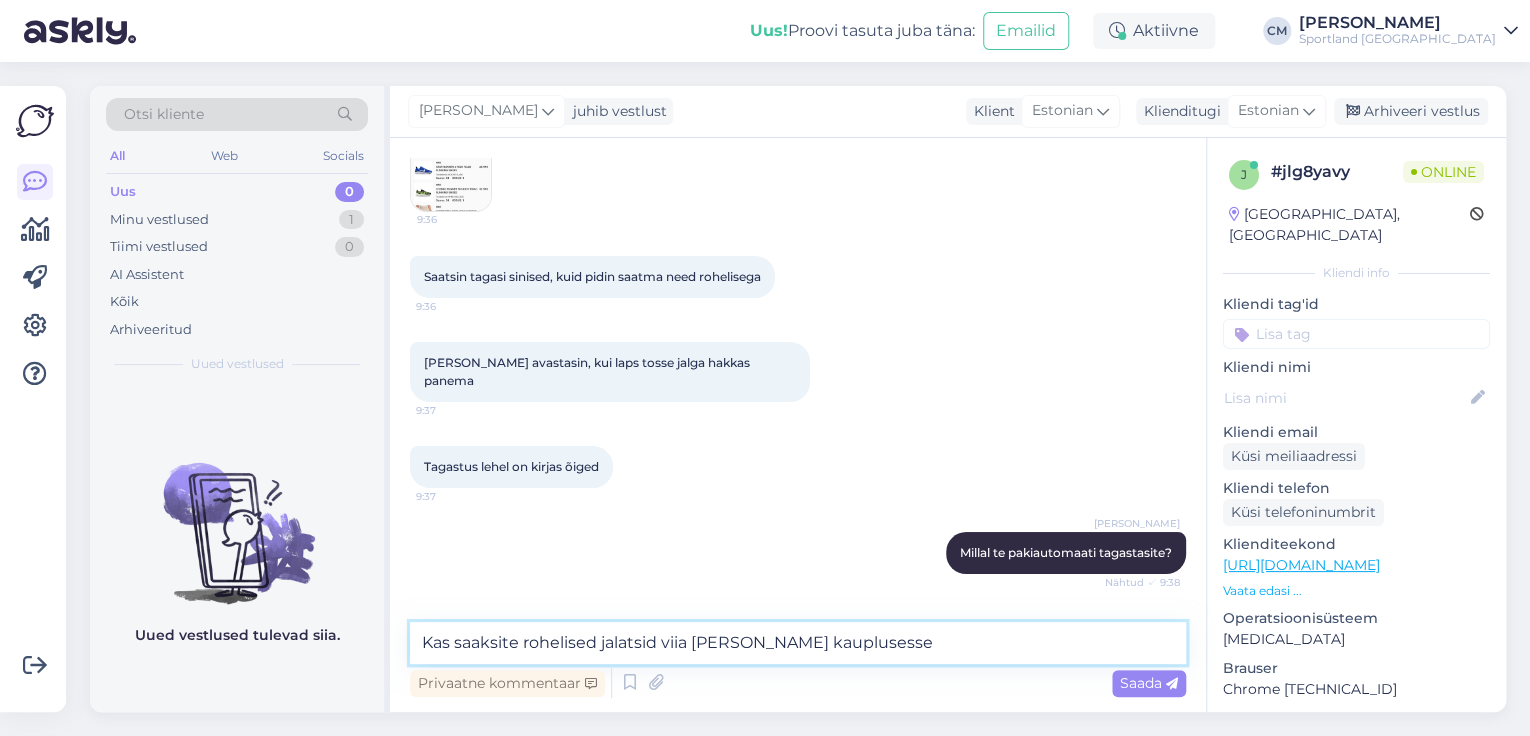 type on "Kas saaksite rohelised jalatsid viia [PERSON_NAME] kauplusesse?" 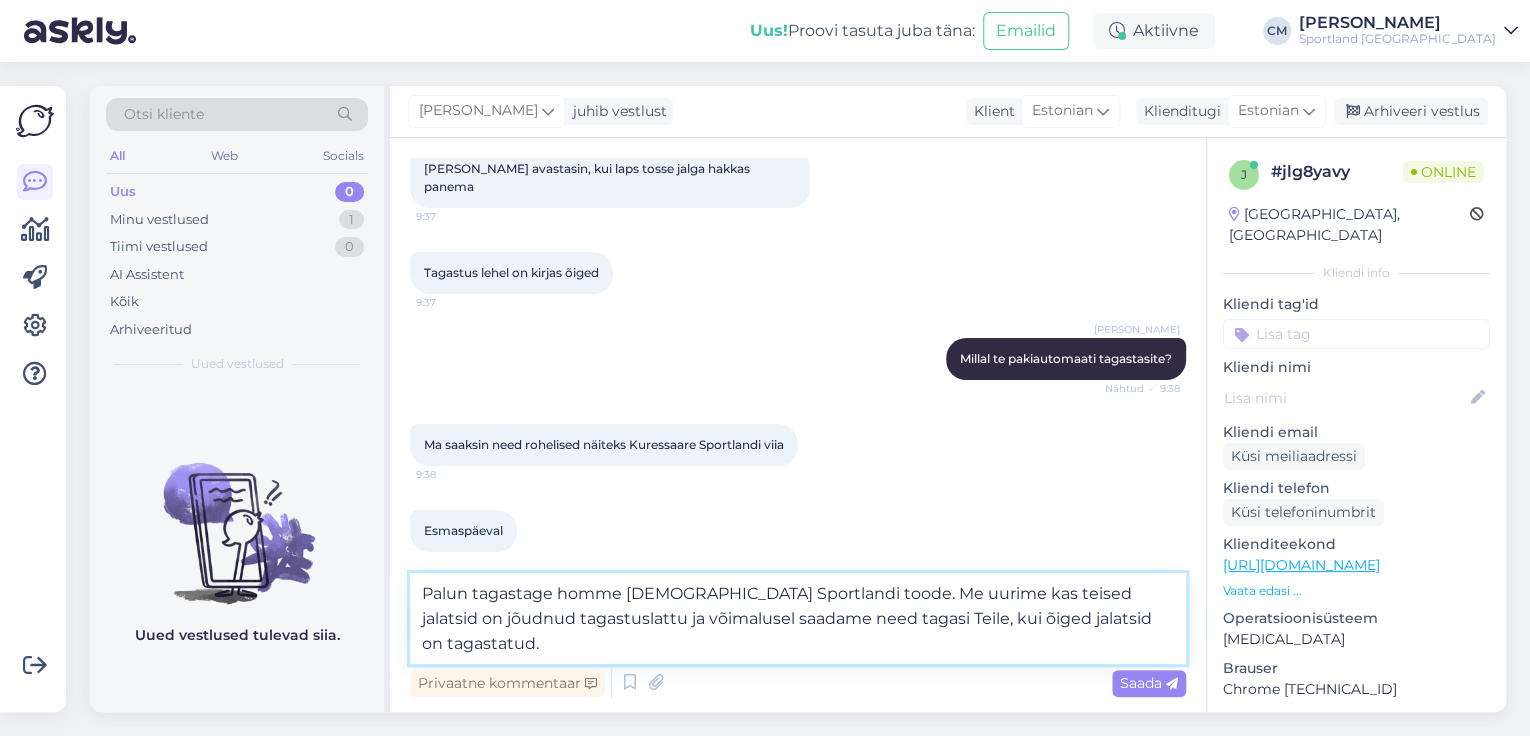 scroll, scrollTop: 11543, scrollLeft: 0, axis: vertical 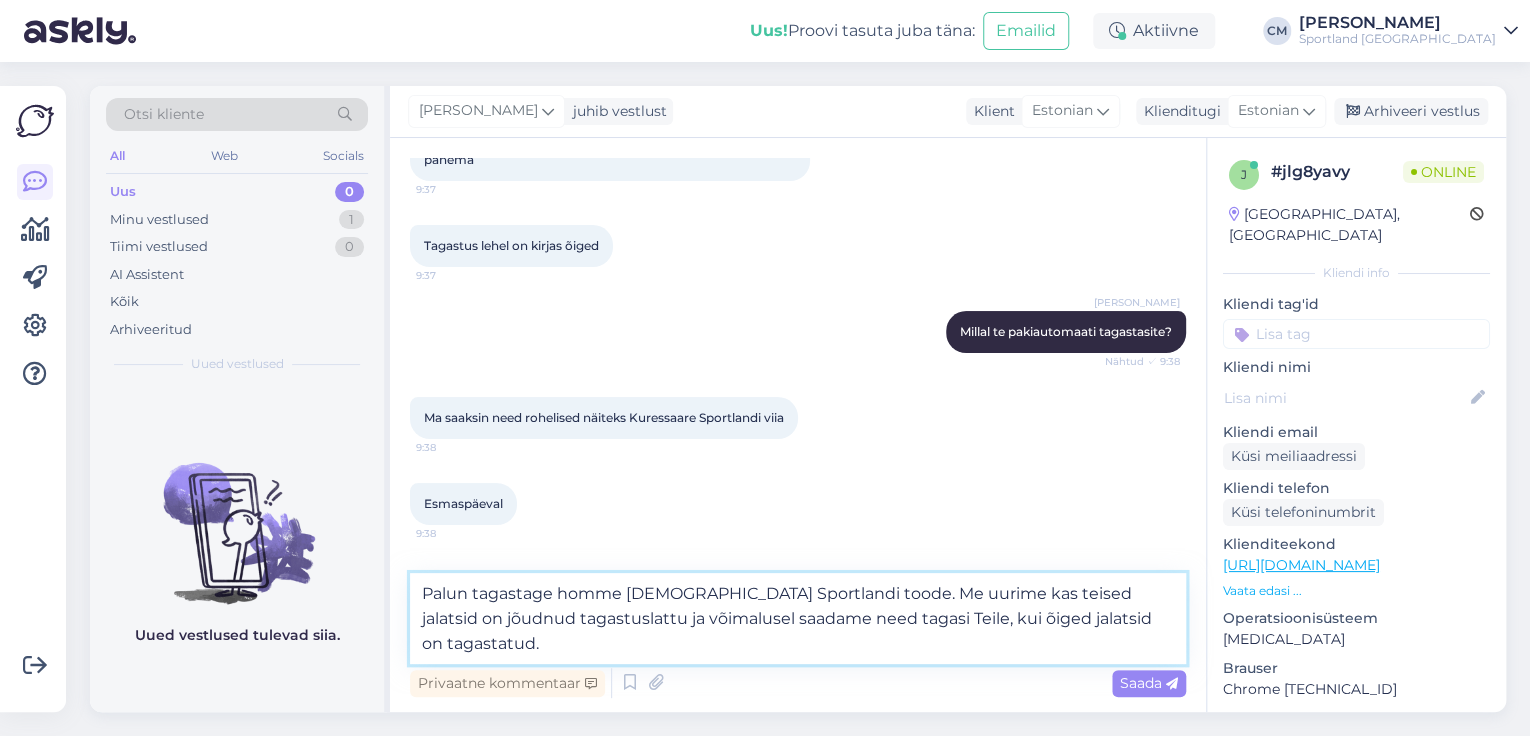 drag, startPoint x: 858, startPoint y: 593, endPoint x: 405, endPoint y: 592, distance: 453.0011 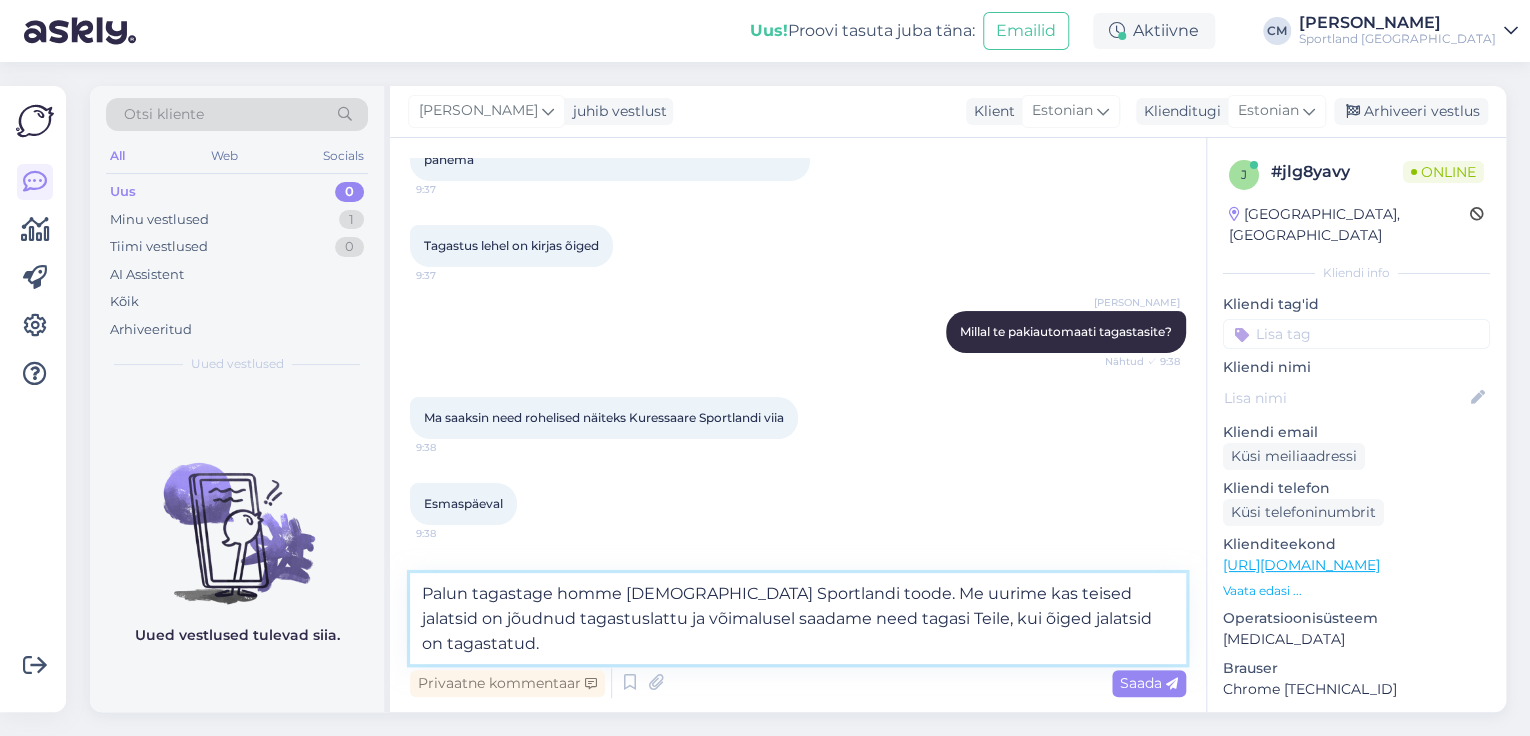 click on "Vestlus algas [DATE] Tere. Ma ei saa aru, mis probleem minu viimase tellimusega on? [PERSON_NAME], et [PERSON_NAME] pakiautomaati, et [PERSON_NAME] toob. Pidin saatma oma aadressi [PERSON_NAME] toob. Vastu [PERSON_NAME] [PERSON_NAME], millest ma aru ei saanud 10:41  Hello. I don't understand what's wrong with my last order? I received an email saying that the parcel machine does not fit, that the courier will bring it. I had to send my address where the courier will deliver. I received a strange letter that I did not understand [PERSON_NAME] saate vaadata  10:41  Can you look Tellimus nr 4000394590 10:42  Order No. 4000394590 [PERSON_NAME] Tere! [PERSON_NAME] Sportland Klienditeenindusest. Nähtud ✓ 10:42  [PERSON_NAME] Tegemist on laste mudeliga. Nähtud ✓ 10:43  [PERSON_NAME] Vabandust! Nähtud ✓ 10:43  Mul on seal mitu asja, mis tulemata  10:43  I have several things there that have yet to come [PERSON_NAME] Üks hetk, kohe vaatame üle. Nähtud ✓ 10:43  10:44  [PERSON_NAME] Nähtud ✓ 10:47  Ok, aitäh teile😍 10:54  Ok" at bounding box center [798, 425] 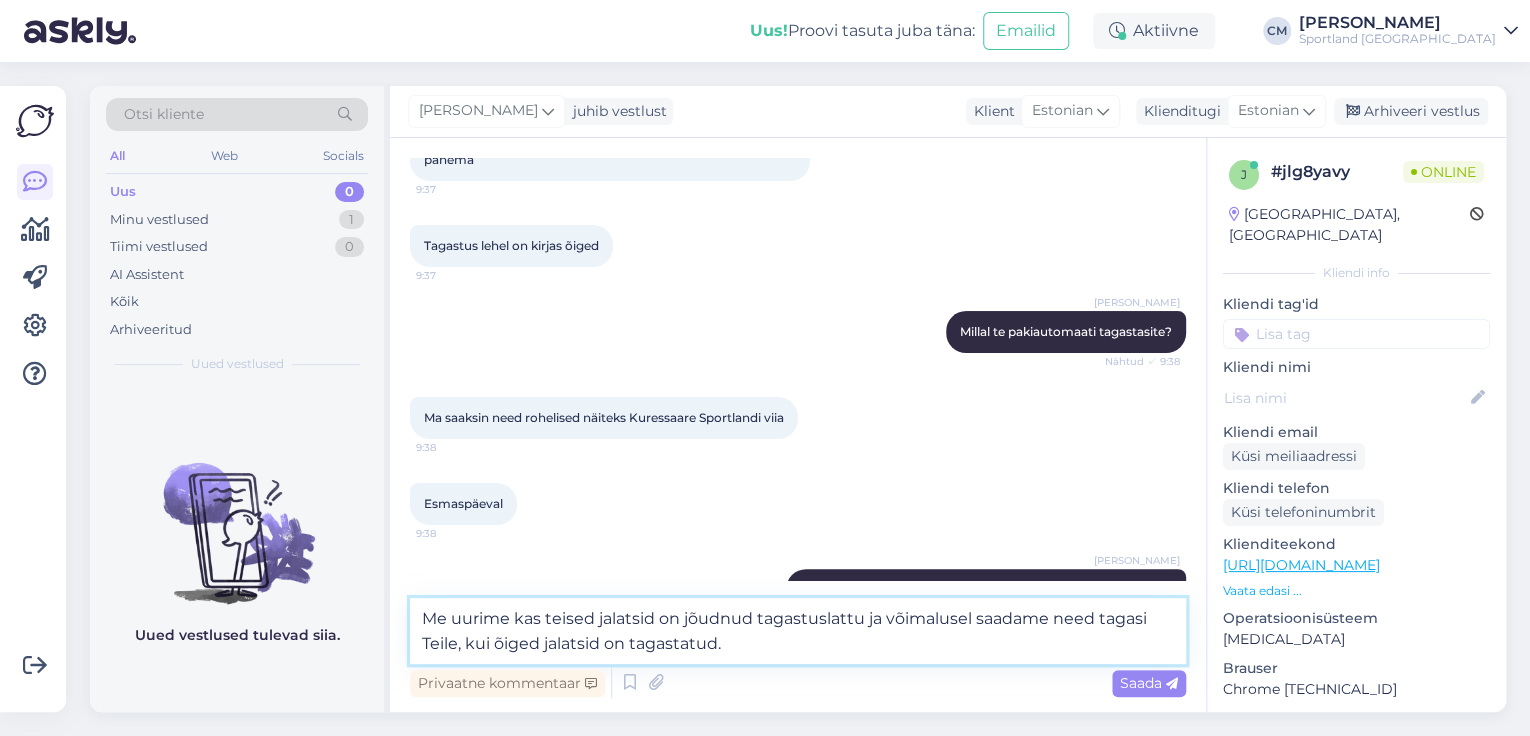 scroll, scrollTop: 11518, scrollLeft: 0, axis: vertical 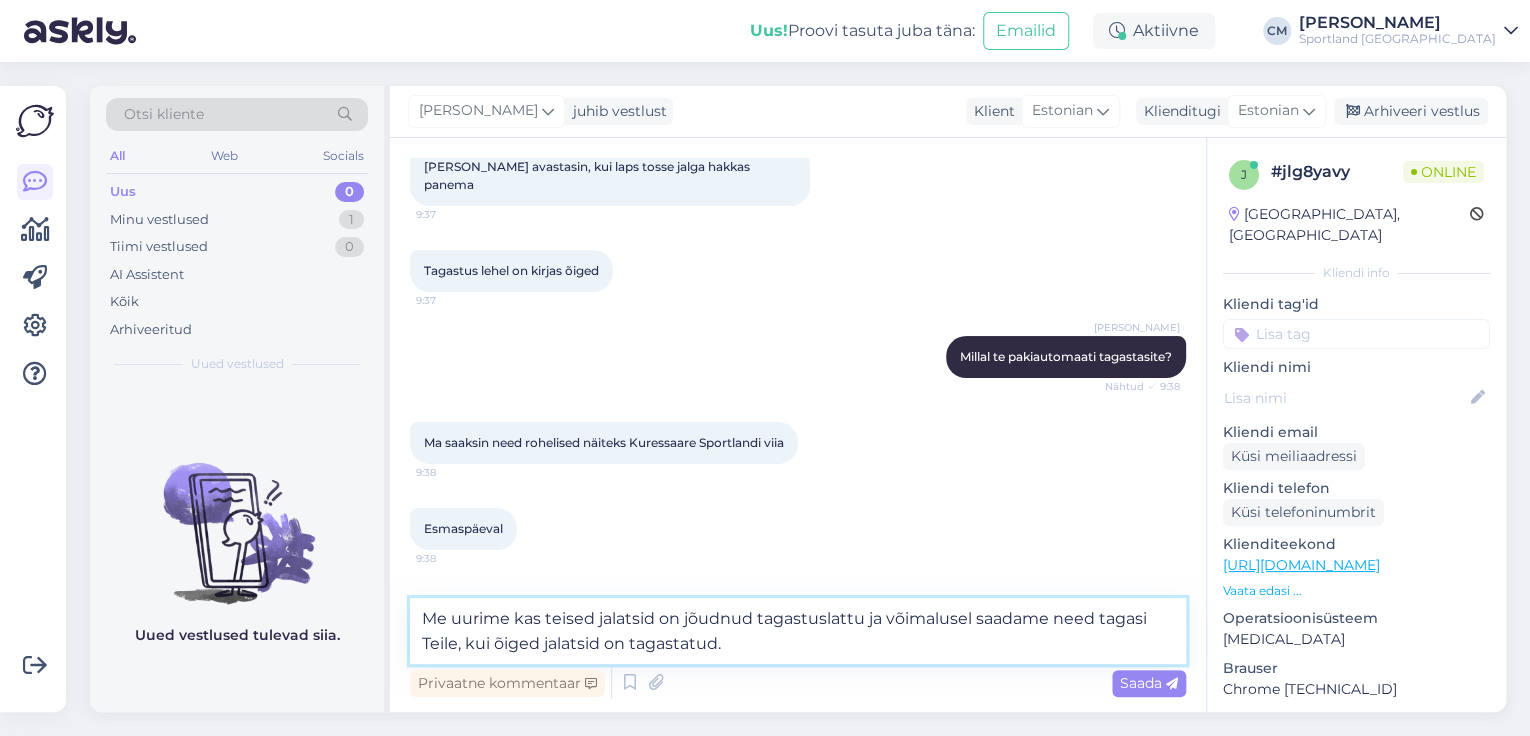 click on "Me uurime kas teised jalatsid on jõudnud tagastuslattu ja võimalusel saadame need tagasi Teile, kui õiged jalatsid on tagastatud." at bounding box center (798, 631) 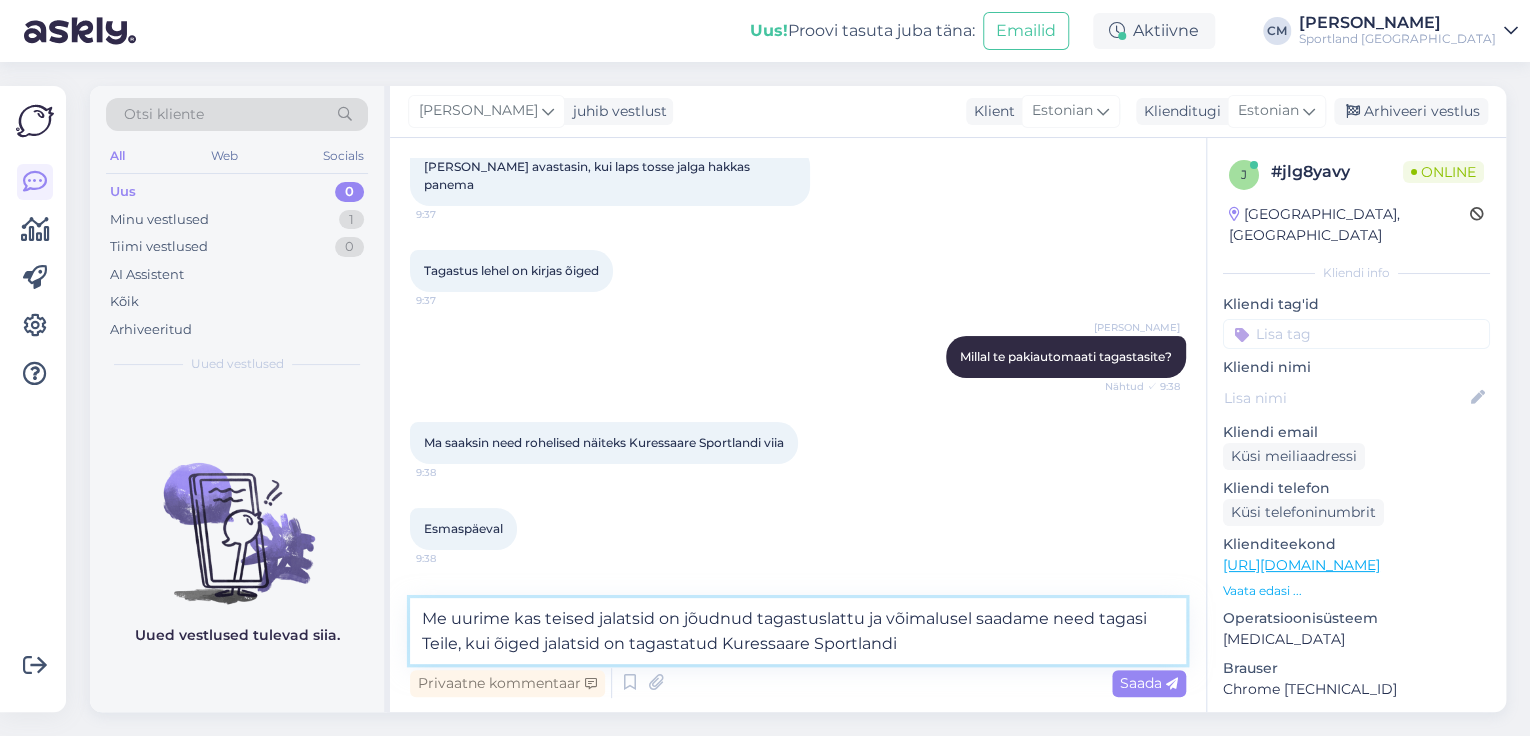 type on "Me uurime kas teised jalatsid on jõudnud tagastuslattu ja võimalusel saadame need tagasi Teile, kui õiged jalatsid on tagastatud Kuressaare Sportlandi." 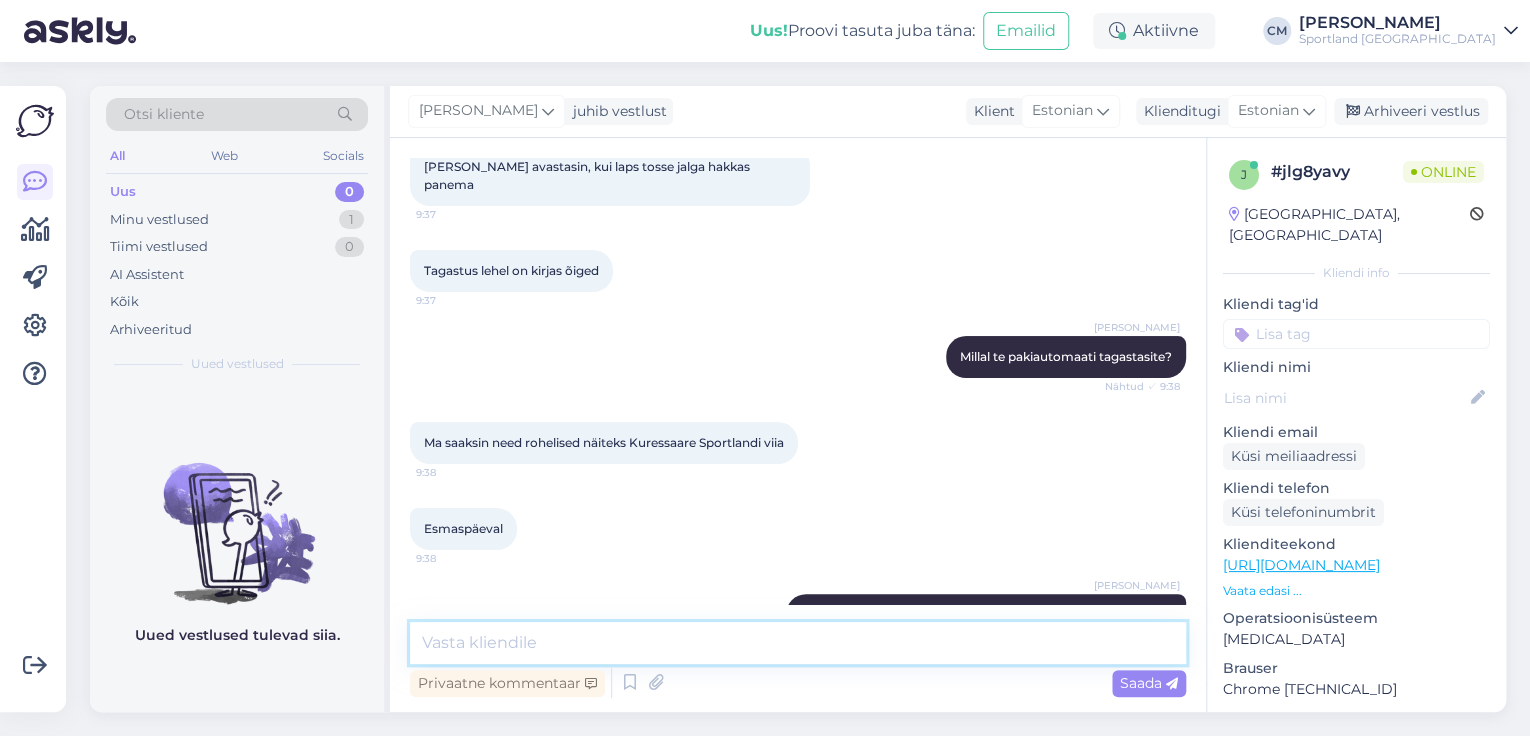 scroll, scrollTop: 11616, scrollLeft: 0, axis: vertical 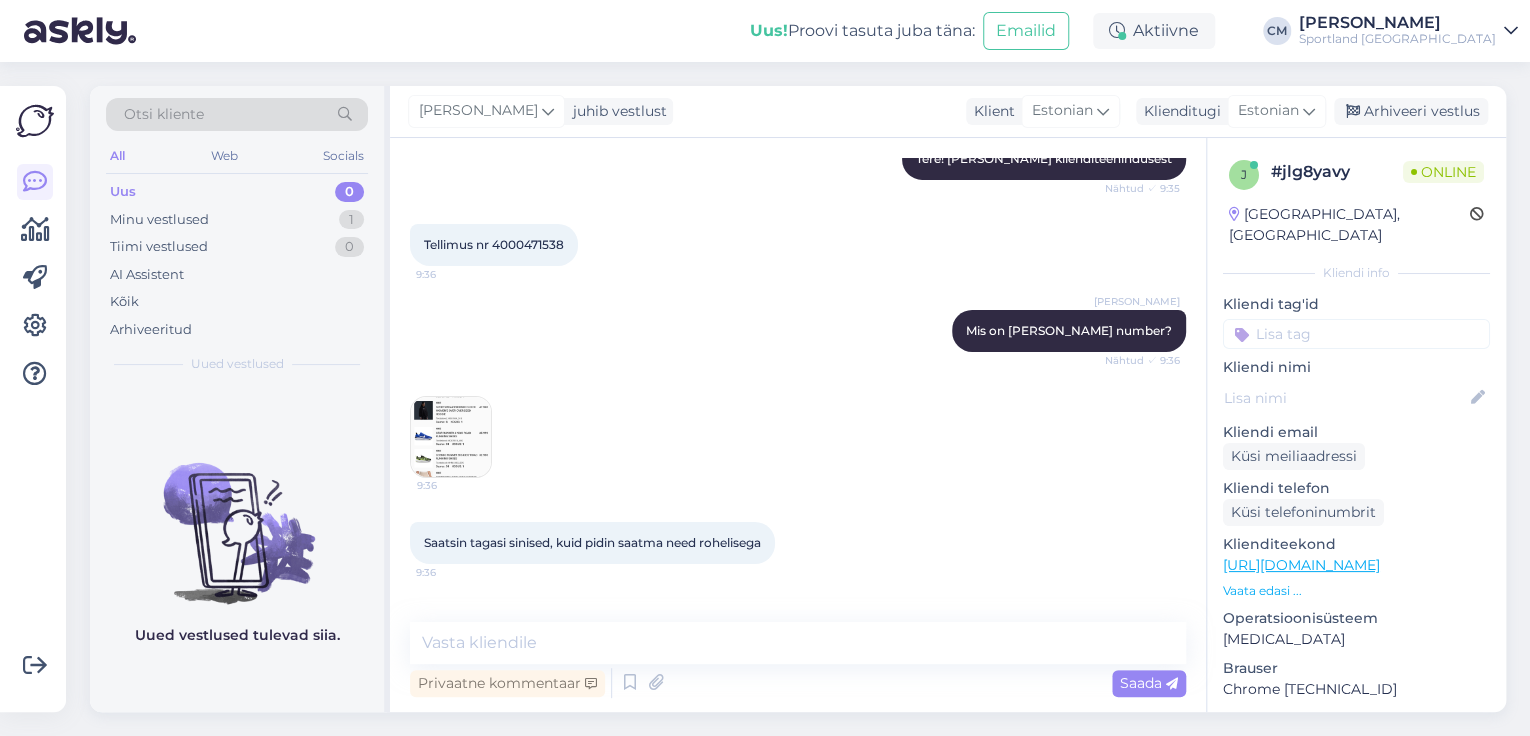 click on "9:36" at bounding box center (451, 437) 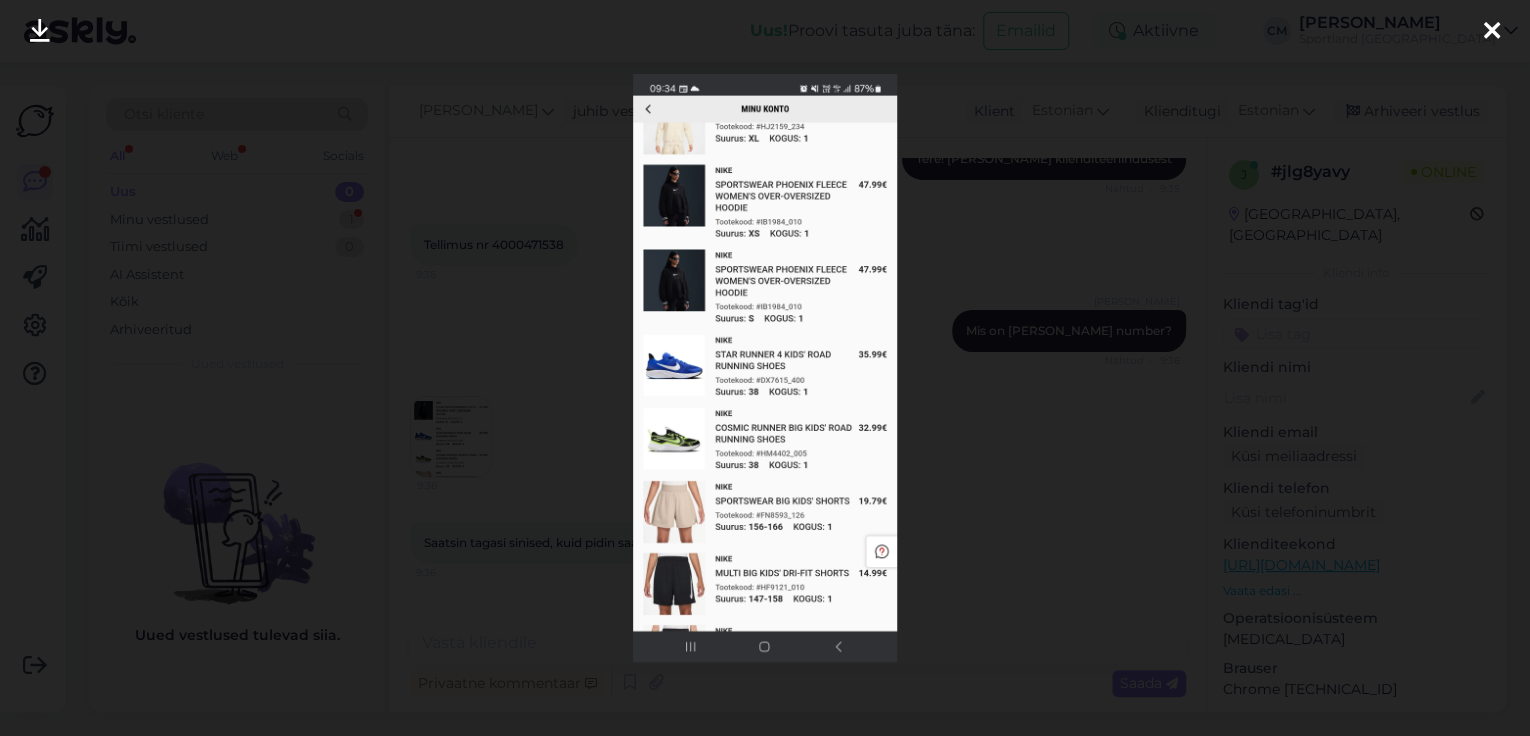 scroll, scrollTop: 11806, scrollLeft: 0, axis: vertical 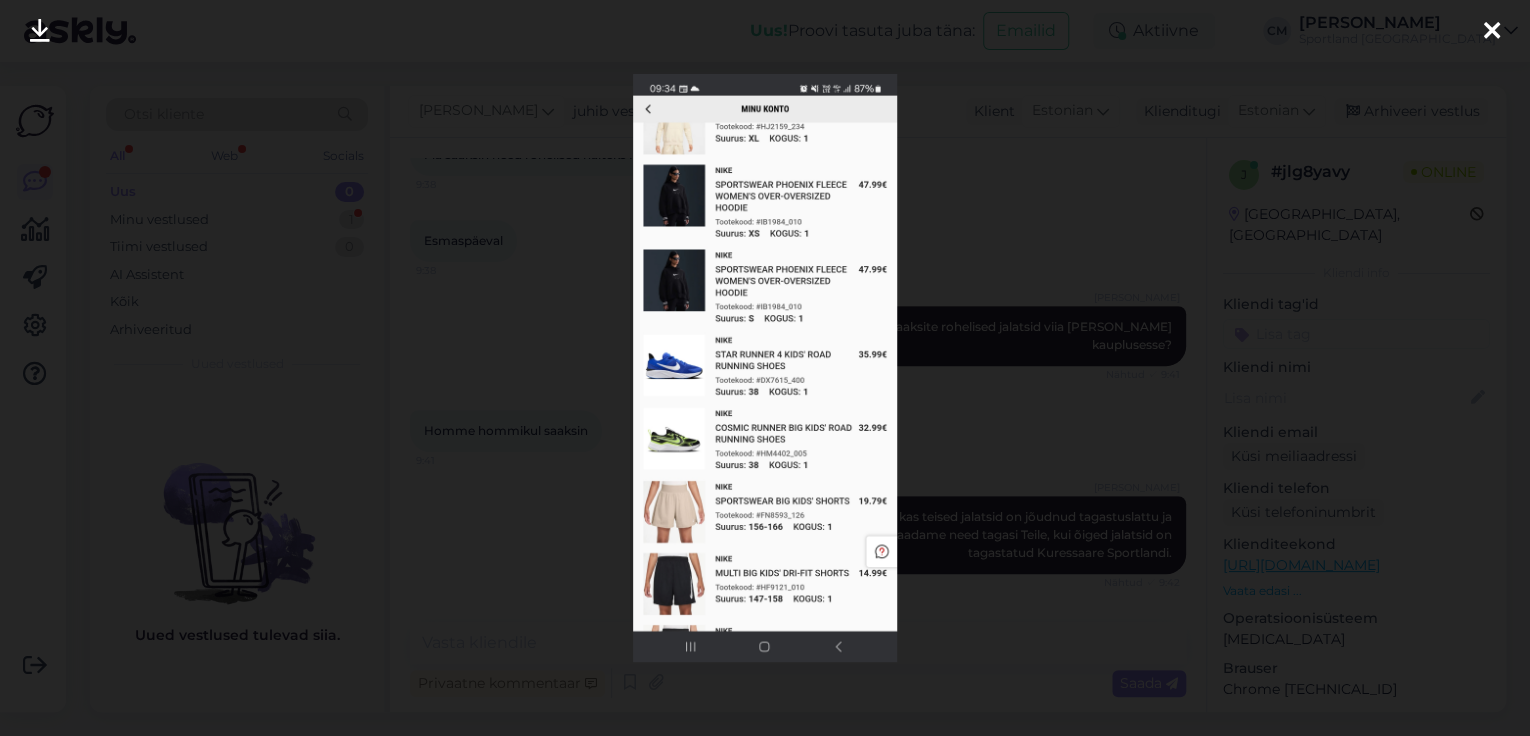 click at bounding box center [765, 368] 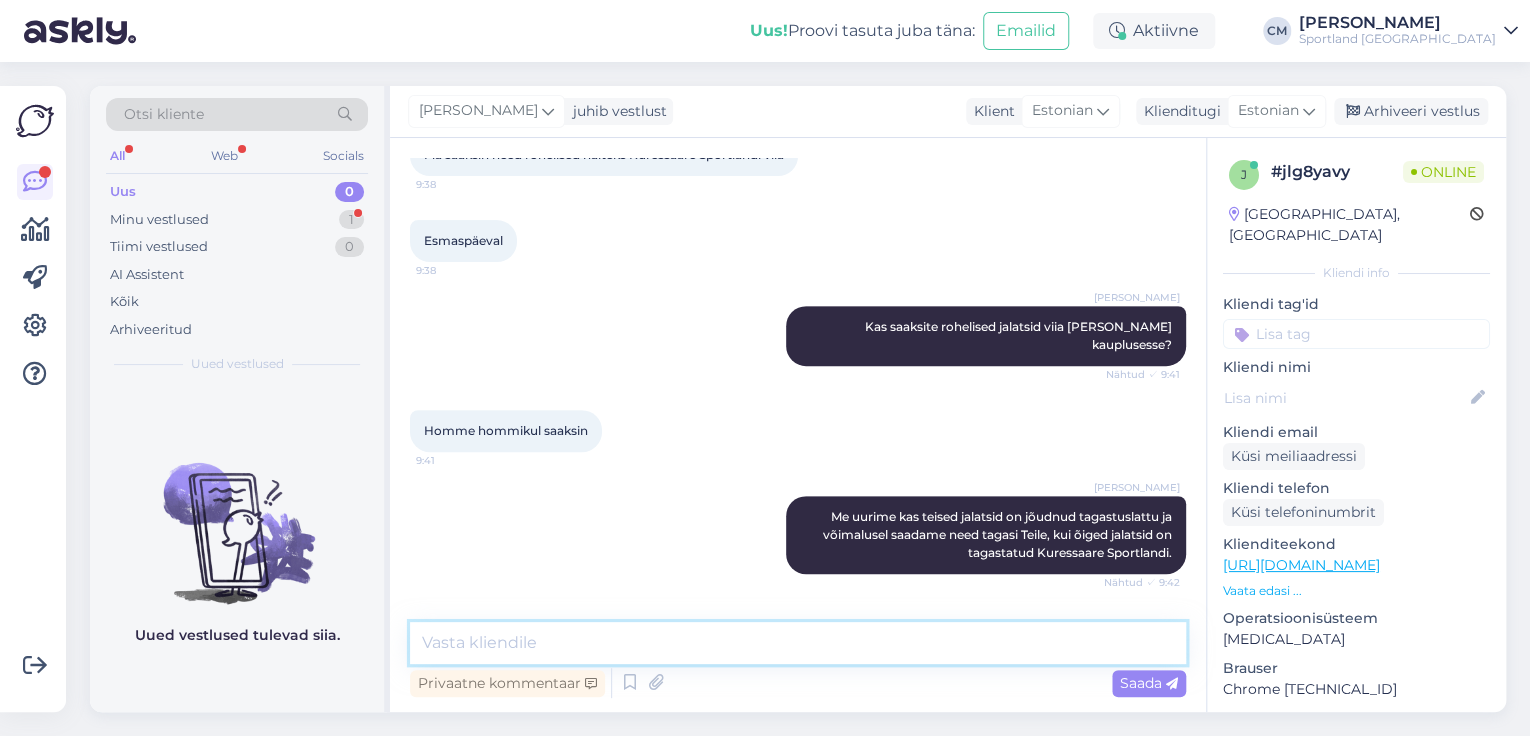 click at bounding box center (798, 643) 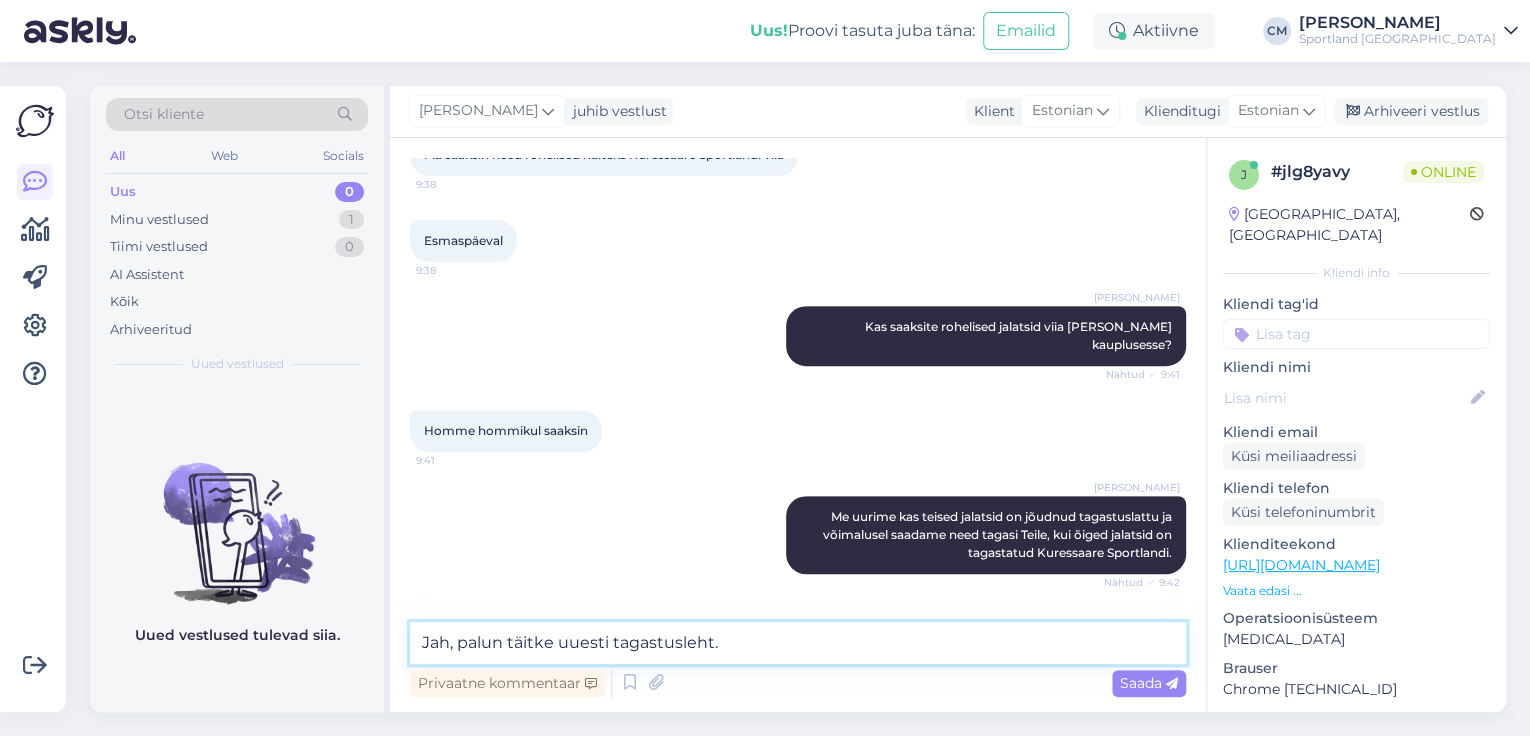 type on "Jah, palun täitke uuesti tagastusleht." 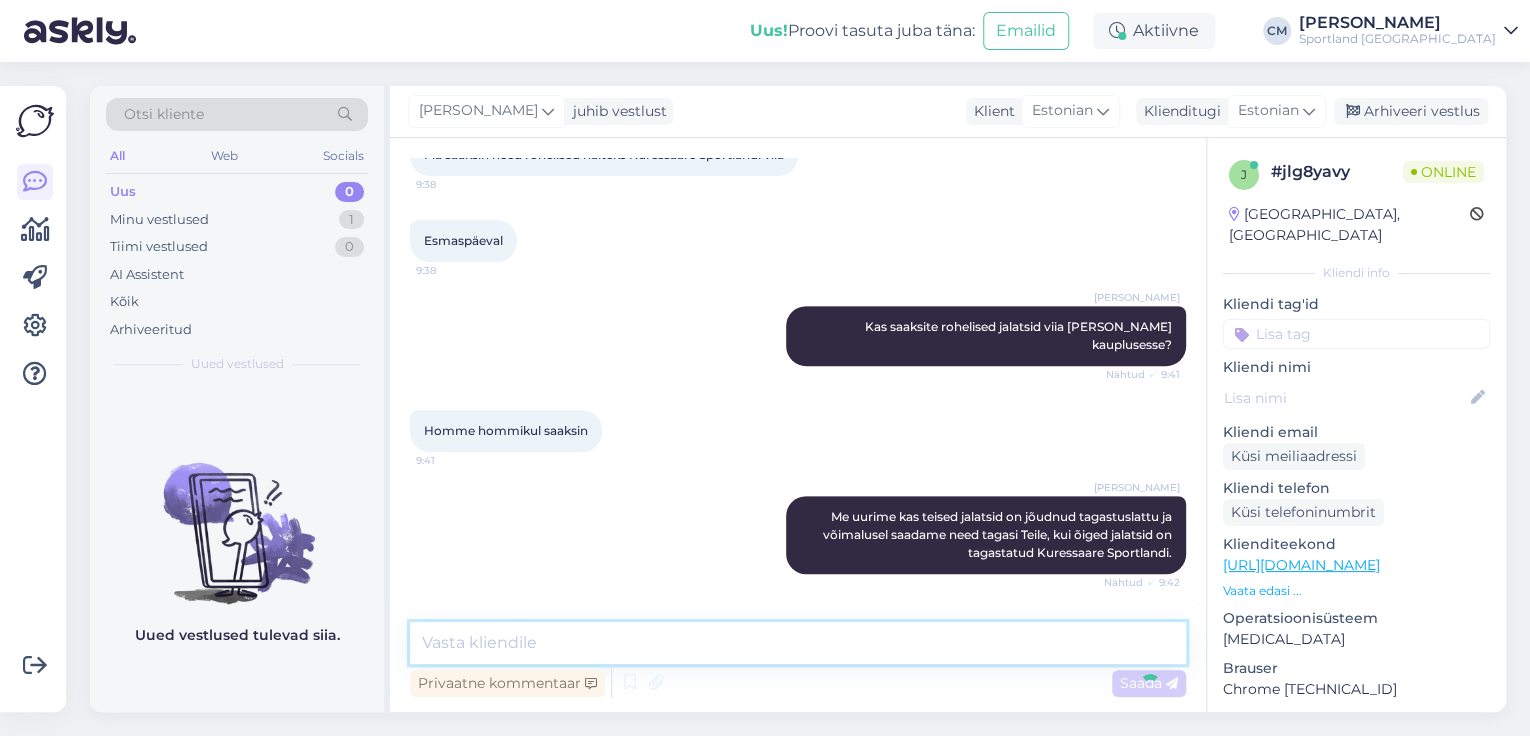 scroll, scrollTop: 11892, scrollLeft: 0, axis: vertical 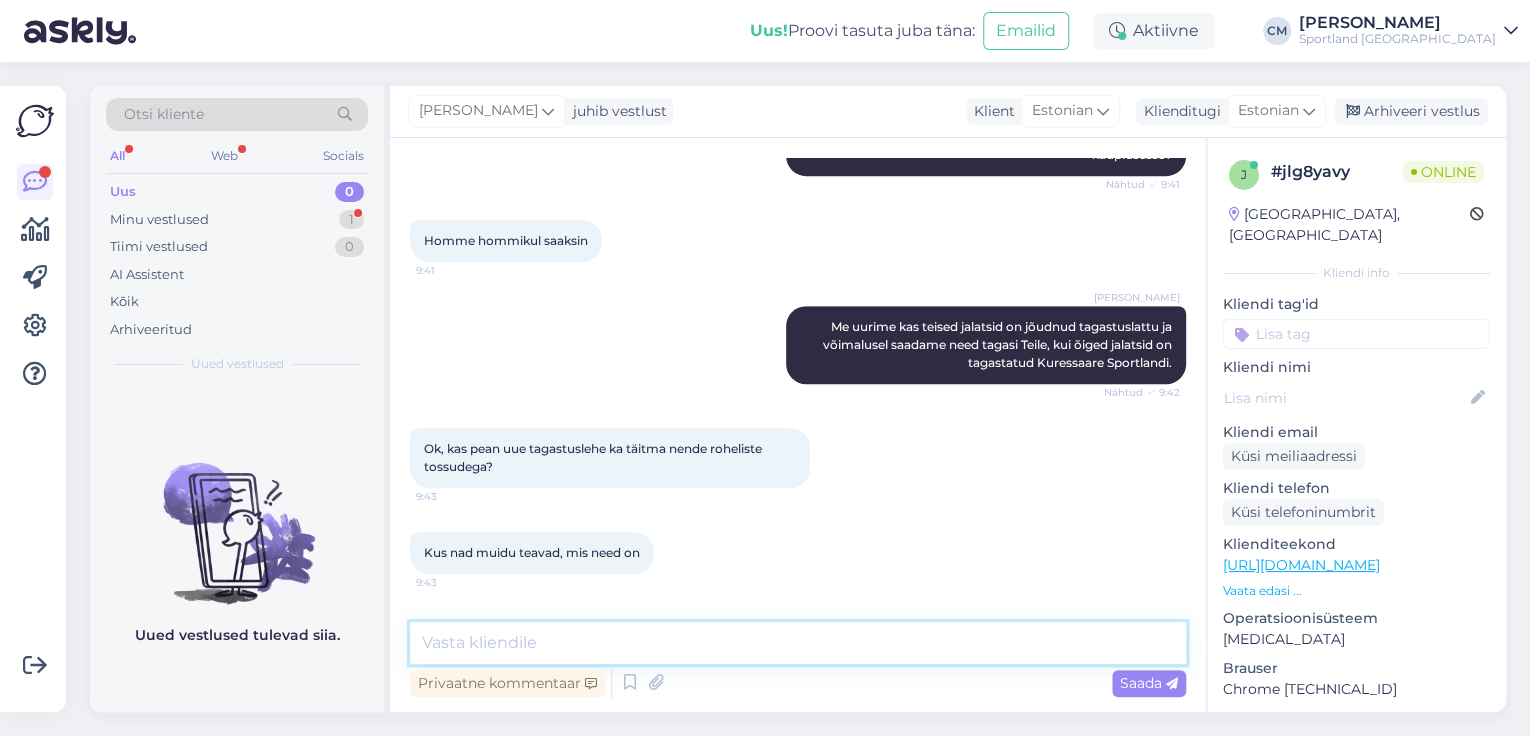 click at bounding box center [798, 643] 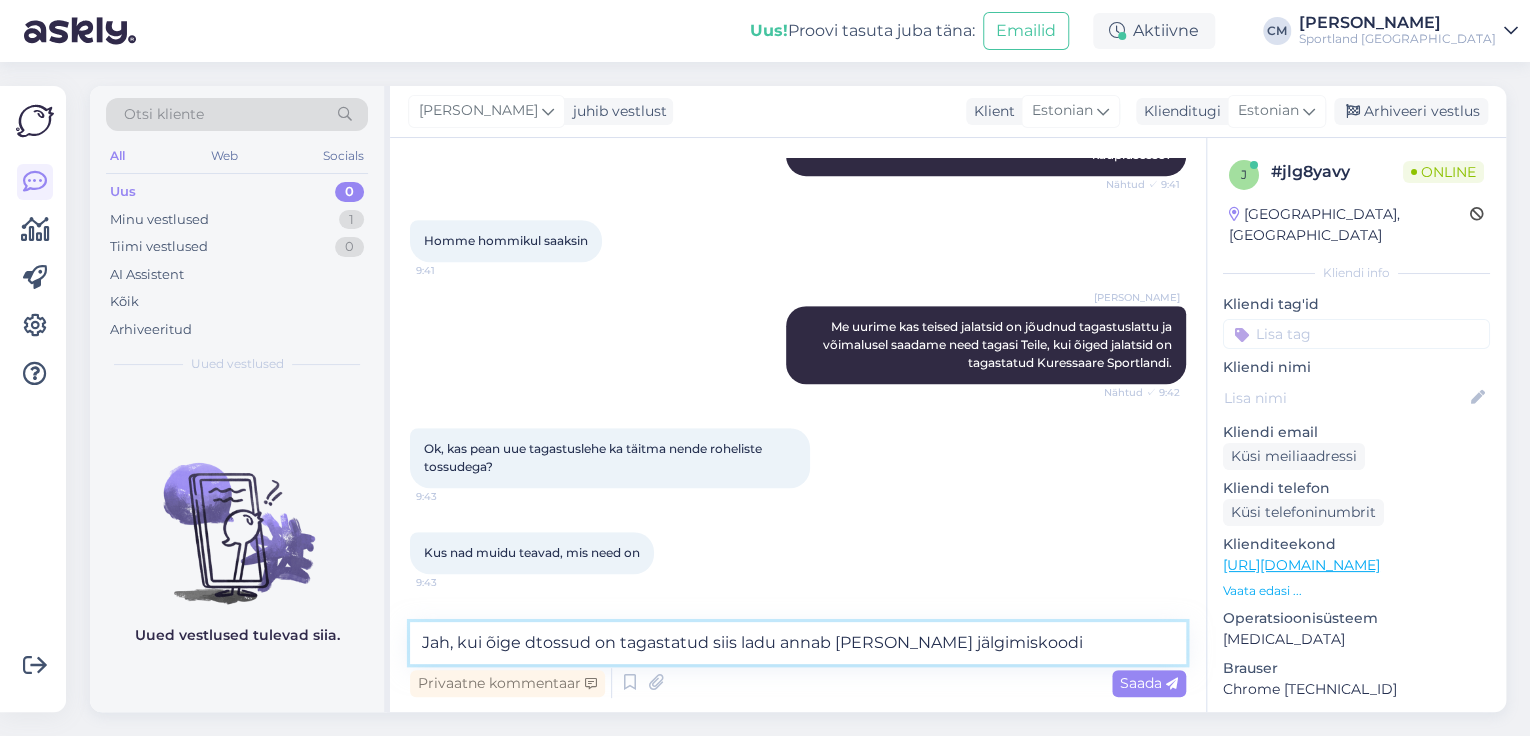 type on "Jah, kui õige dtossud on tagastatud siis ladu annab [PERSON_NAME] jälgimiskoodi." 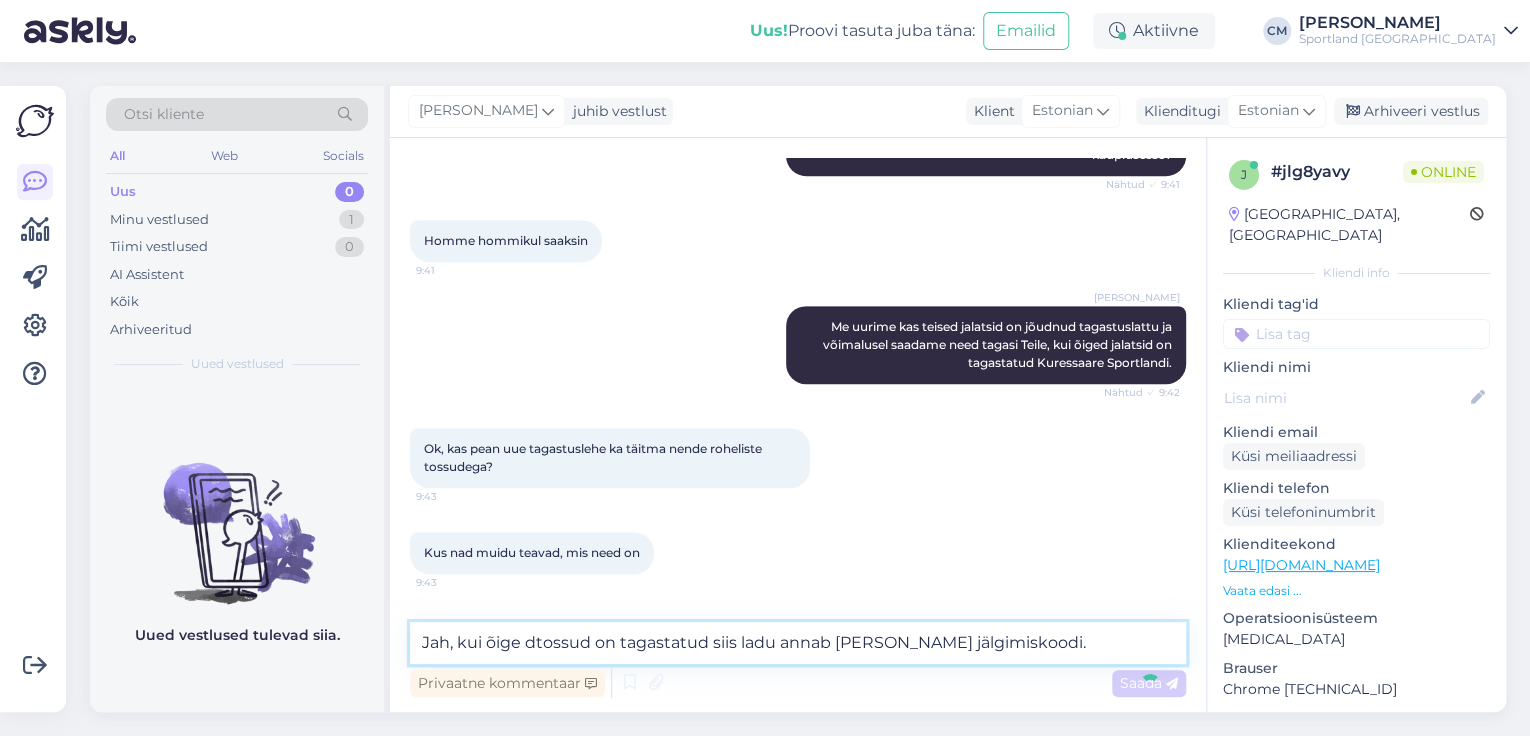 type 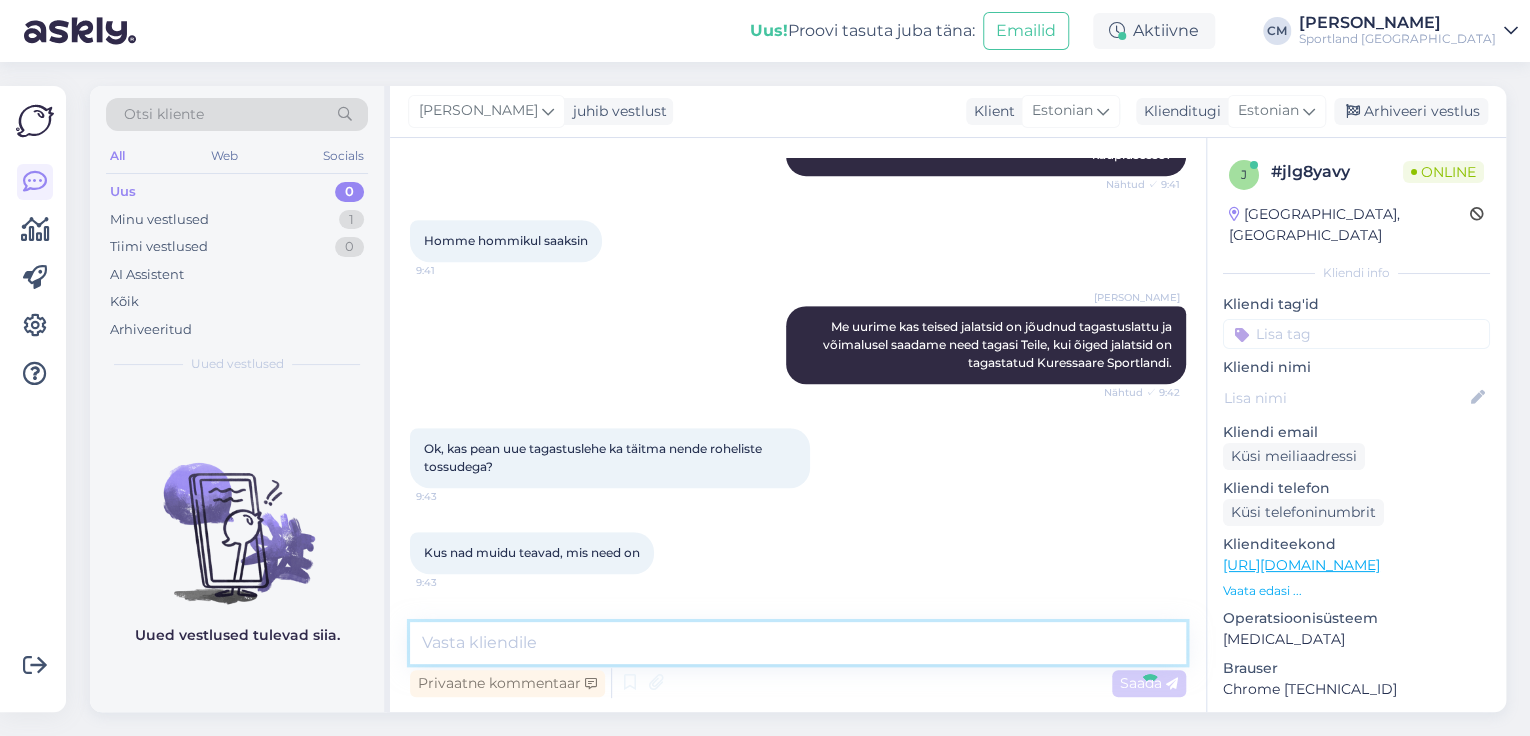 scroll, scrollTop: 12100, scrollLeft: 0, axis: vertical 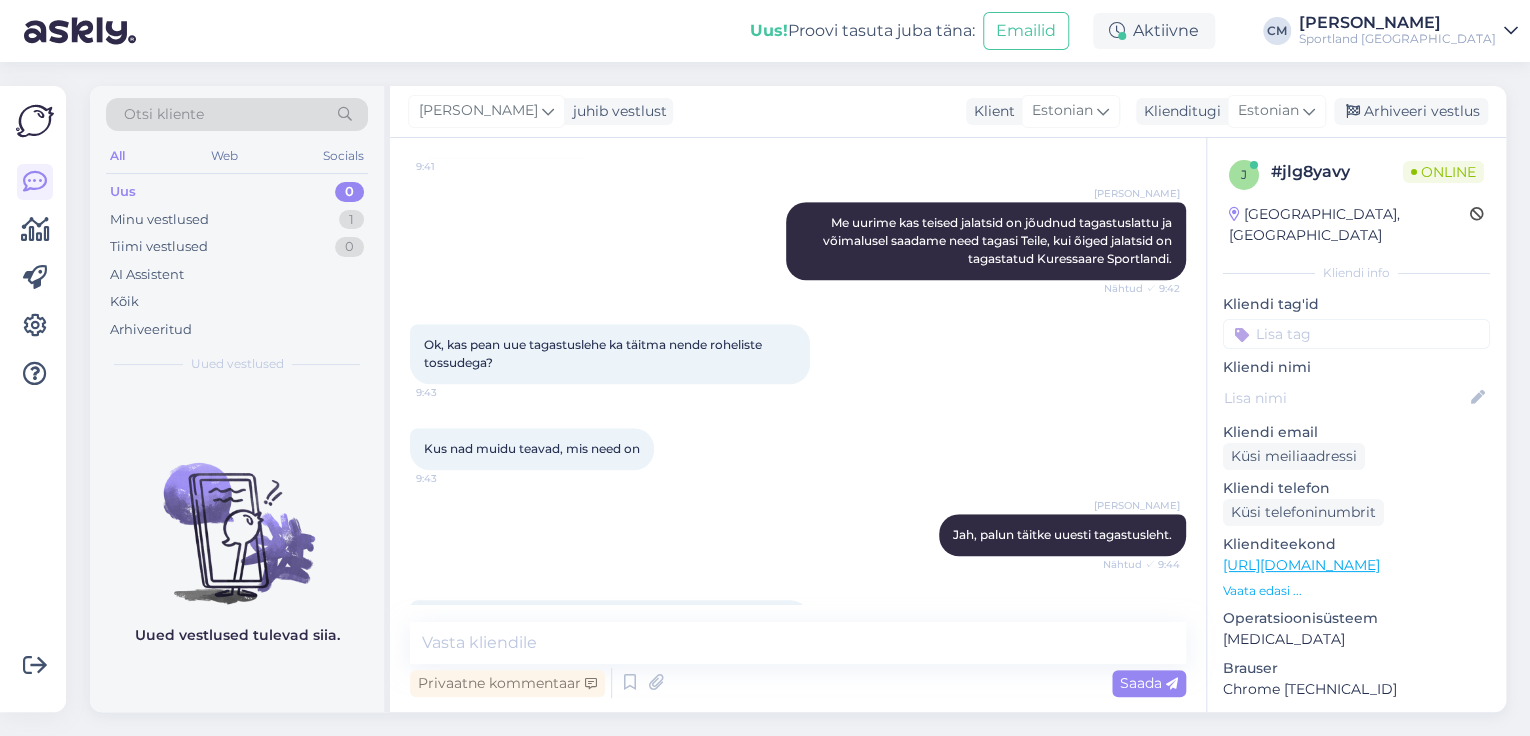 click at bounding box center [753, 734] 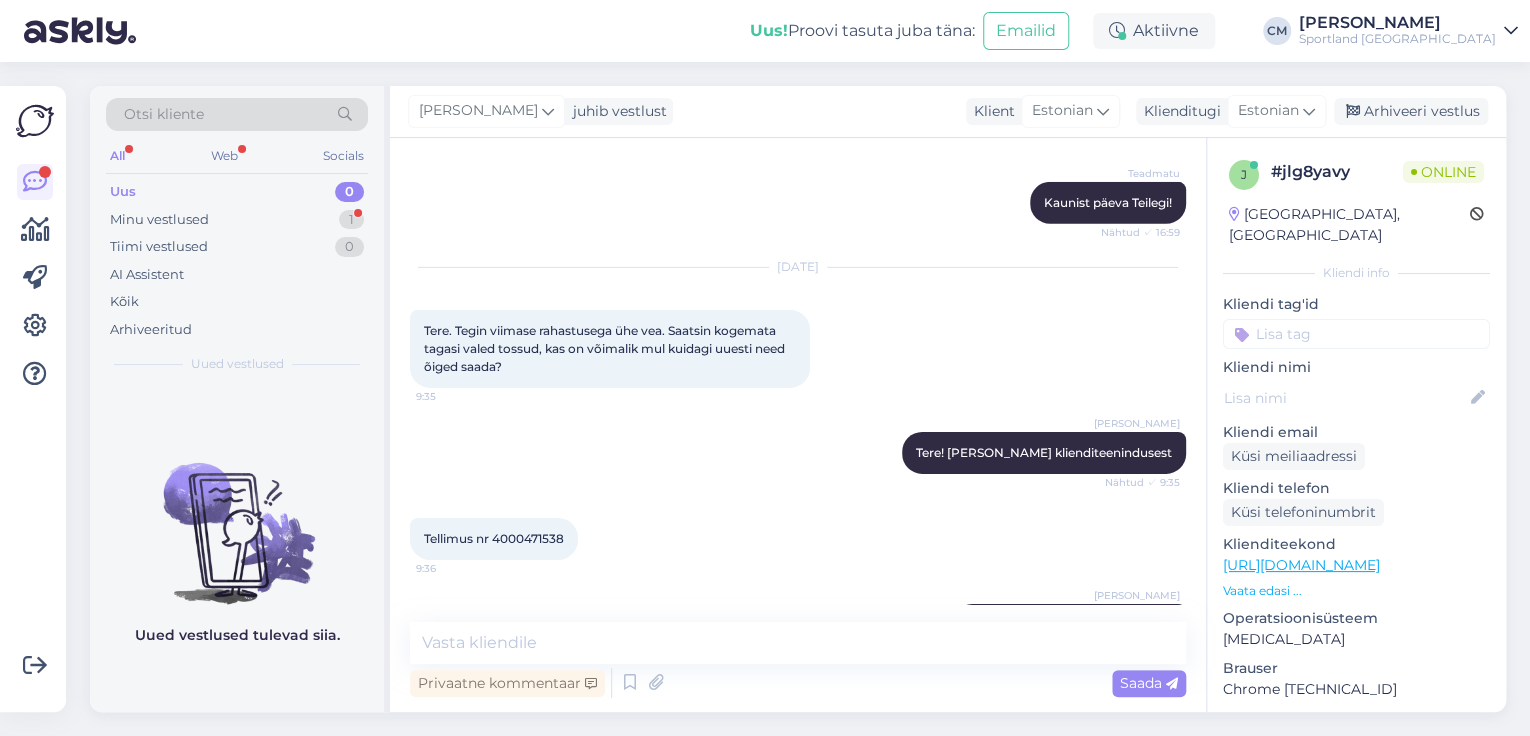 scroll, scrollTop: 10746, scrollLeft: 0, axis: vertical 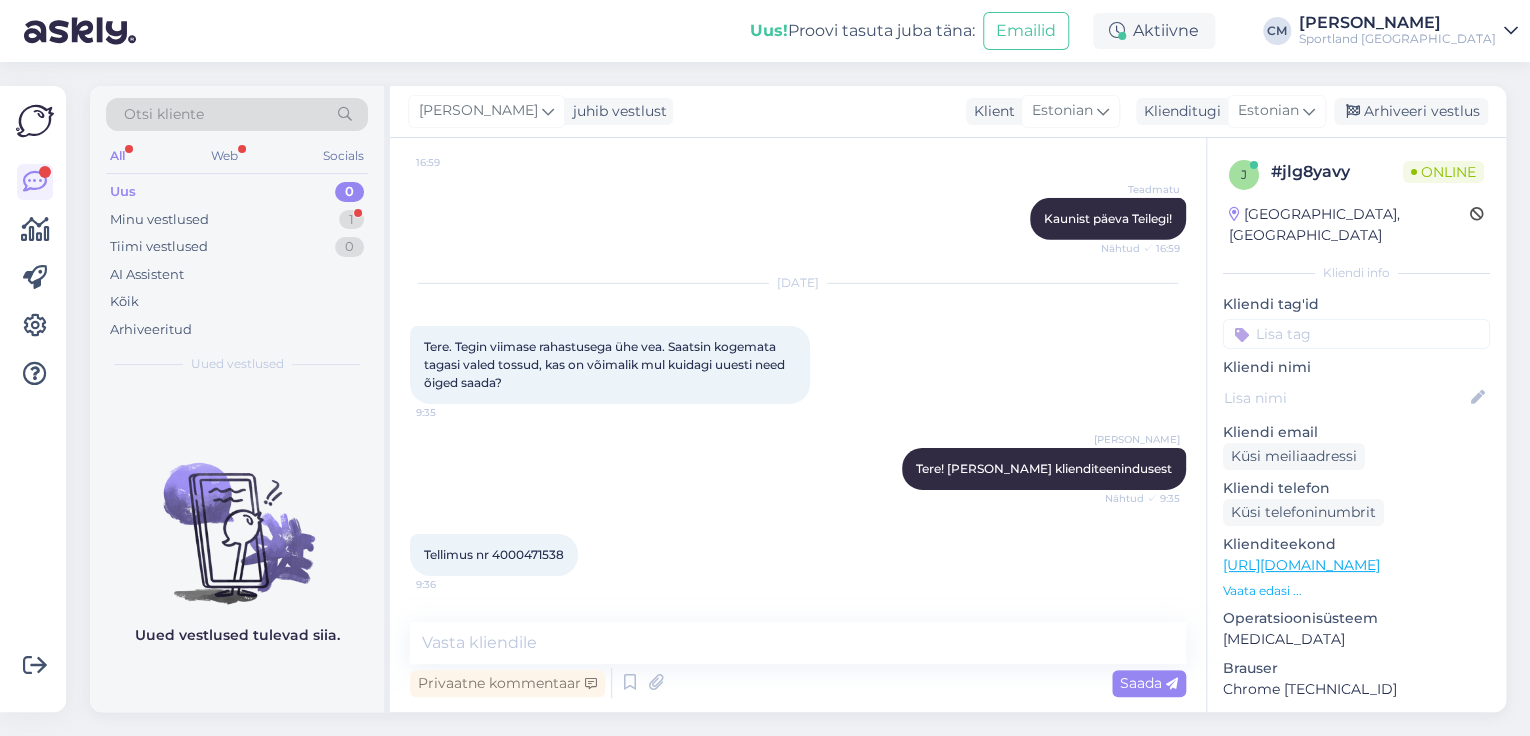 click at bounding box center (451, 747) 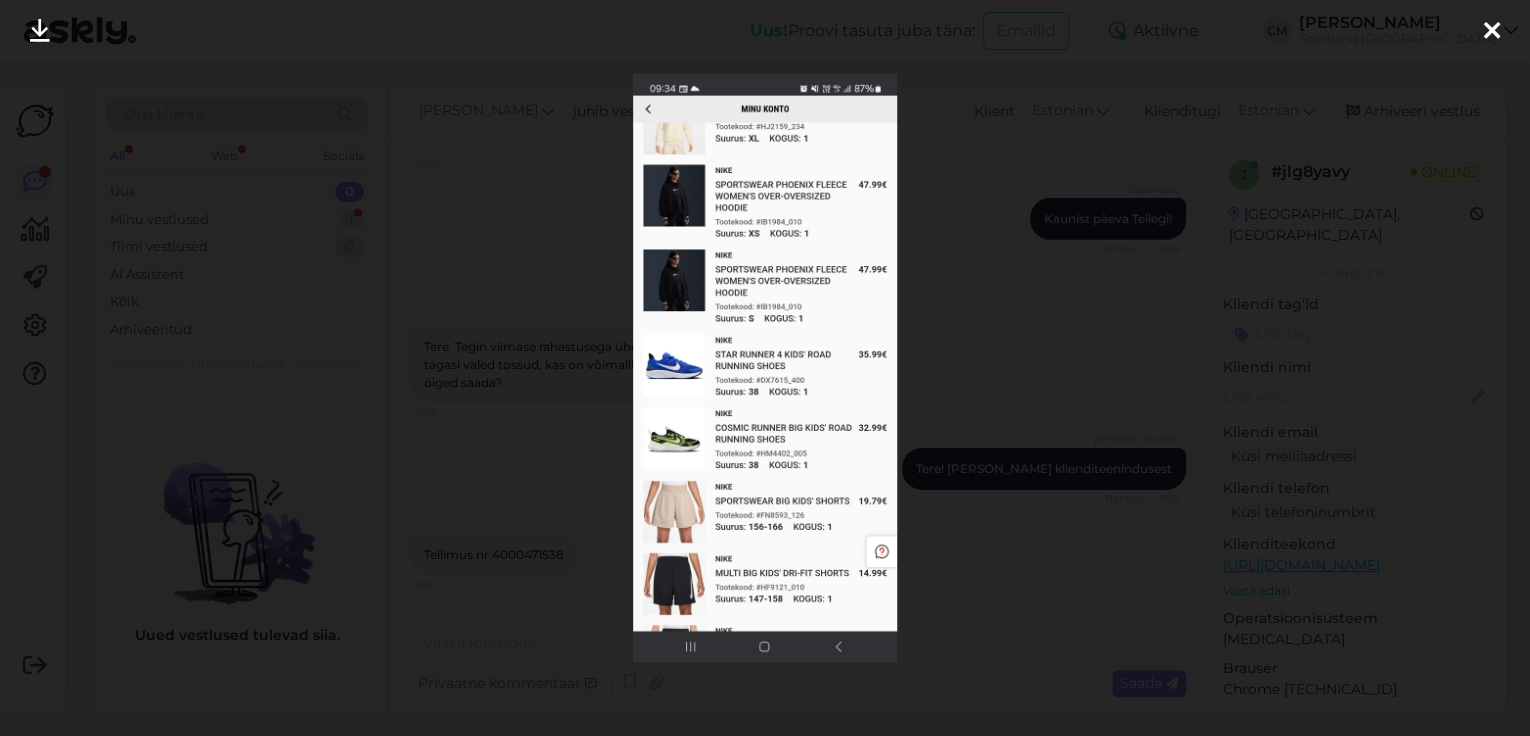 click at bounding box center (765, 368) 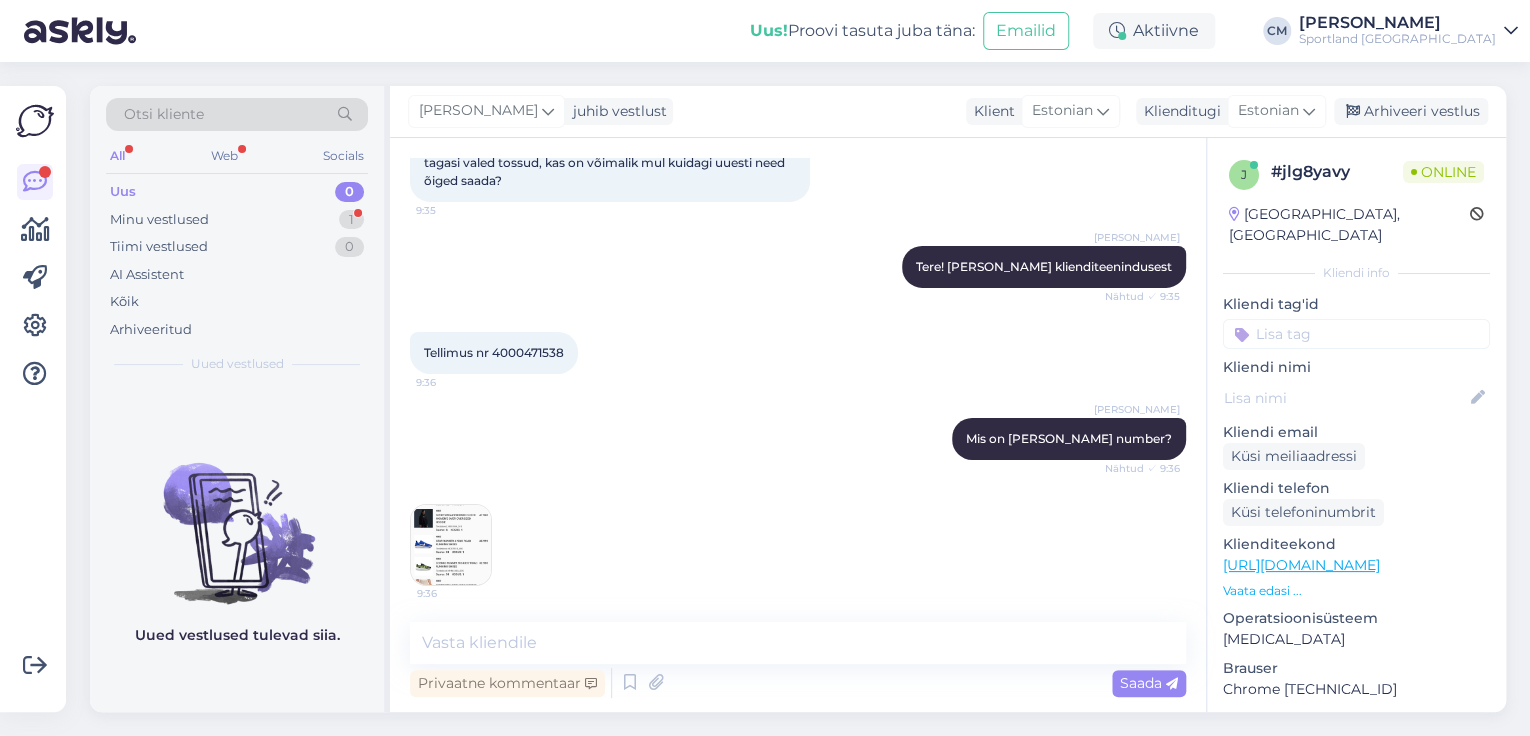 scroll, scrollTop: 10986, scrollLeft: 0, axis: vertical 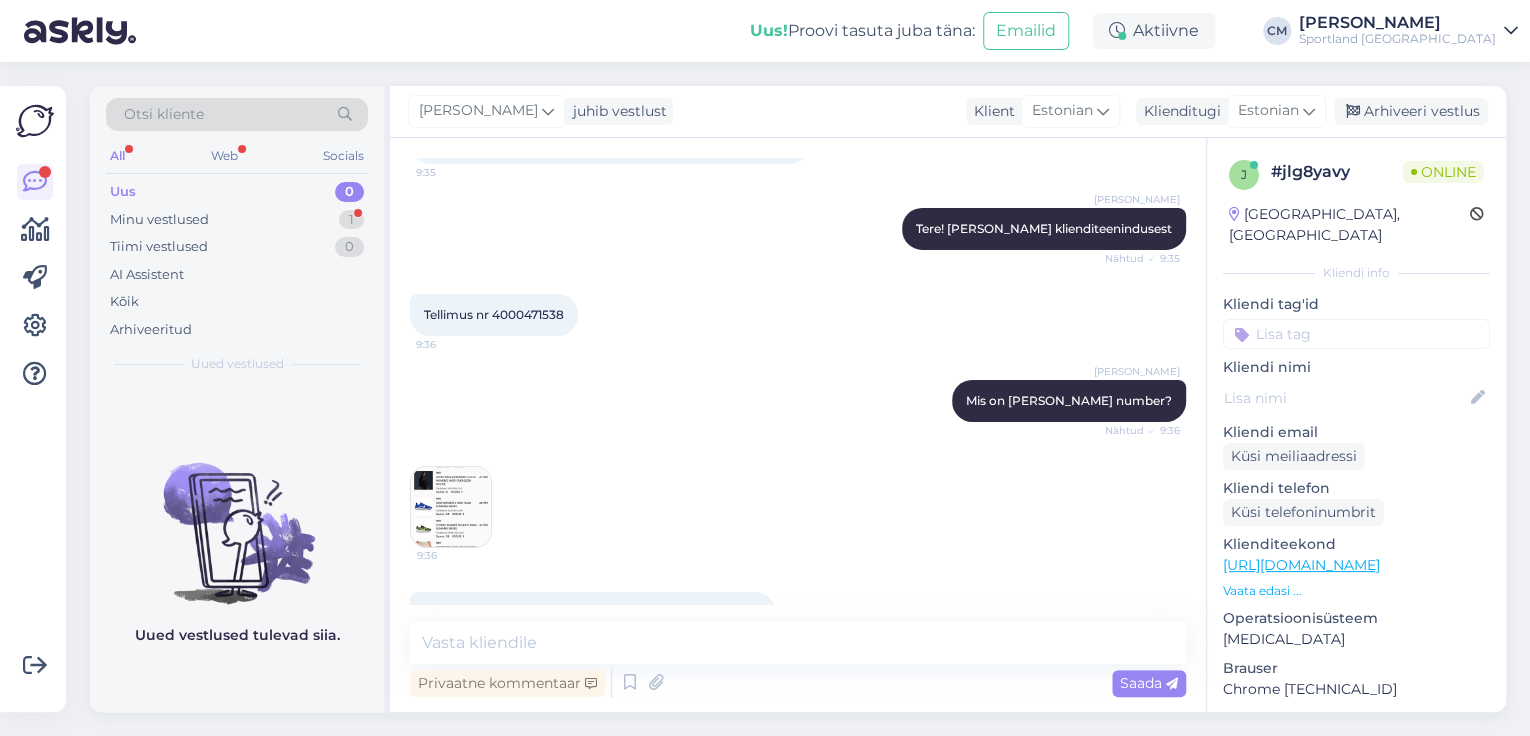 click at bounding box center [451, 507] 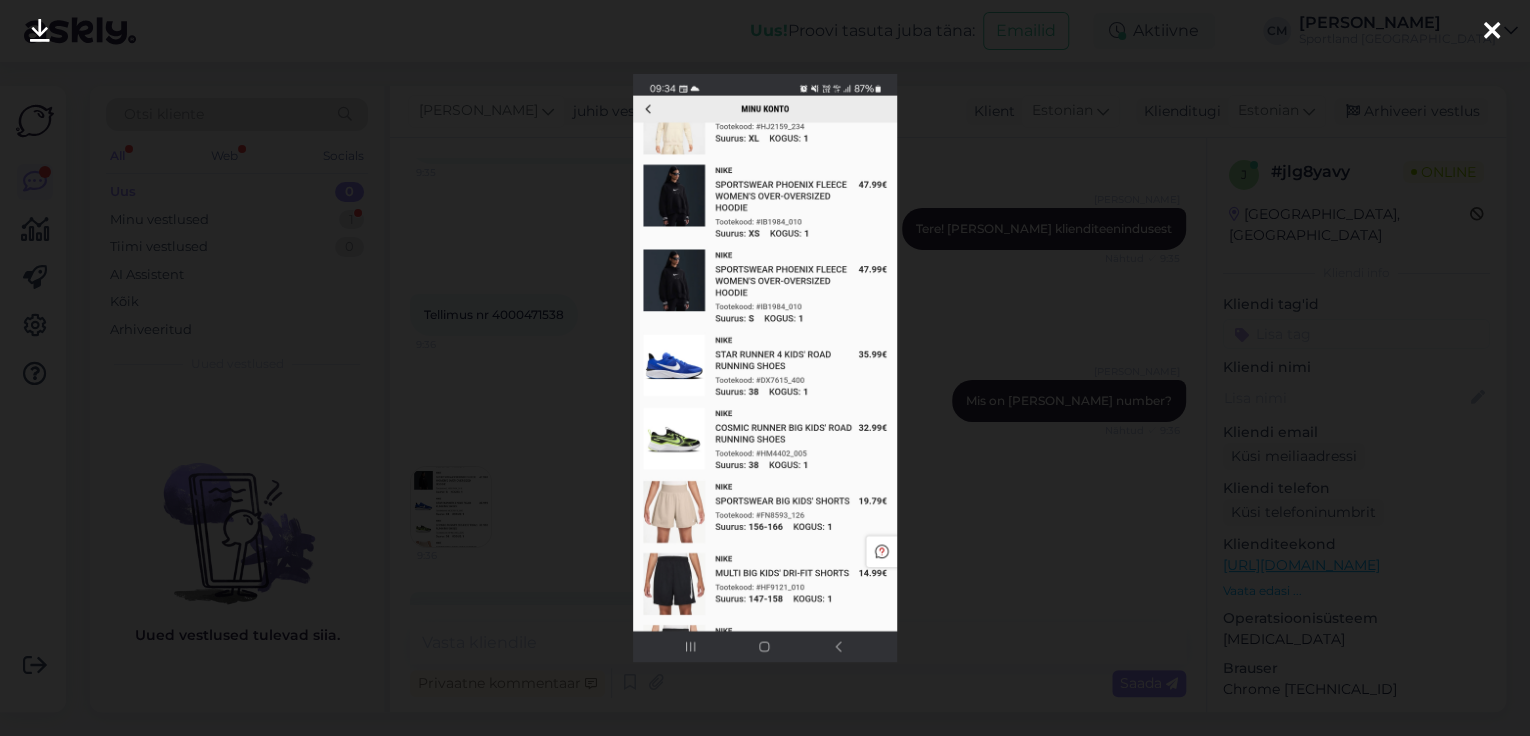 click at bounding box center (765, 368) 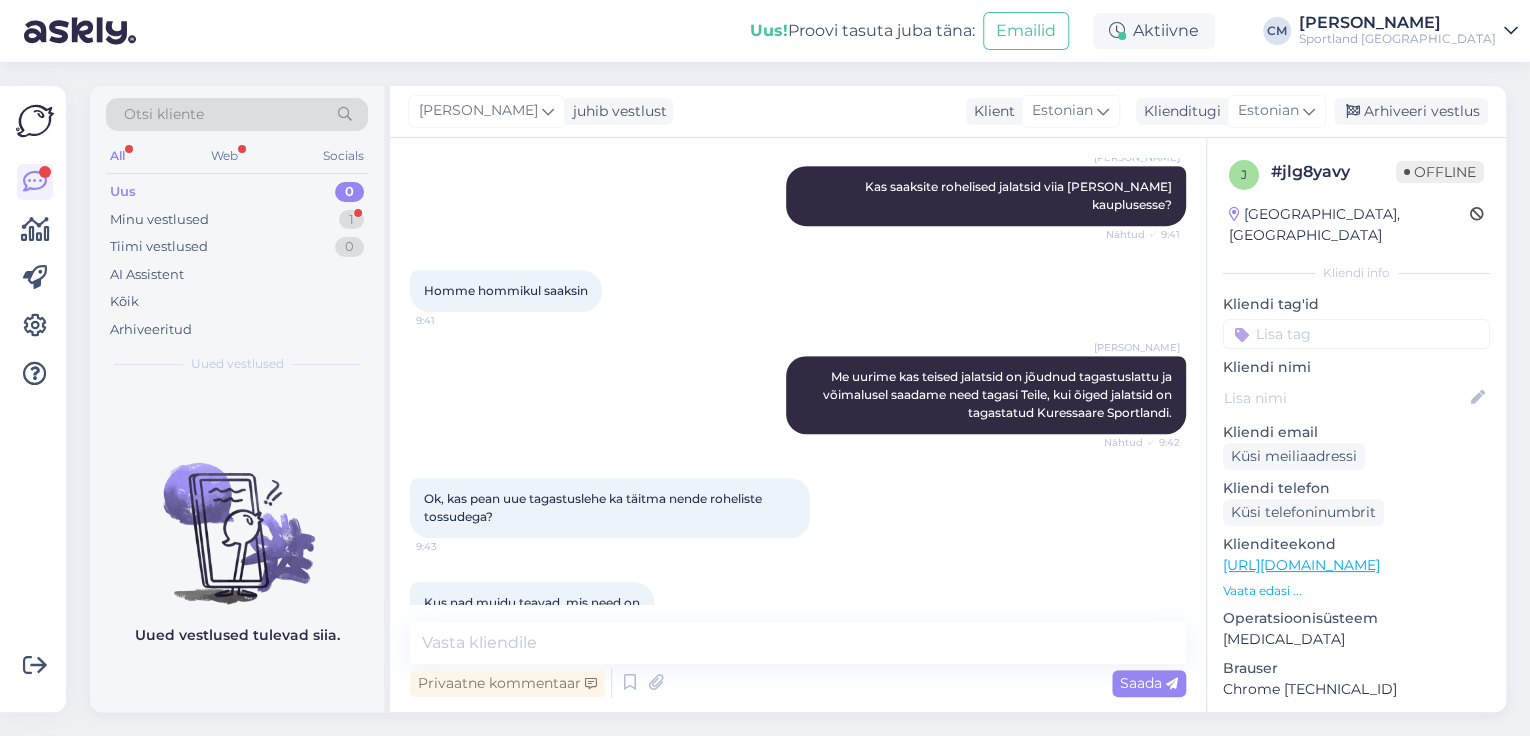 scroll, scrollTop: 12186, scrollLeft: 0, axis: vertical 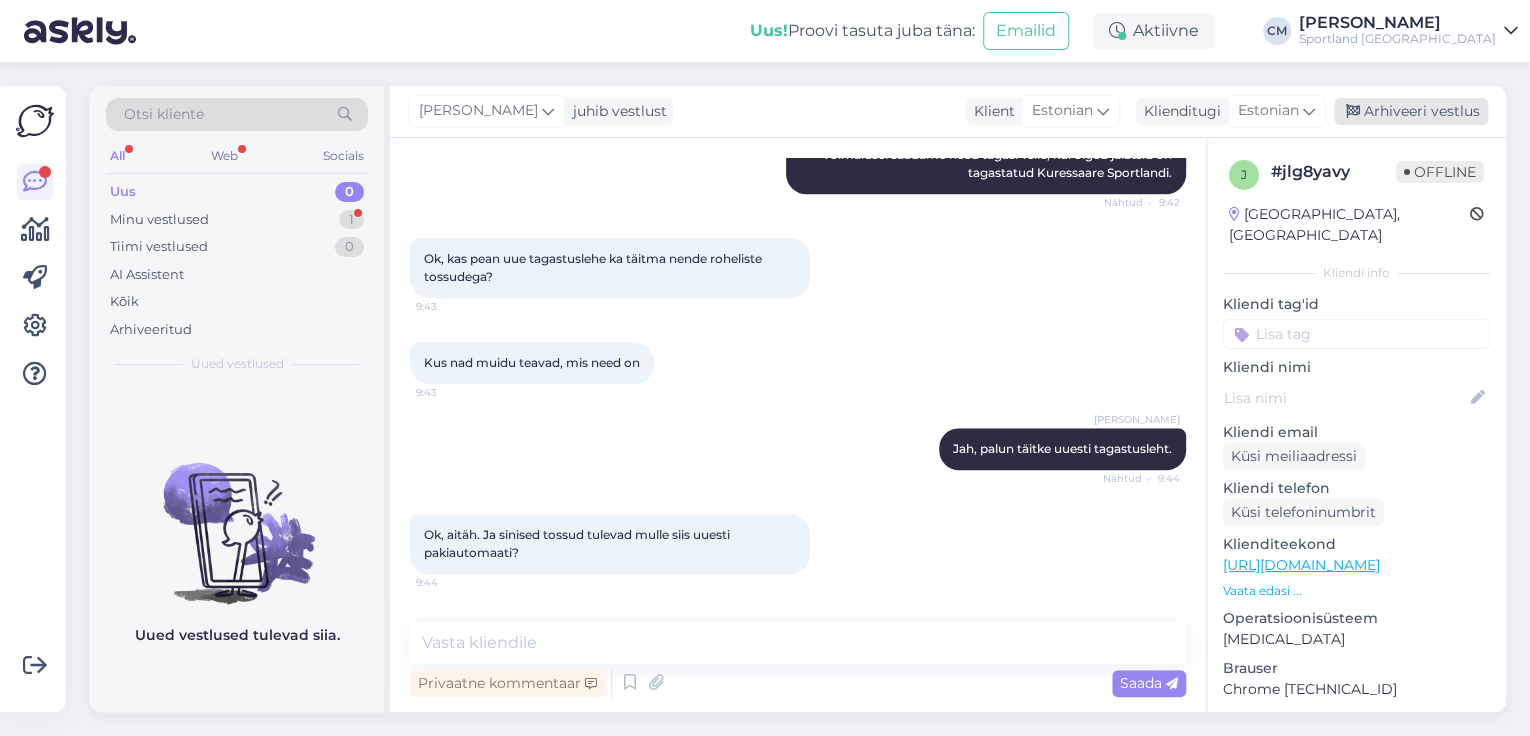 click on "Arhiveeri vestlus" at bounding box center (1411, 111) 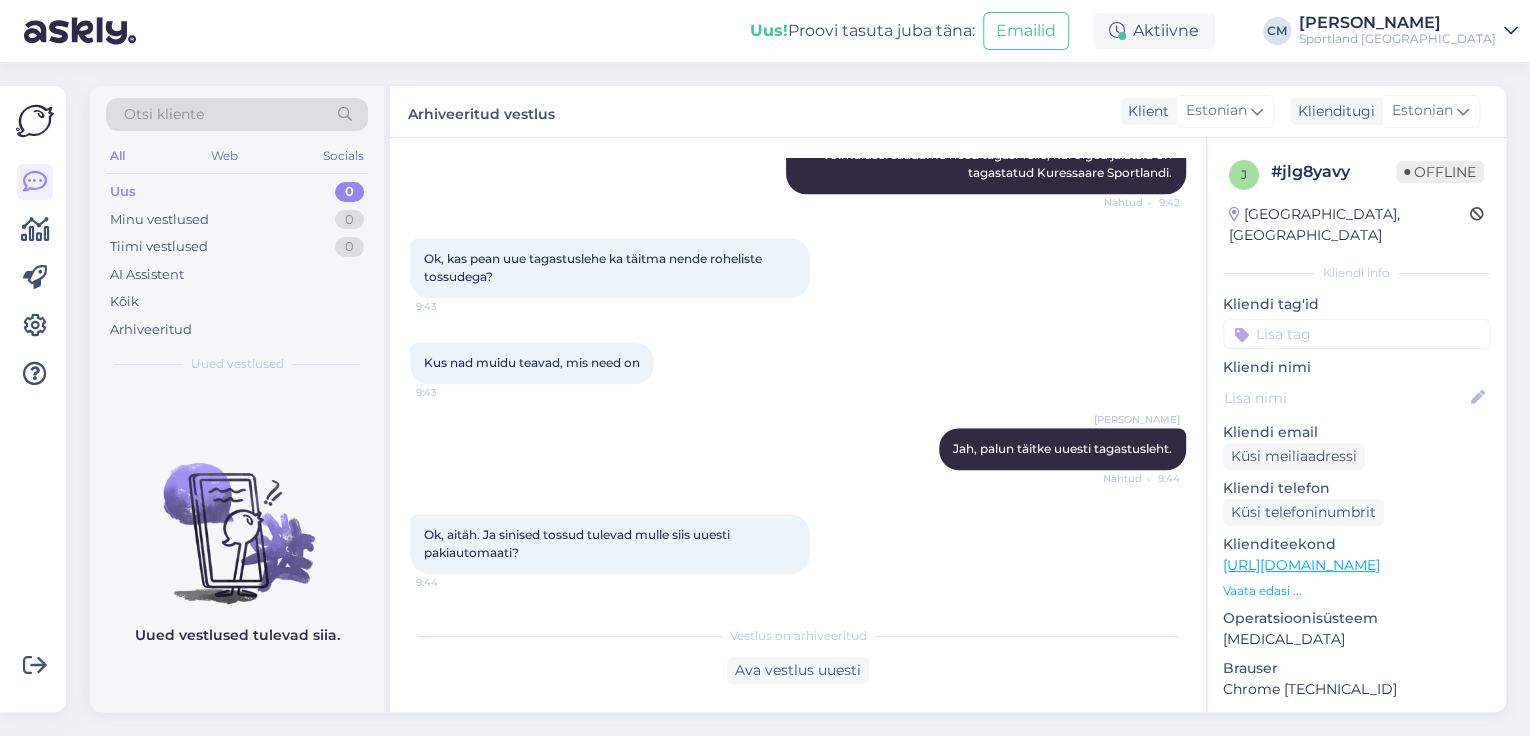 click at bounding box center [1356, 334] 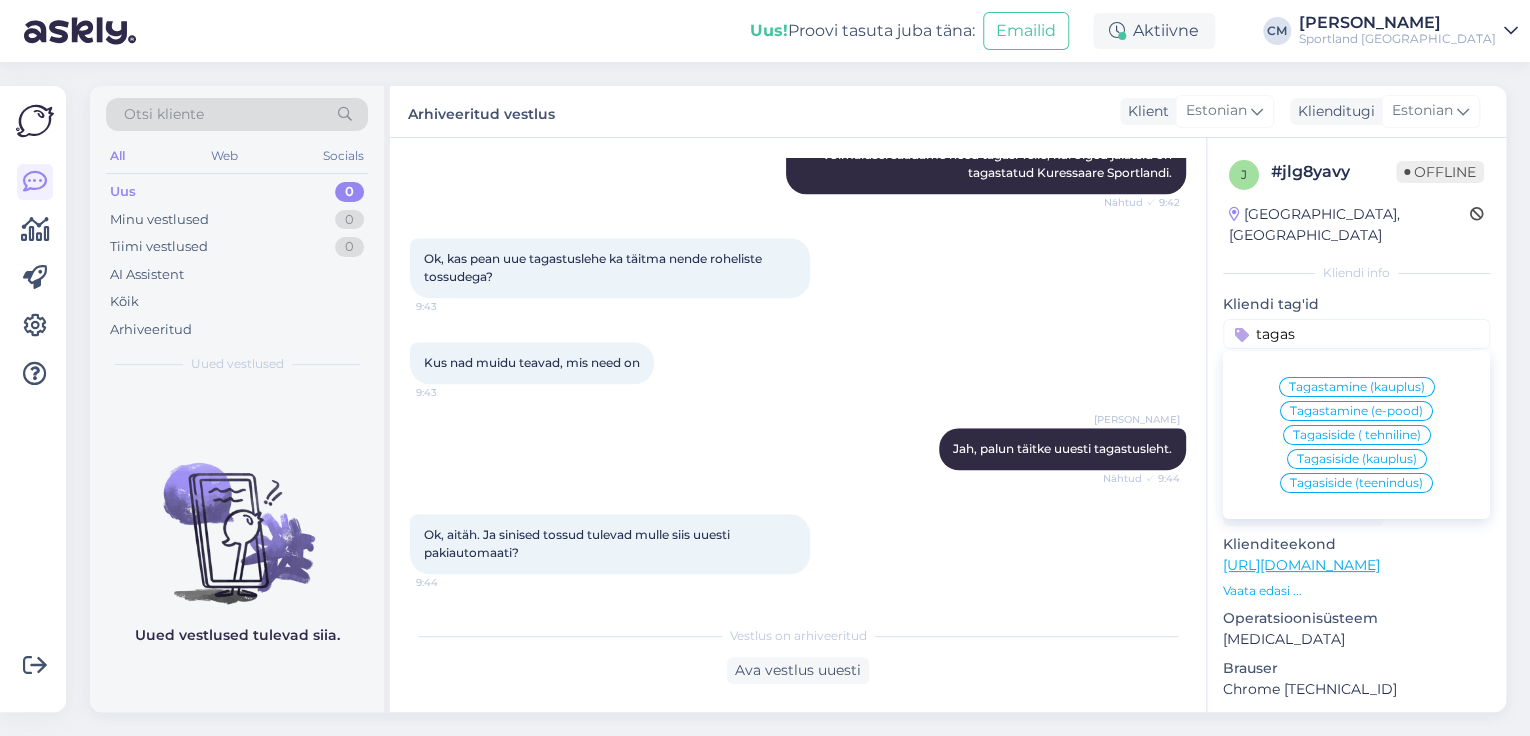 type on "tagas" 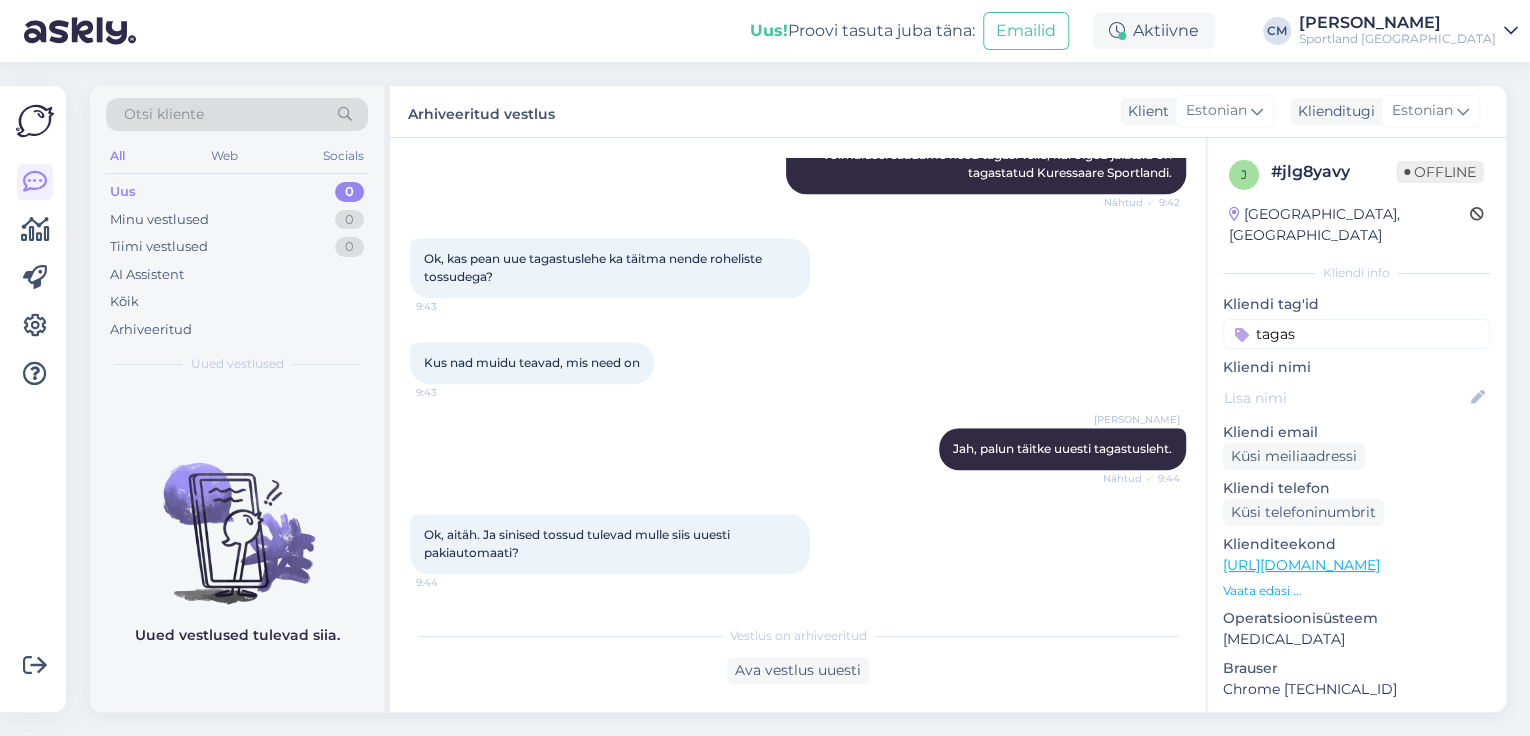 type 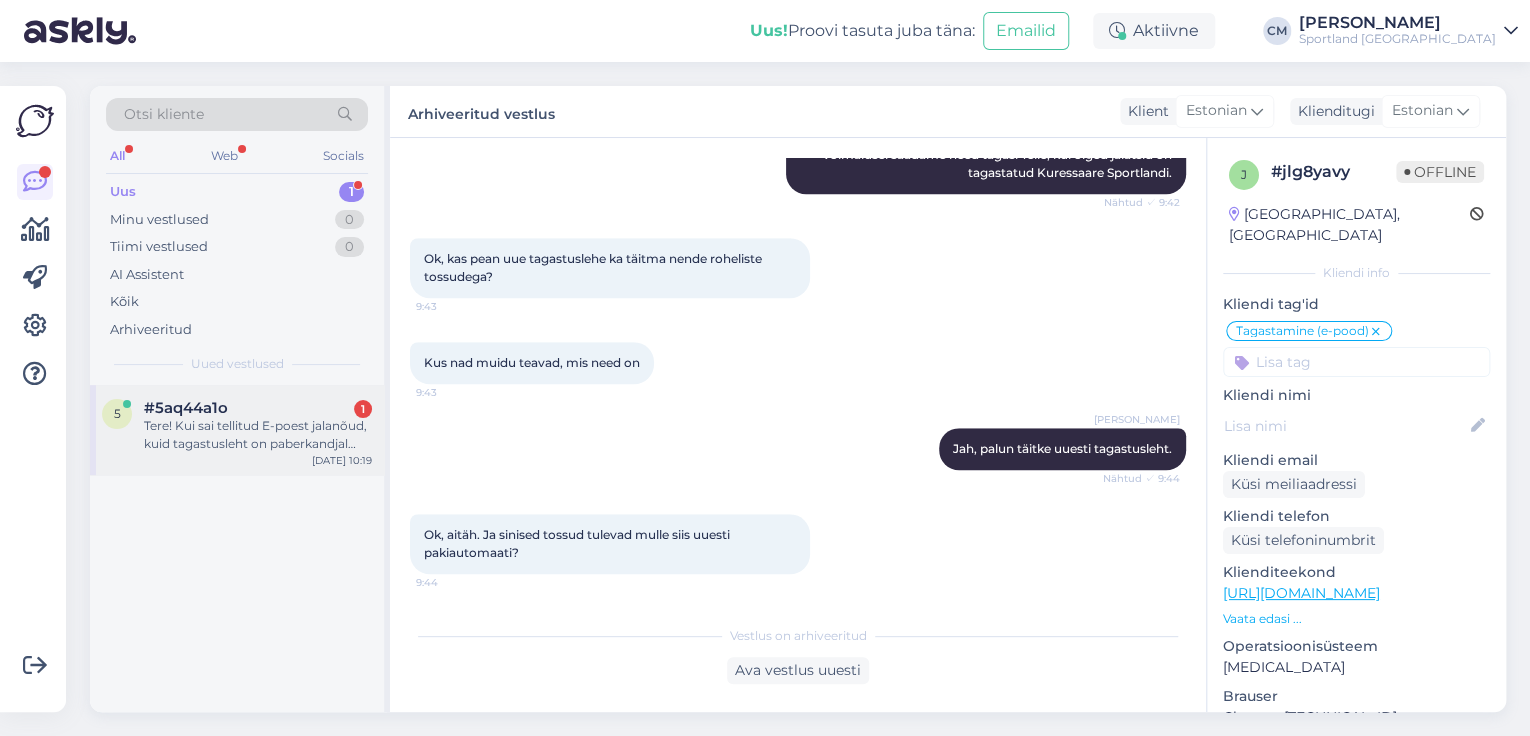 click on "#5aq44a1o 1" at bounding box center (258, 408) 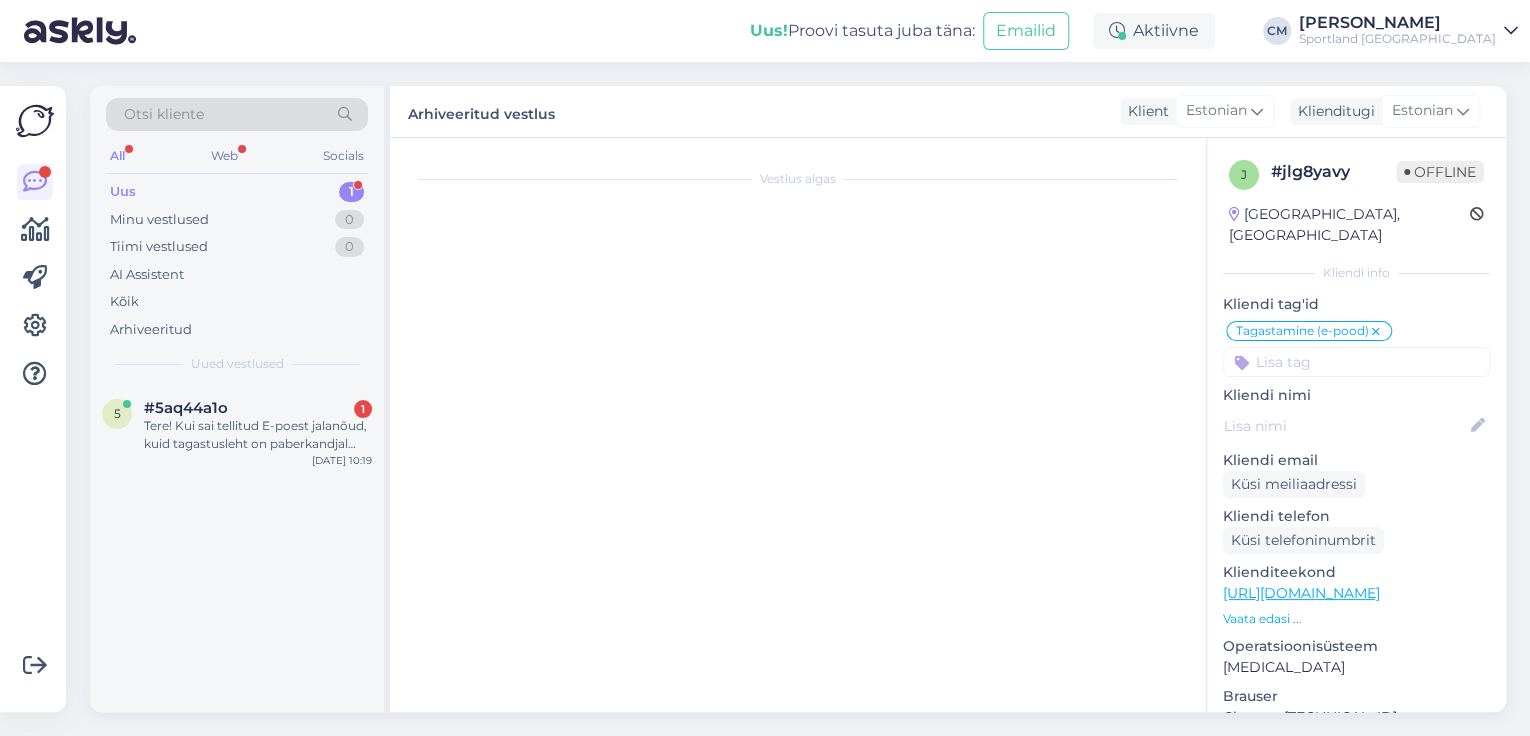 scroll, scrollTop: 0, scrollLeft: 0, axis: both 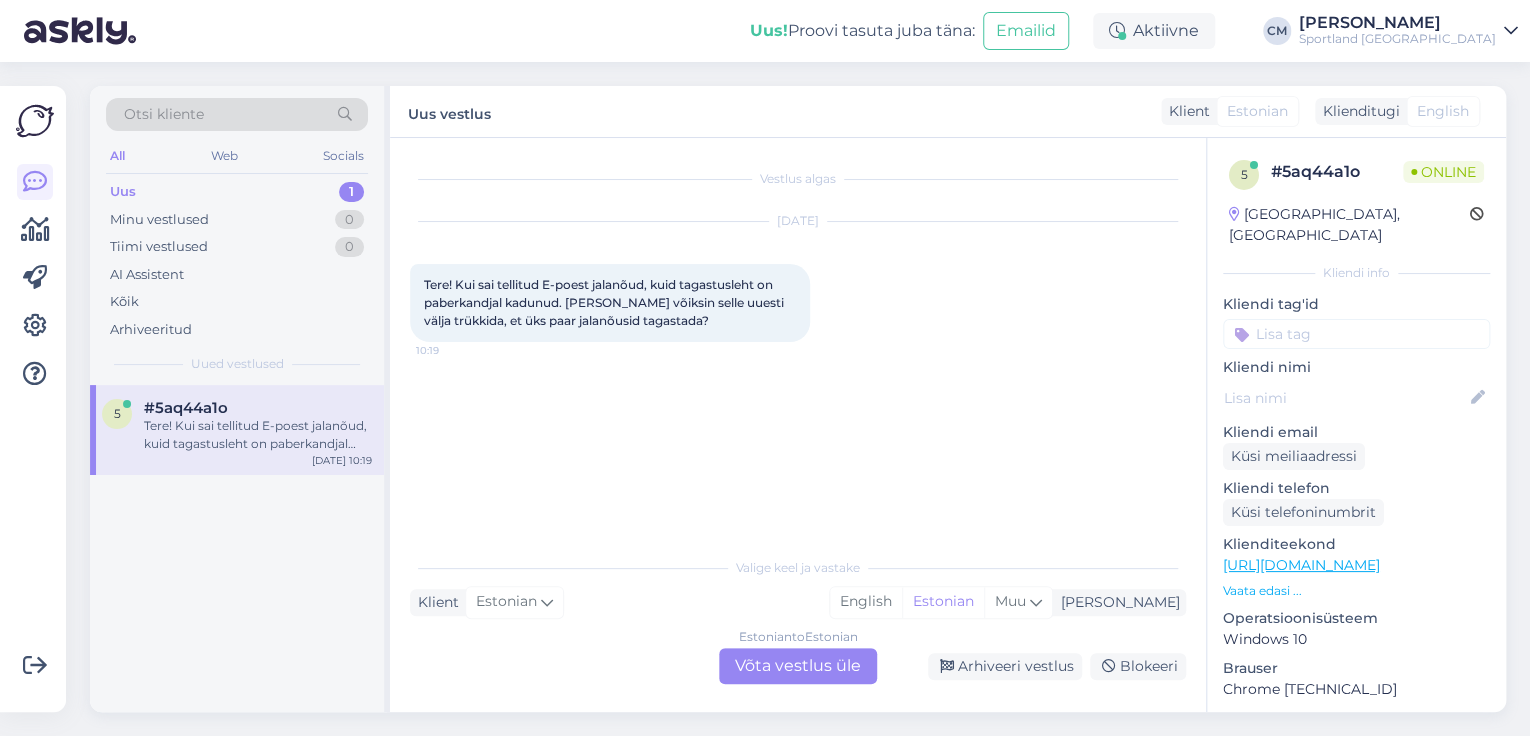 click on "Estonian  to  Estonian Võta vestlus üle" at bounding box center (798, 666) 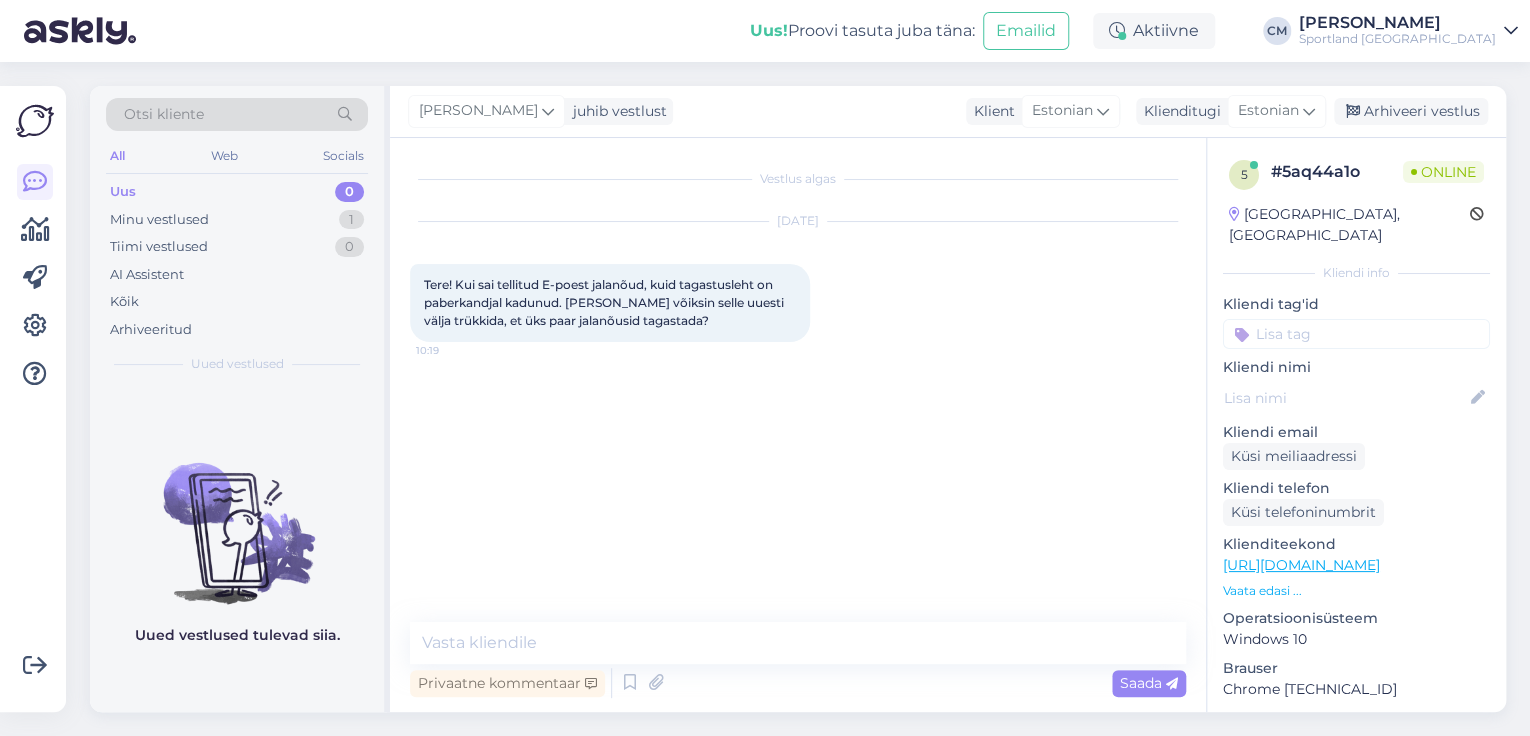 click at bounding box center [798, 643] 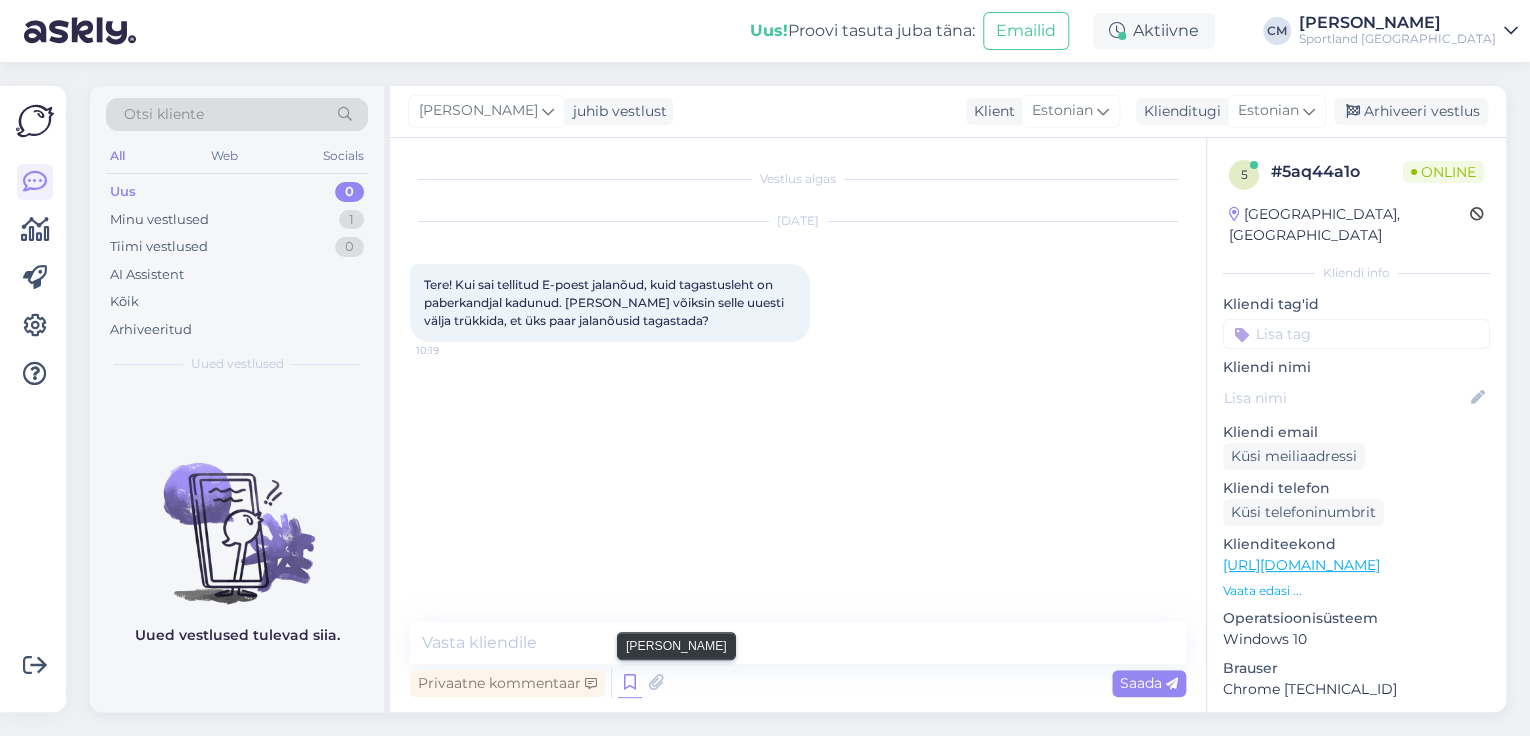 click at bounding box center (630, 683) 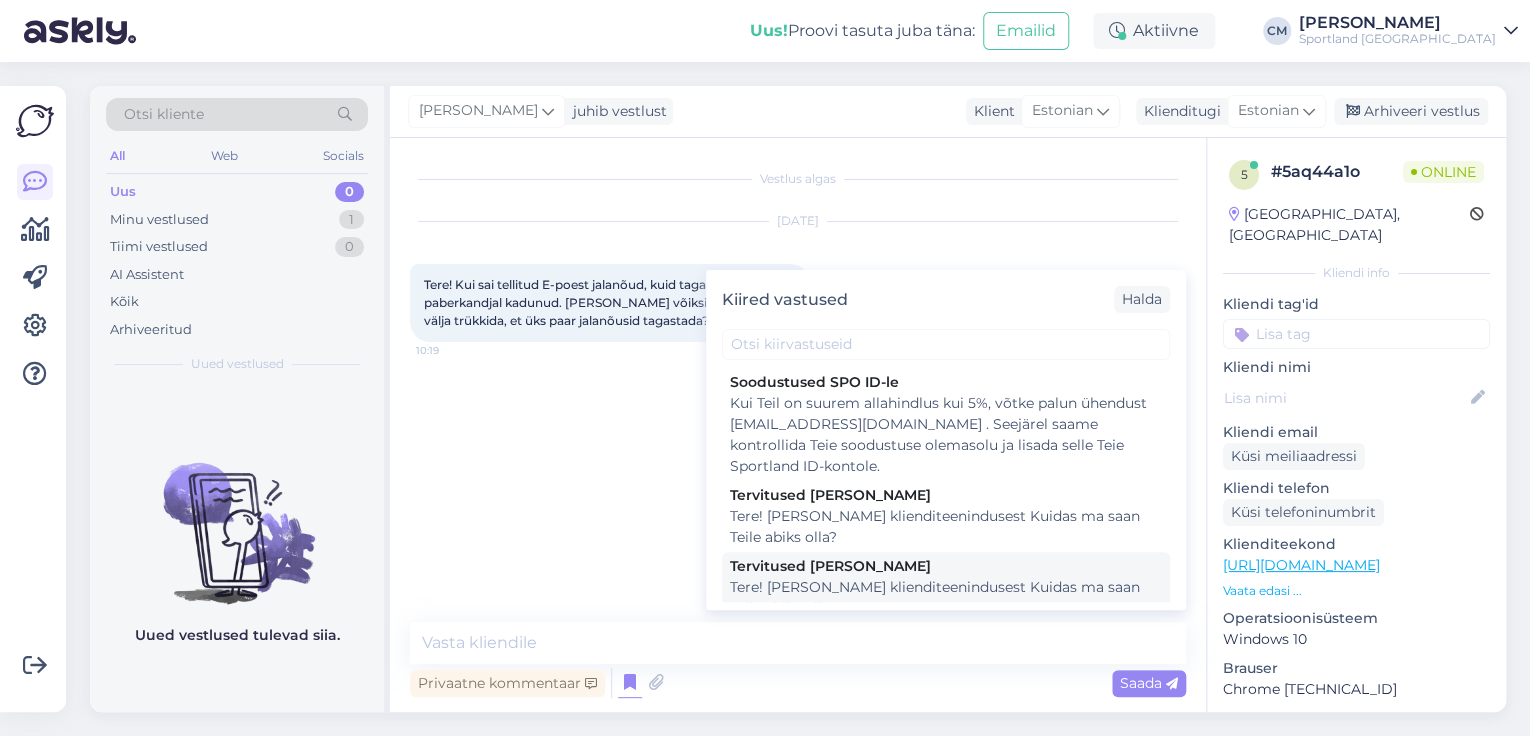 click on "Tere! [PERSON_NAME] klienditeenindusest
Kuidas ma saan Teile abiks olla?" at bounding box center [946, 598] 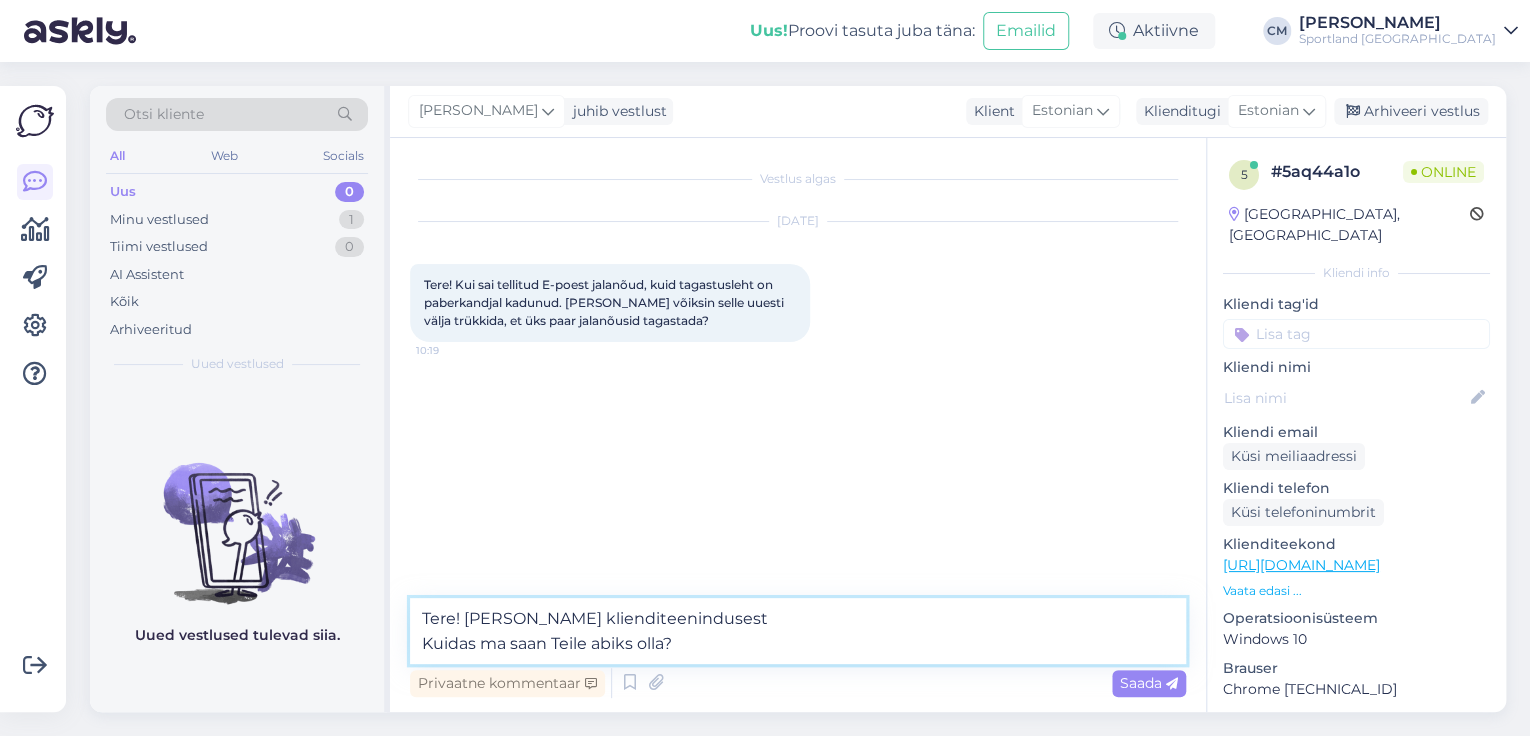 drag, startPoint x: 783, startPoint y: 640, endPoint x: 377, endPoint y: 676, distance: 407.59293 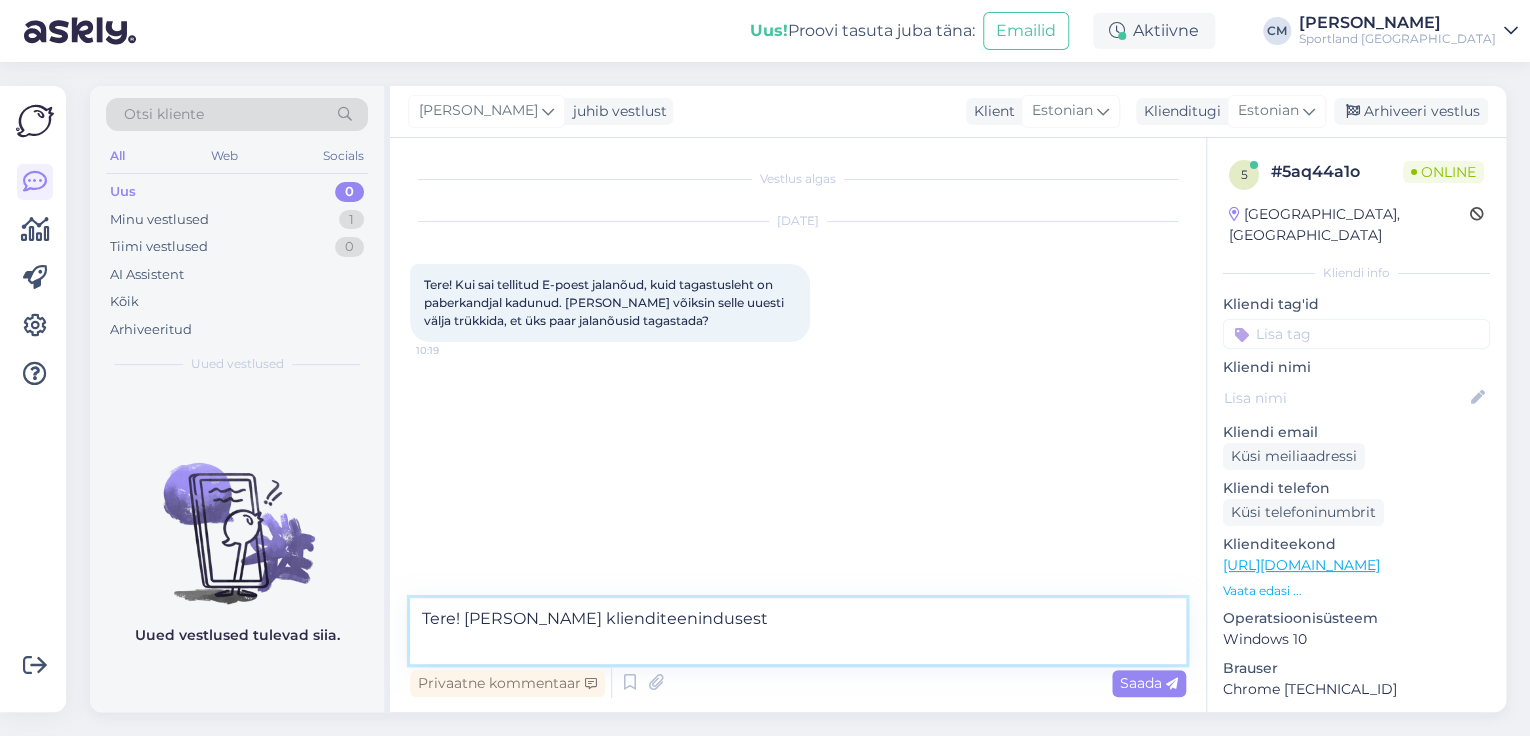 type on "Tere! [PERSON_NAME] klienditeenindusest" 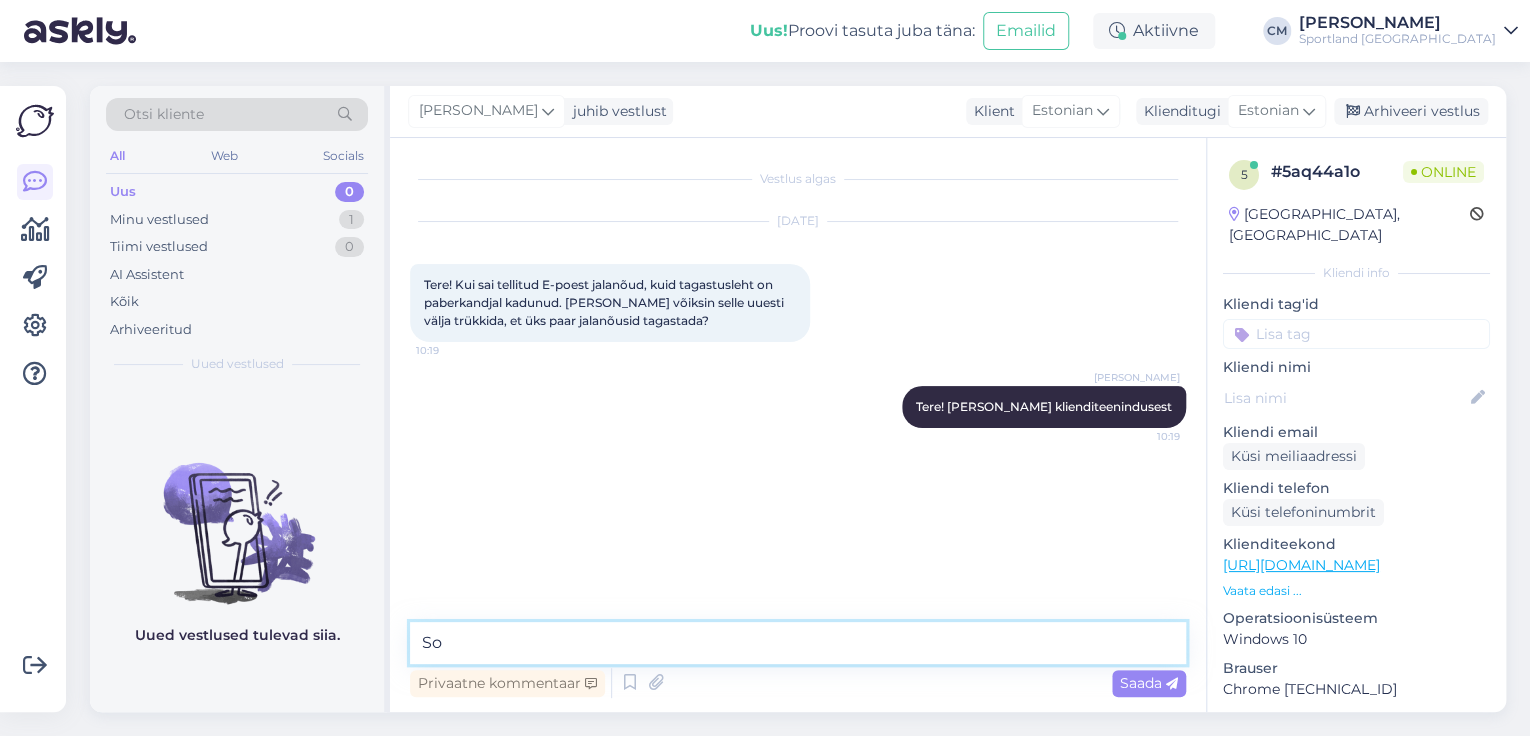 type on "S" 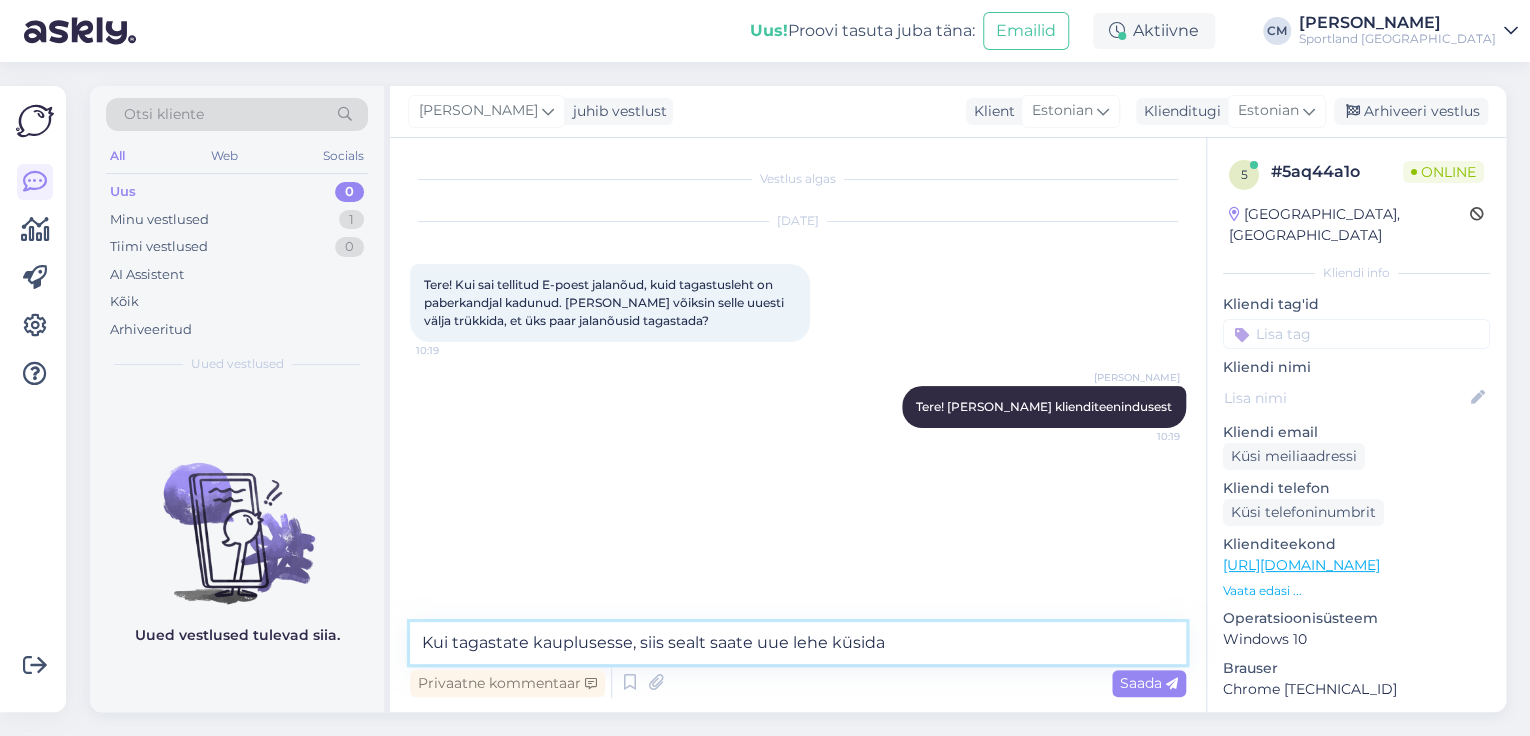 type on "Kui tagastate kauplusesse, siis sealt saate uue lehe küsida." 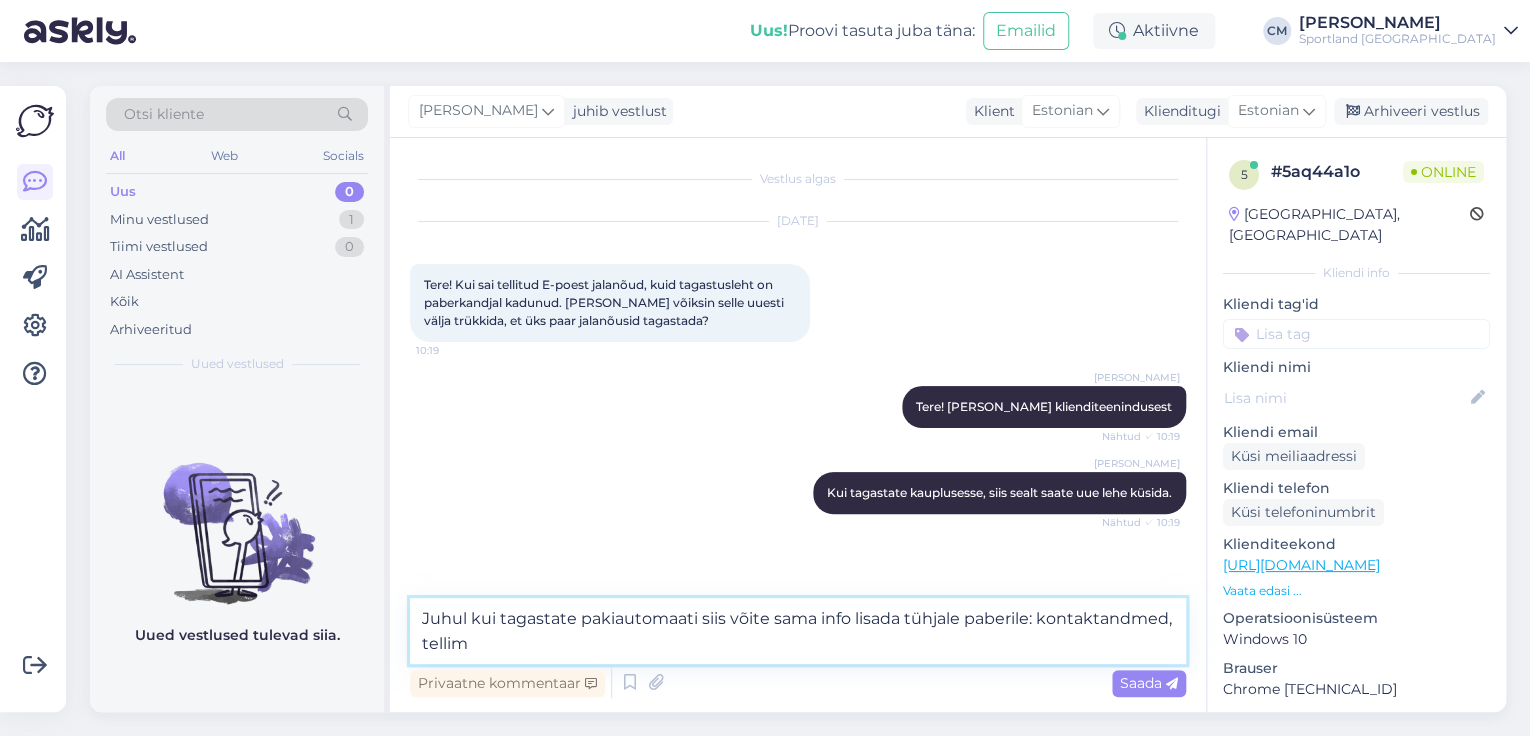 scroll, scrollTop: 60, scrollLeft: 0, axis: vertical 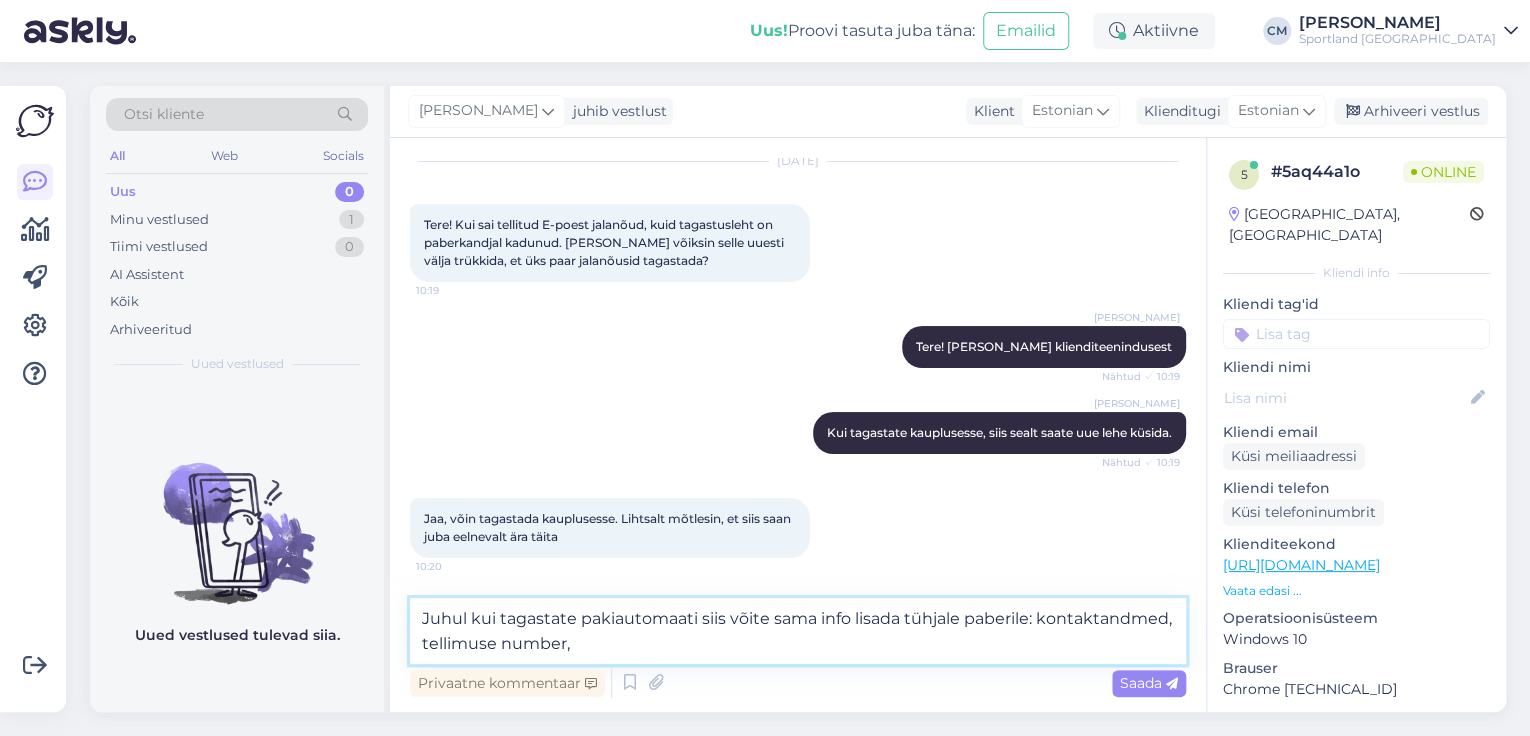 drag, startPoint x: 730, startPoint y: 616, endPoint x: 385, endPoint y: 613, distance: 345.01303 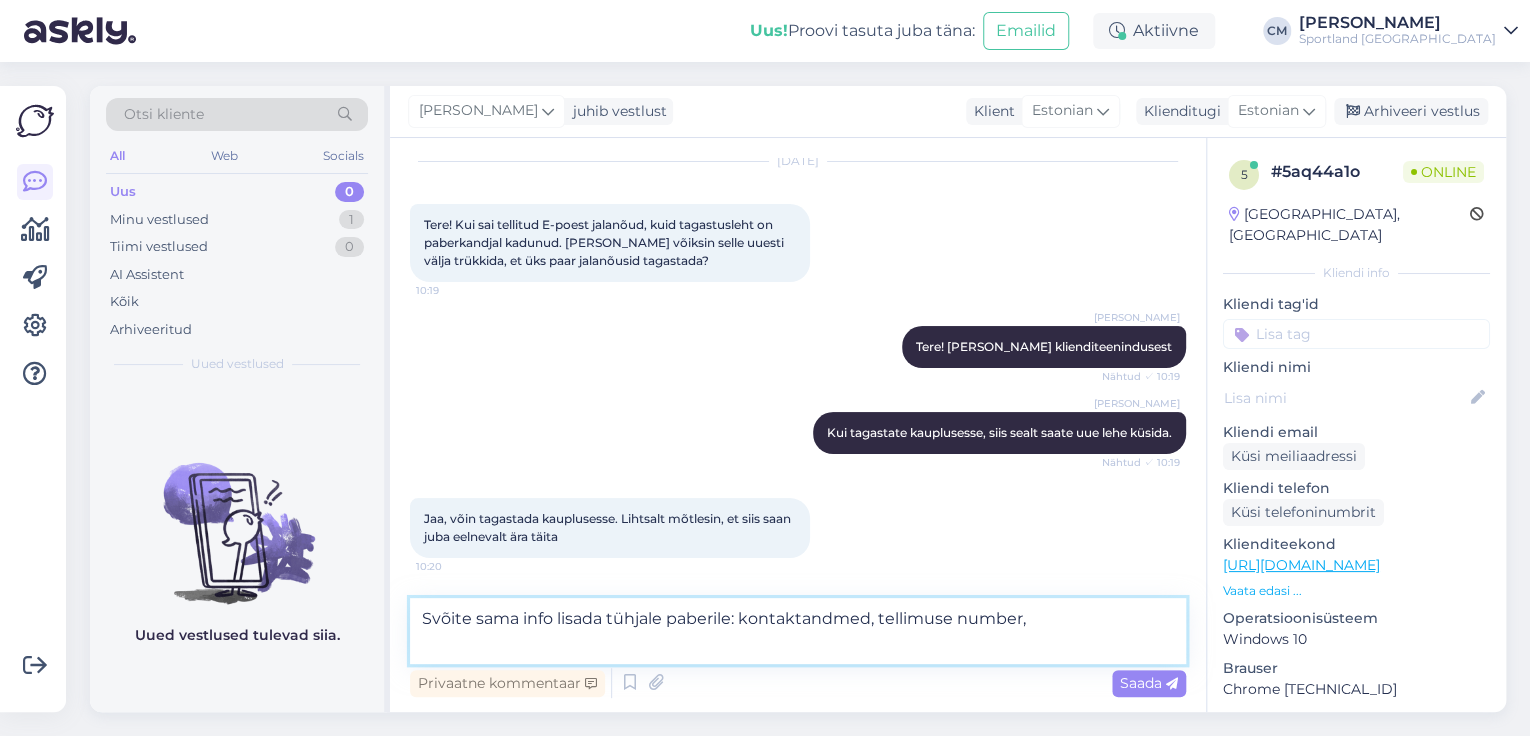 scroll, scrollTop: 36, scrollLeft: 0, axis: vertical 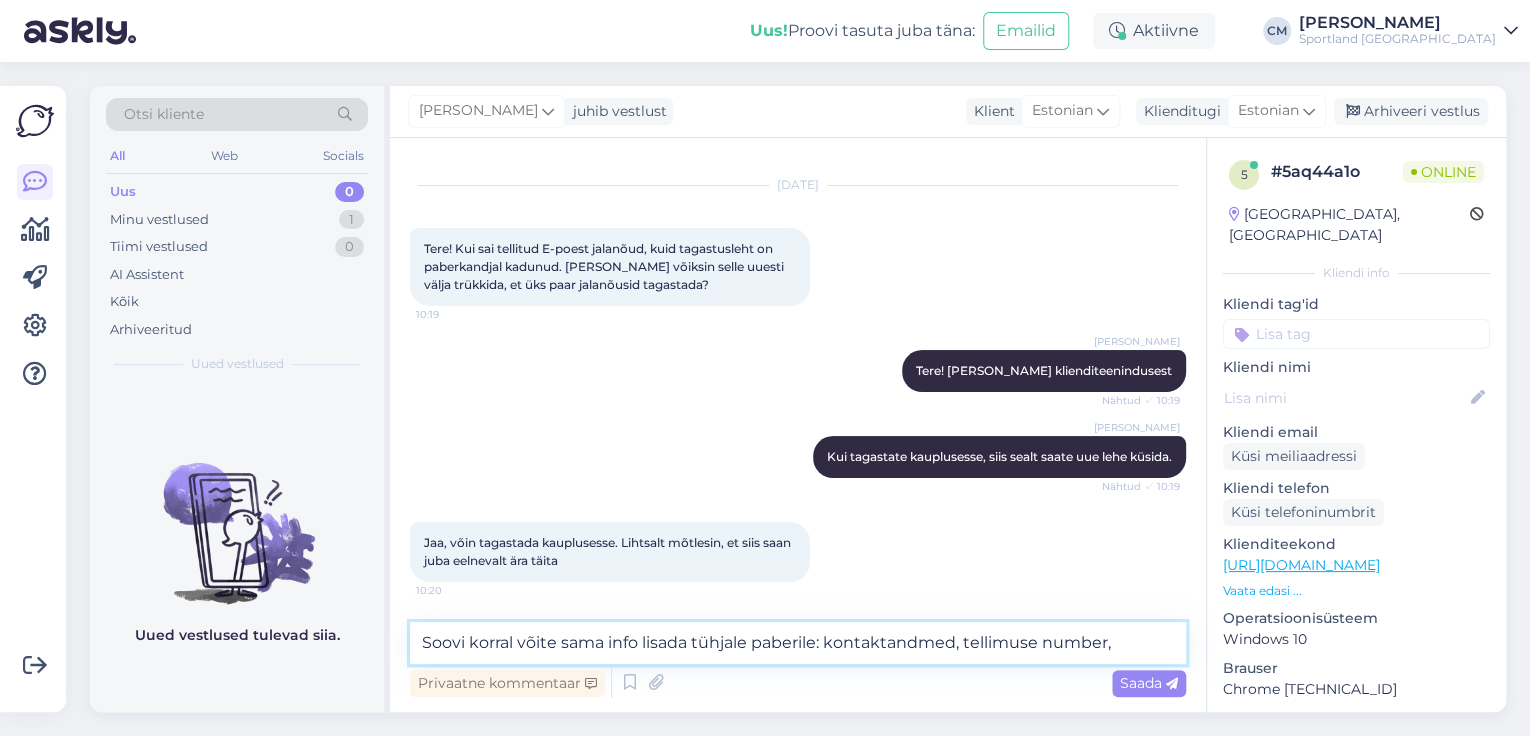 click on "Soovi korral võite sama info lisada tühjale paberile: kontaktandmed, tellimuse number," at bounding box center (798, 643) 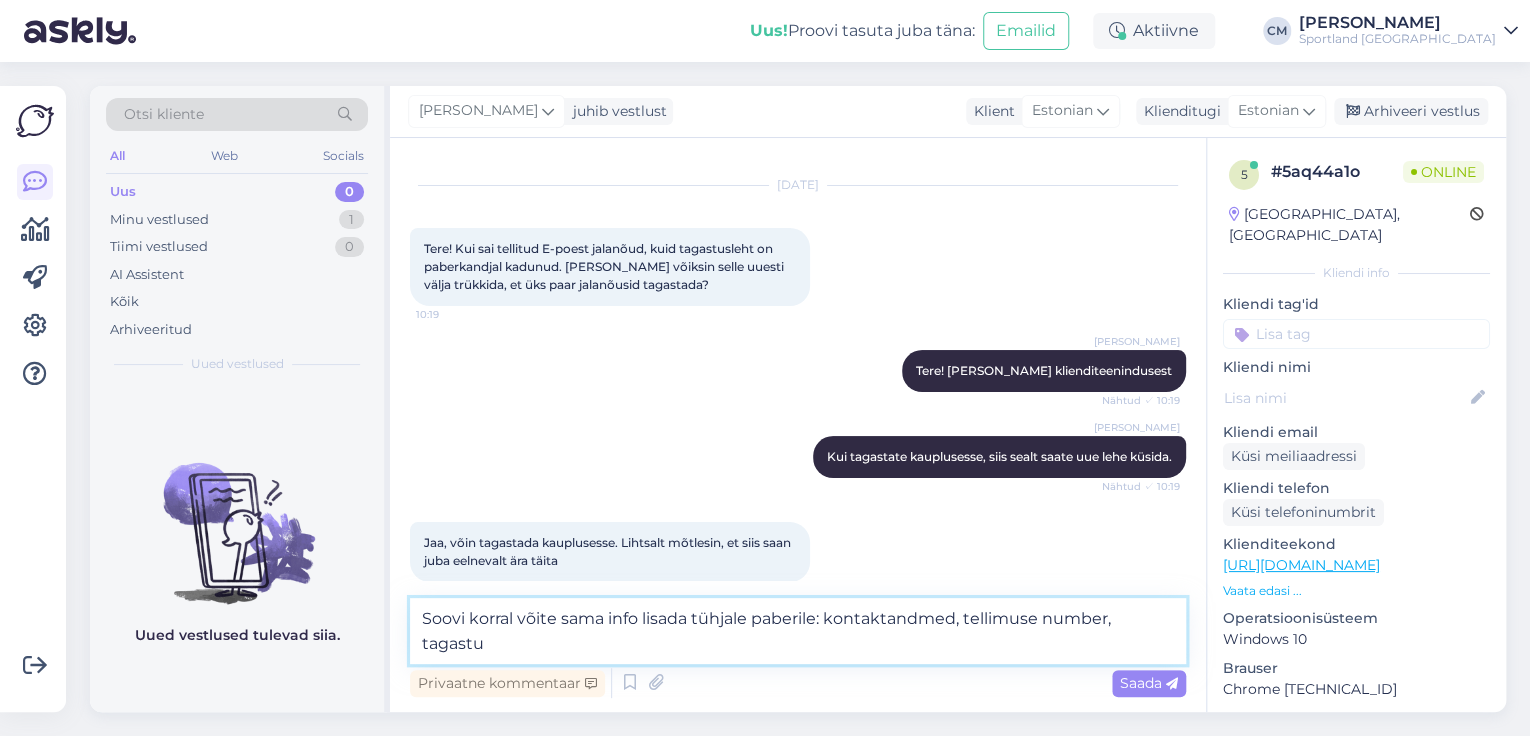 scroll, scrollTop: 60, scrollLeft: 0, axis: vertical 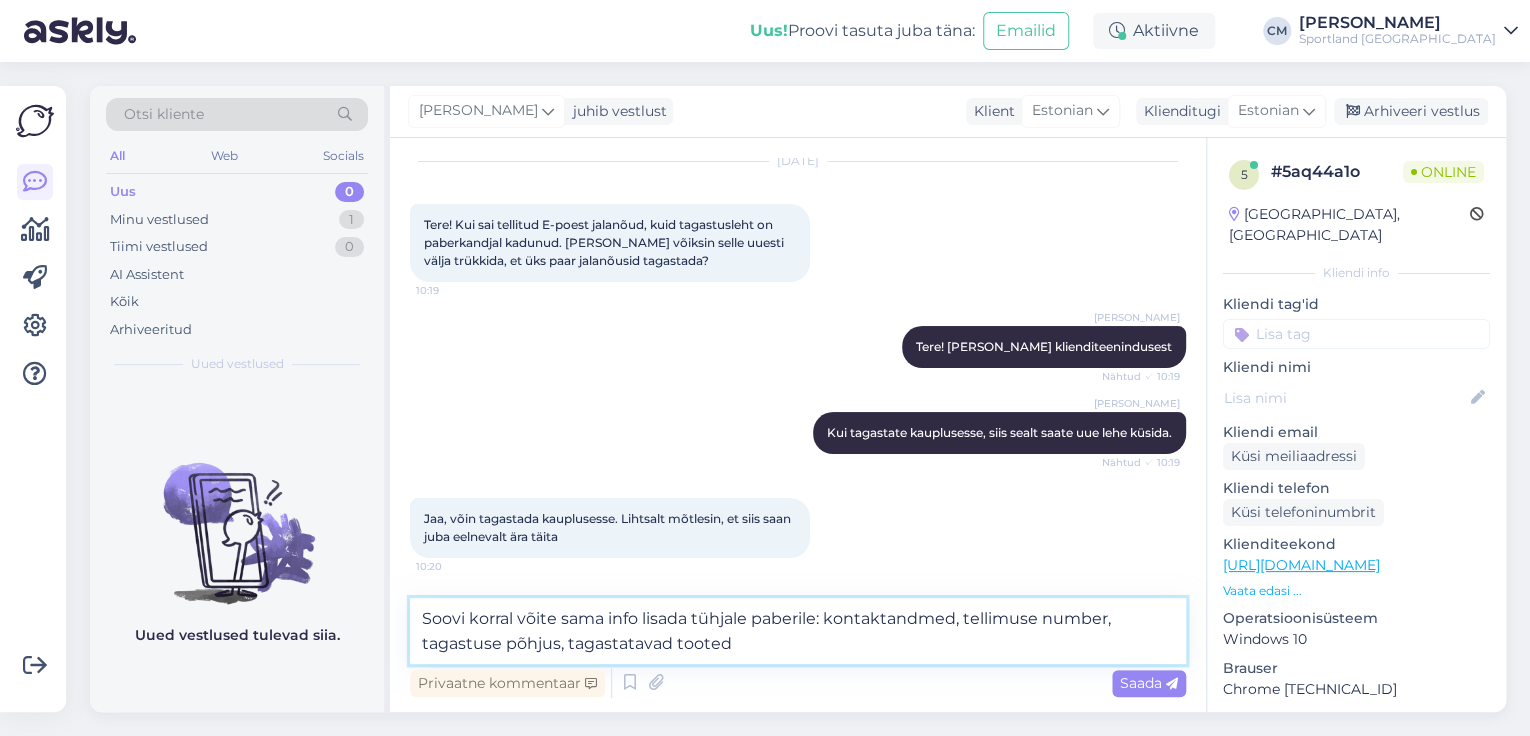 type on "Soovi korral võite sama info lisada tühjale paberile: kontaktandmed, tellimuse number, tagastuse põhjus, tagastatavad tooted." 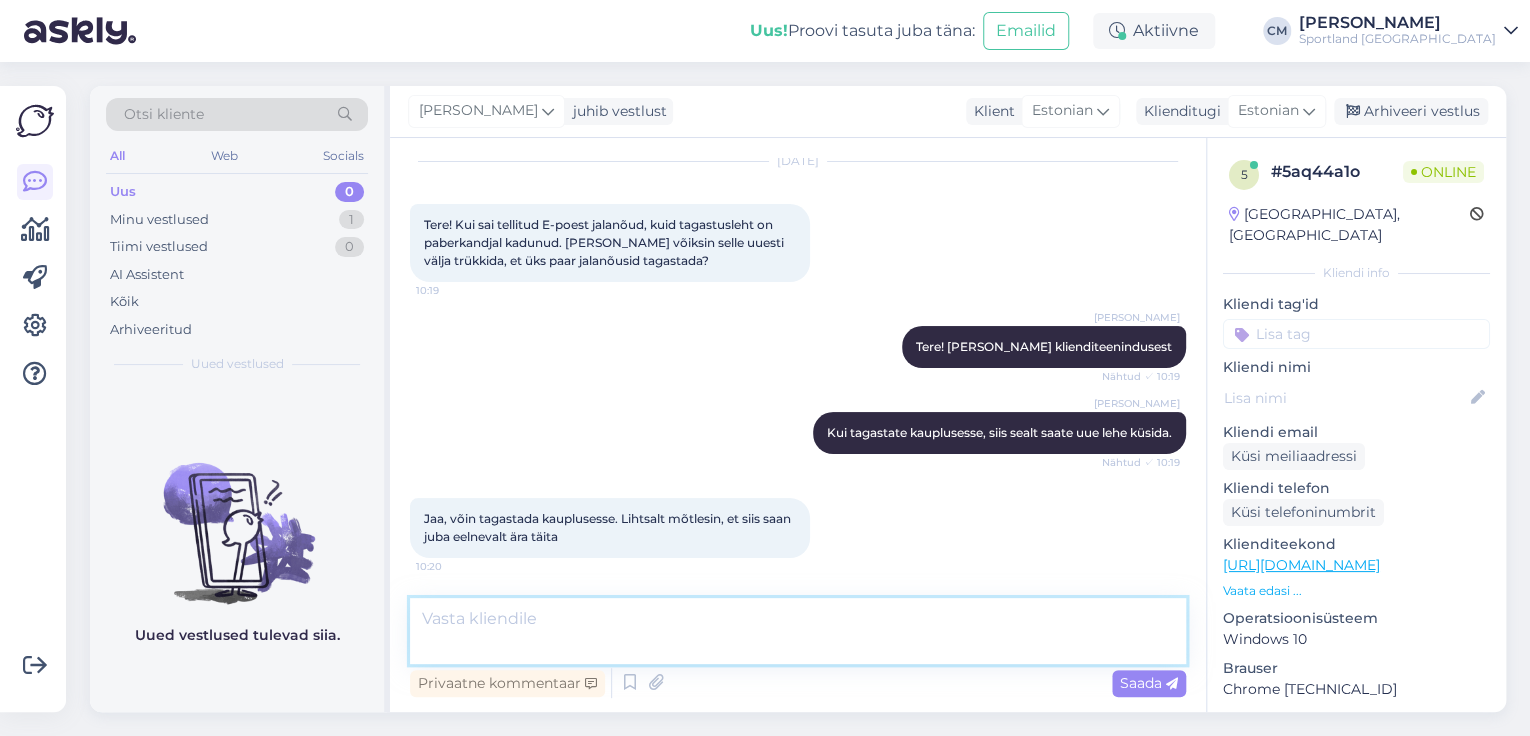 scroll, scrollTop: 157, scrollLeft: 0, axis: vertical 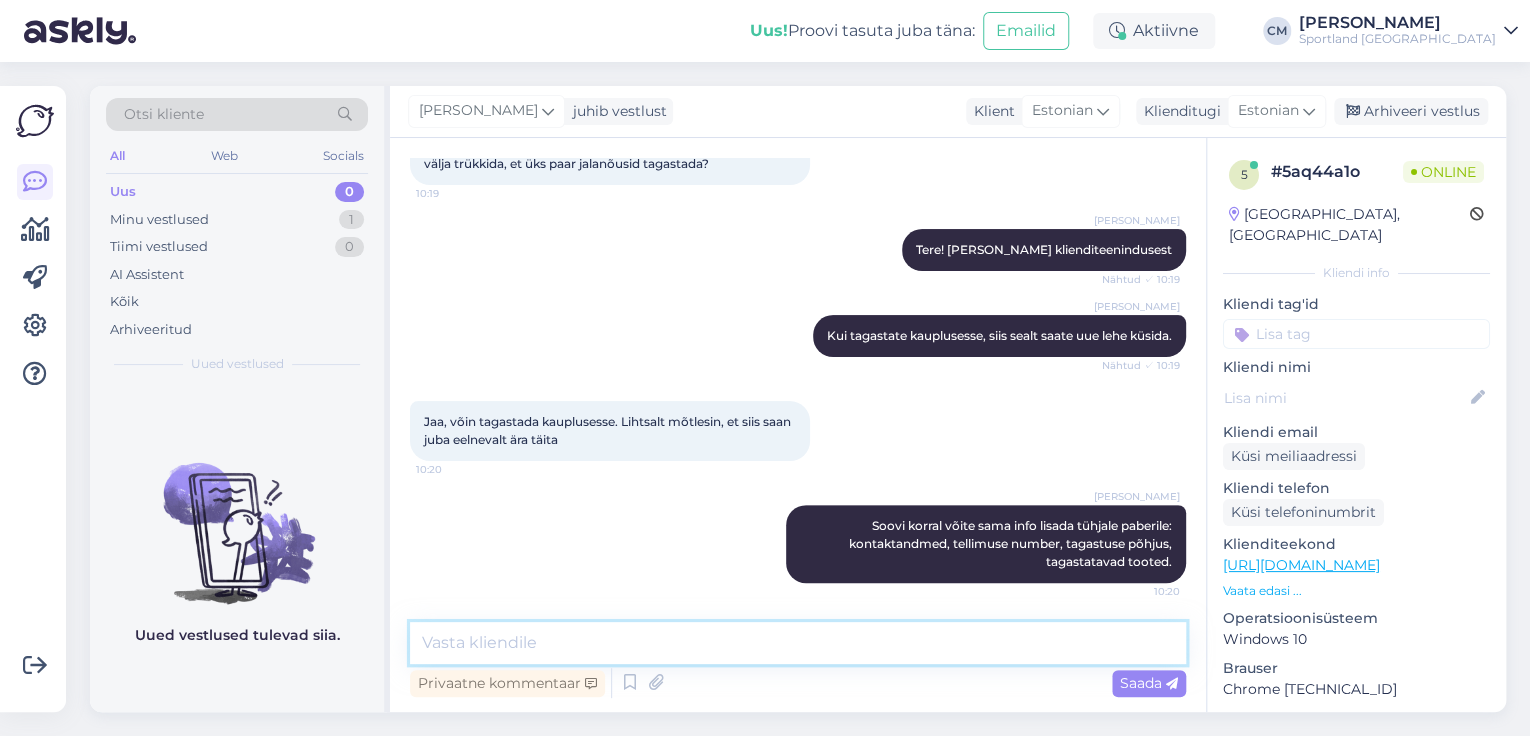 click at bounding box center [798, 643] 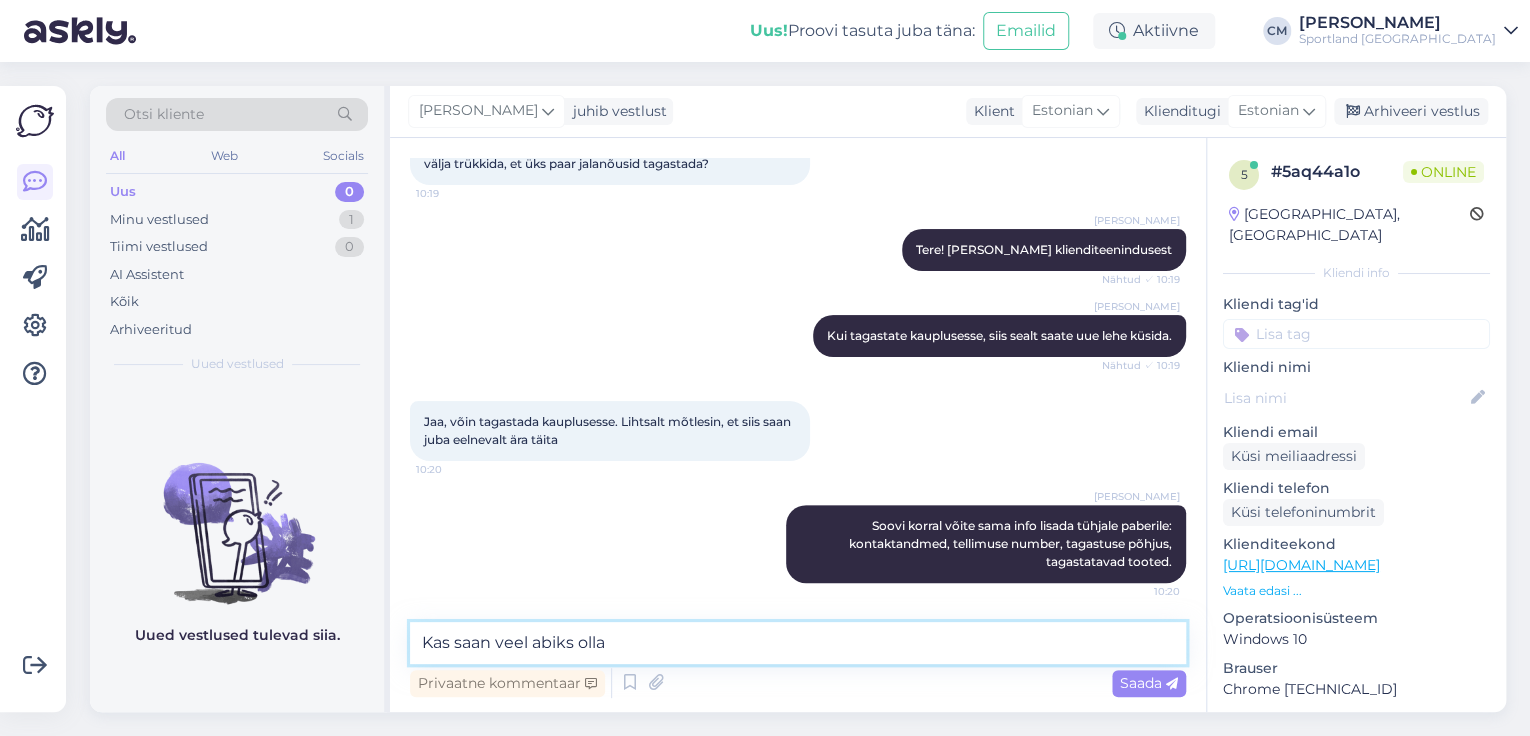 type on "Kas saan veel abiks olla?" 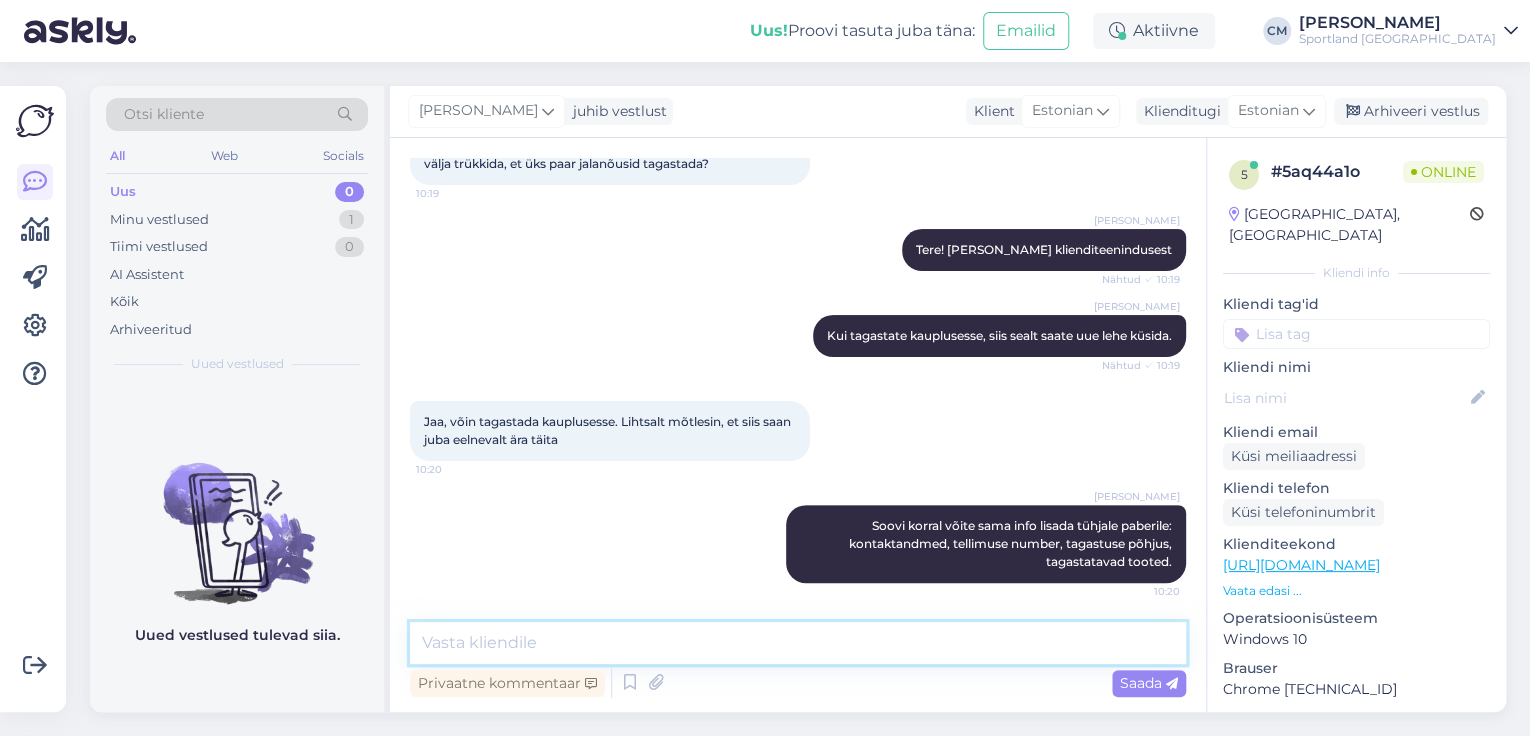scroll, scrollTop: 244, scrollLeft: 0, axis: vertical 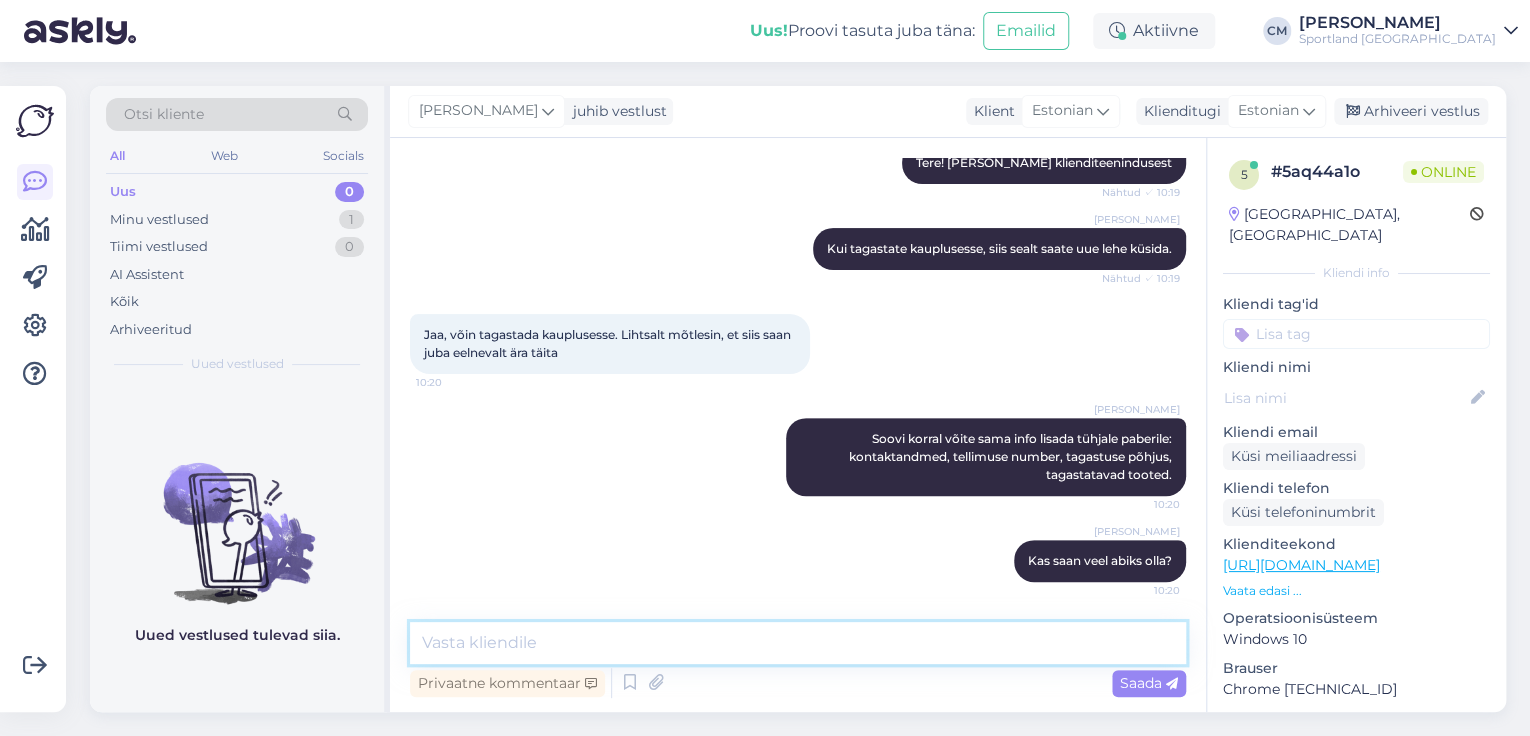 type 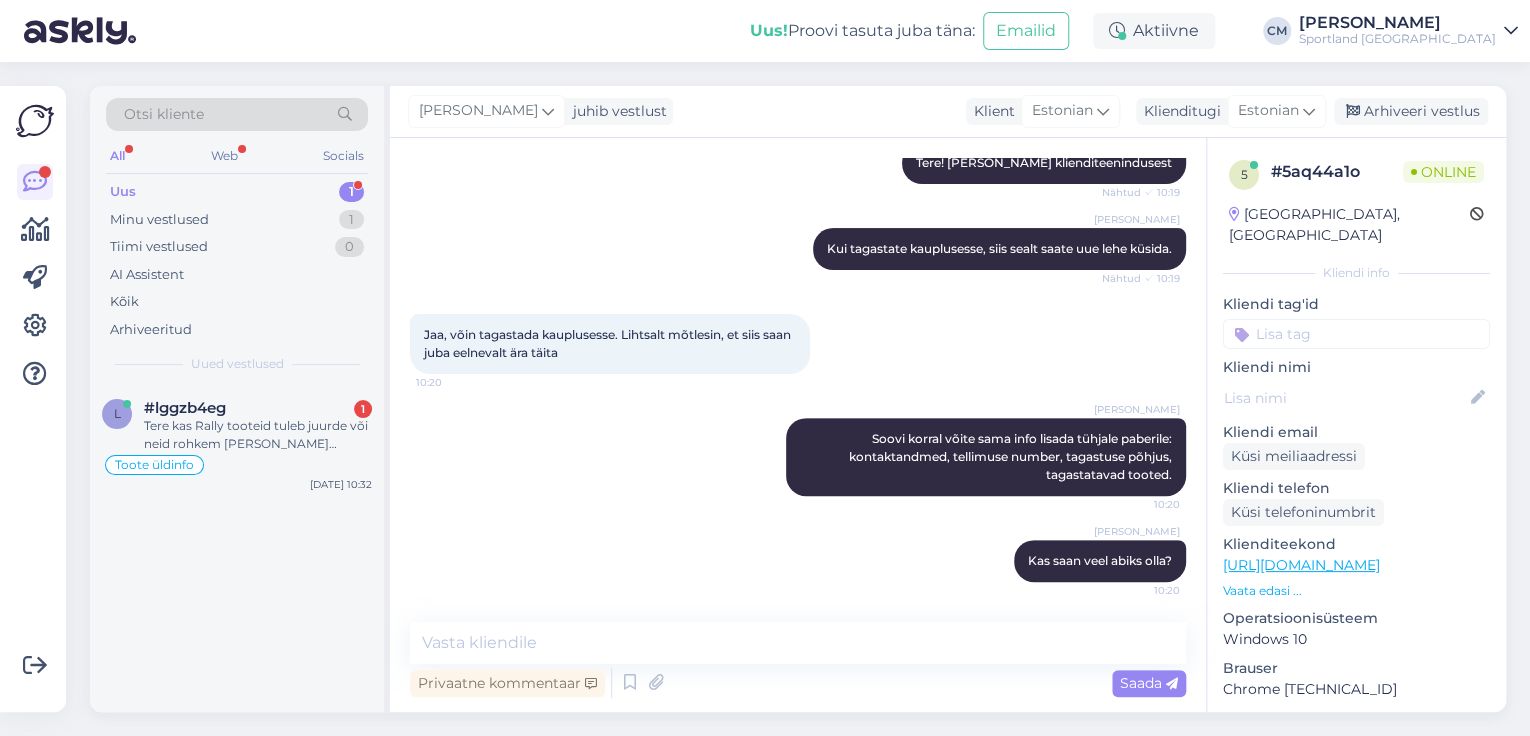 drag, startPoint x: 240, startPoint y: 484, endPoint x: 152, endPoint y: 604, distance: 148.80861 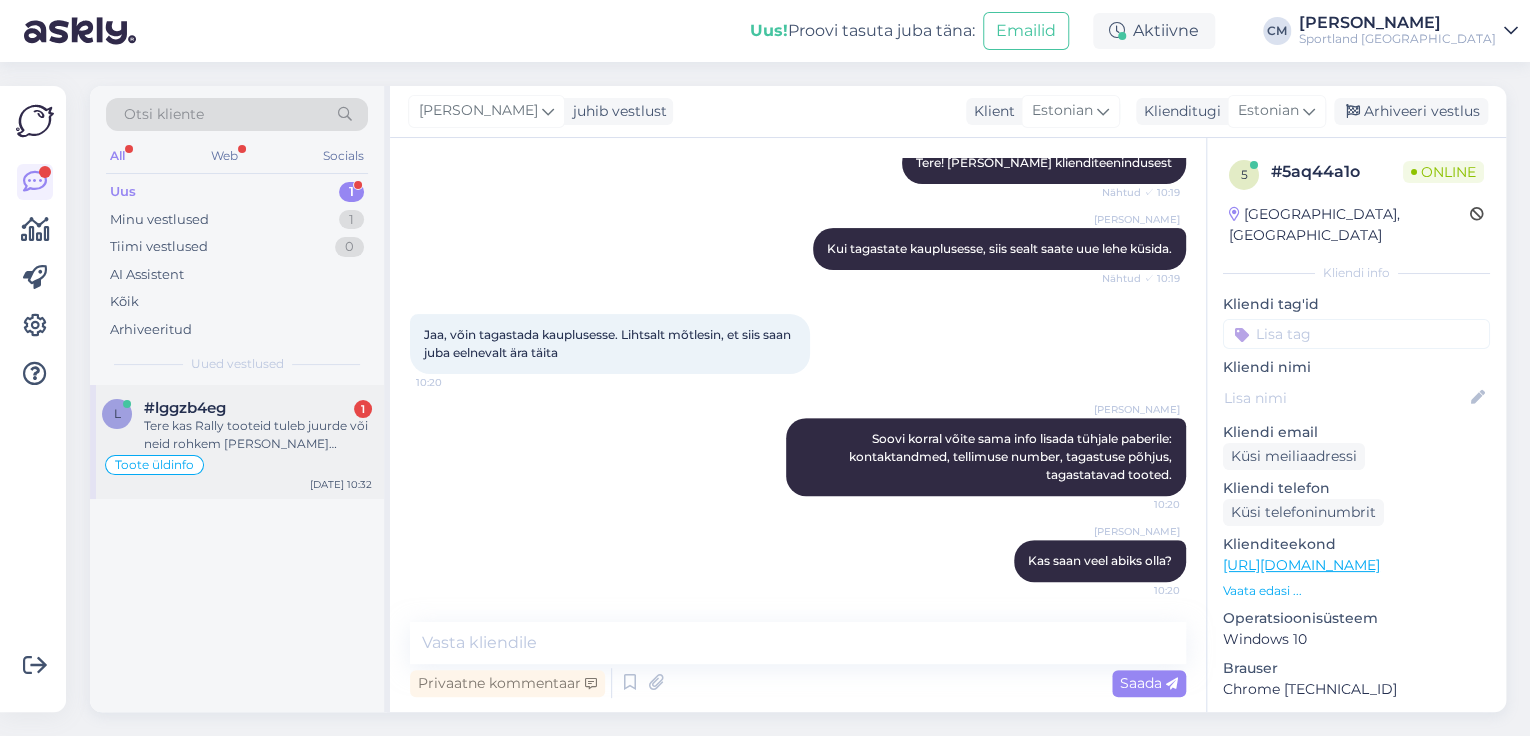 click on "Tere kas Rally tooteid tuleb juurde või neid rohkem [PERSON_NAME] erinevaid suuruseid?" at bounding box center (258, 435) 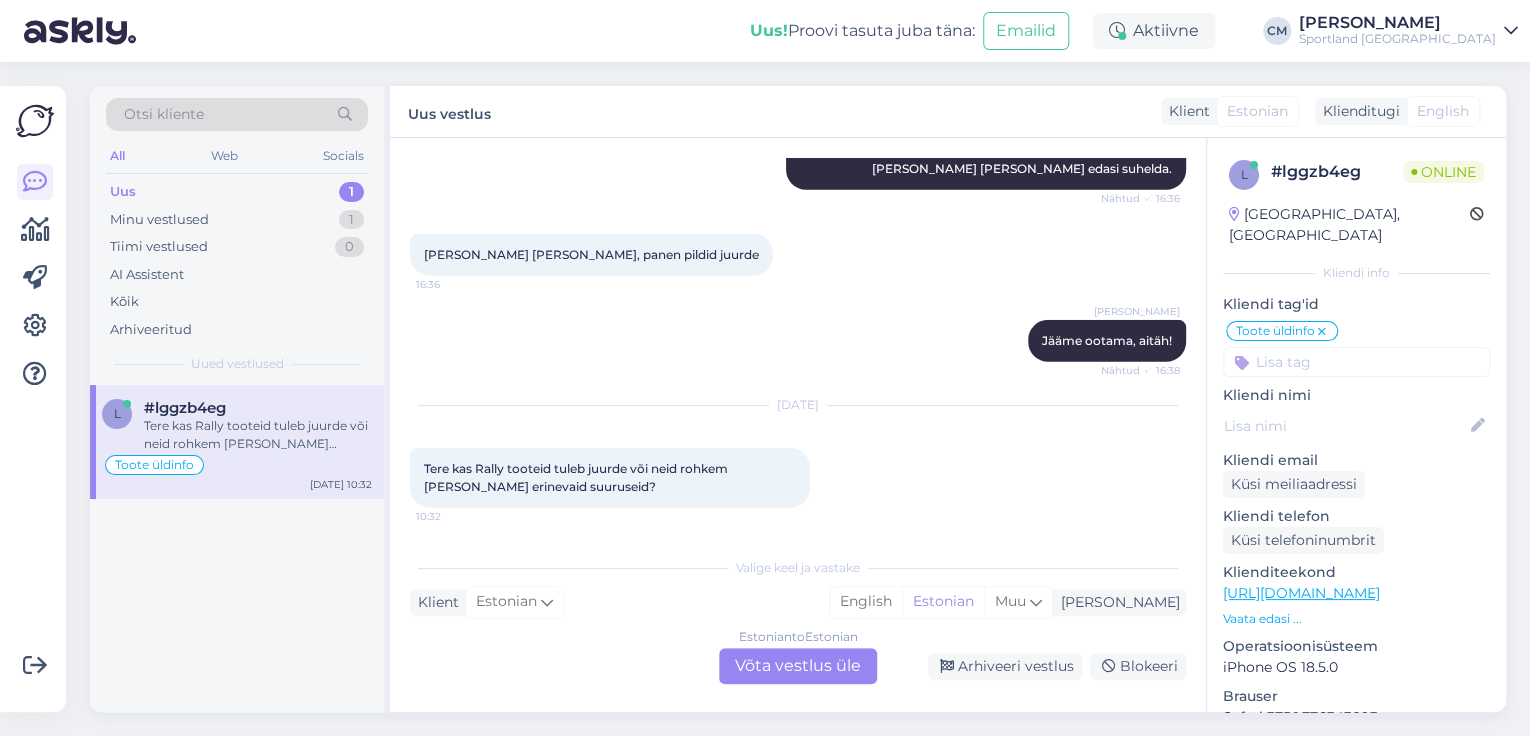 click on "Estonian  to  Estonian Võta vestlus üle" at bounding box center (798, 666) 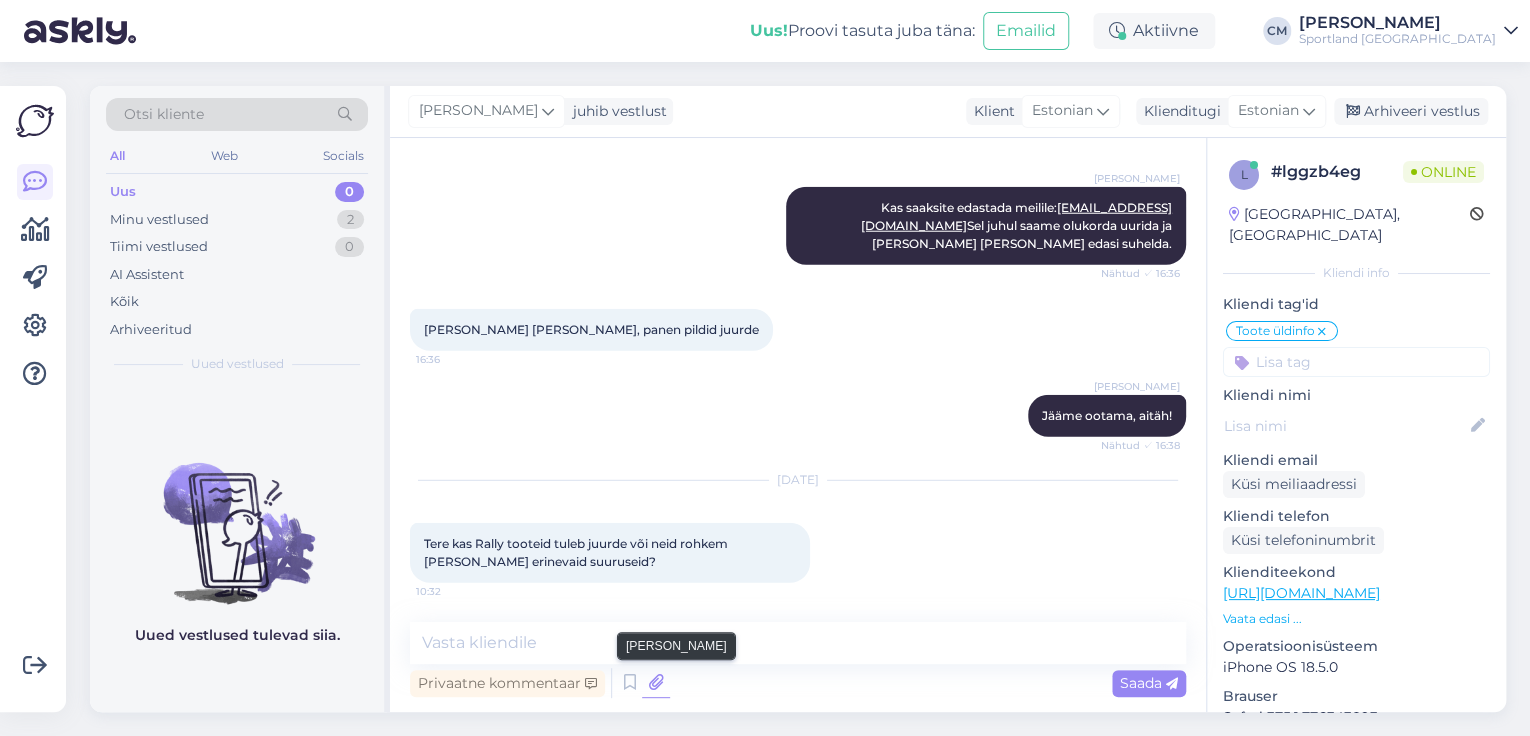 click on "Privaatne kommentaar Saada" at bounding box center [798, 683] 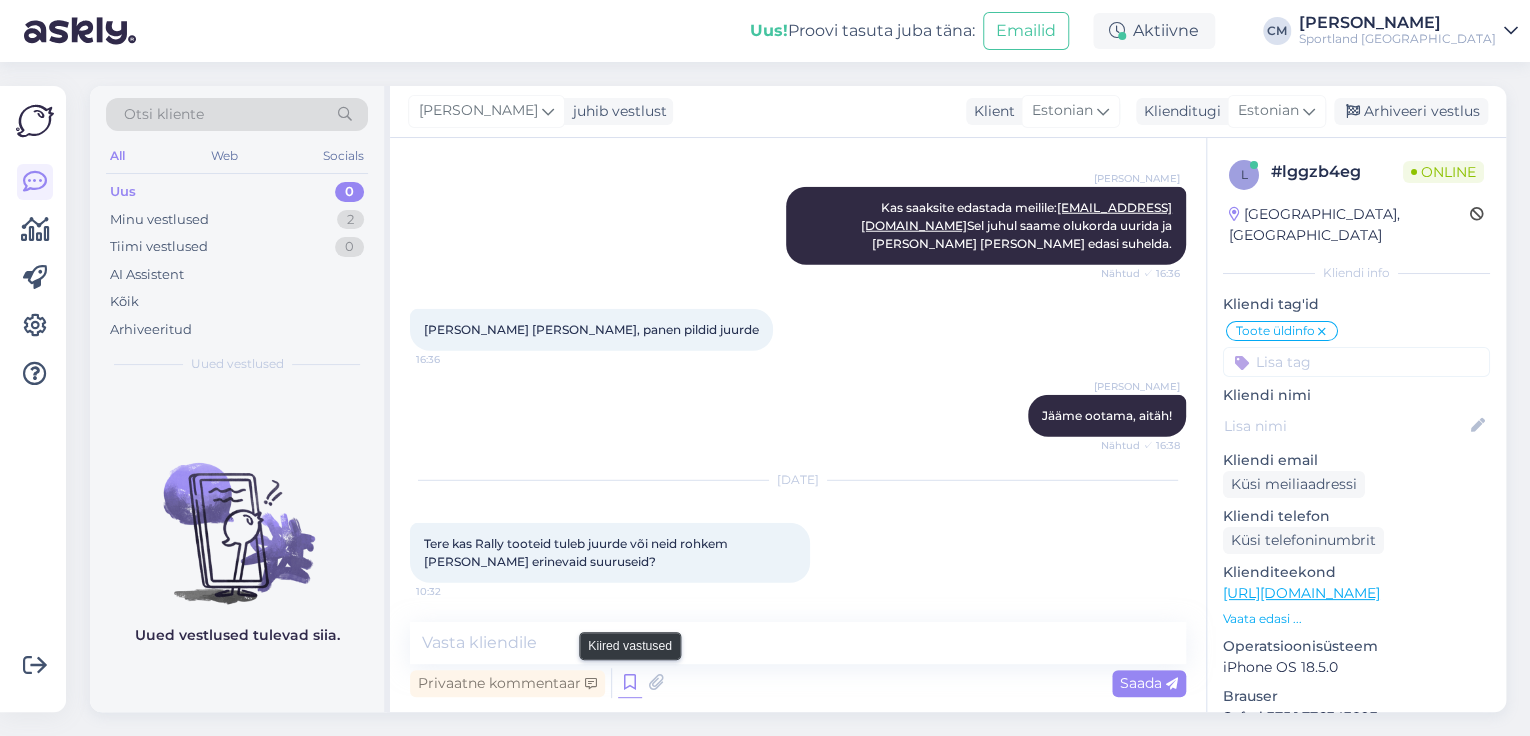 click at bounding box center (630, 683) 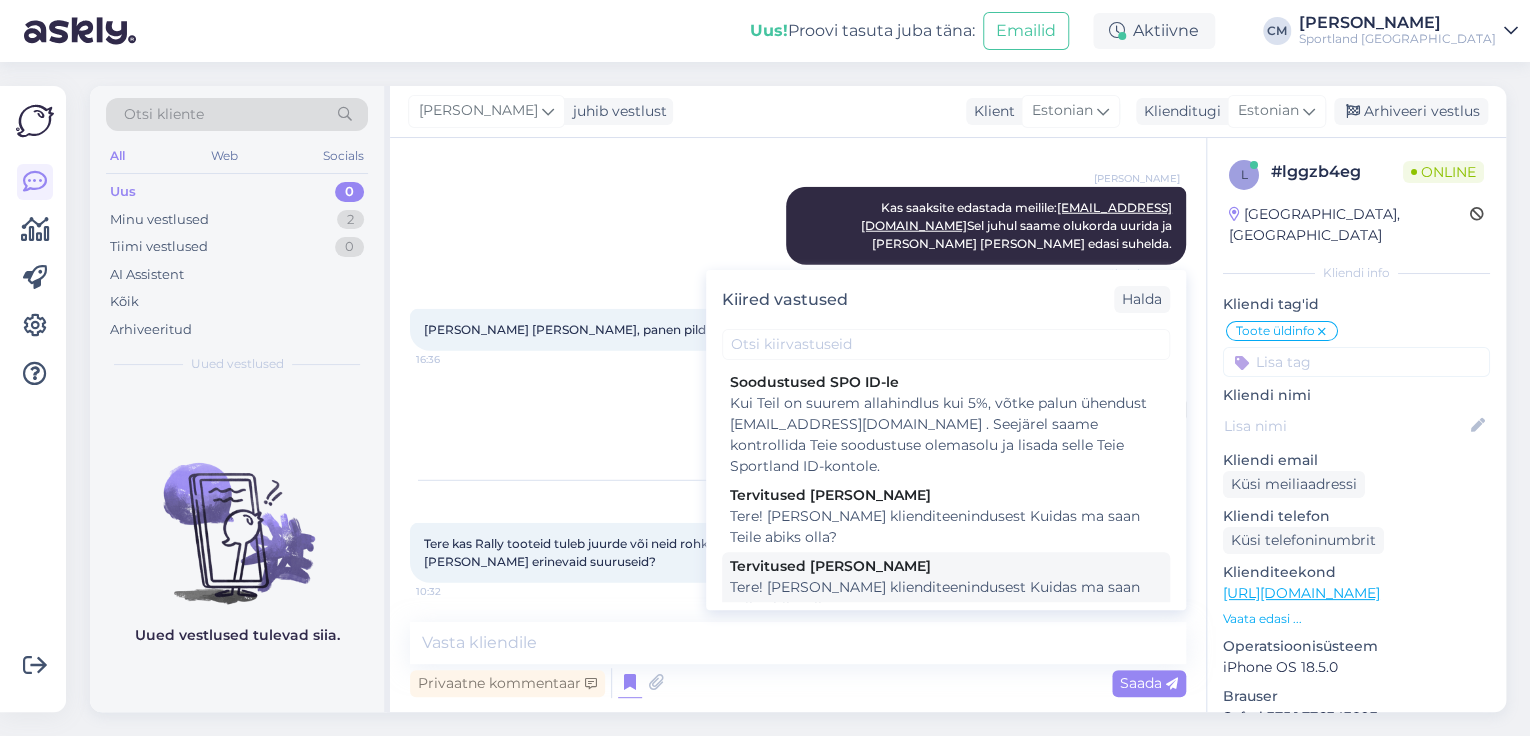 click on "Tervitused [PERSON_NAME]" at bounding box center (946, 566) 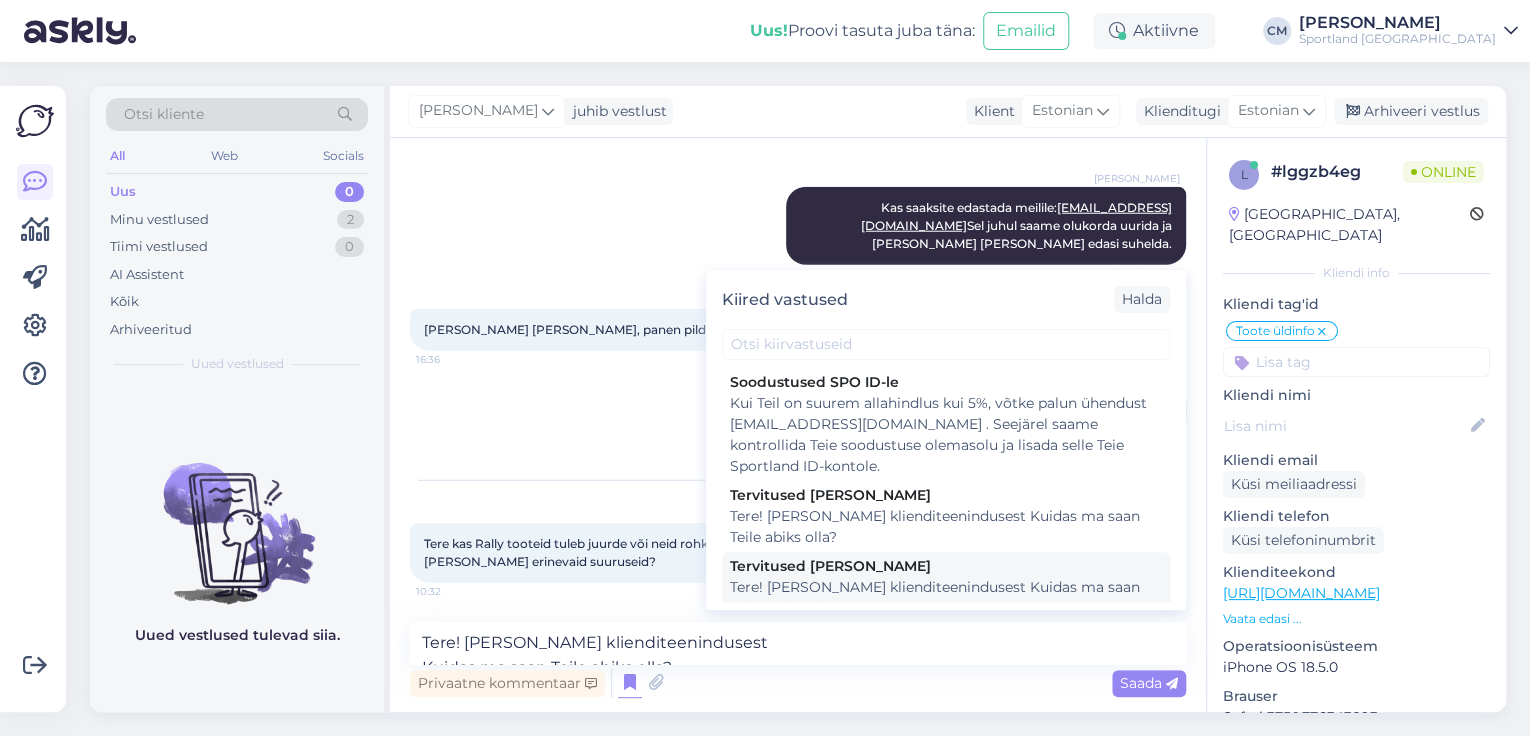 scroll, scrollTop: 2741, scrollLeft: 0, axis: vertical 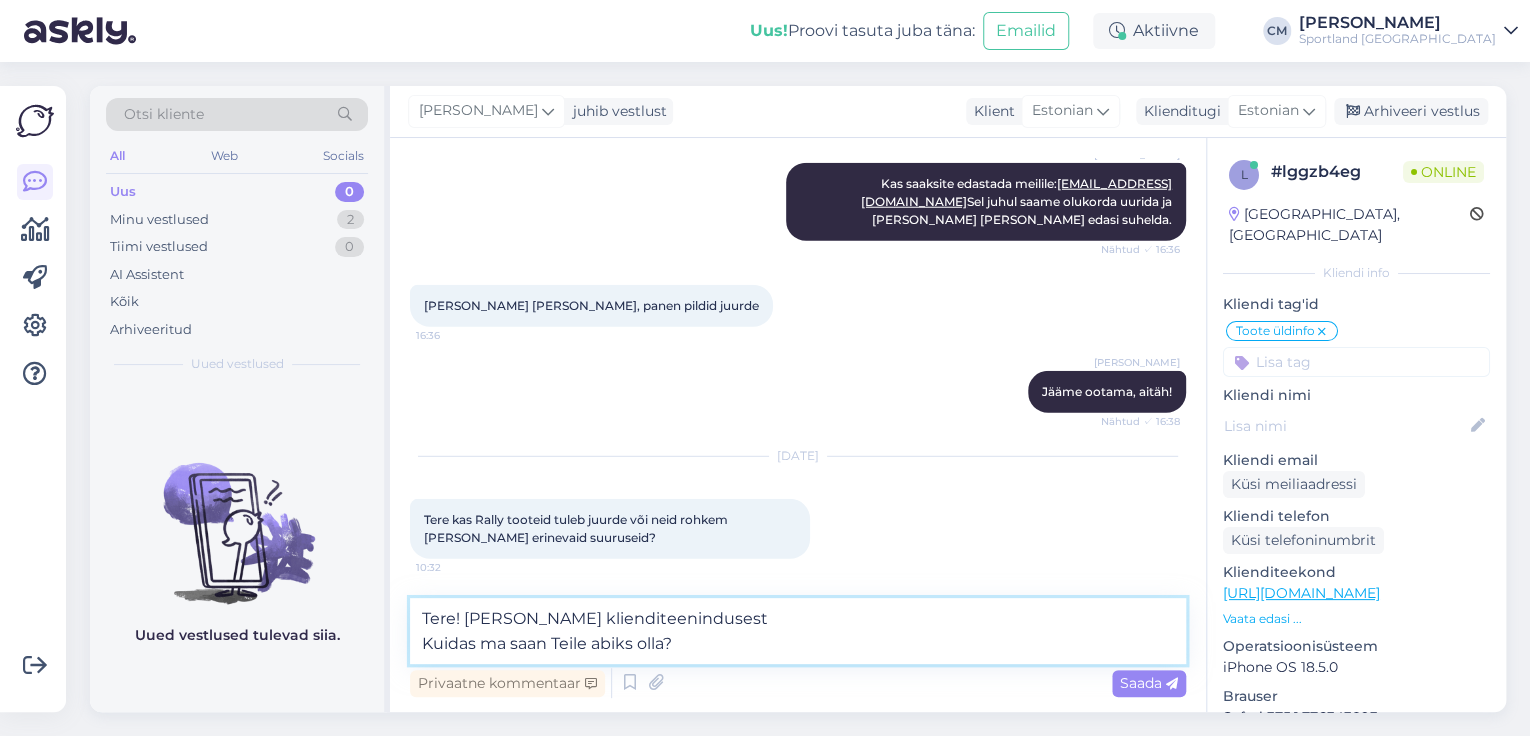 drag, startPoint x: 738, startPoint y: 655, endPoint x: 336, endPoint y: 656, distance: 402.00125 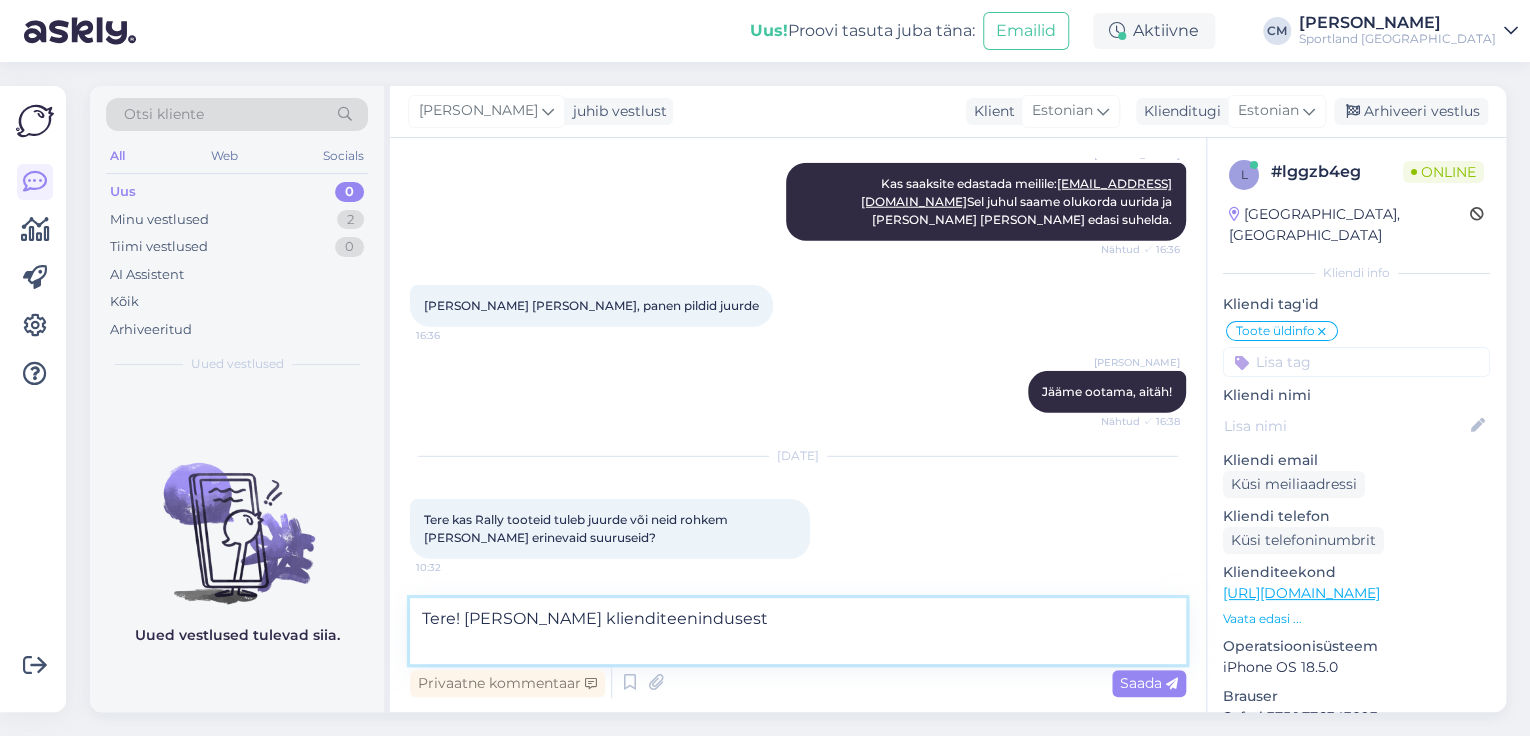 type on "Tere! [PERSON_NAME] klienditeenindusest" 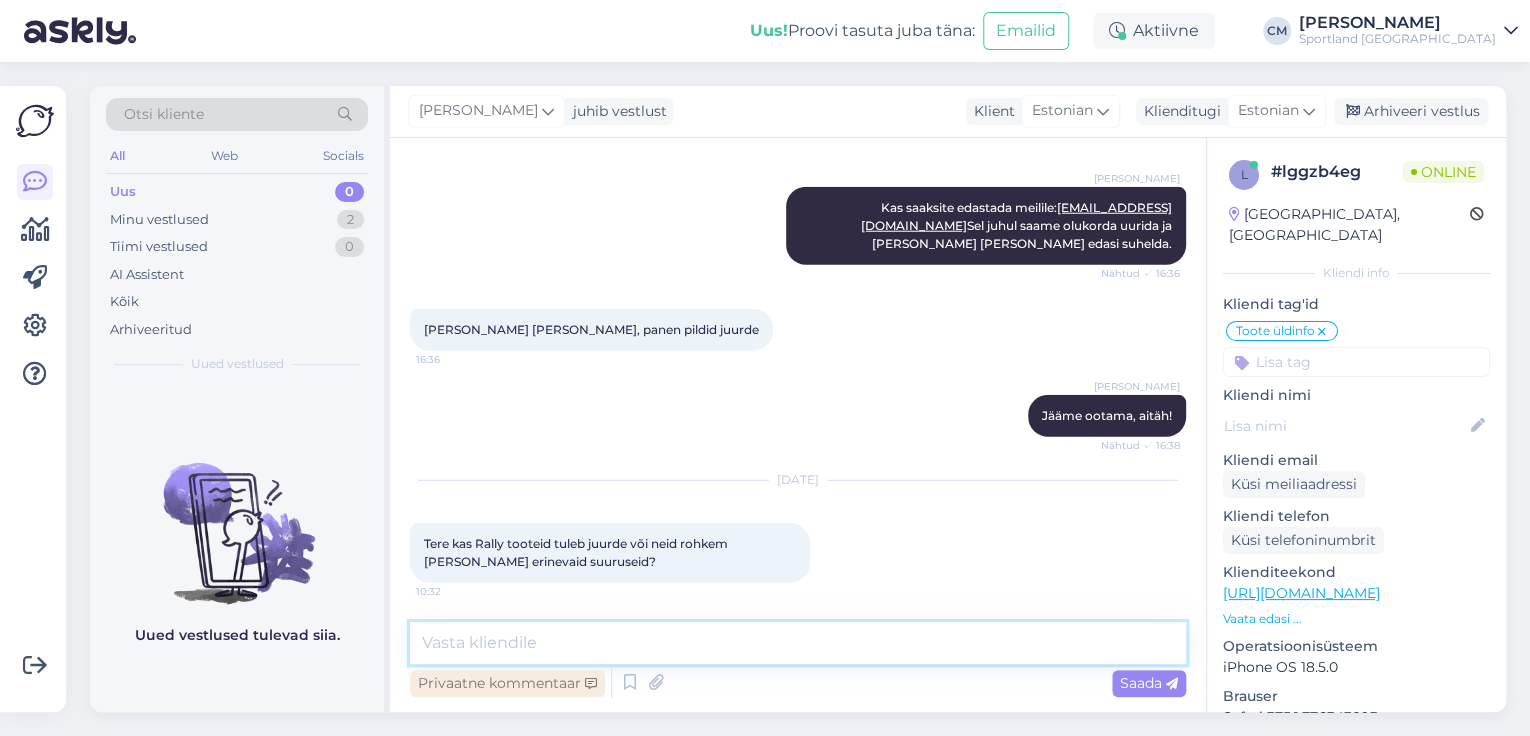 scroll, scrollTop: 2804, scrollLeft: 0, axis: vertical 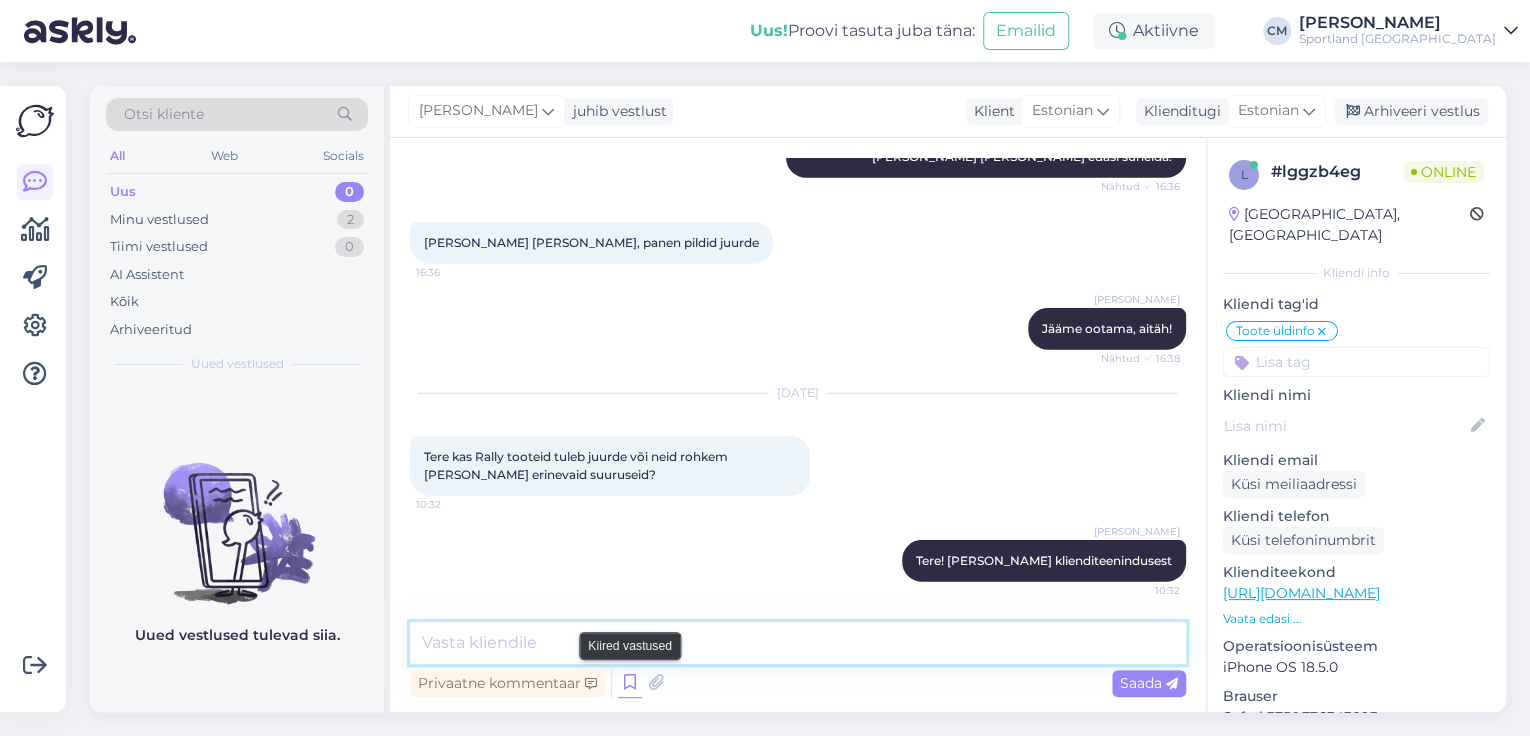 type 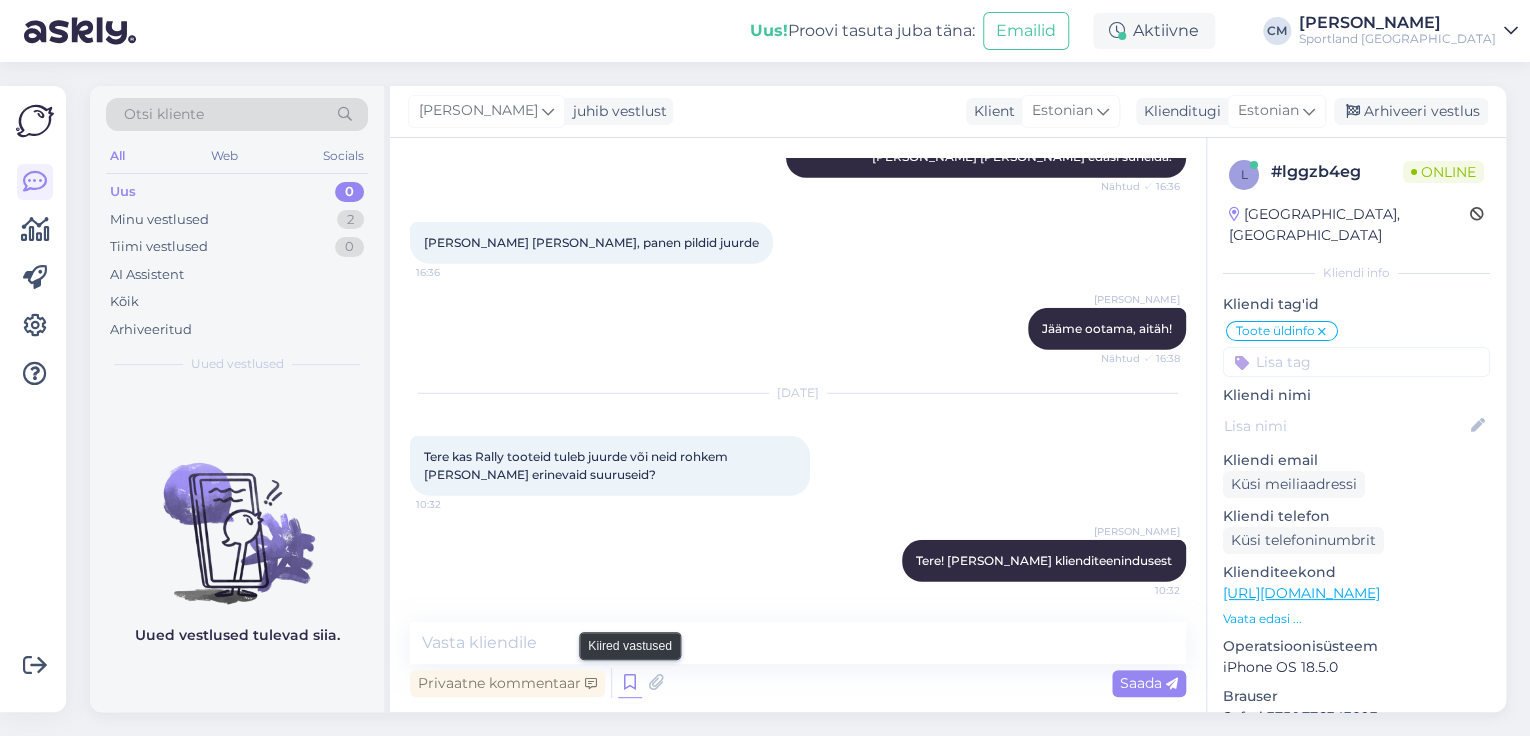 click at bounding box center [630, 683] 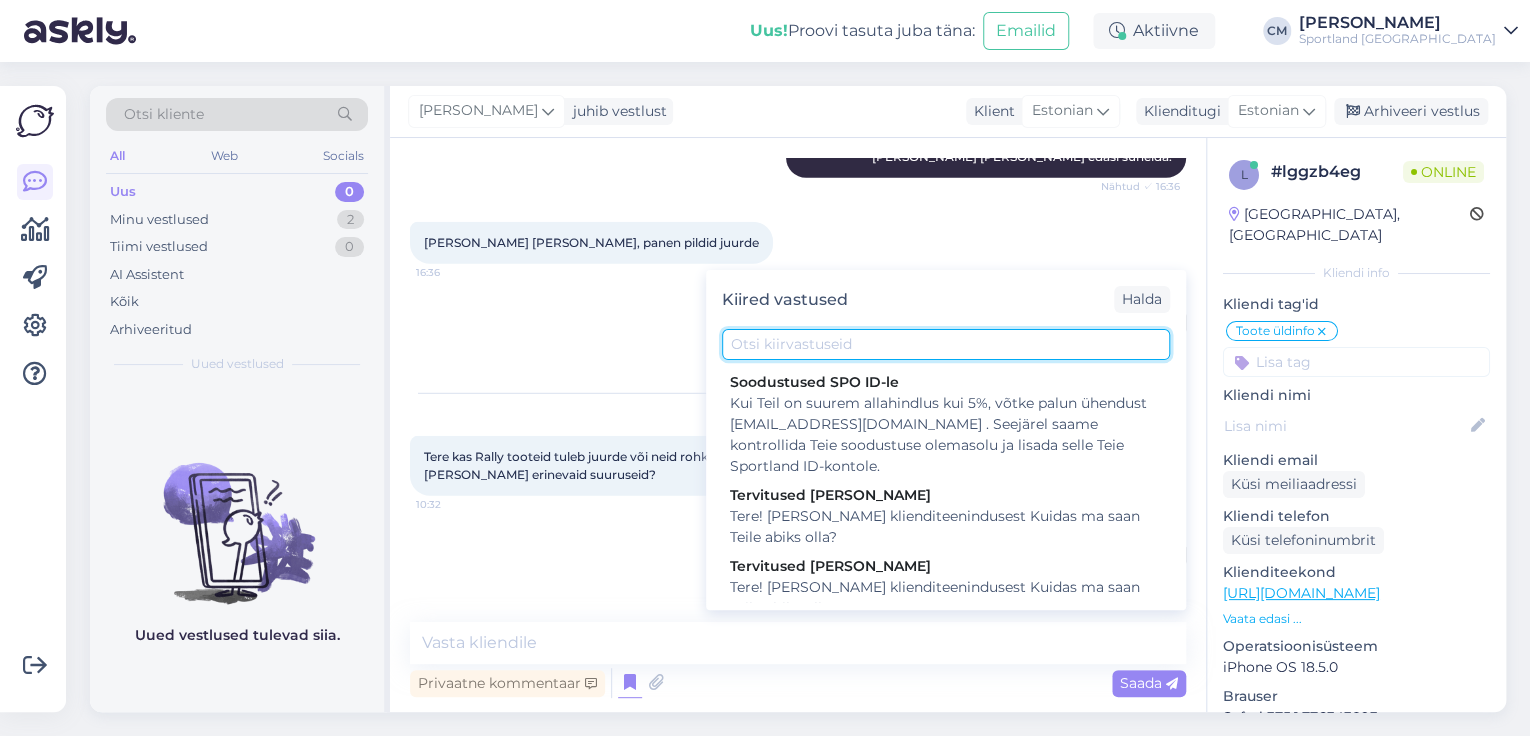 click at bounding box center (946, 344) 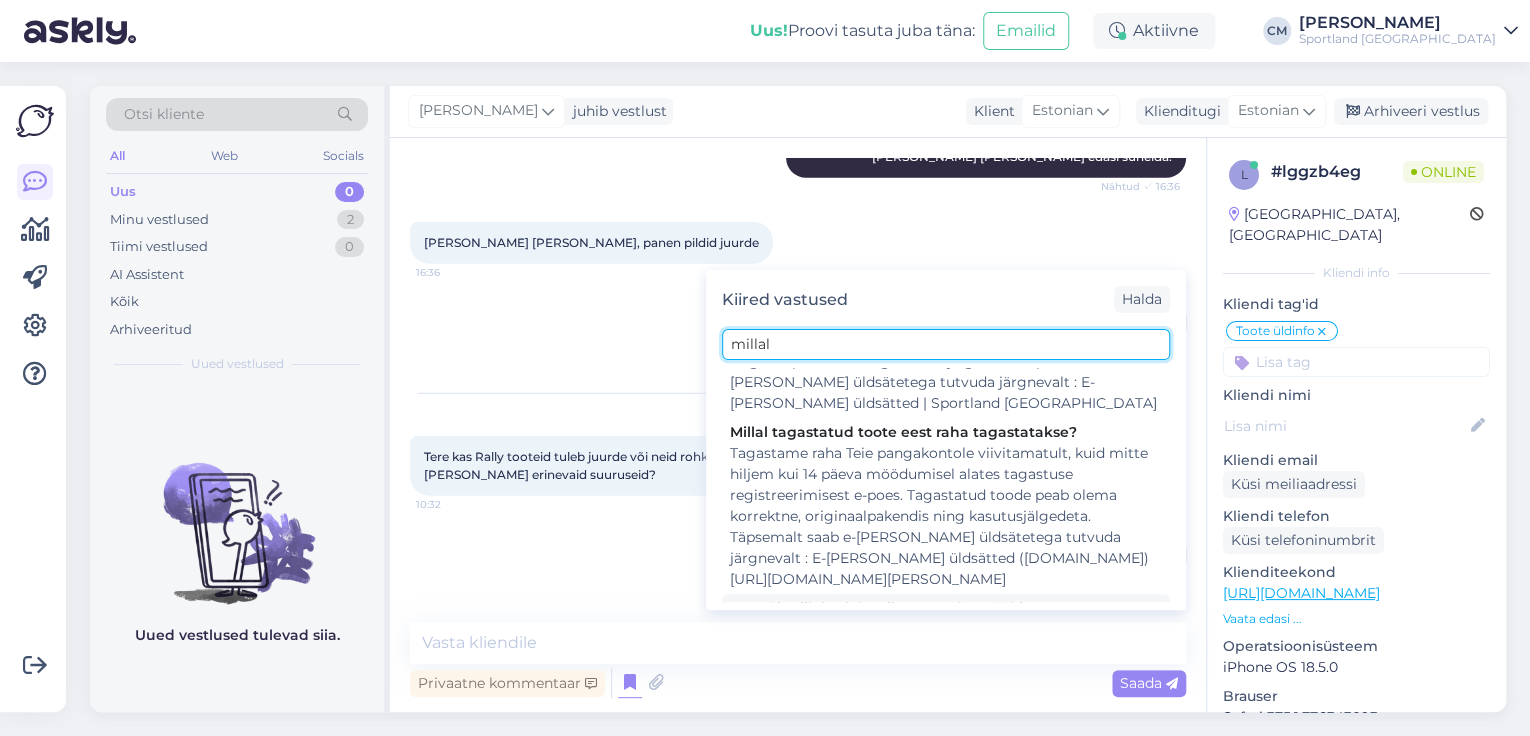 scroll, scrollTop: 251, scrollLeft: 0, axis: vertical 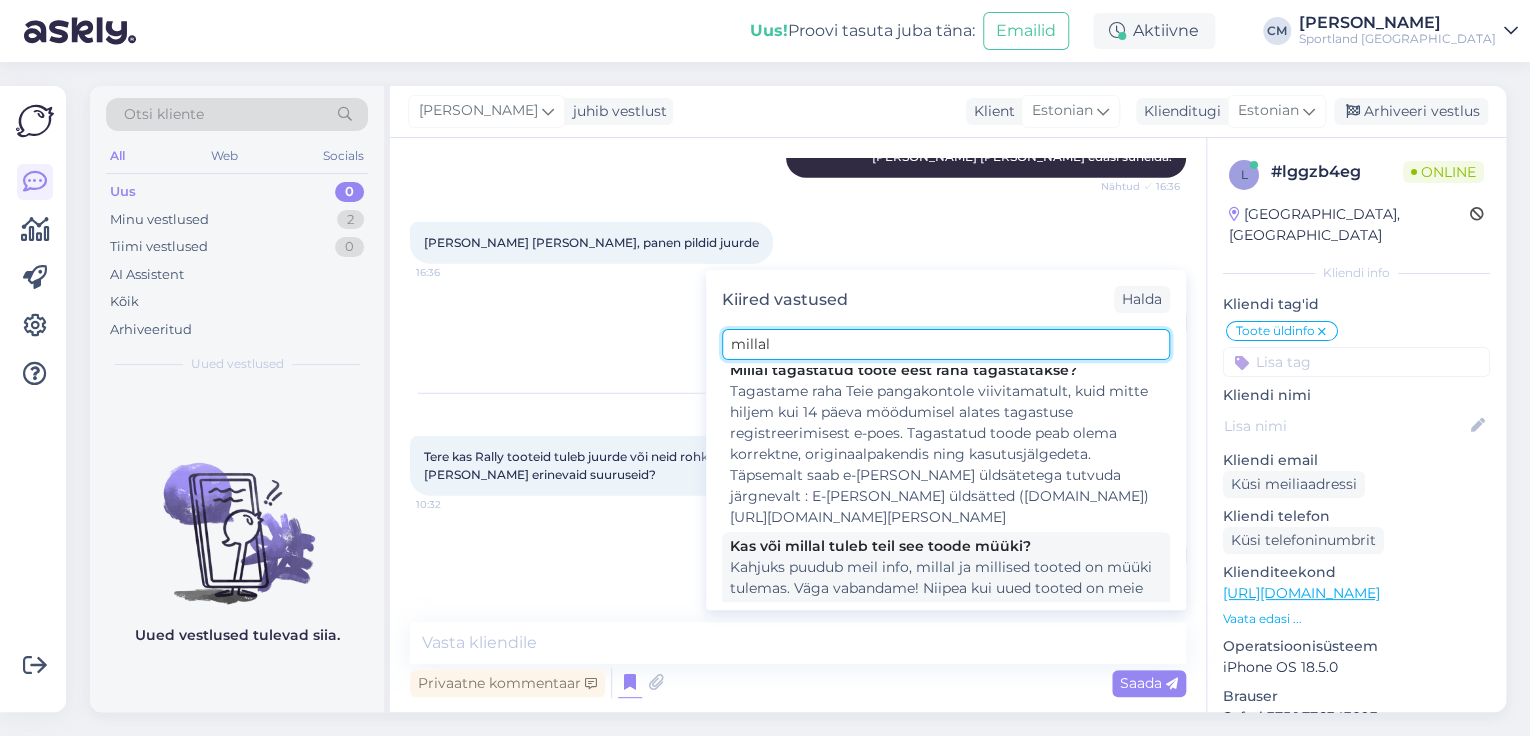 type on "millal" 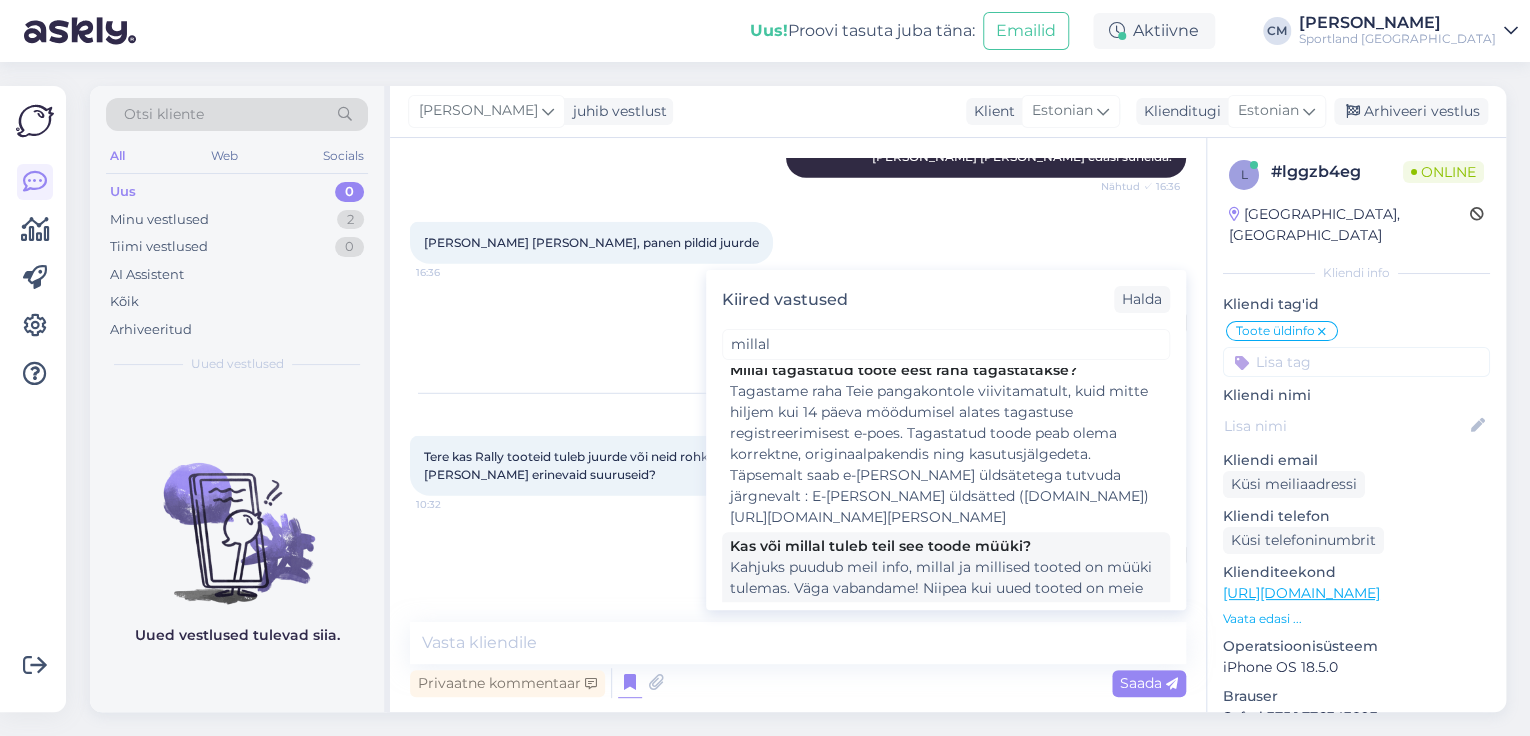click on "Kahjuks puudub meil info, millal ja millised tooted on müüki tulemas. Väga vabandame!
Niipea kui uued tooted on meie lattu jõudnud, on need leitavad meie kodulehelt [URL][DOMAIN_NAME]" at bounding box center [946, 599] 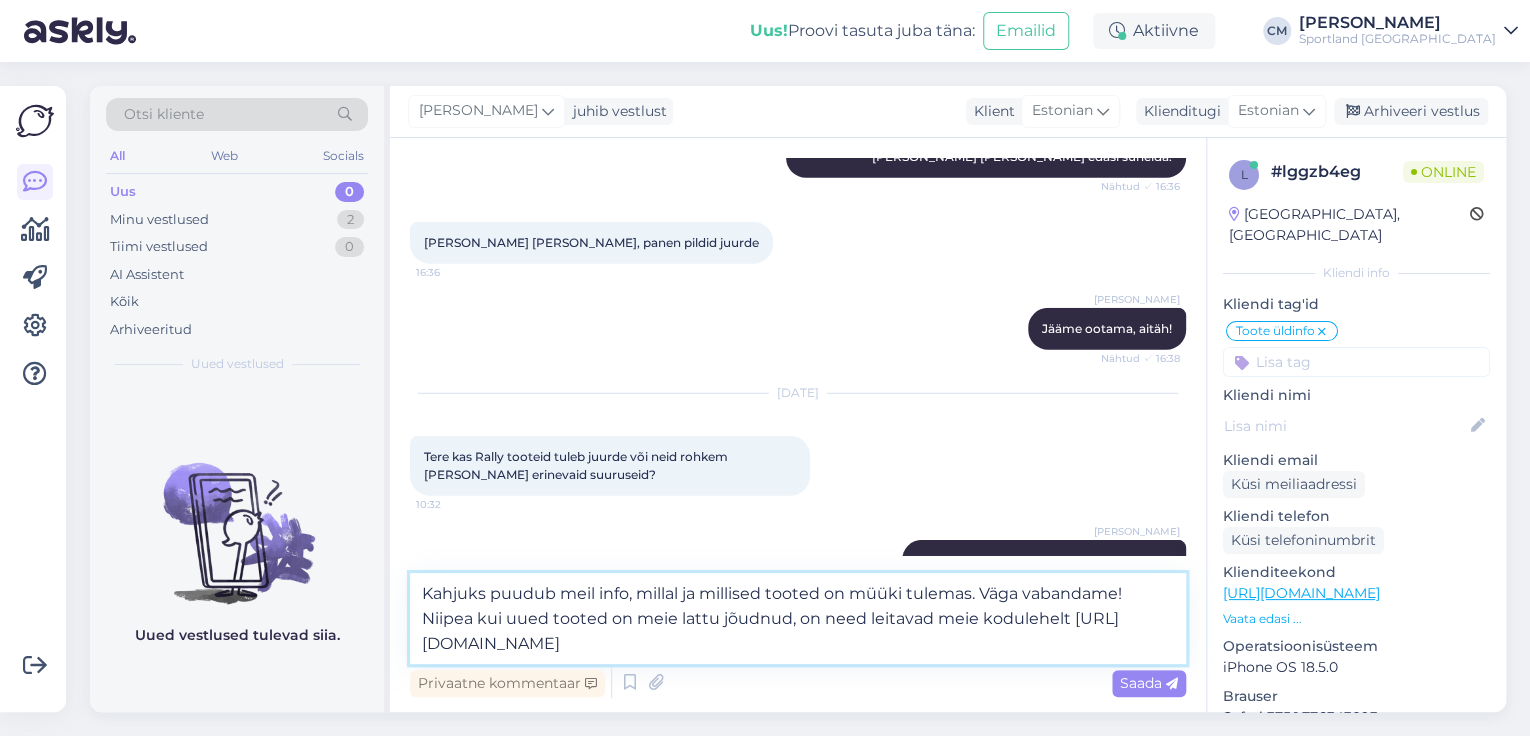 click on "Kahjuks puudub meil info, millal ja millised tooted on müüki tulemas. Väga vabandame!
Niipea kui uued tooted on meie lattu jõudnud, on need leitavad meie kodulehelt [URL][DOMAIN_NAME]" at bounding box center (798, 618) 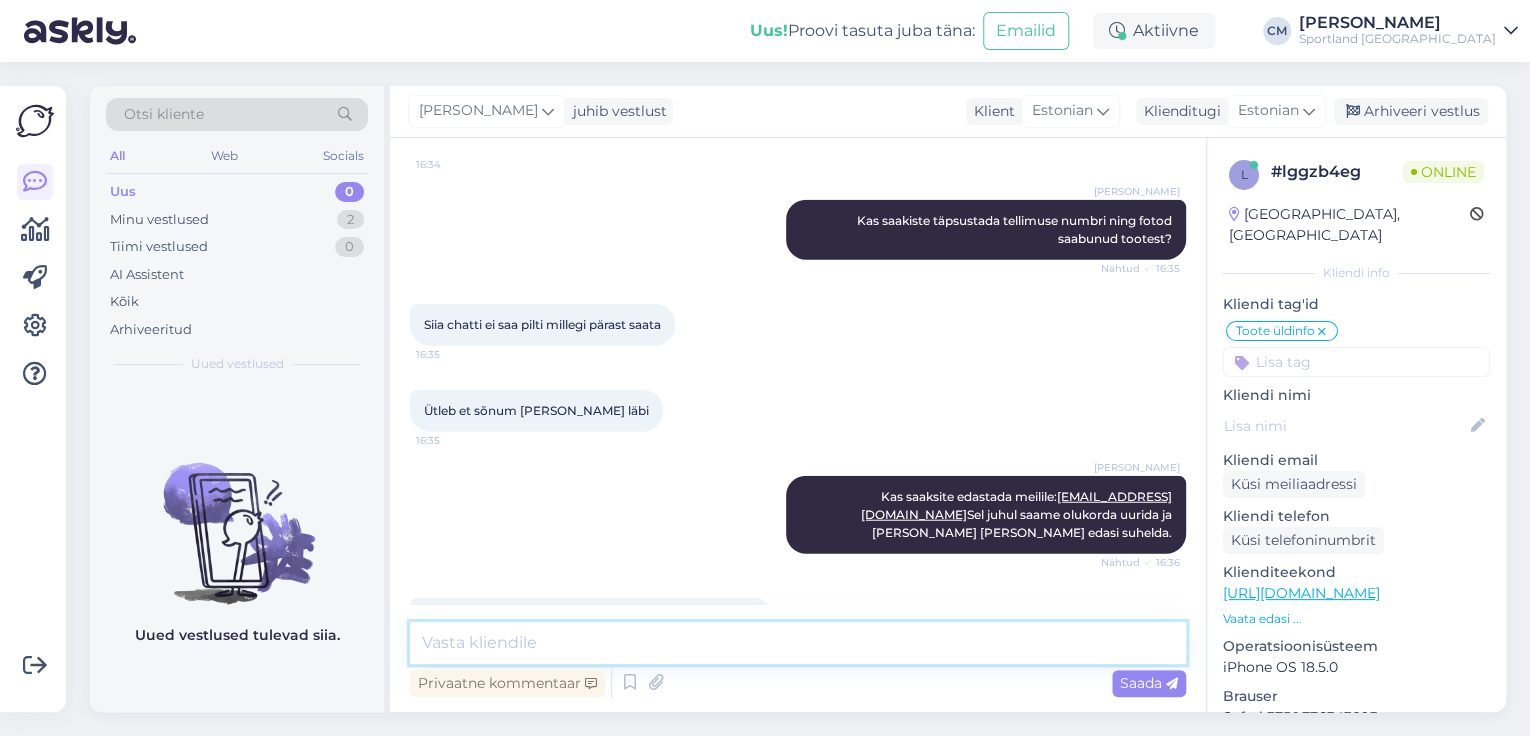 scroll, scrollTop: 2224, scrollLeft: 0, axis: vertical 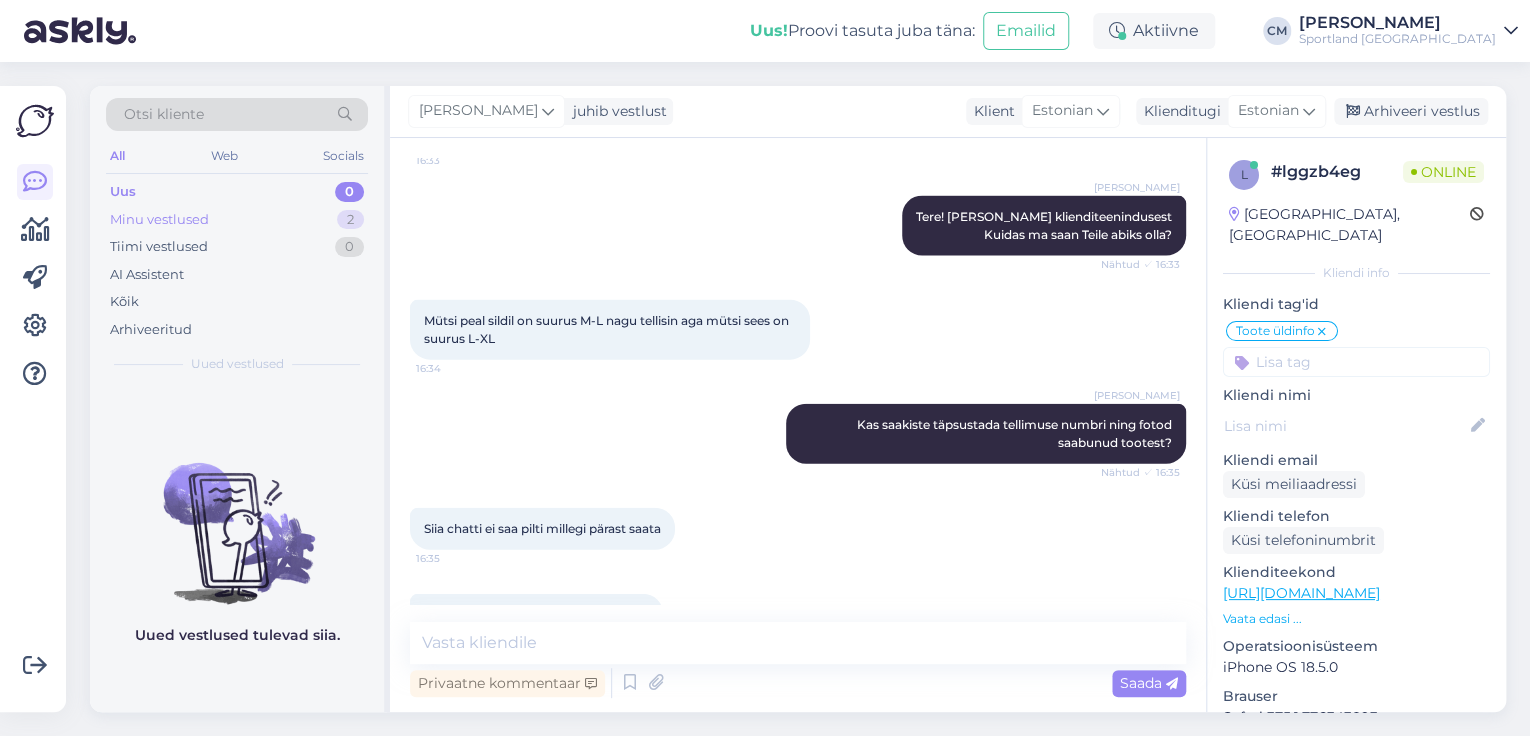 click on "Minu vestlused 2" at bounding box center (237, 220) 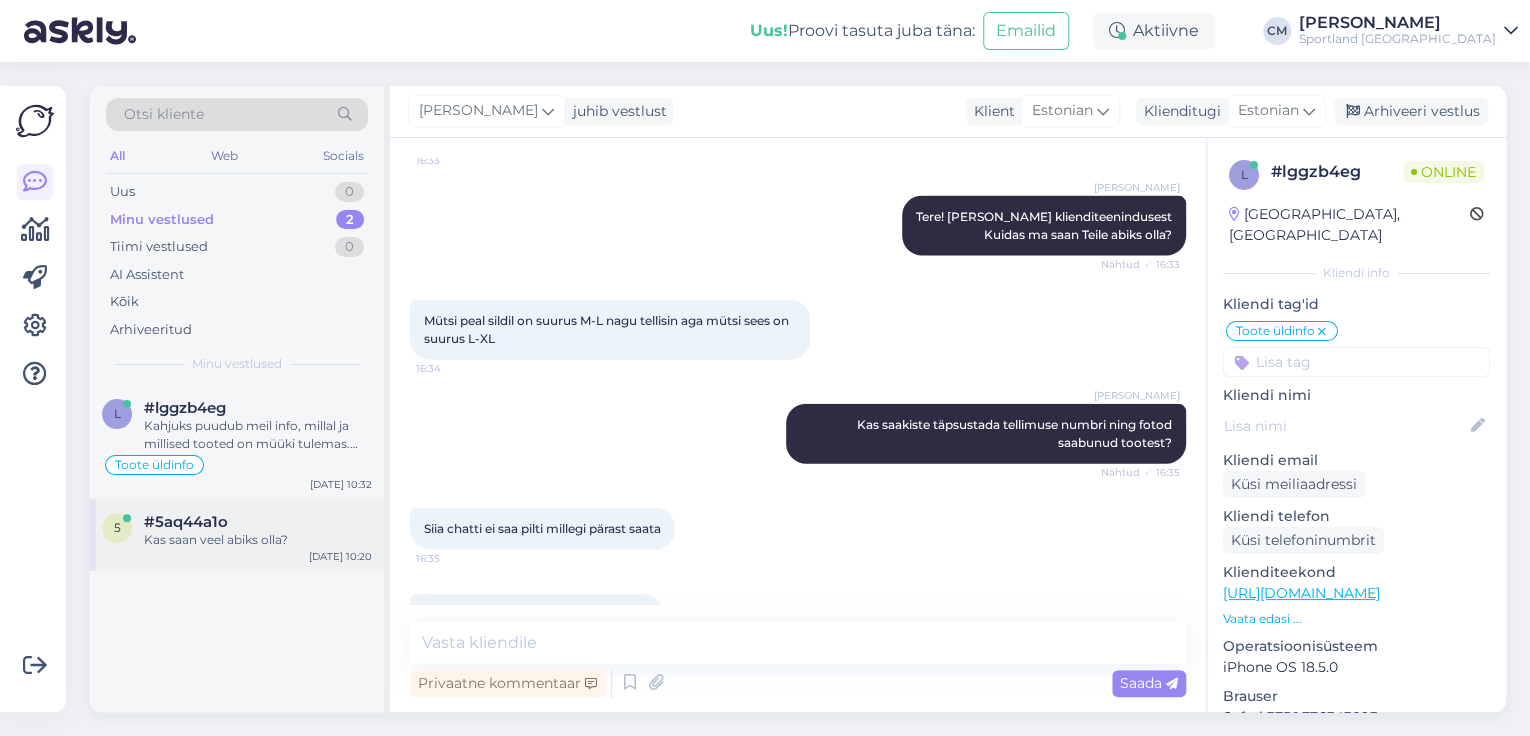 click on "5 #5aq44a1o Kas saan veel abiks olla? [DATE] 10:20" at bounding box center [237, 535] 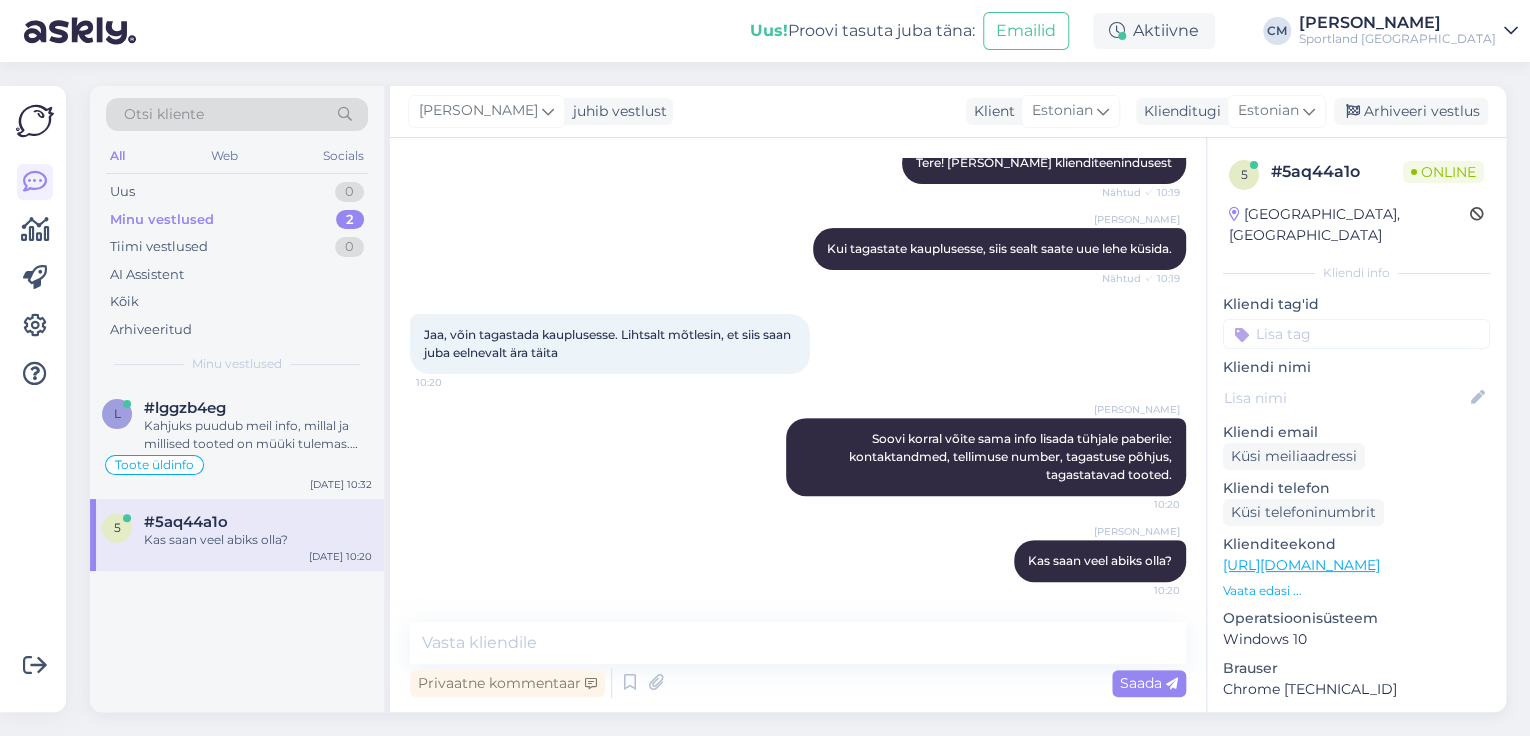 scroll, scrollTop: 244, scrollLeft: 0, axis: vertical 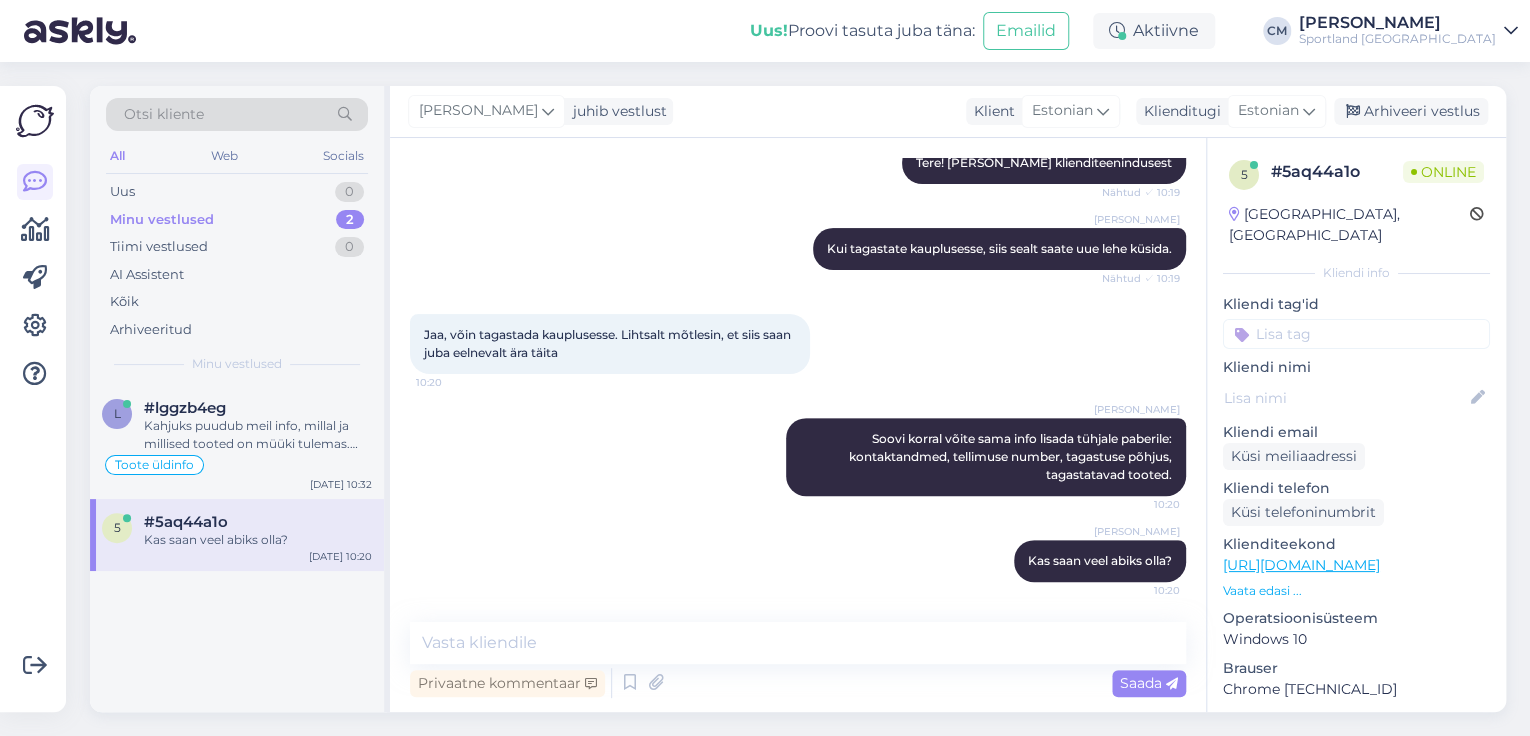click on "[PERSON_NAME] juhib vestlust Klient [DEMOGRAPHIC_DATA] Klienditugi [DEMOGRAPHIC_DATA] Arhiveeri vestlus" at bounding box center [948, 112] 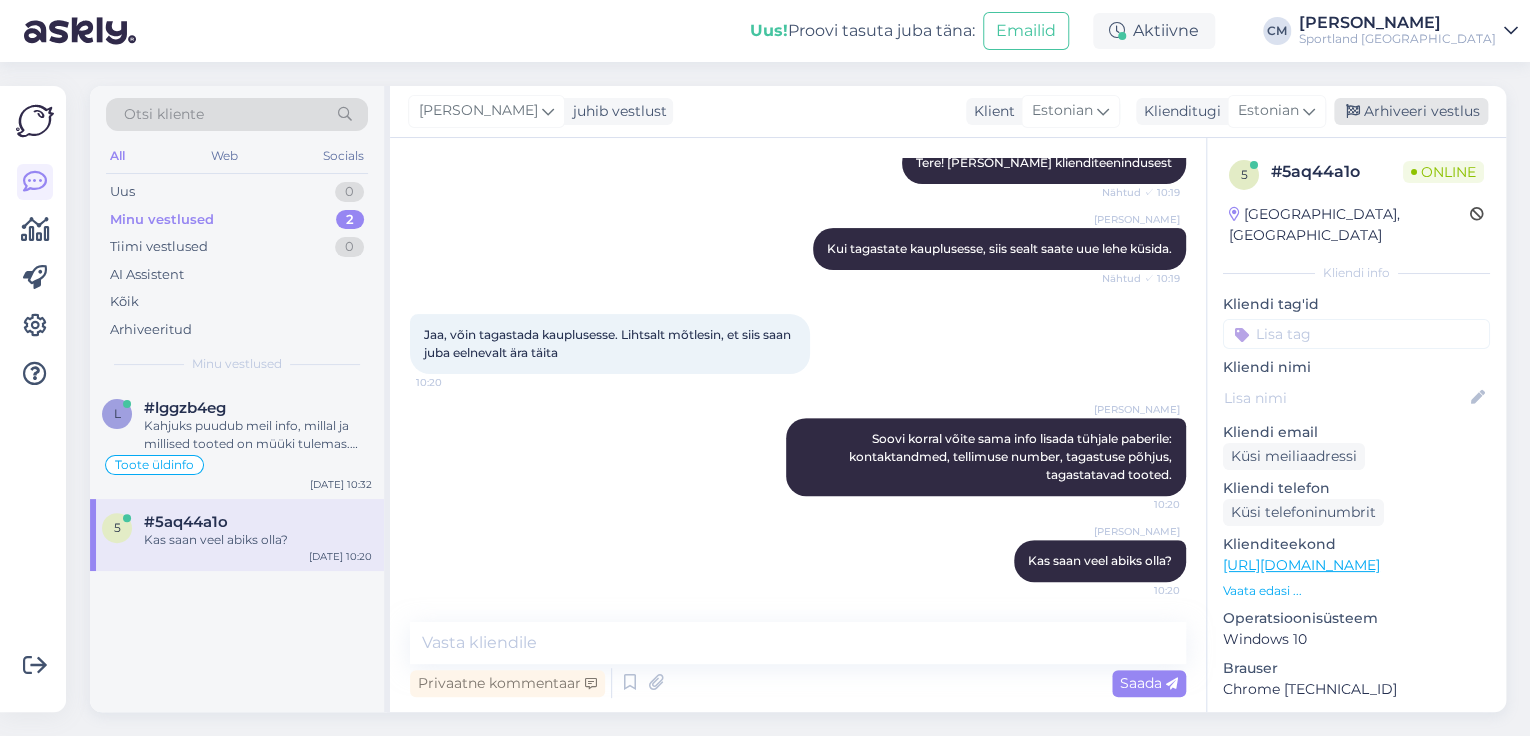 click on "Arhiveeri vestlus" at bounding box center [1411, 111] 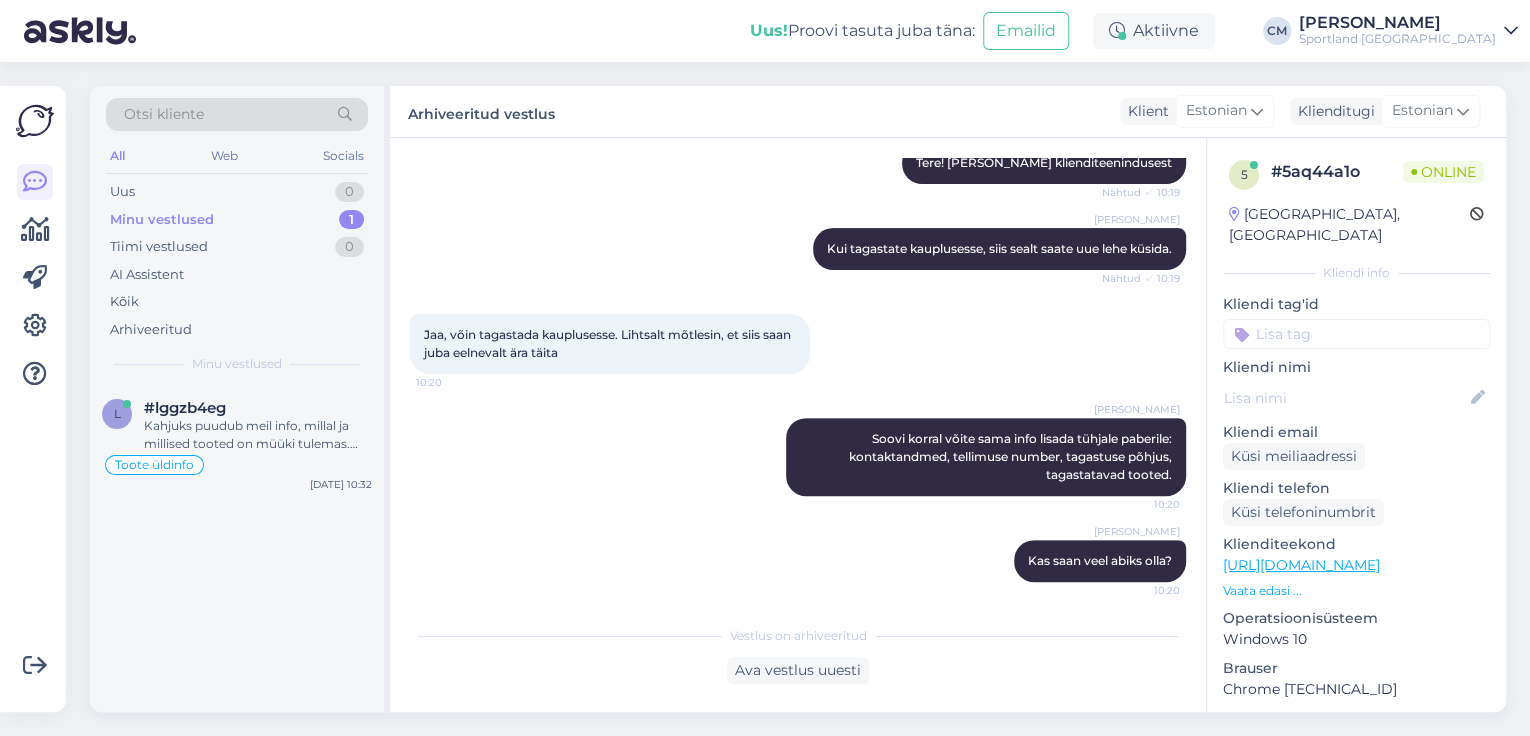 click at bounding box center [1356, 334] 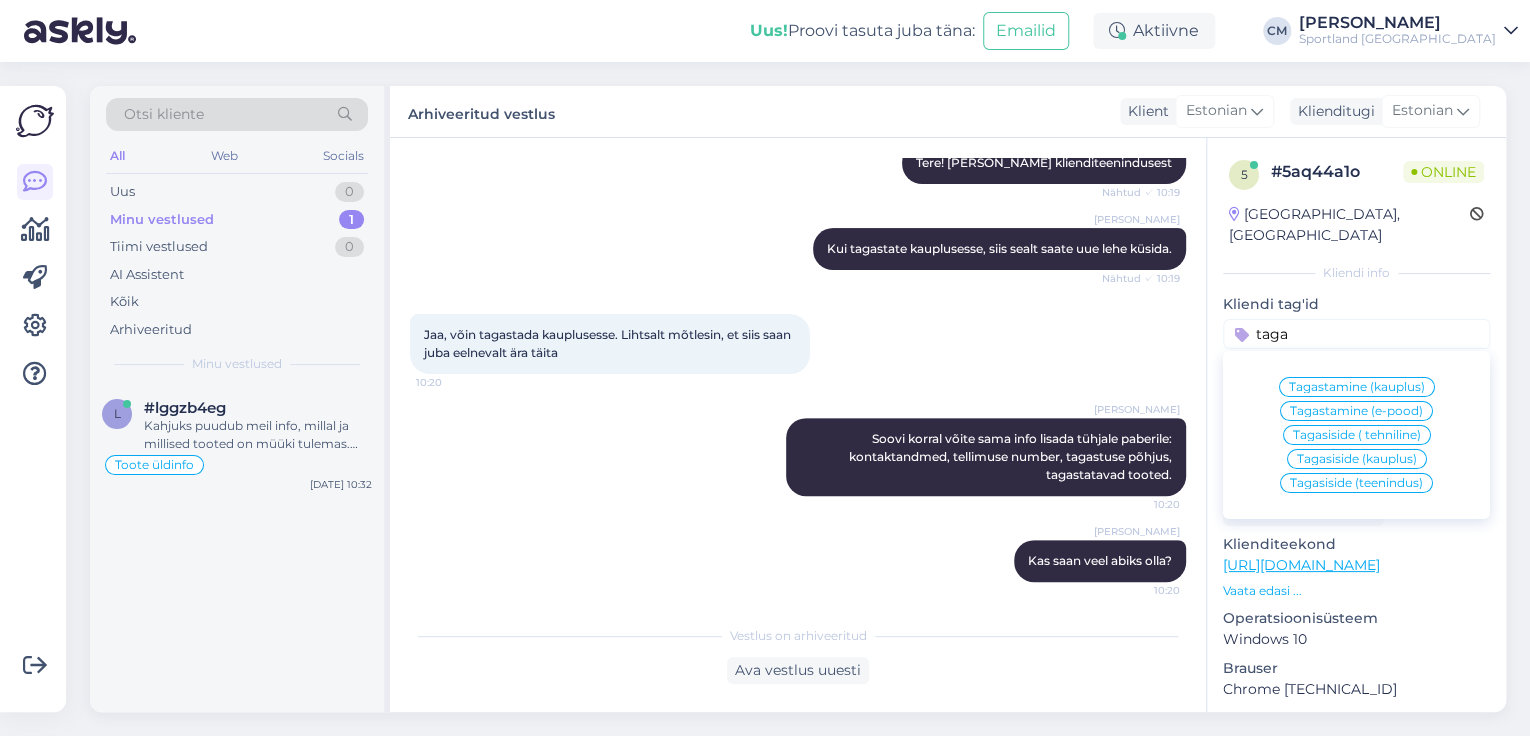 type on "taga" 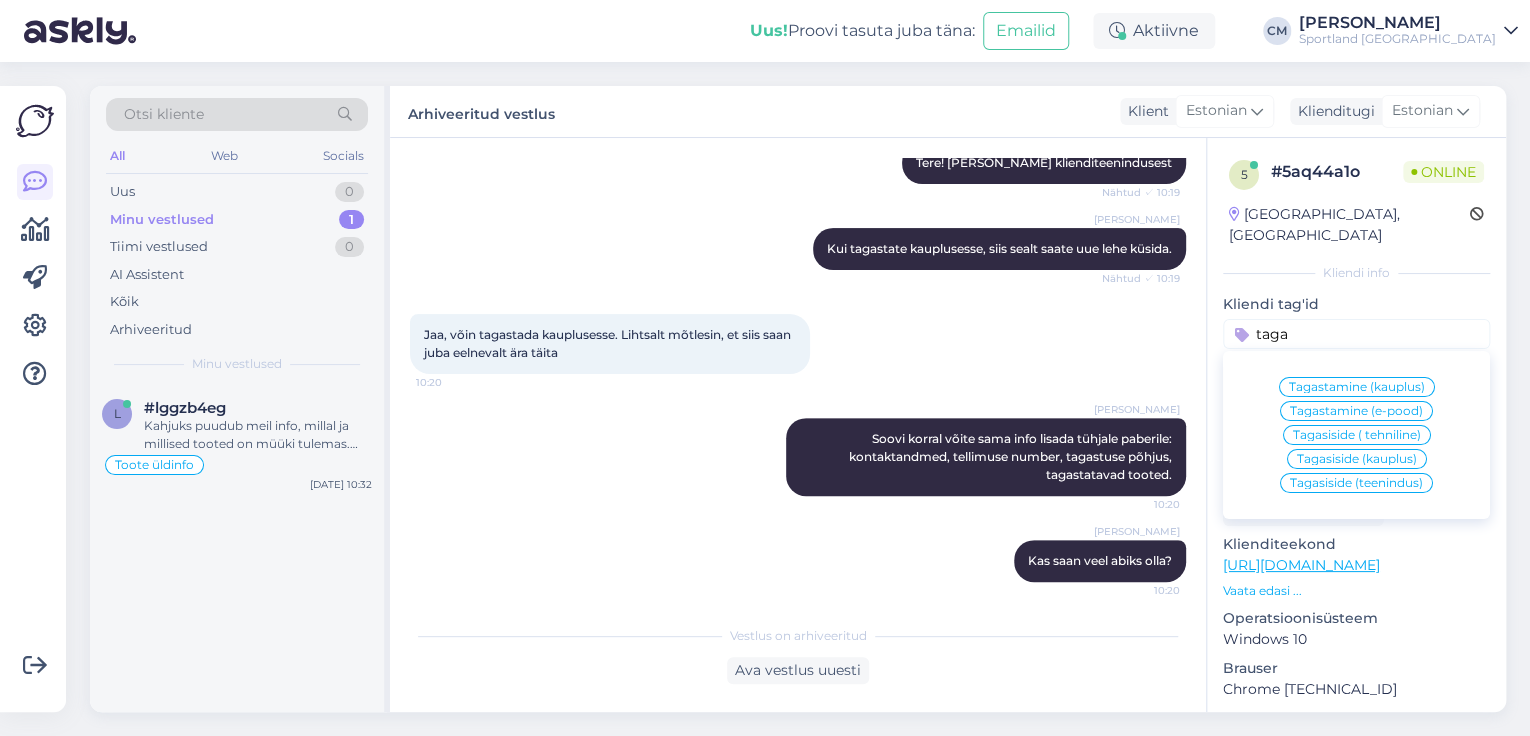 click on "Tagastamine (e-pood)" at bounding box center [1356, 411] 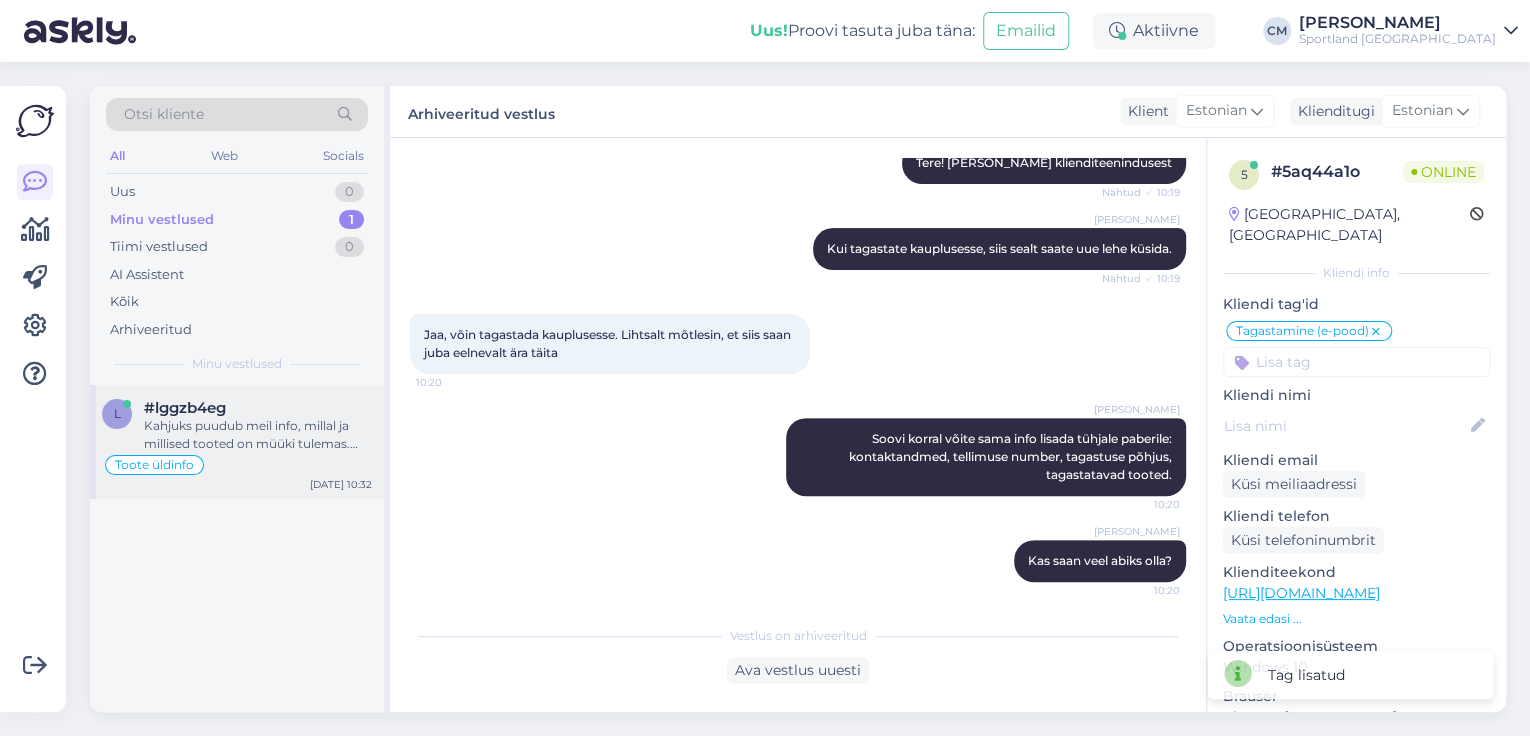 click on "Kahjuks puudub meil info, millal ja millised tooted on müüki tulemas. Väga vabandame!
Niipea kui uued tooted on meie lattu jõudnud, on need leitavad meie kodulehelt [URL][DOMAIN_NAME]" at bounding box center [258, 435] 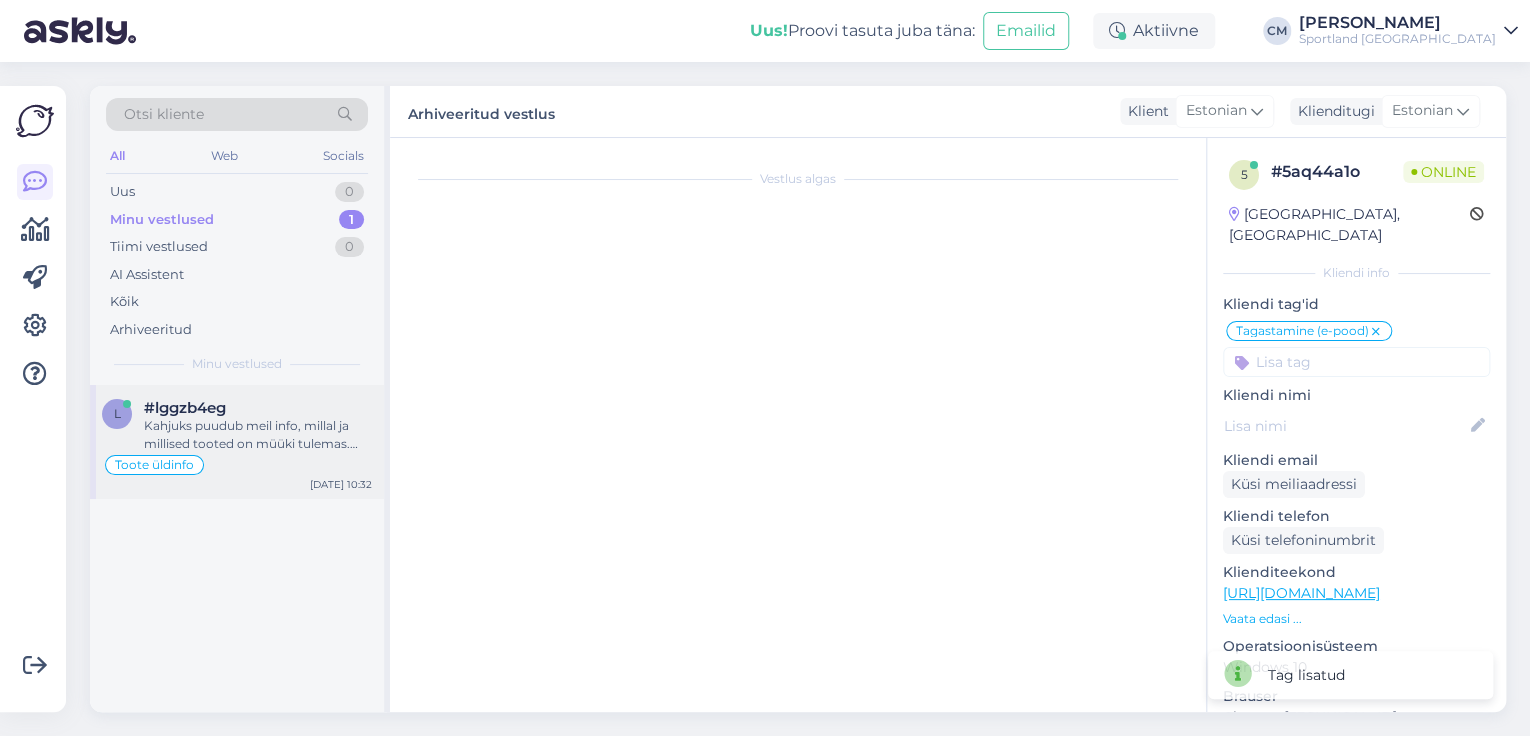 scroll, scrollTop: 2944, scrollLeft: 0, axis: vertical 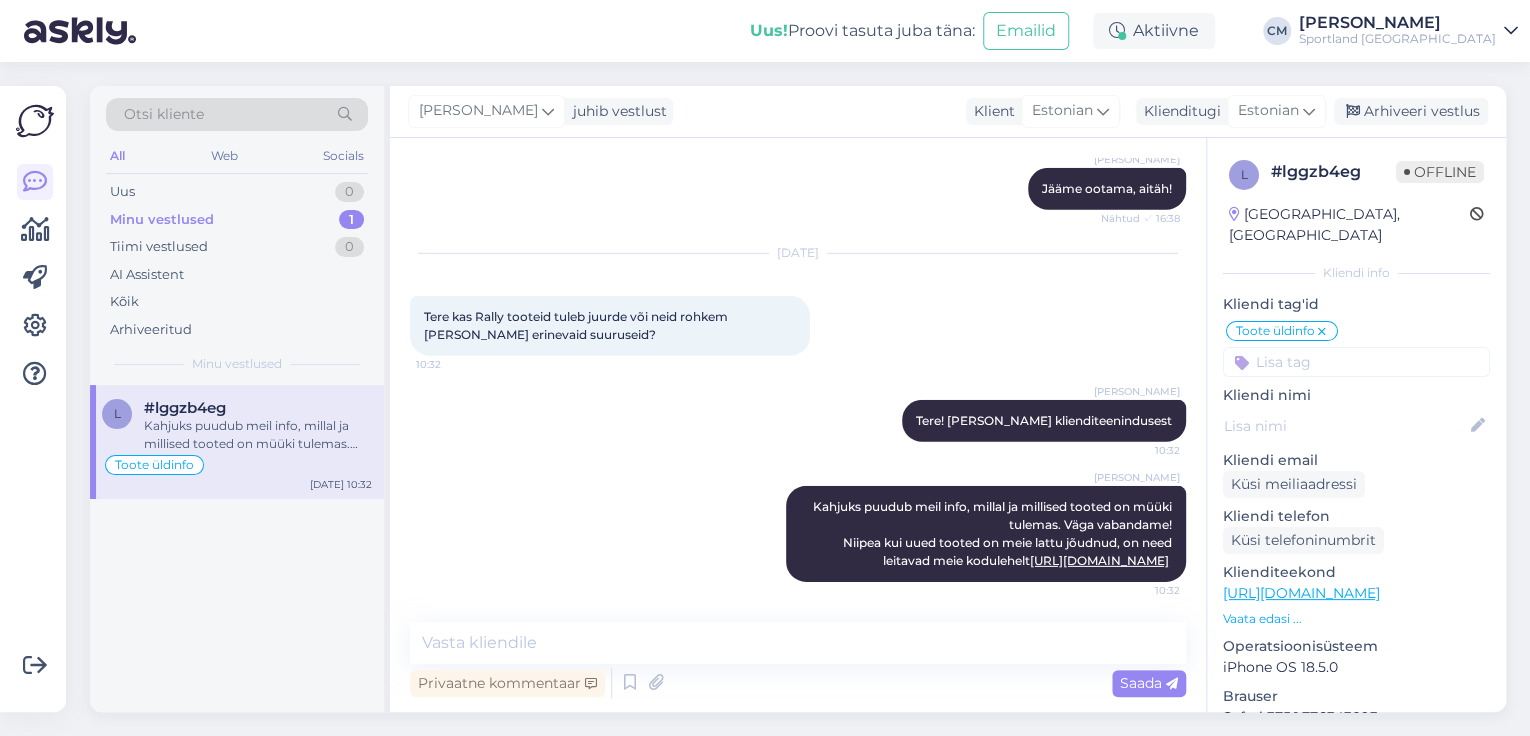 click at bounding box center [1356, 362] 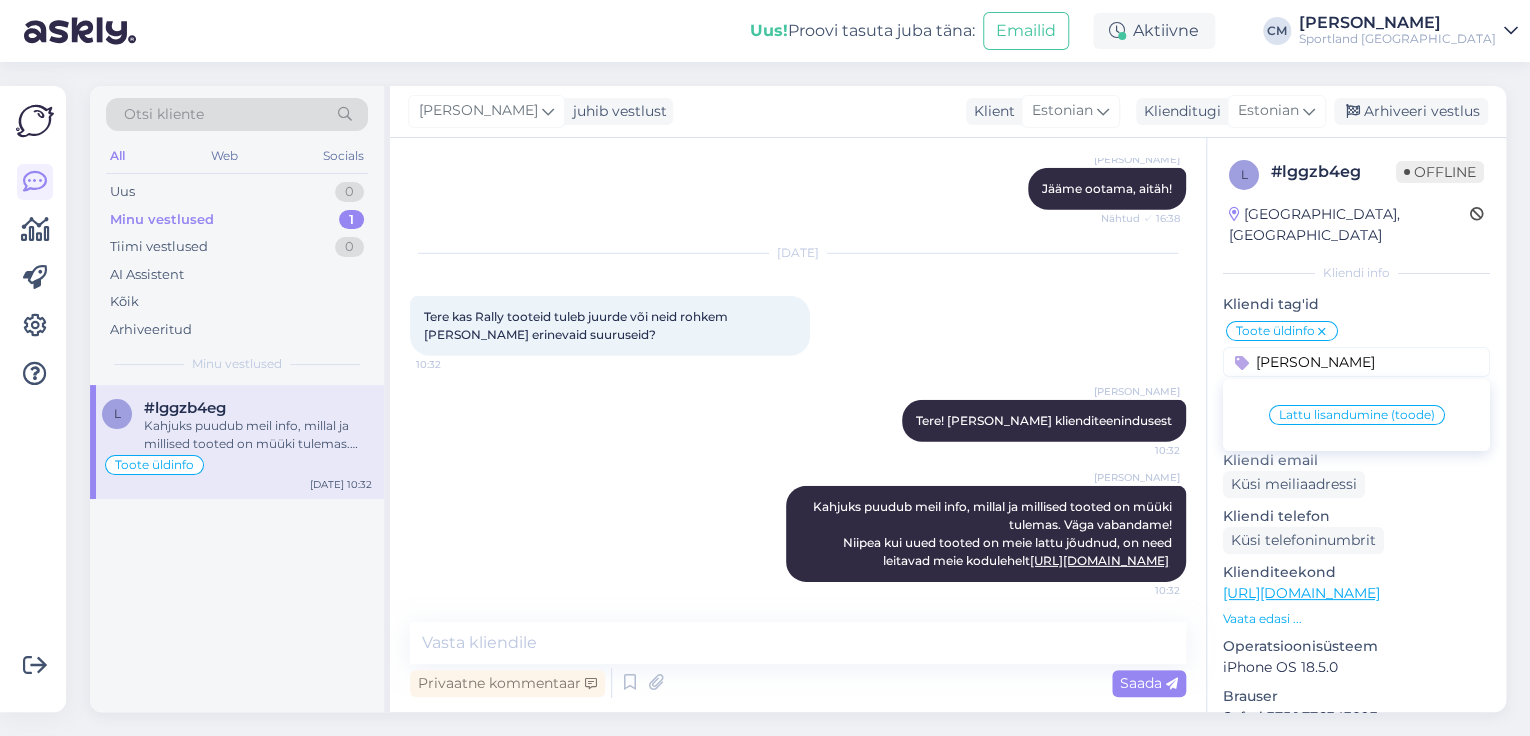 type on "[PERSON_NAME]" 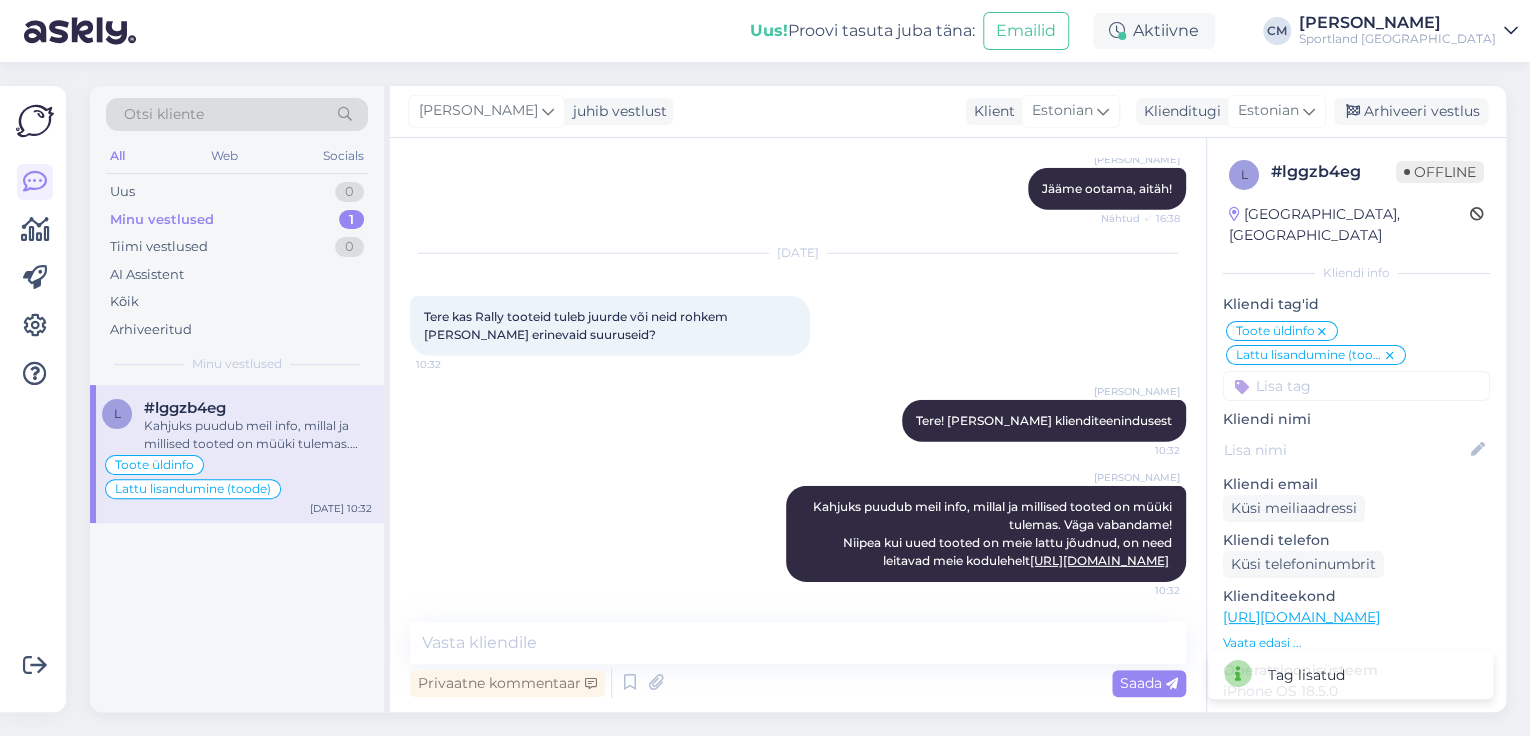 click on "[PERSON_NAME] juhib vestlust Klient [DEMOGRAPHIC_DATA] Klienditugi [DEMOGRAPHIC_DATA] Arhiveeri vestlus" at bounding box center (948, 112) 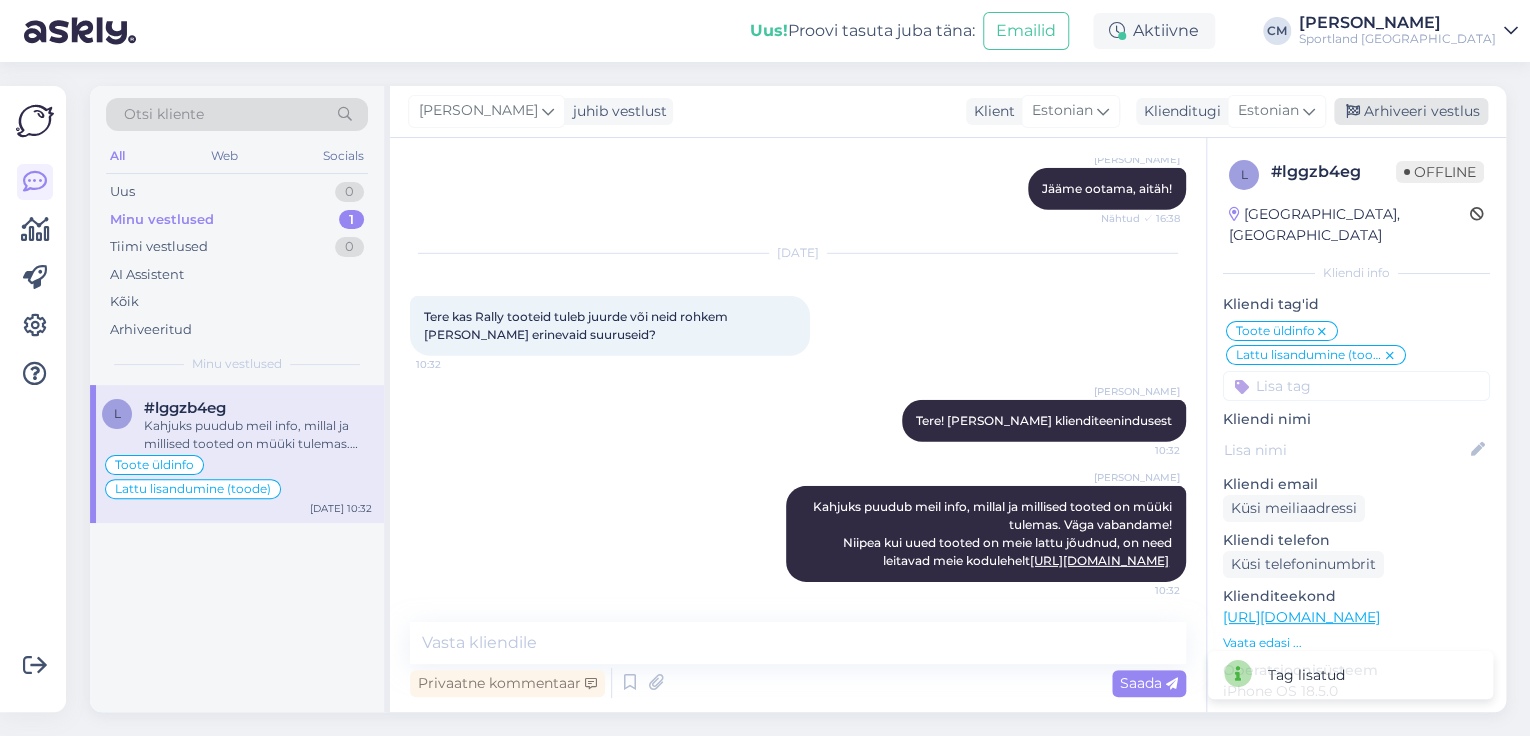 click on "Arhiveeri vestlus" at bounding box center [1411, 111] 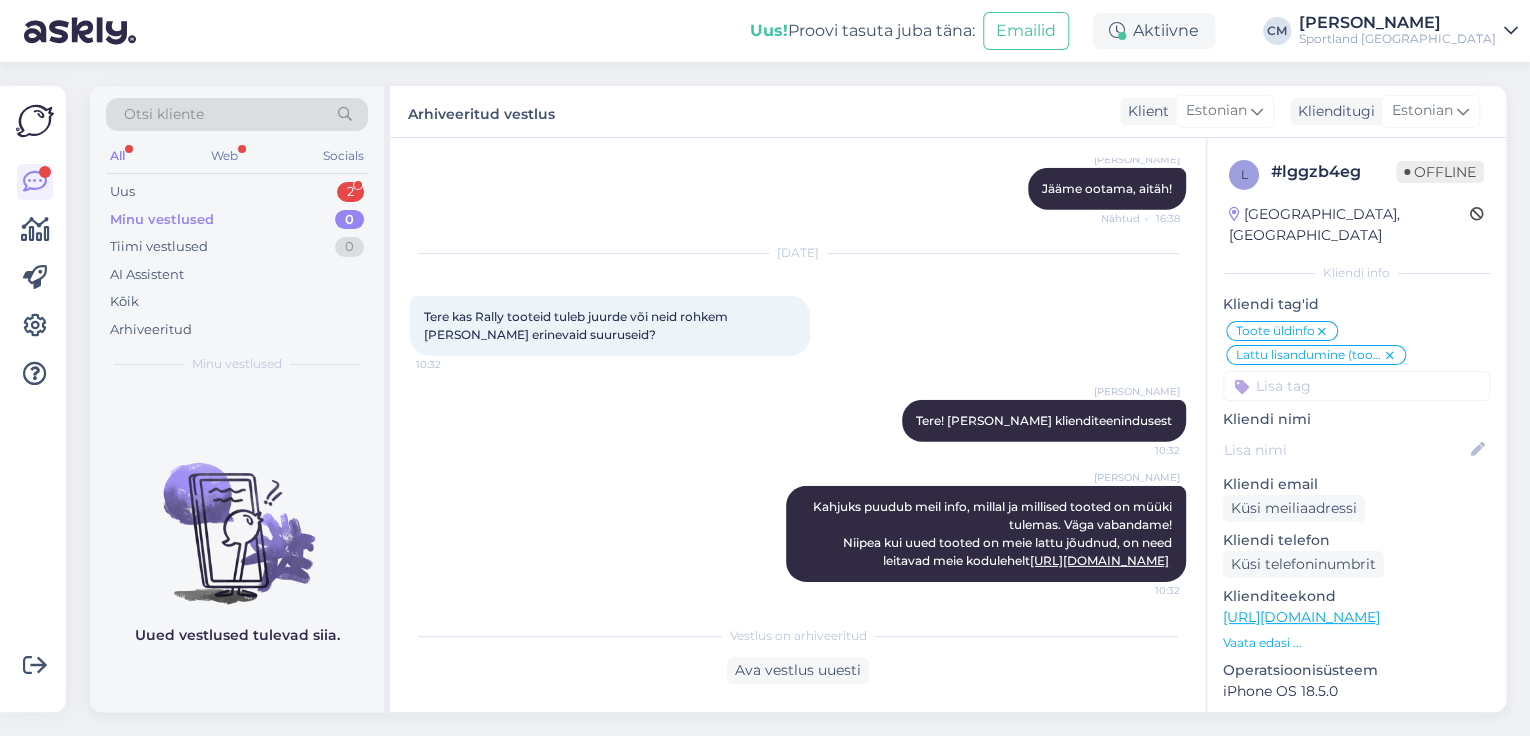 click on "Otsi kliente All Web Socials Uus 2 Minu vestlused 0 Tiimi vestlused 0 AI Assistent Kõik Arhiveeritud Minu vestlused" at bounding box center [237, 235] 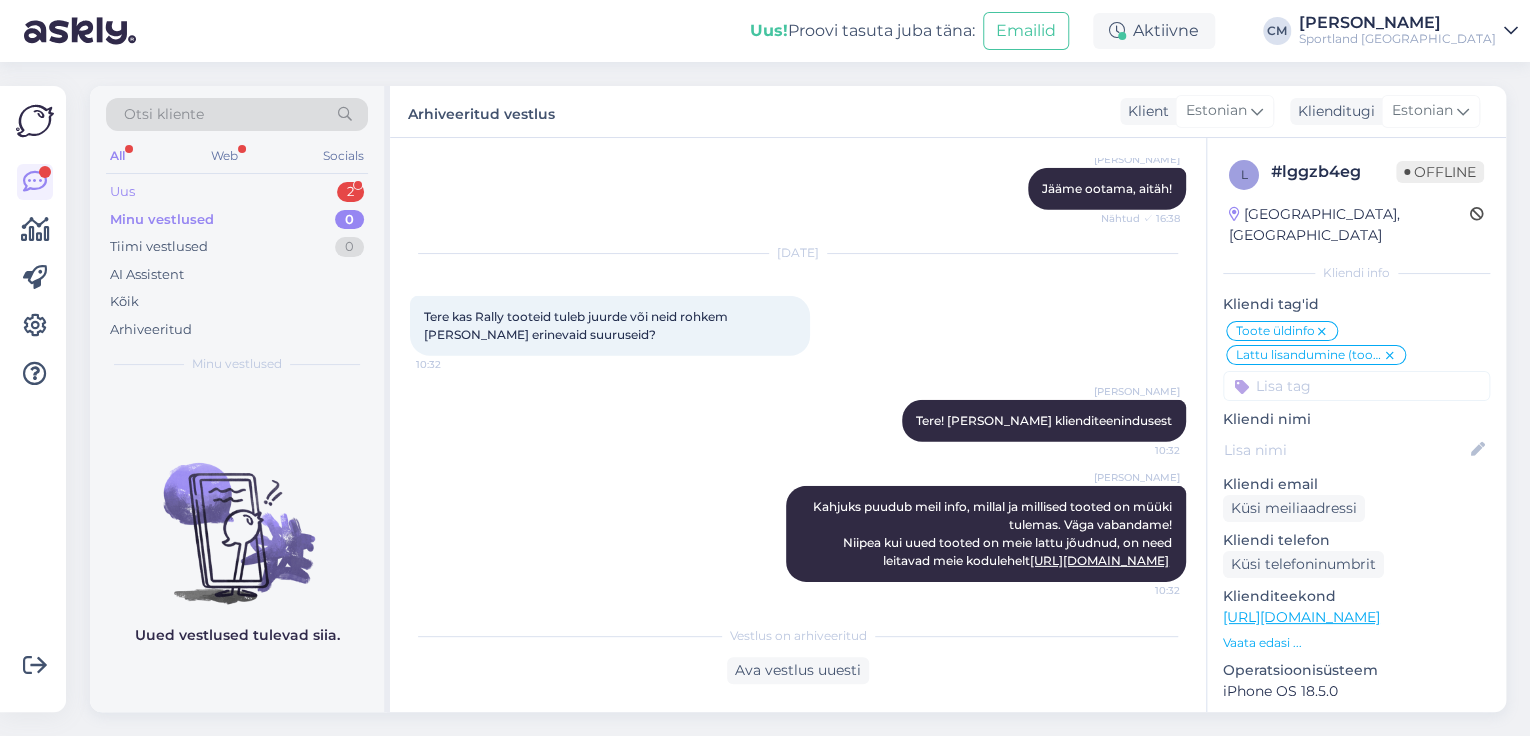 click on "2" at bounding box center [350, 192] 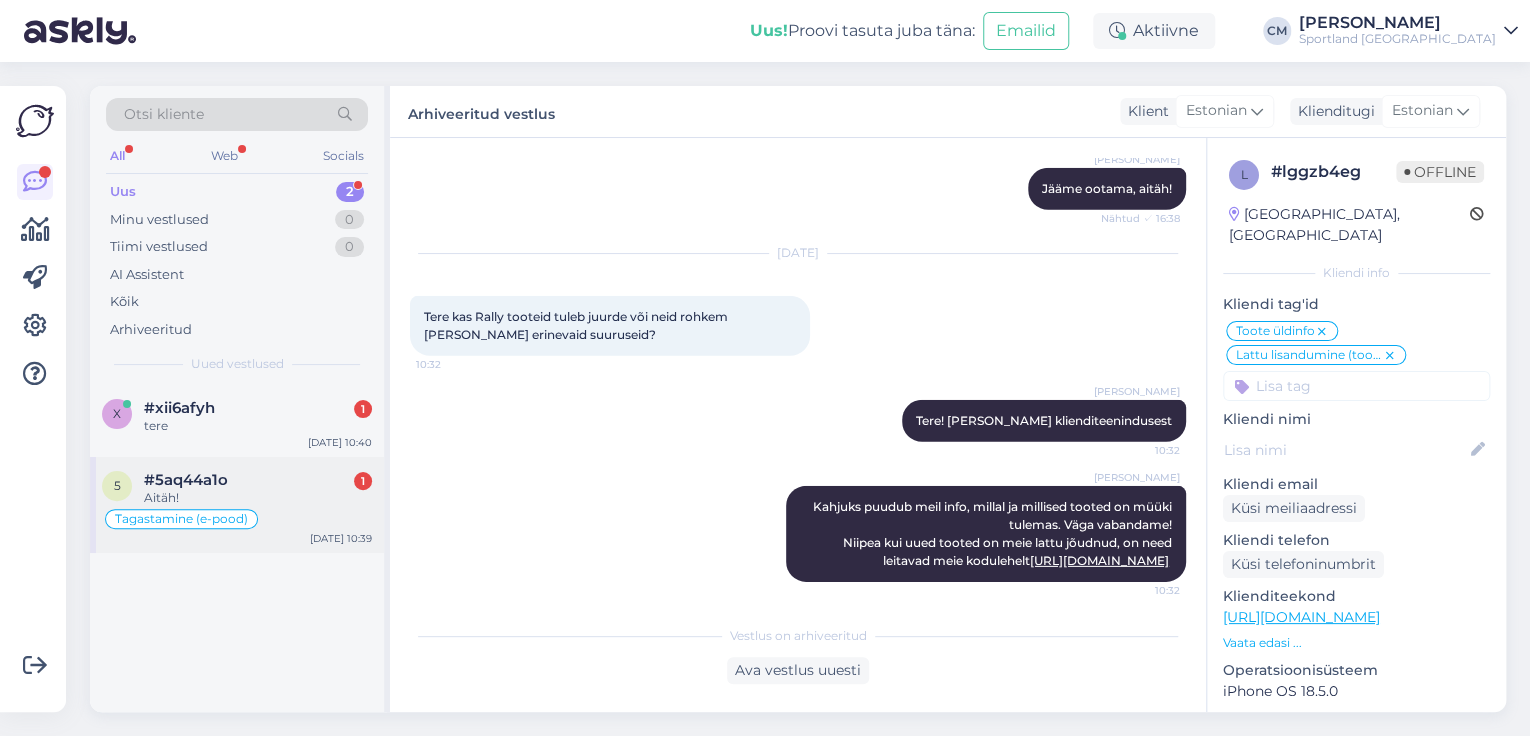 click on "5 #5aq44a1o 1 Aitäh! Tagastamine (e-pood) [DATE] 10:39" at bounding box center (237, 505) 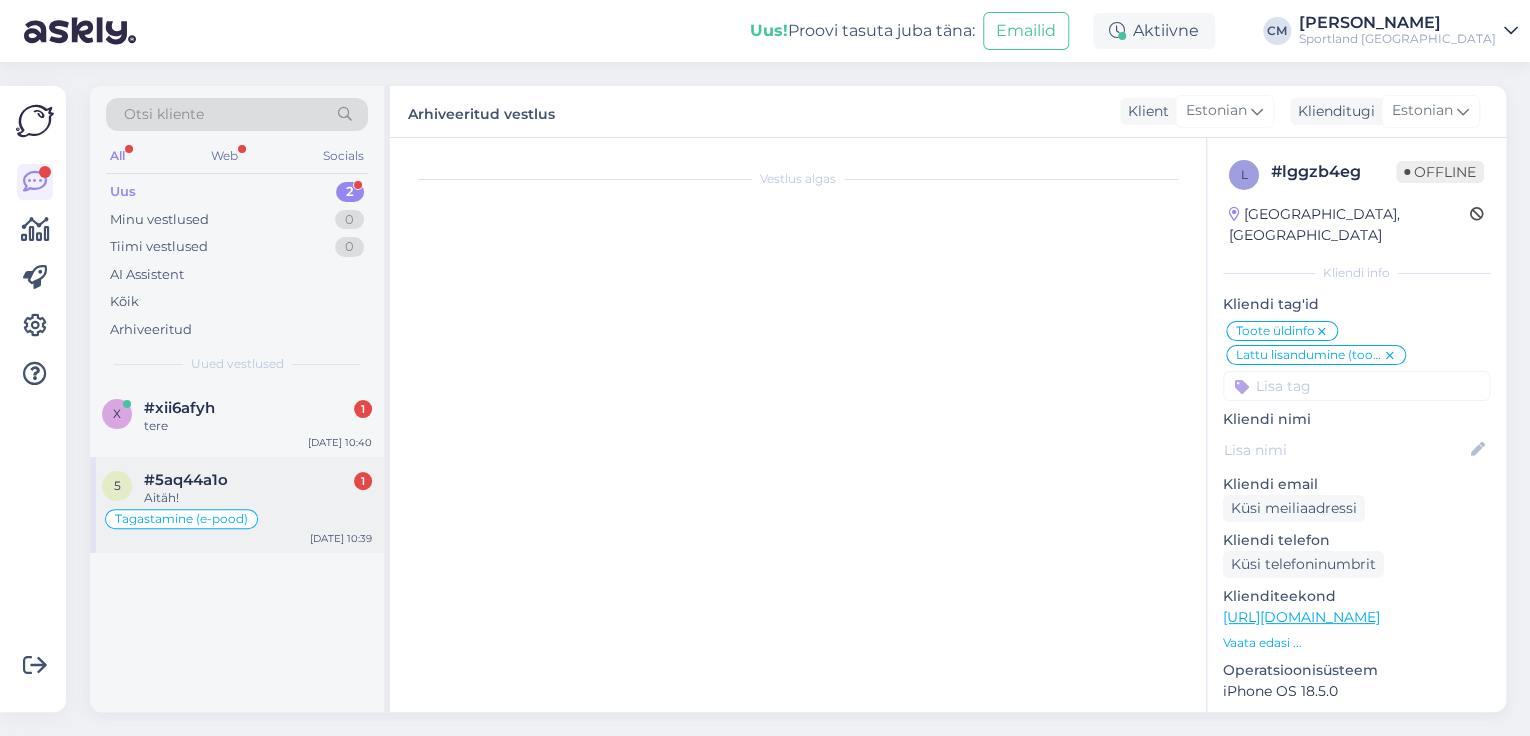 scroll, scrollTop: 404, scrollLeft: 0, axis: vertical 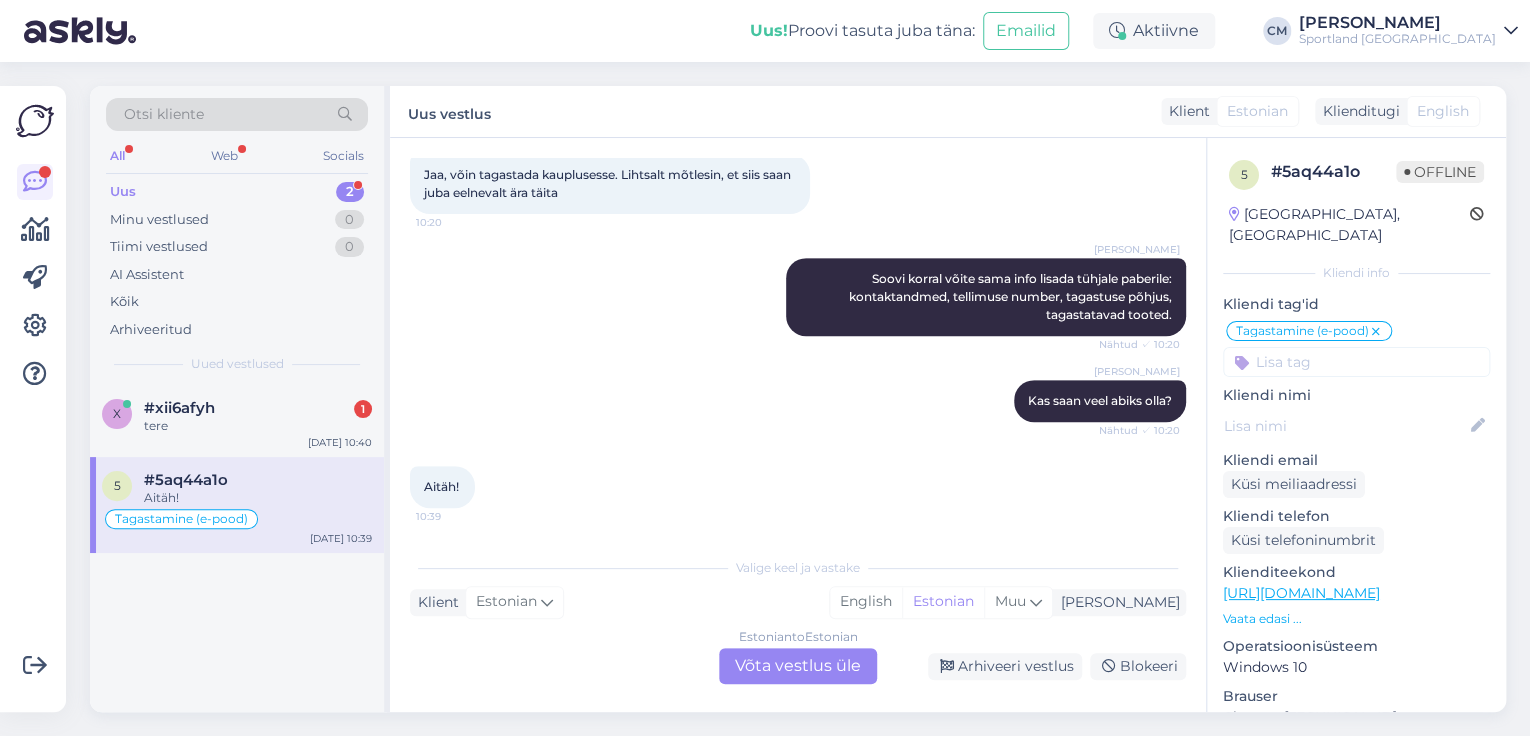 click on "Estonian  to  Estonian Võta vestlus üle" at bounding box center (798, 666) 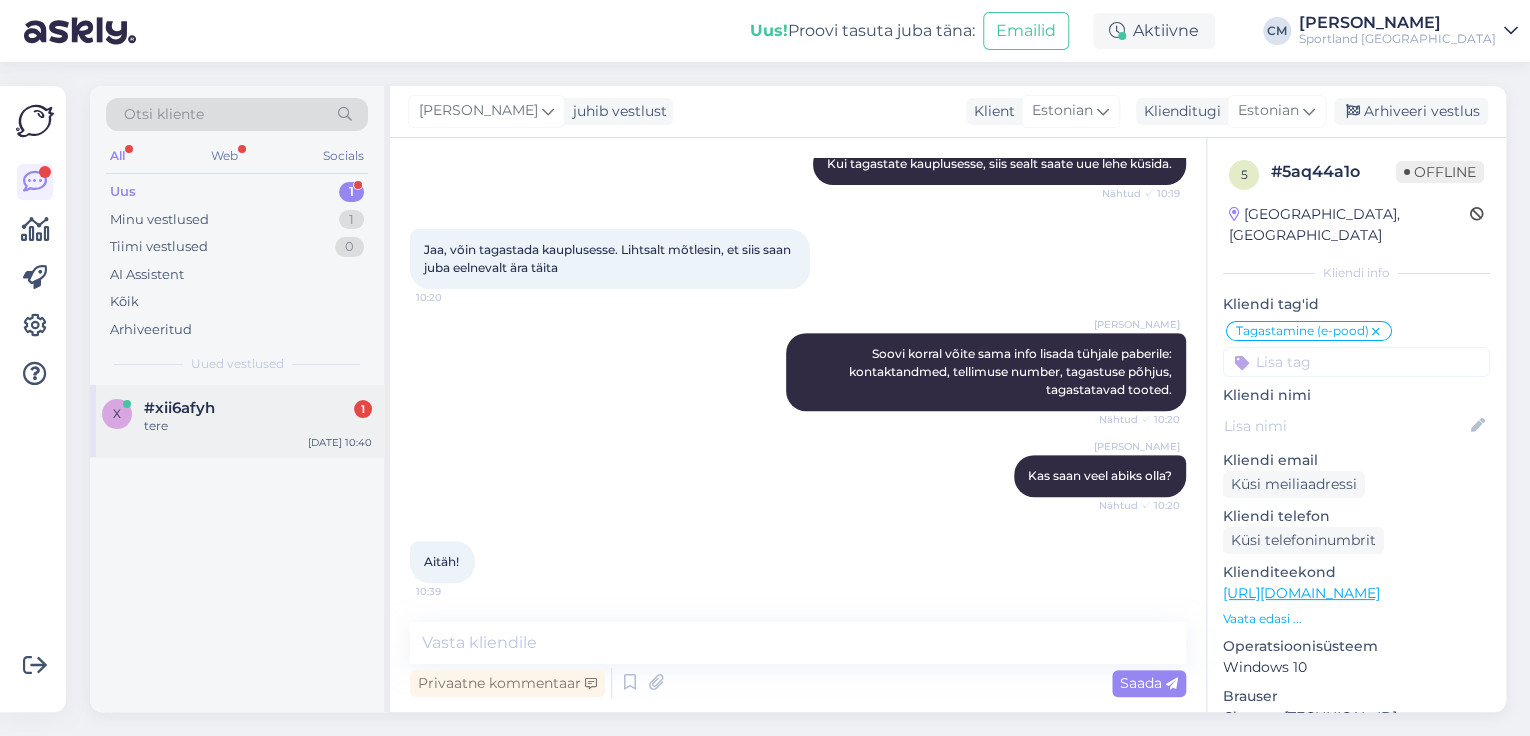 click on "tere" at bounding box center [258, 426] 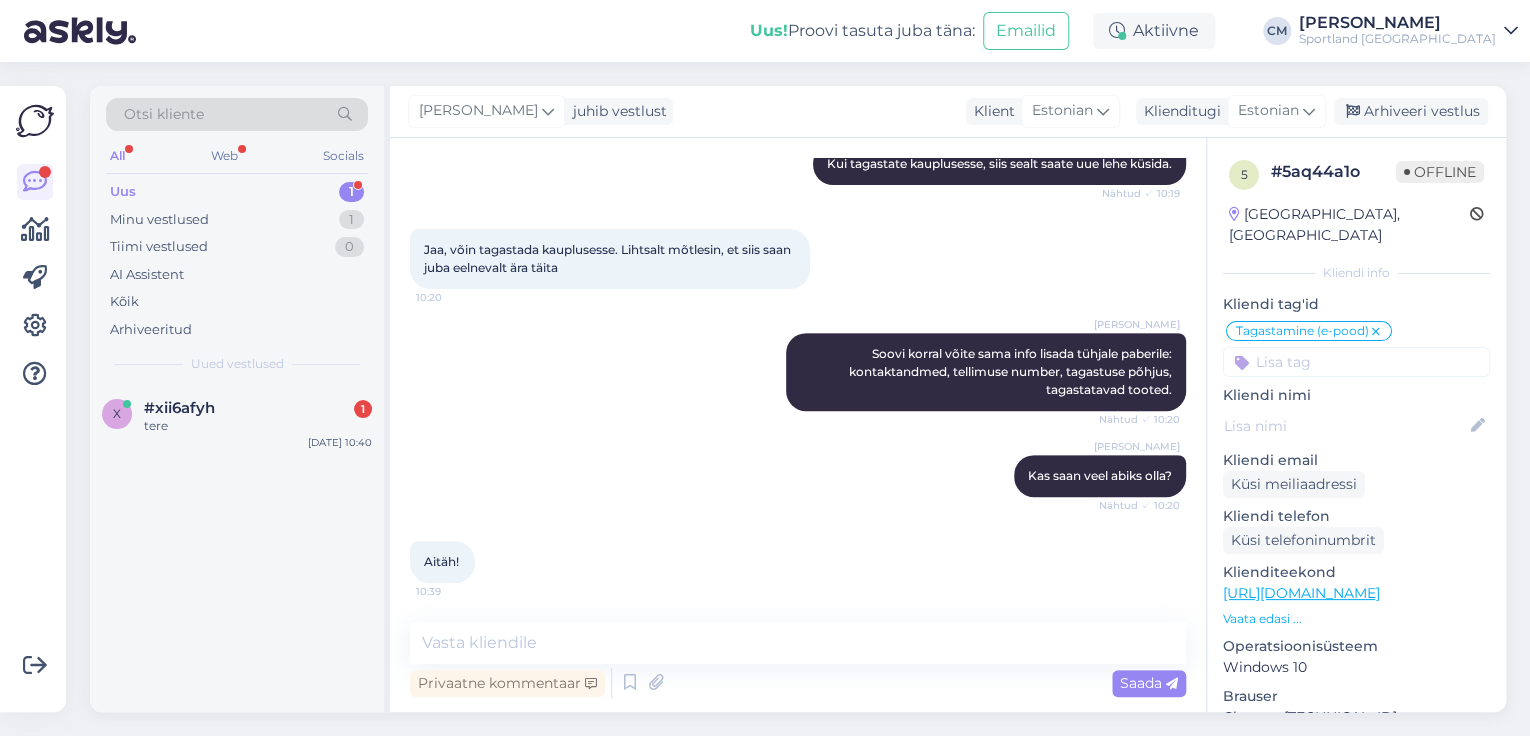 scroll, scrollTop: 0, scrollLeft: 0, axis: both 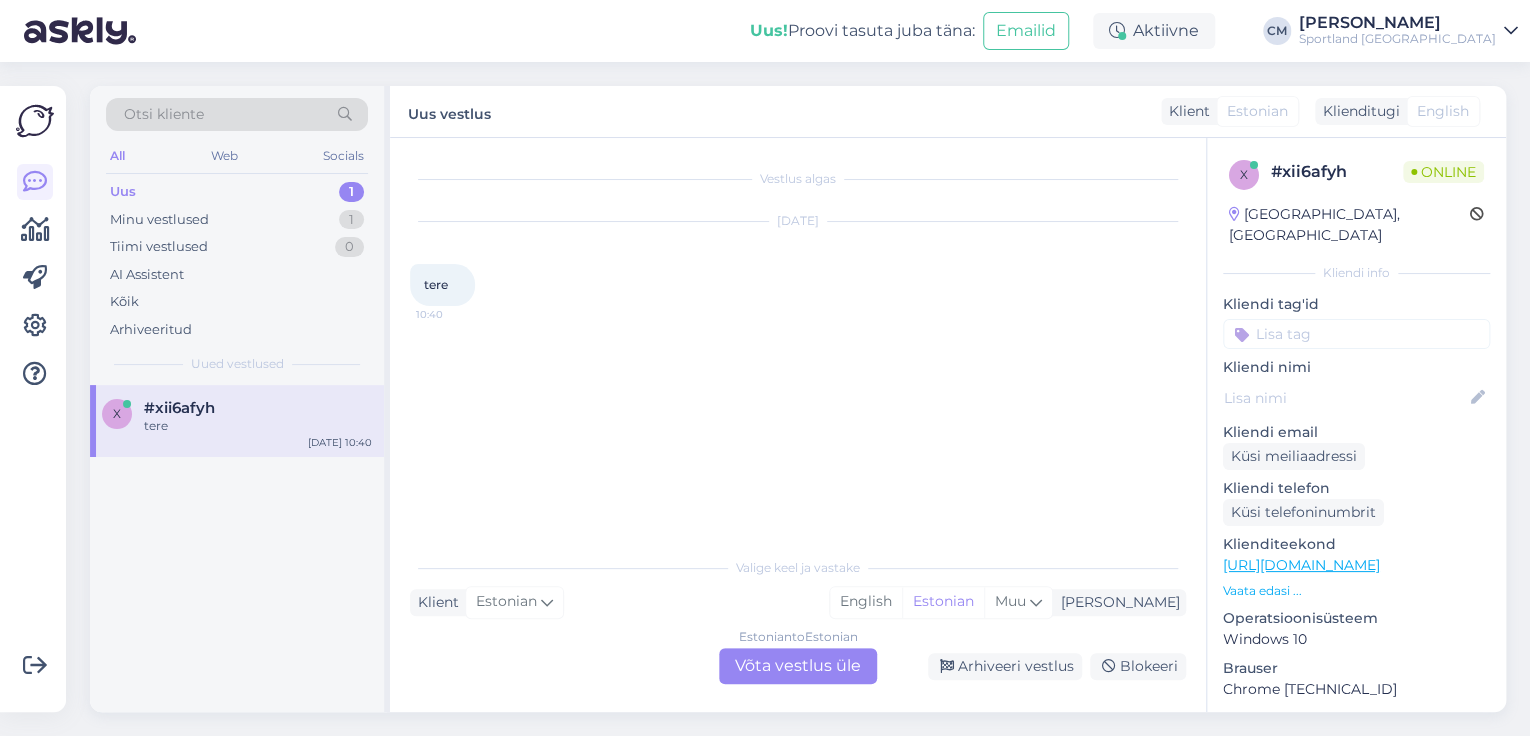 click on "Estonian  to  Estonian Võta vestlus üle" at bounding box center [798, 666] 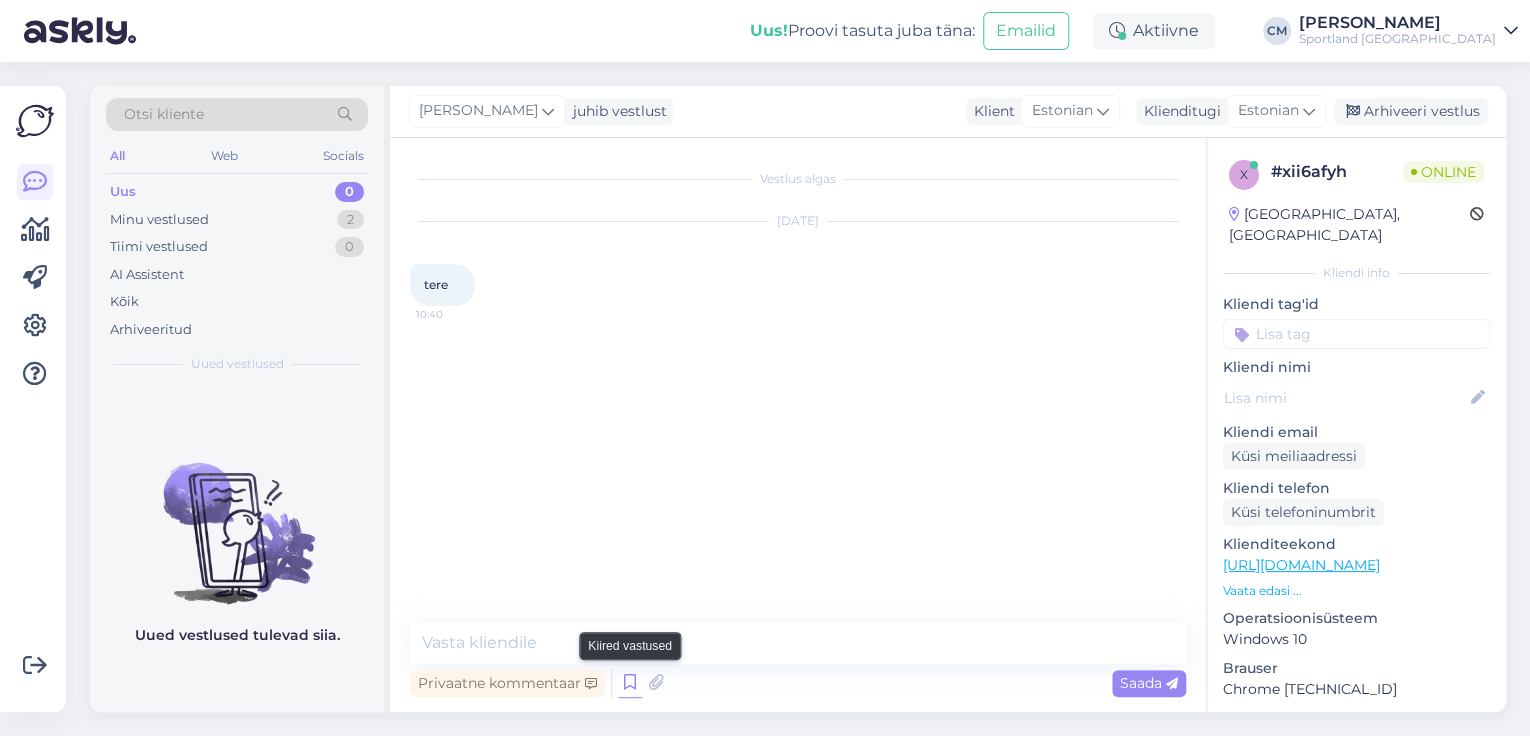 click at bounding box center (630, 683) 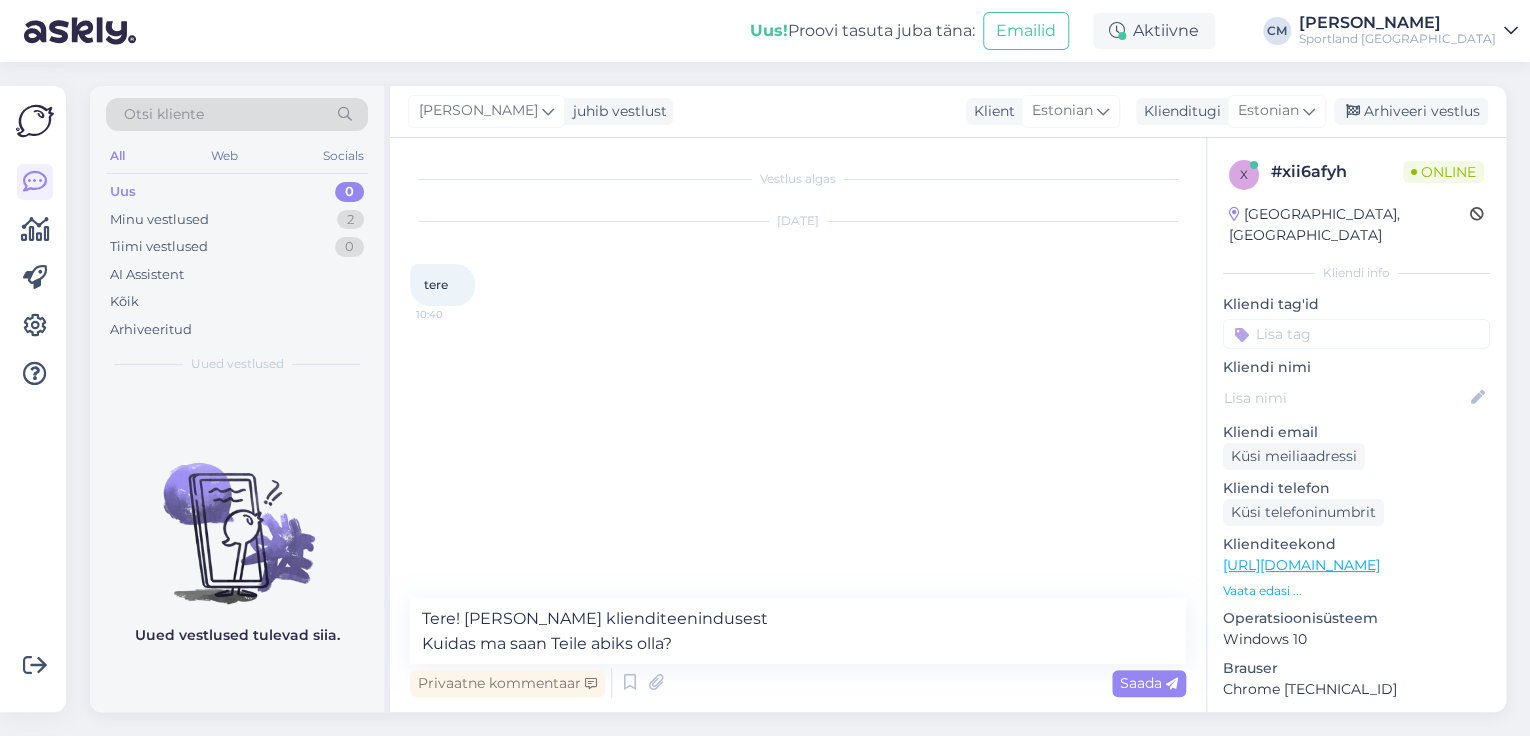 type on "Tere! [PERSON_NAME] klienditeenindusest
Kuidas ma saan Teile abiks olla?" 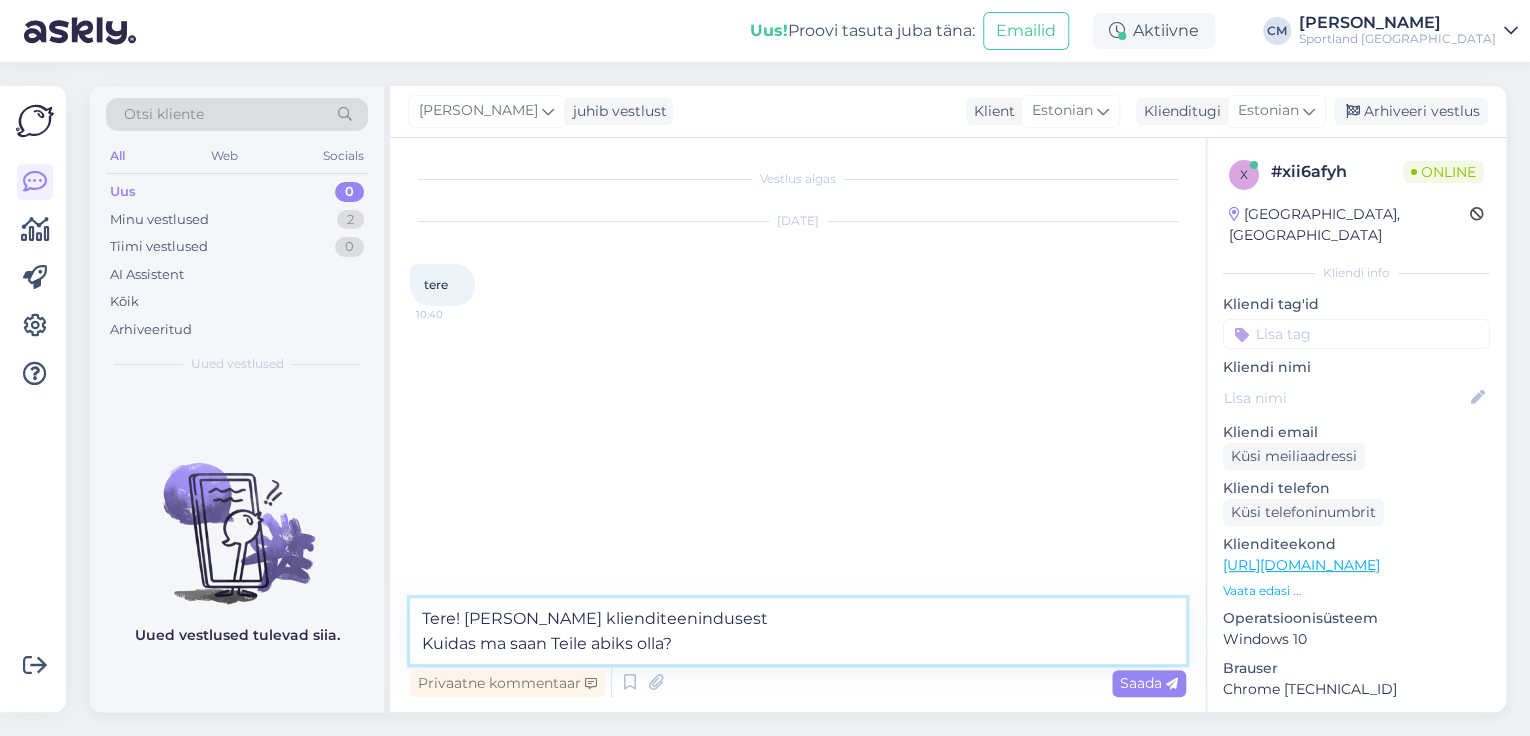 click on "Tere! [PERSON_NAME] klienditeenindusest
Kuidas ma saan Teile abiks olla?" at bounding box center (798, 631) 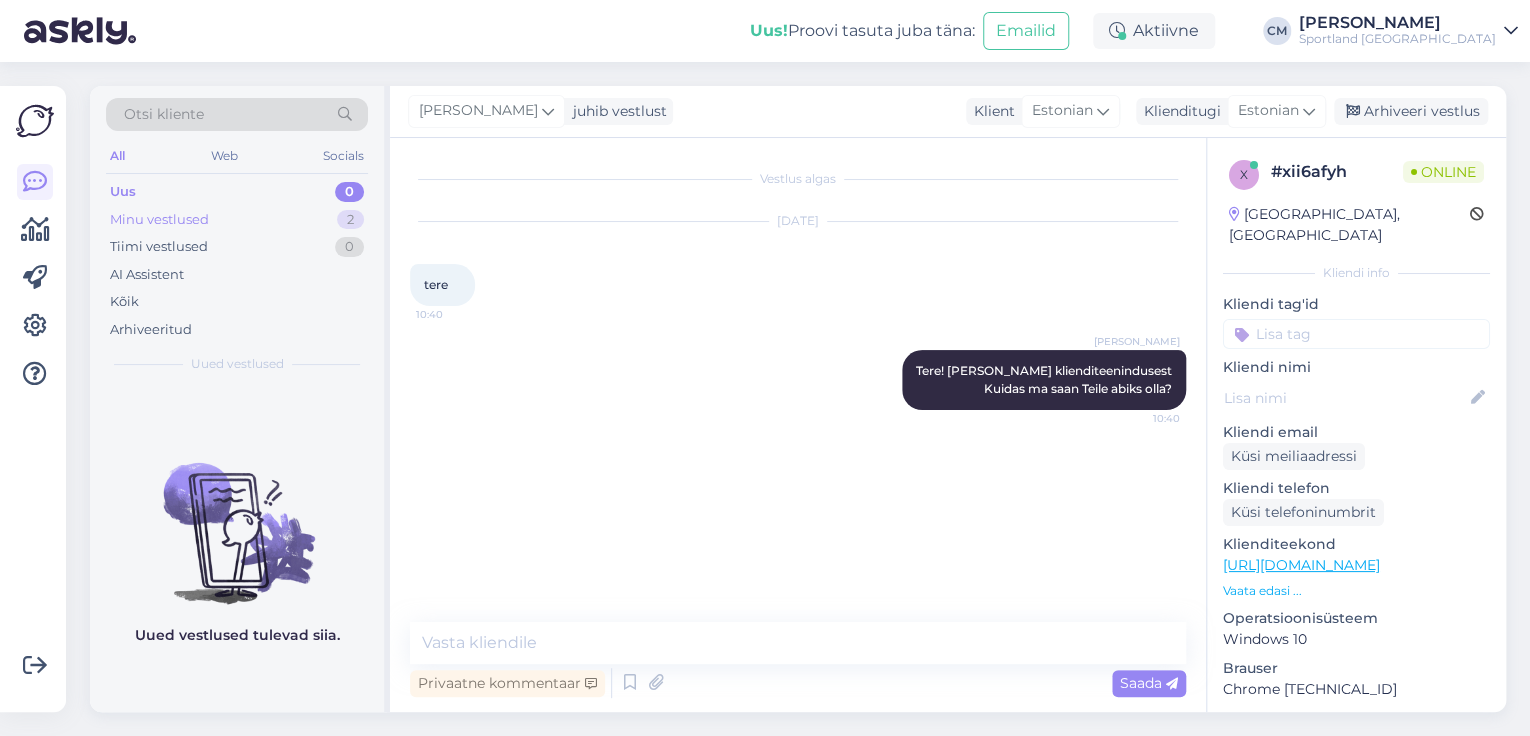 click on "Minu vestlused 2" at bounding box center (237, 220) 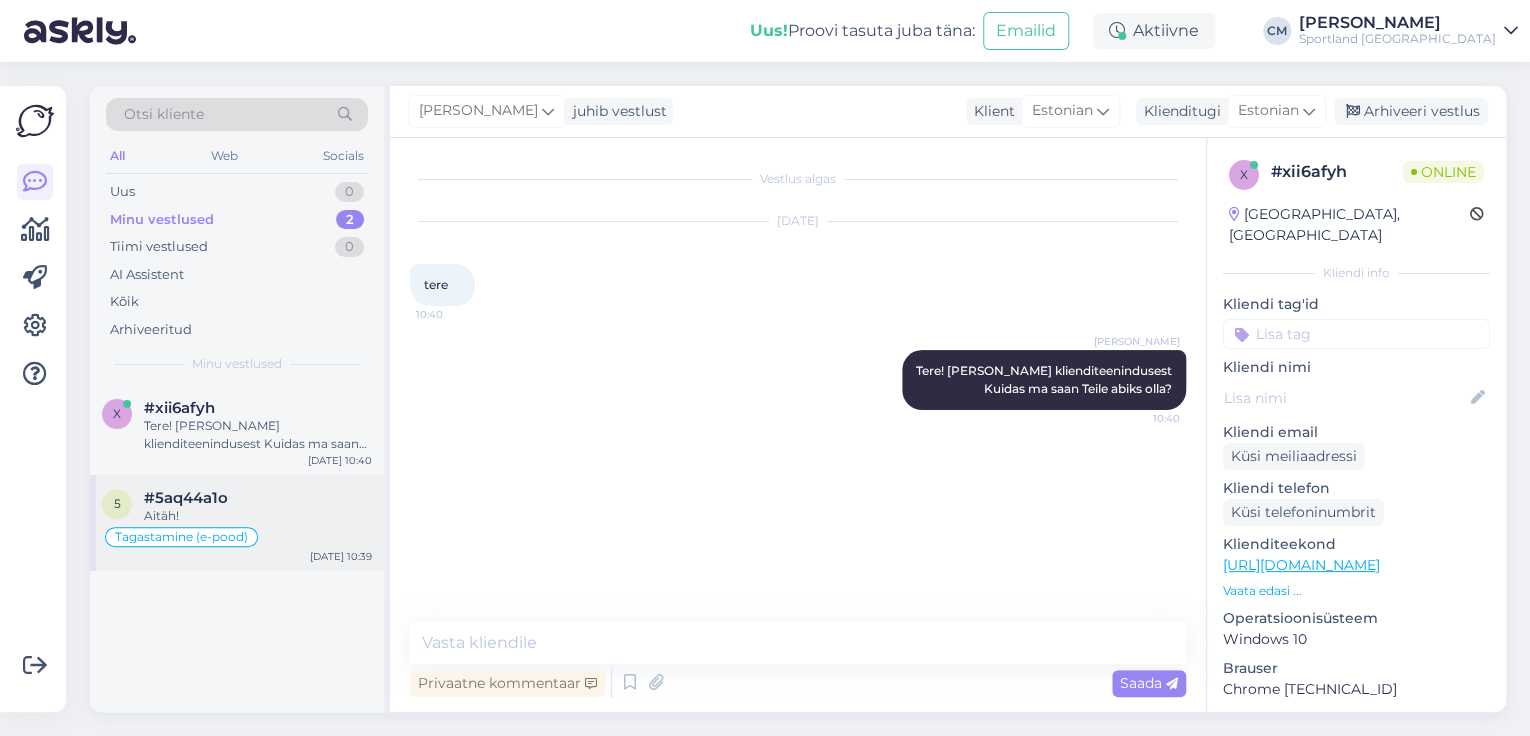 click on "Aitäh!" at bounding box center (258, 516) 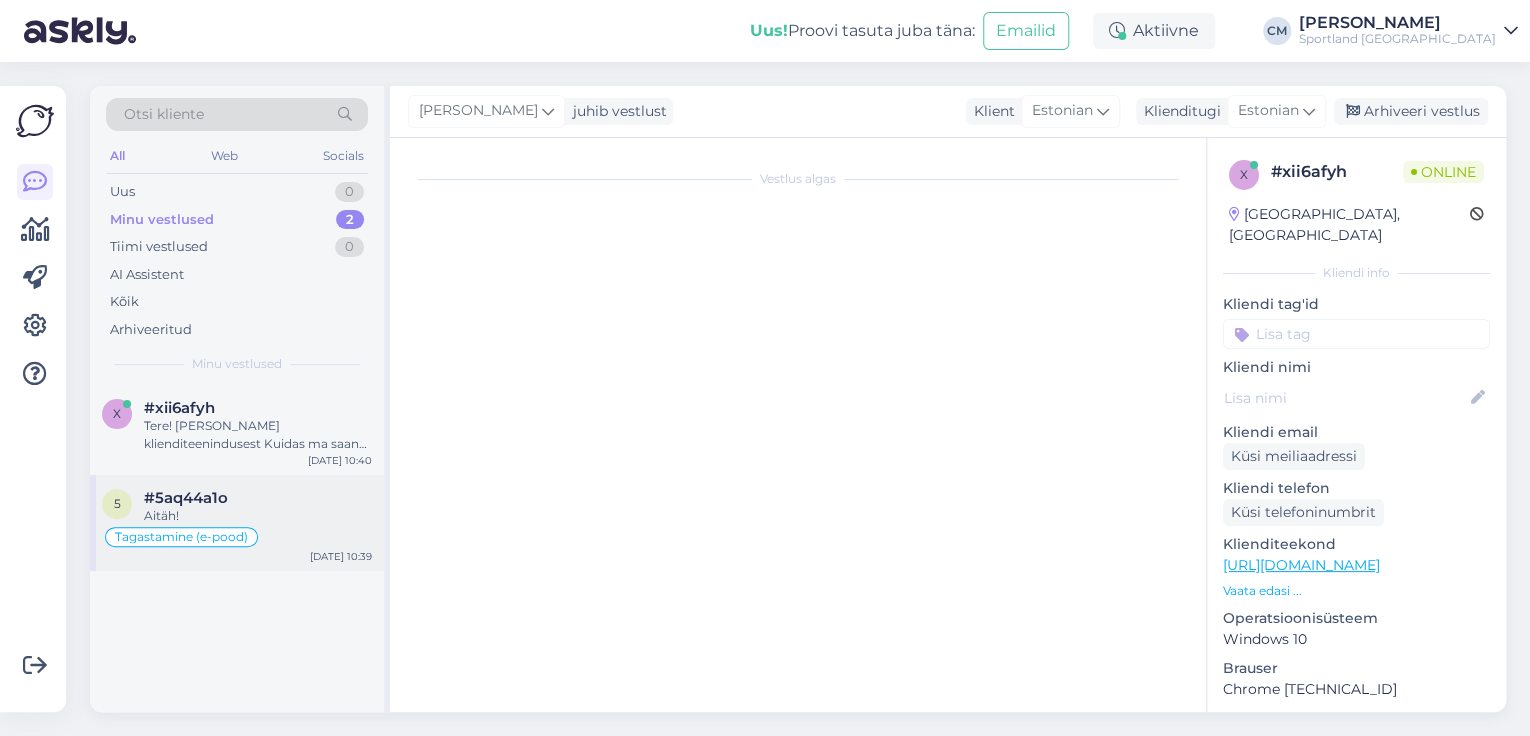 scroll, scrollTop: 329, scrollLeft: 0, axis: vertical 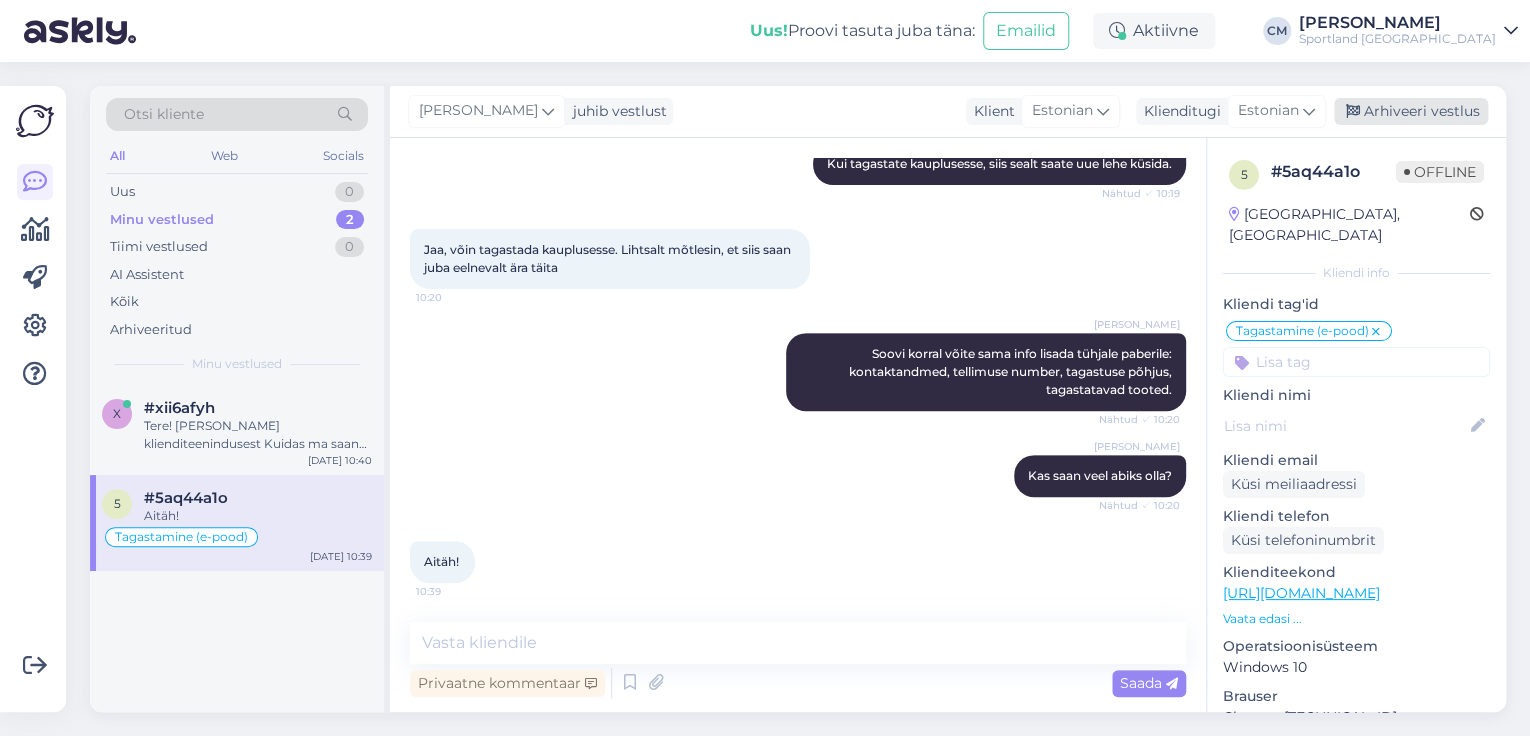 click on "Arhiveeri vestlus" at bounding box center (1411, 111) 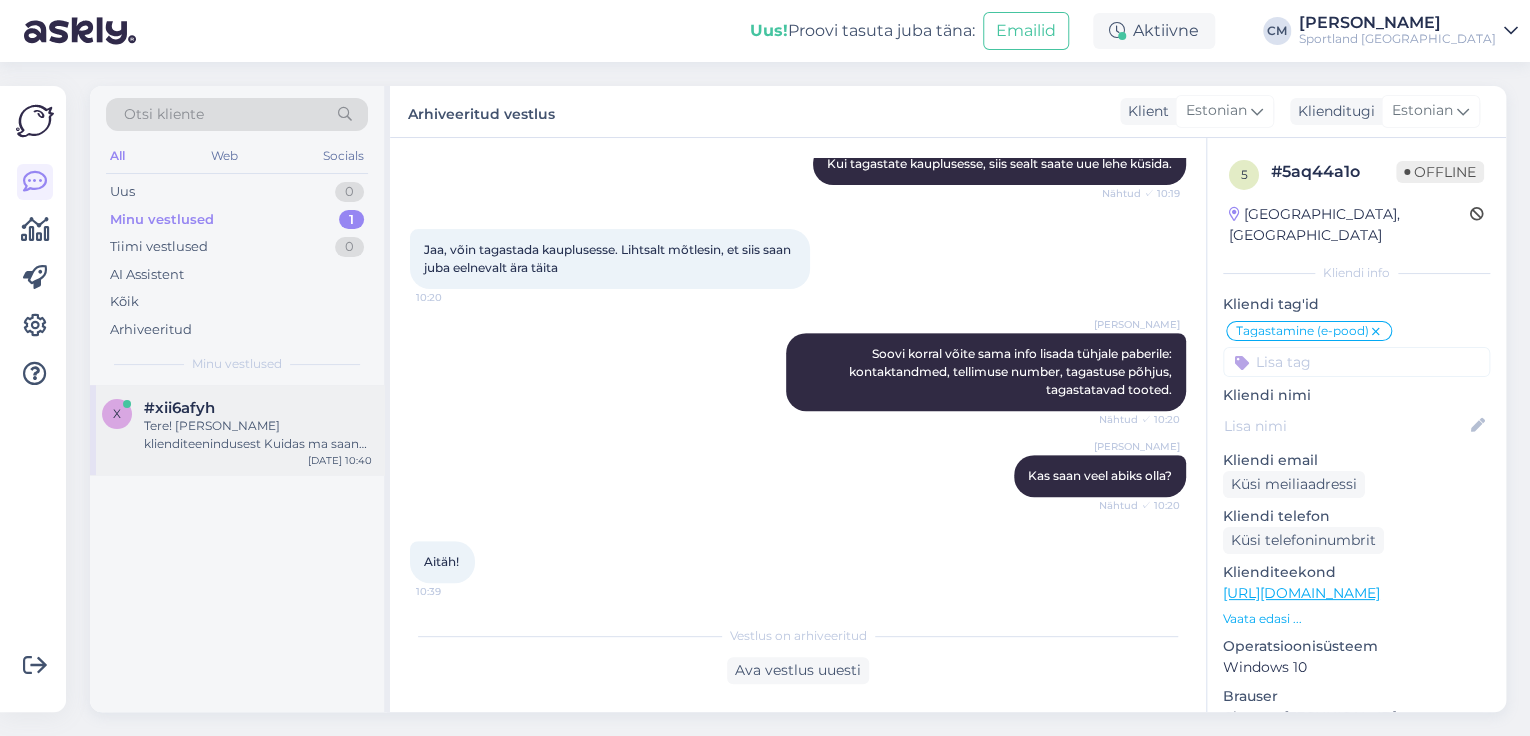 click on "Tere! [PERSON_NAME] klienditeenindusest
Kuidas ma saan Teile abiks olla?" at bounding box center (258, 435) 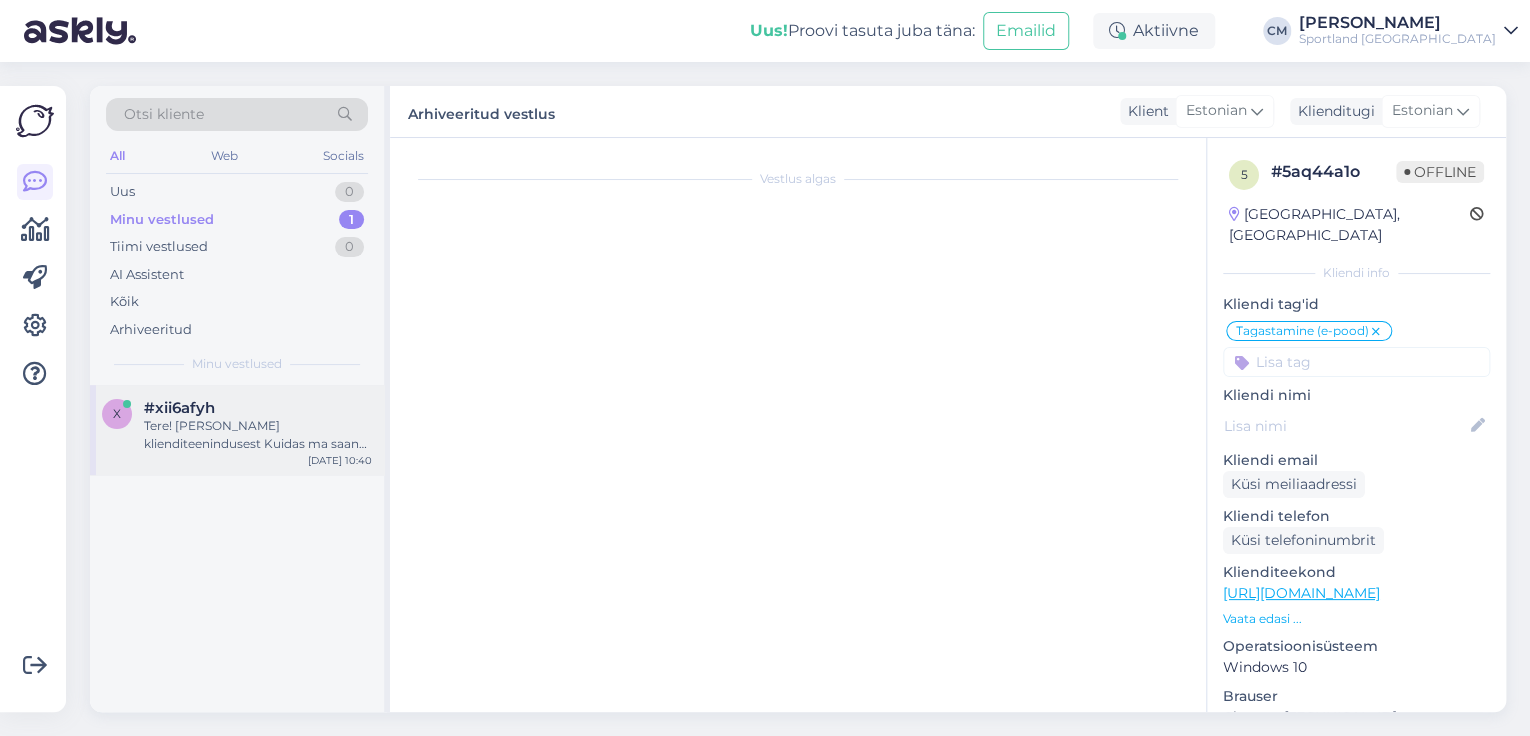 scroll, scrollTop: 0, scrollLeft: 0, axis: both 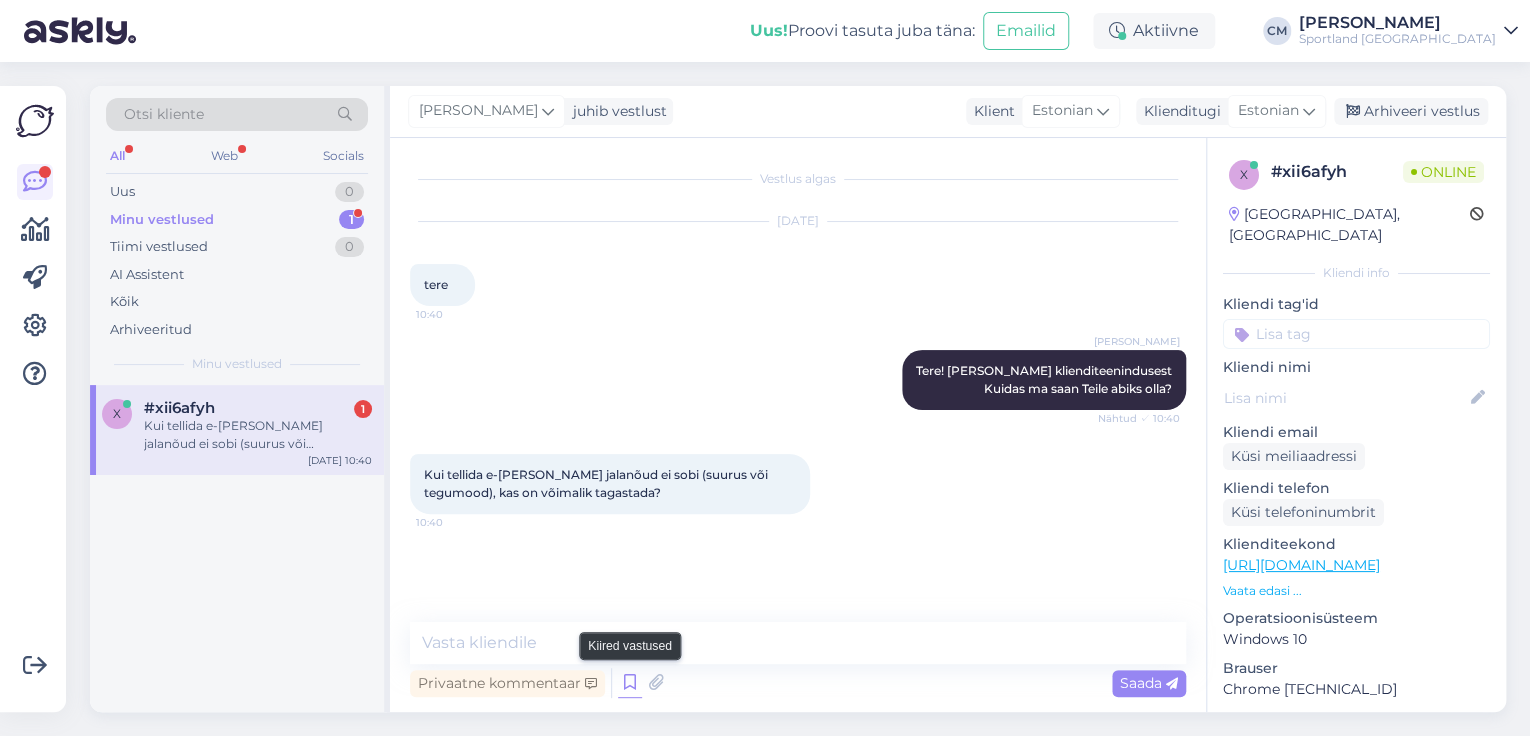 click at bounding box center (630, 683) 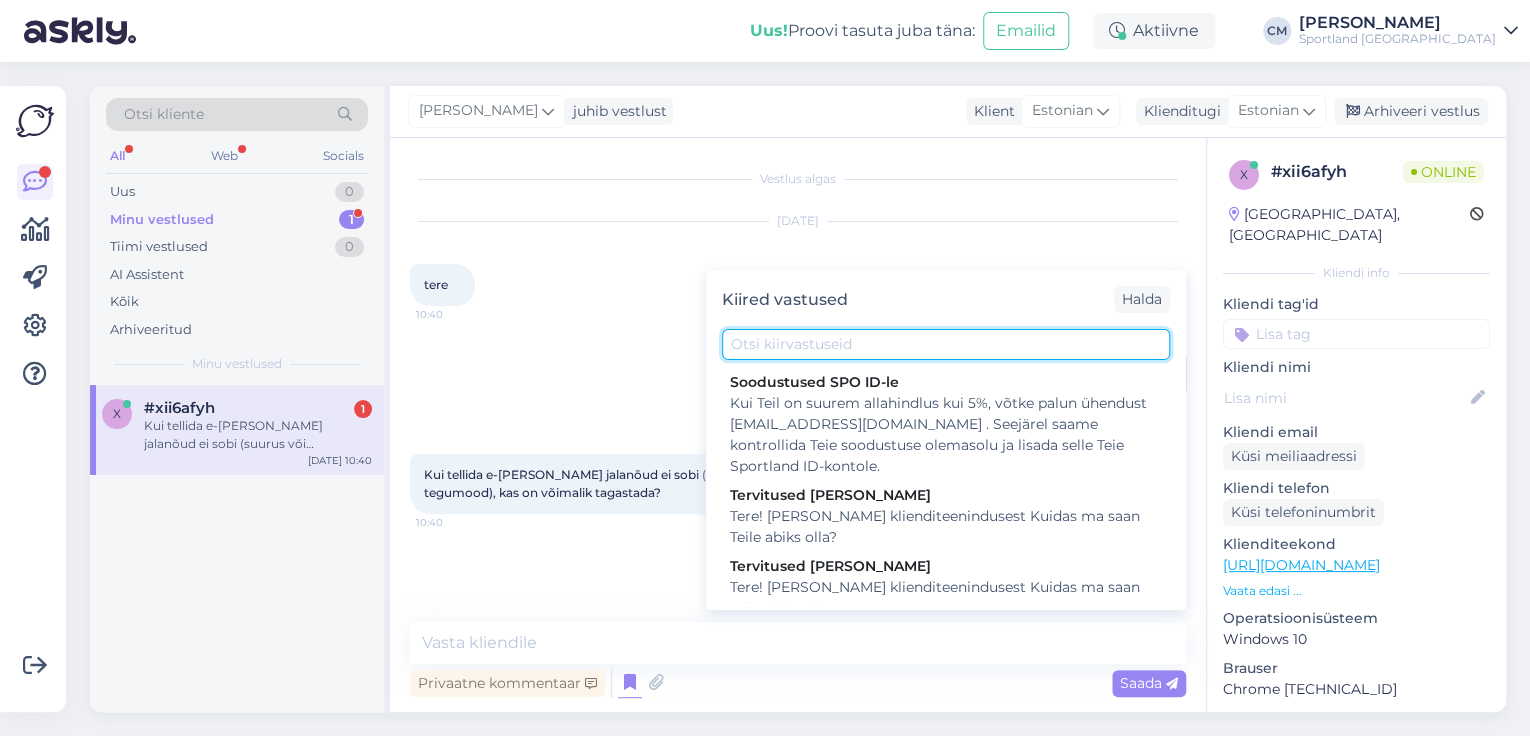 click at bounding box center [946, 344] 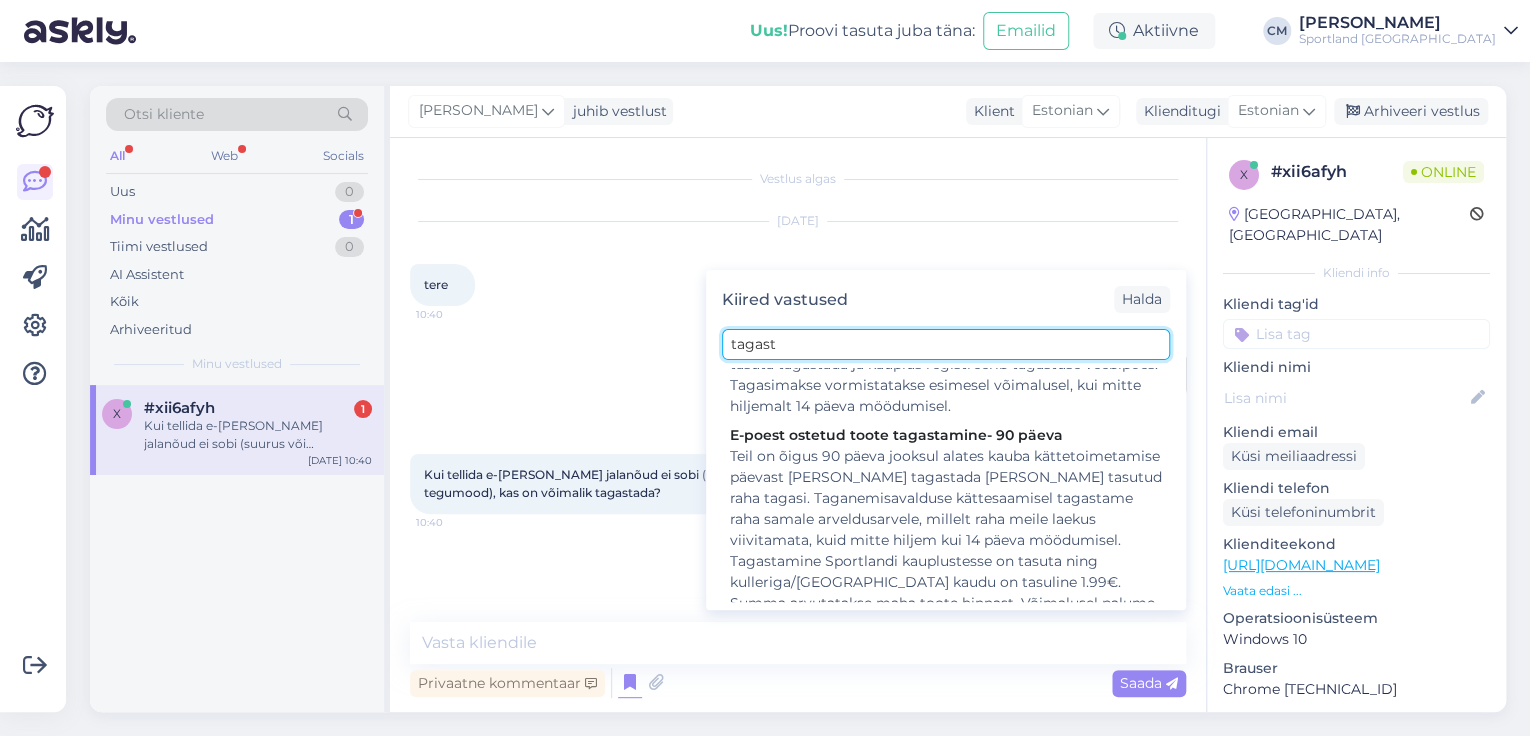 scroll, scrollTop: 1120, scrollLeft: 0, axis: vertical 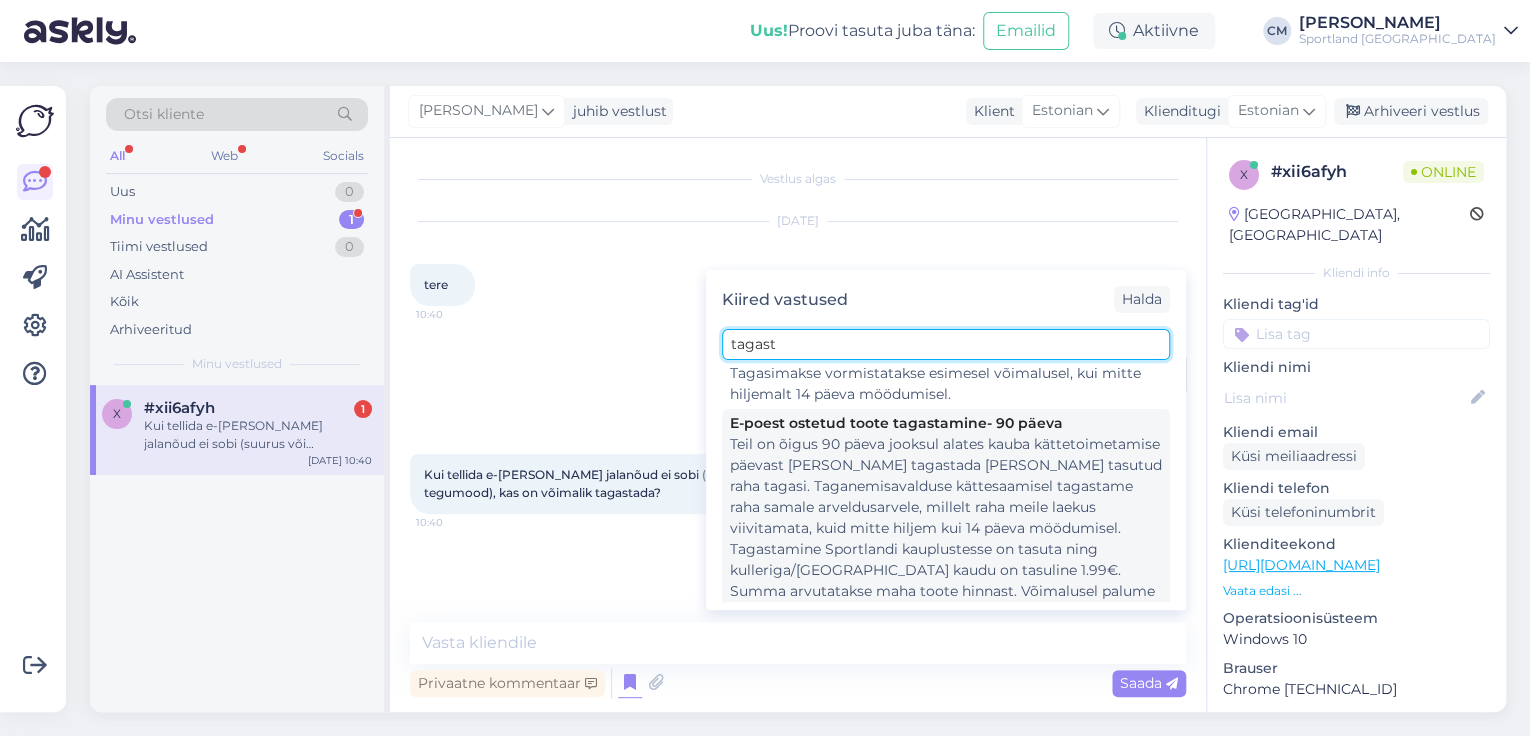 type on "tagast" 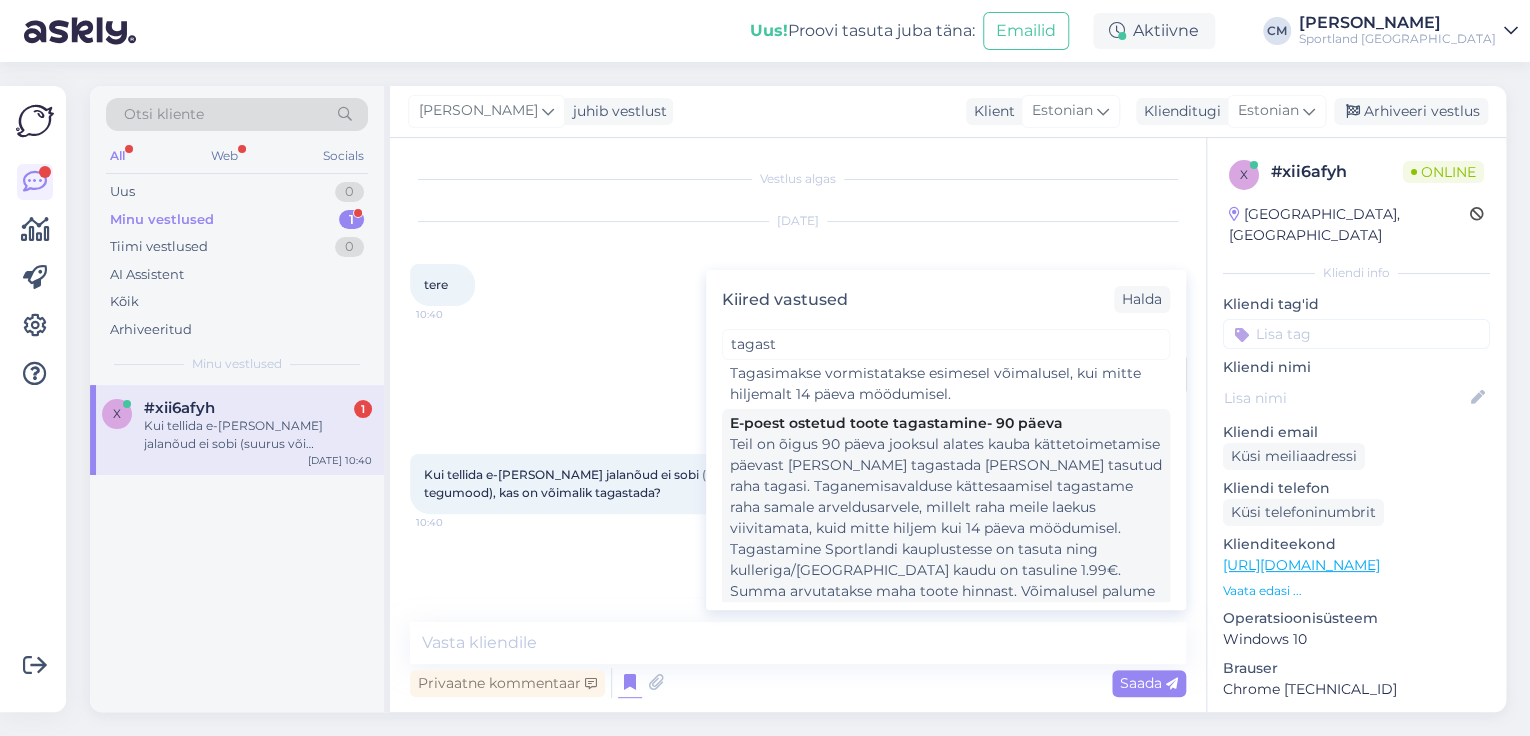 click on "Teil on õigus 90 päeva jooksul alates kauba kättetoimetamise päevast [PERSON_NAME] tagastada [PERSON_NAME] tasutud raha tagasi. Taganemisavalduse kättesaamisel tagastame raha samale arveldusarvele, millelt raha meile laekus viivitamata, kuid mitte hiljem kui 14 päeva möödumisel.
Tagastamine Sportlandi kauplustesse on tasuta ning kulleriga/[GEOGRAPHIC_DATA] kaudu on tasuline 1.99€. Summa arvutatakse maha toote hinnast. Võimalusel palume tagastada kõik tooted 1 saadetisena.
Tagastatud kaubad peavad olema kandmata ja originaalpakendis." at bounding box center [946, 539] 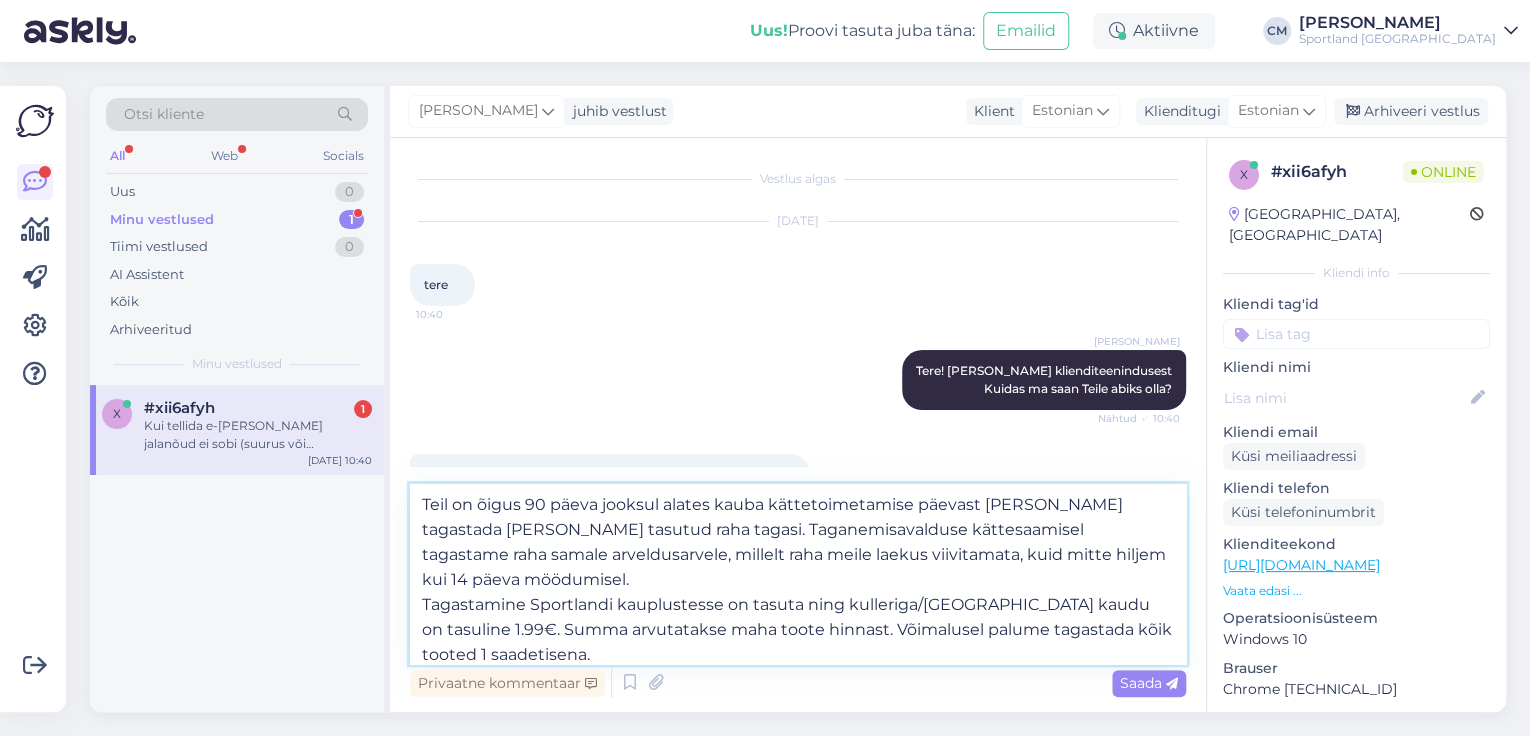 click on "Teil on õigus 90 päeva jooksul alates kauba kättetoimetamise päevast [PERSON_NAME] tagastada [PERSON_NAME] tasutud raha tagasi. Taganemisavalduse kättesaamisel tagastame raha samale arveldusarvele, millelt raha meile laekus viivitamata, kuid mitte hiljem kui 14 päeva möödumisel.
Tagastamine Sportlandi kauplustesse on tasuta ning kulleriga/[GEOGRAPHIC_DATA] kaudu on tasuline 1.99€. Summa arvutatakse maha toote hinnast. Võimalusel palume tagastada kõik tooted 1 saadetisena.
Tagastatud kaubad peavad olema kandmata ja originaalpakendis." at bounding box center (798, 574) 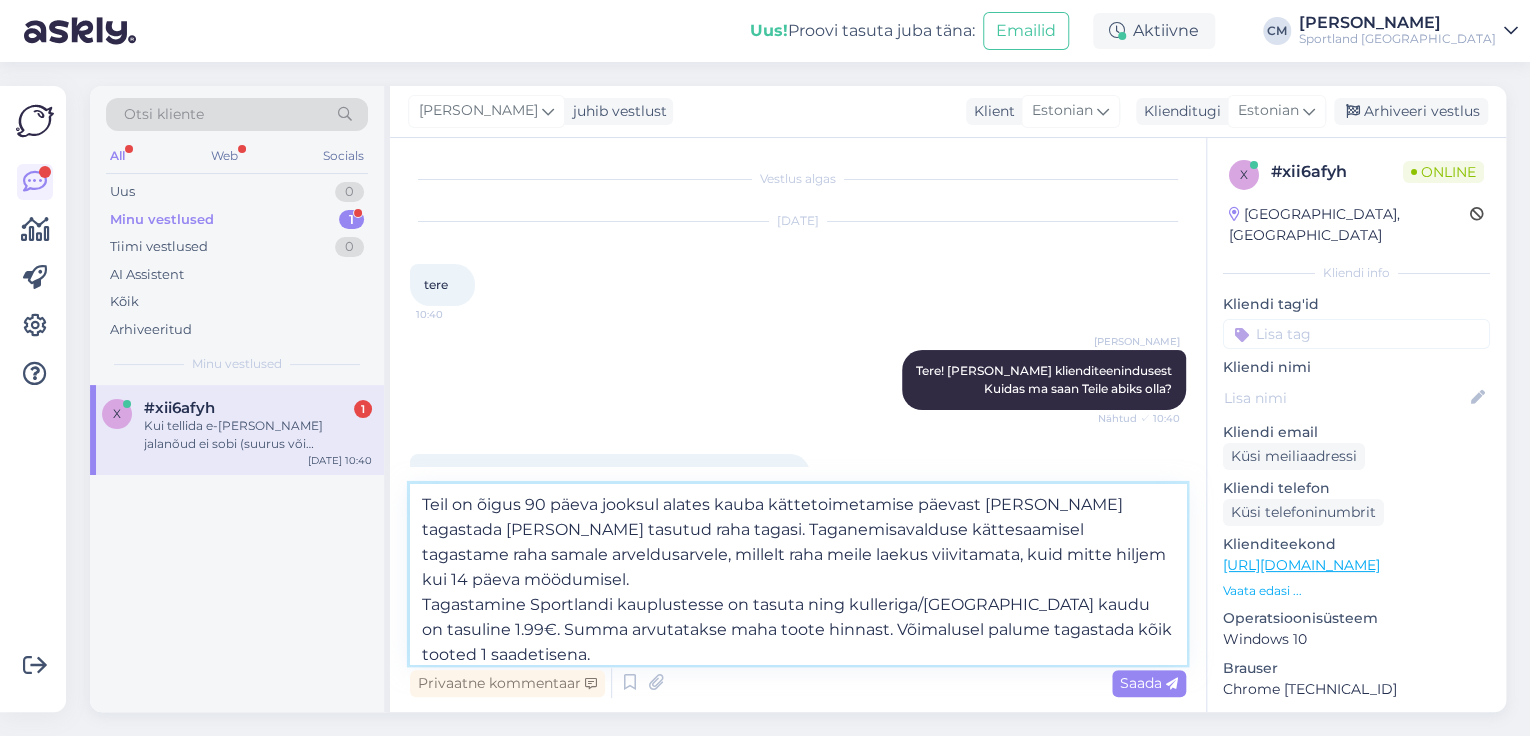 click on "Teil on õigus 90 päeva jooksul alates kauba kättetoimetamise päevast [PERSON_NAME] tagastada [PERSON_NAME] tasutud raha tagasi. Taganemisavalduse kättesaamisel tagastame raha samale arveldusarvele, millelt raha meile laekus viivitamata, kuid mitte hiljem kui 14 päeva möödumisel.
Tagastamine Sportlandi kauplustesse on tasuta ning kulleriga/[GEOGRAPHIC_DATA] kaudu on tasuline 1.99€. Summa arvutatakse maha toote hinnast. Võimalusel palume tagastada kõik tooted 1 saadetisena.
Tagastatud kaubad peavad olema kandmata ja originaalpakendis." at bounding box center (798, 574) 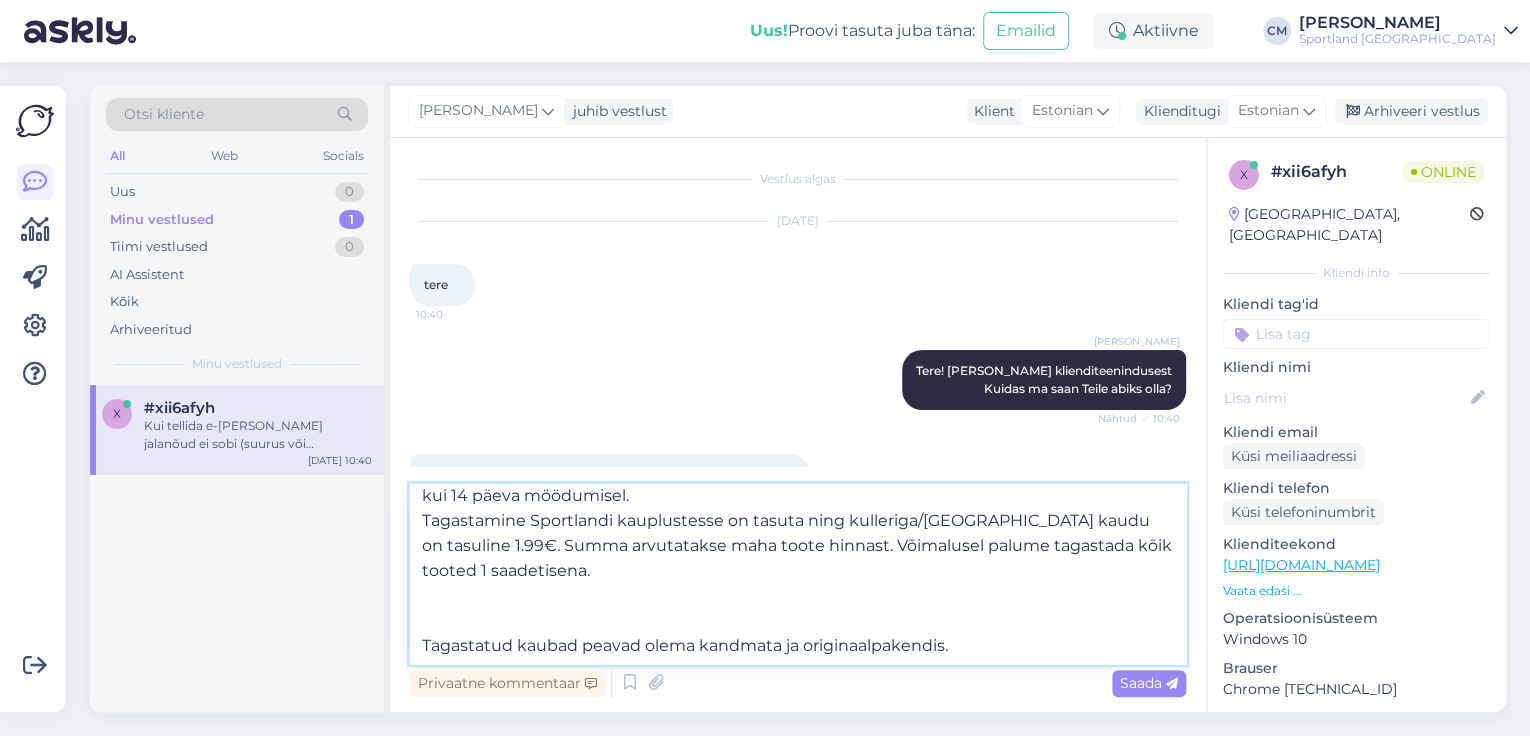 scroll, scrollTop: 86, scrollLeft: 0, axis: vertical 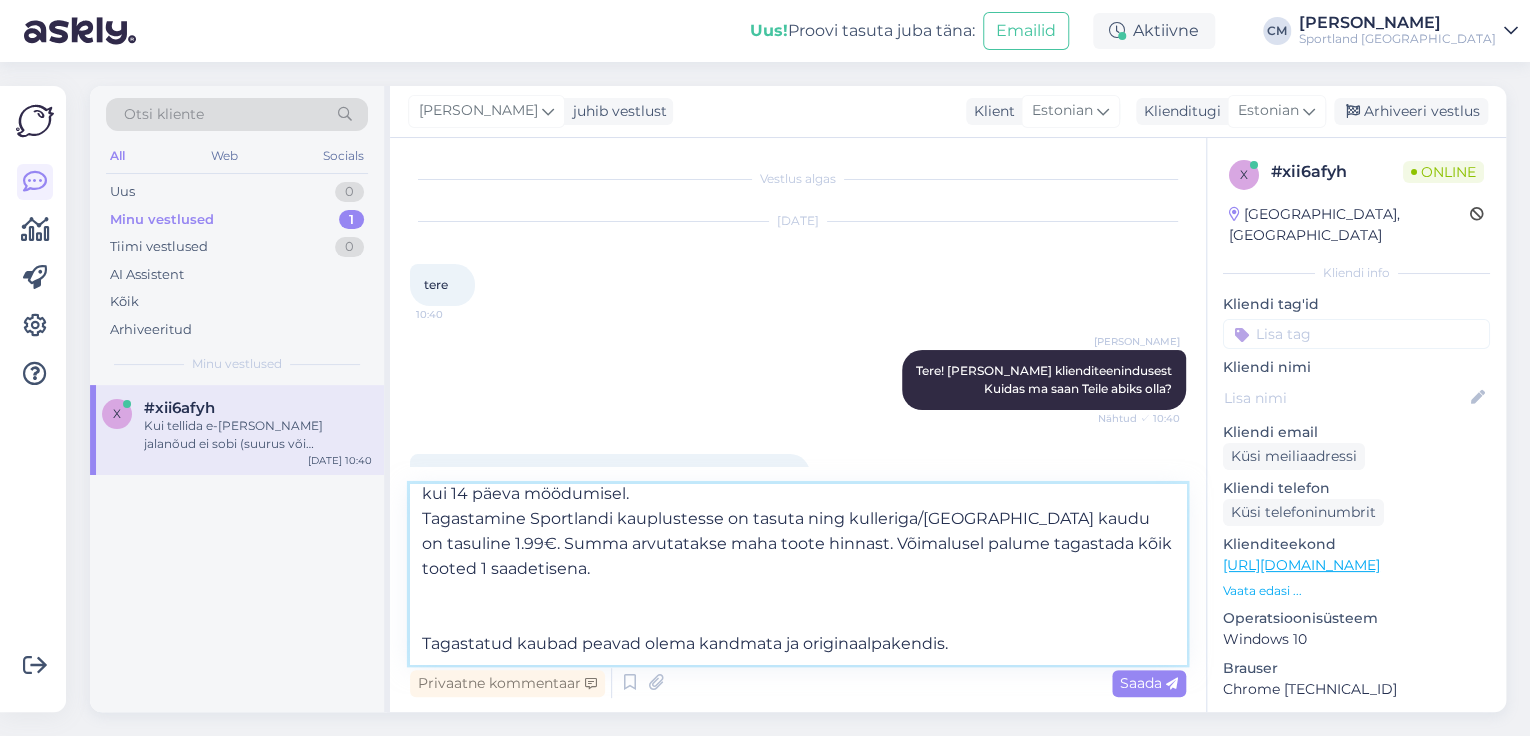 click on "Jah, teil on õigus 90 päeva jooksul alates kauba kättetoimetamise päevast [PERSON_NAME] tagastada [PERSON_NAME] tasutud raha tagasi. Taganemisavalduse kättesaamisel tagastame raha samale arveldusarvele, millelt raha meile laekus viivitamata, kuid mitte hiljem kui 14 päeva möödumisel.
Tagastamine Sportlandi kauplustesse on tasuta ning kulleriga/[GEOGRAPHIC_DATA] kaudu on tasuline 1.99€. Summa arvutatakse maha toote hinnast. Võimalusel palume tagastada kõik tooted 1 saadetisena.
Tagastatud kaubad peavad olema kandmata ja originaalpakendis." at bounding box center (798, 574) 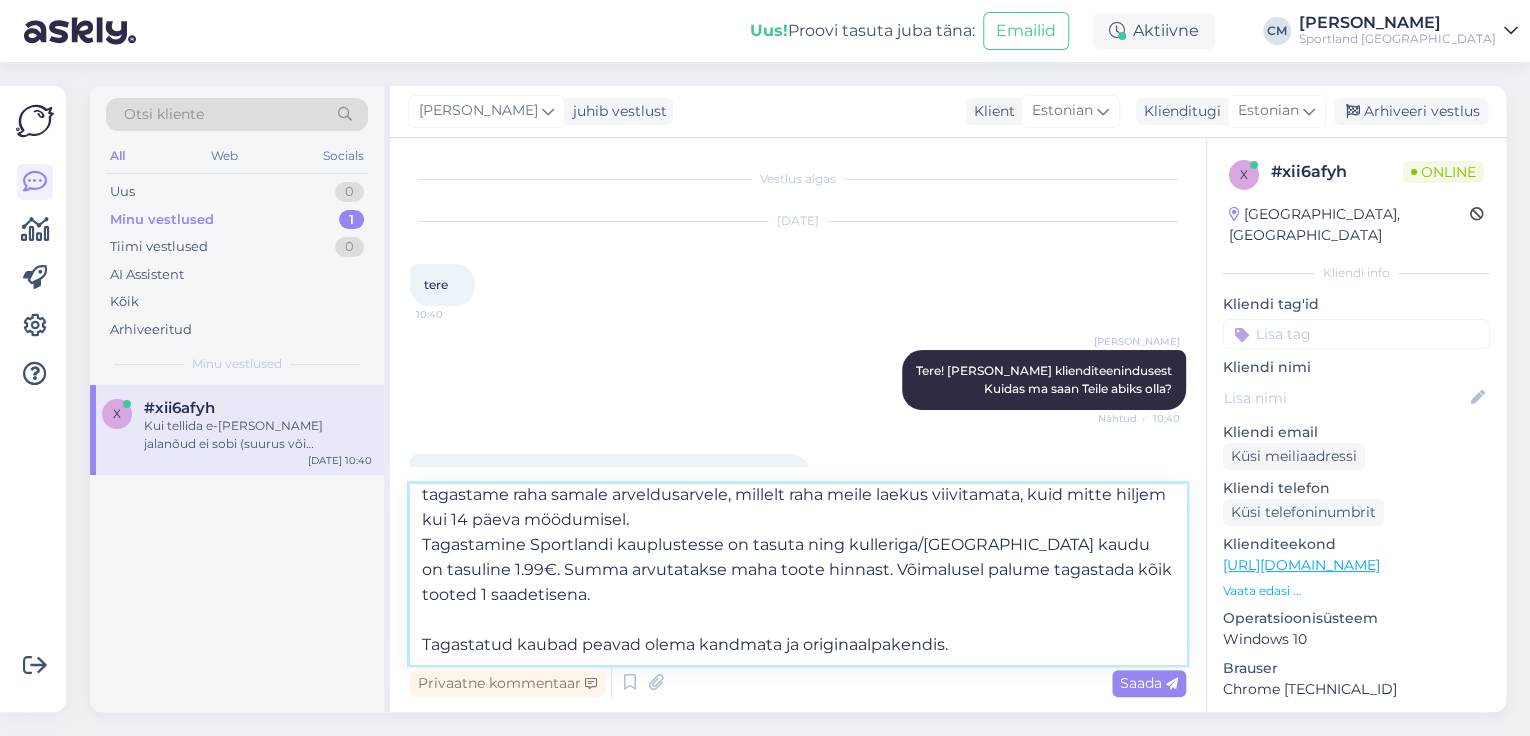 type on "Jah, teil on õigus 90 päeva jooksul alates kauba kättetoimetamise päevast [PERSON_NAME] tagastada [PERSON_NAME] tasutud raha tagasi. Taganemisavalduse kättesaamisel tagastame raha samale arveldusarvele, millelt raha meile laekus viivitamata, kuid mitte hiljem kui 14 päeva möödumisel.
Tagastamine Sportlandi kauplustesse on tasuta ning kulleriga/[GEOGRAPHIC_DATA] kaudu on tasuline 1.99€. Summa arvutatakse maha toote hinnast. Võimalusel palume tagastada kõik tooted 1 saadetisena.
Tagastatud kaubad peavad olema kandmata ja originaalpakendis." 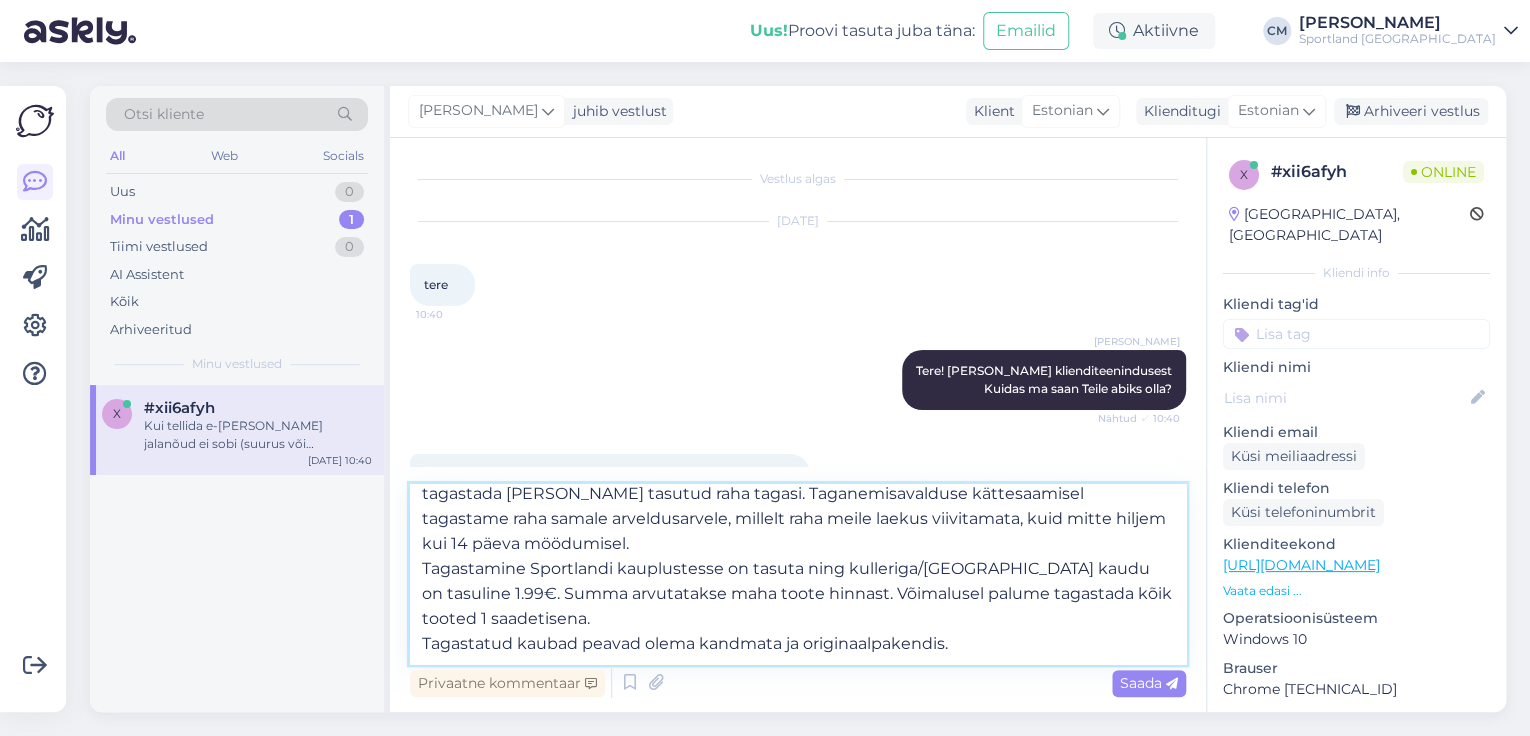 scroll, scrollTop: 36, scrollLeft: 0, axis: vertical 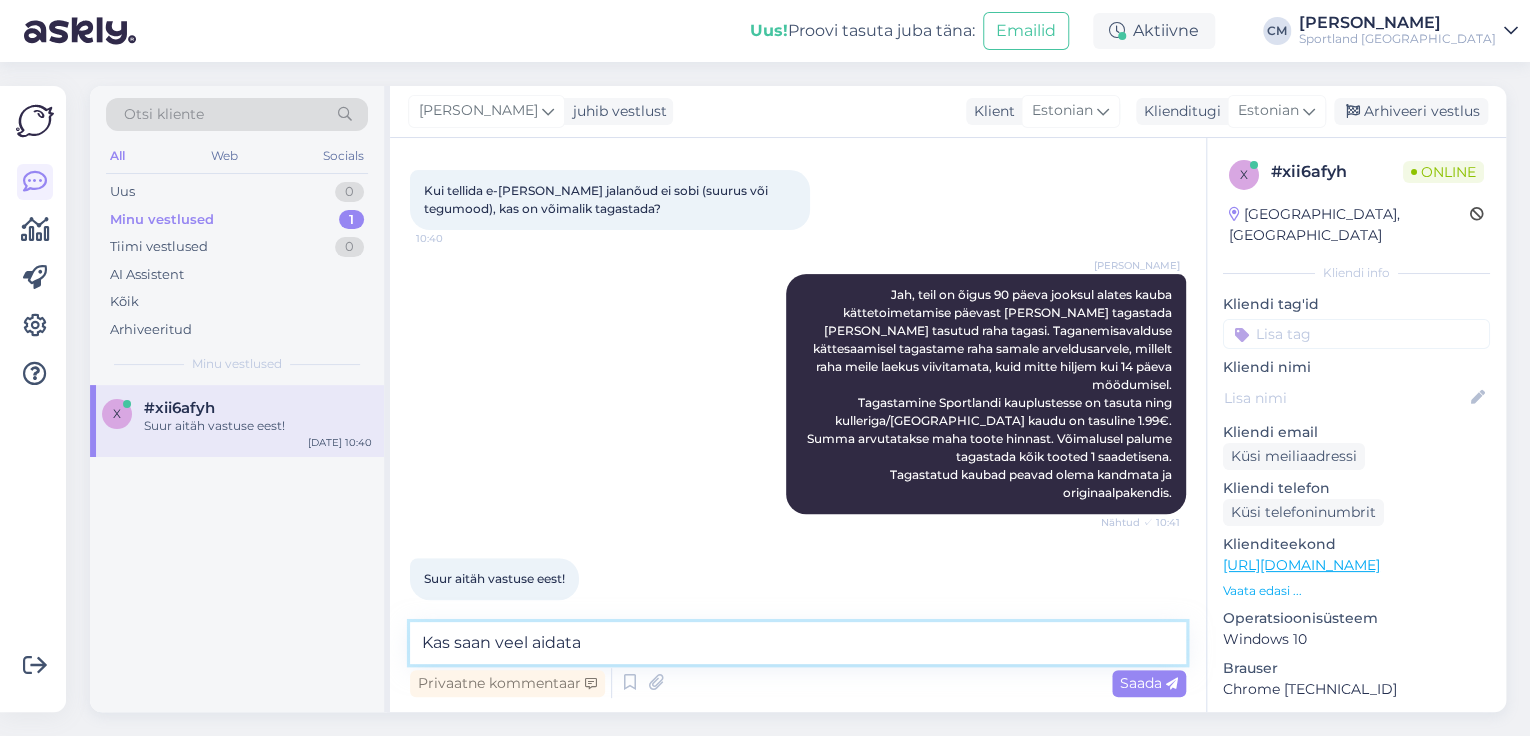 type on "Kas saan veel aidata?" 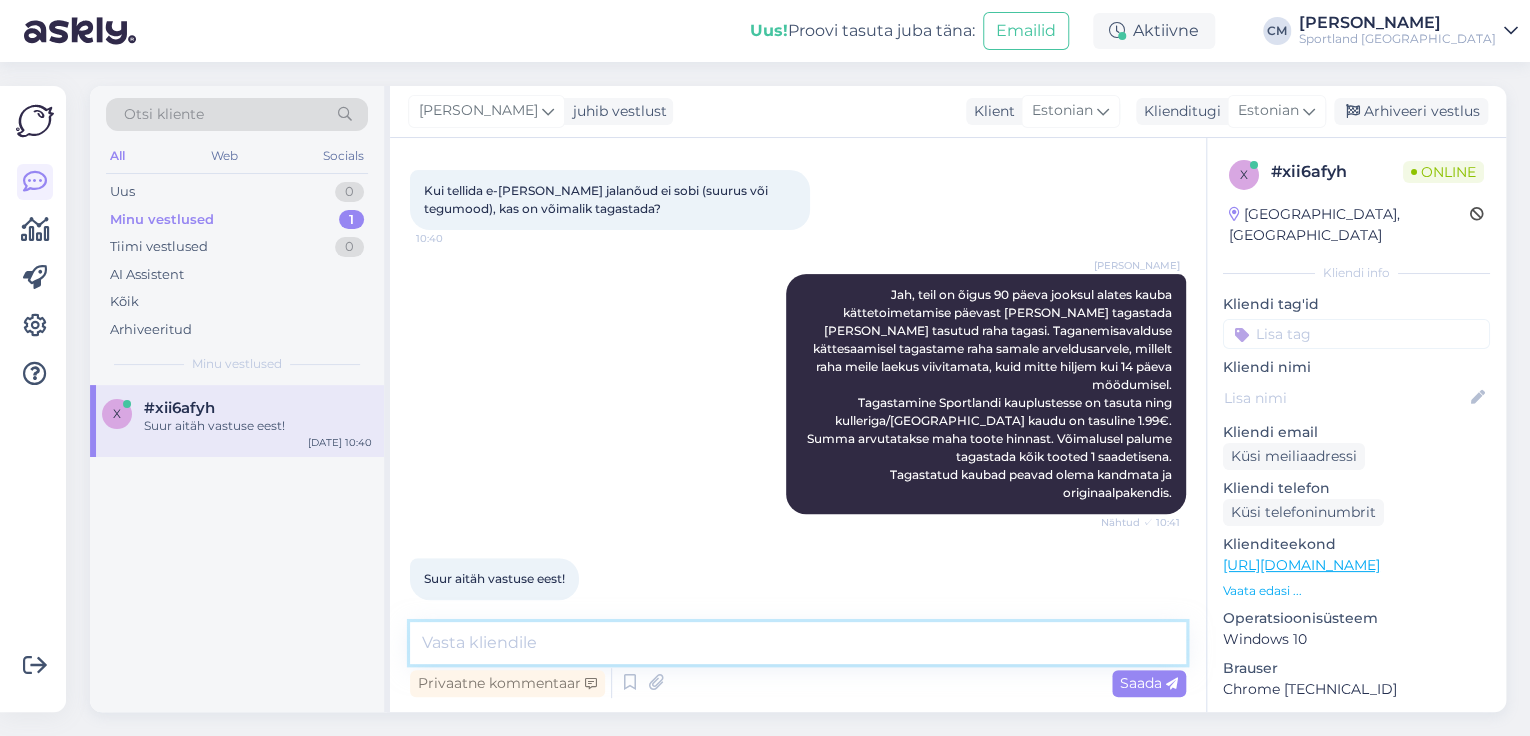 scroll, scrollTop: 369, scrollLeft: 0, axis: vertical 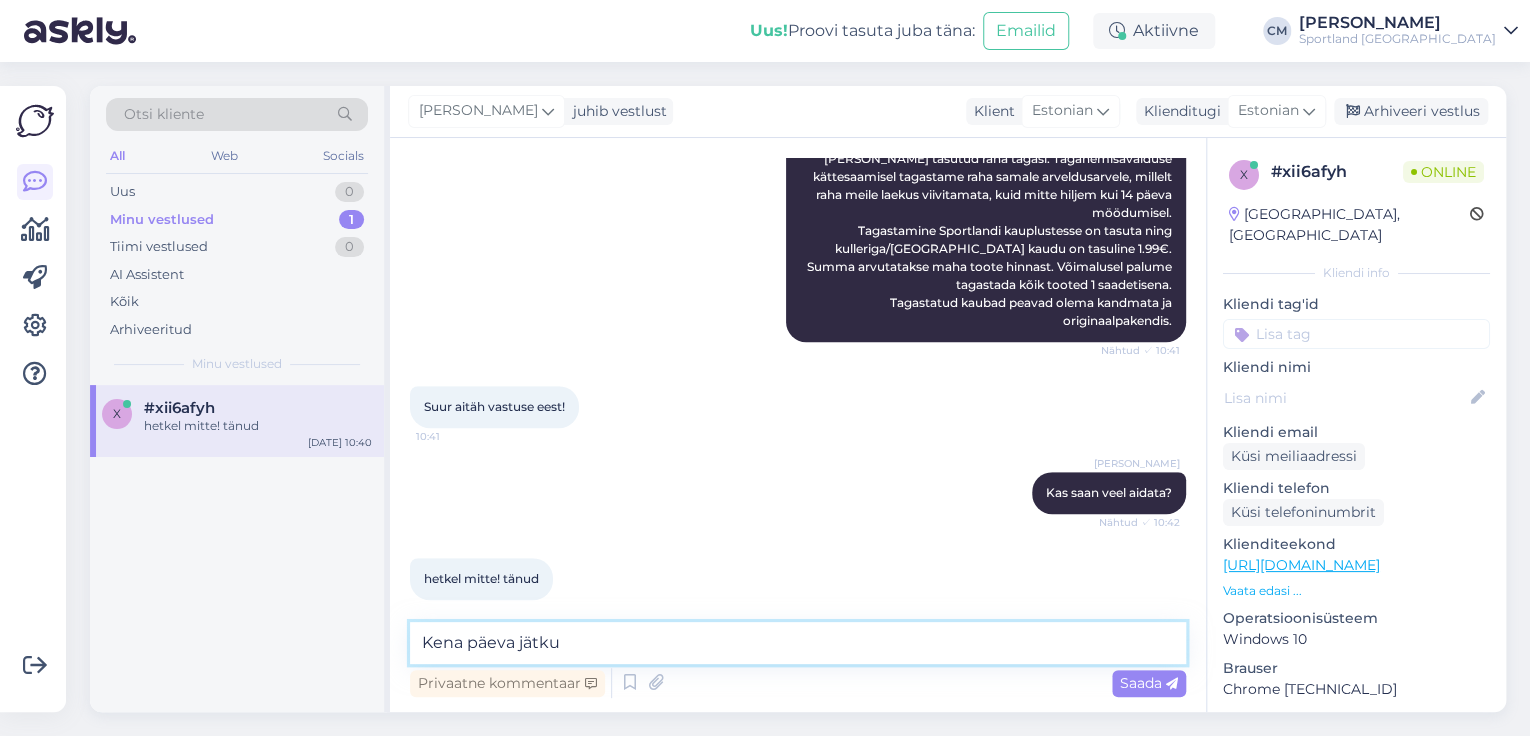 type on "Kena päeva jätku!" 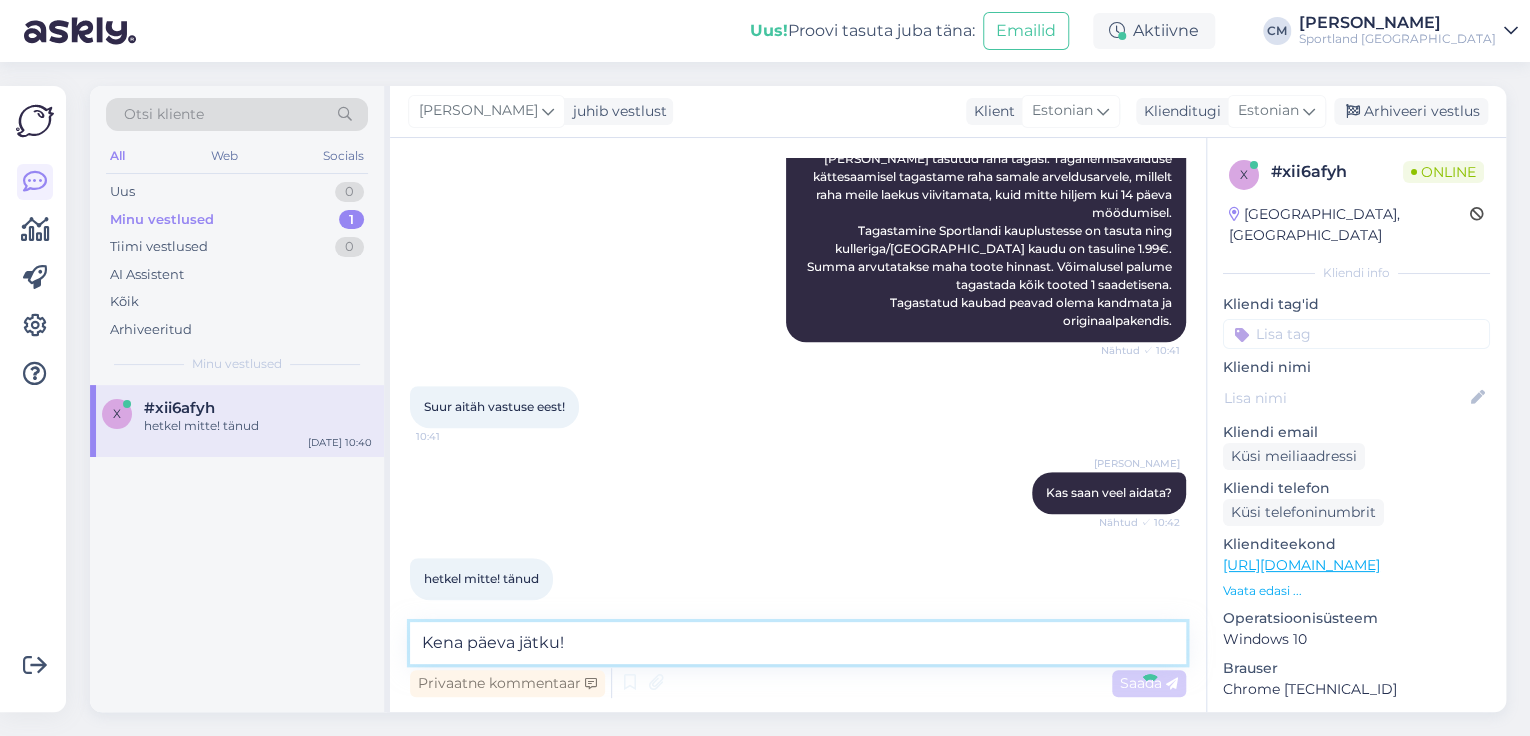 type 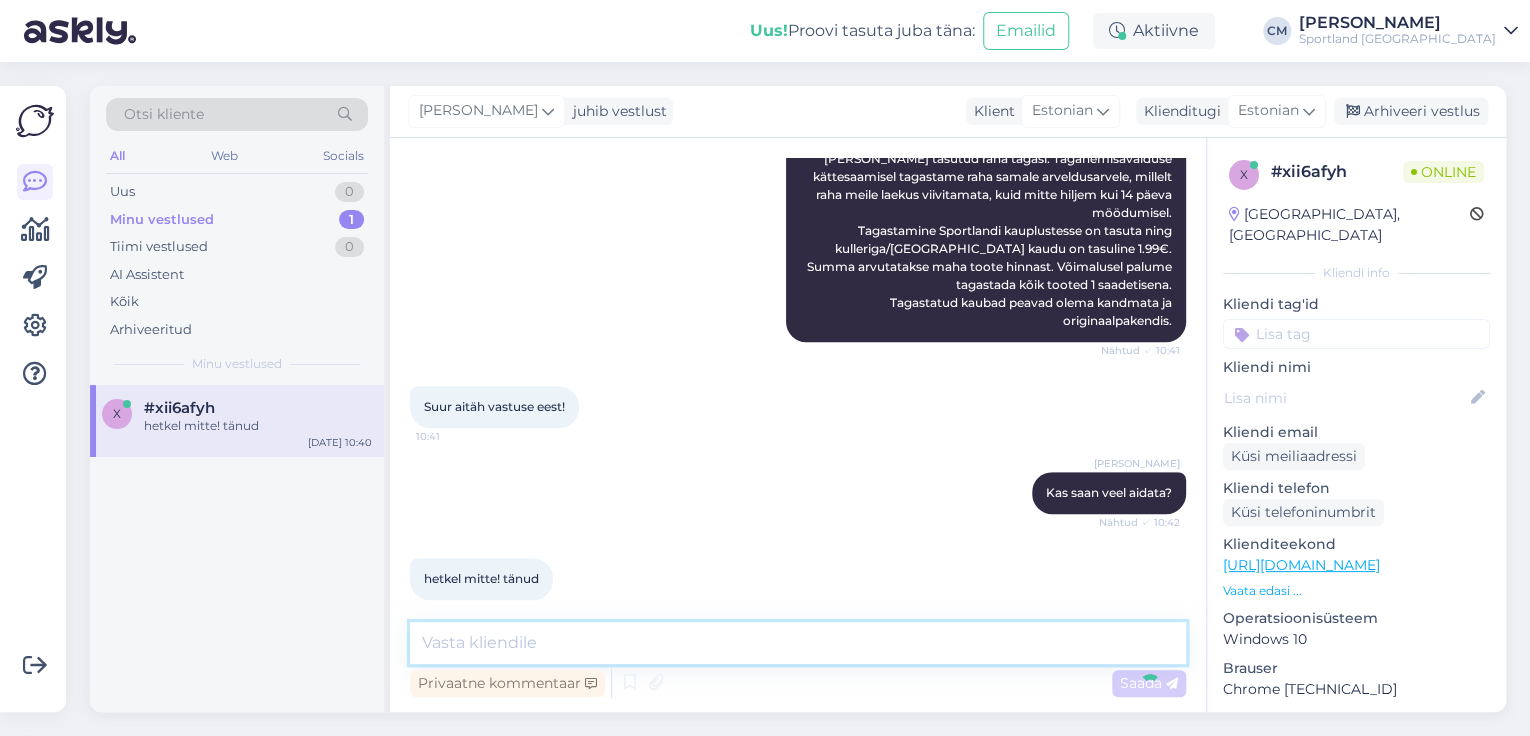 scroll, scrollTop: 541, scrollLeft: 0, axis: vertical 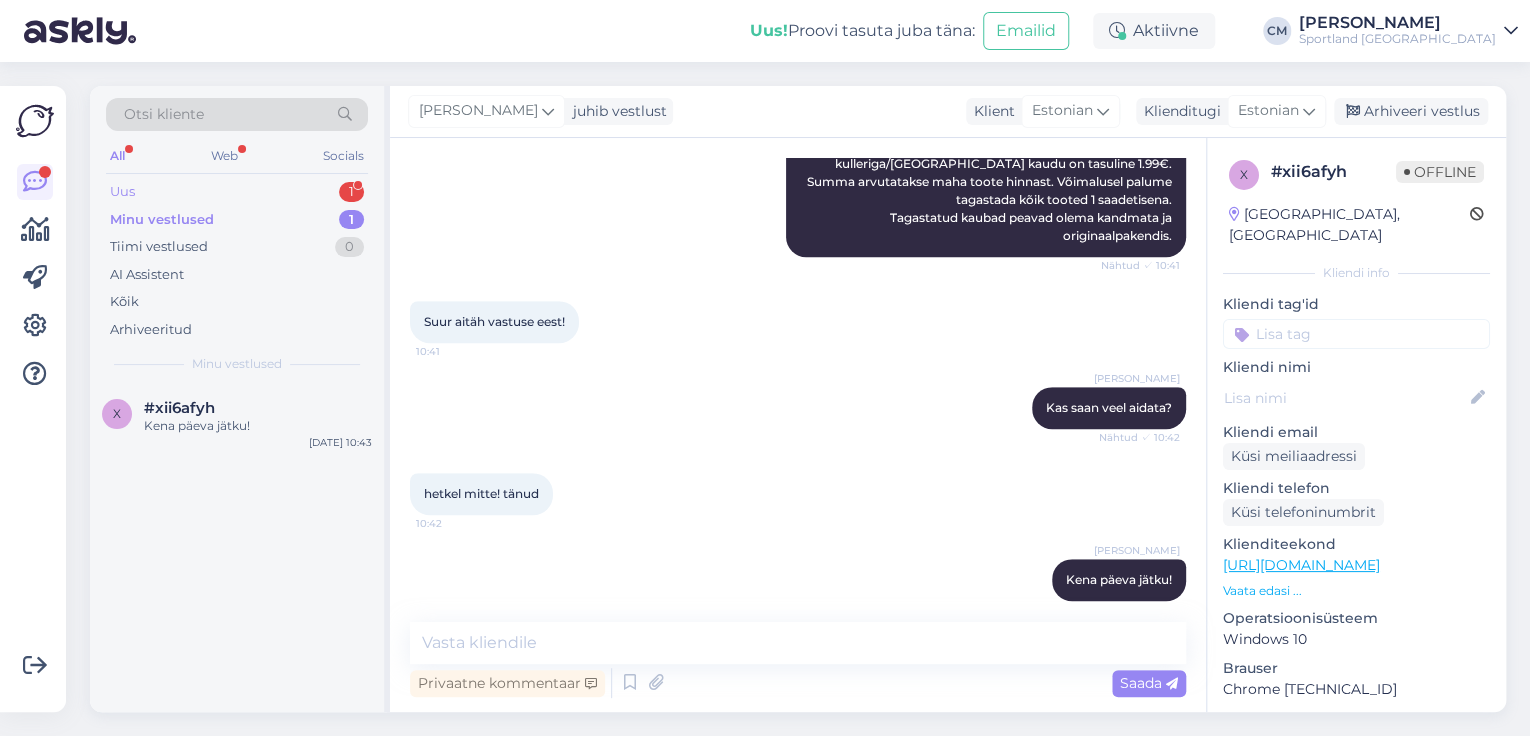 click on "Uus 1" at bounding box center [237, 192] 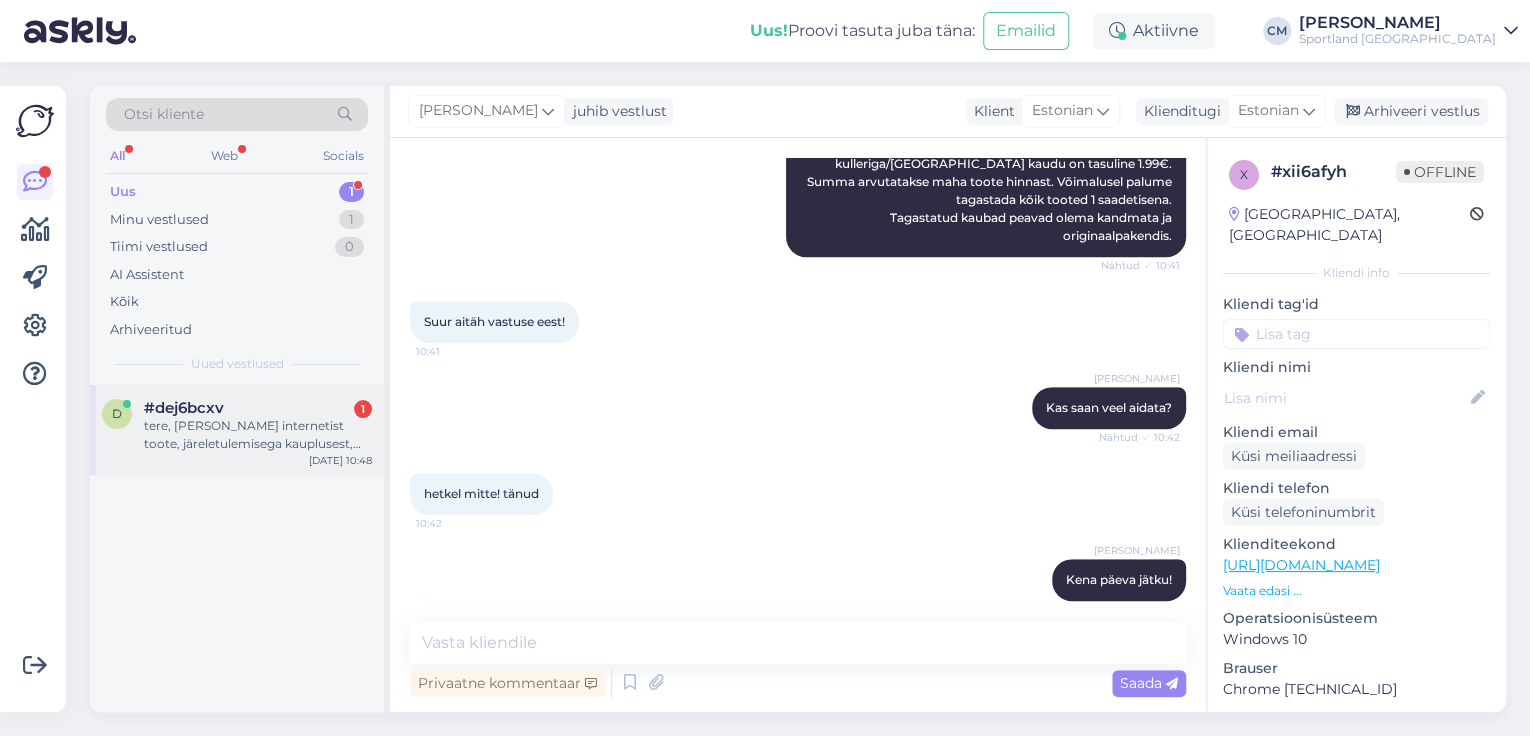 click on "d #dej6bcxv 1 tere, [PERSON_NAME] internetist toote, järeletulemisega kauplusest, kui kaua seda toodet minu jaoks seal hoitakse? [DATE] 10:48" at bounding box center [237, 430] 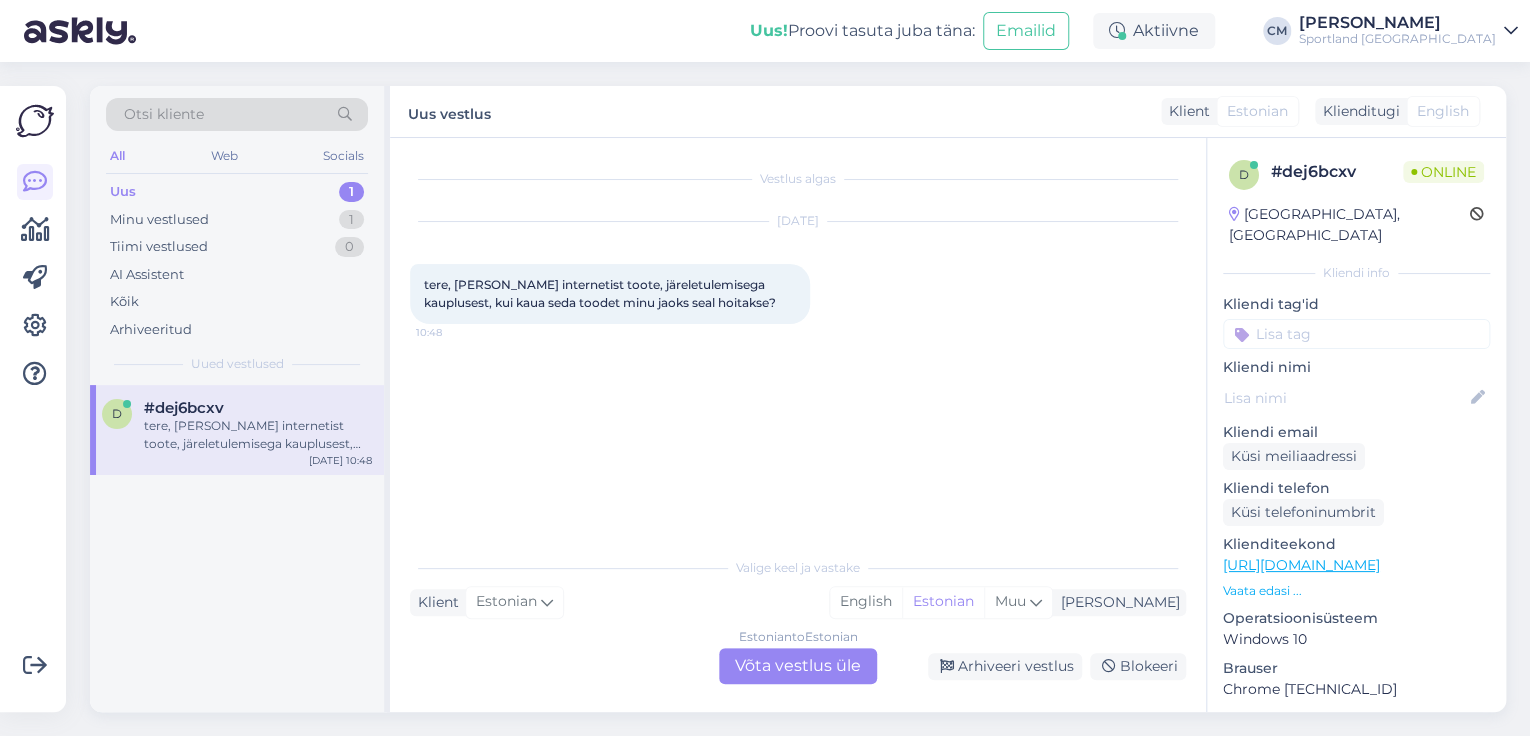click on "Estonian  to  Estonian Võta vestlus üle" at bounding box center [798, 666] 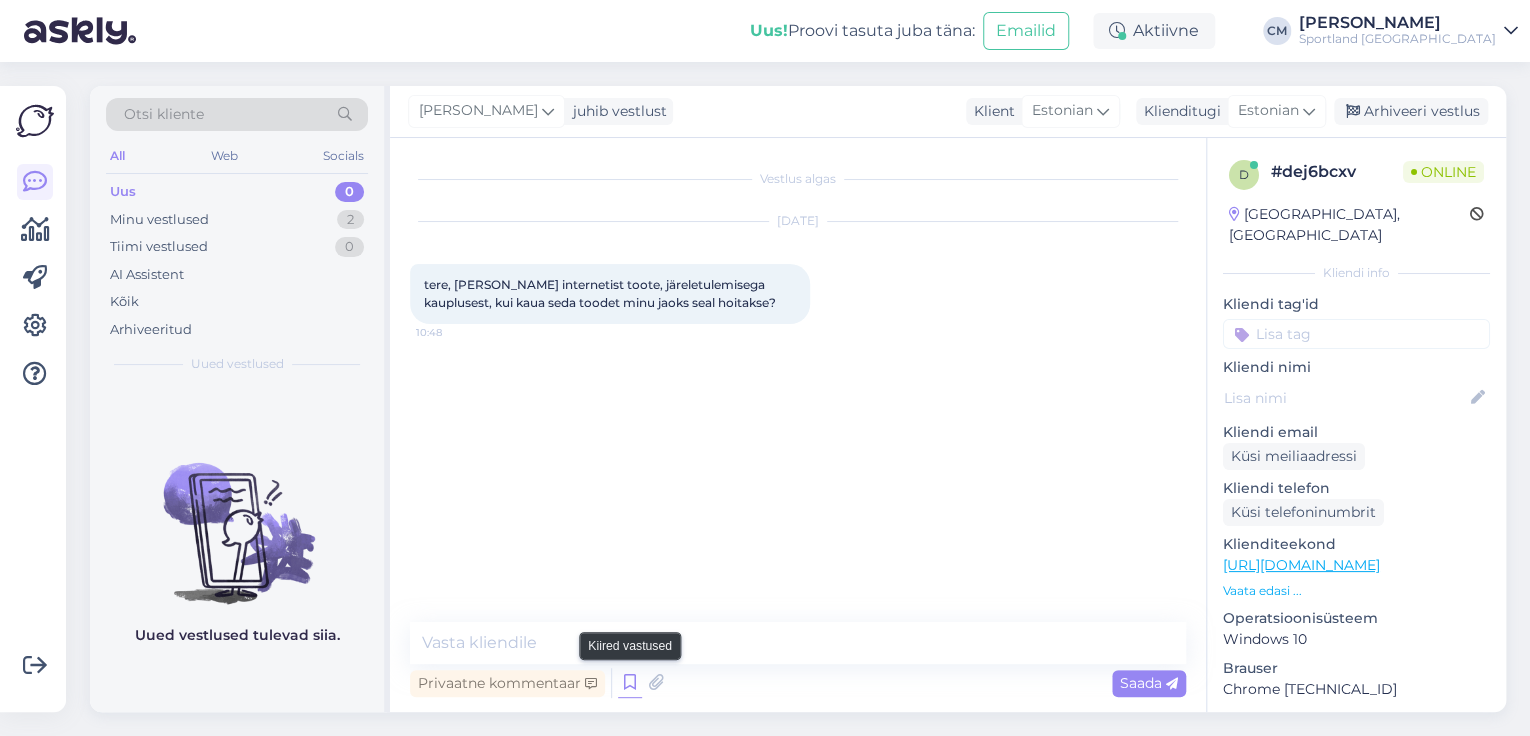 click at bounding box center (630, 683) 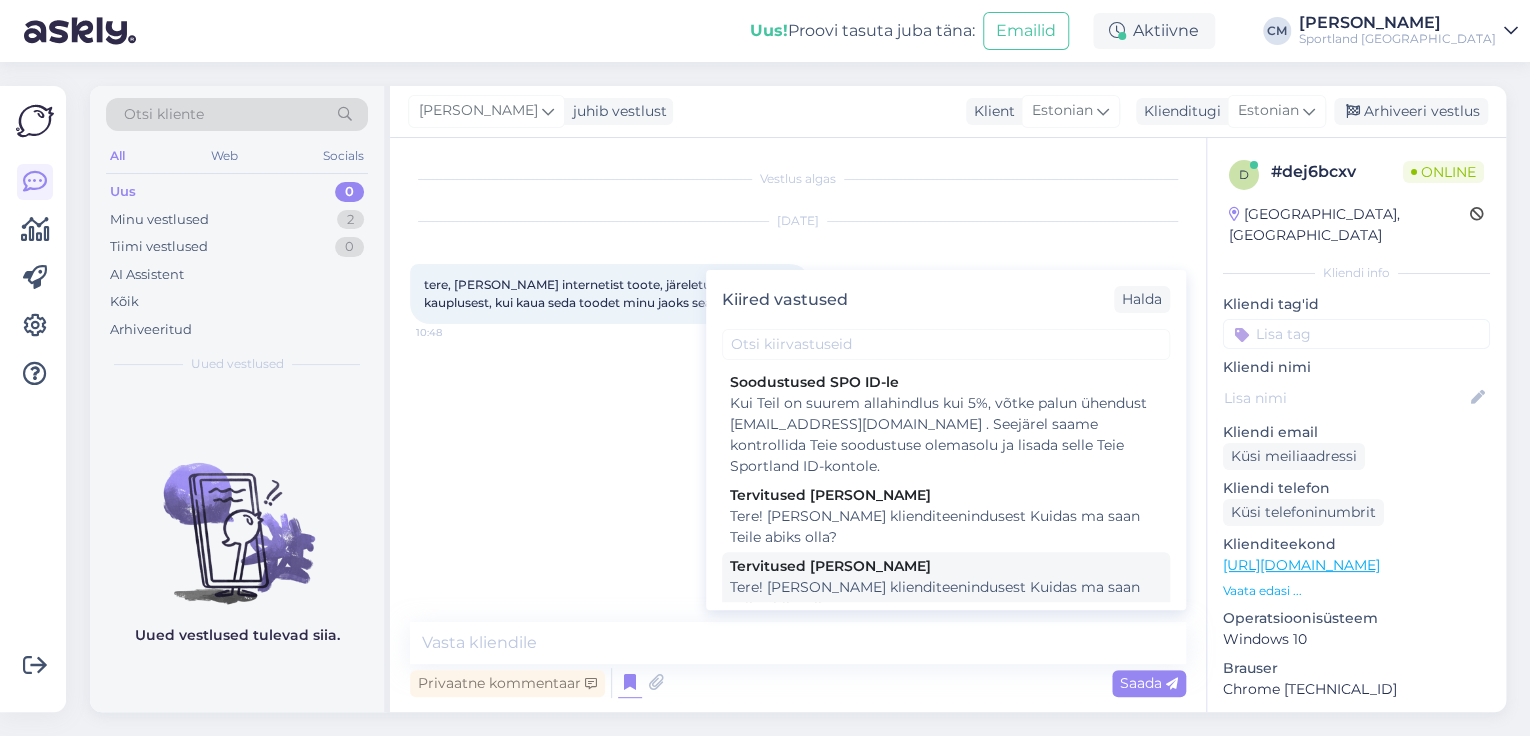 click on "Tere! [PERSON_NAME] klienditeenindusest
Kuidas ma saan Teile abiks olla?" at bounding box center (946, 598) 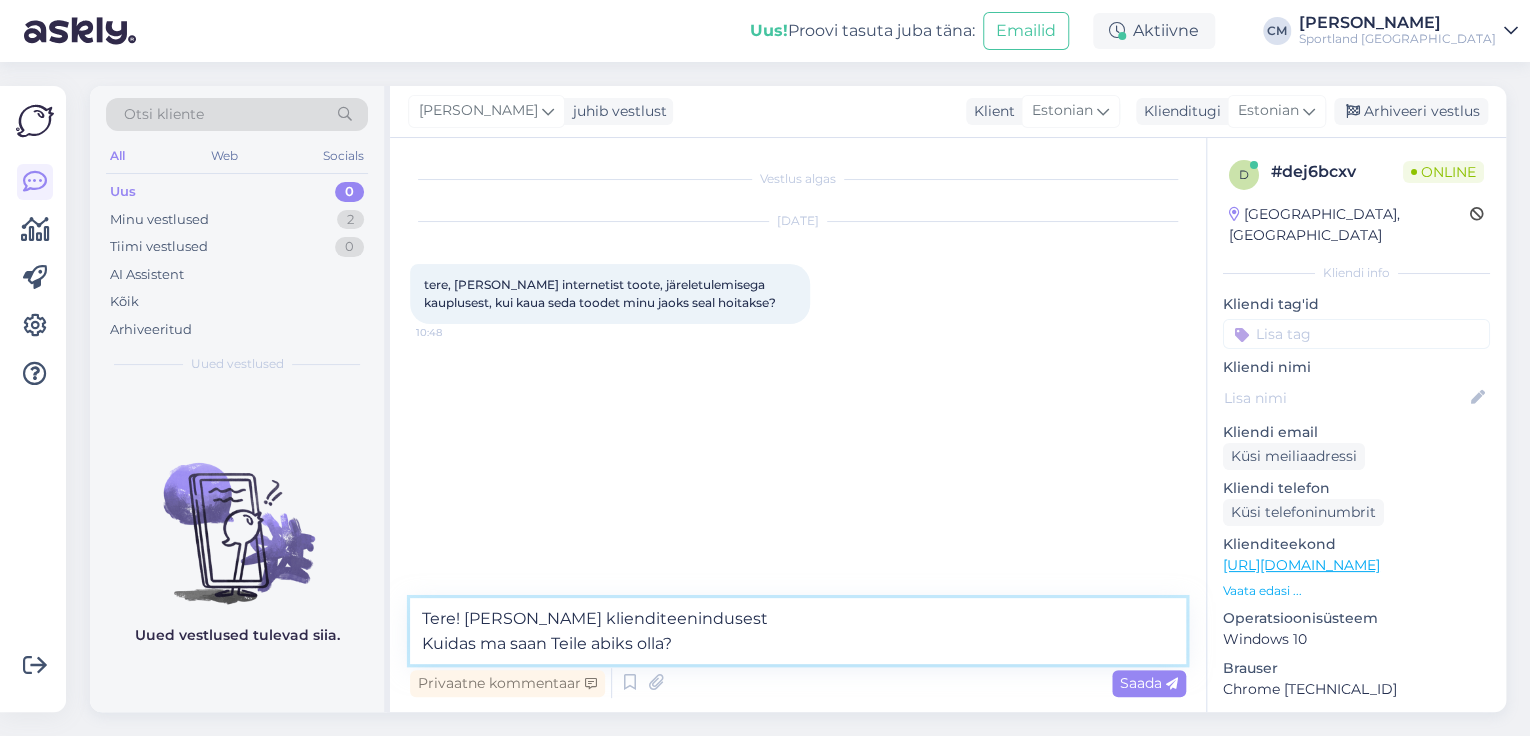 drag, startPoint x: 762, startPoint y: 649, endPoint x: 348, endPoint y: 652, distance: 414.01086 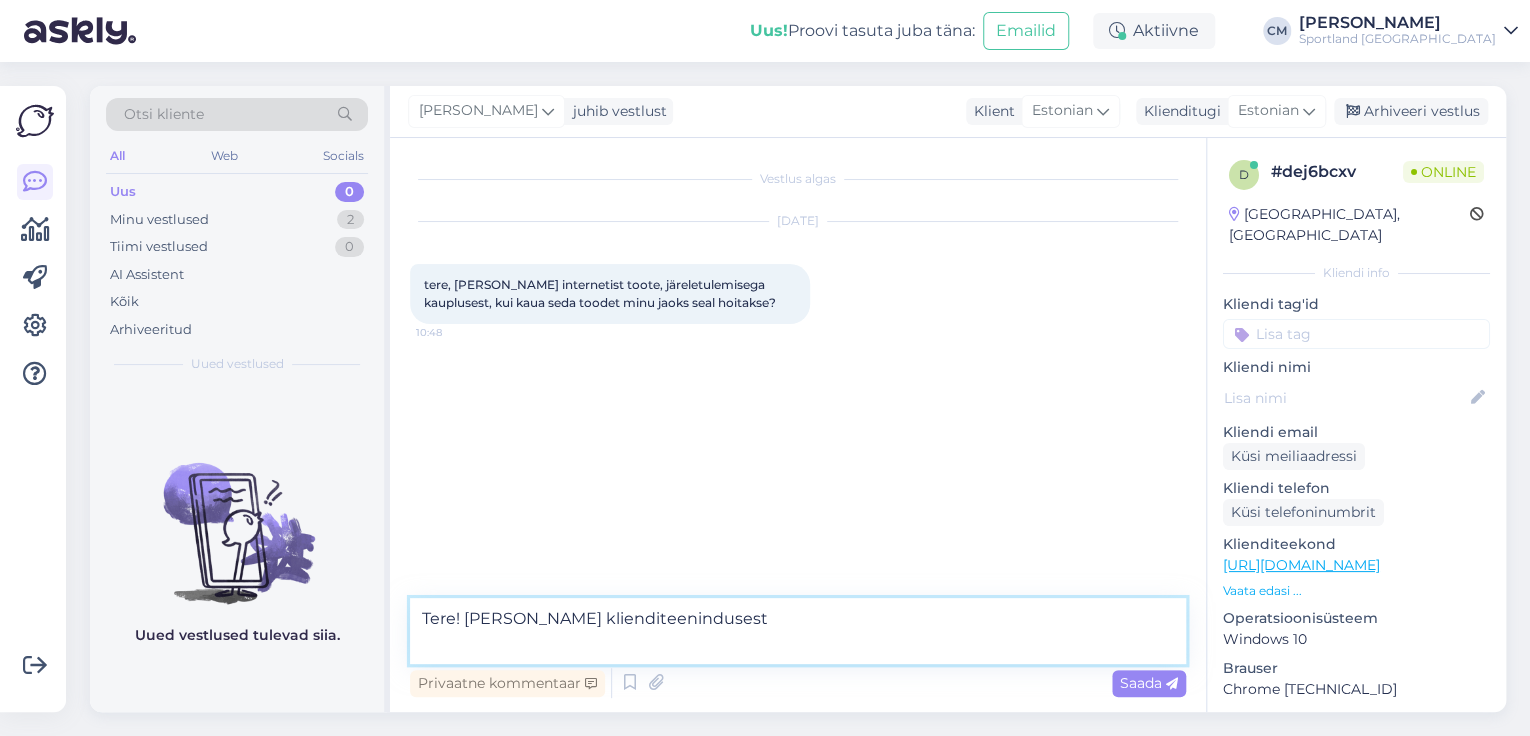 type on "Tere! [PERSON_NAME] klienditeenindusest" 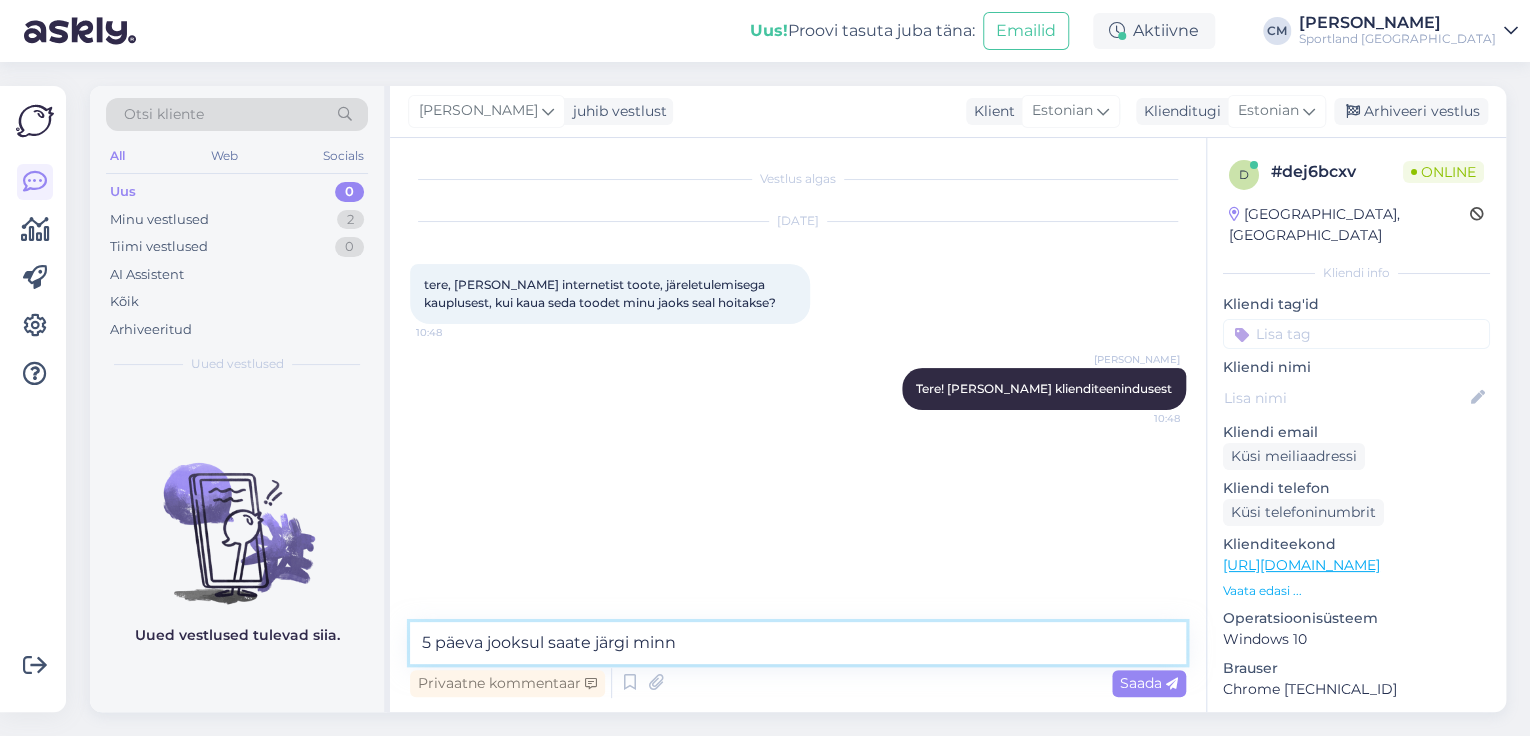 type on "5 päeva jooksul saate järgi minna" 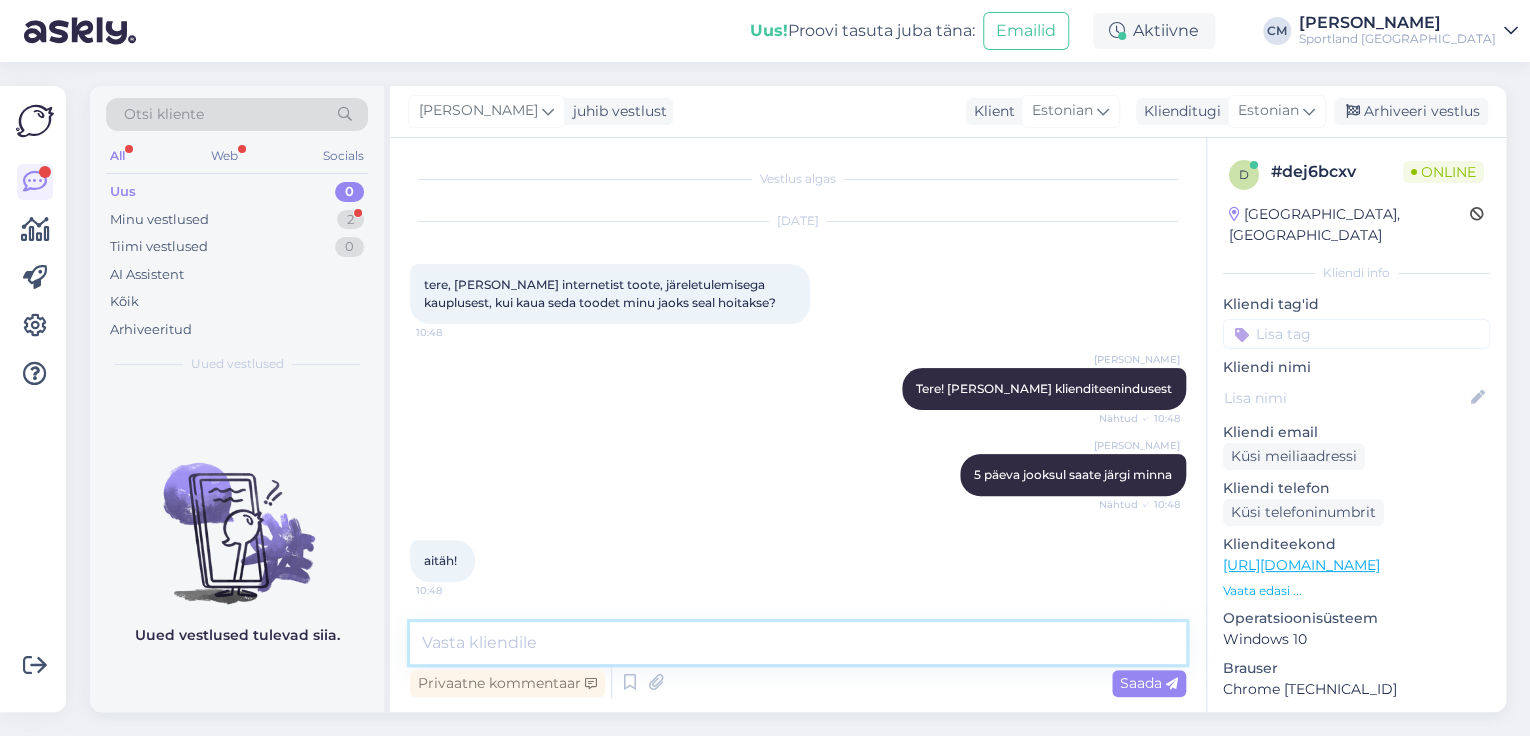 scroll, scrollTop: 0, scrollLeft: 0, axis: both 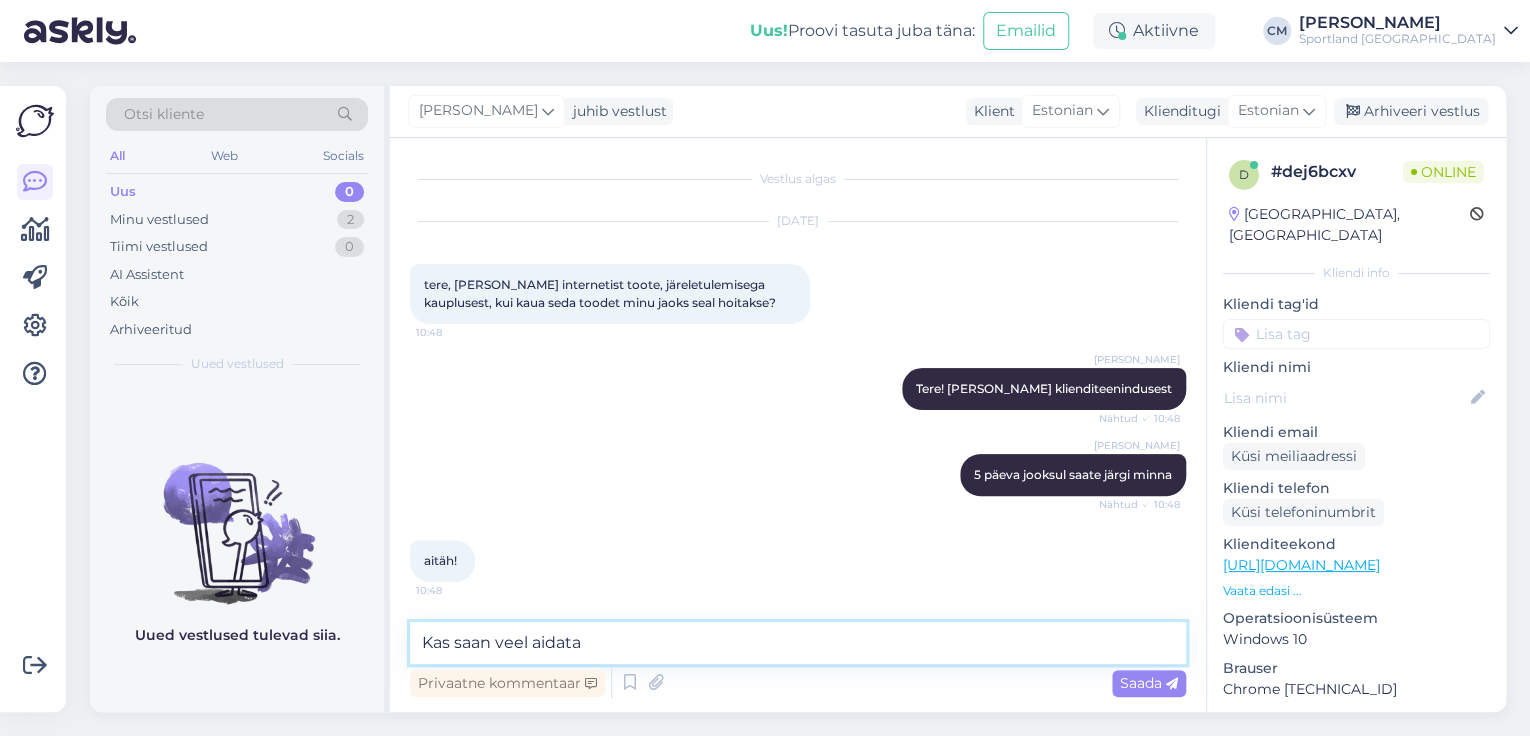 type on "Kas saan veel aidata?" 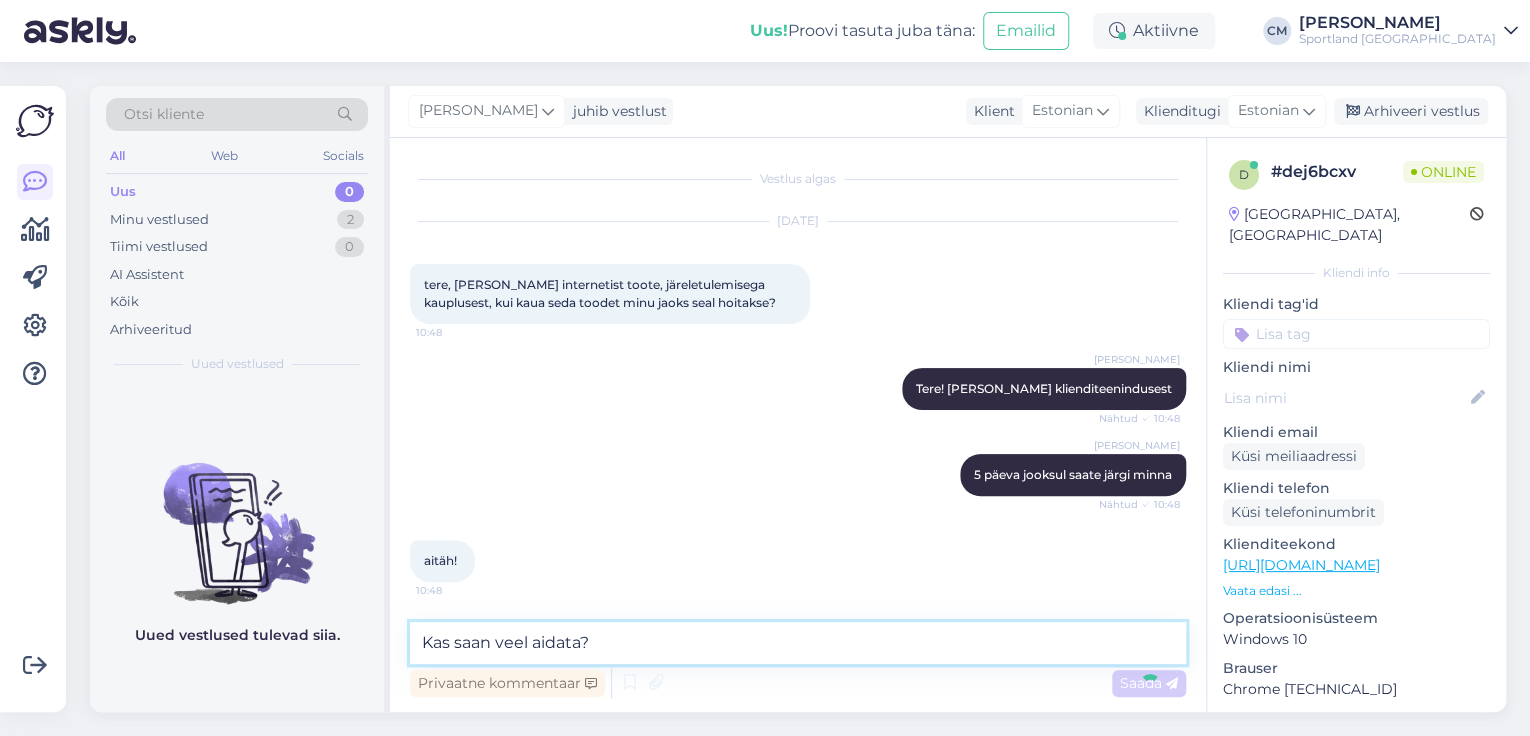 type 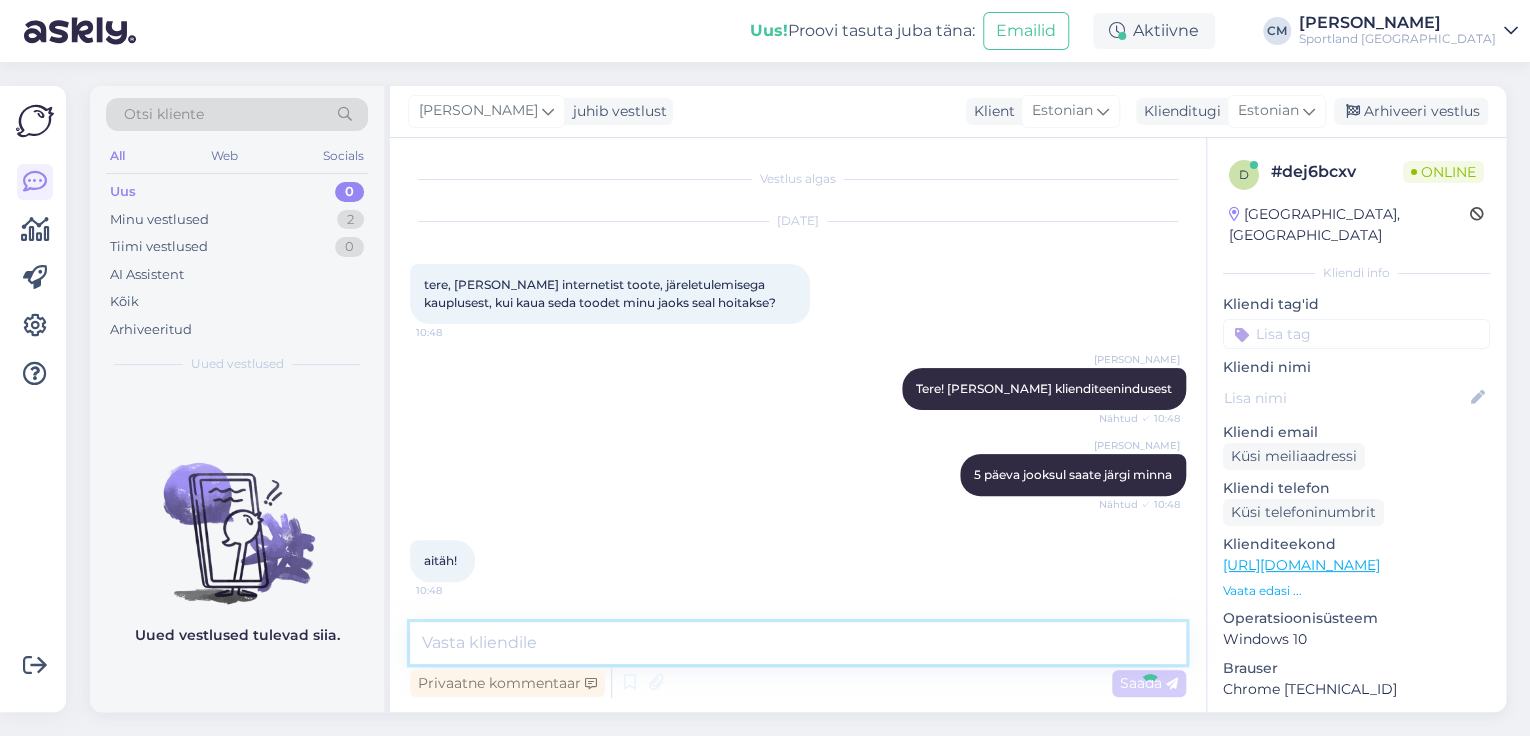 scroll, scrollTop: 85, scrollLeft: 0, axis: vertical 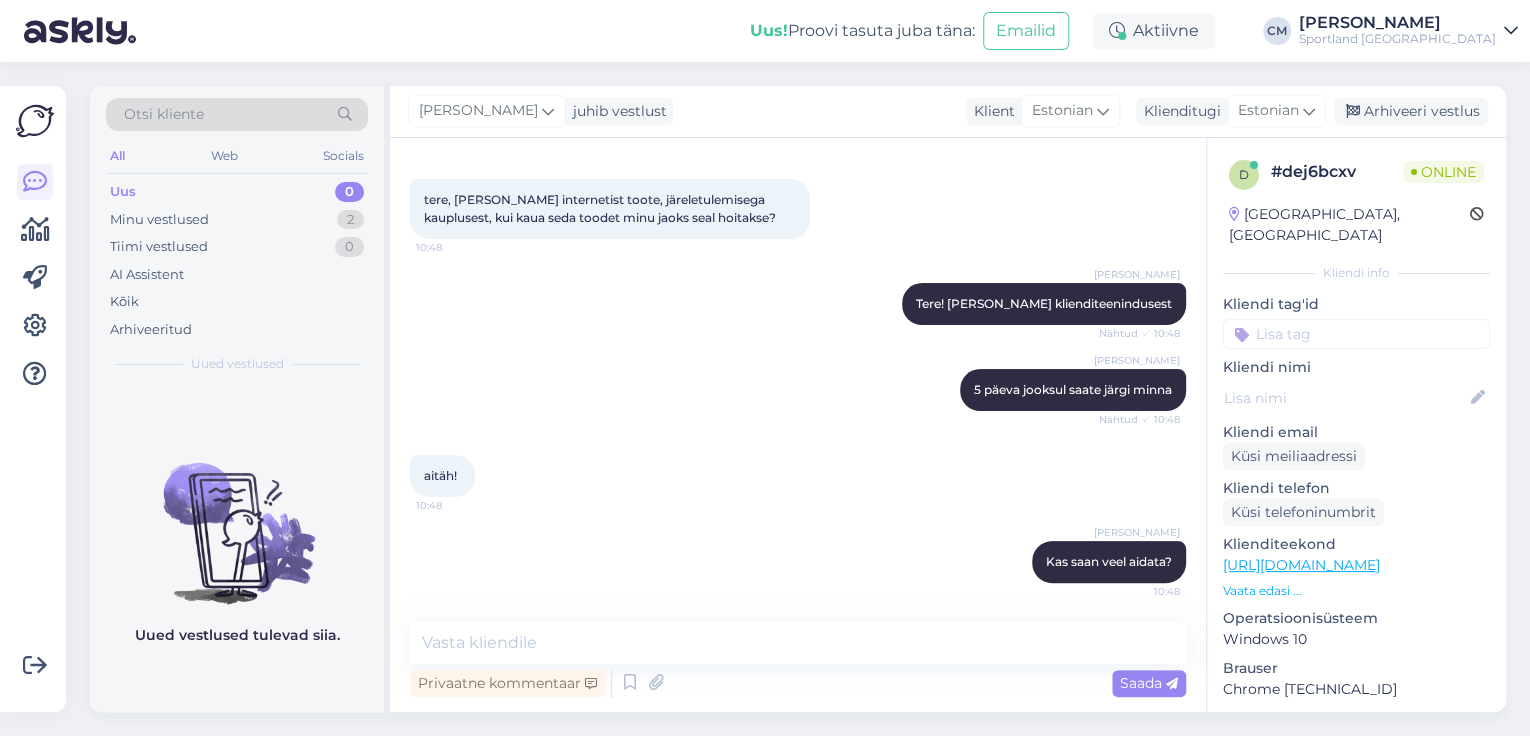 click at bounding box center [1356, 334] 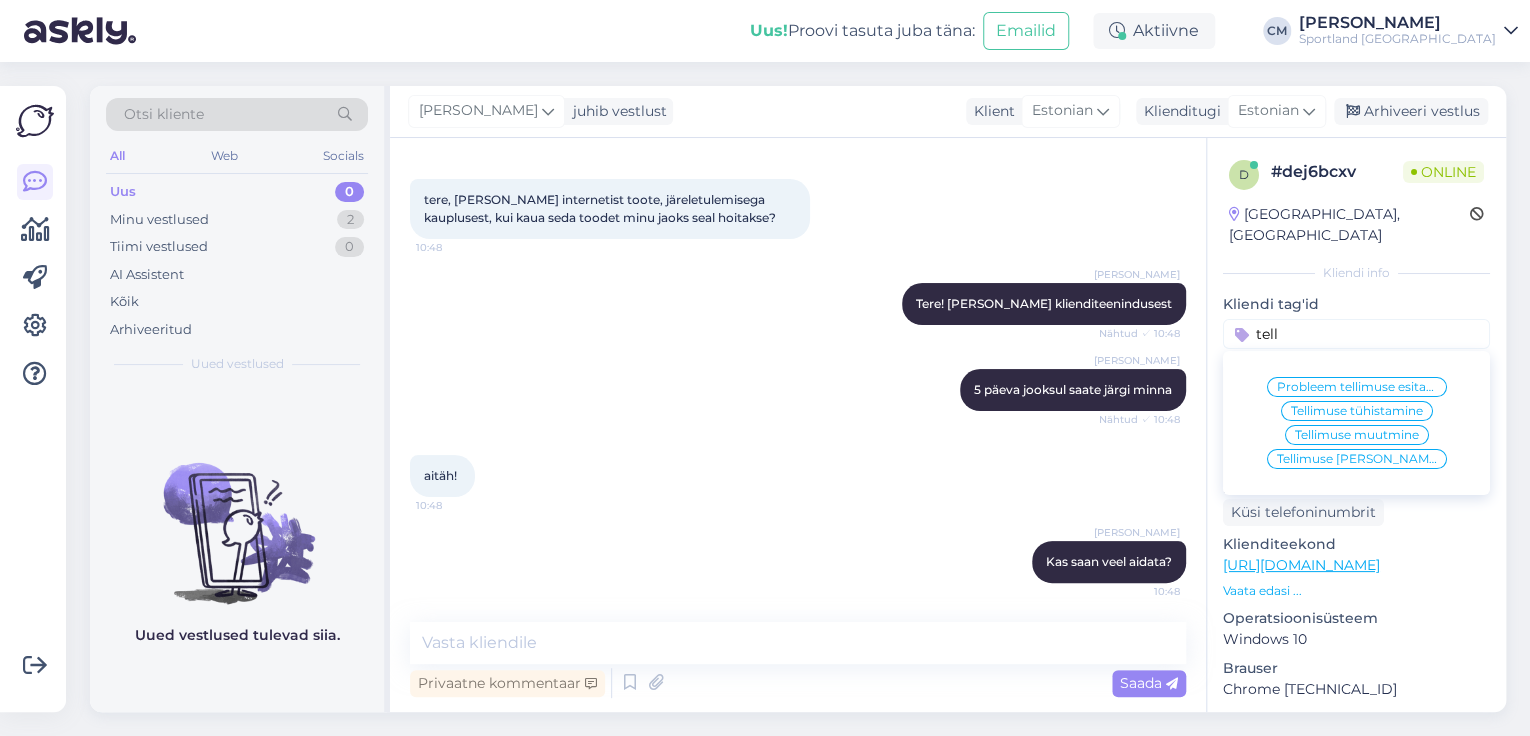 type on "tell" 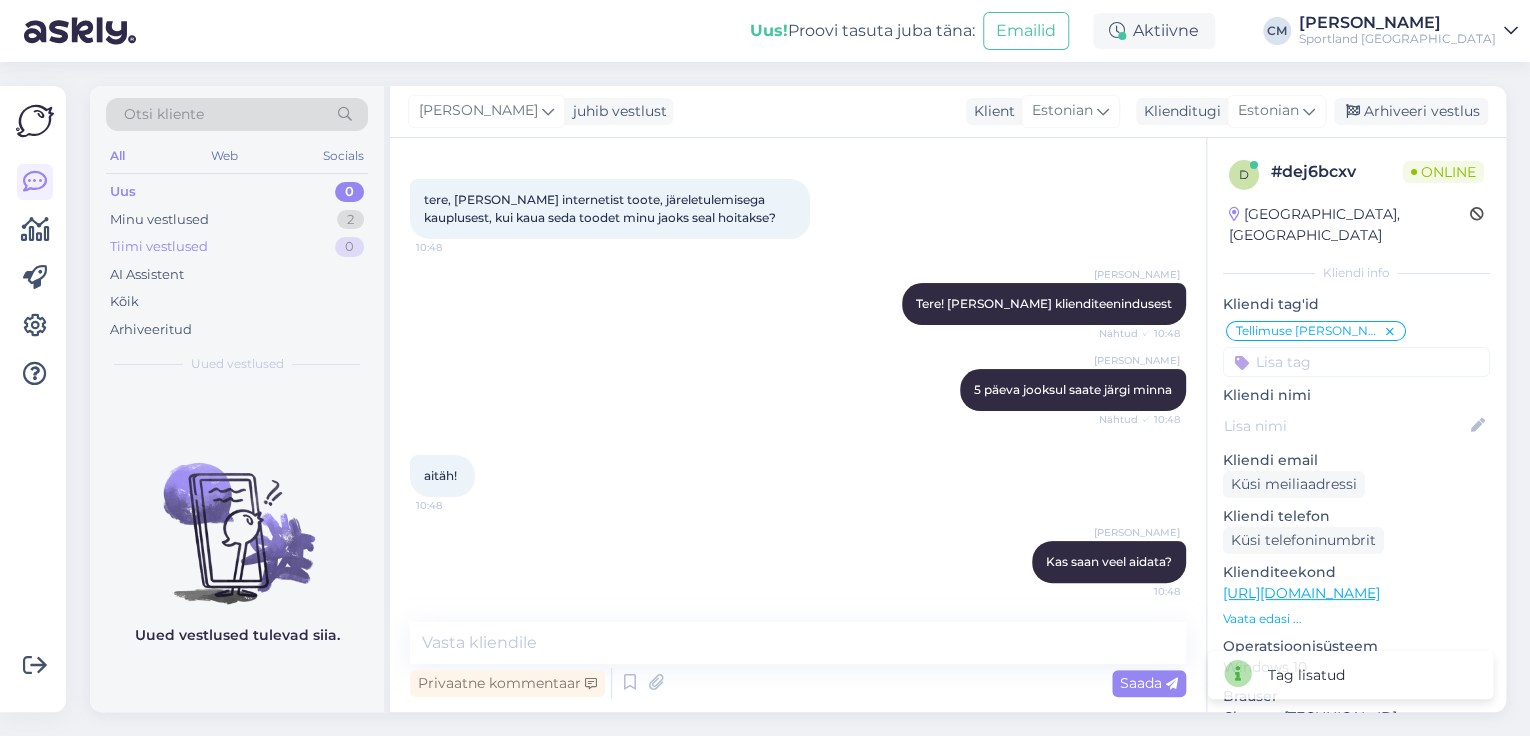 click on "Tiimi vestlused 0" at bounding box center [237, 247] 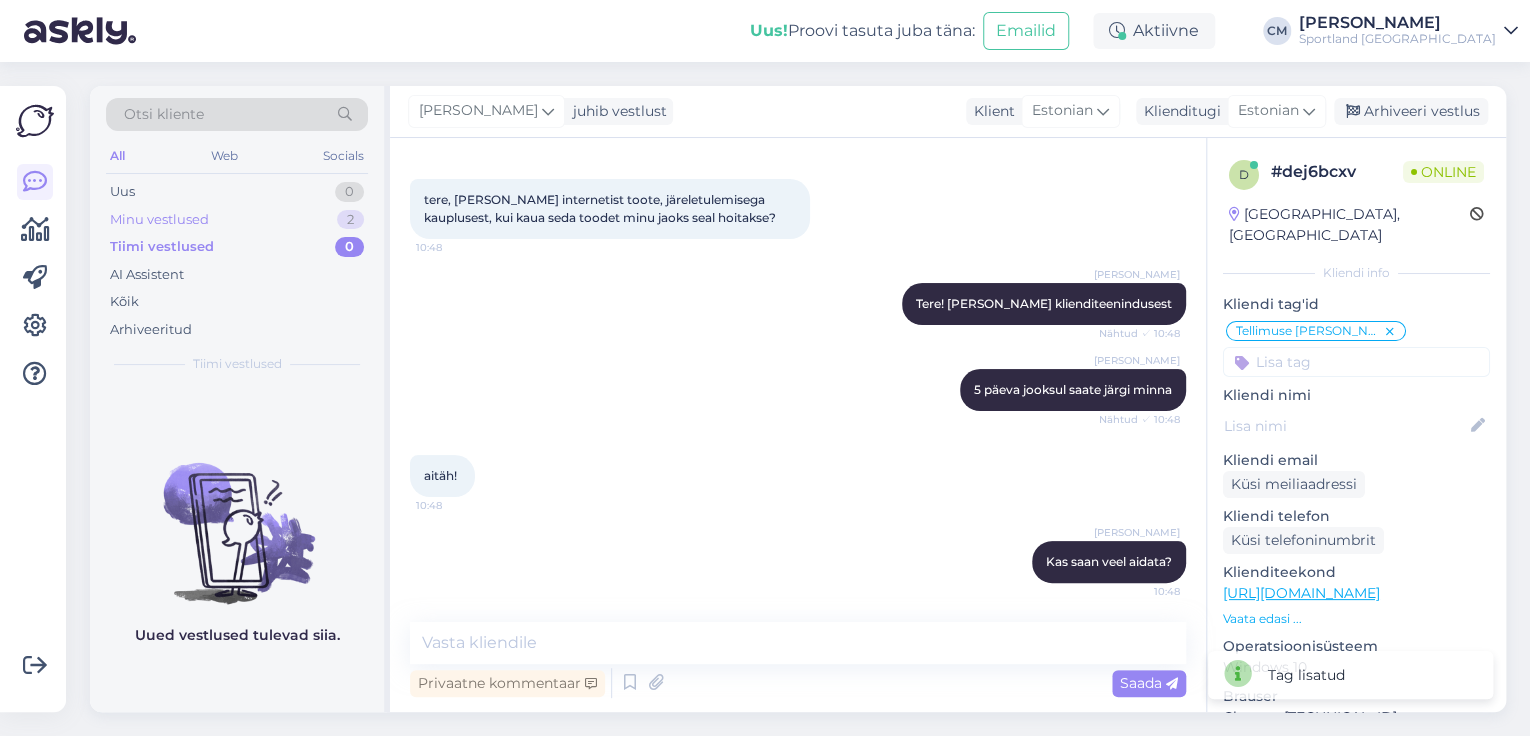 click on "Minu vestlused 2" at bounding box center [237, 220] 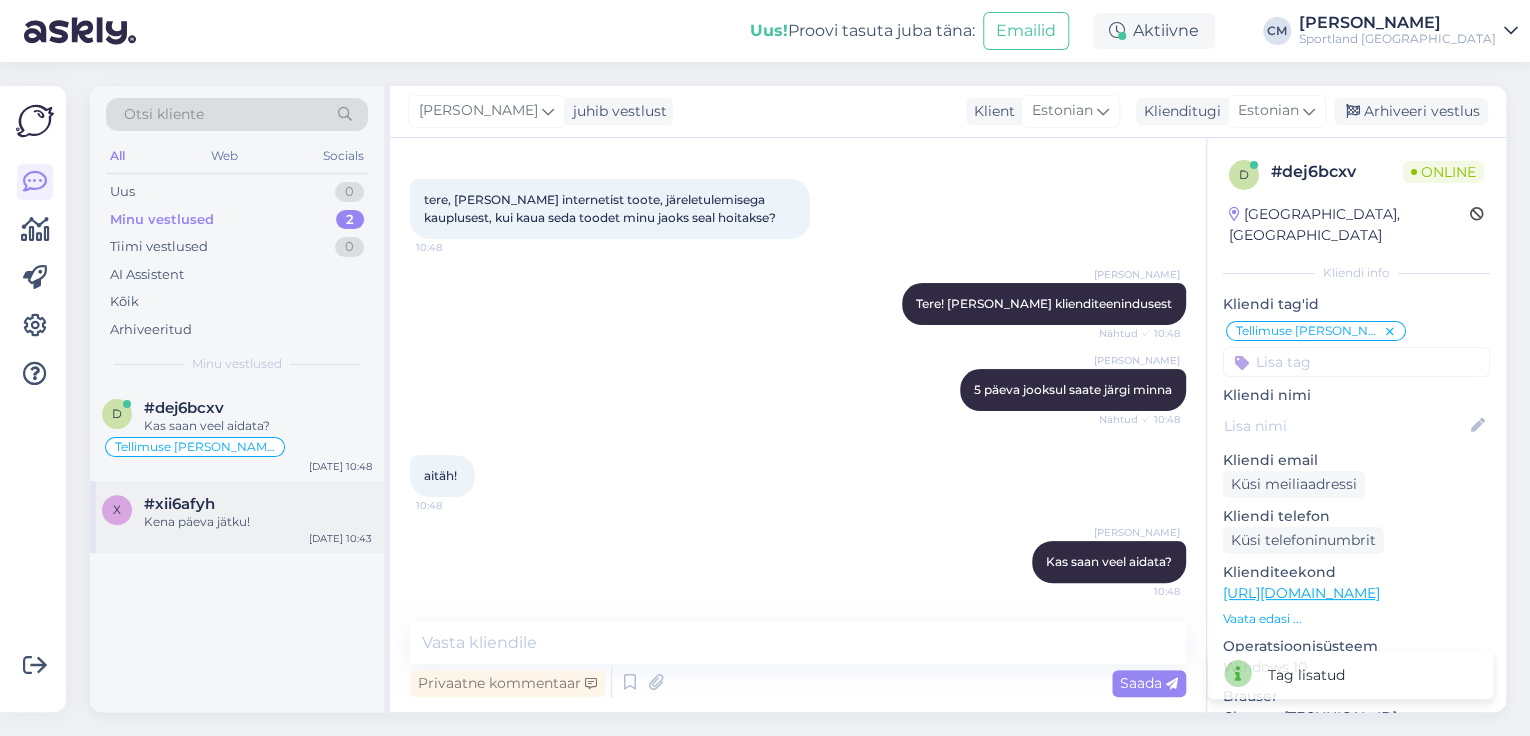 click on "x #xii6afyh Kena päeva jätku! [DATE] 10:43" at bounding box center (237, 517) 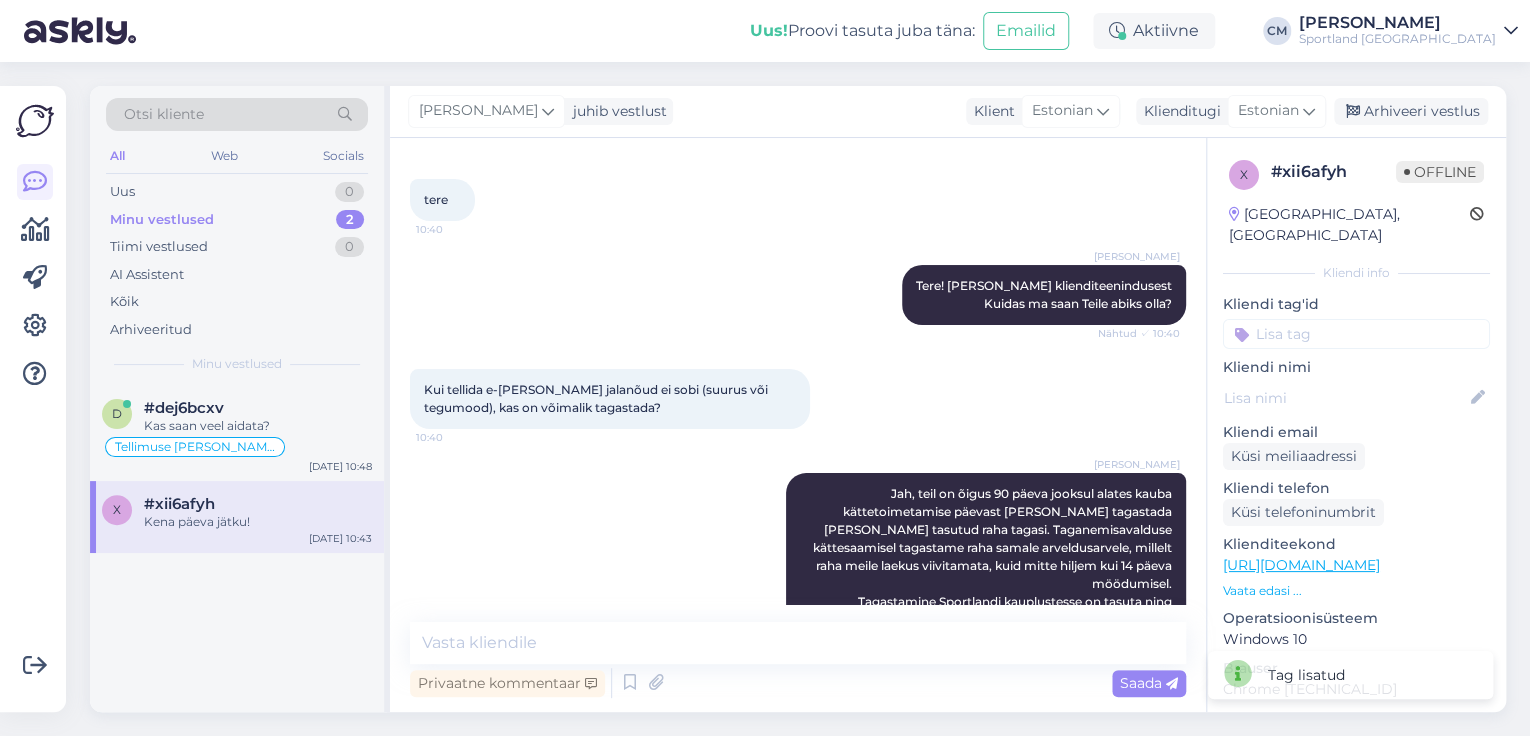 scroll, scrollTop: 541, scrollLeft: 0, axis: vertical 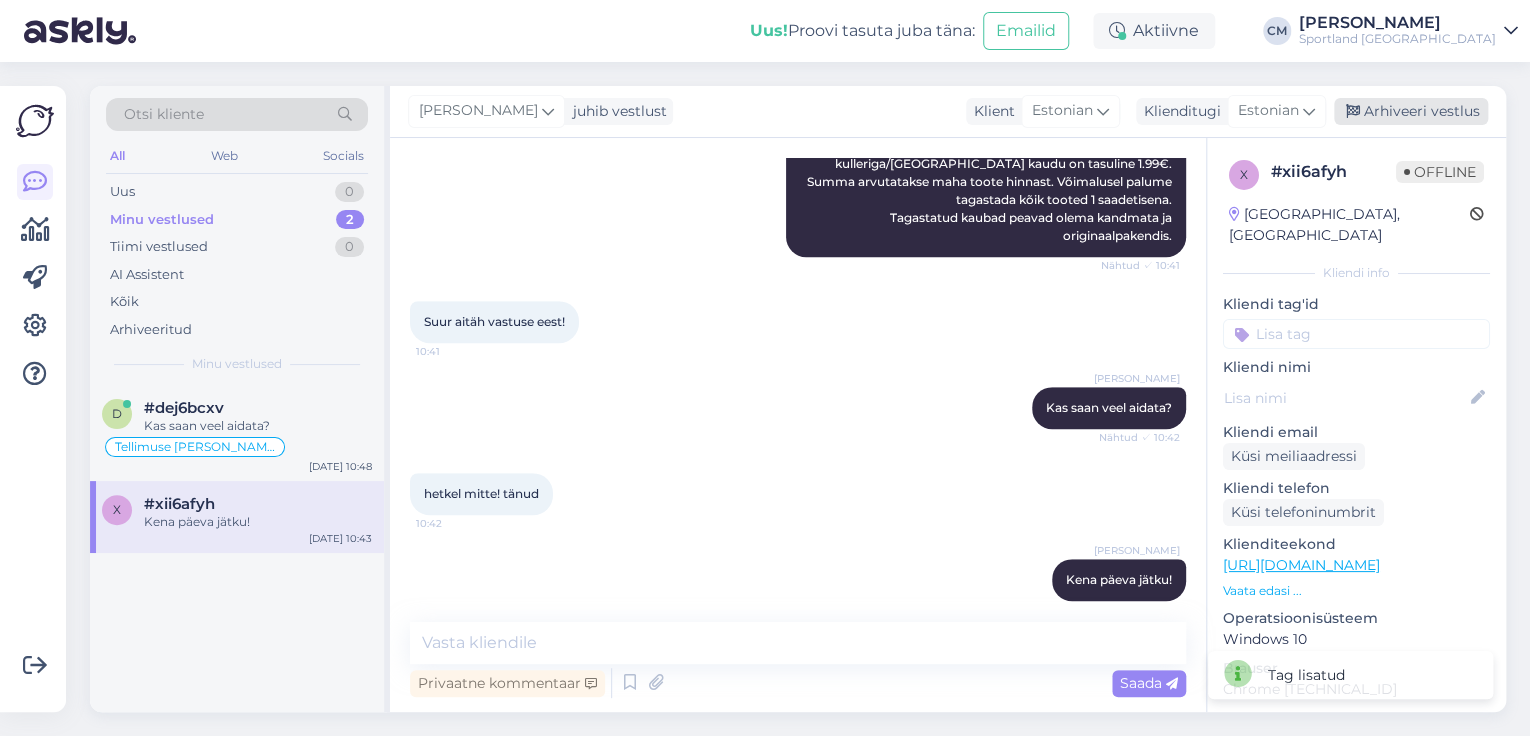 click on "Arhiveeri vestlus" at bounding box center (1411, 111) 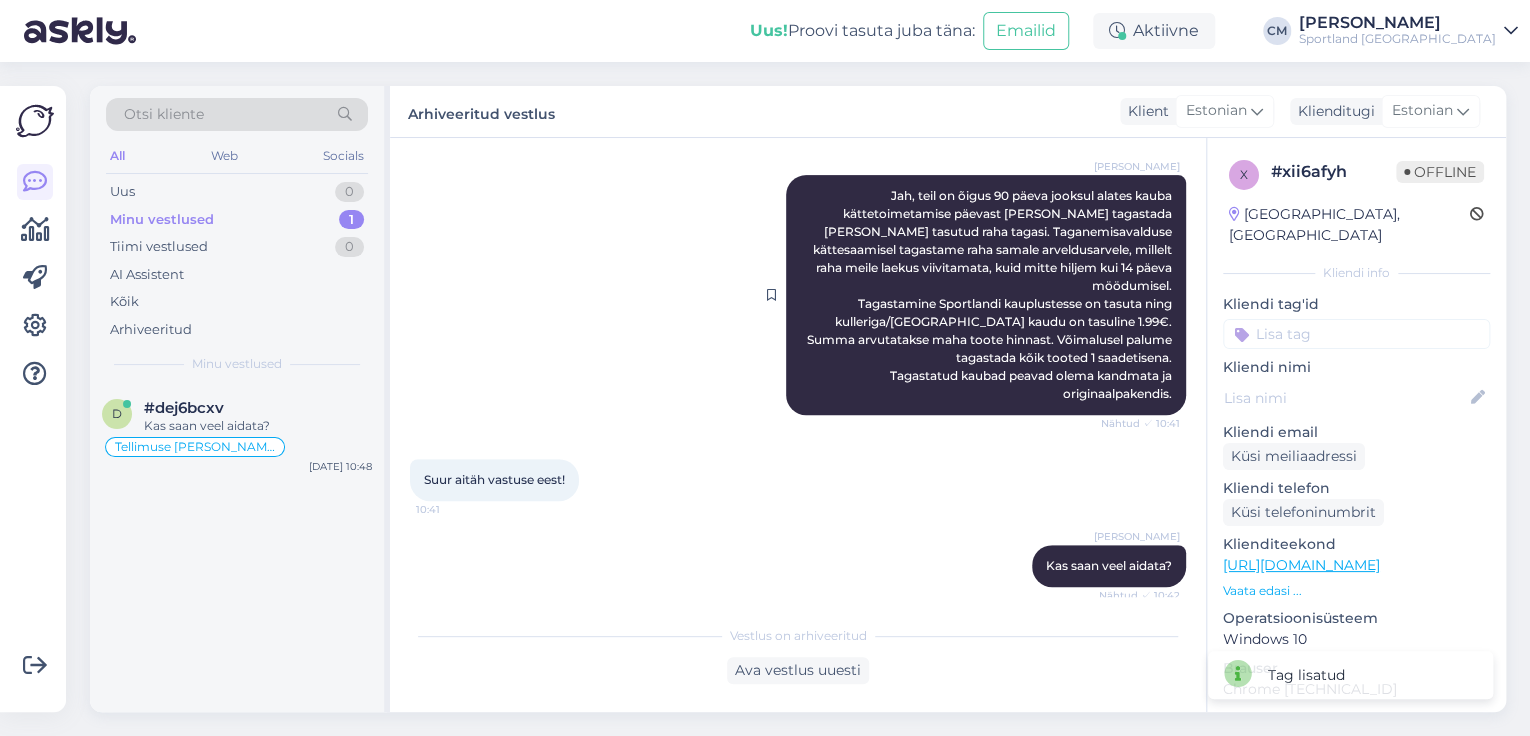 scroll, scrollTop: 381, scrollLeft: 0, axis: vertical 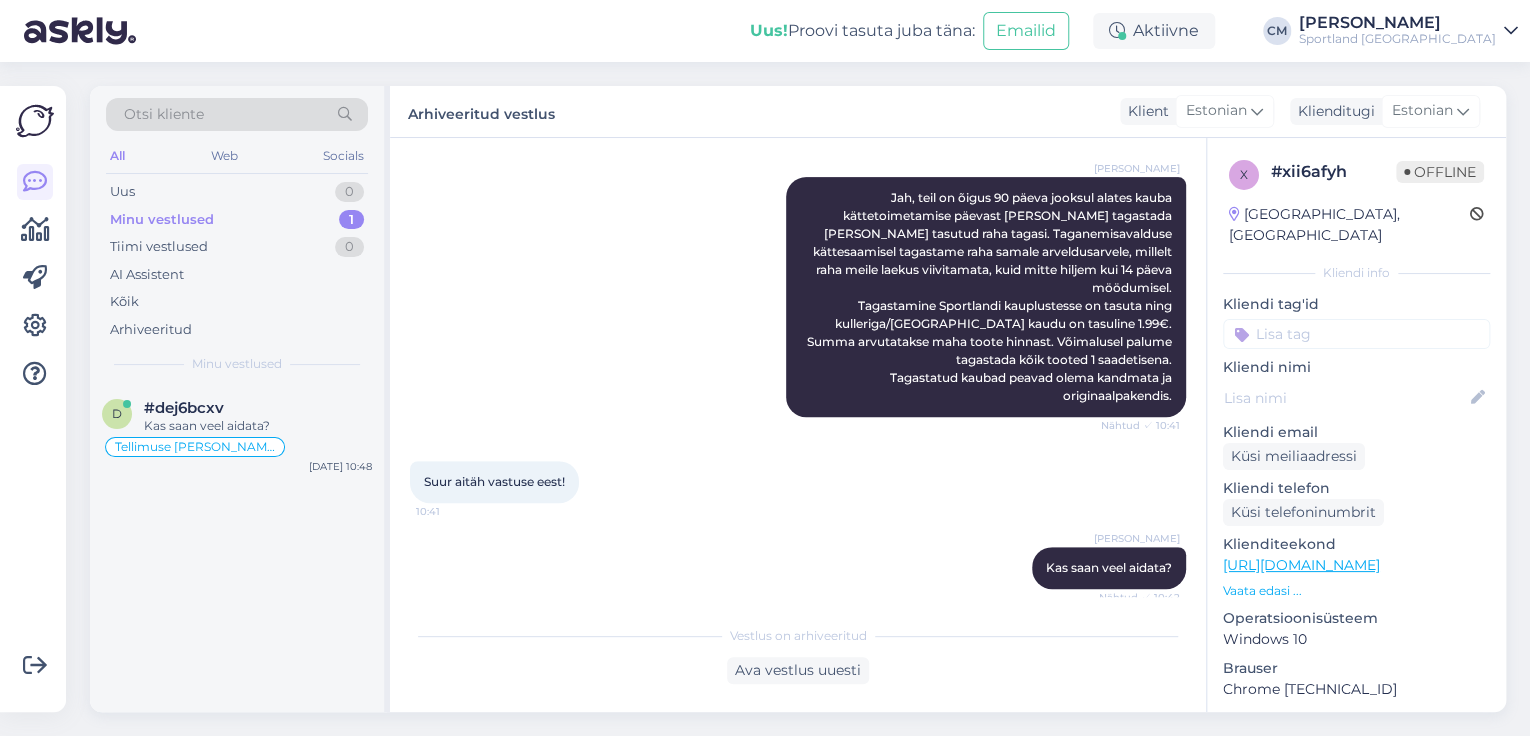 click at bounding box center (1356, 334) 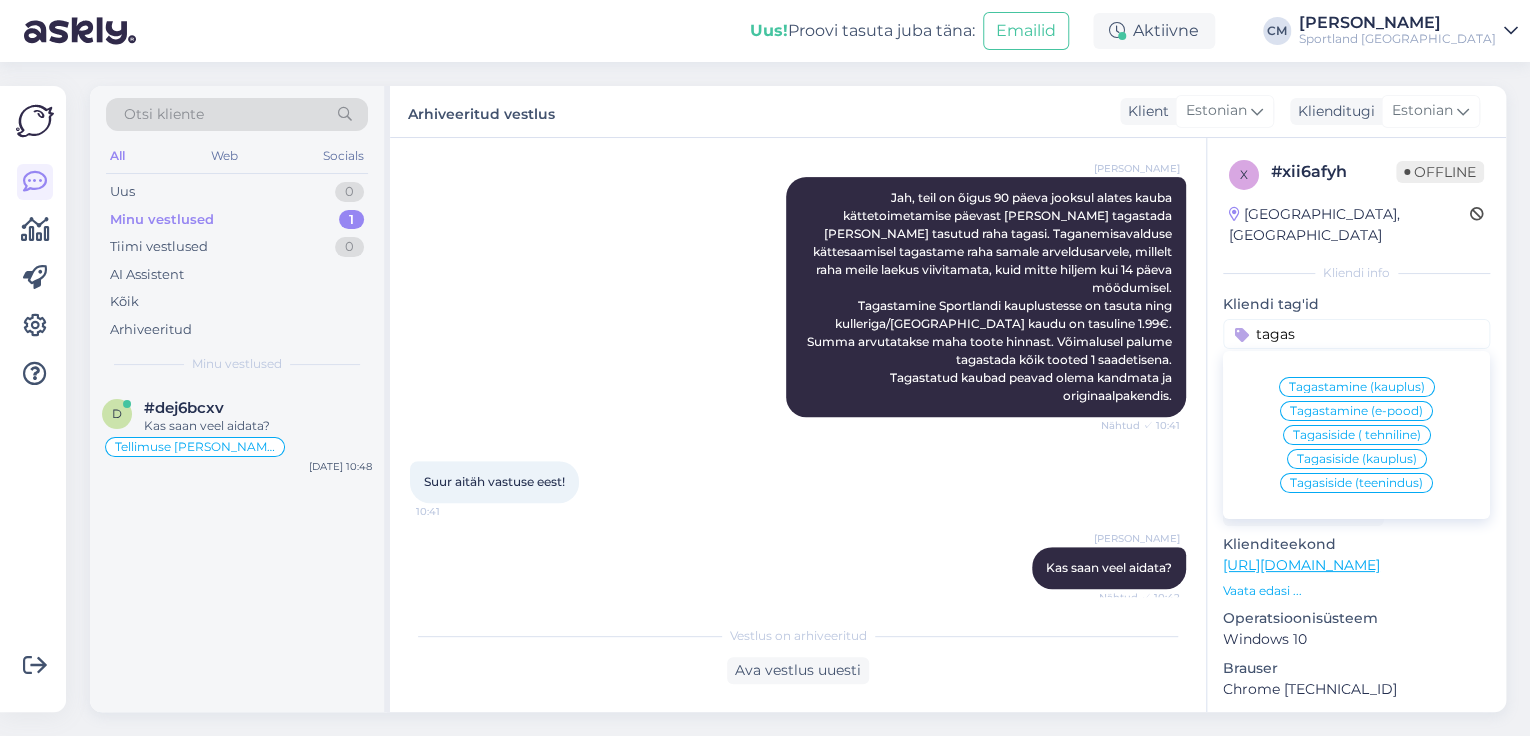 type on "tagas" 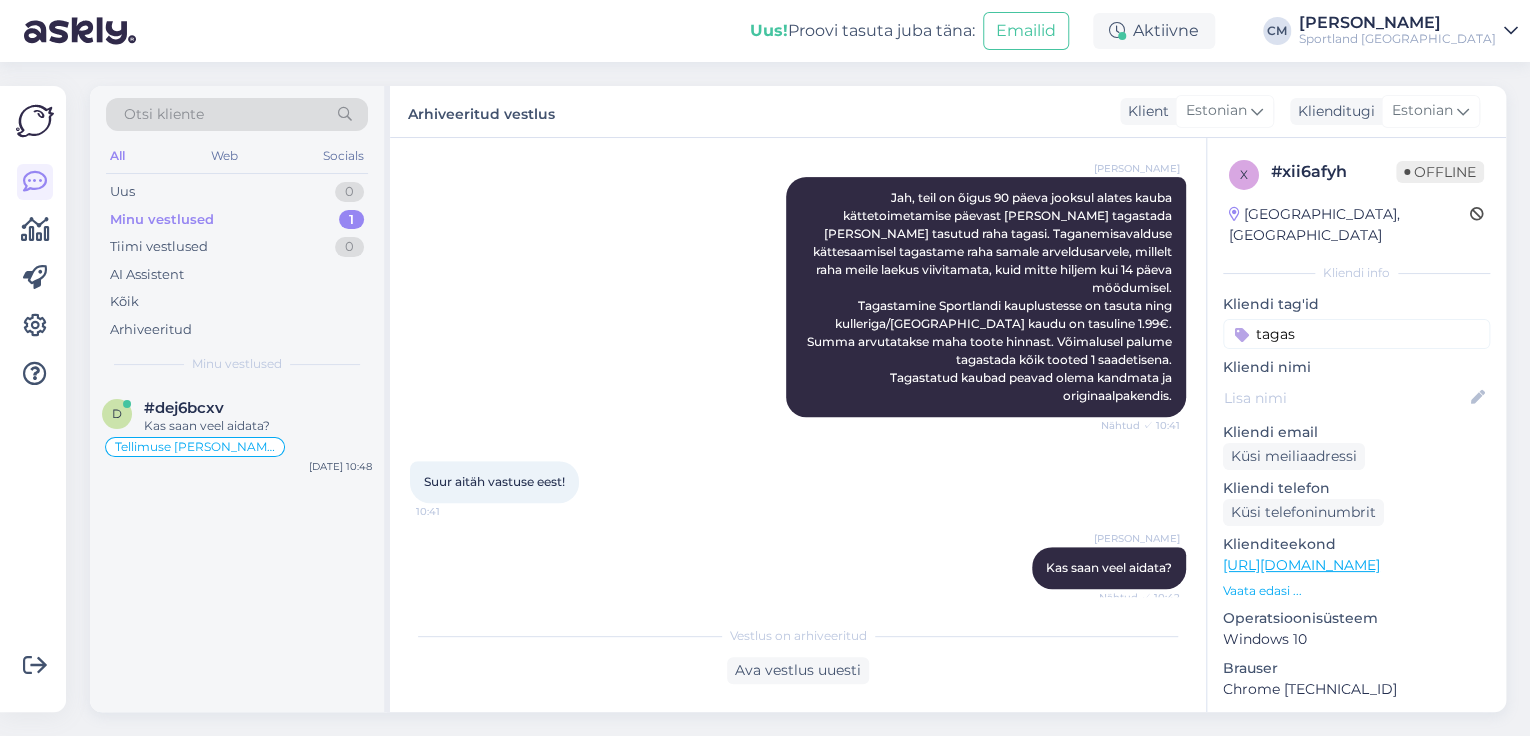 type 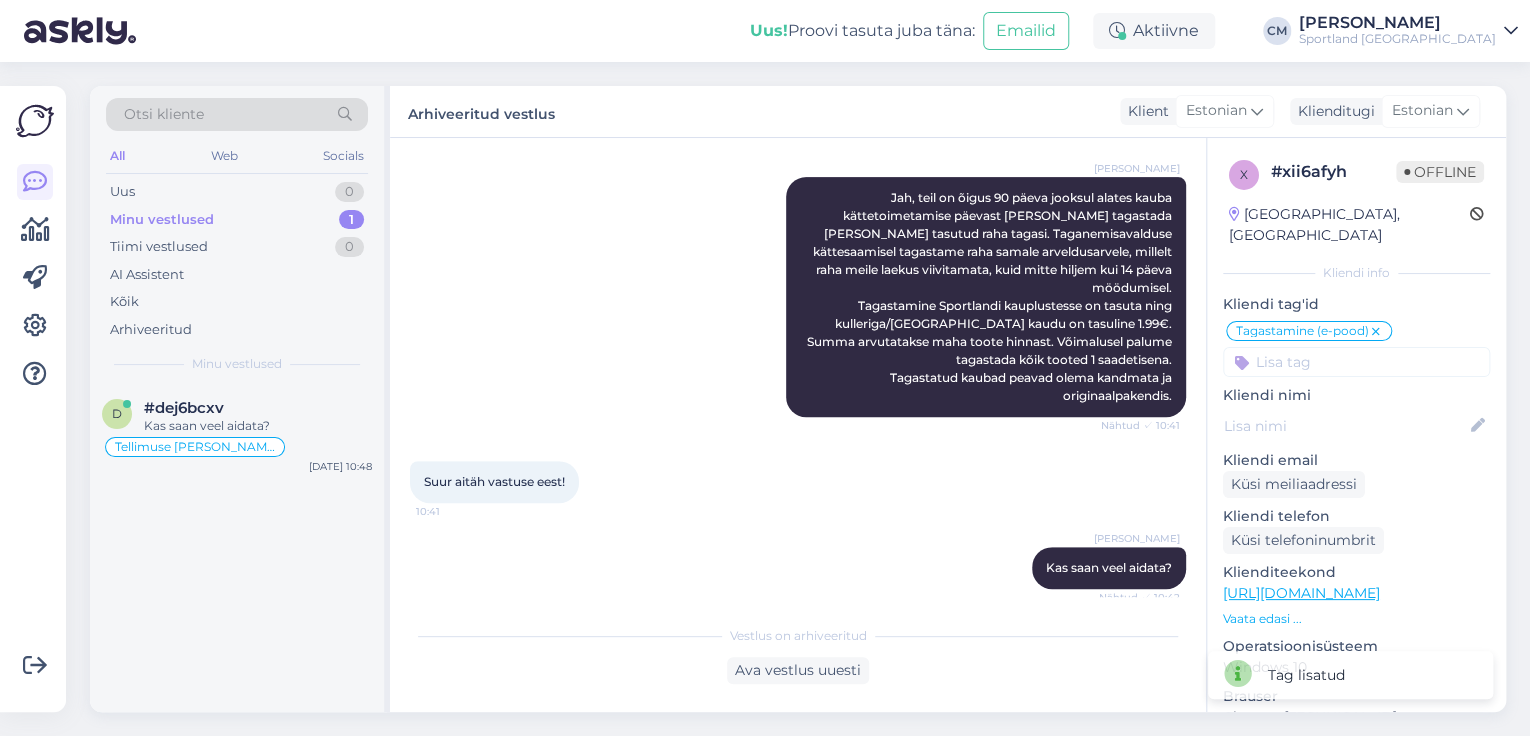 scroll, scrollTop: 61, scrollLeft: 0, axis: vertical 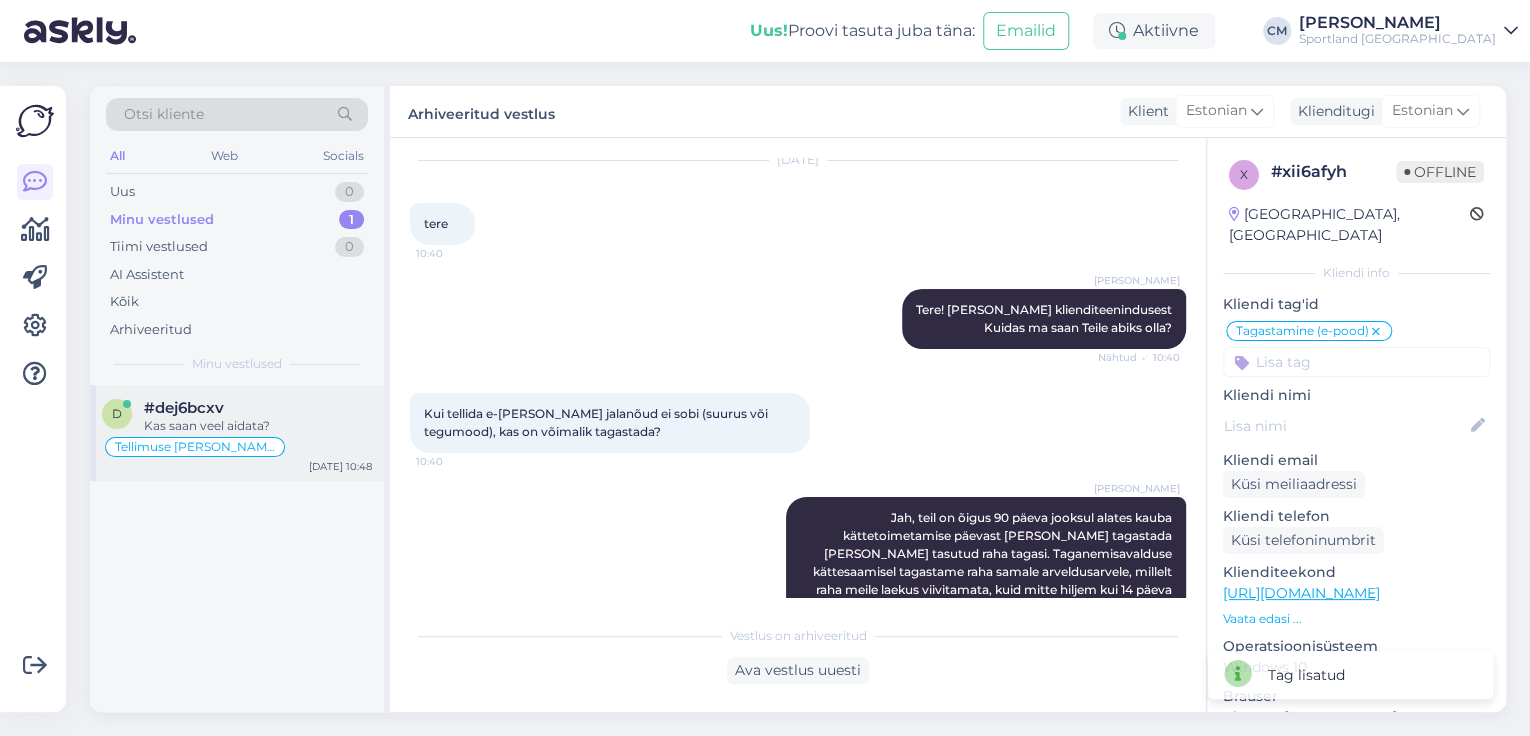 click on "Tellimuse [PERSON_NAME] info" at bounding box center (237, 447) 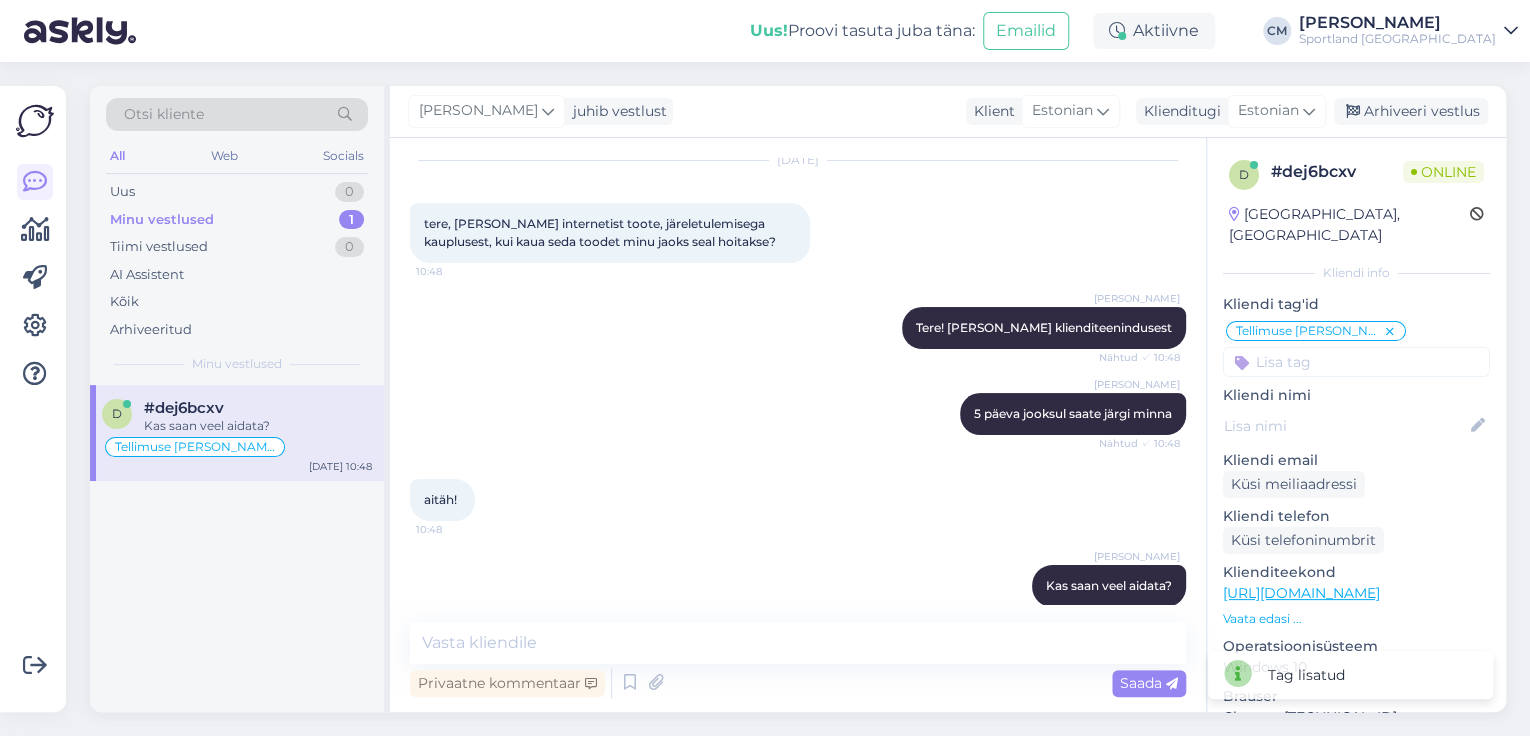 scroll, scrollTop: 85, scrollLeft: 0, axis: vertical 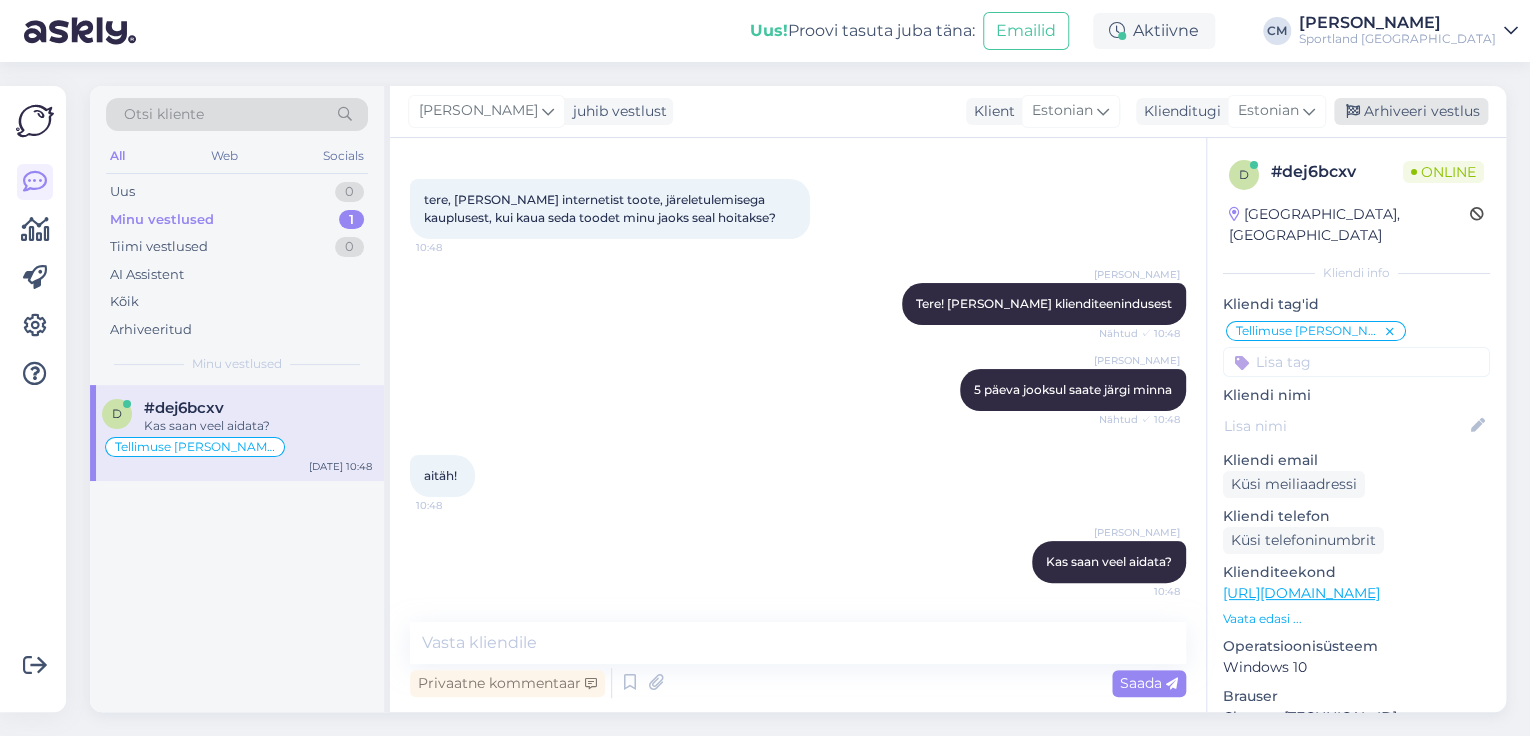 click on "Arhiveeri vestlus" at bounding box center [1411, 111] 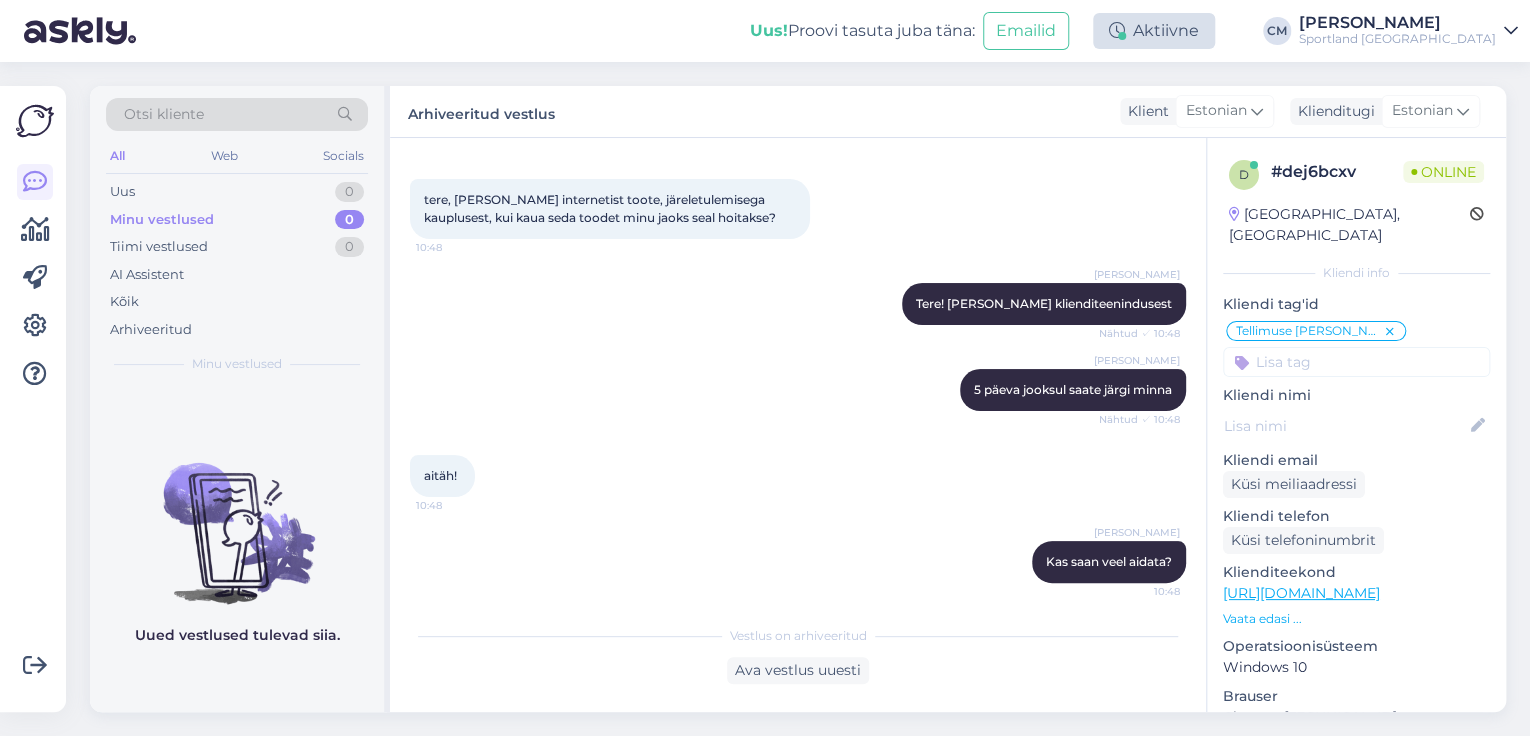 click on "Aktiivne" at bounding box center (1154, 31) 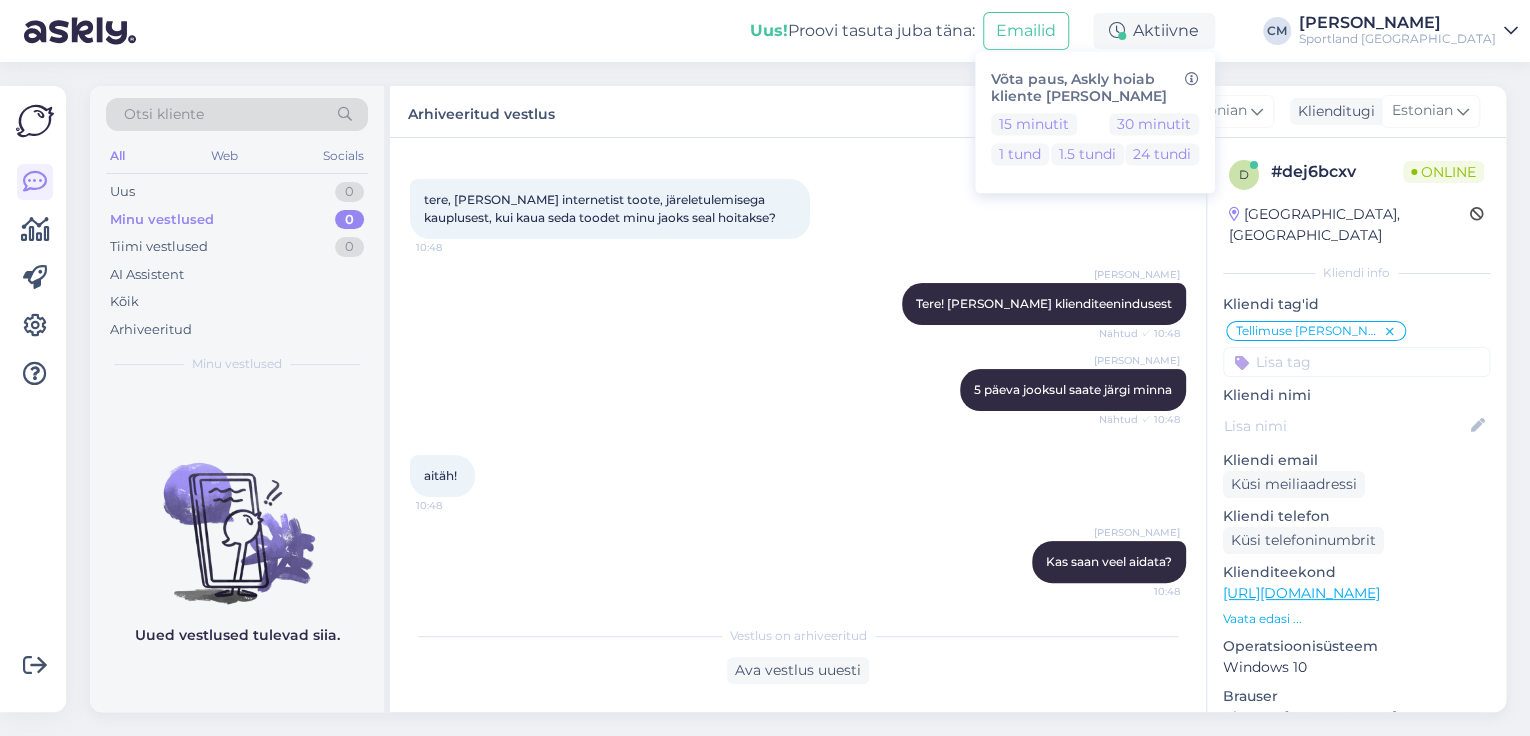 click on "Võta paus, Askly hoiab kliente [PERSON_NAME] 15 minutit 30 minutit 1 tund 1.5 tundi 24 tundi" at bounding box center (1095, 122) 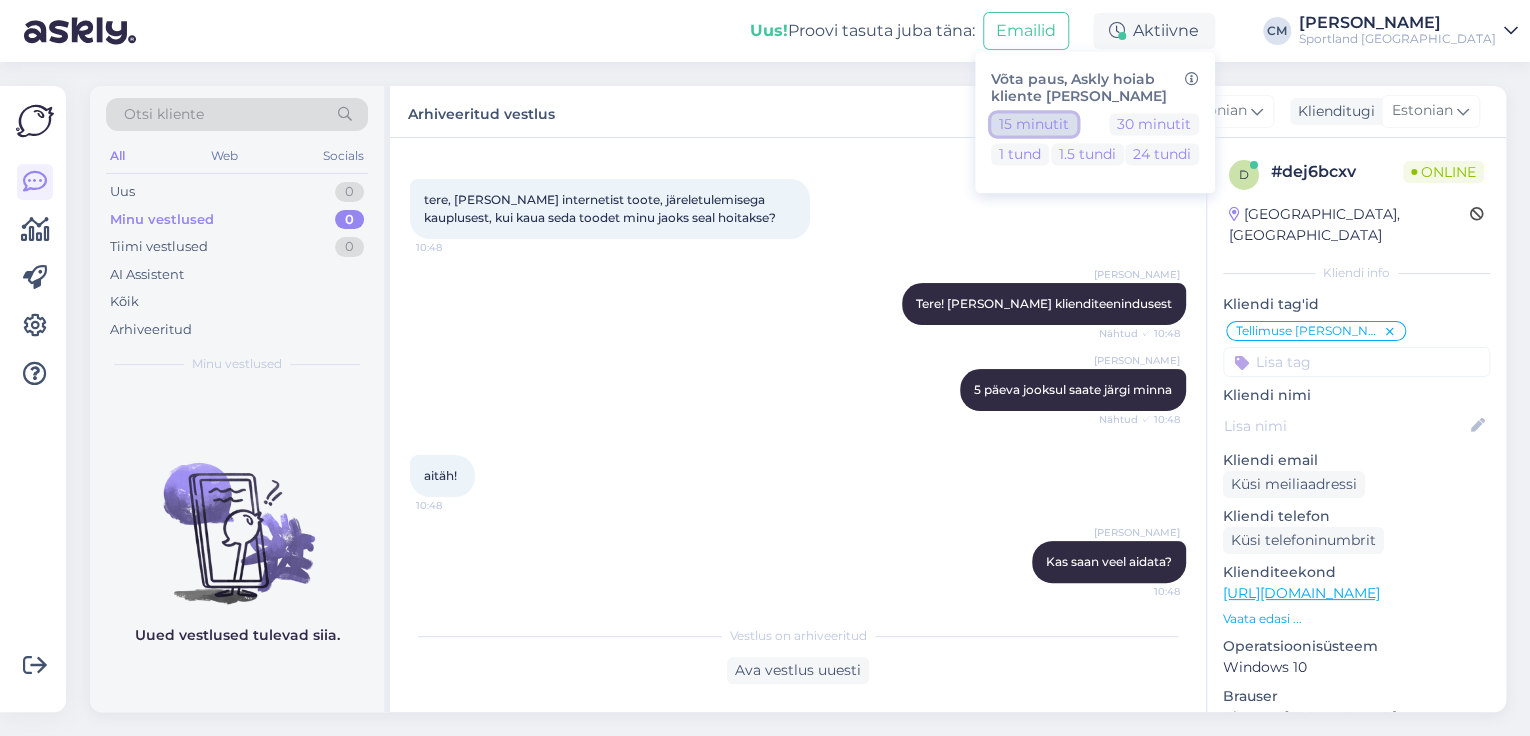 click on "15 minutit" at bounding box center [1034, 124] 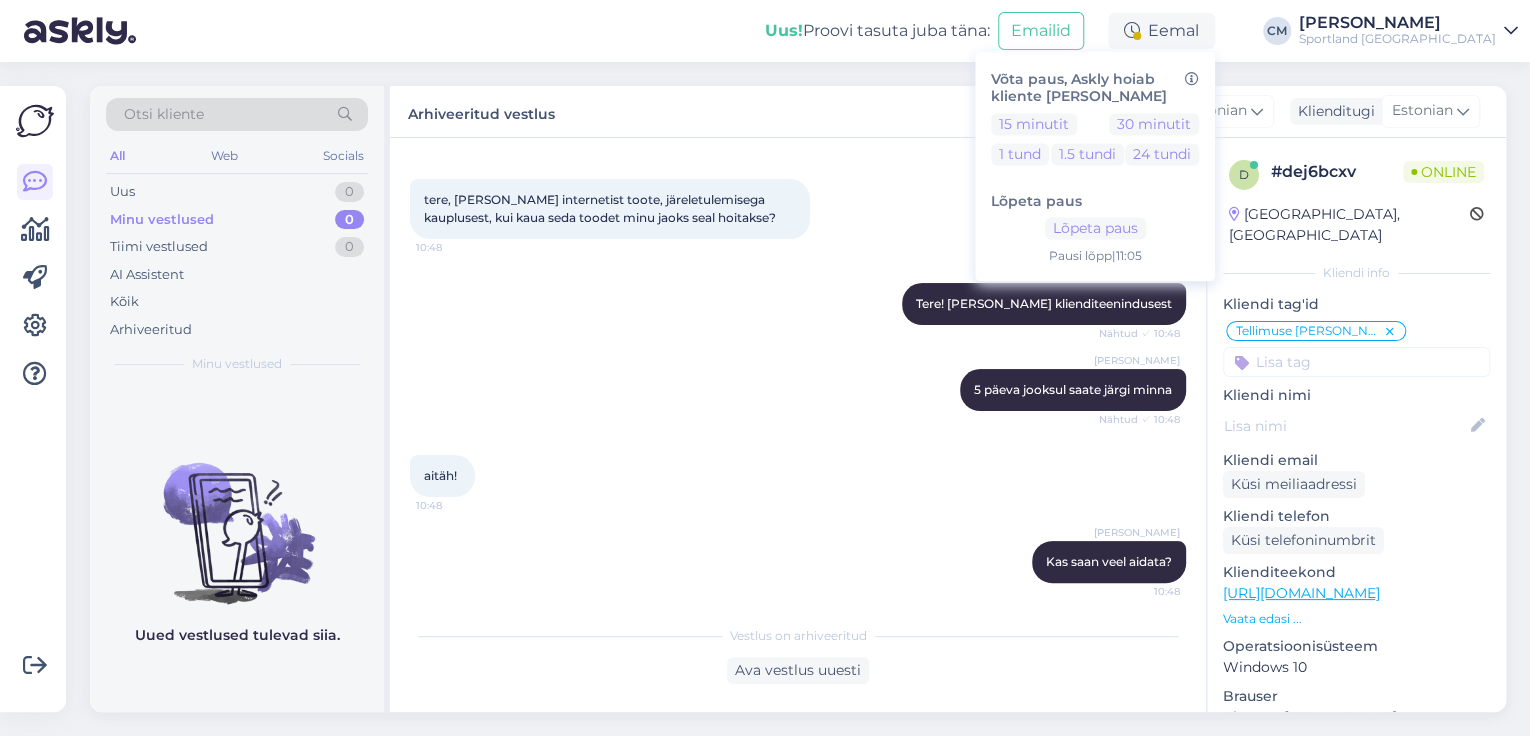 click on "[PERSON_NAME]" at bounding box center [1397, 23] 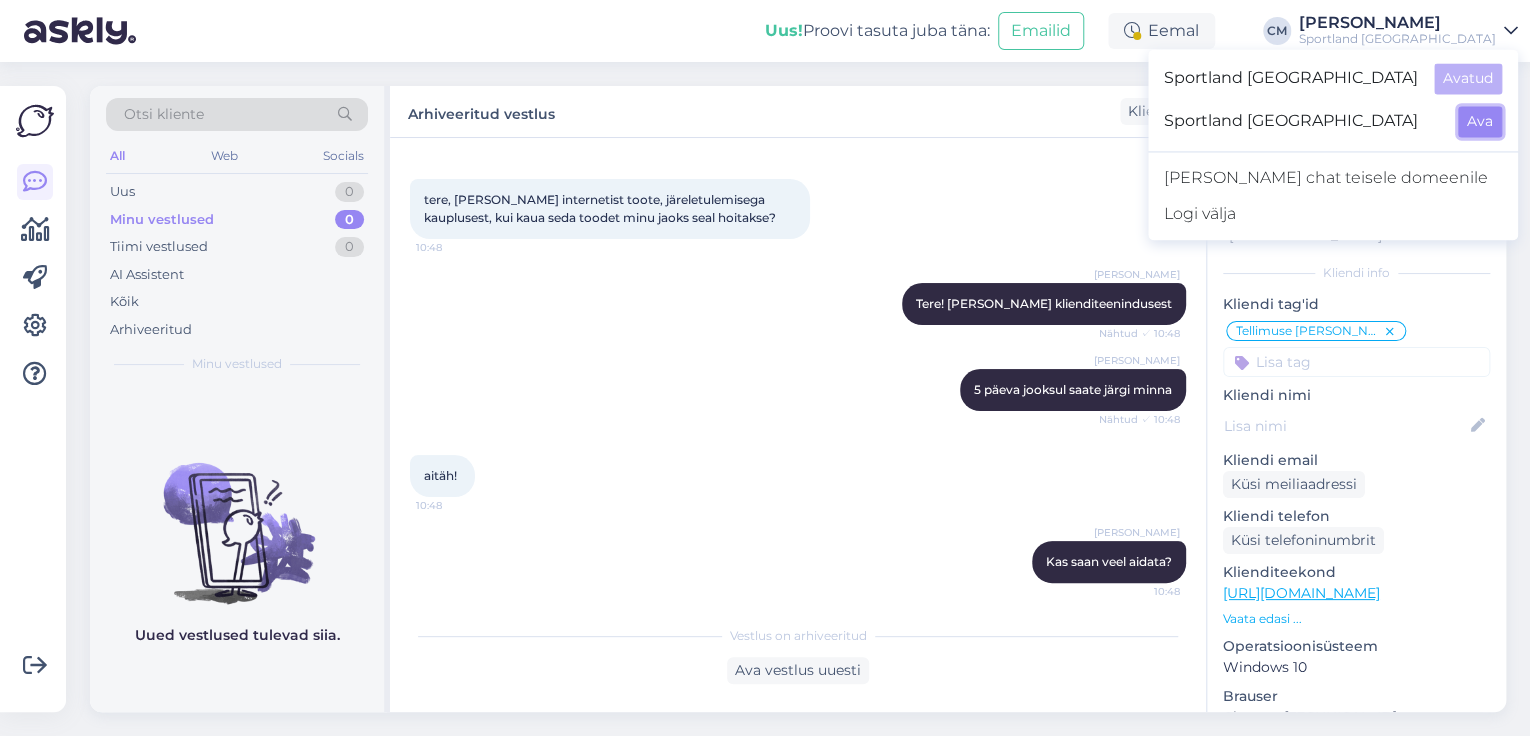 click on "Ava" at bounding box center (1480, 121) 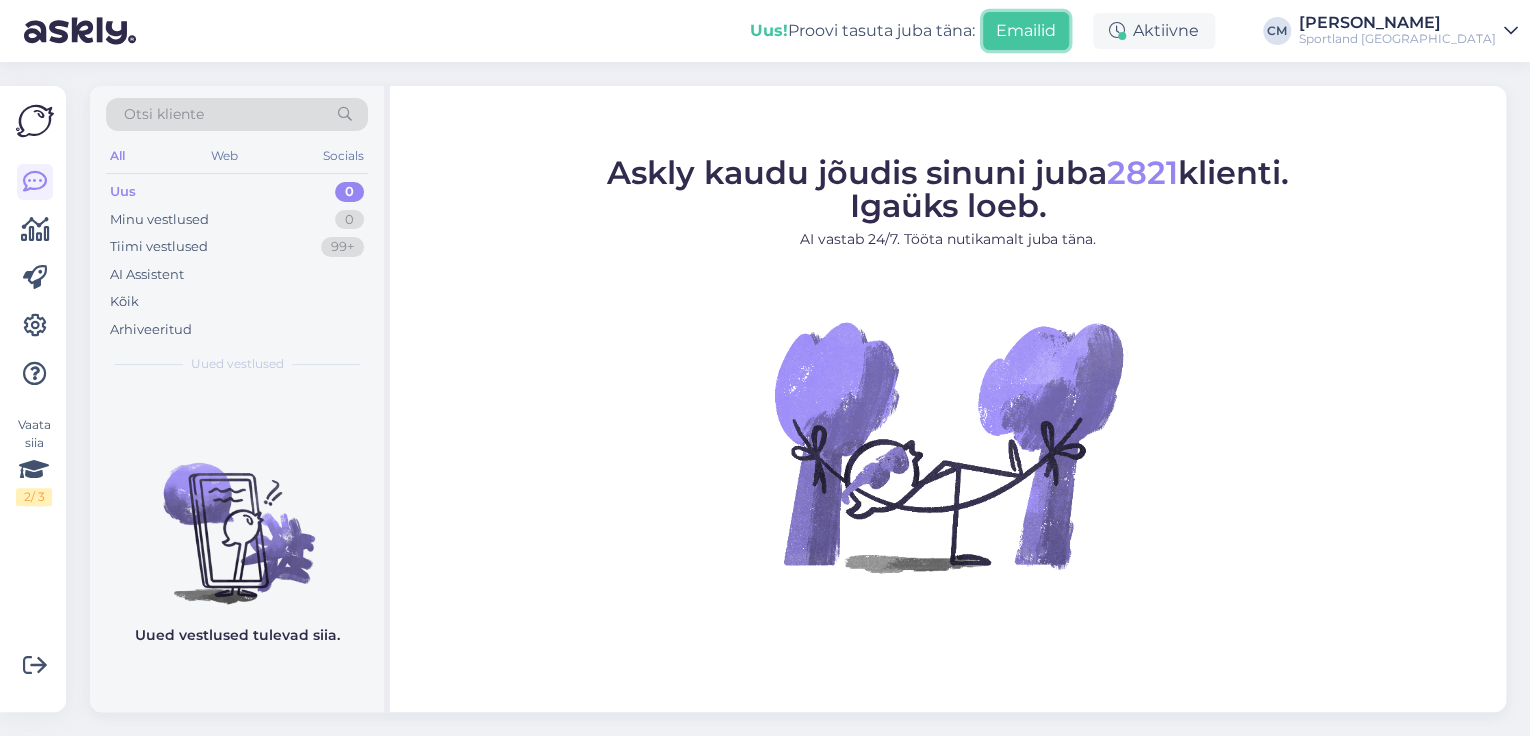 click on "Emailid" at bounding box center (1026, 31) 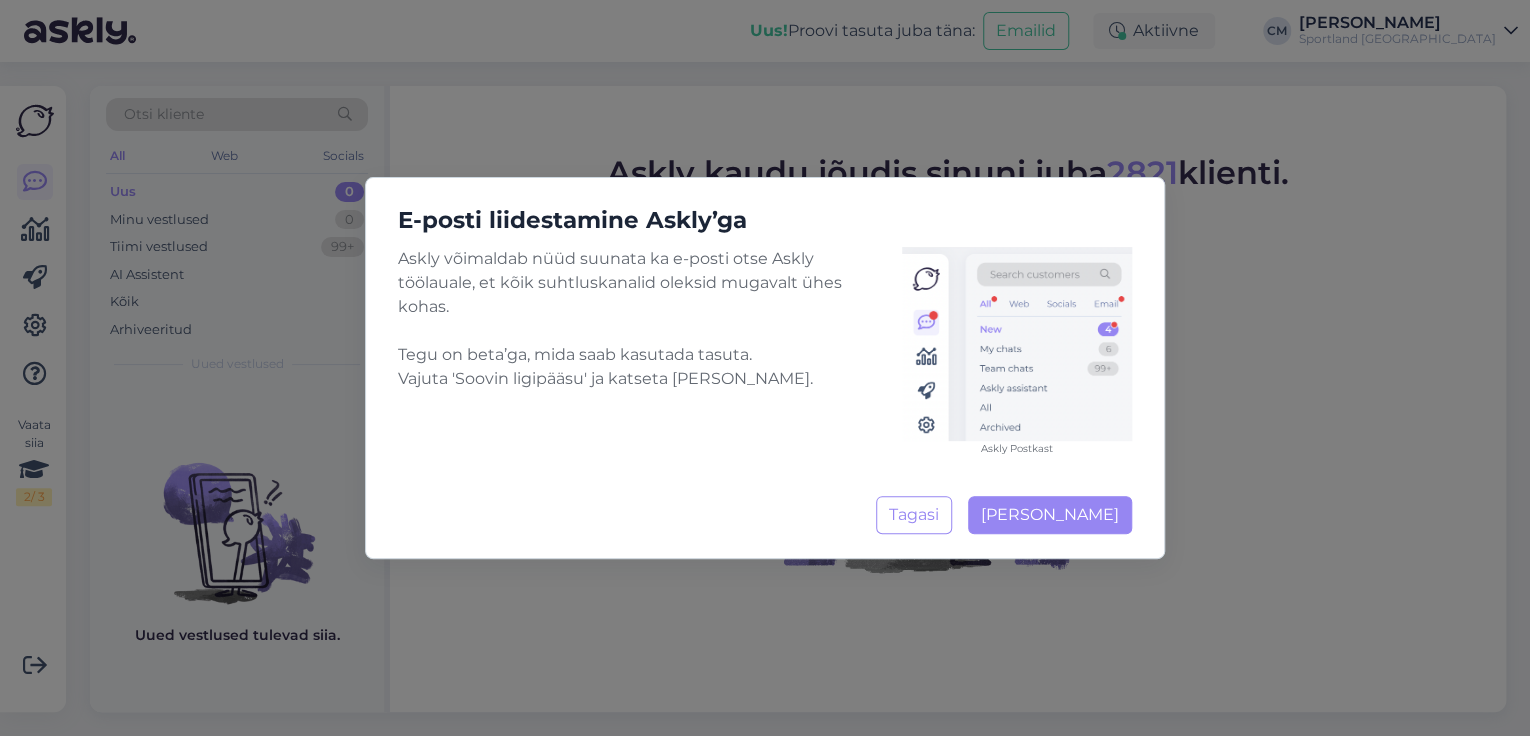 click on "E-posti liidestamine Askly’ga Askly võimaldab nüüd suunata ka e-posti otse Askly töölauale, et kõik suhtluskanalid oleksid mugavalt ühes kohas. Tegu on beta’ga, mida saab kasutada tasuta. Vajuta 'Soovin ligipääsu' ja katseta [PERSON_NAME]. Askly Postkast Tagasi Soovin ligipääsu Laadimine..." at bounding box center (765, 368) 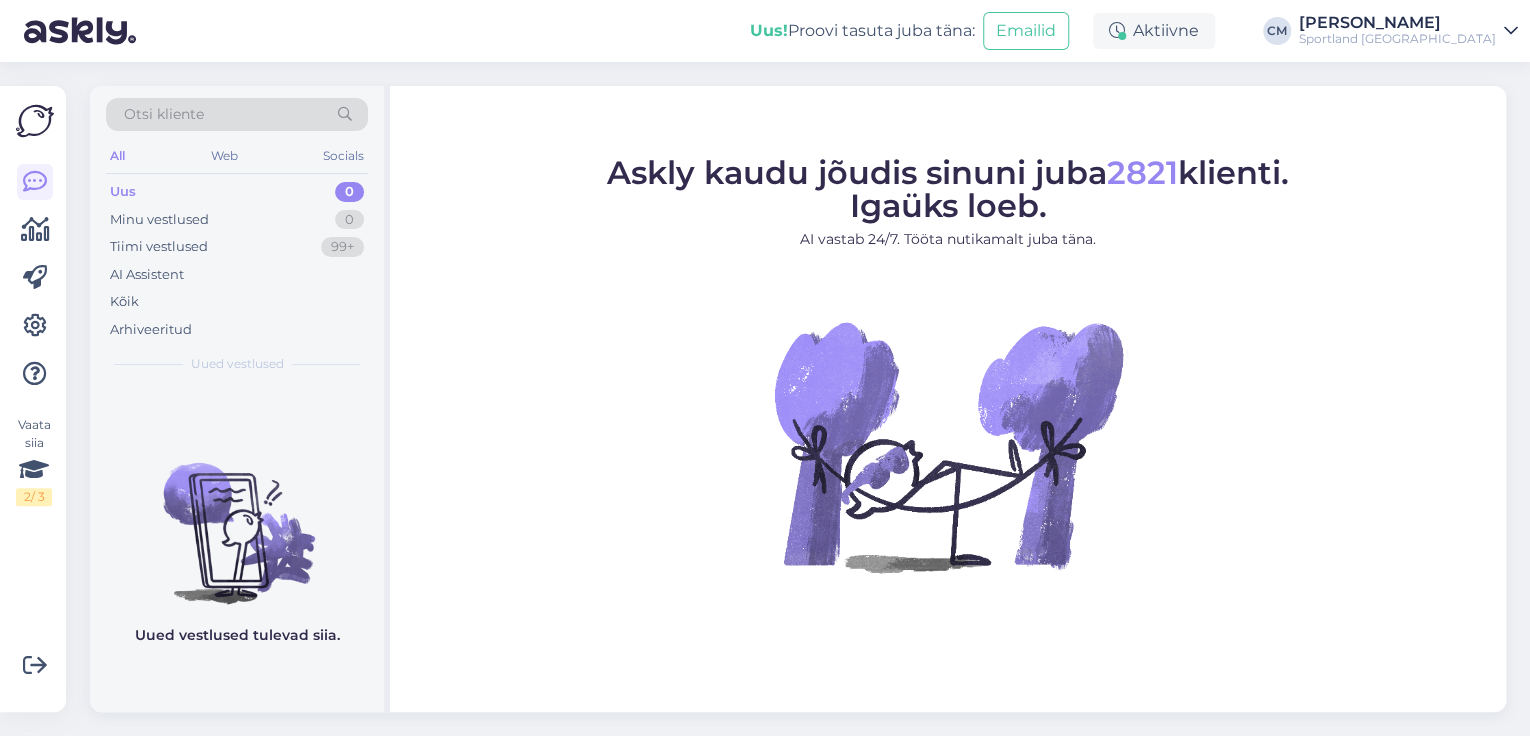 click on "Uus!  Proovi tasuta [PERSON_NAME]: Emailid Aktiivne [PERSON_NAME] Sportland [GEOGRAPHIC_DATA]" at bounding box center [765, 31] 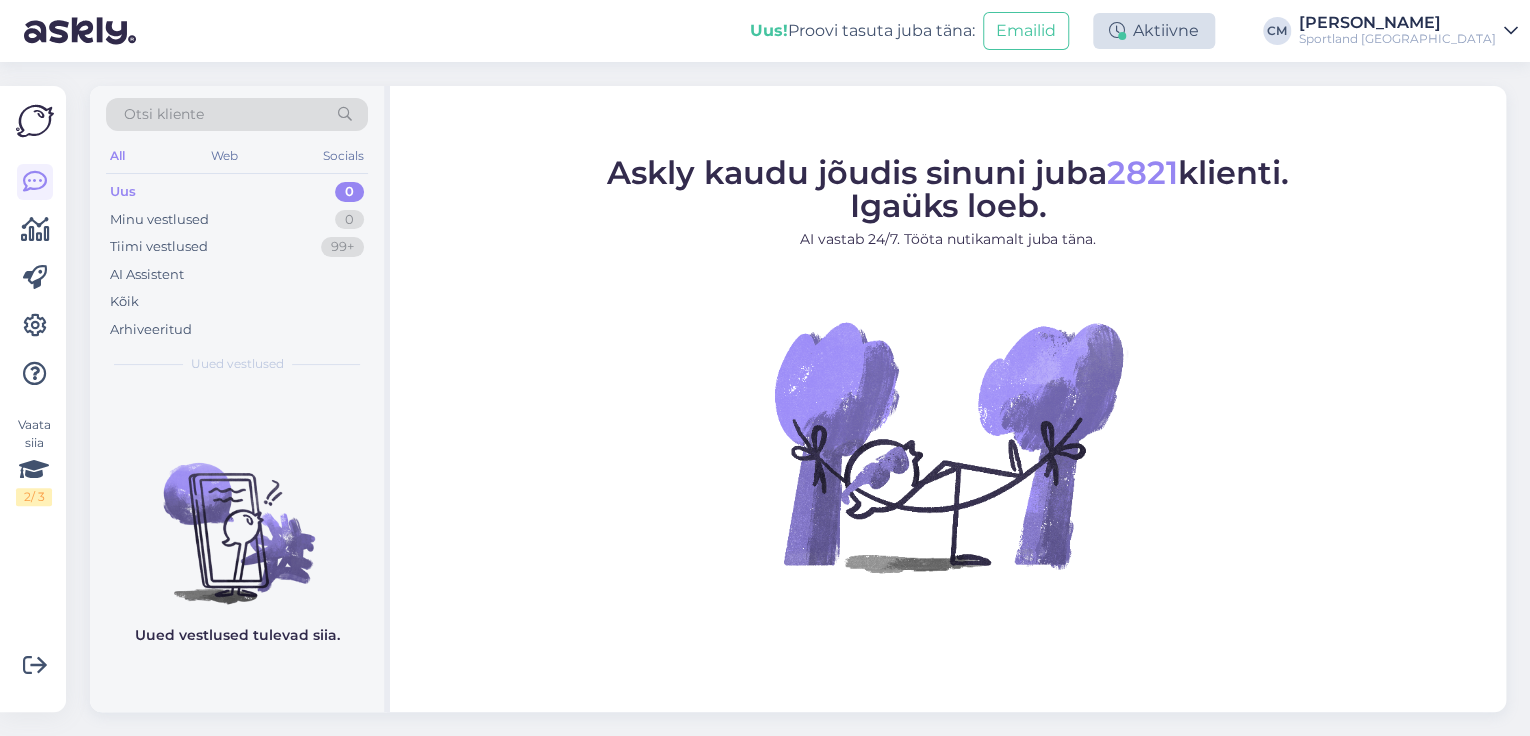 click on "Aktiivne" at bounding box center [1154, 31] 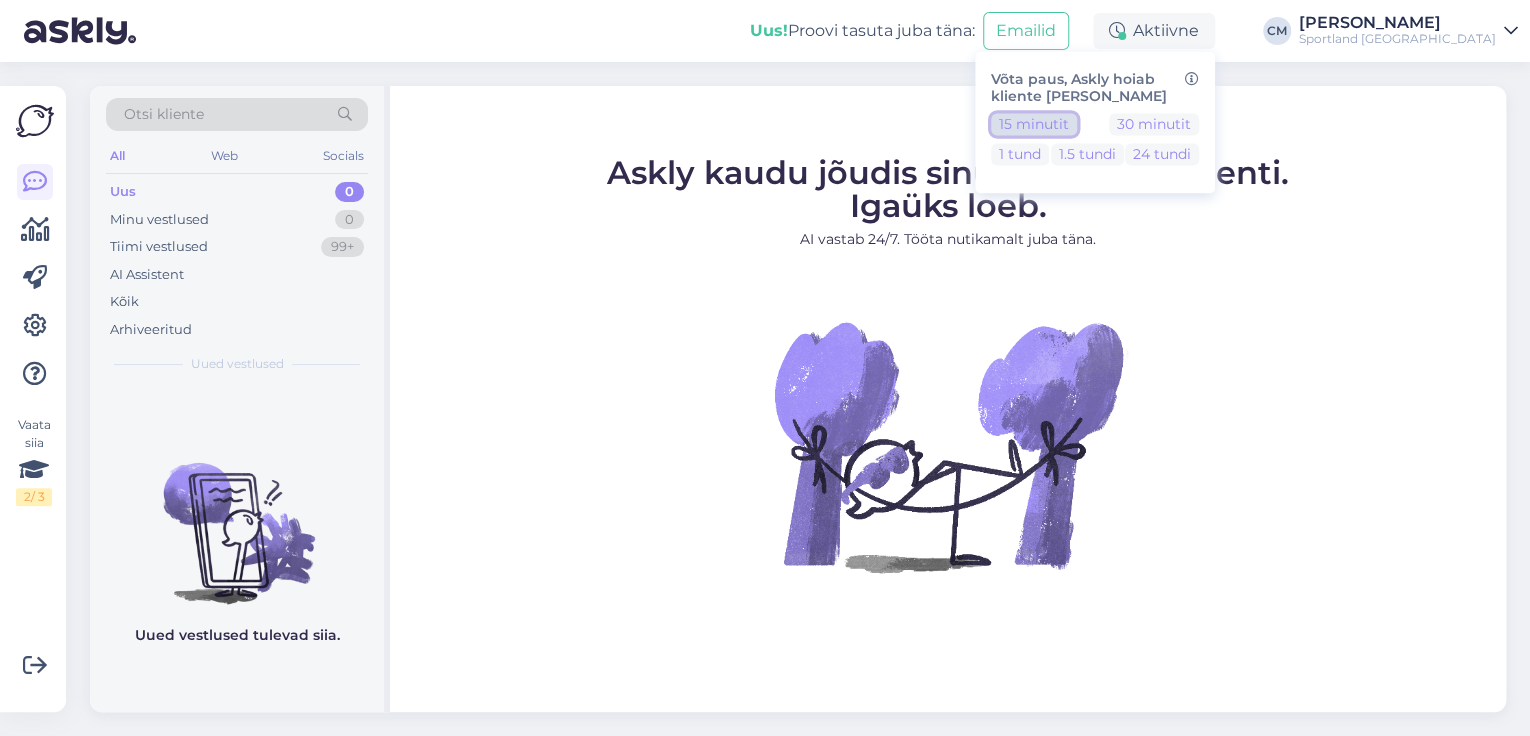 click on "15 minutit" at bounding box center [1034, 124] 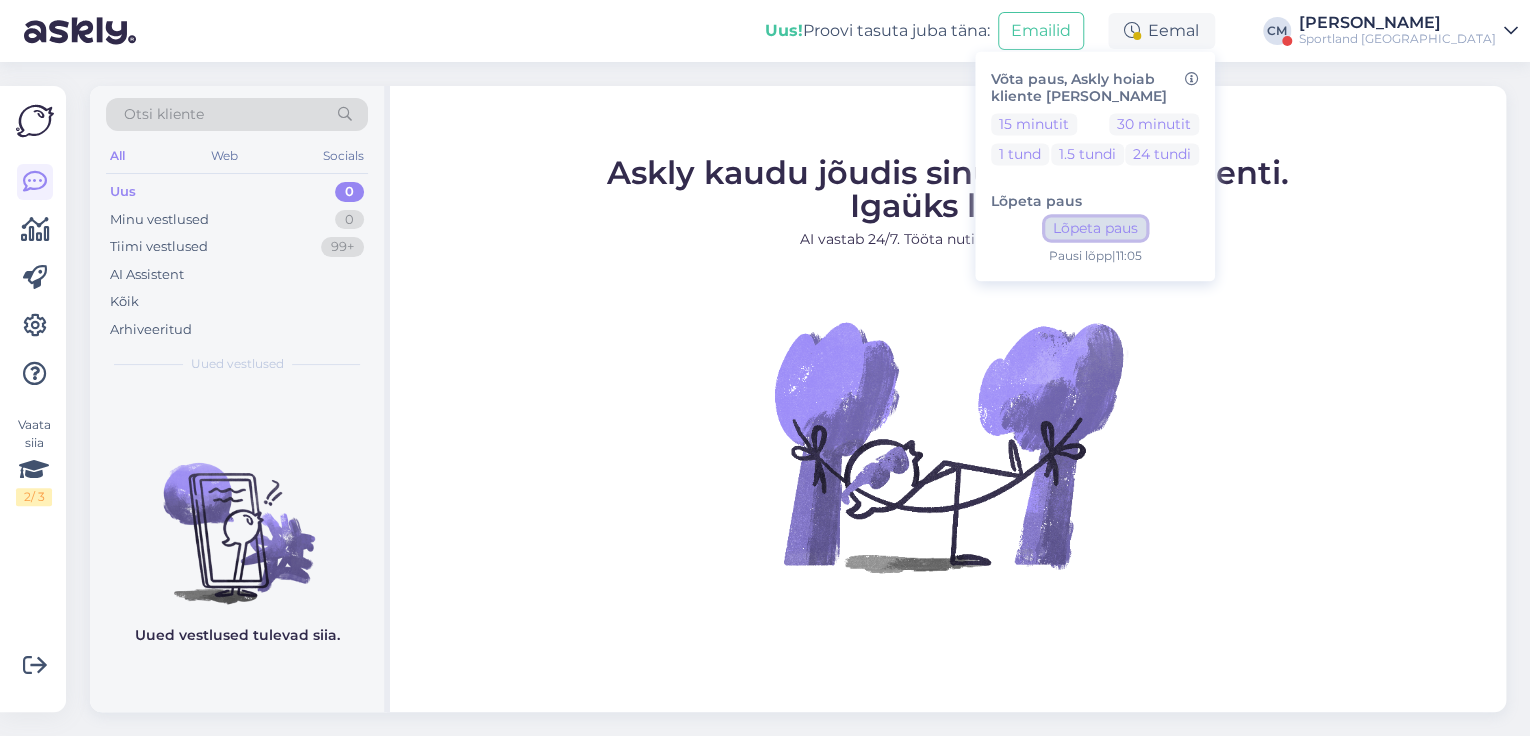 click on "Lõpeta paus" at bounding box center [1095, 229] 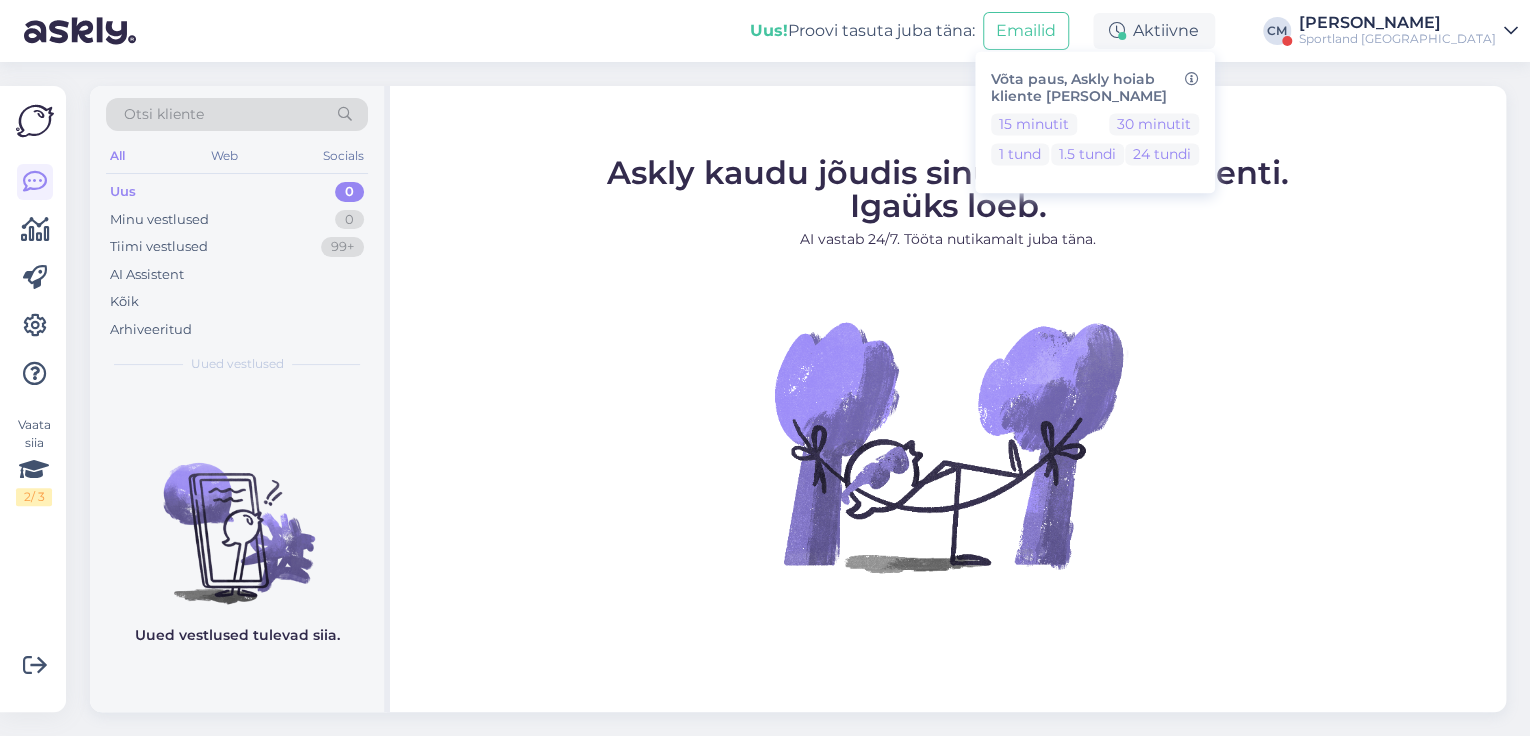 click on "Sportland [GEOGRAPHIC_DATA]" at bounding box center (1397, 39) 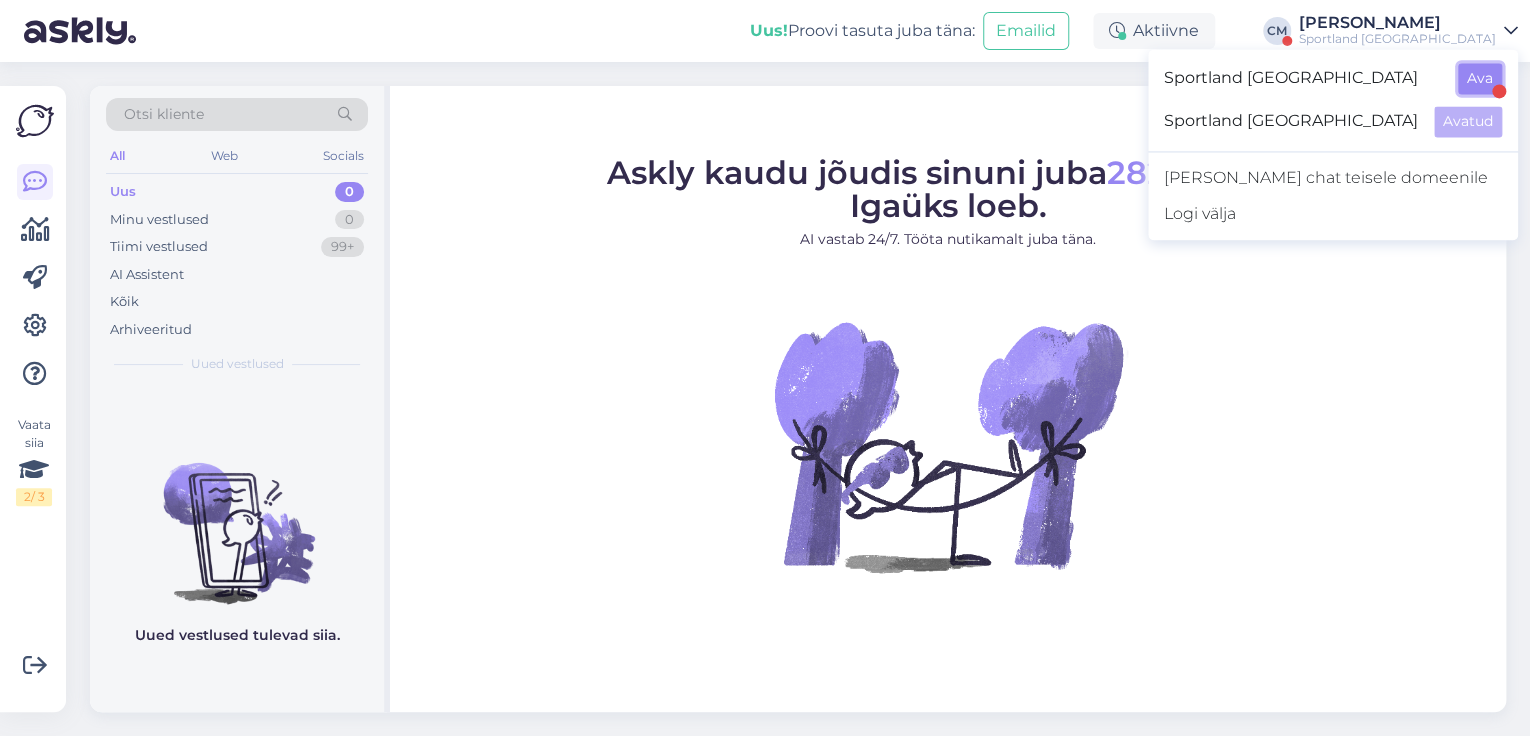 click on "Ava" at bounding box center (1480, 78) 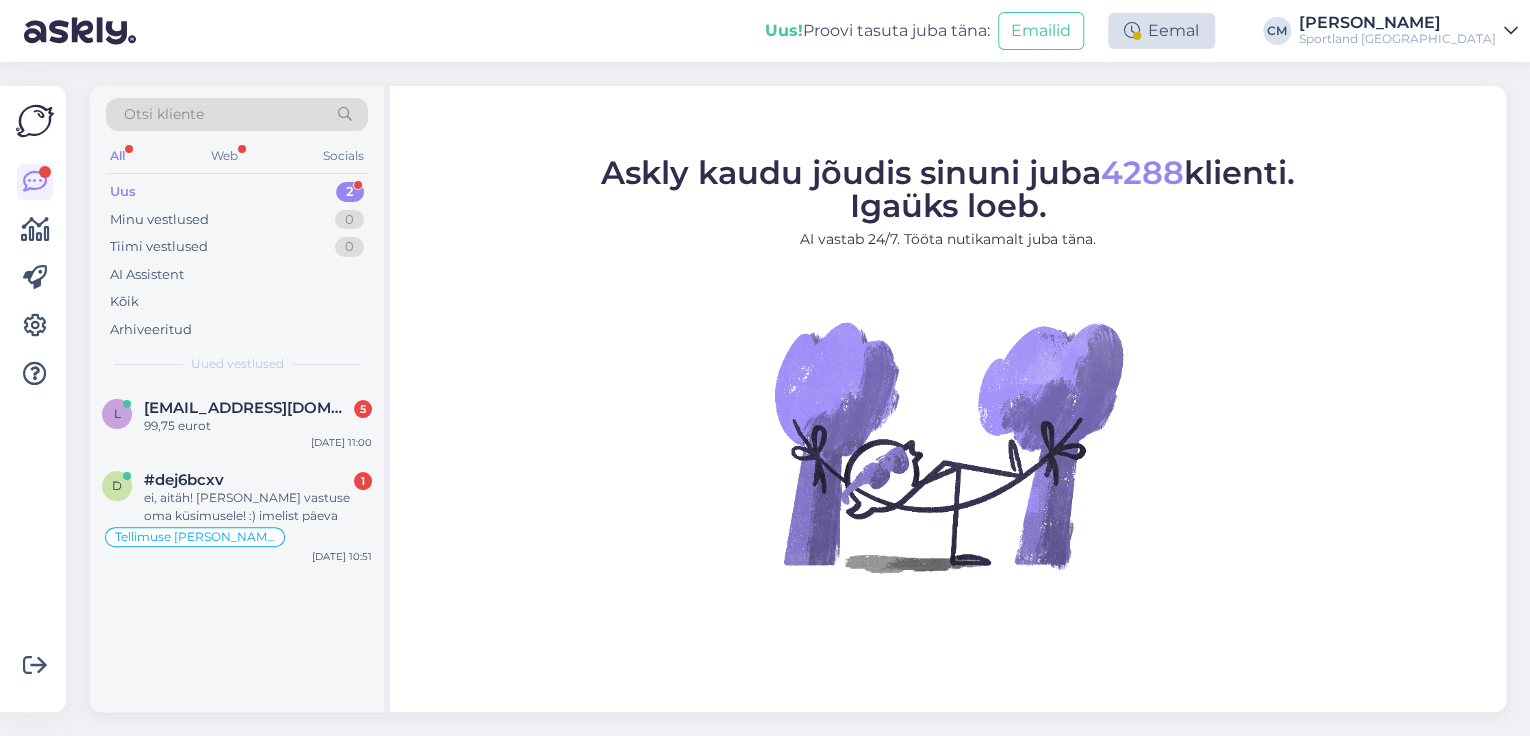 click at bounding box center [1132, 31] 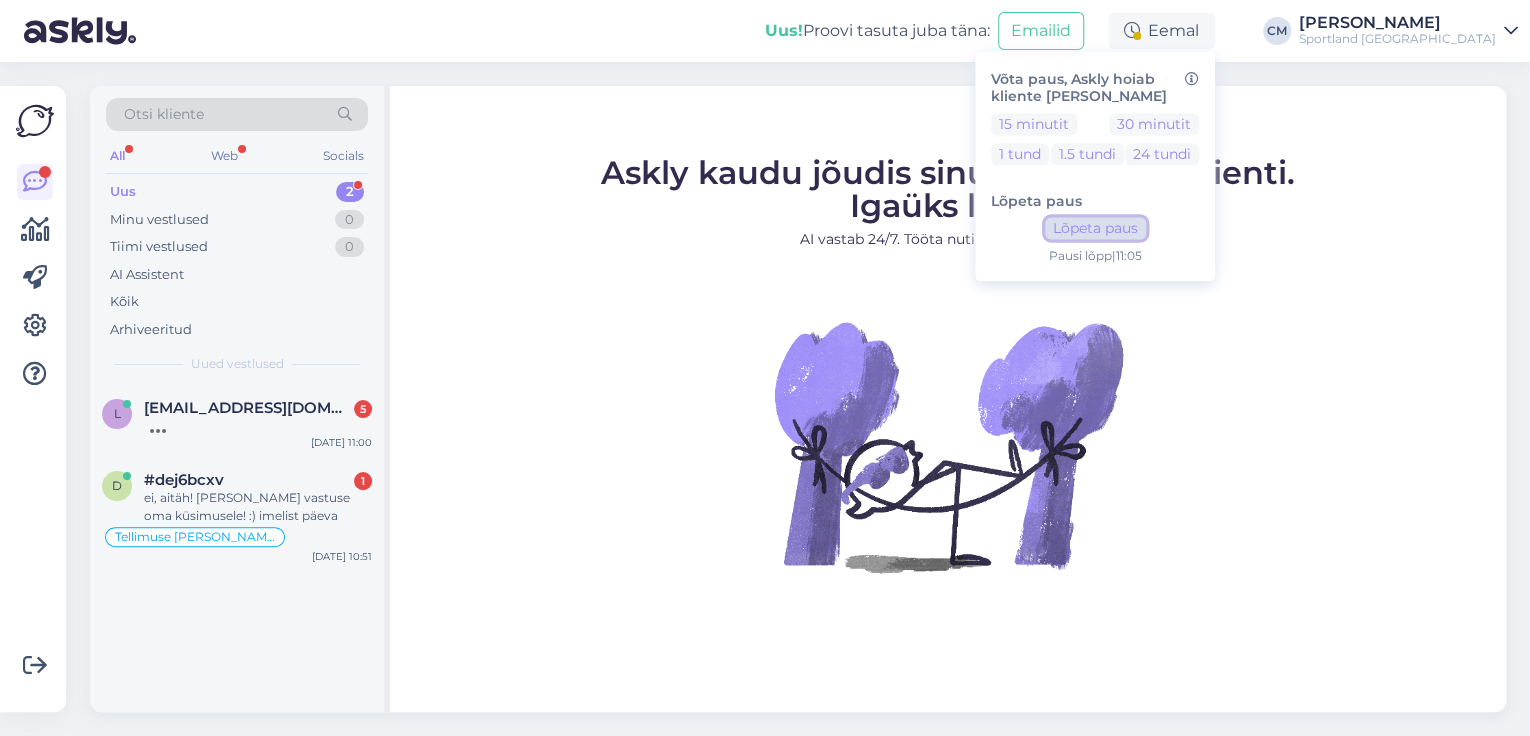 click on "Lõpeta paus" at bounding box center [1095, 229] 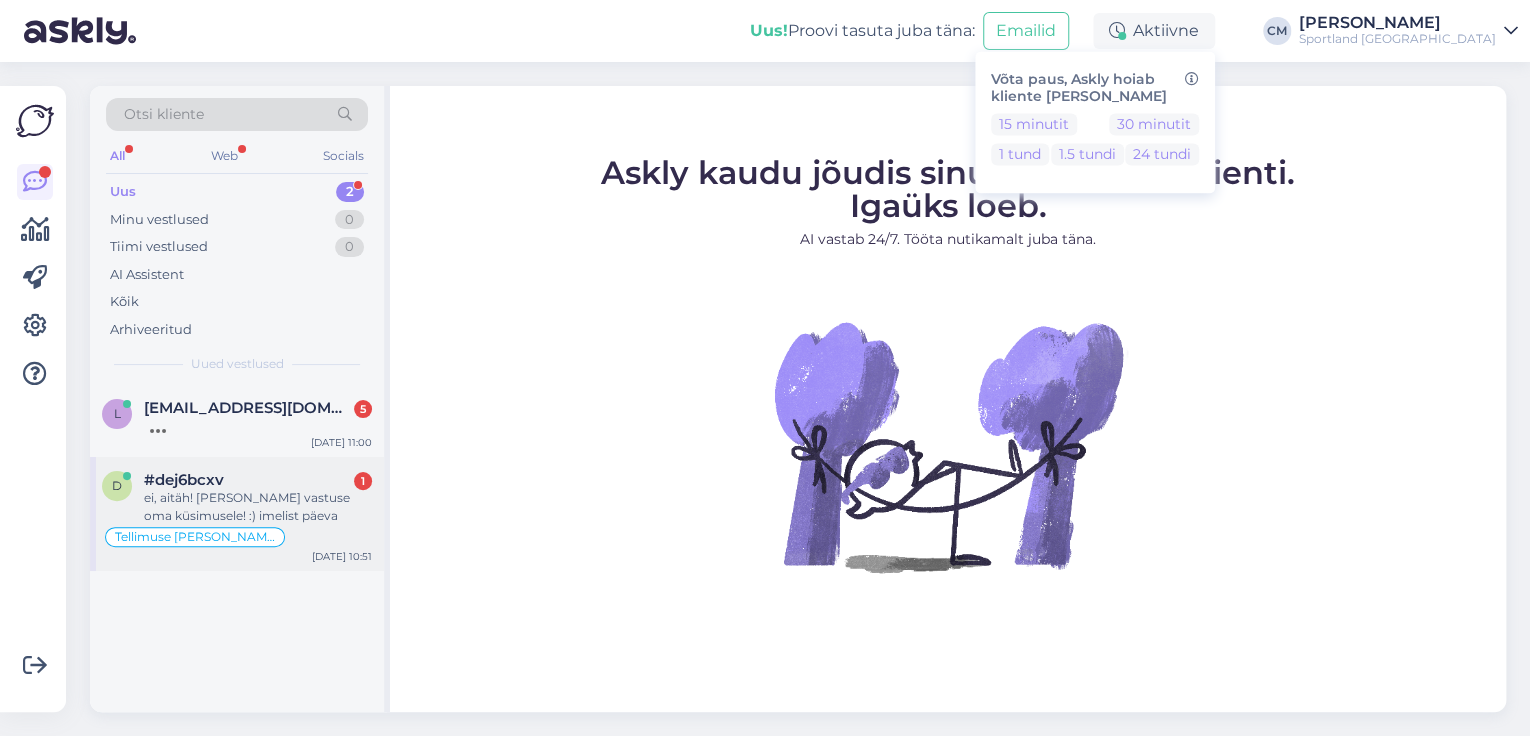 click on "Tellimuse [PERSON_NAME] info" at bounding box center [237, 537] 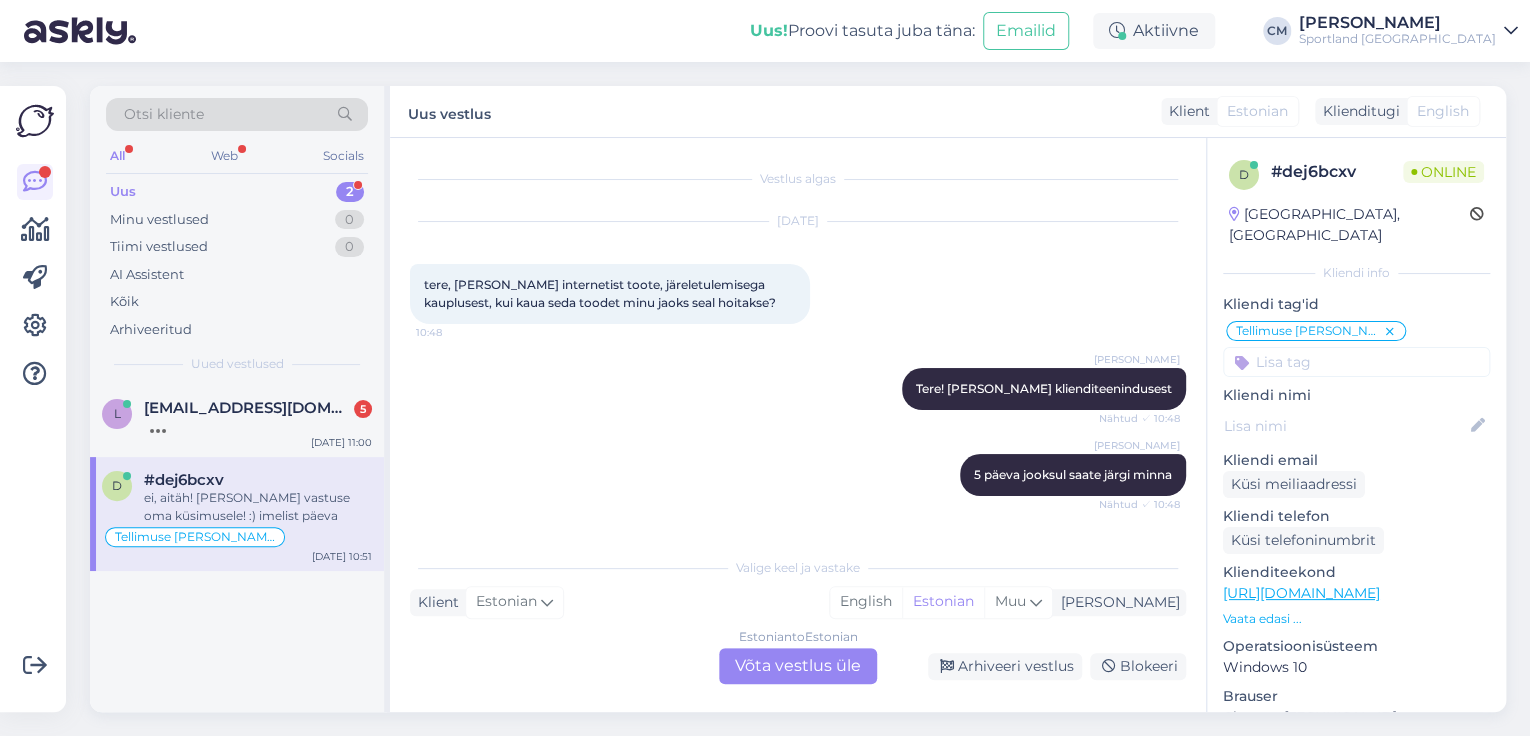 scroll, scrollTop: 247, scrollLeft: 0, axis: vertical 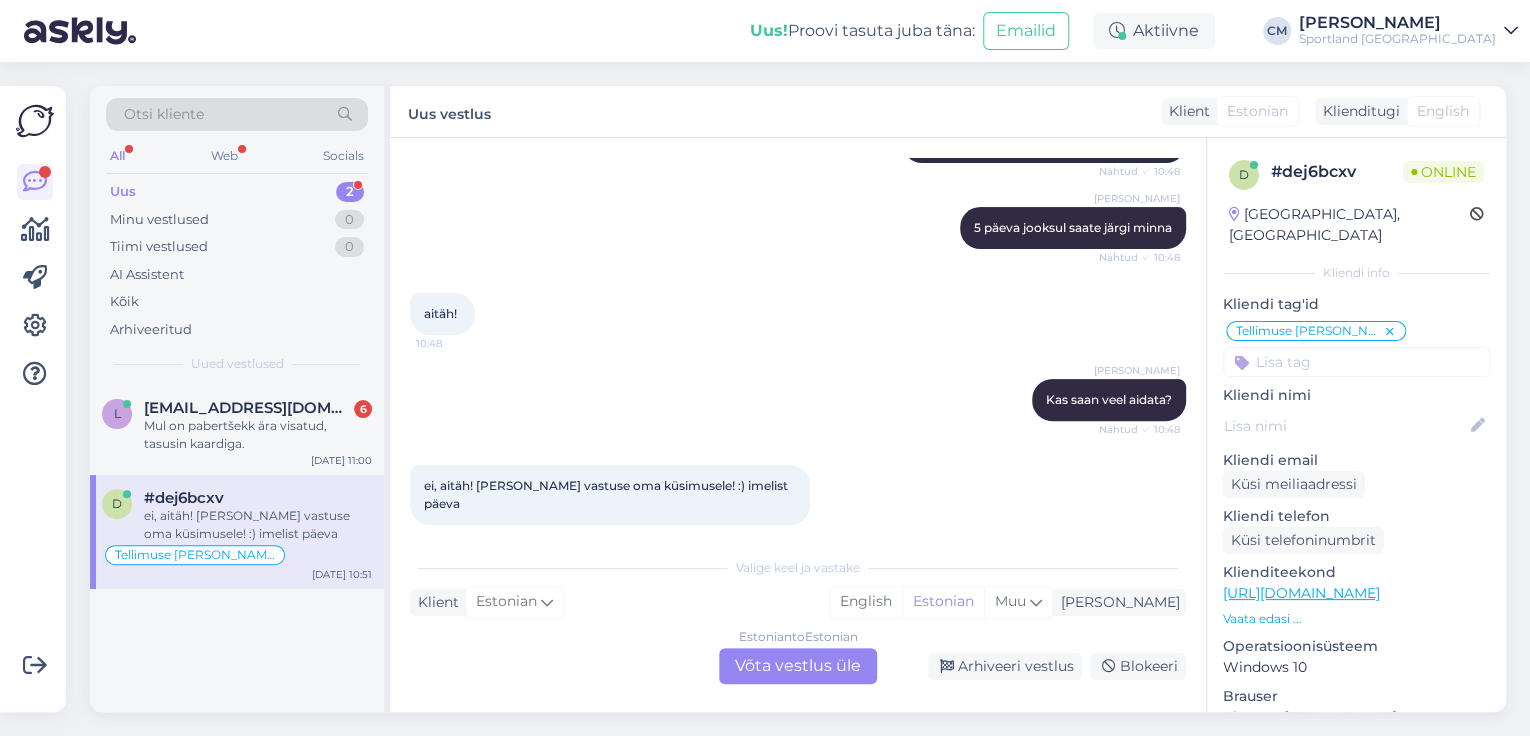 click on "Estonian  to  Estonian Võta vestlus üle" at bounding box center [798, 666] 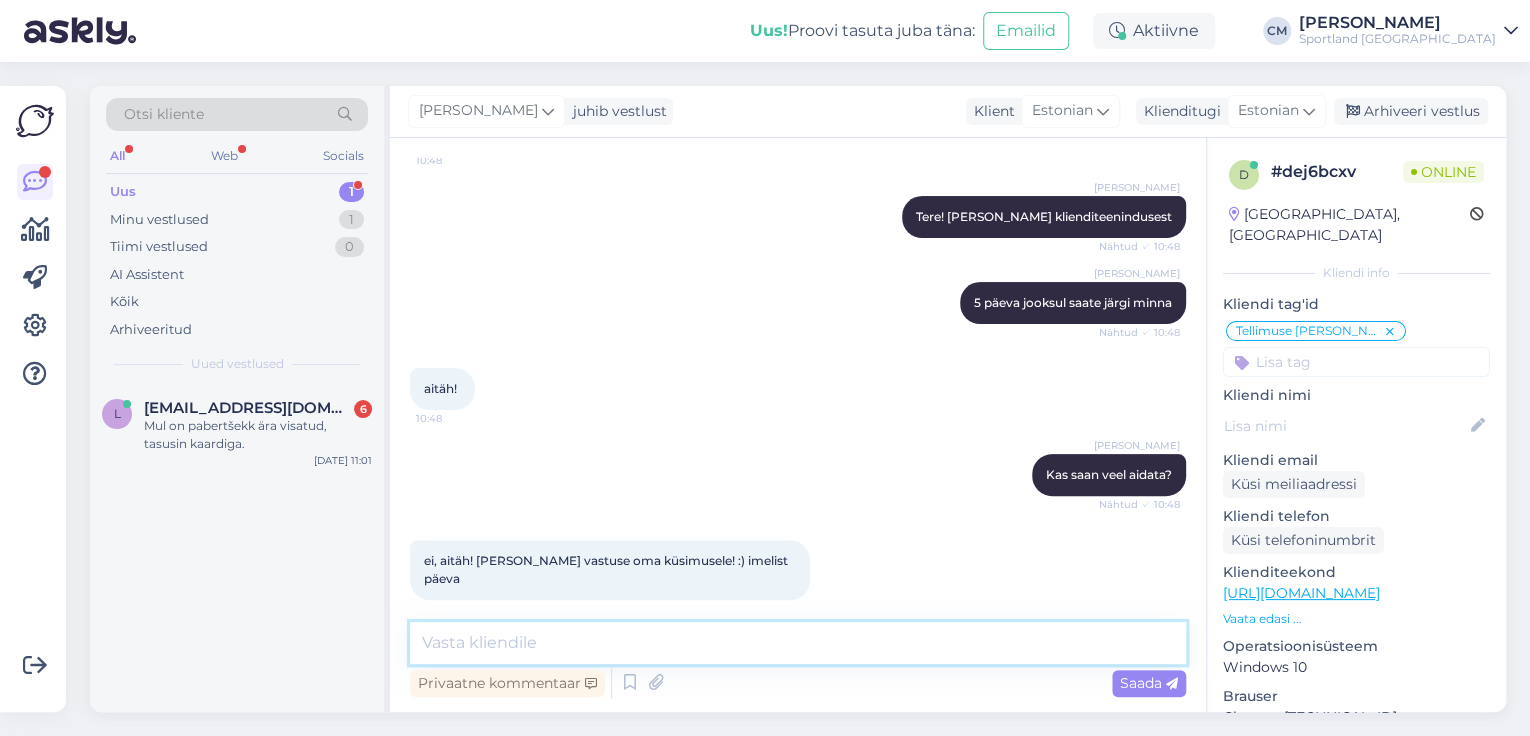 click at bounding box center [798, 643] 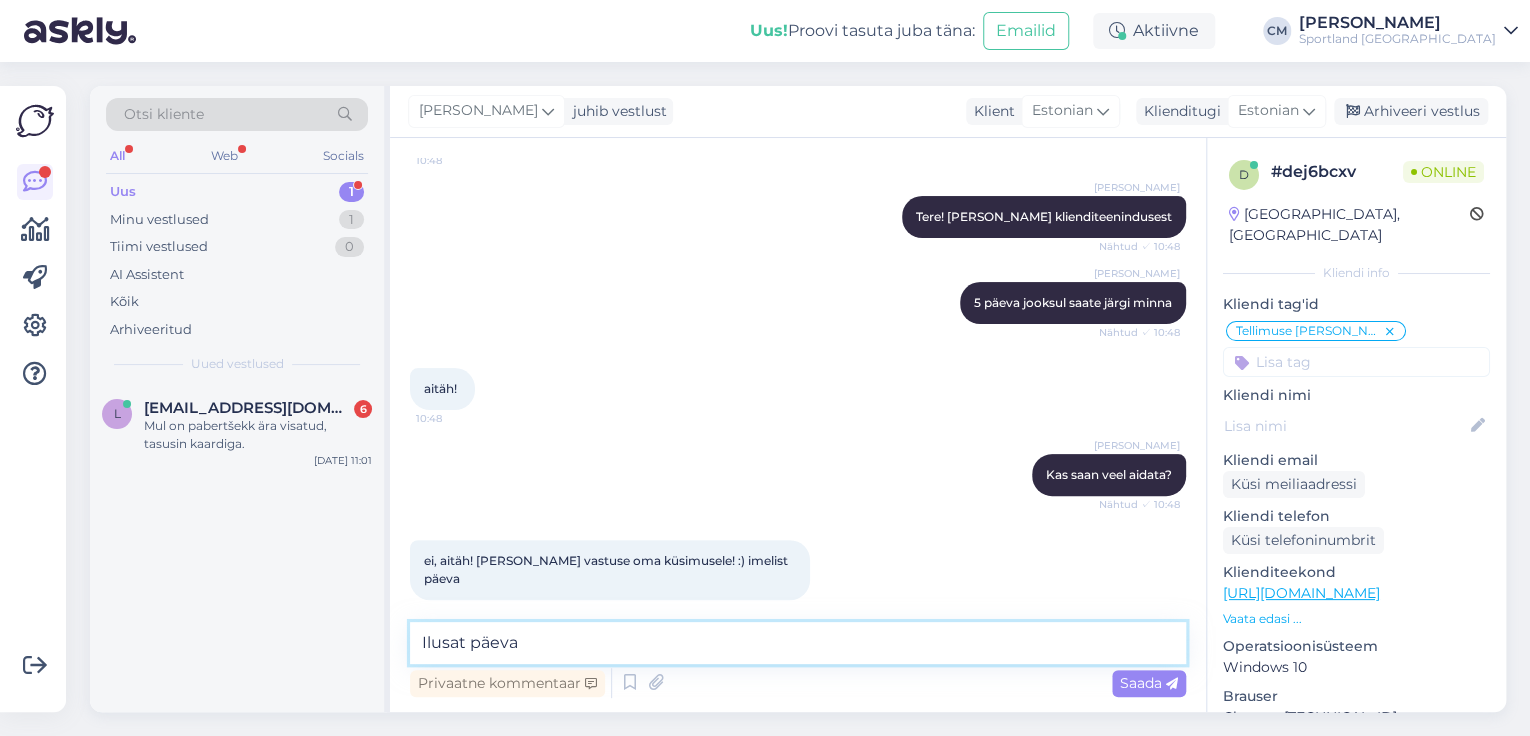 type on "Ilusat päeva!" 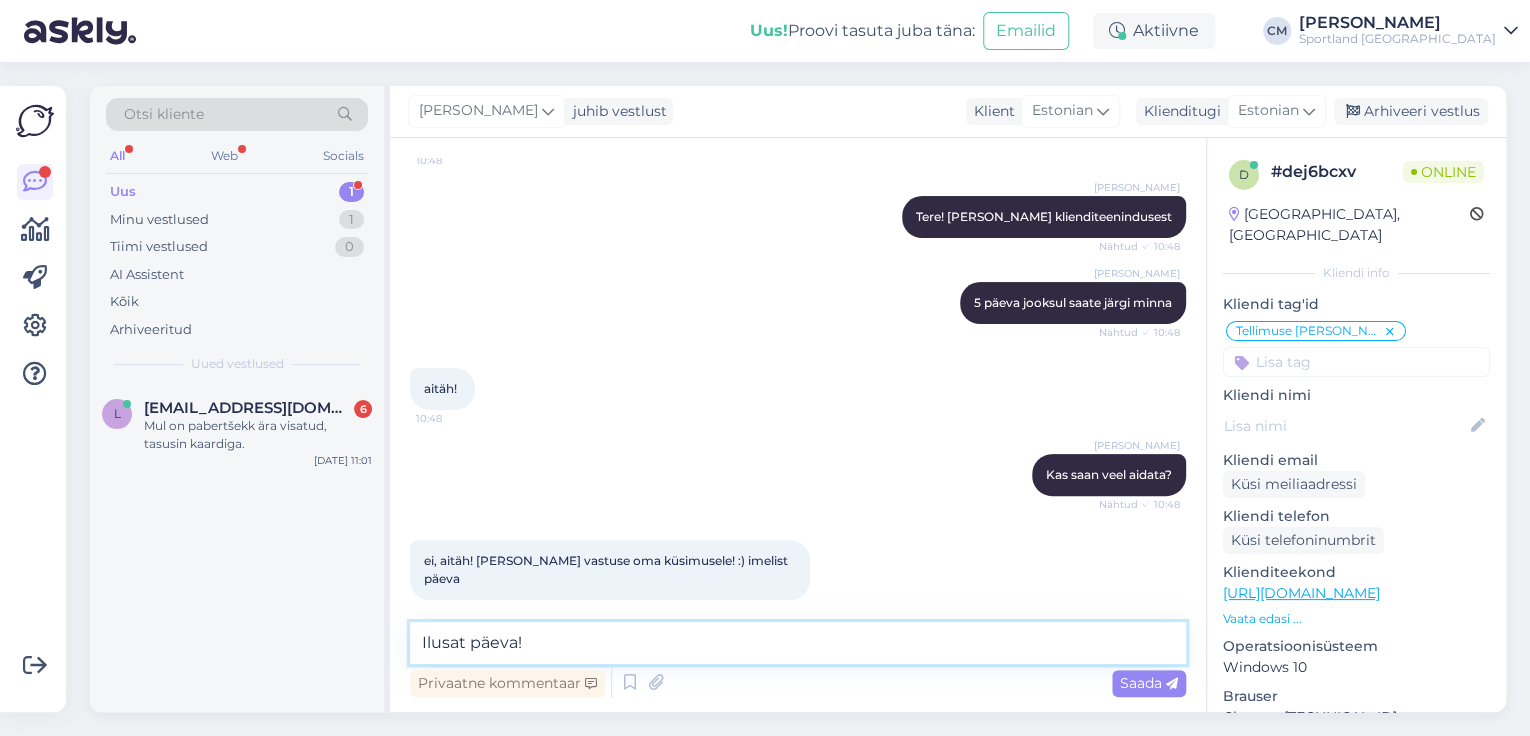 type 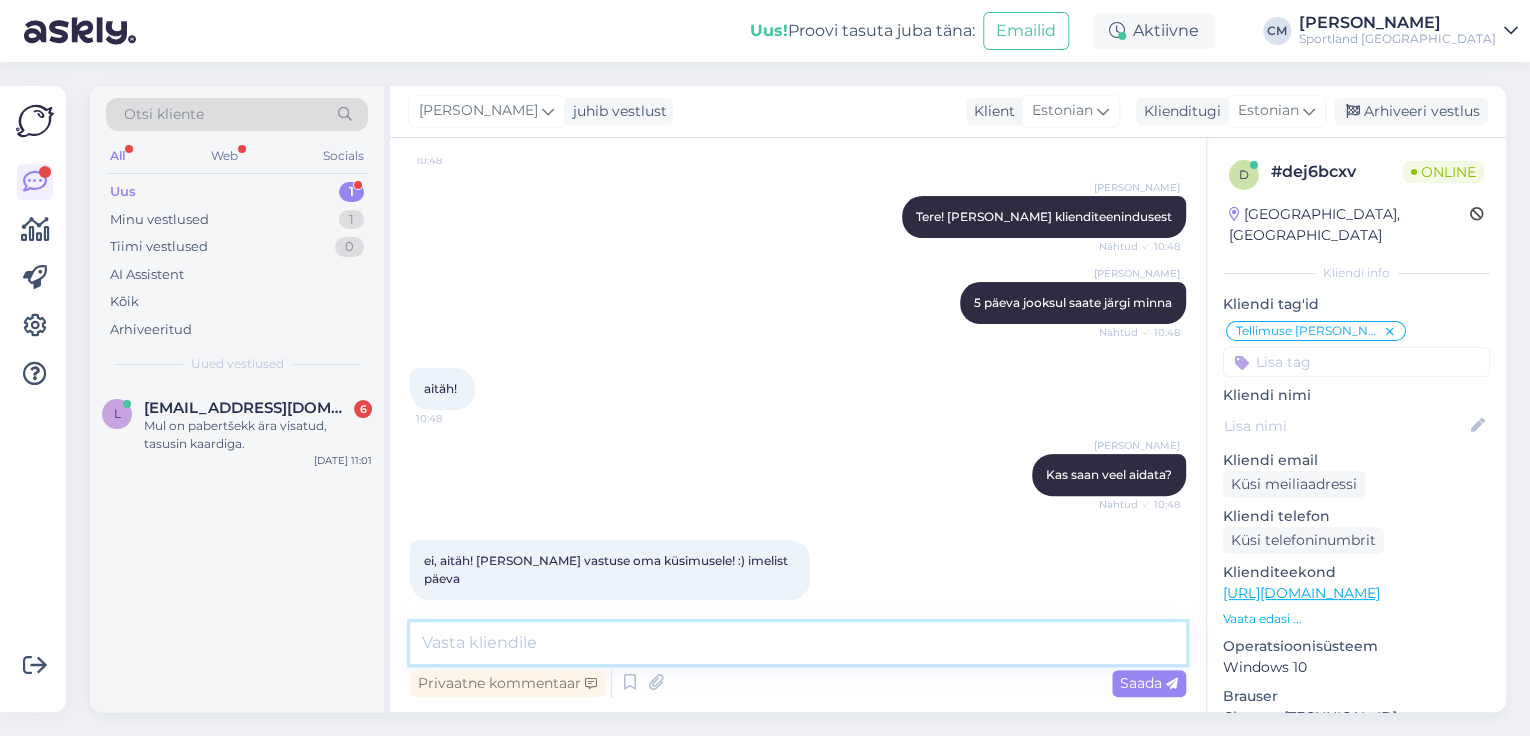 scroll, scrollTop: 257, scrollLeft: 0, axis: vertical 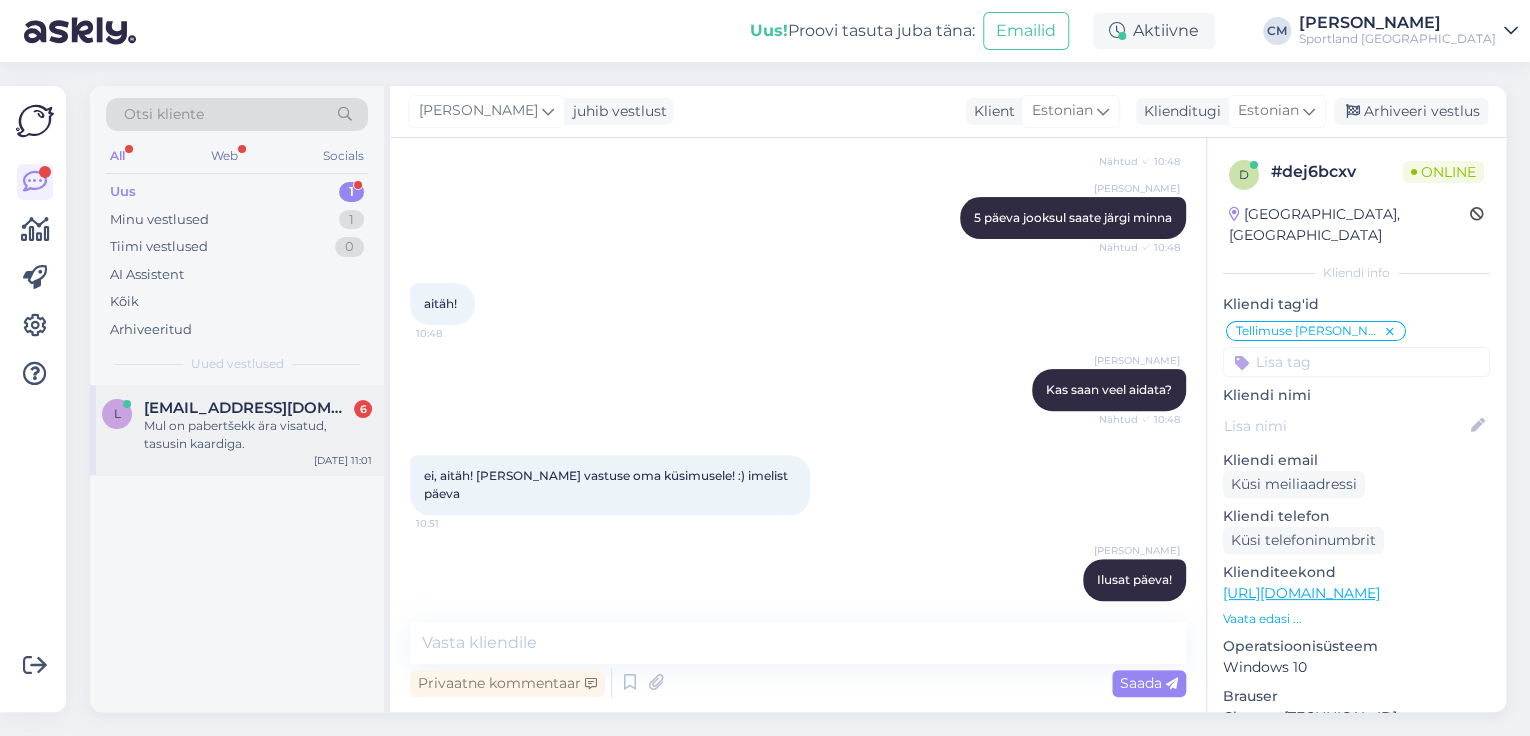 click on "l [EMAIL_ADDRESS][DOMAIN_NAME] 6 Mul on pabertšekk ära visatud, tasusin kaardiga. [DATE] 11:01" at bounding box center (237, 430) 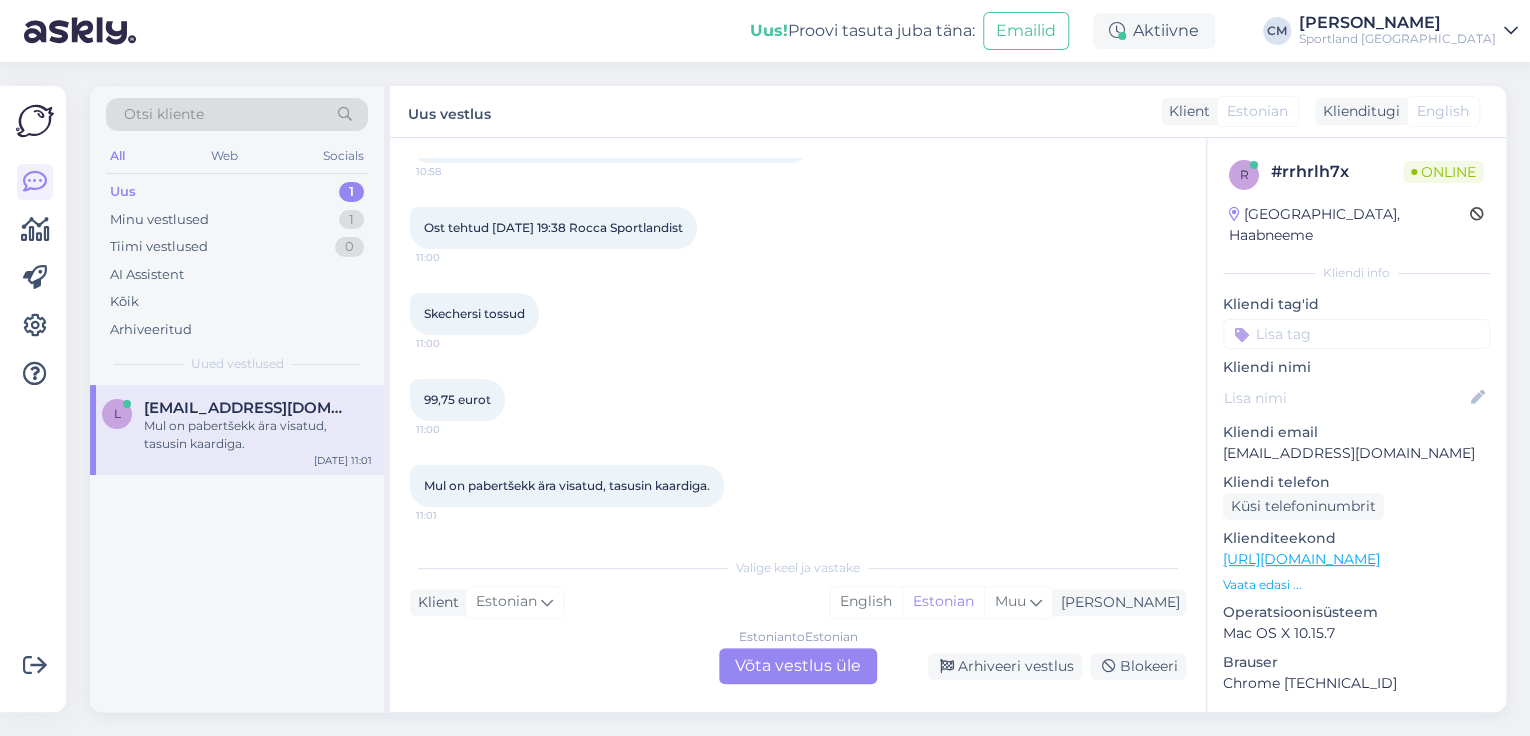 click on "Vestlus algas [DATE] Tere 10:58  [PERSON_NAME] teinud kliendikaardiga ostu, kuidas ma leian oma konto alt selle ostutšeki (garantii jaoks)? 10:58  Ost tehtud [DATE] 19:38 Rocca Sportlandist 11:00  Skechersi tossud 11:00  99,75 eurot 11:00  Mul on pabertšekk ära visatud, tasusin kaardiga. 11:01  Valige [PERSON_NAME] vastake Klient Estonian Mina English Estonian Muu Estonian  to  Estonian Võta vestlus üle Arhiveeri vestlus Blokeeri" at bounding box center (798, 425) 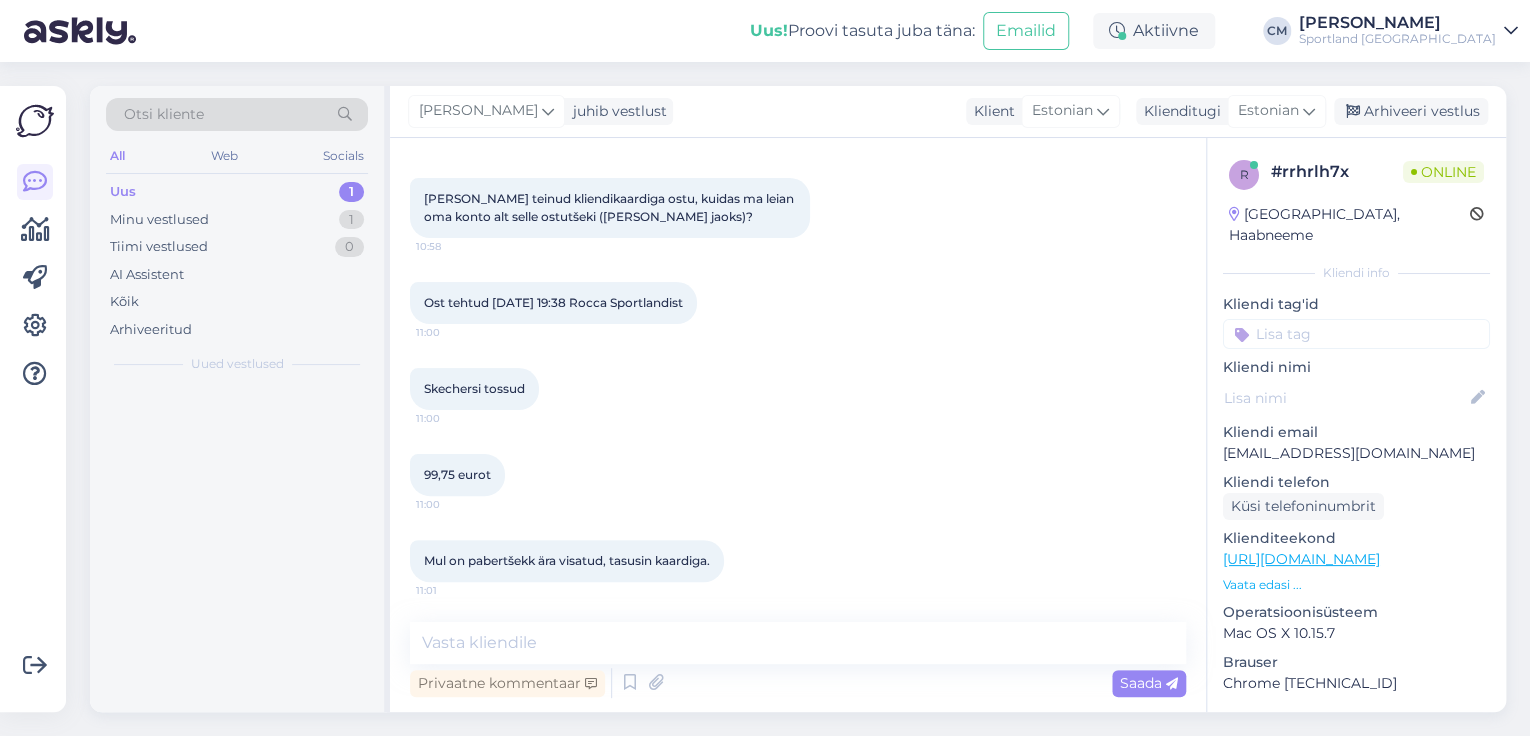 scroll, scrollTop: 172, scrollLeft: 0, axis: vertical 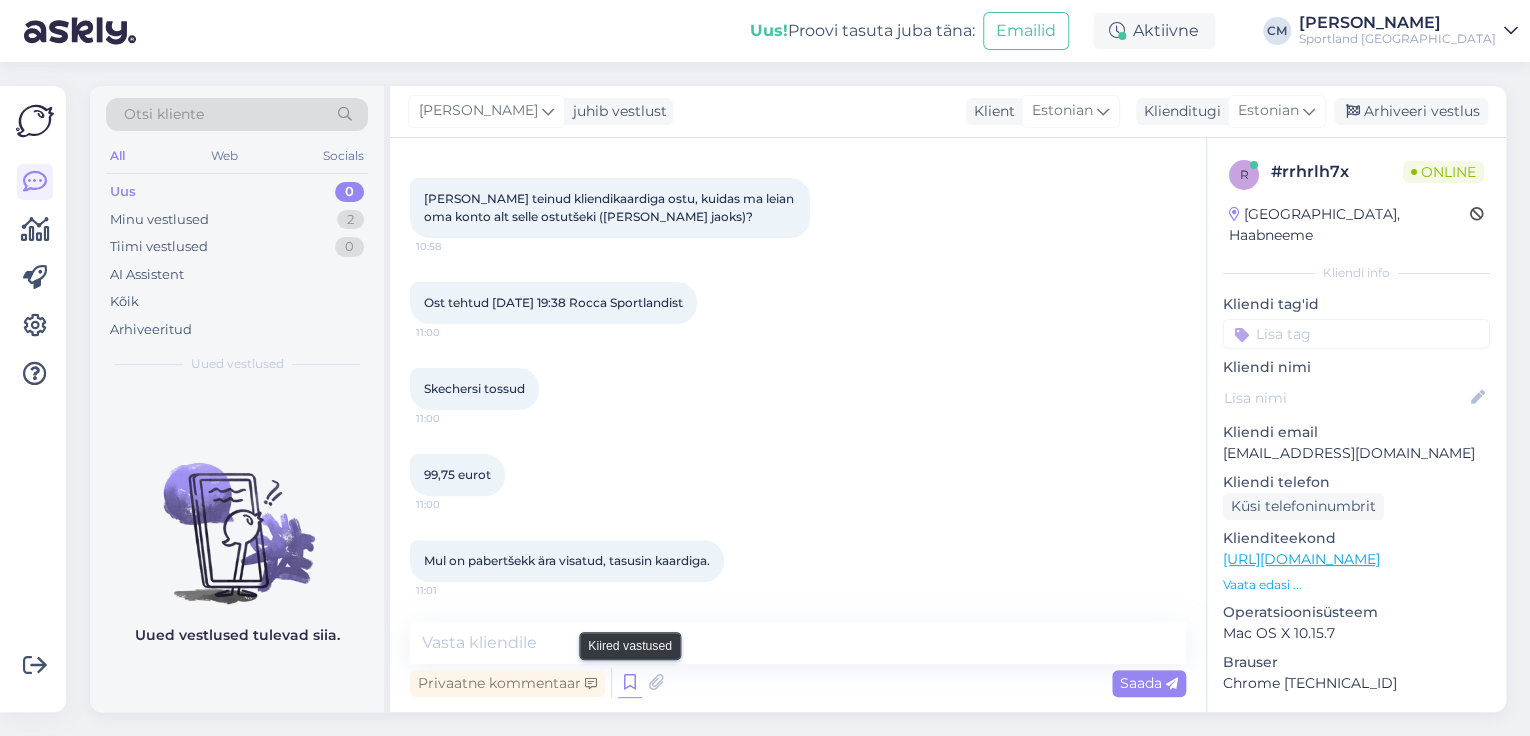 click at bounding box center [630, 683] 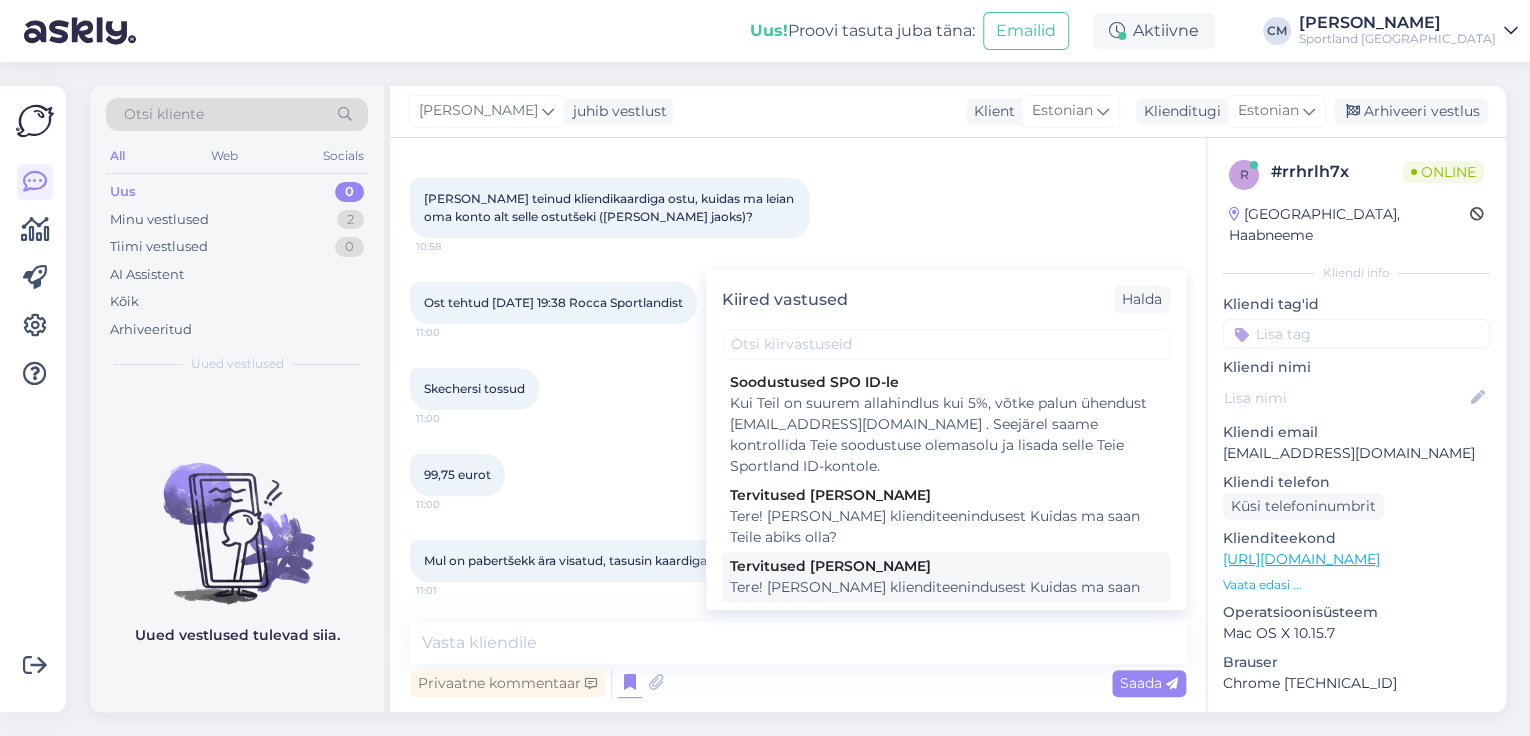 click on "Tere! [PERSON_NAME] klienditeenindusest
Kuidas ma saan Teile abiks olla?" at bounding box center [946, 598] 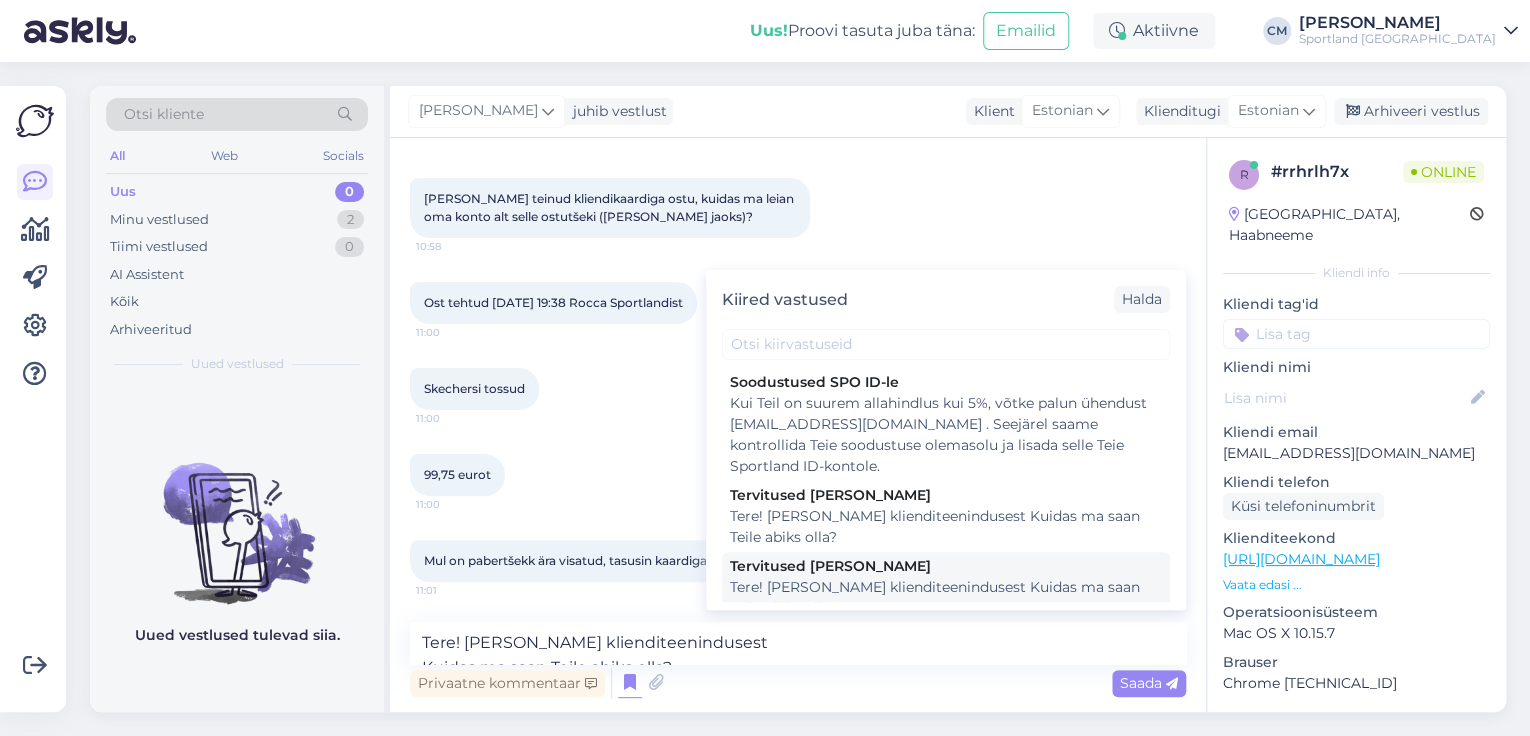 scroll, scrollTop: 196, scrollLeft: 0, axis: vertical 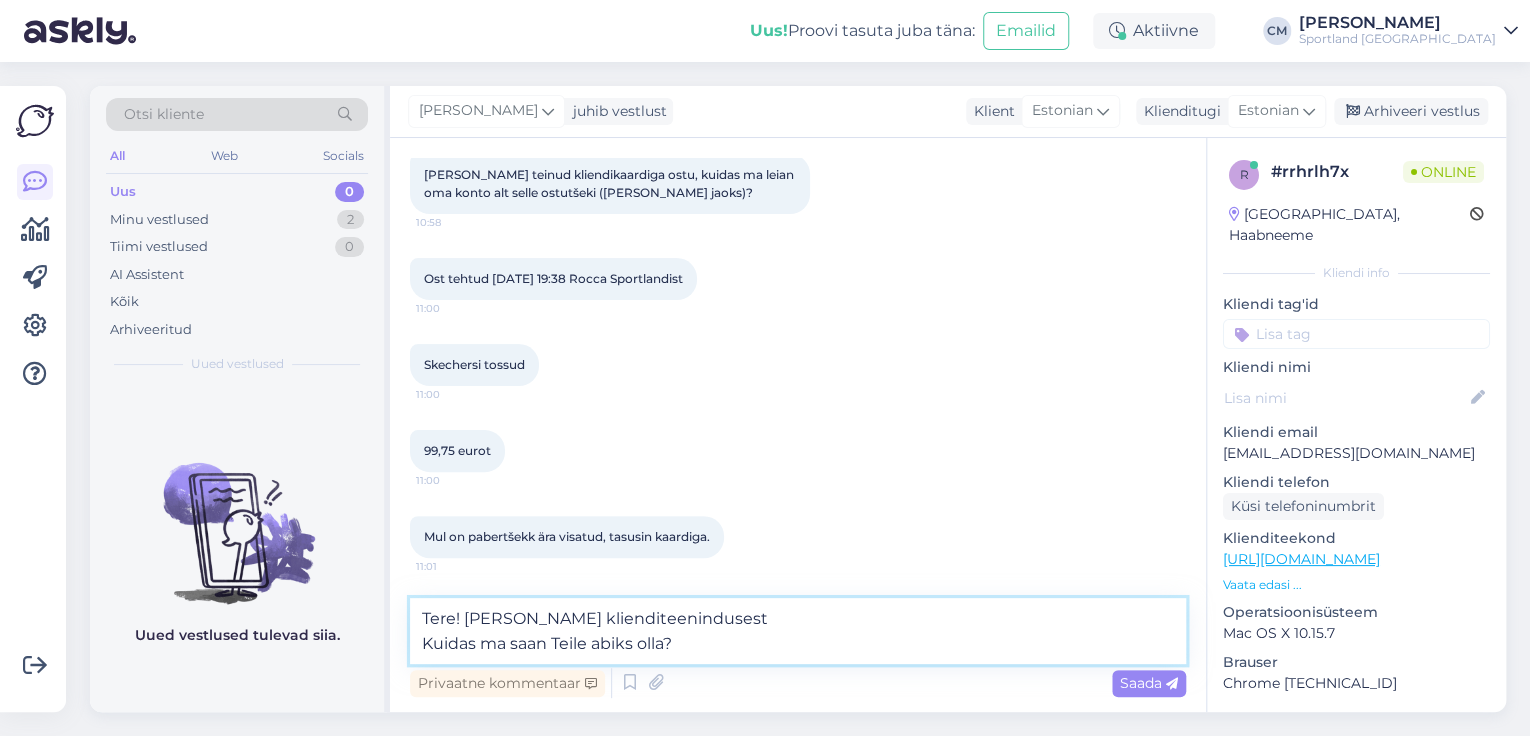 drag, startPoint x: 776, startPoint y: 663, endPoint x: 356, endPoint y: 680, distance: 420.3439 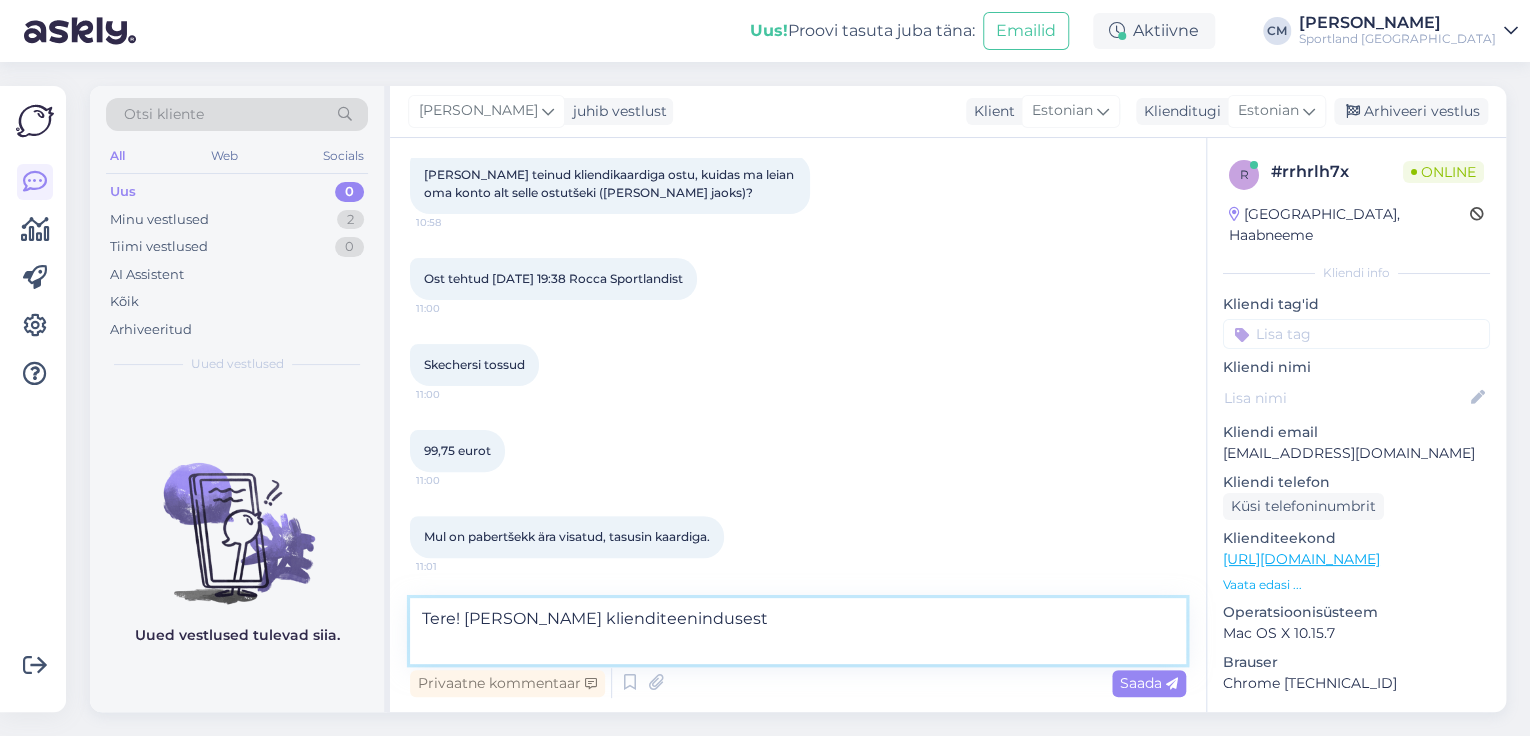 type on "Tere! [PERSON_NAME] klienditeenindusest" 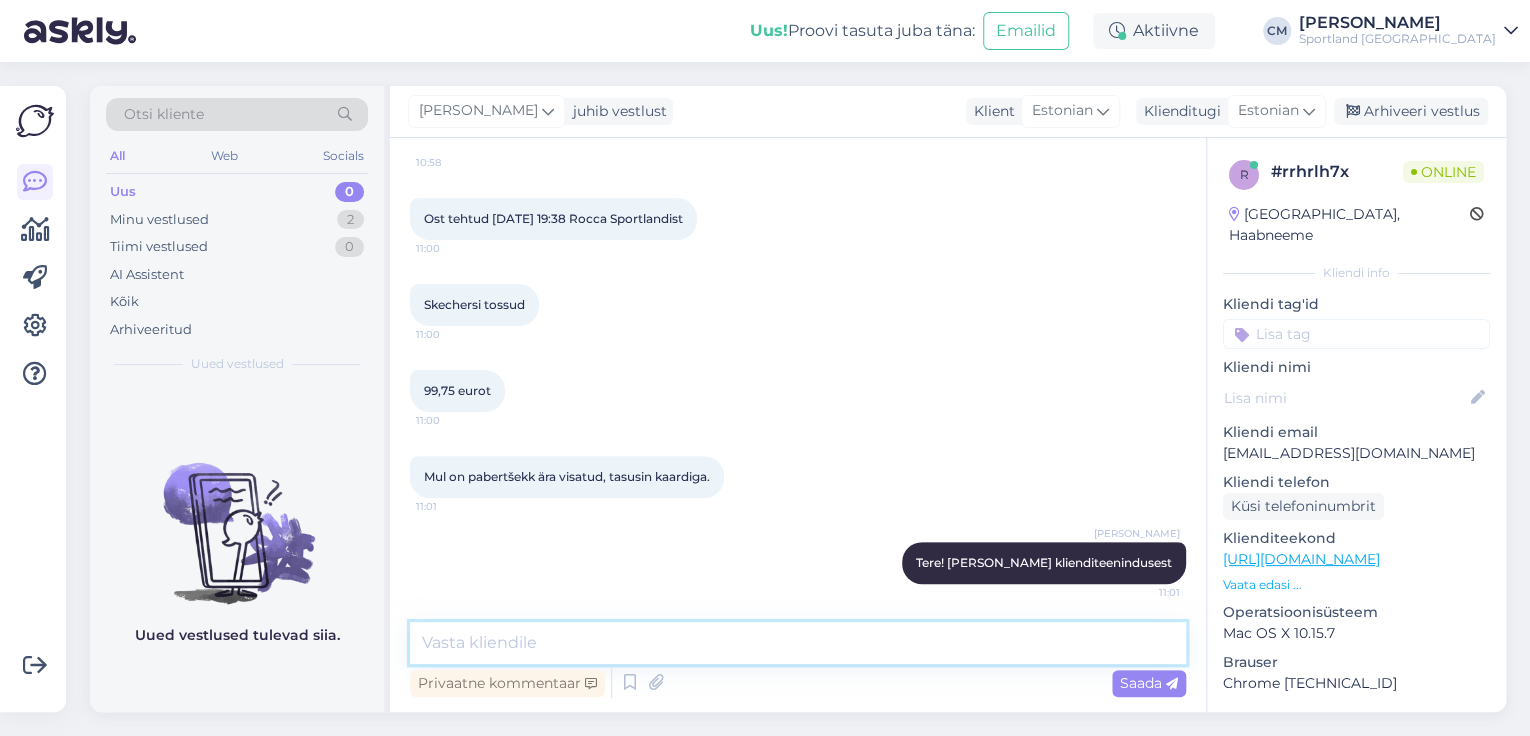 scroll, scrollTop: 257, scrollLeft: 0, axis: vertical 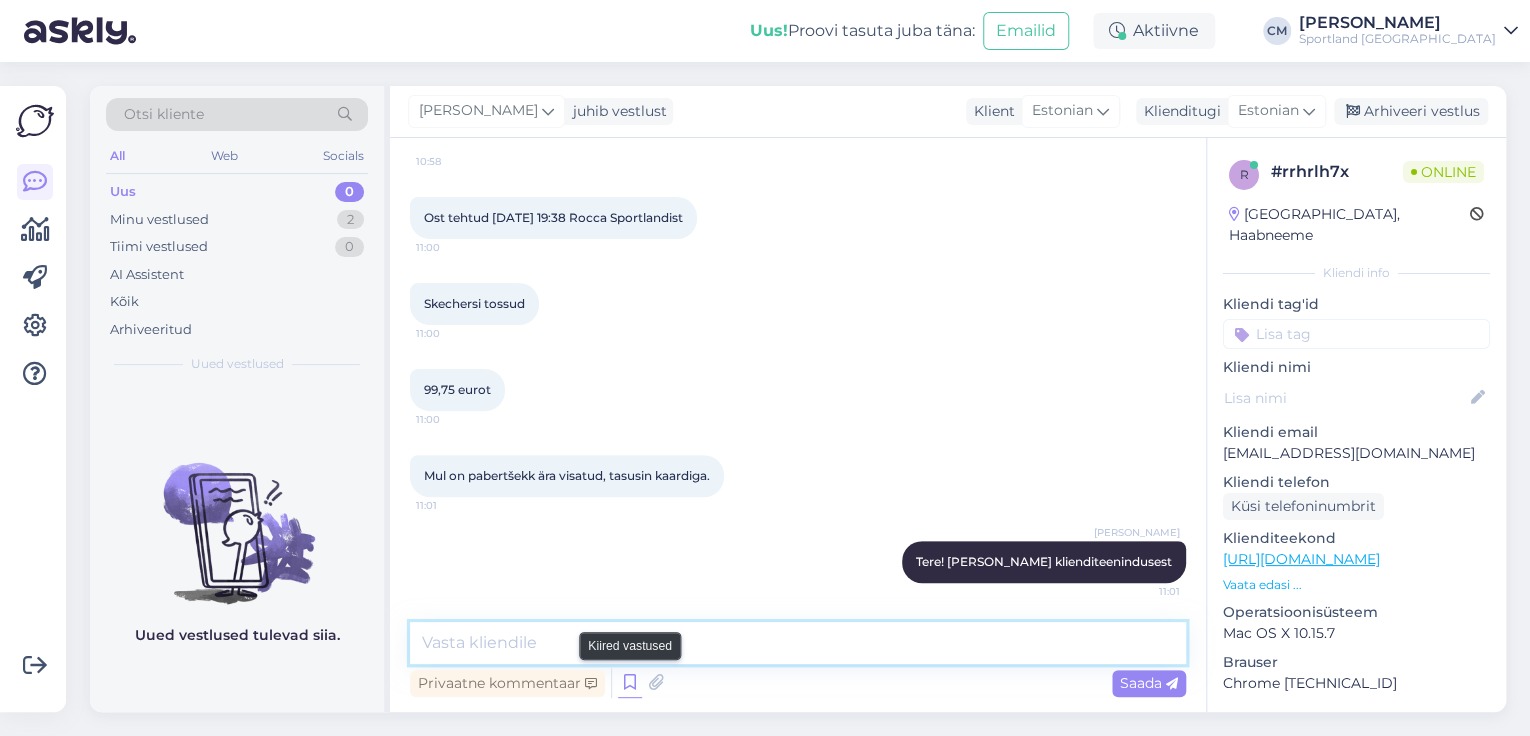 type 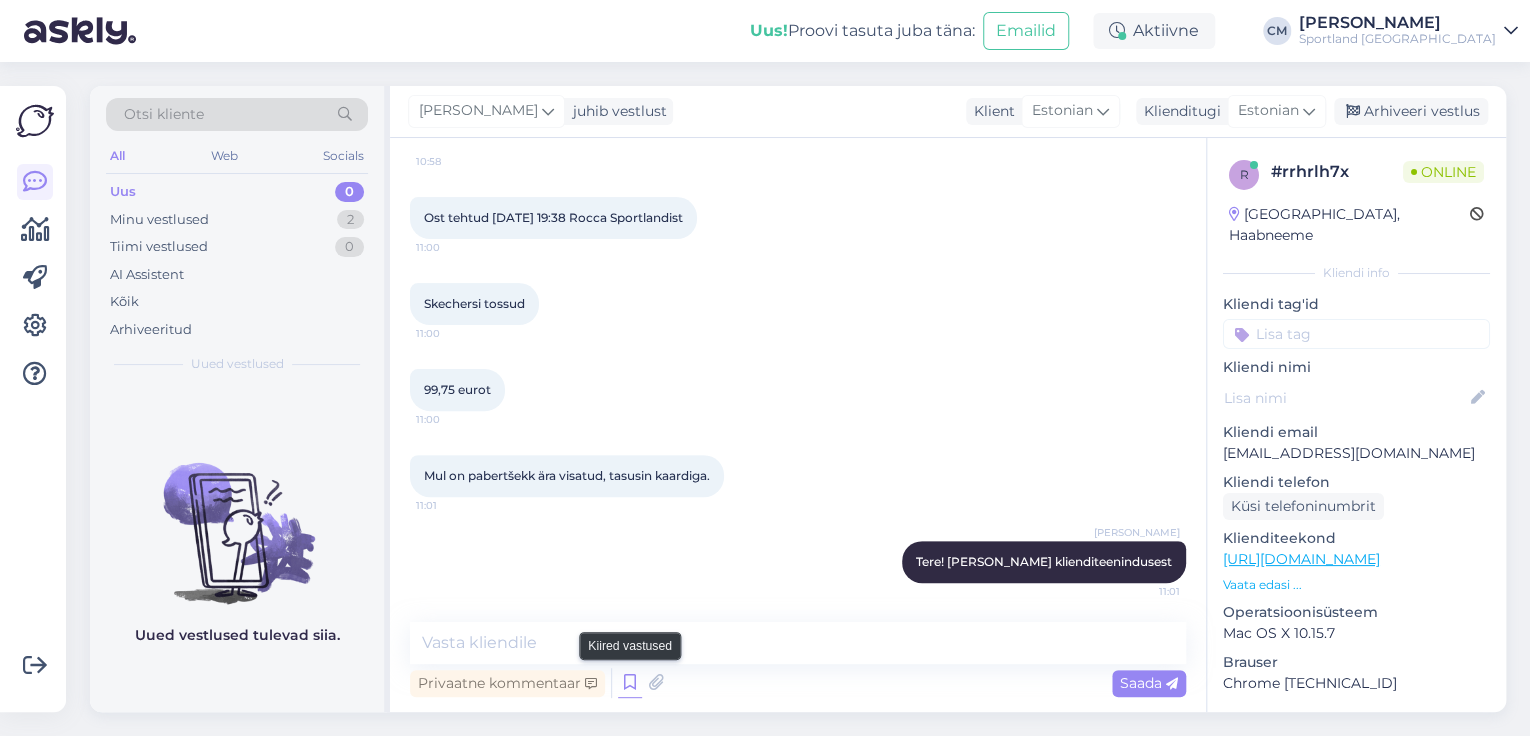 click at bounding box center (630, 683) 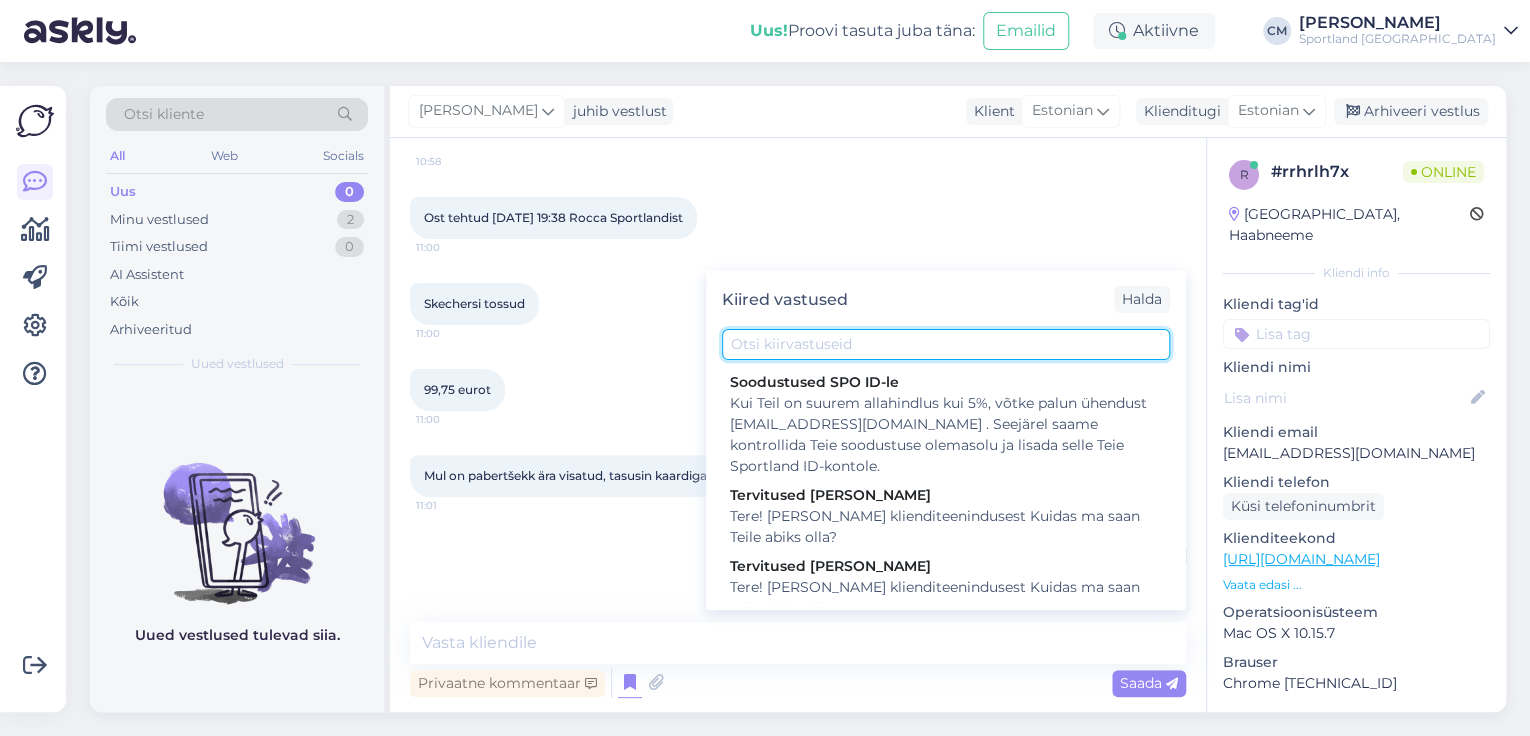 click at bounding box center [946, 344] 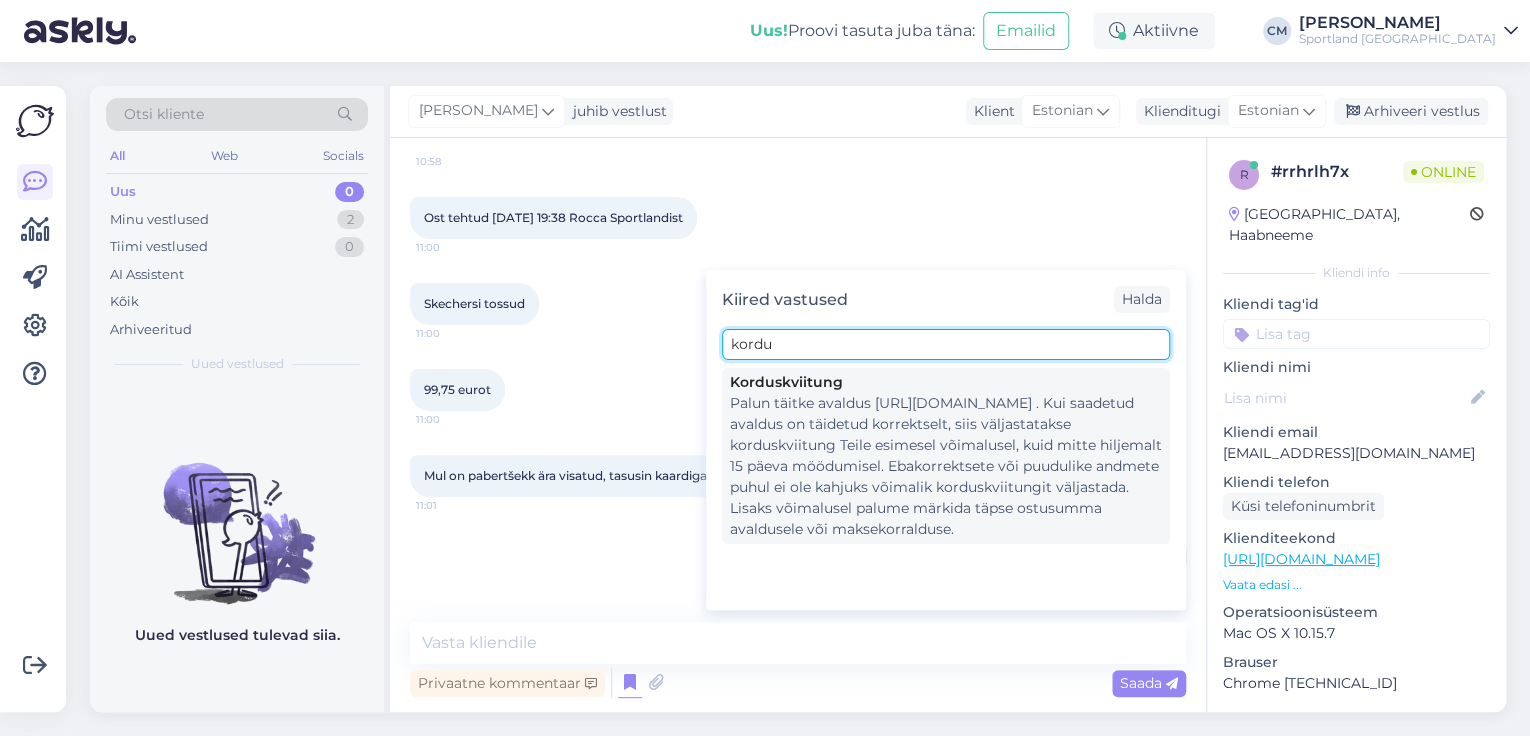 type on "kordu" 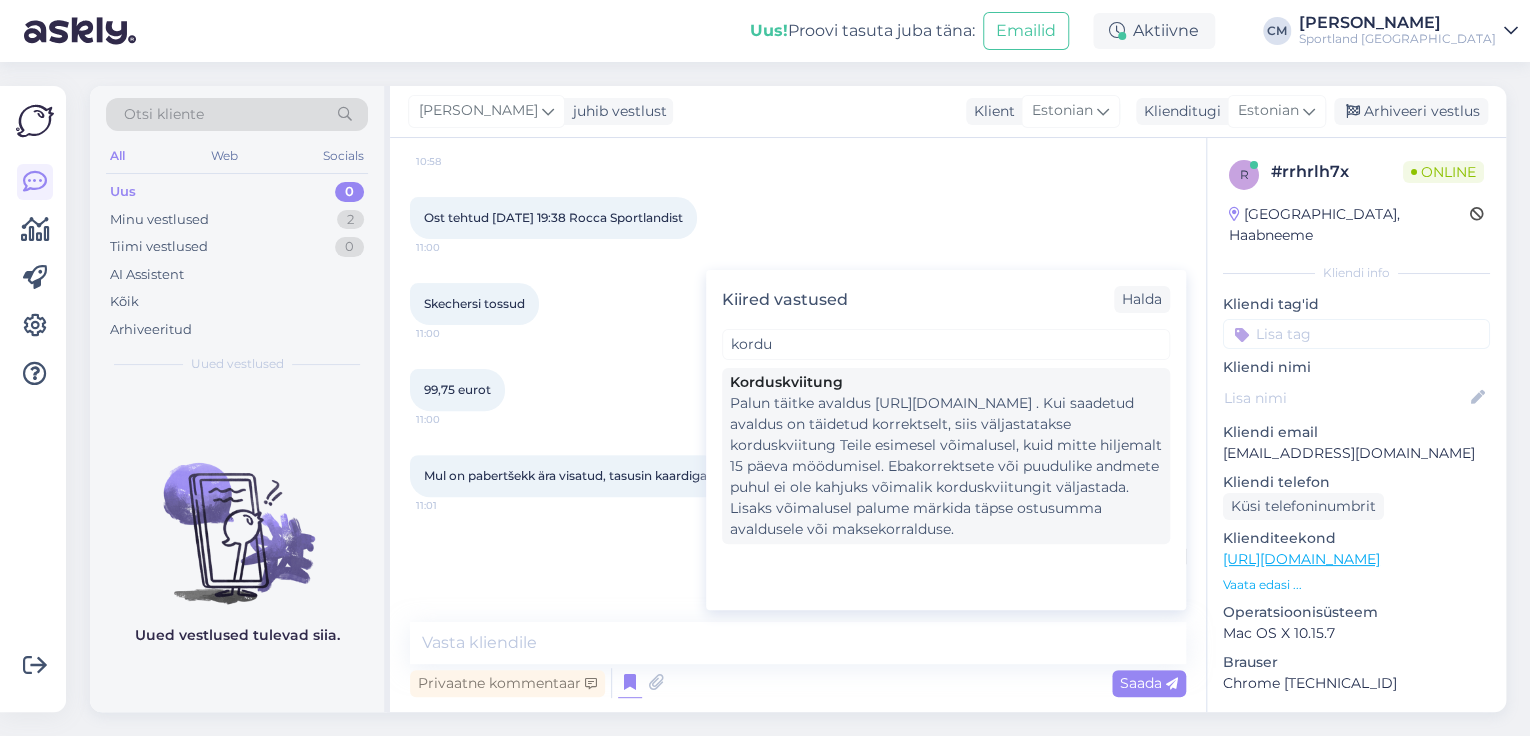 click on "Palun täitke avaldus [URL][DOMAIN_NAME] . Kui saadetud avaldus on täidetud korrektselt, siis väljastatakse korduskviitung Teile esimesel võimalusel, kuid mitte hiljemalt  15 päeva möödumisel. Ebakorrektsete või puudulike andmete puhul ei ole kahjuks võimalik korduskviitungit väljastada. Lisaks võimalusel palume märkida täpse ostusumma avaldusele või maksekorralduse." at bounding box center [946, 466] 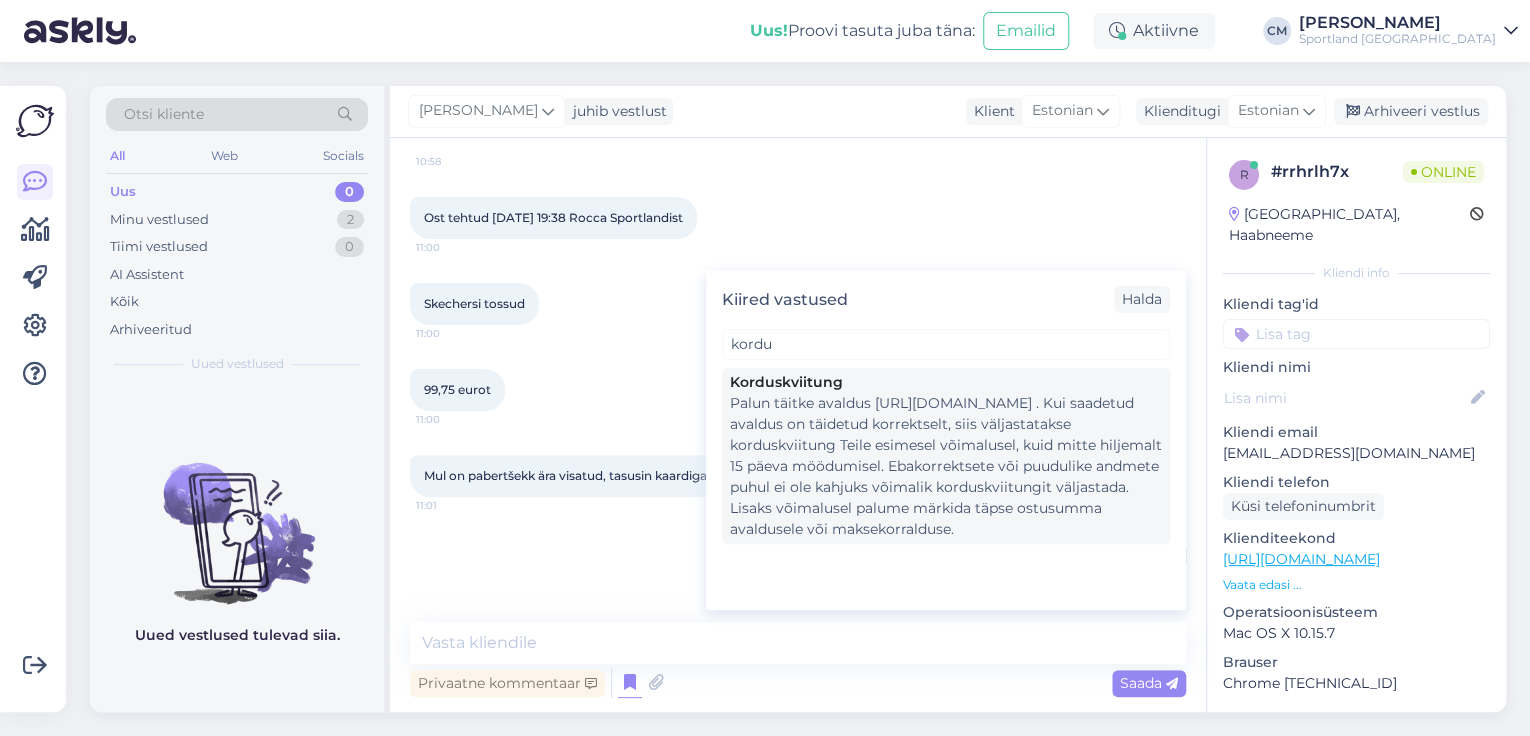 type on "Palun täitke avaldus [URL][DOMAIN_NAME] . Kui saadetud avaldus on täidetud korrektselt, siis väljastatakse korduskviitung Teile esimesel võimalusel, kuid mitte hiljemalt  15 päeva möödumisel. Ebakorrektsete või puudulike andmete puhul ei ole kahjuks võimalik korduskviitungit väljastada. Lisaks võimalusel palume märkida täpse ostusumma avaldusele või maksekorralduse." 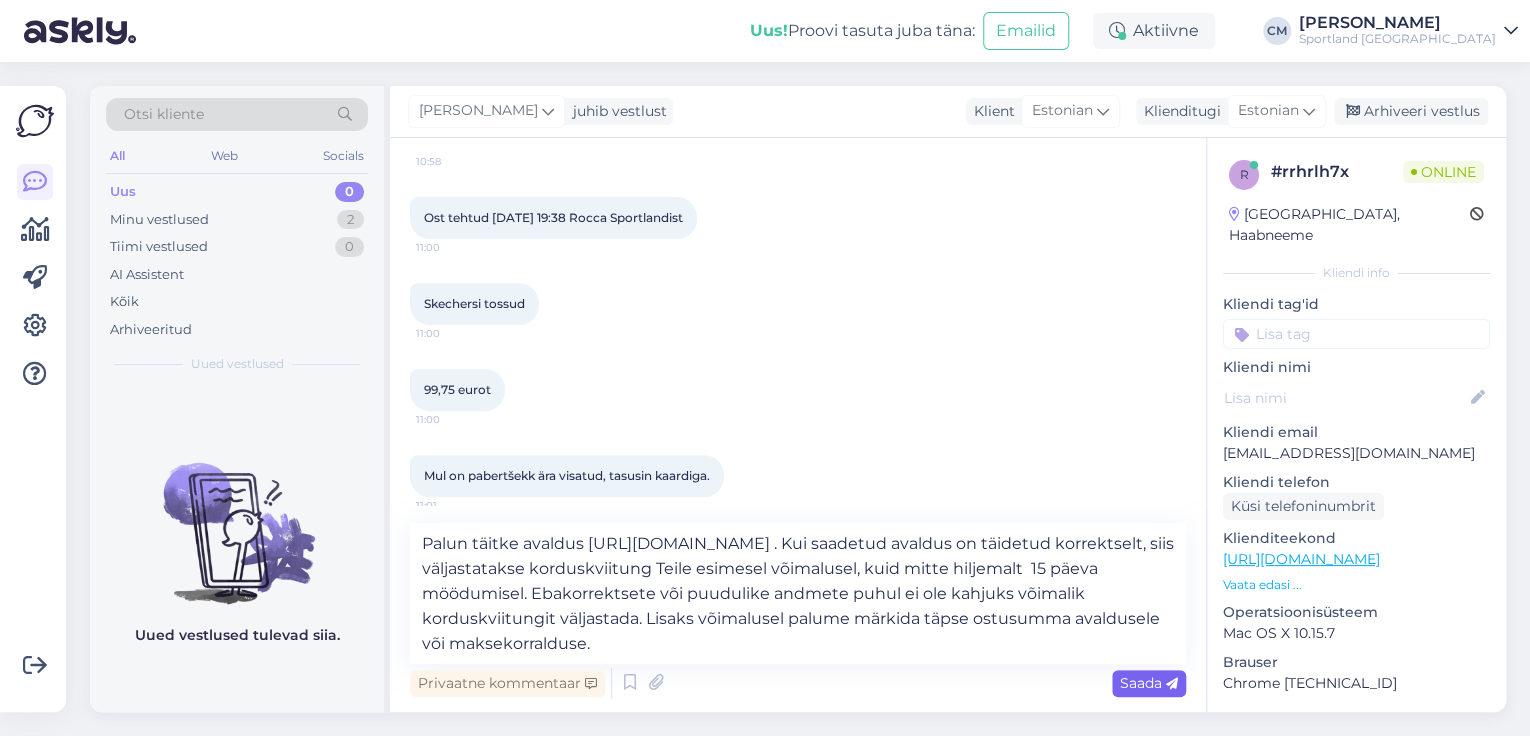 click on "Saada" at bounding box center (1149, 683) 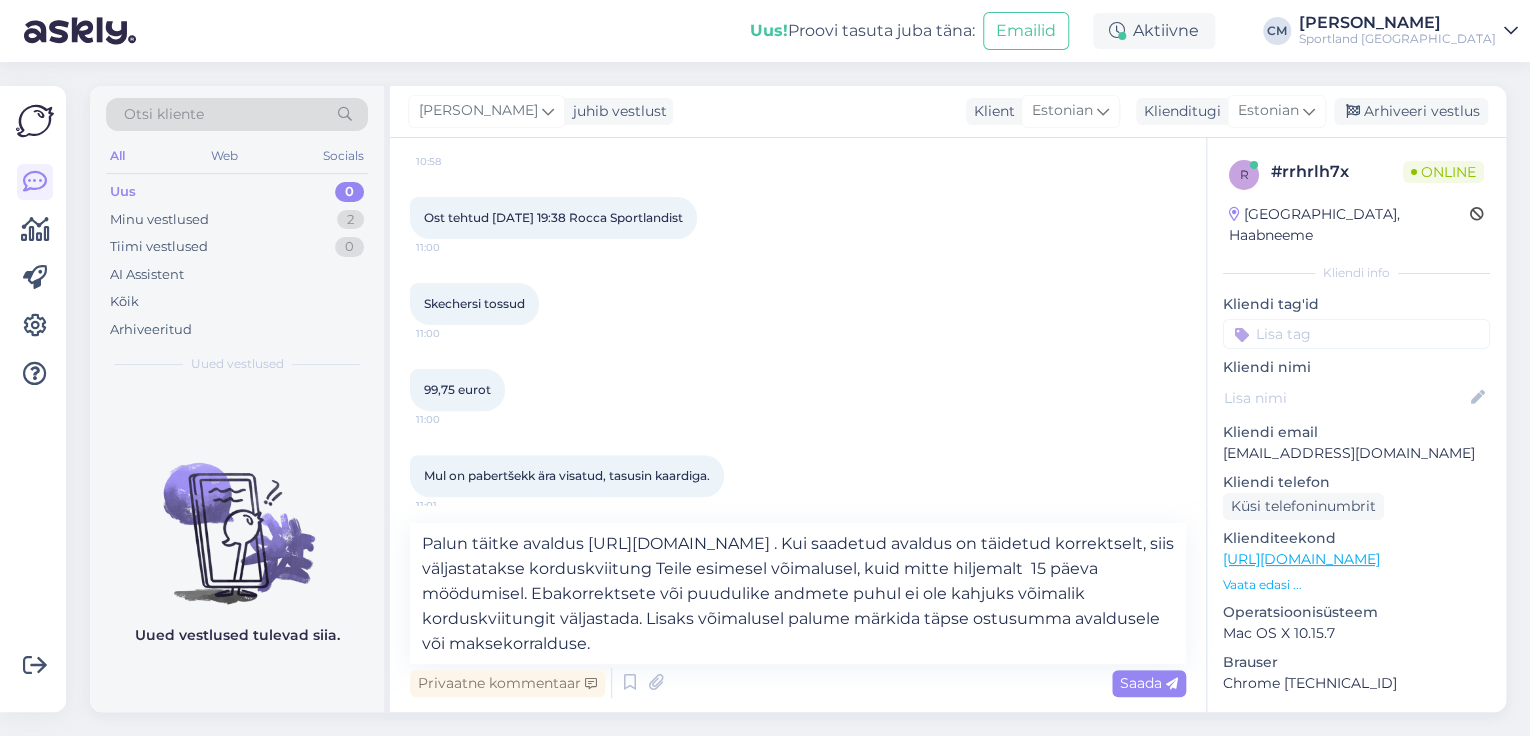 type 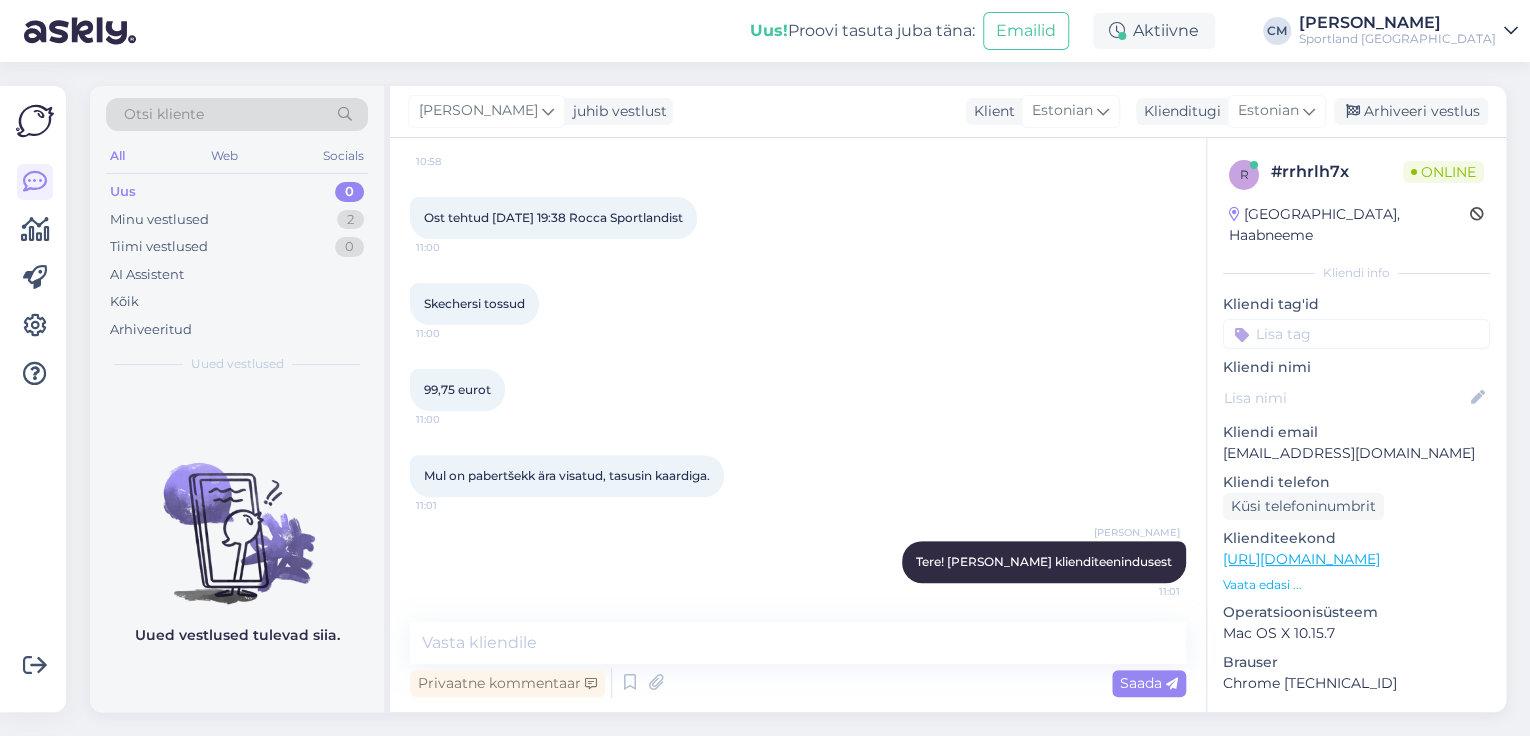 scroll, scrollTop: 452, scrollLeft: 0, axis: vertical 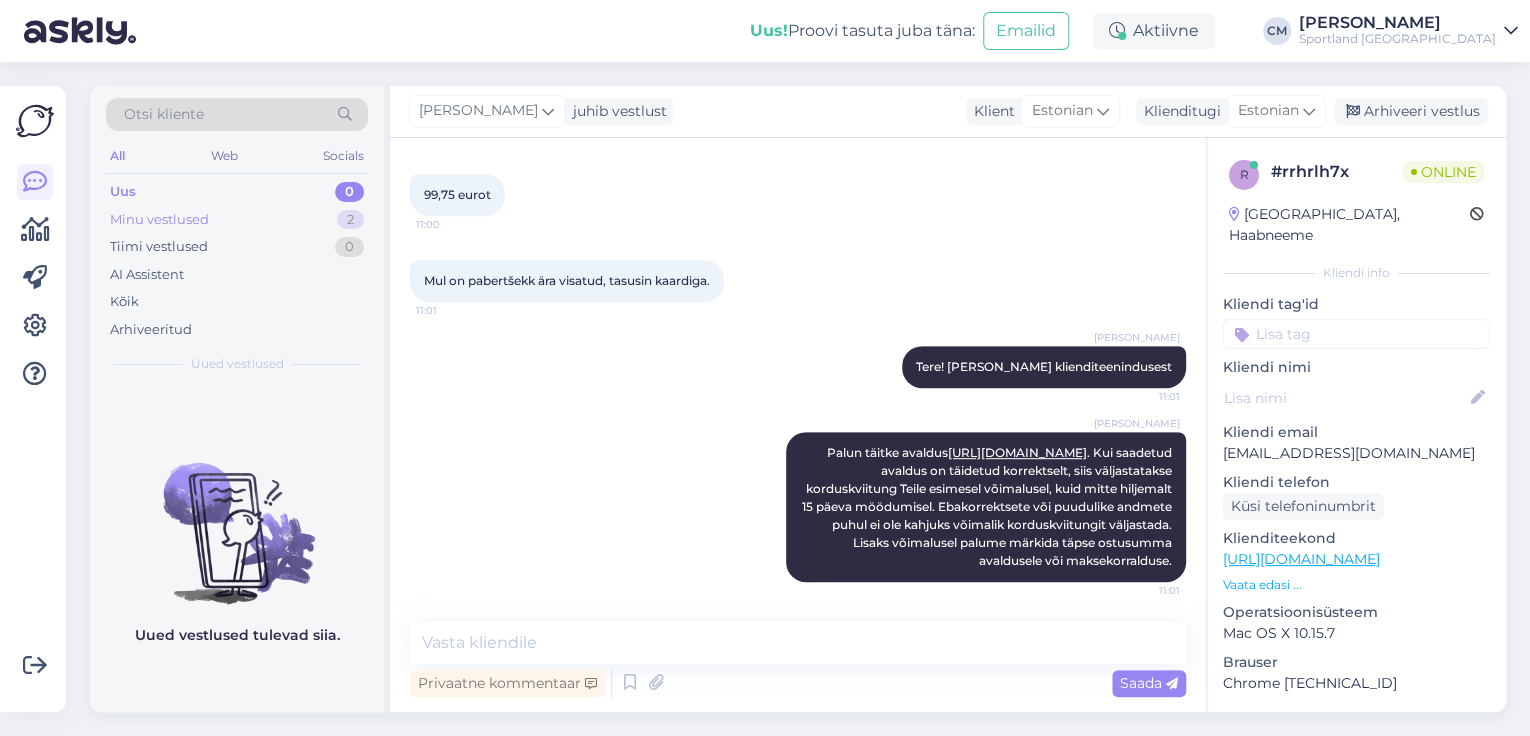 click on "Minu vestlused 2" at bounding box center [237, 220] 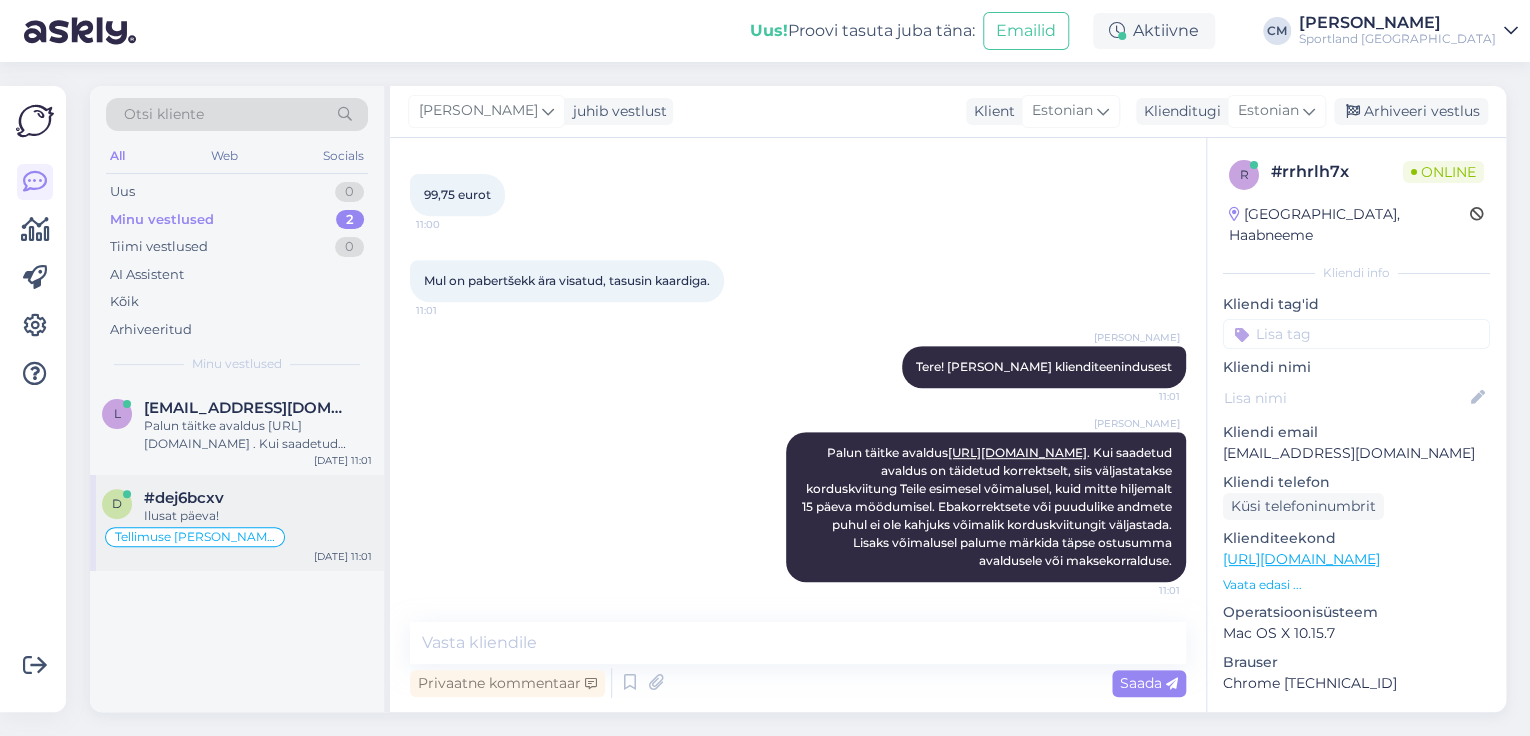 click on "Ilusat päeva!" at bounding box center [258, 516] 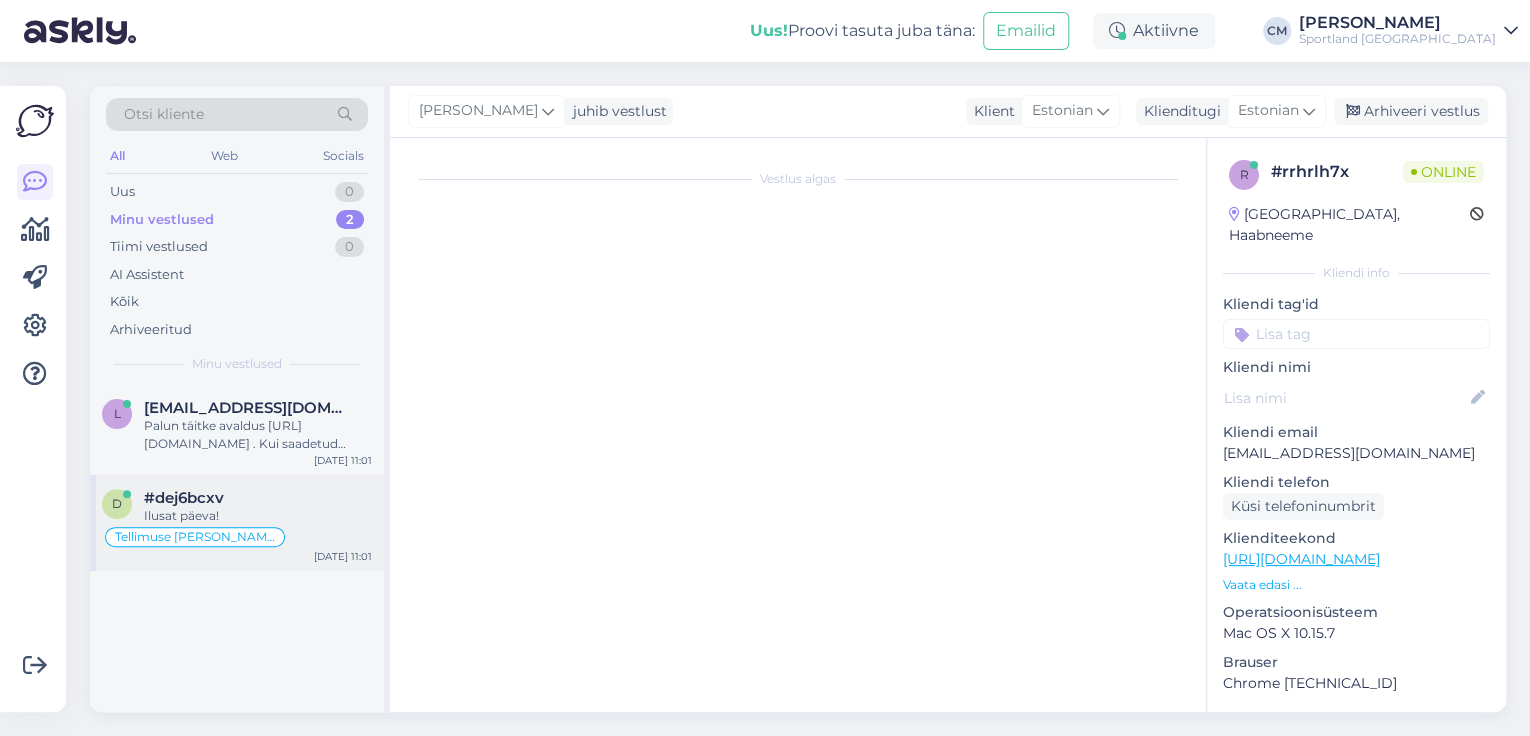 scroll, scrollTop: 257, scrollLeft: 0, axis: vertical 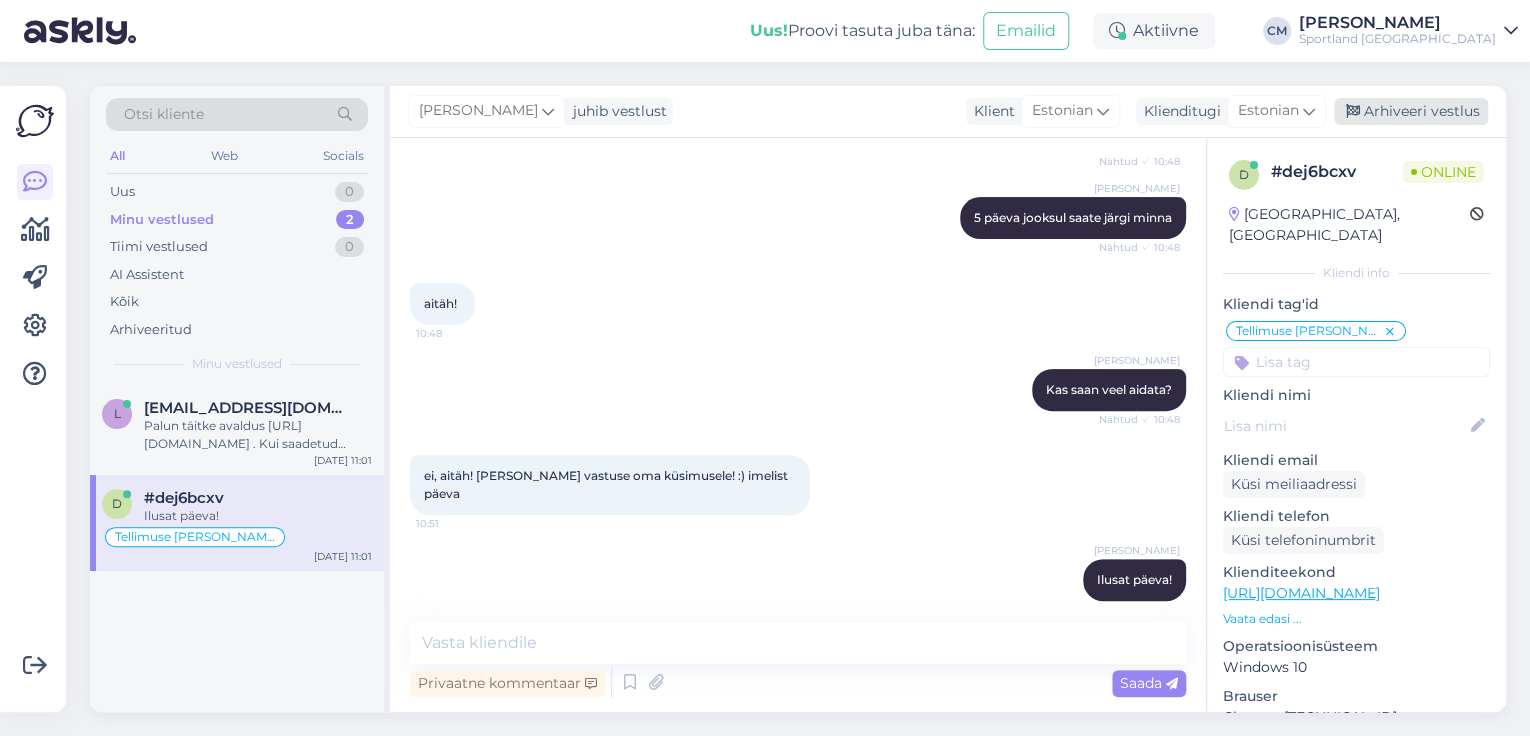 click on "Arhiveeri vestlus" at bounding box center [1411, 111] 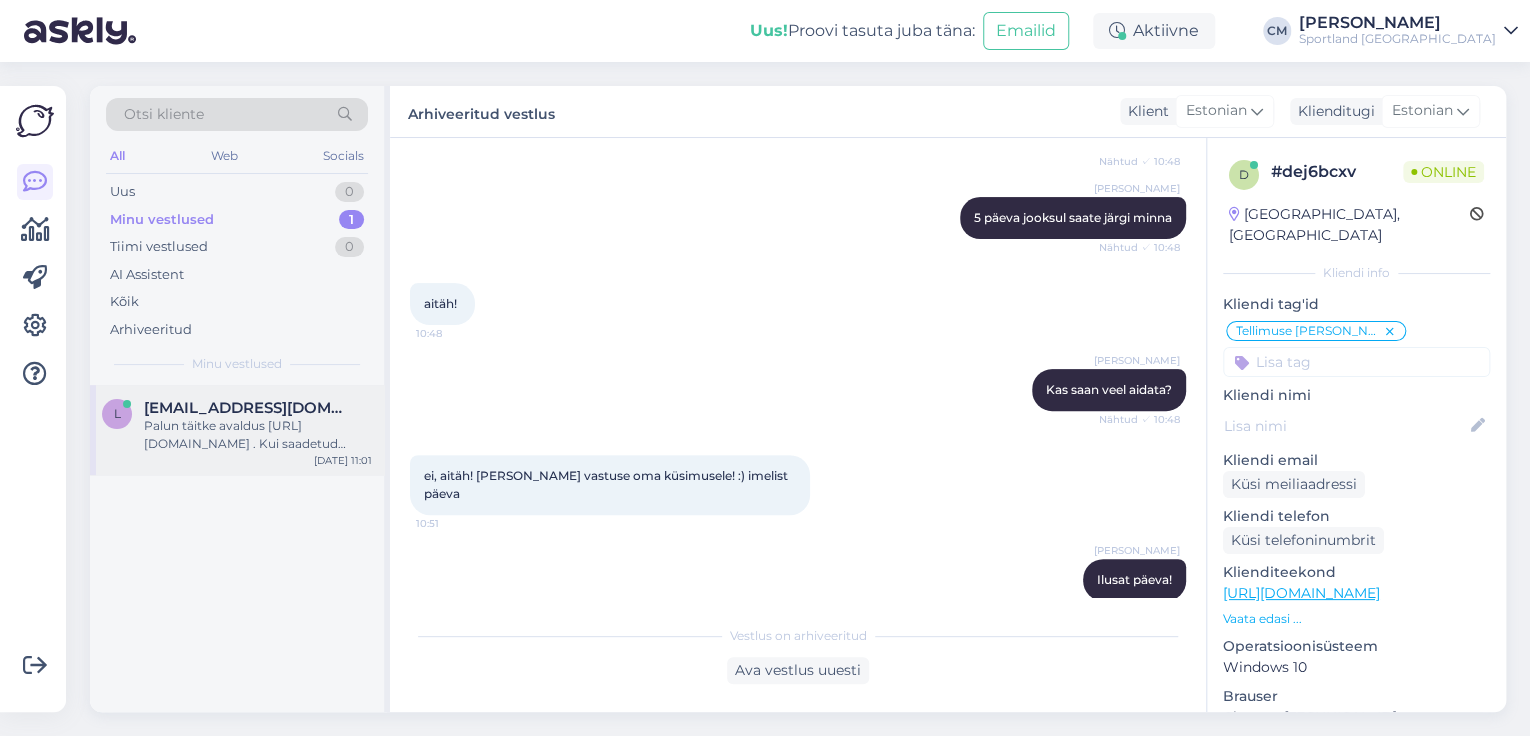 click on "Palun täitke avaldus [URL][DOMAIN_NAME] . Kui saadetud avaldus on täidetud korrektselt, siis väljastatakse korduskviitung Teile esimesel võimalusel, kuid mitte hiljemalt  15 päeva möödumisel. Ebakorrektsete või puudulike andmete puhul ei ole kahjuks võimalik korduskviitungit väljastada. Lisaks võimalusel palume märkida täpse ostusumma avaldusele või maksekorralduse." at bounding box center (258, 435) 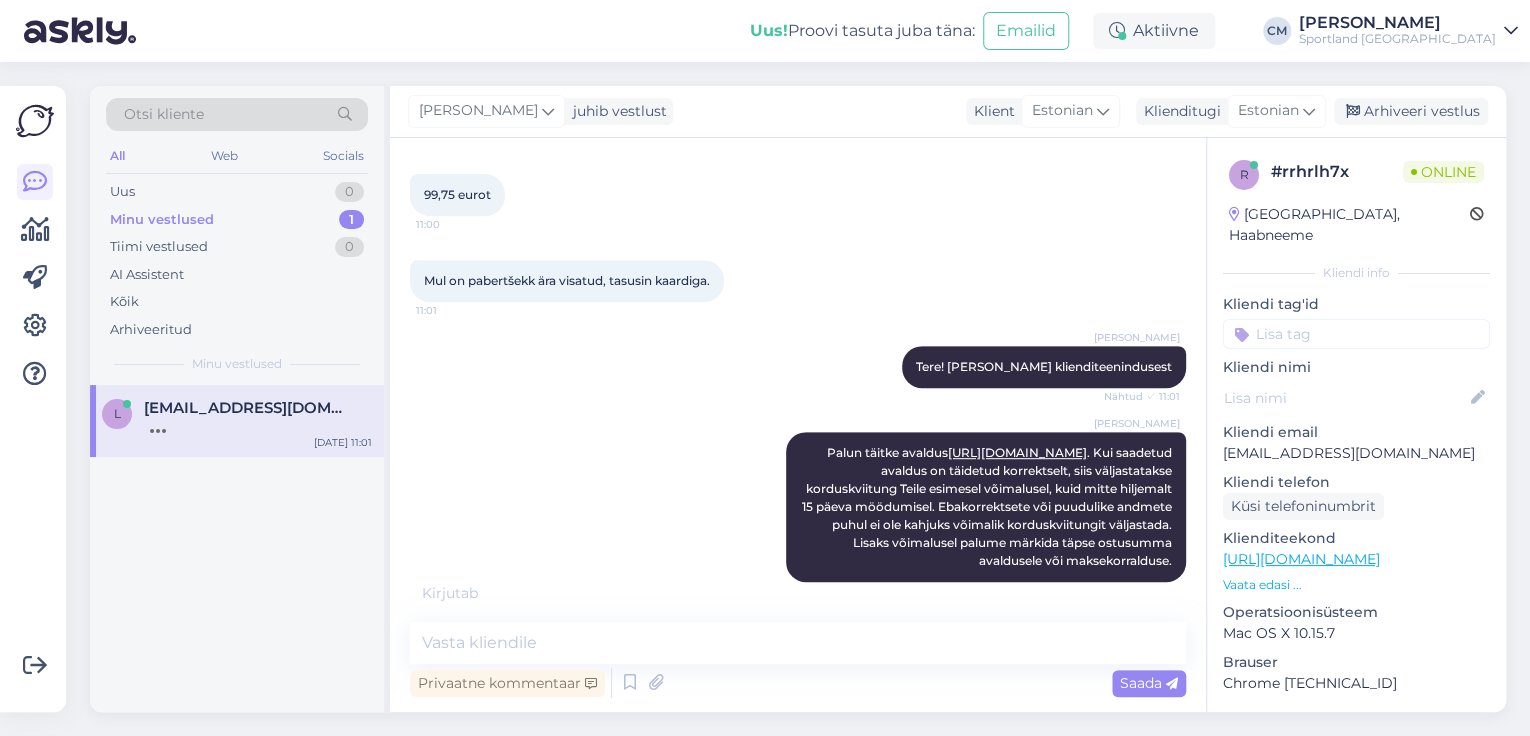 scroll, scrollTop: 537, scrollLeft: 0, axis: vertical 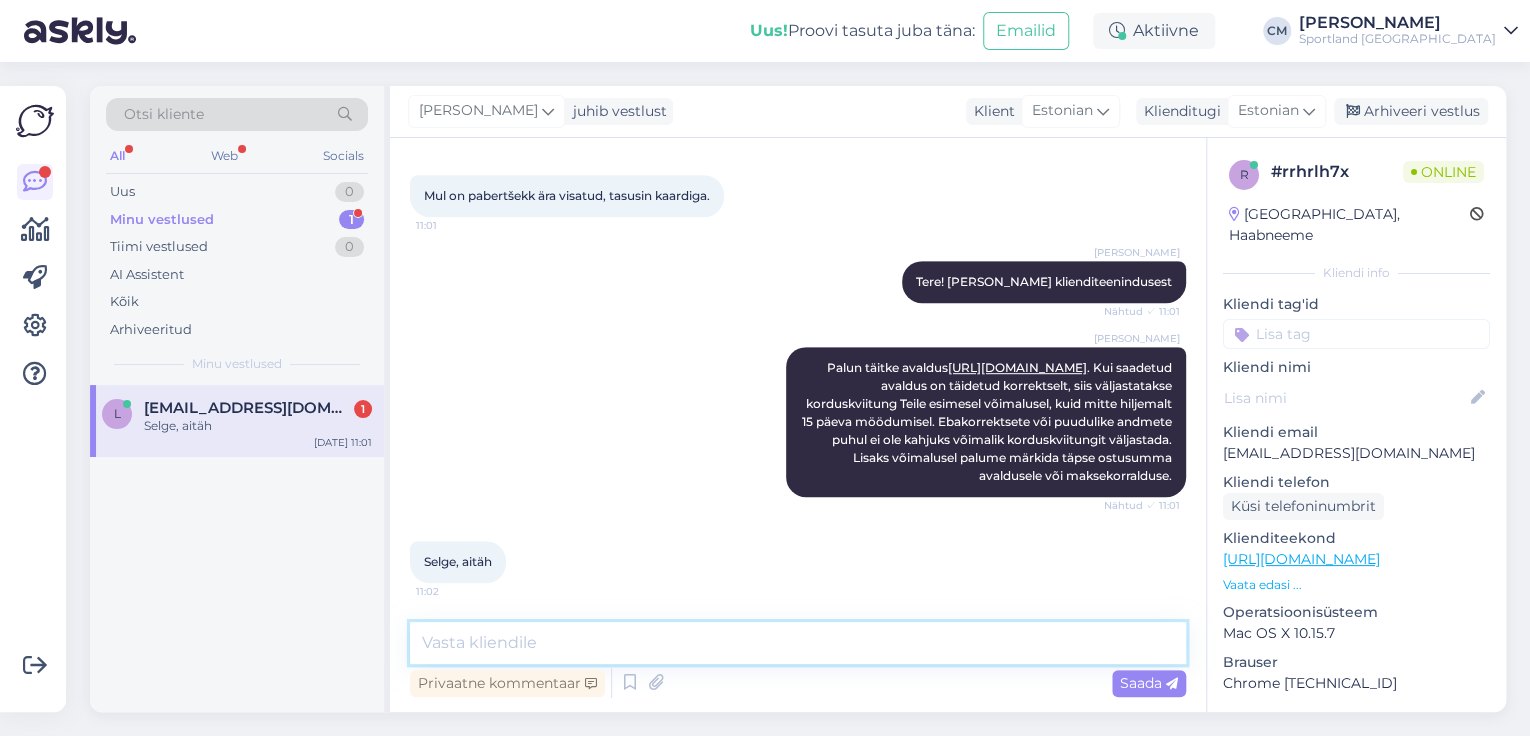 click at bounding box center (798, 643) 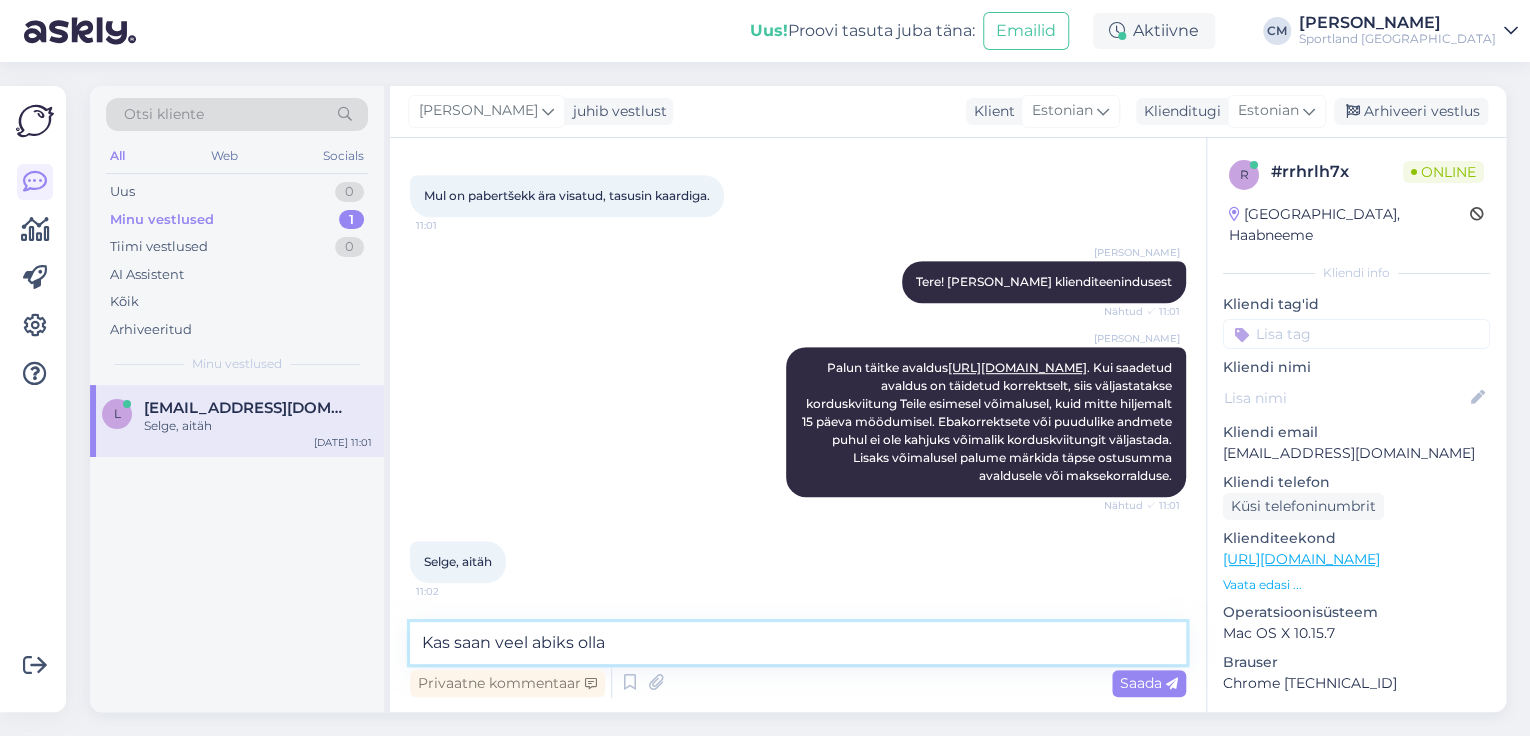 type on "Kas saan veel abiks olla?" 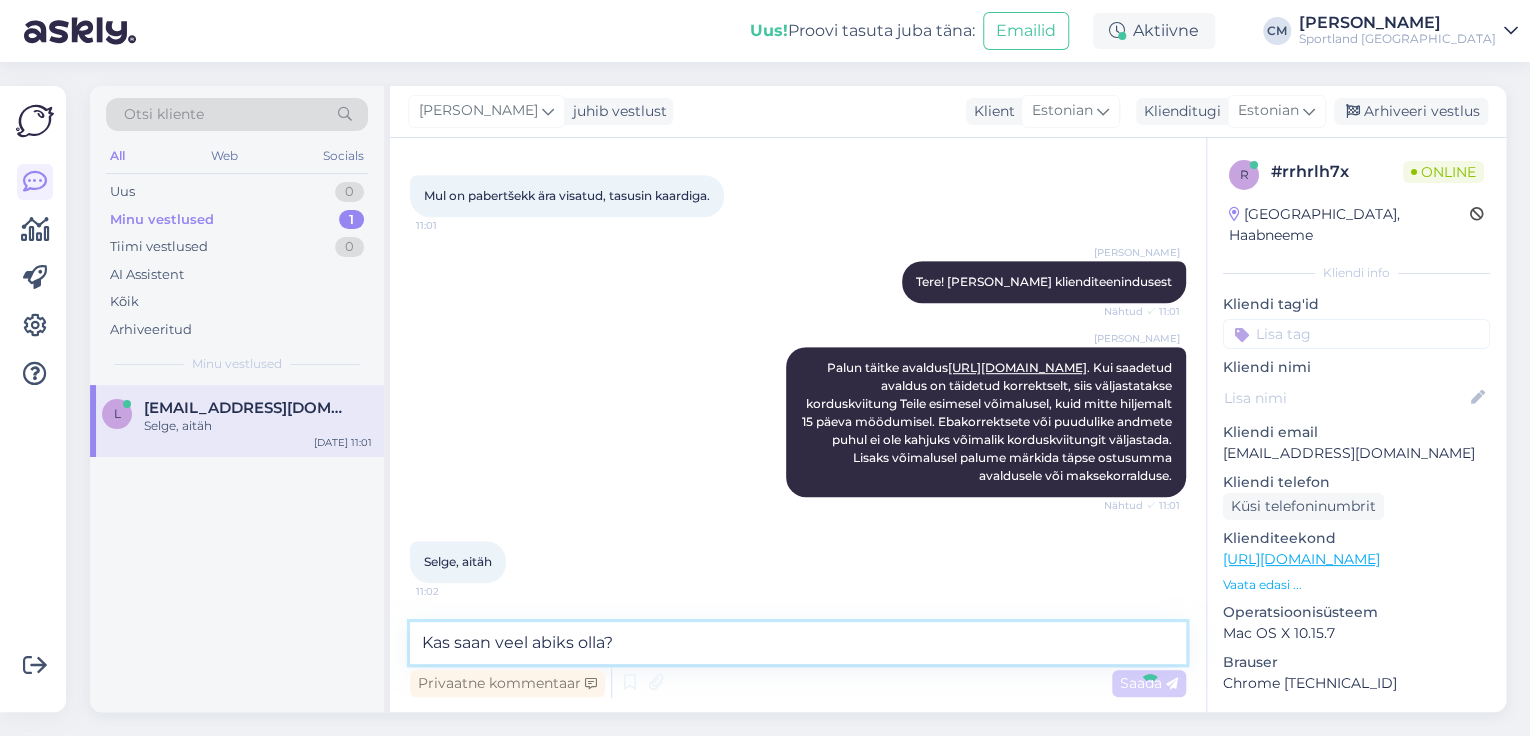 type 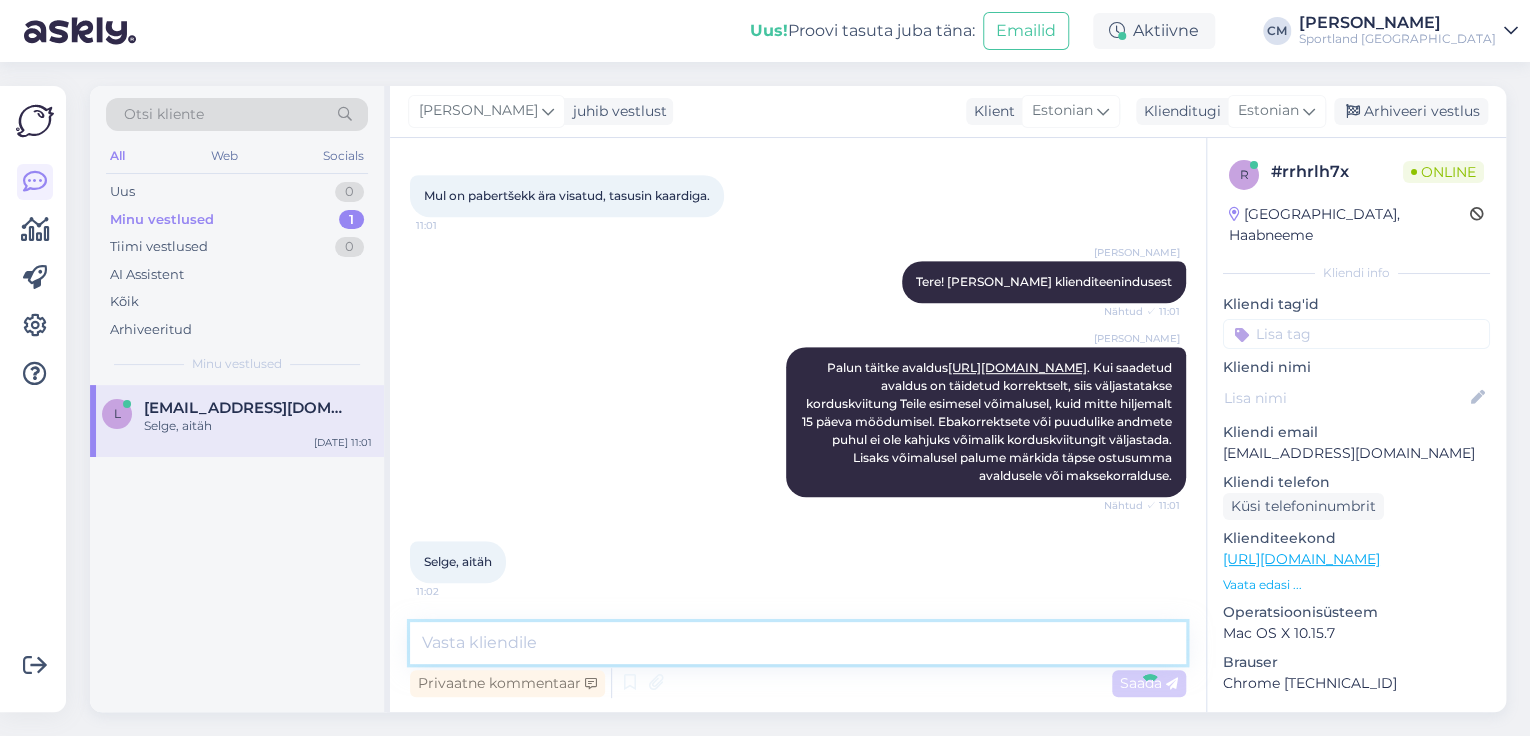 scroll, scrollTop: 624, scrollLeft: 0, axis: vertical 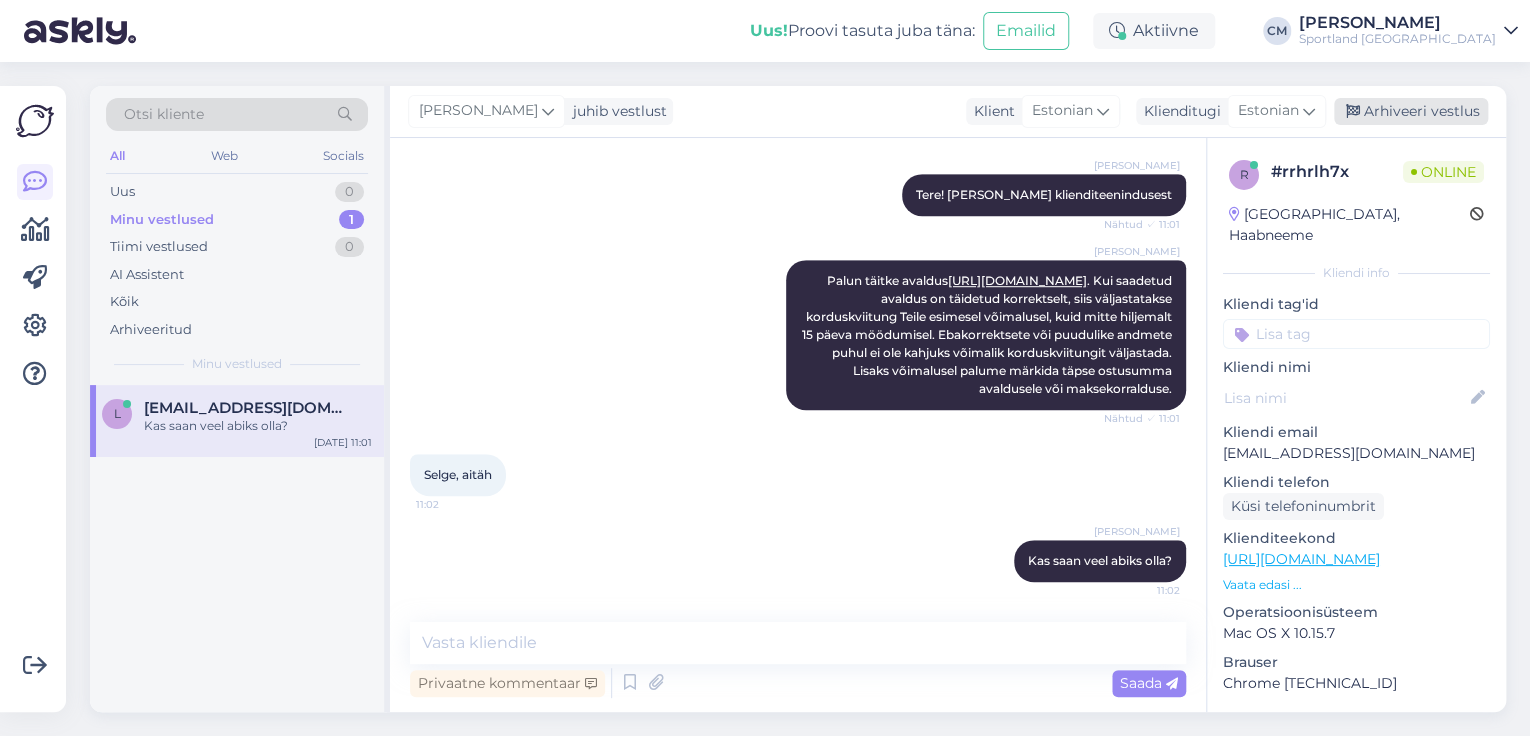 click on "Arhiveeri vestlus" at bounding box center (1411, 111) 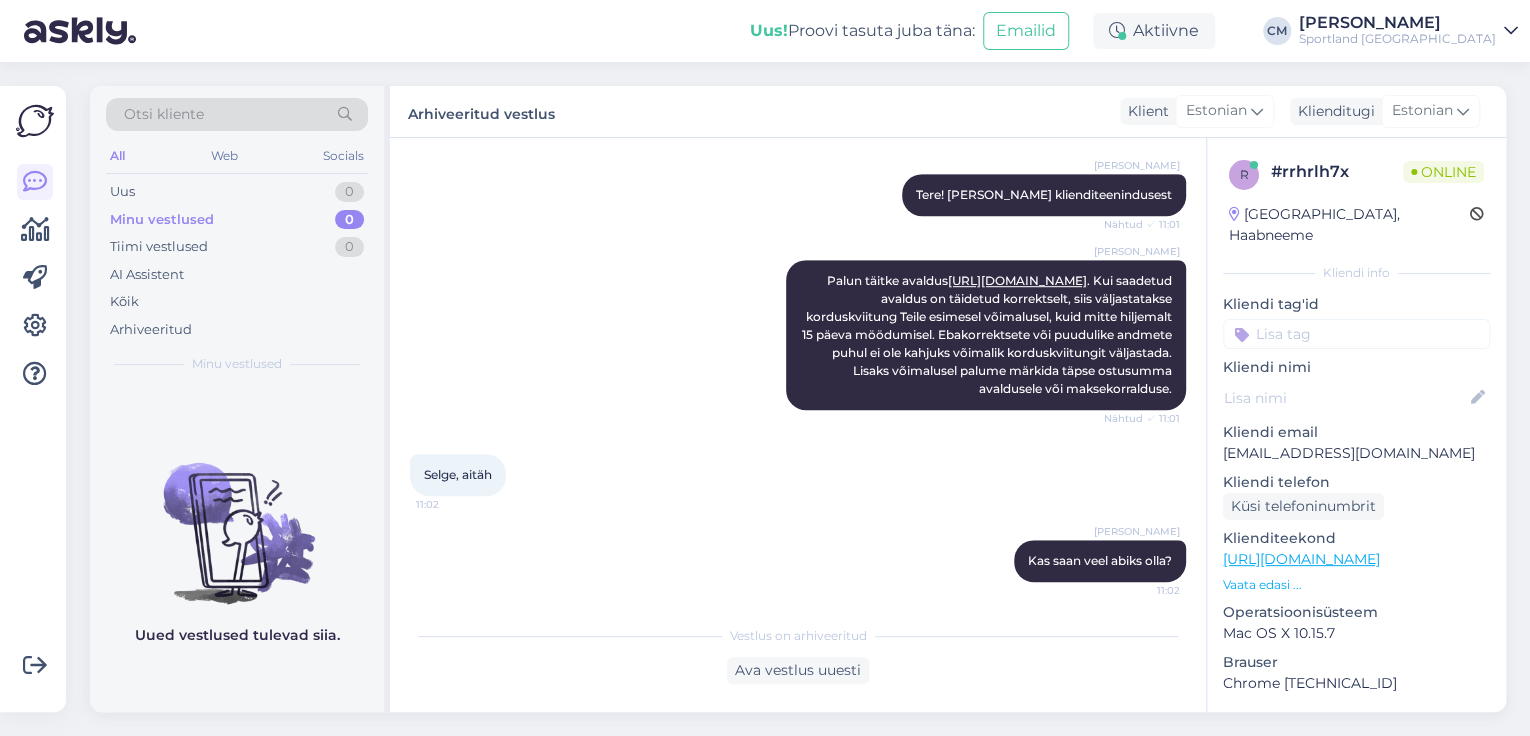 click at bounding box center [1356, 334] 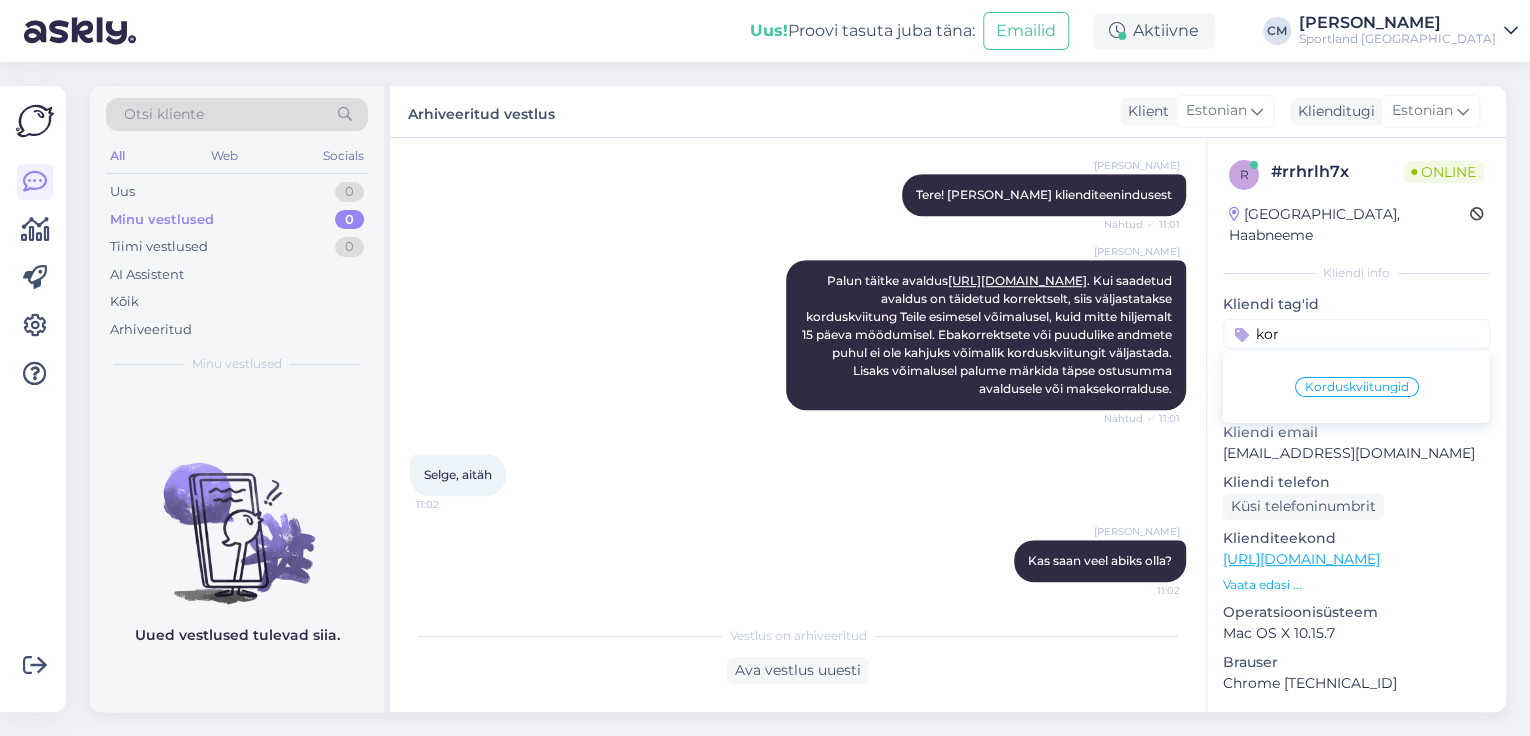 type on "kor" 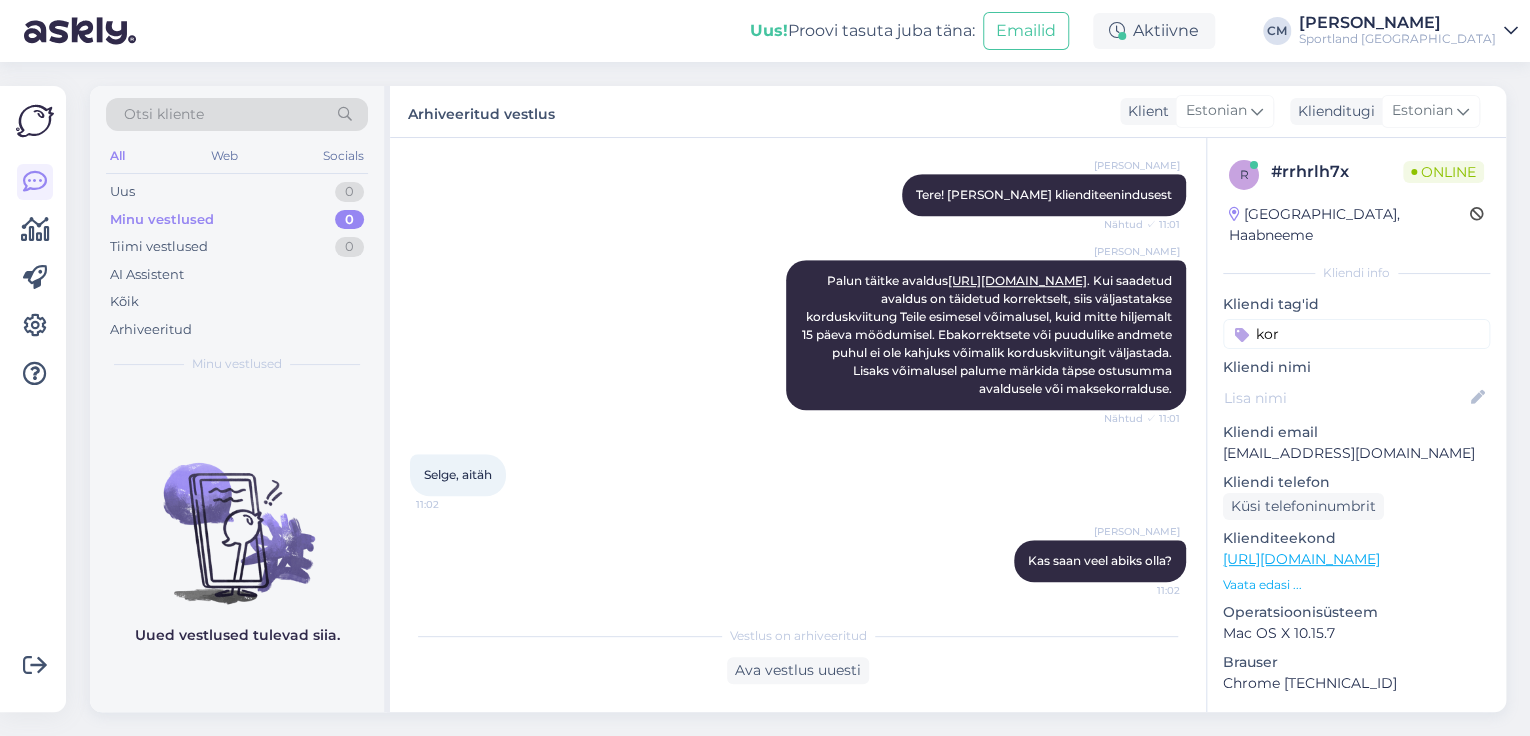 type 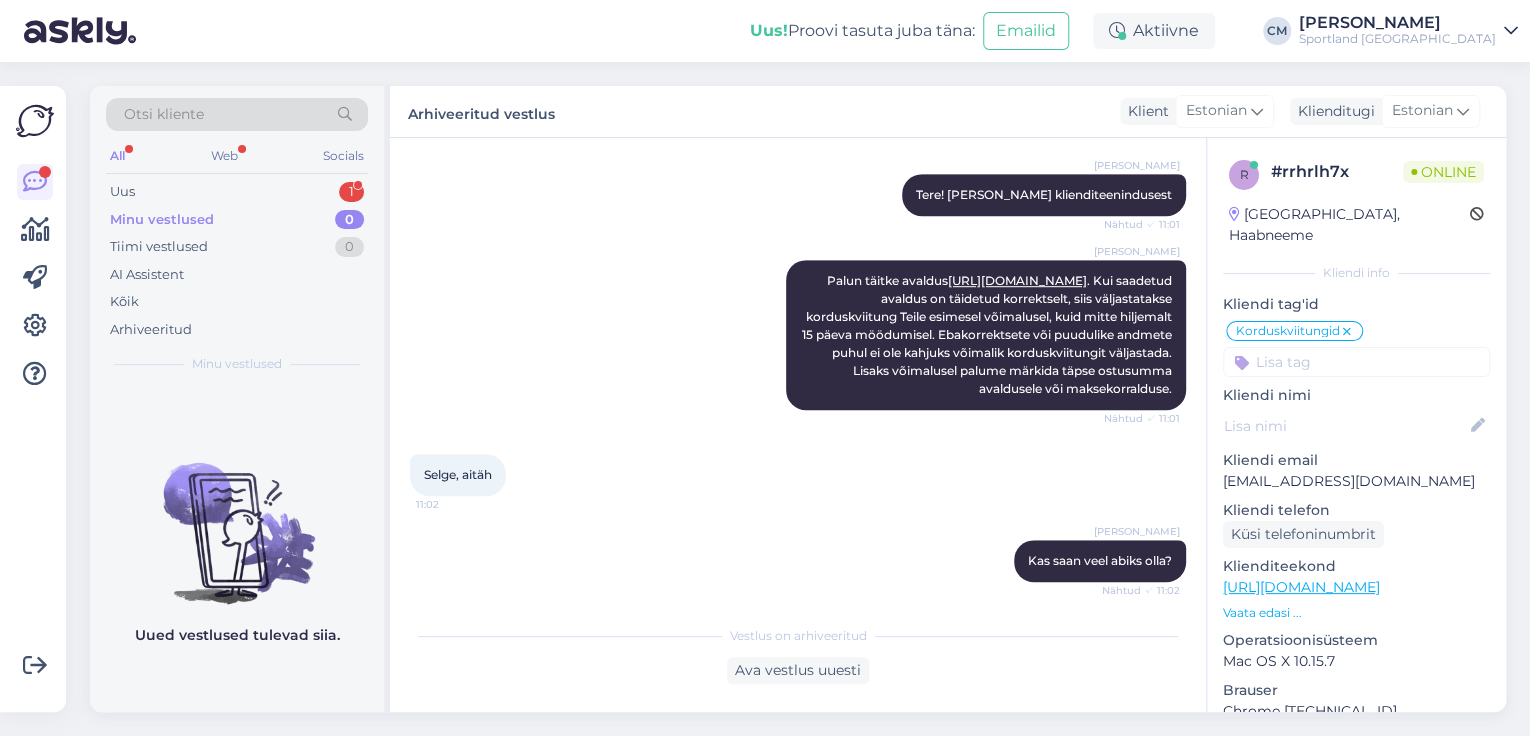 scroll, scrollTop: 803, scrollLeft: 0, axis: vertical 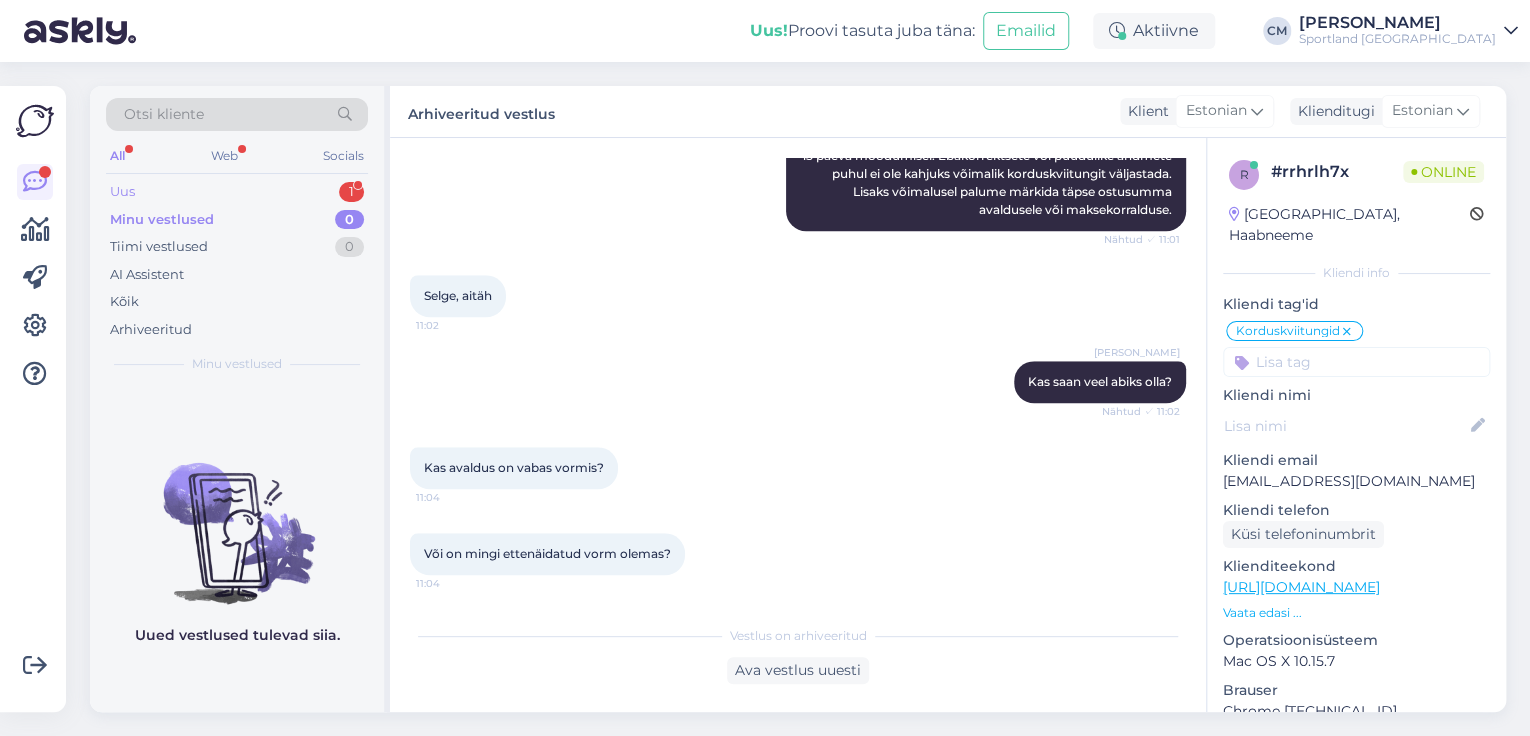 click on "Uus 1" at bounding box center [237, 192] 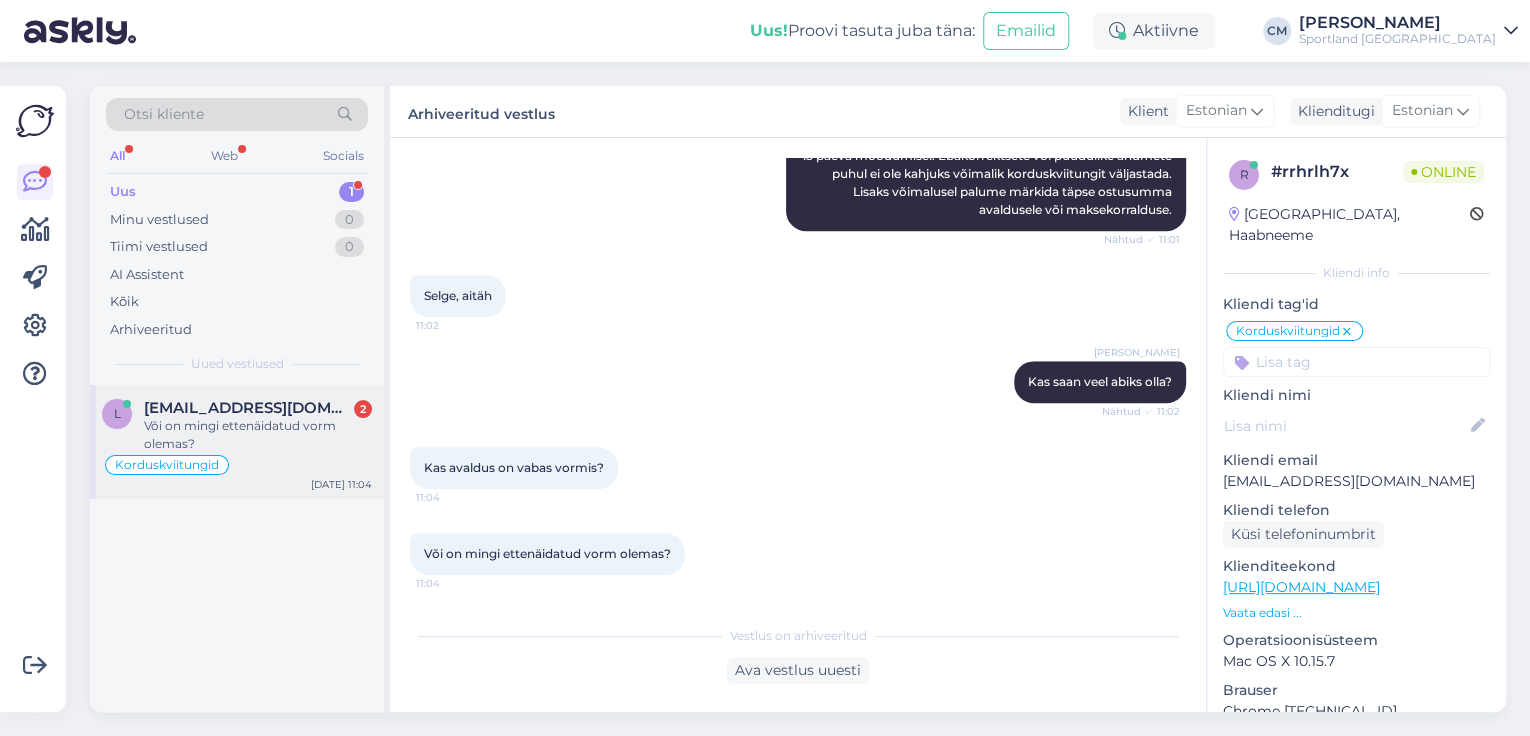 click on "Või on mingi ettenäidatud vorm olemas?" at bounding box center (258, 435) 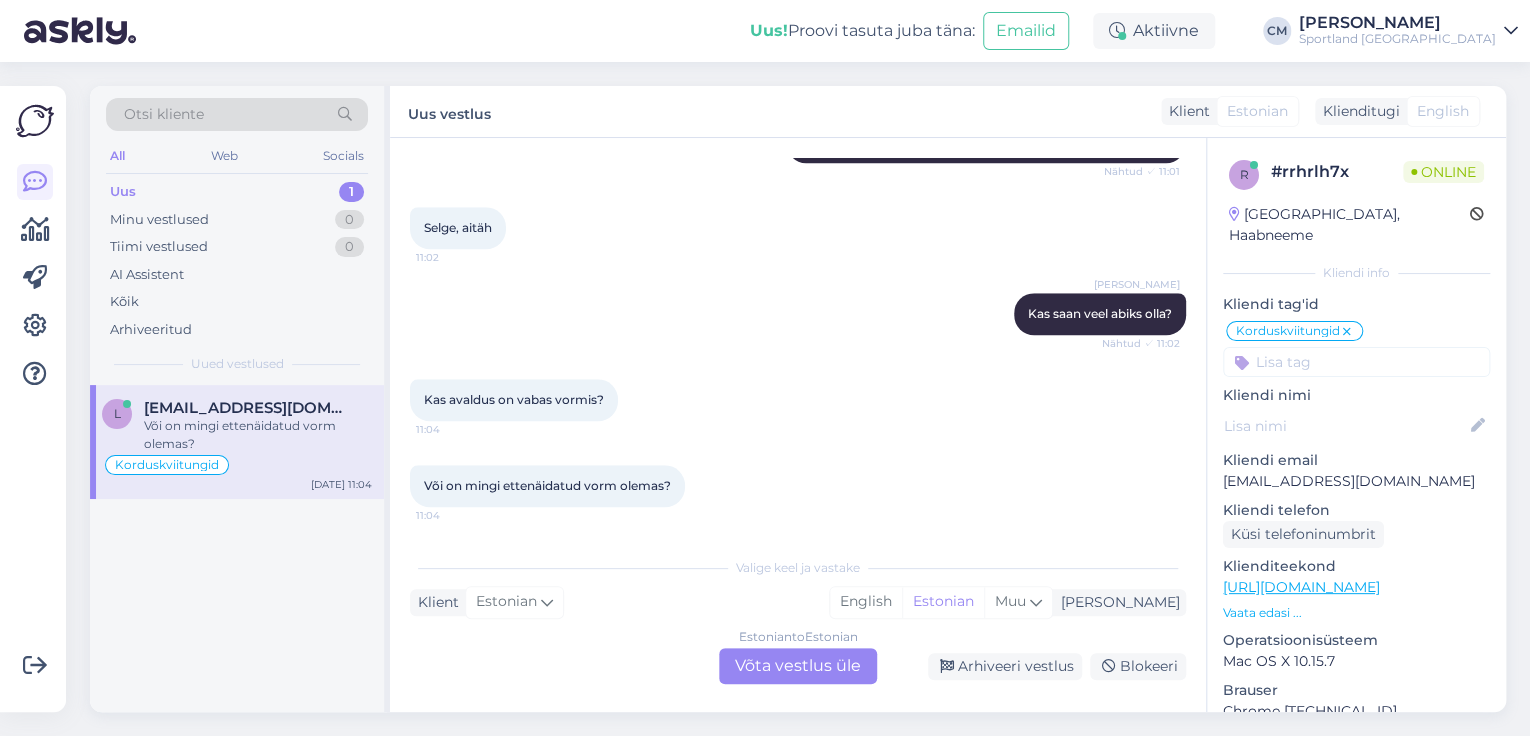 click on "Estonian  to  Estonian Võta vestlus üle" at bounding box center (798, 666) 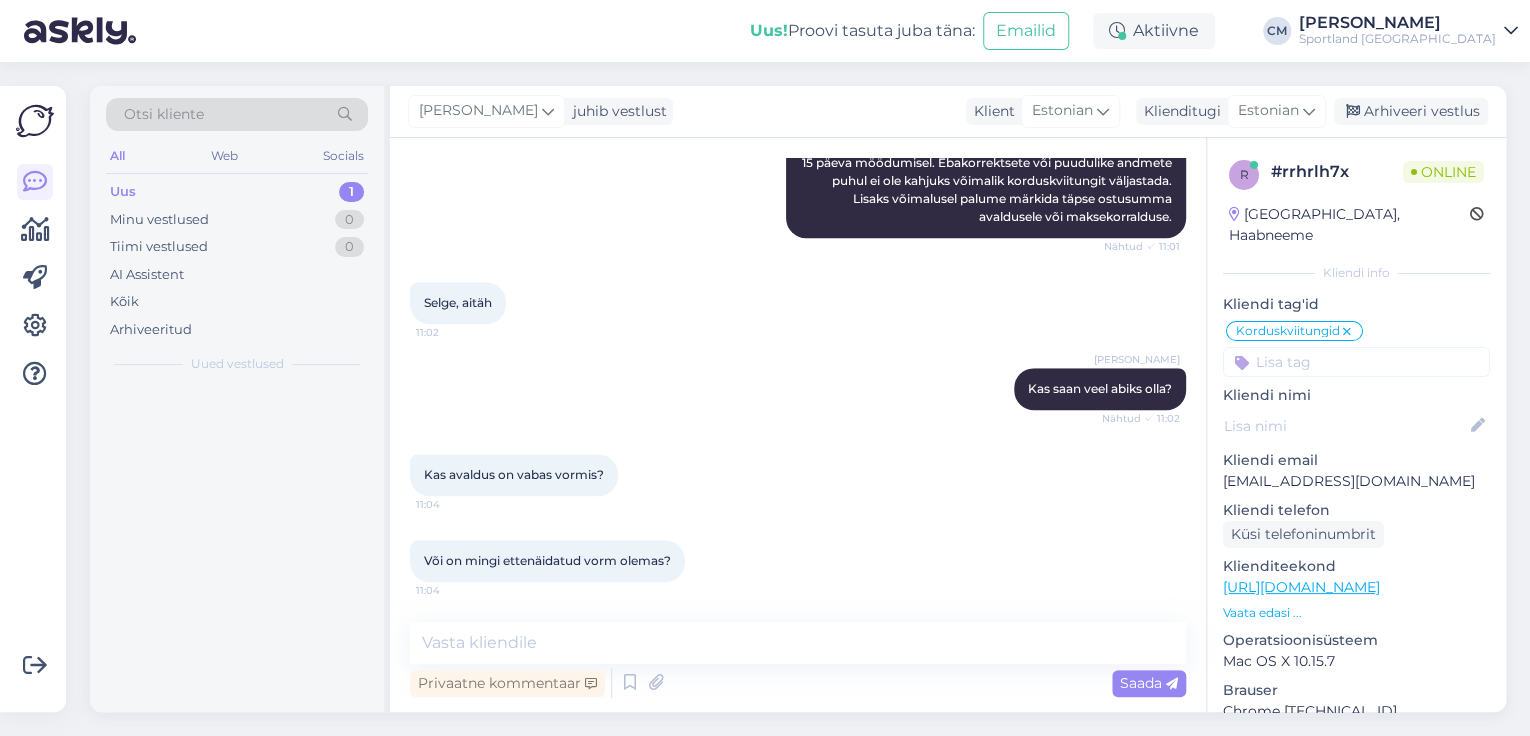 scroll, scrollTop: 796, scrollLeft: 0, axis: vertical 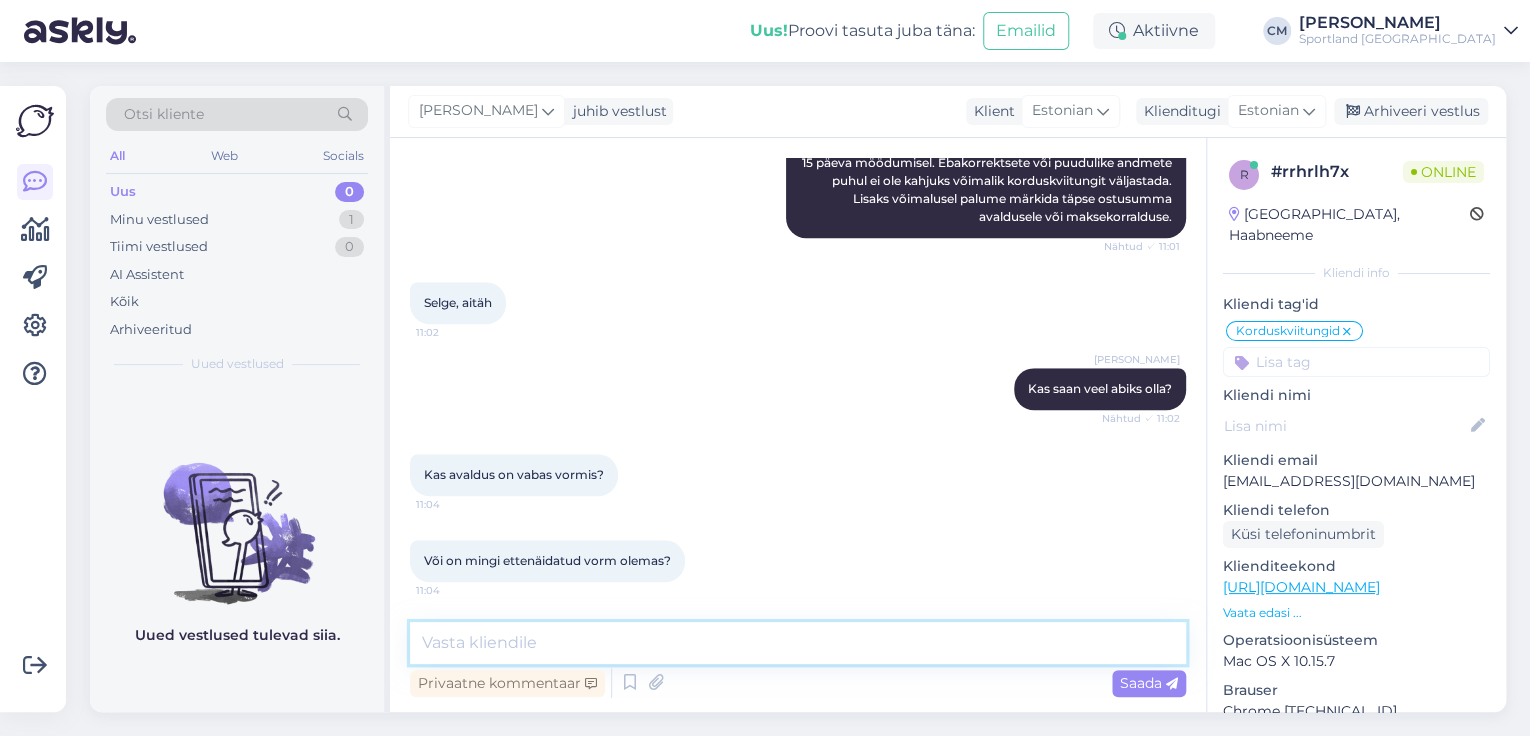 click at bounding box center (798, 643) 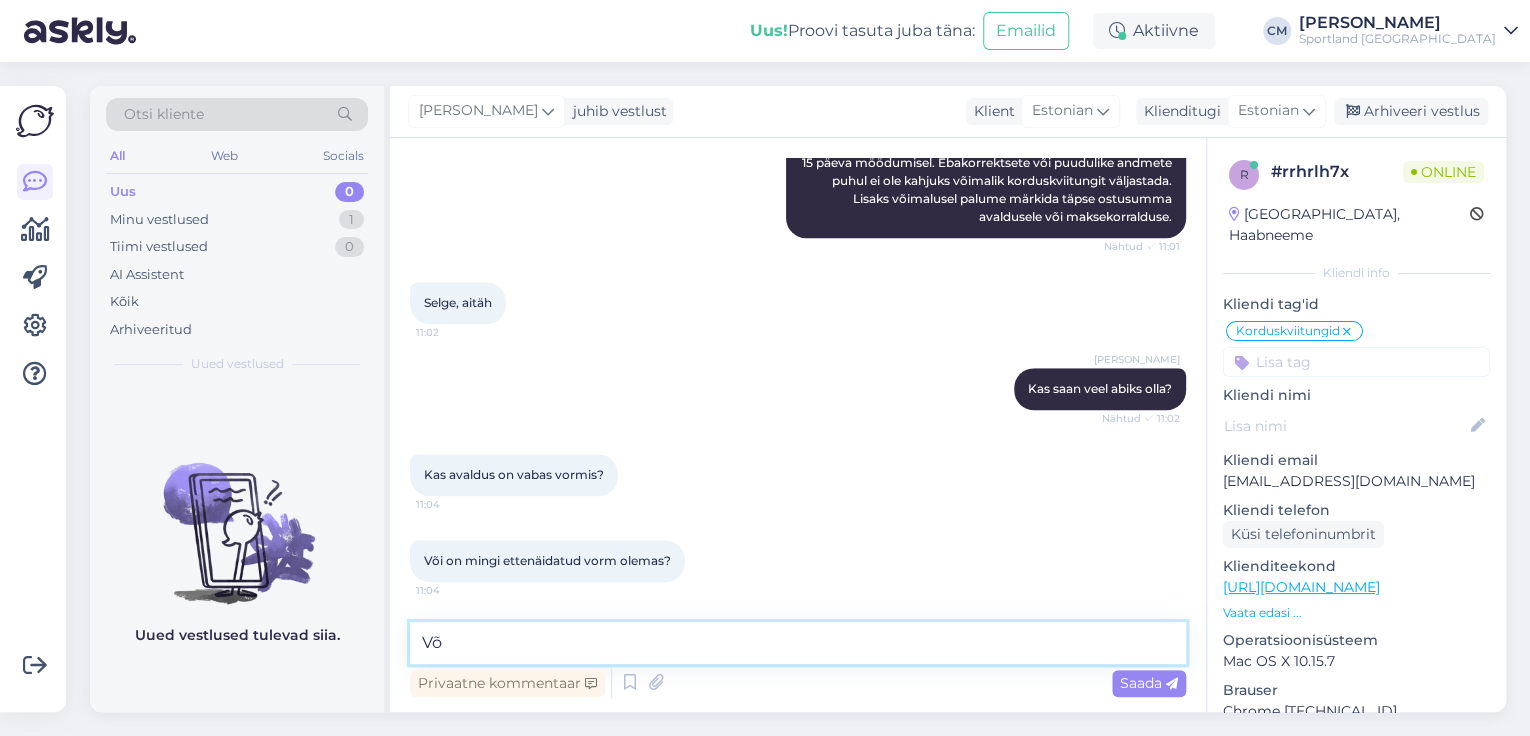 type on "V" 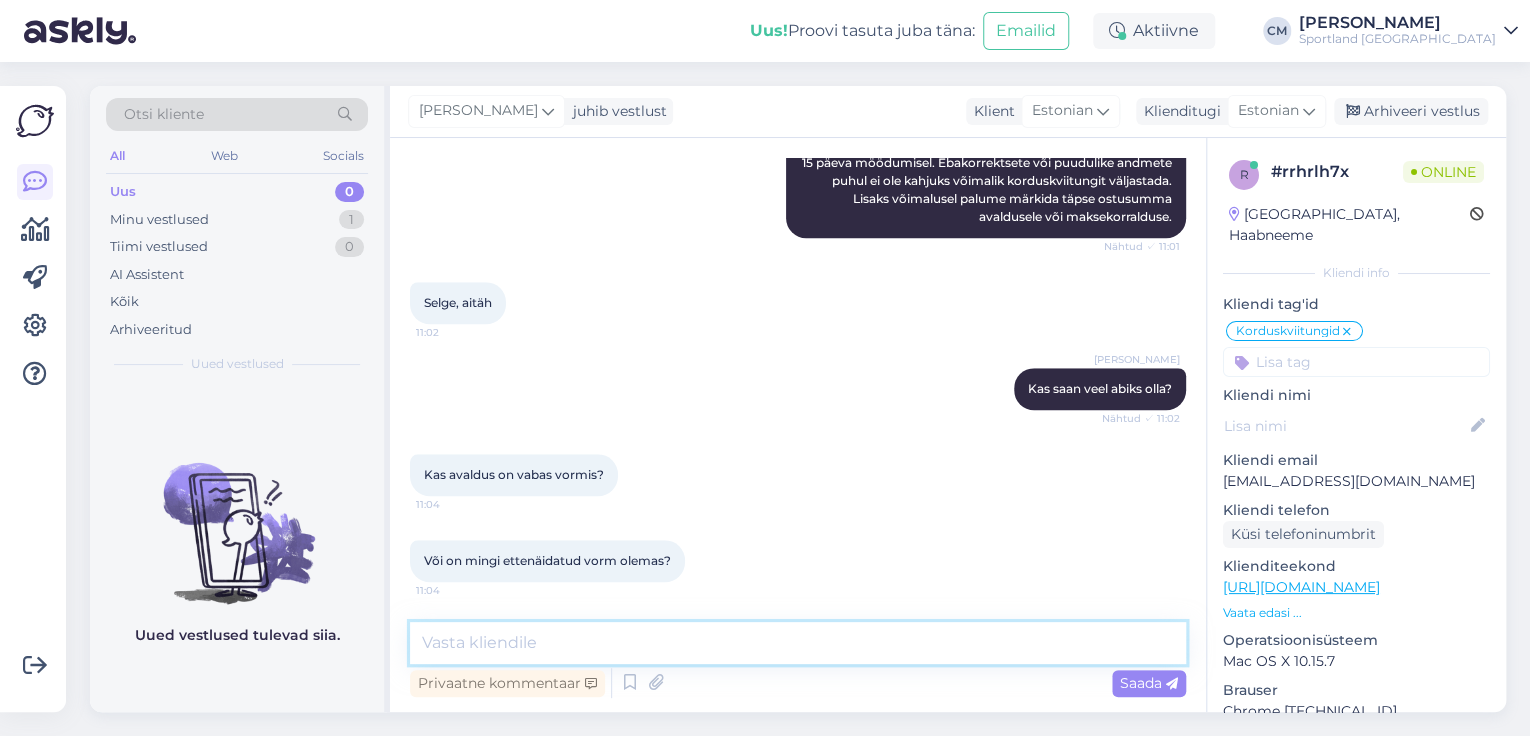 type on "+" 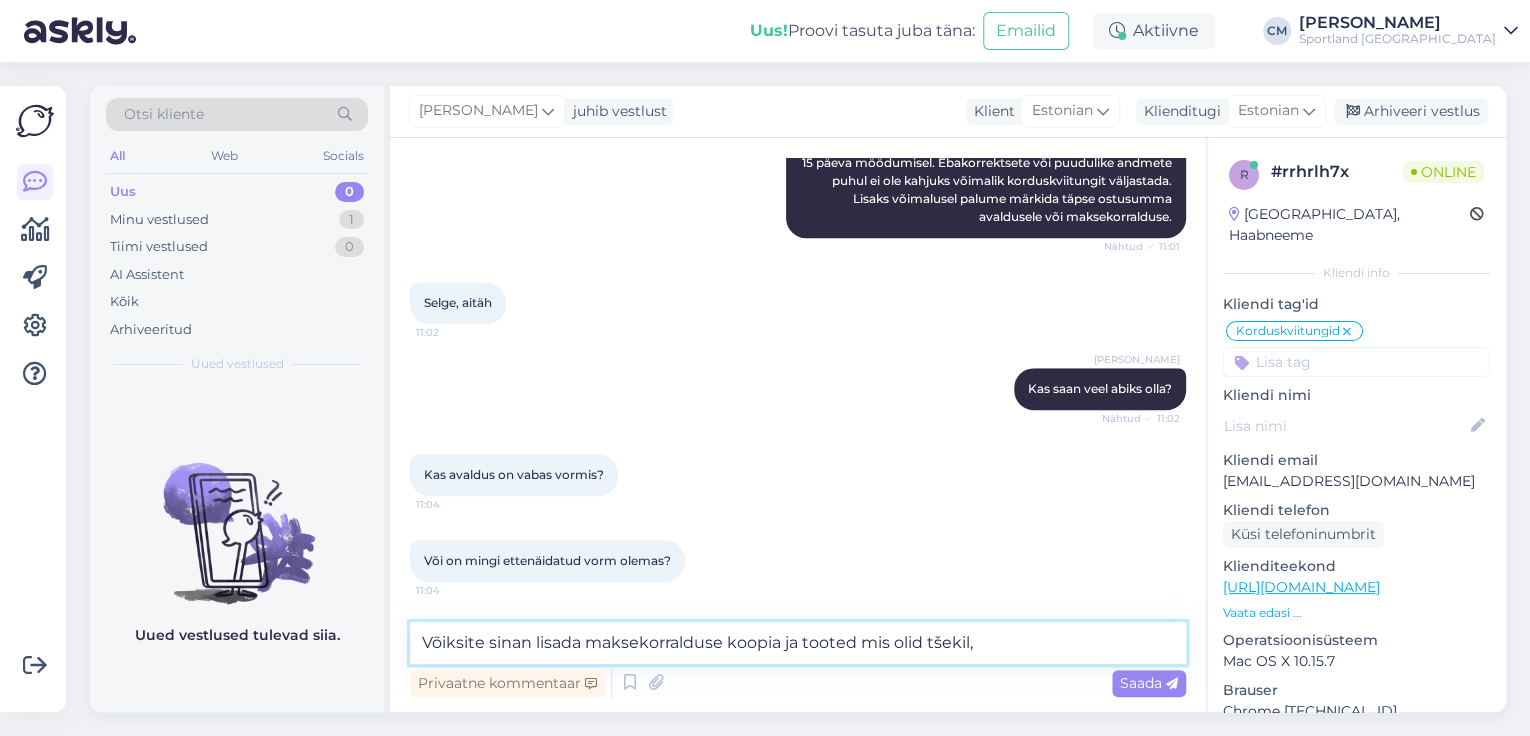 click on "Võiksite sinan lisada maksekorralduse koopia ja tooted mis olid tšekil," at bounding box center (798, 643) 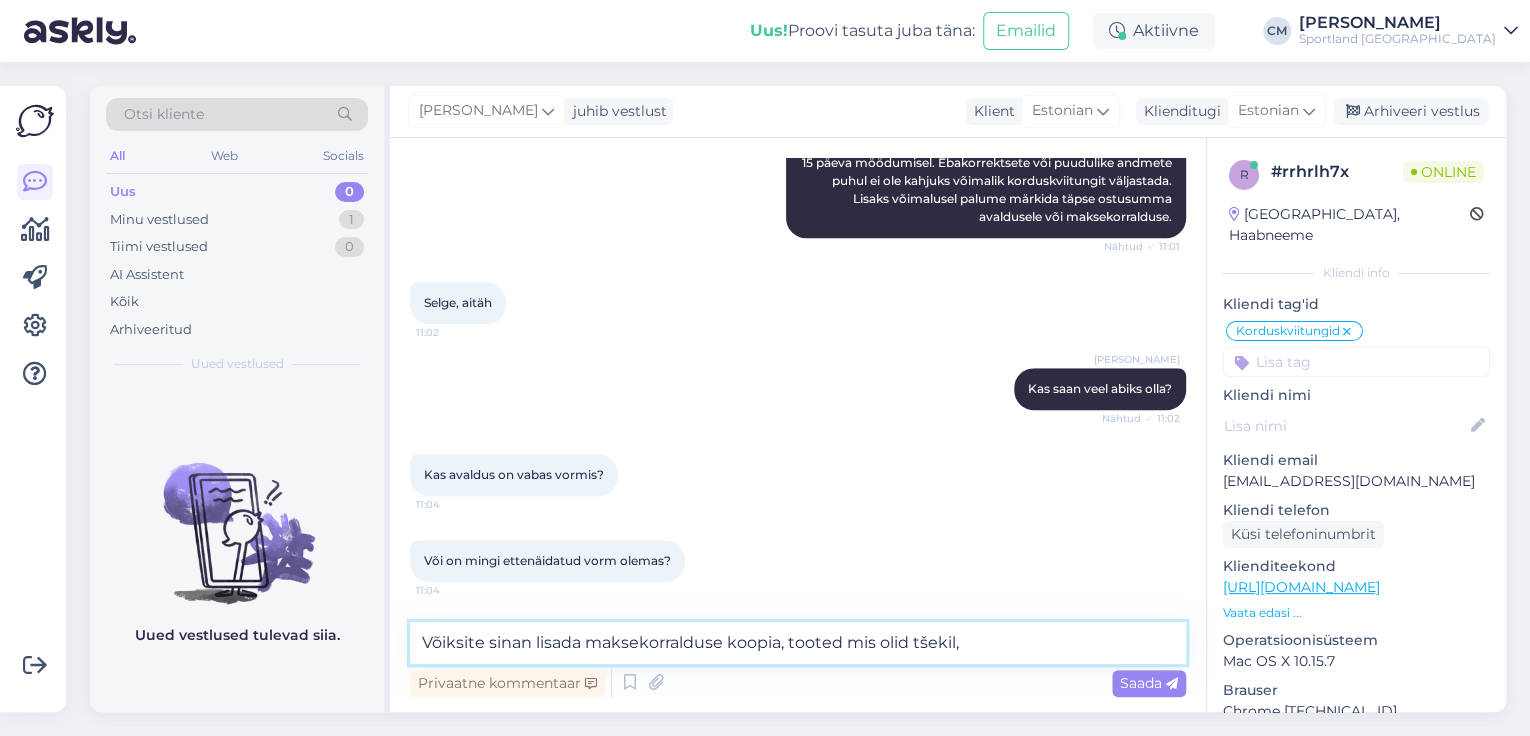 click on "Võiksite sinan lisada maksekorralduse koopia, tooted mis olid tšekil," at bounding box center [798, 643] 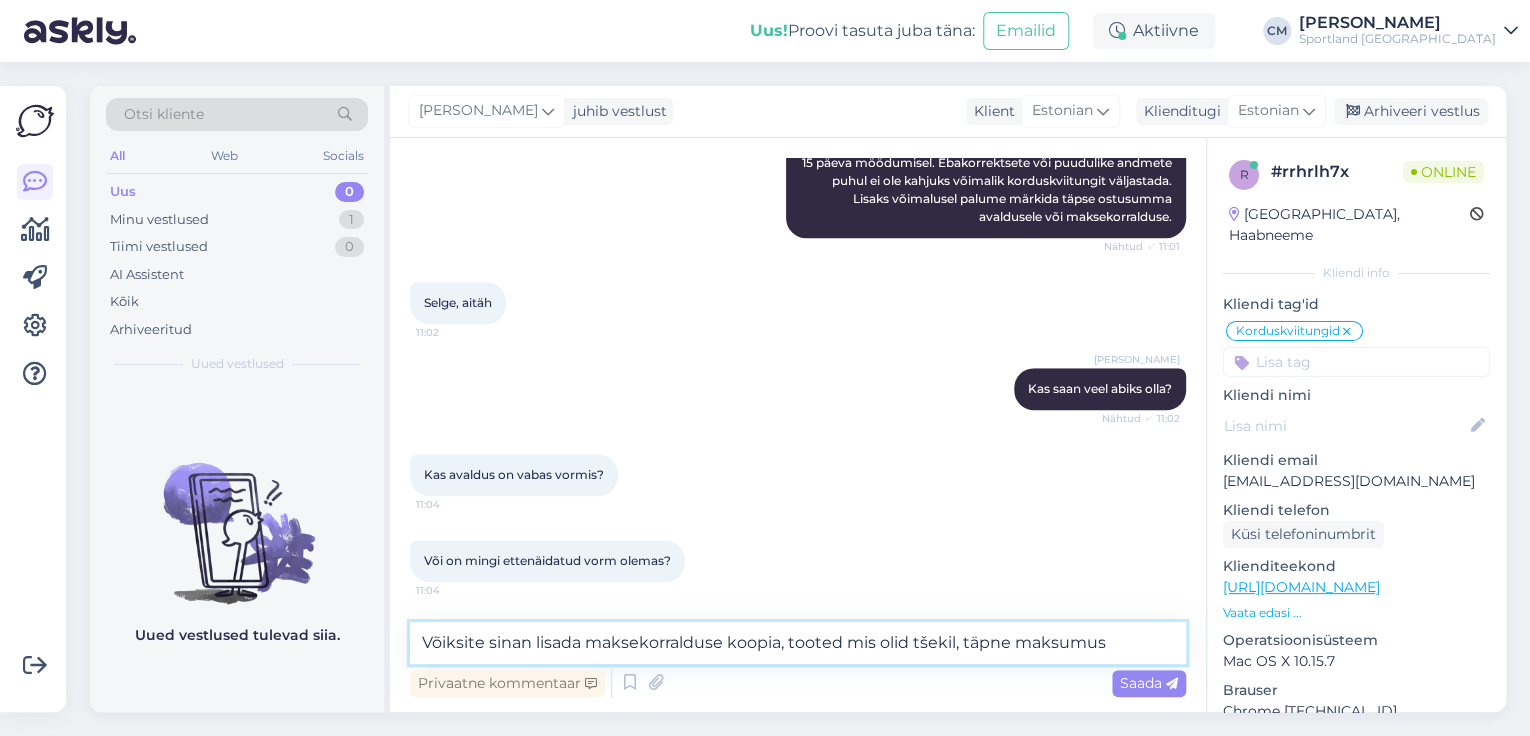 type on "Võiksite sinan lisada maksekorralduse koopia, tooted mis olid tšekil, täpne maksumus." 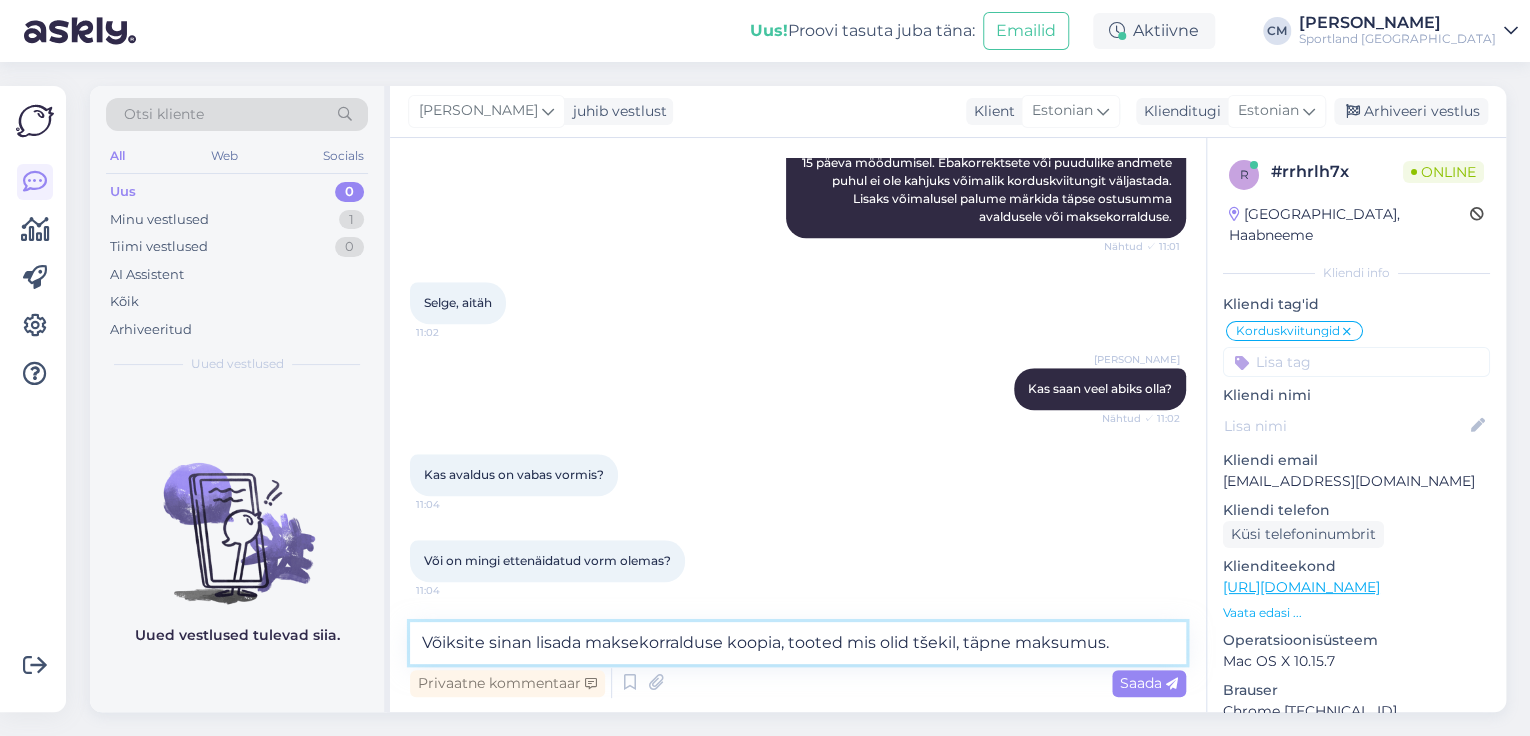 type 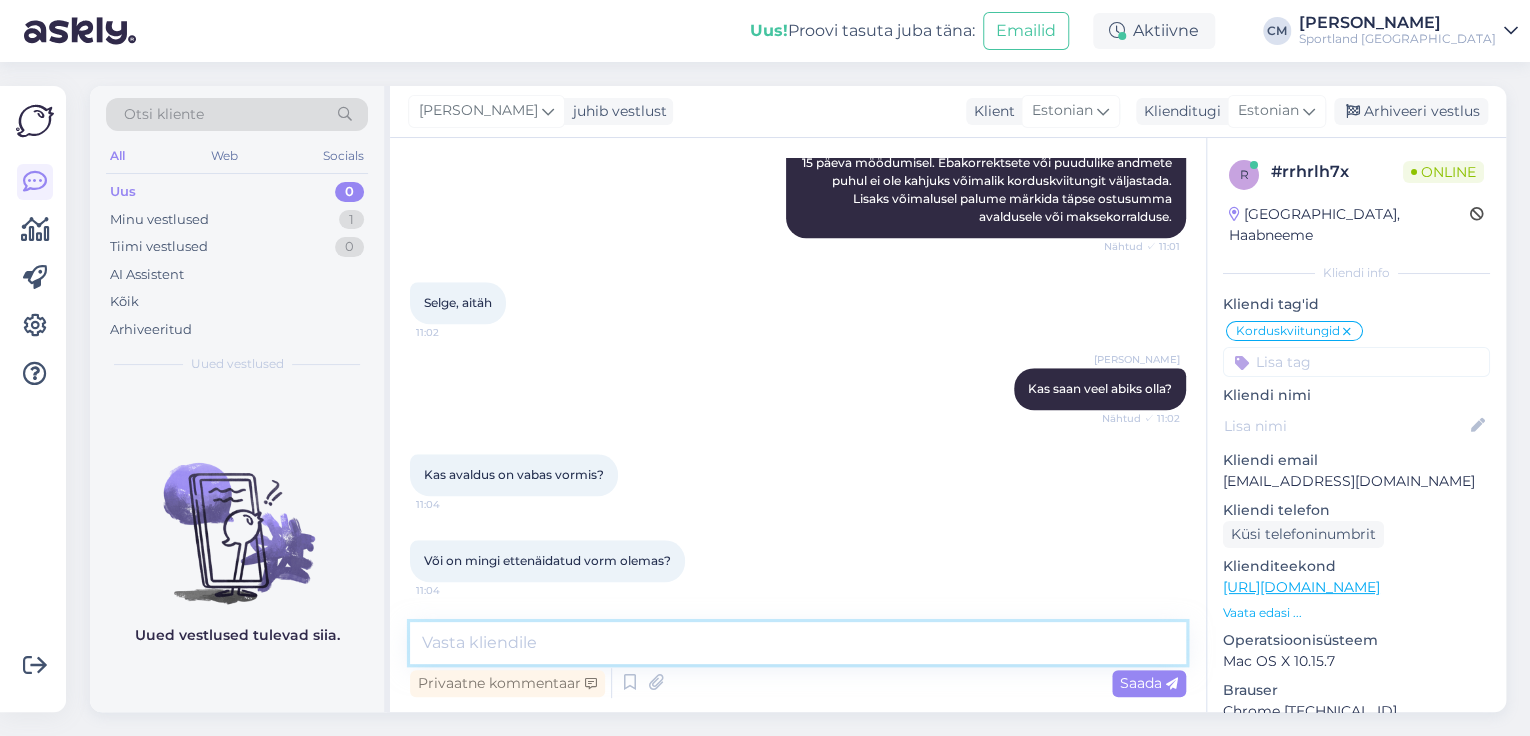 scroll, scrollTop: 900, scrollLeft: 0, axis: vertical 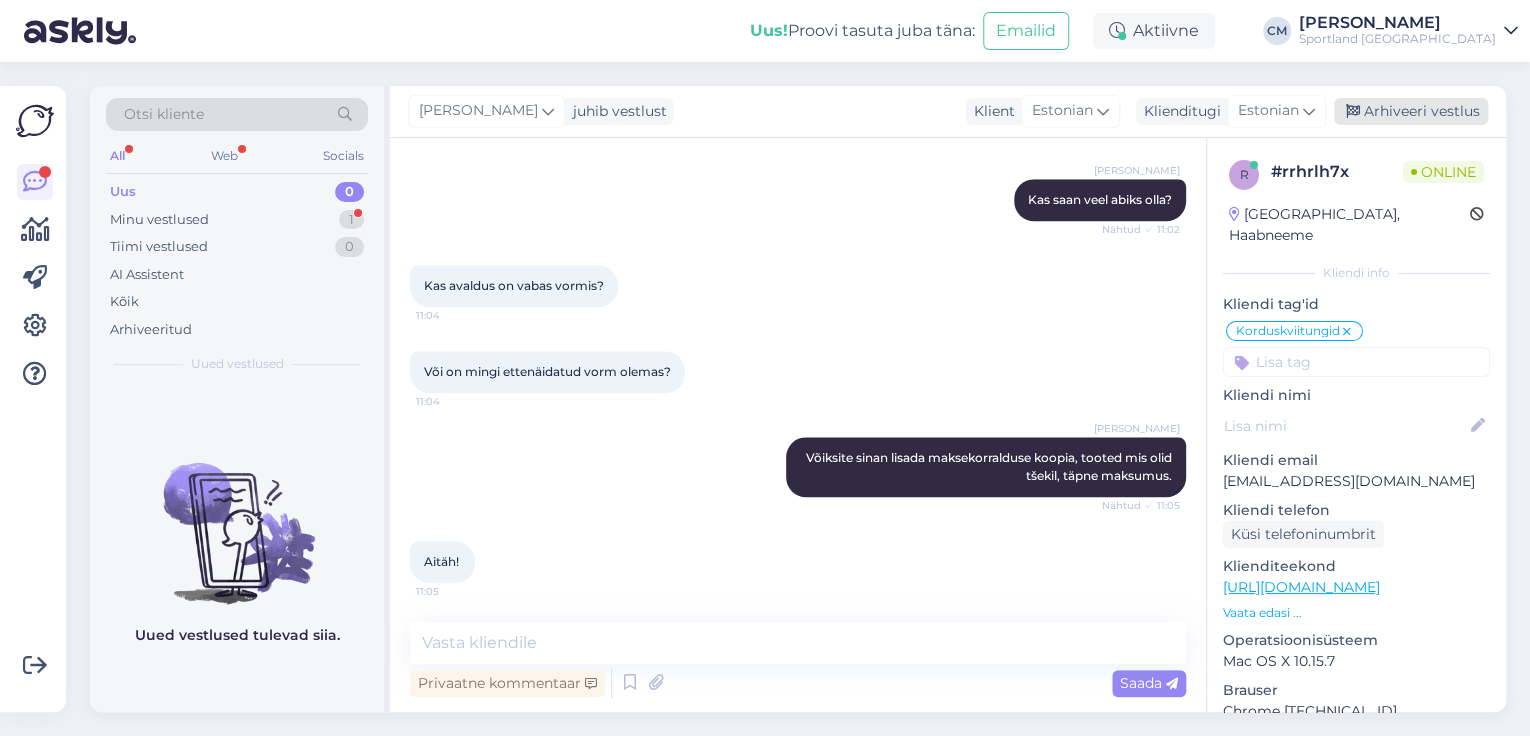 click on "Arhiveeri vestlus" at bounding box center [1411, 111] 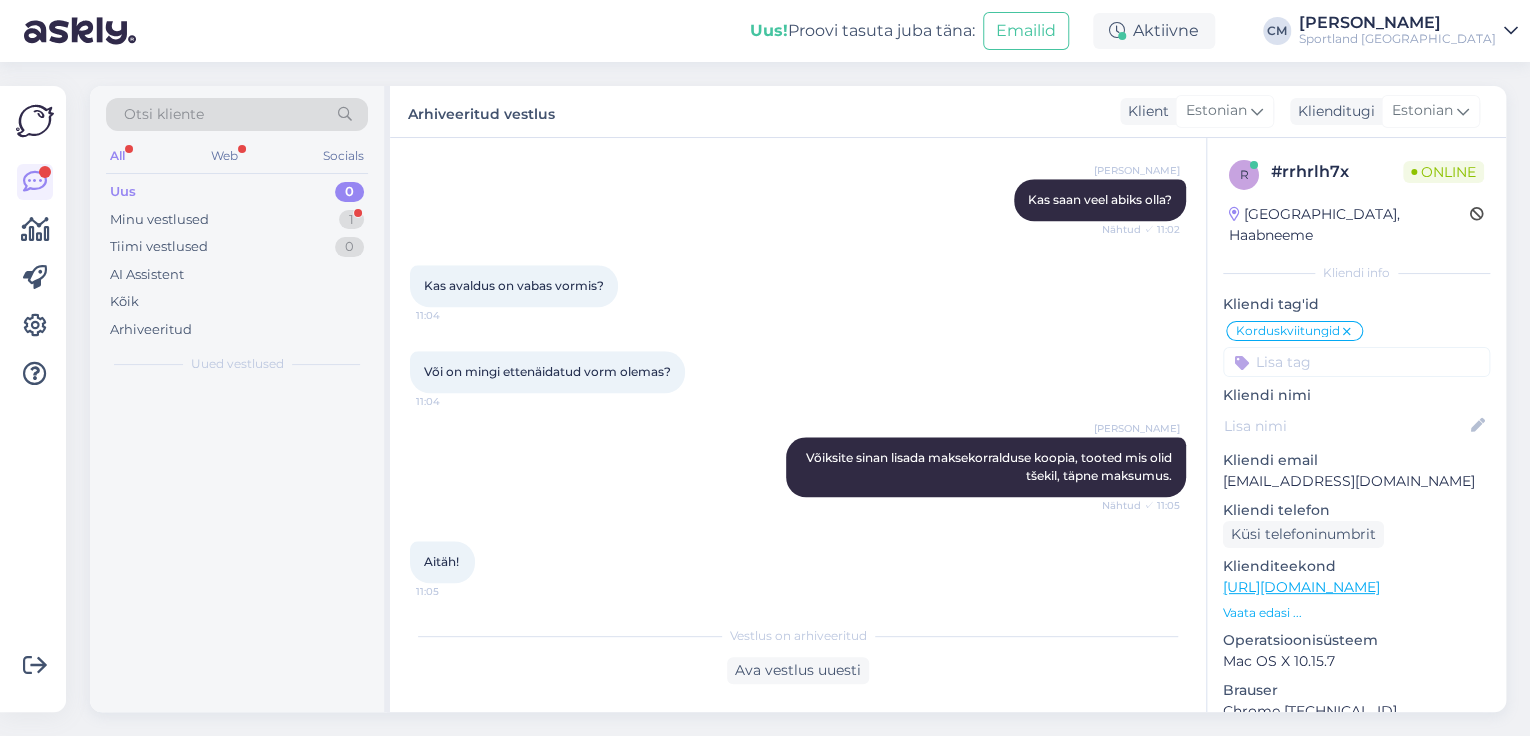 scroll, scrollTop: 992, scrollLeft: 0, axis: vertical 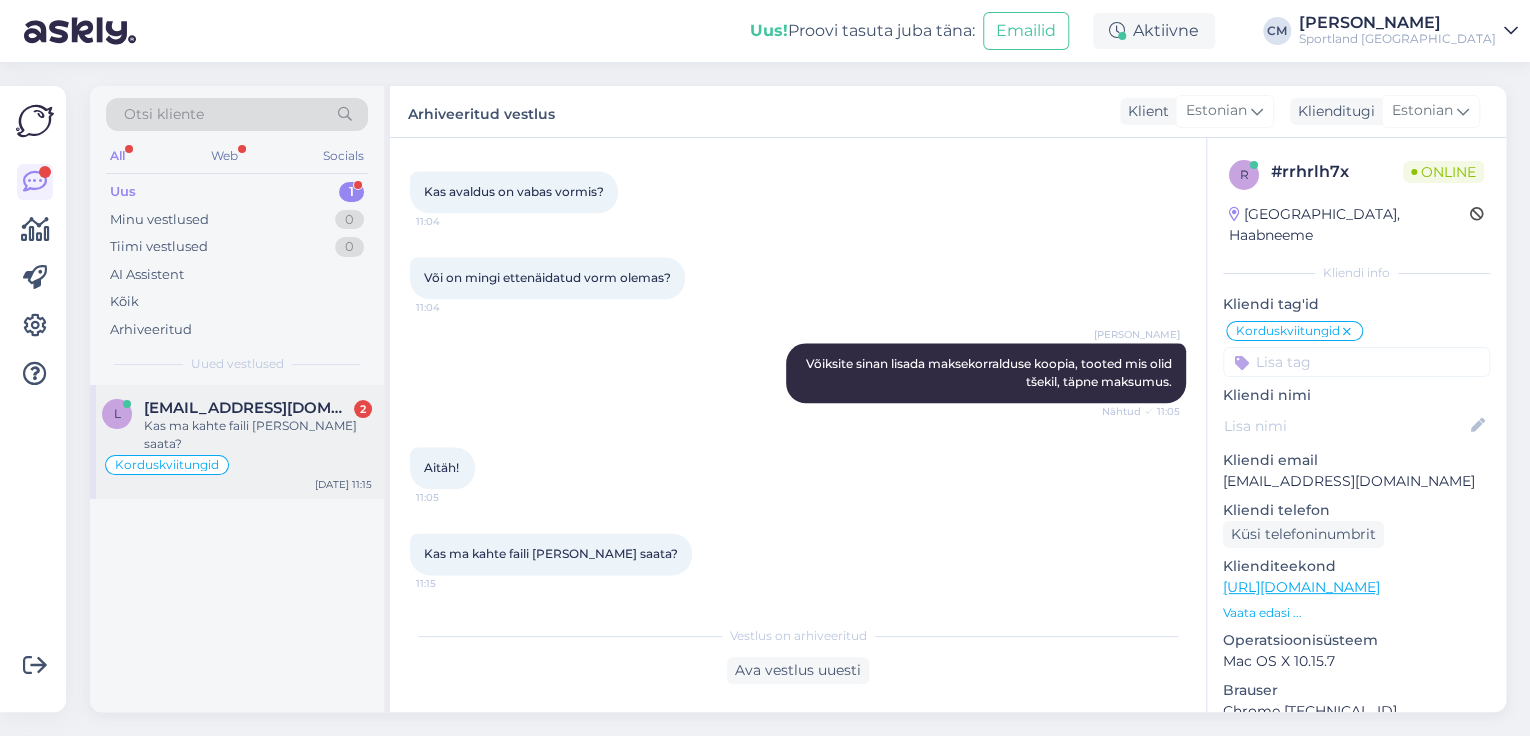 click on "l [EMAIL_ADDRESS][DOMAIN_NAME] 2 Kas ma kahte faili [PERSON_NAME] saata? Korduskviitungid [DATE] 11:15" at bounding box center (237, 442) 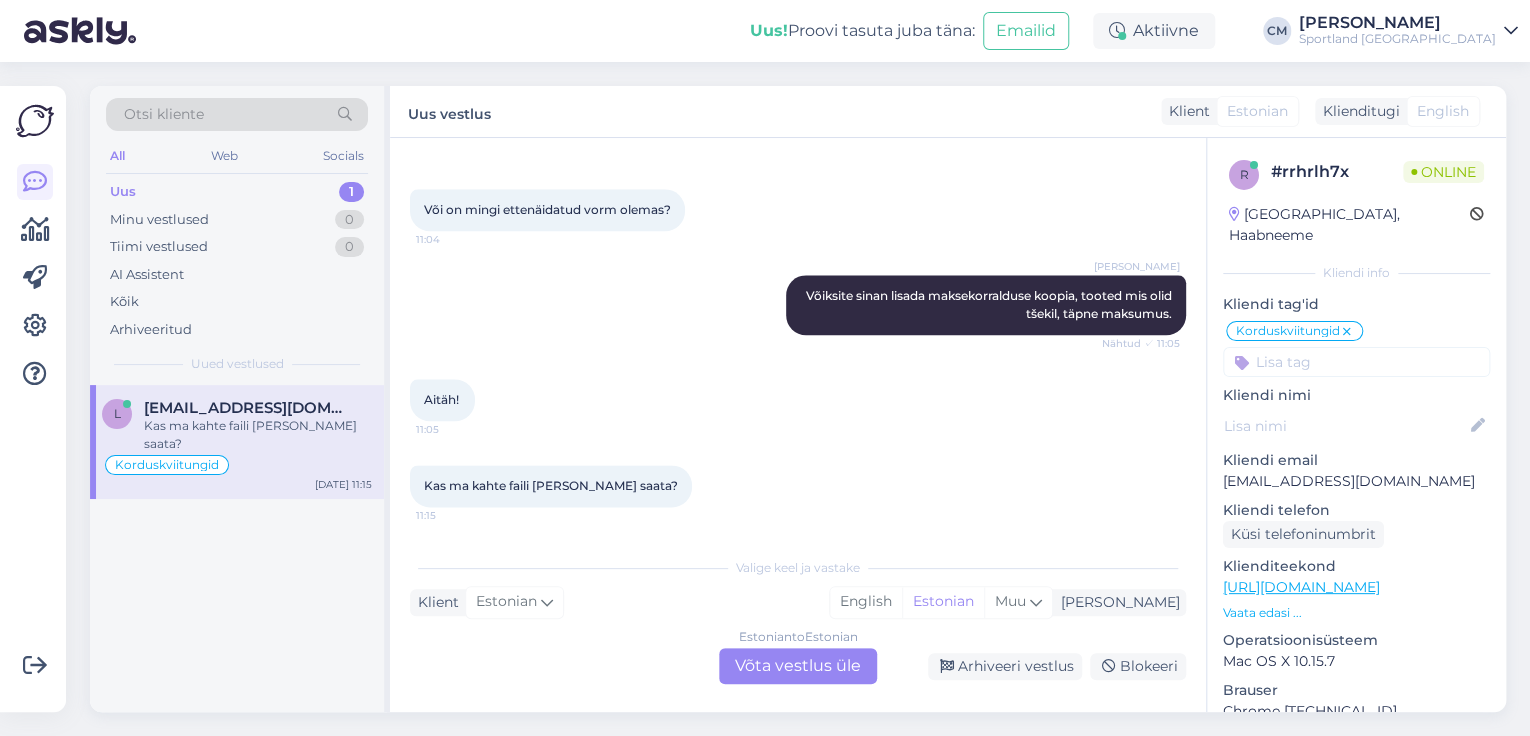click on "Estonian  to  Estonian Võta vestlus üle" at bounding box center [798, 666] 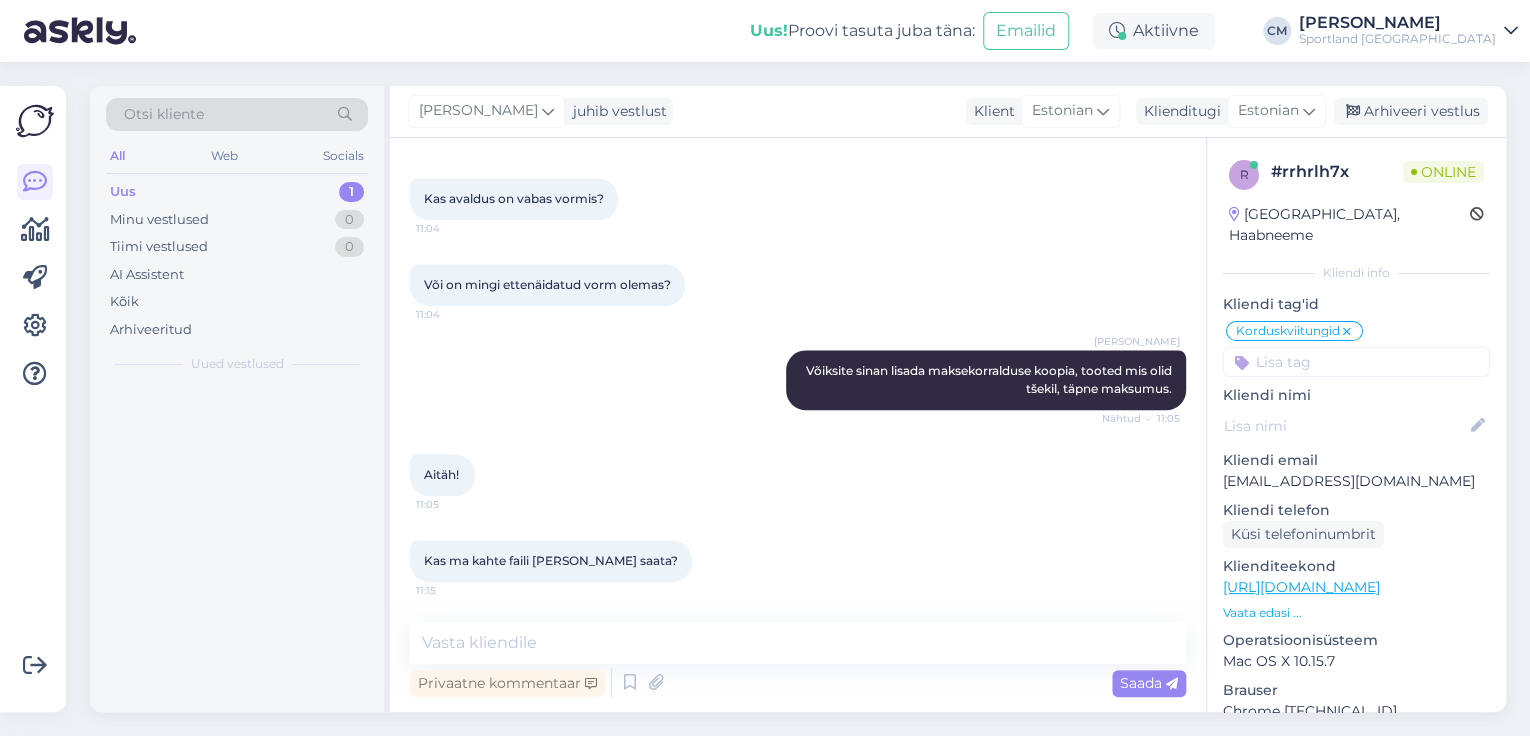 scroll, scrollTop: 1072, scrollLeft: 0, axis: vertical 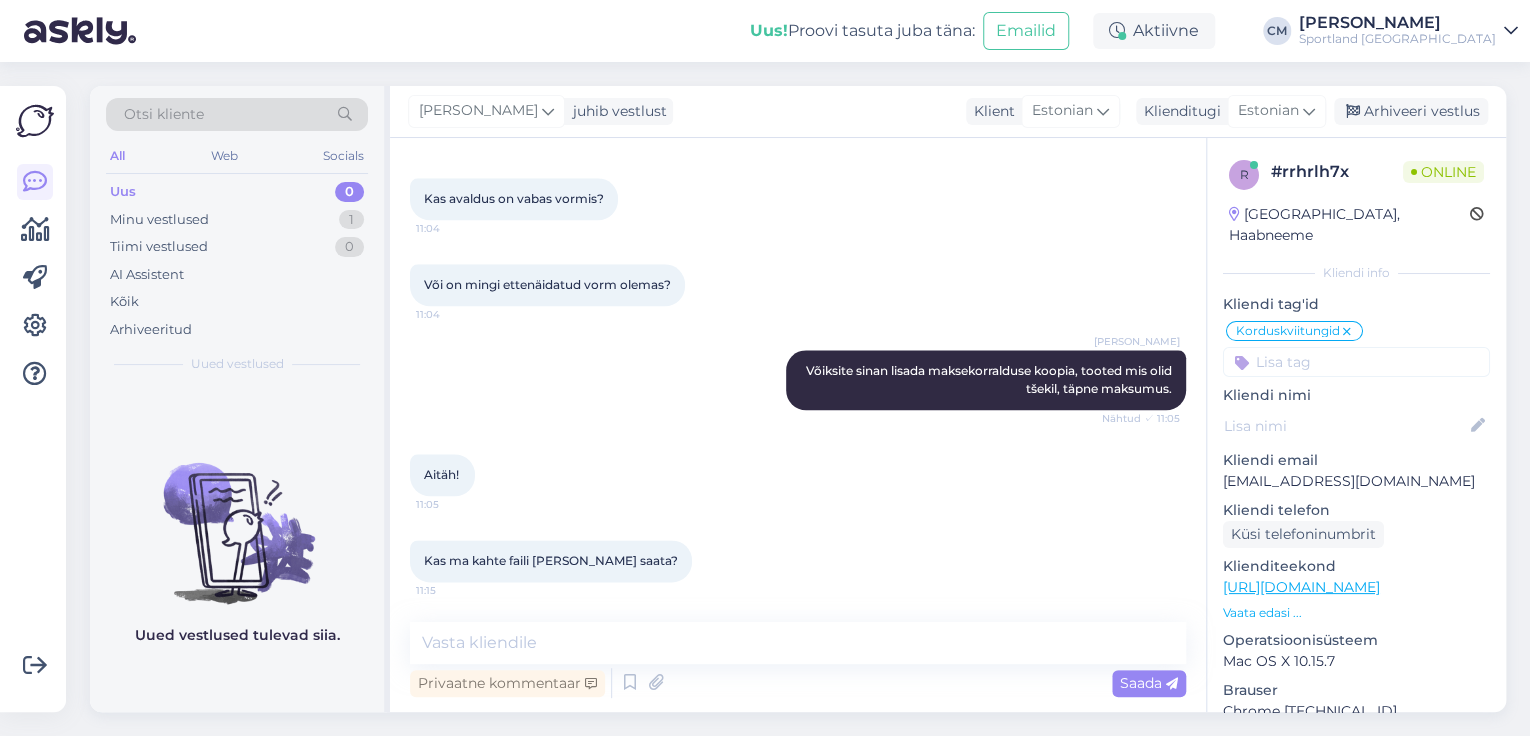 click on "Privaatne kommentaar Saada" at bounding box center [798, 683] 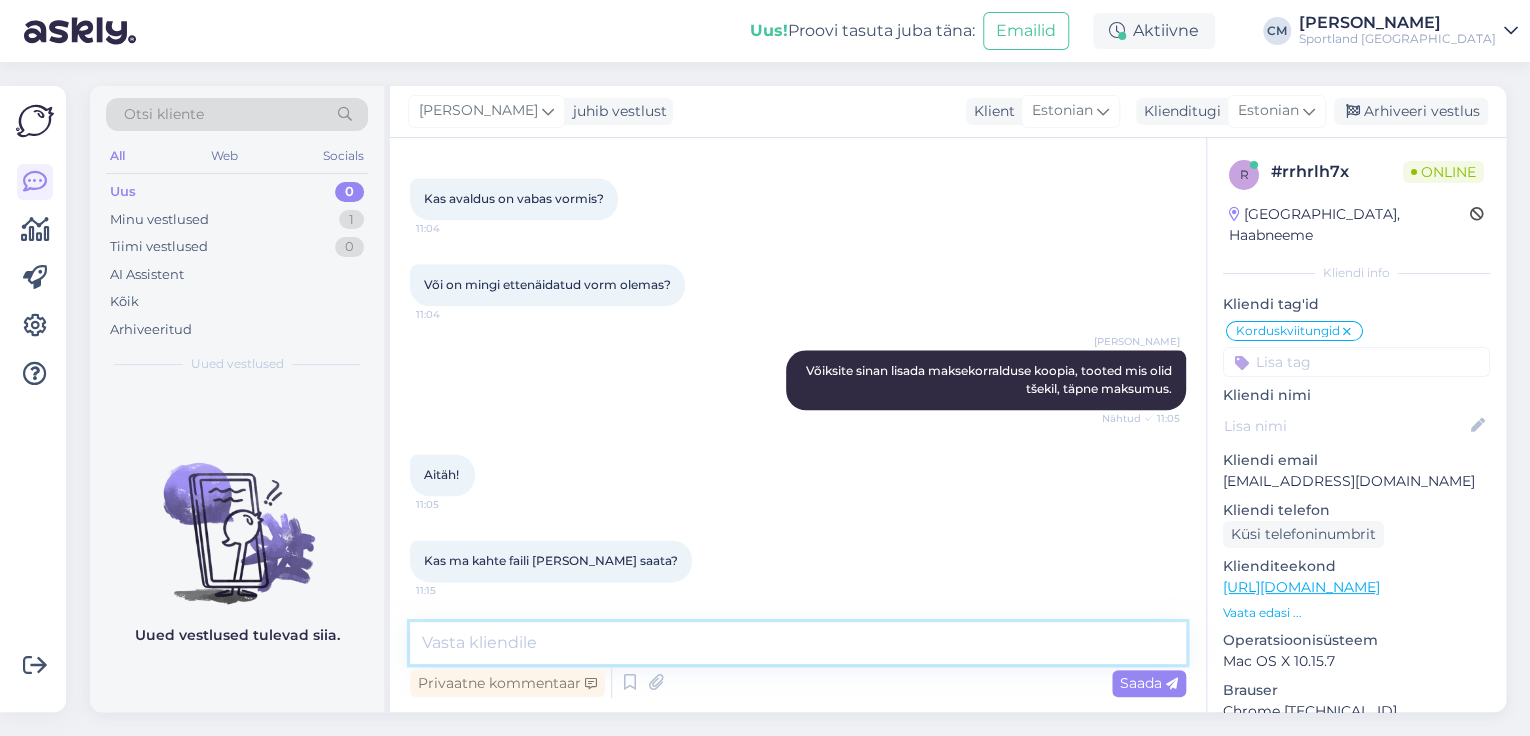 click at bounding box center (798, 643) 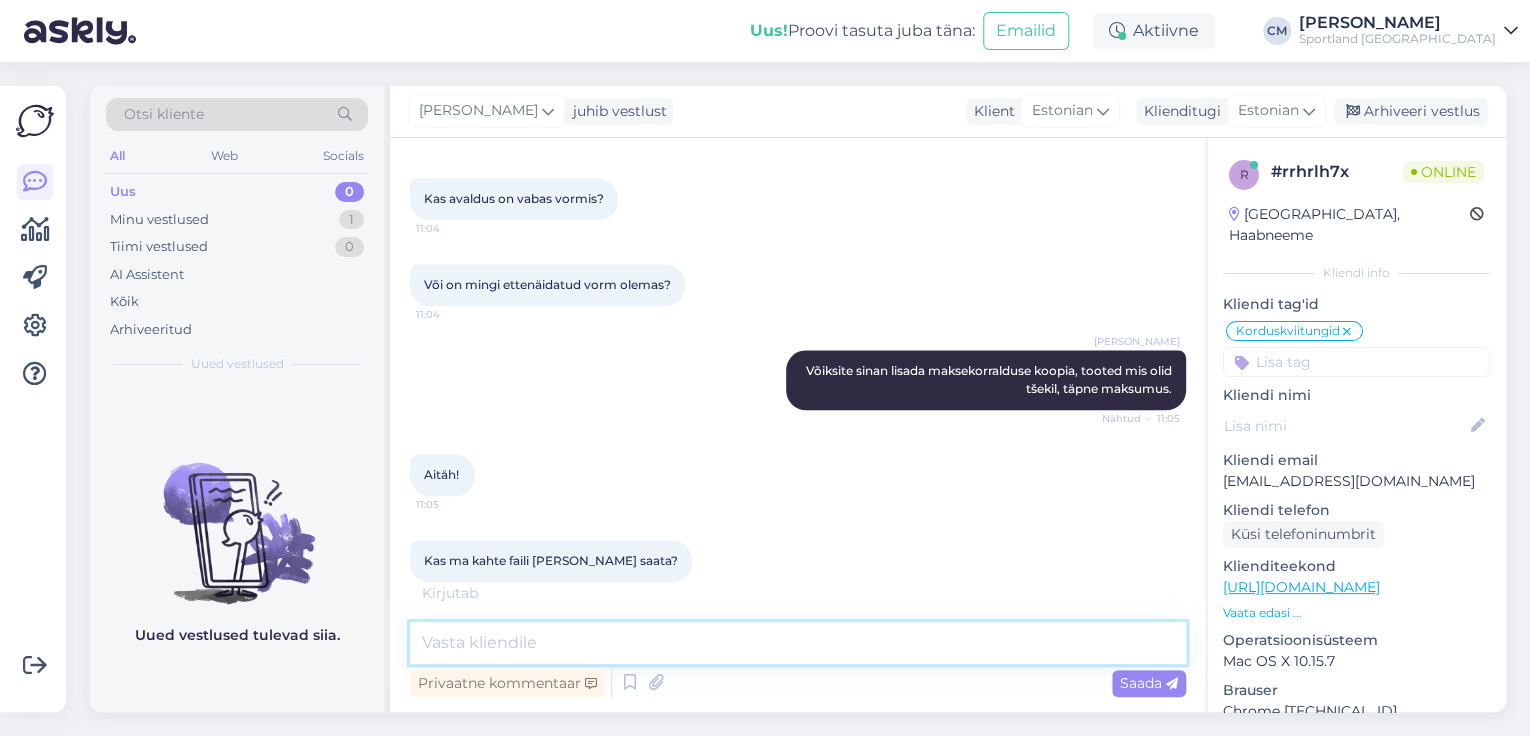 scroll, scrollTop: 1093, scrollLeft: 0, axis: vertical 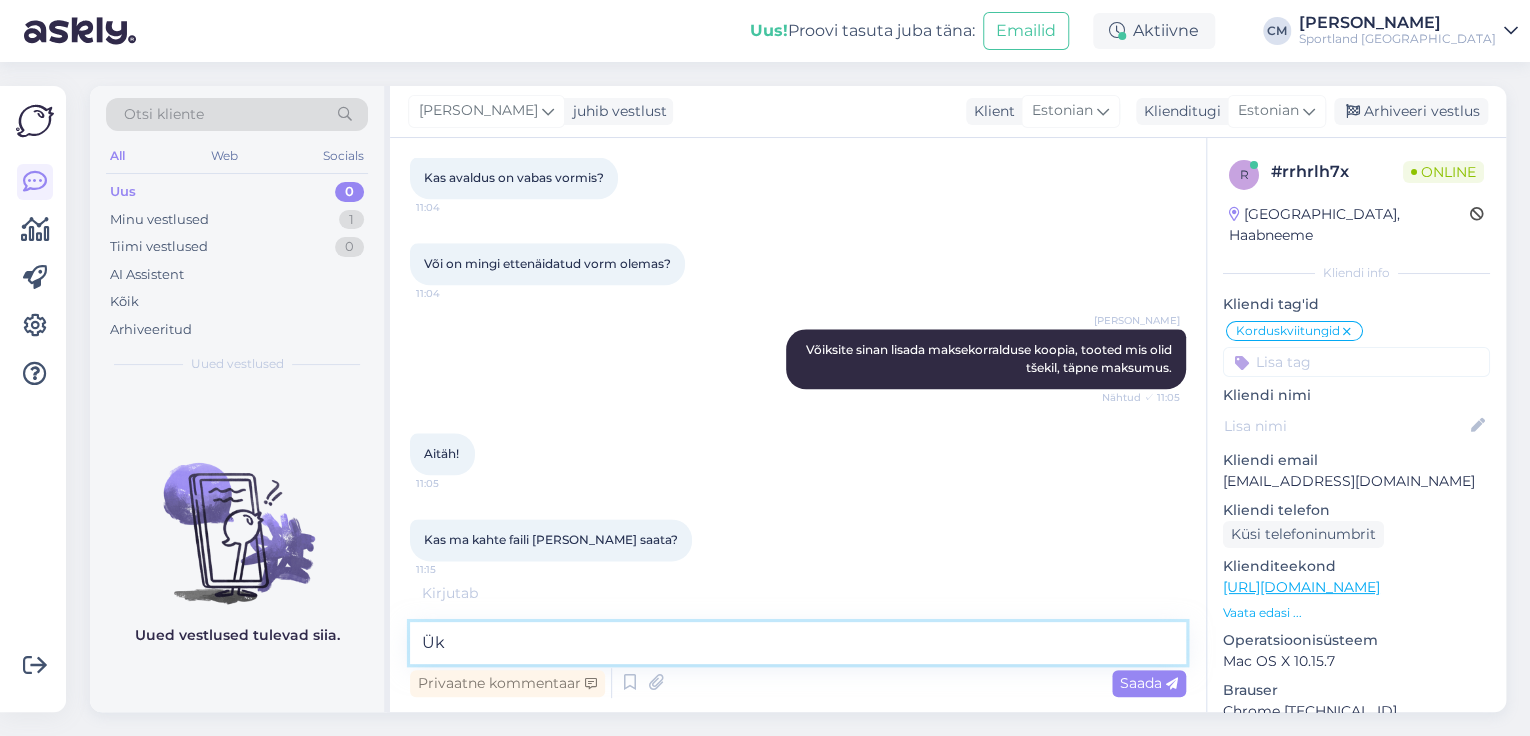 type on "Ü" 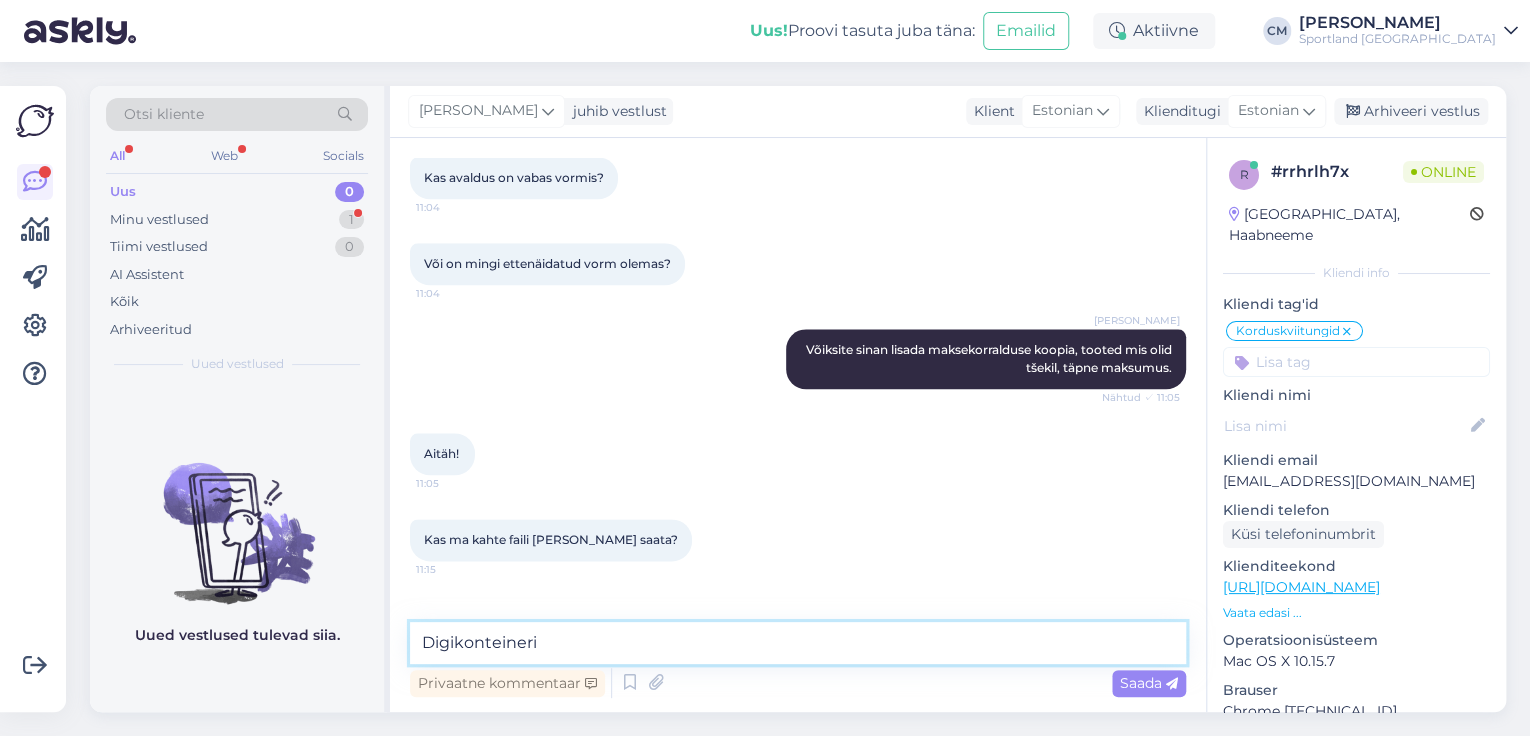 scroll, scrollTop: 1157, scrollLeft: 0, axis: vertical 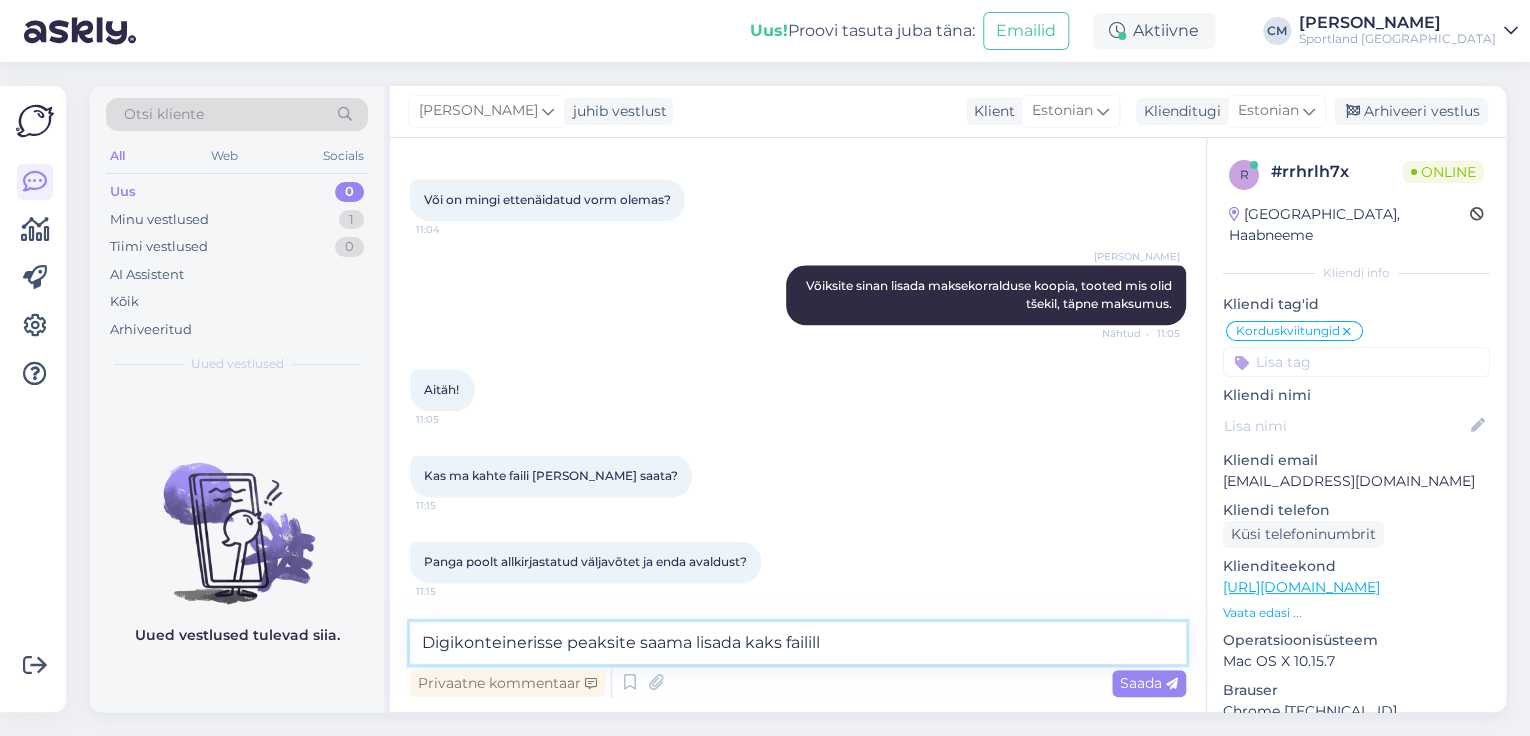 type on "Digikonteinerisse peaksite saama lisada kaks failill." 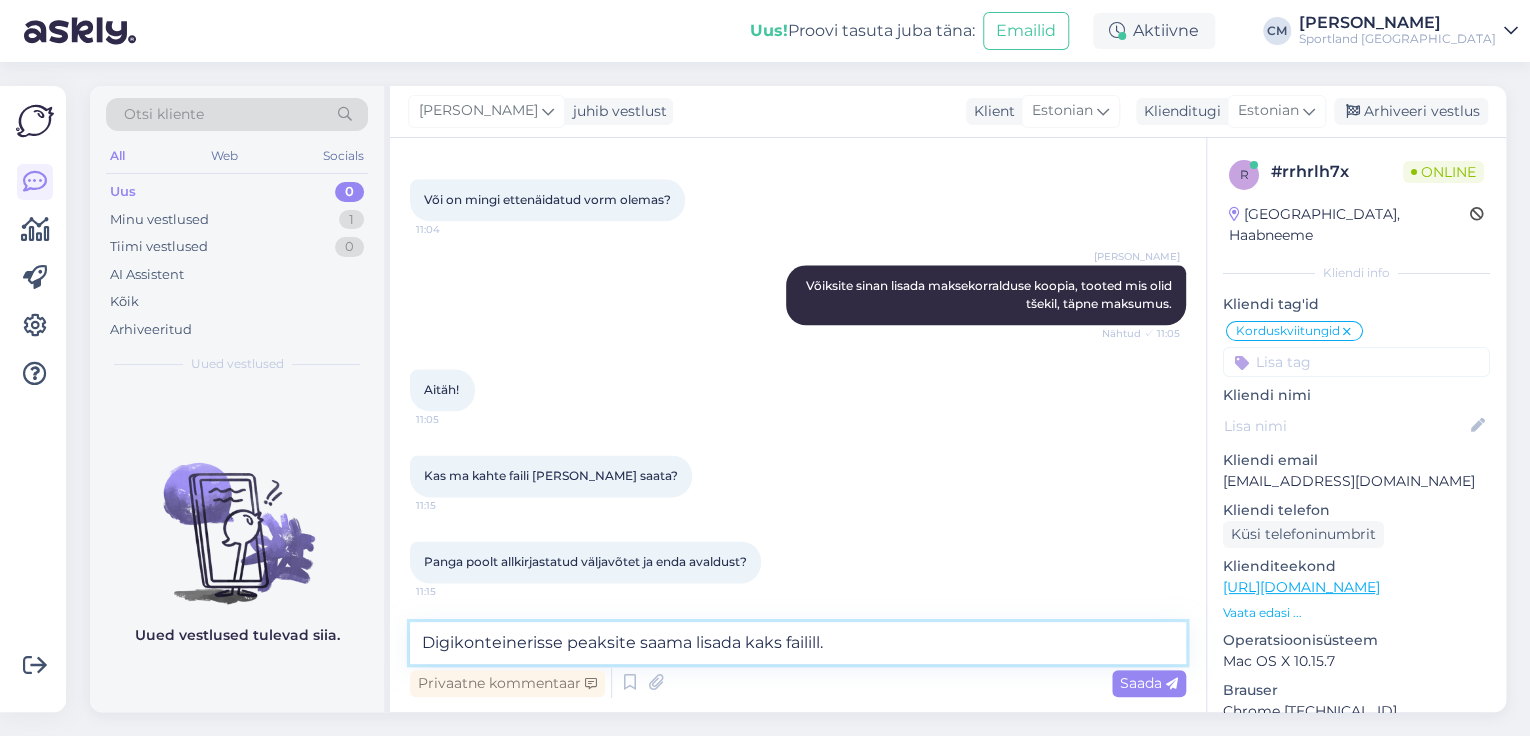 type 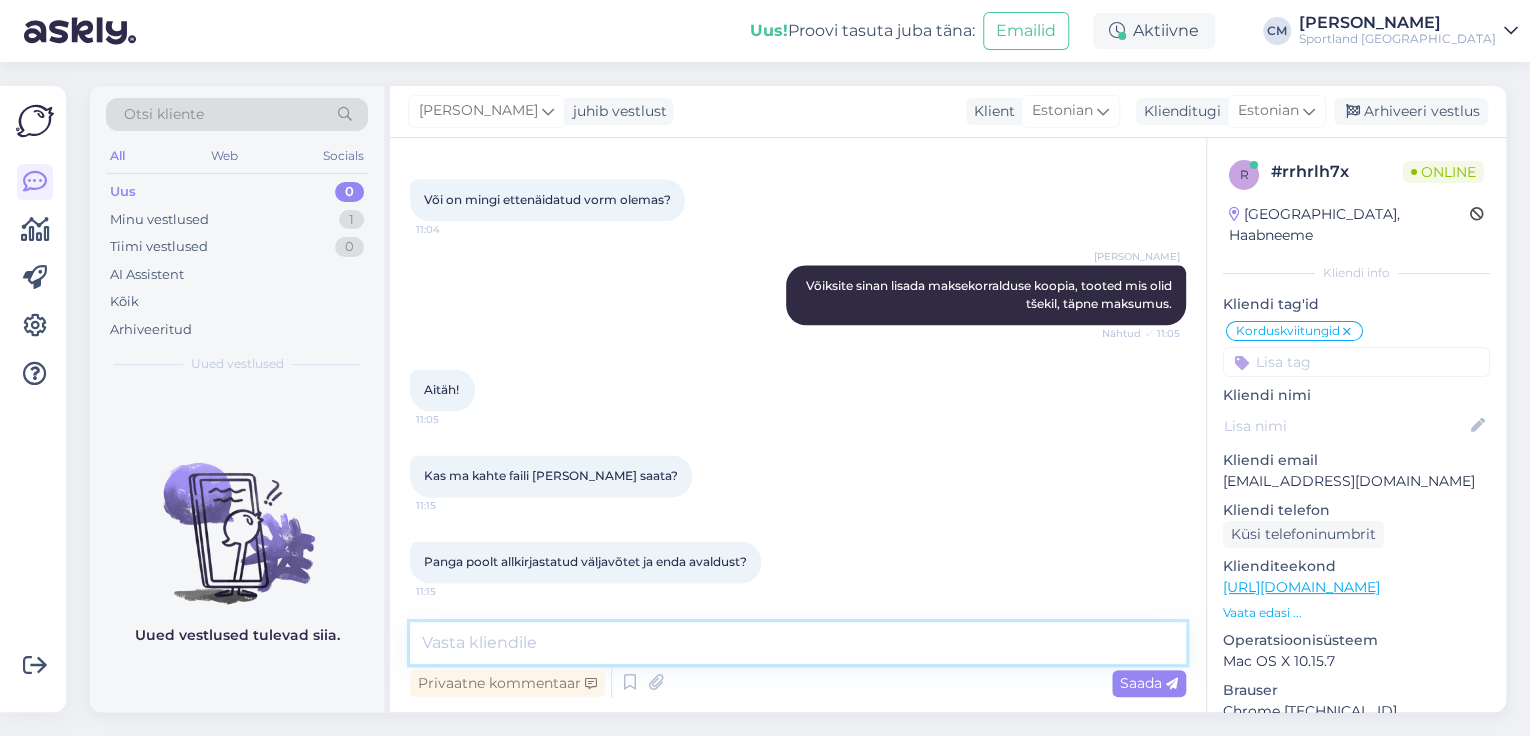 scroll, scrollTop: 1244, scrollLeft: 0, axis: vertical 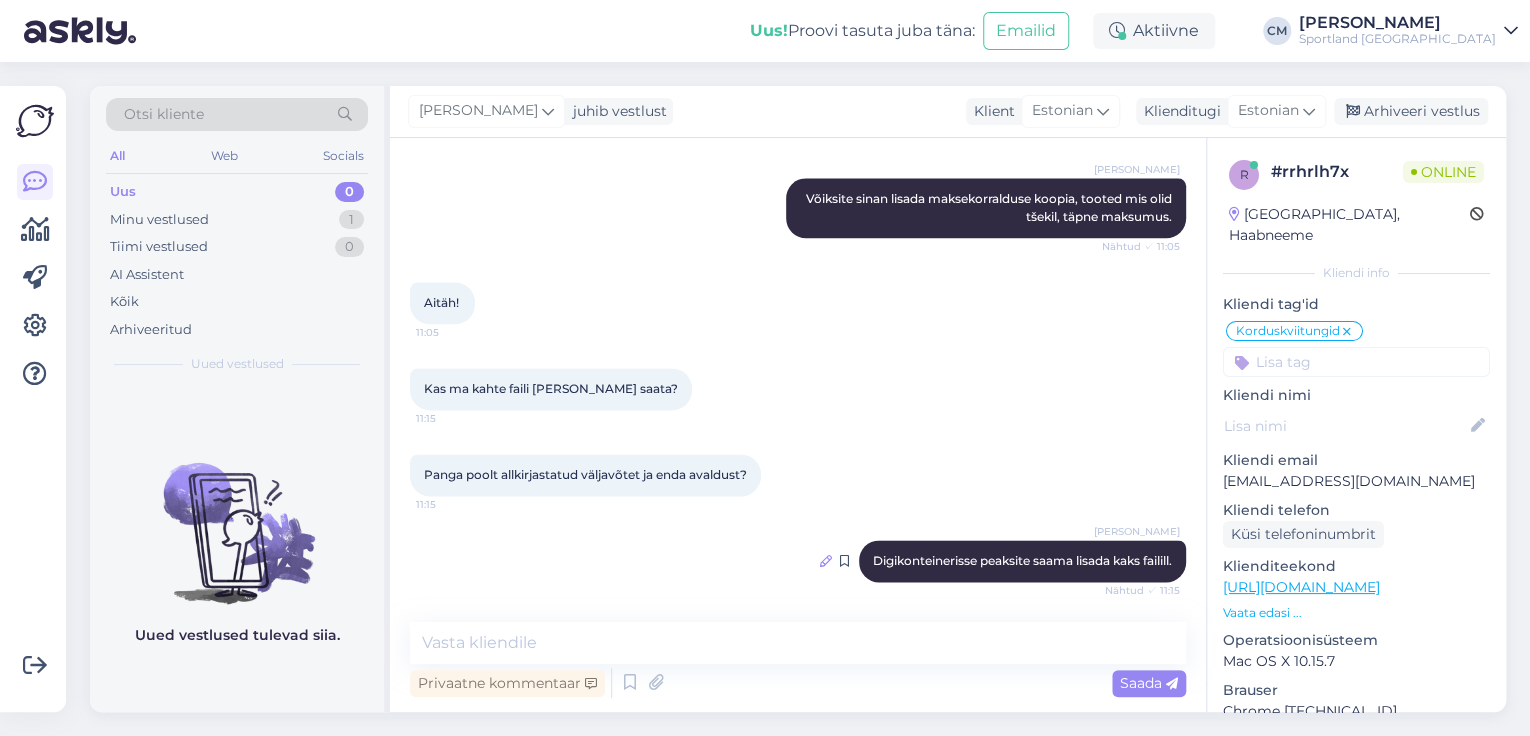 click at bounding box center [826, 561] 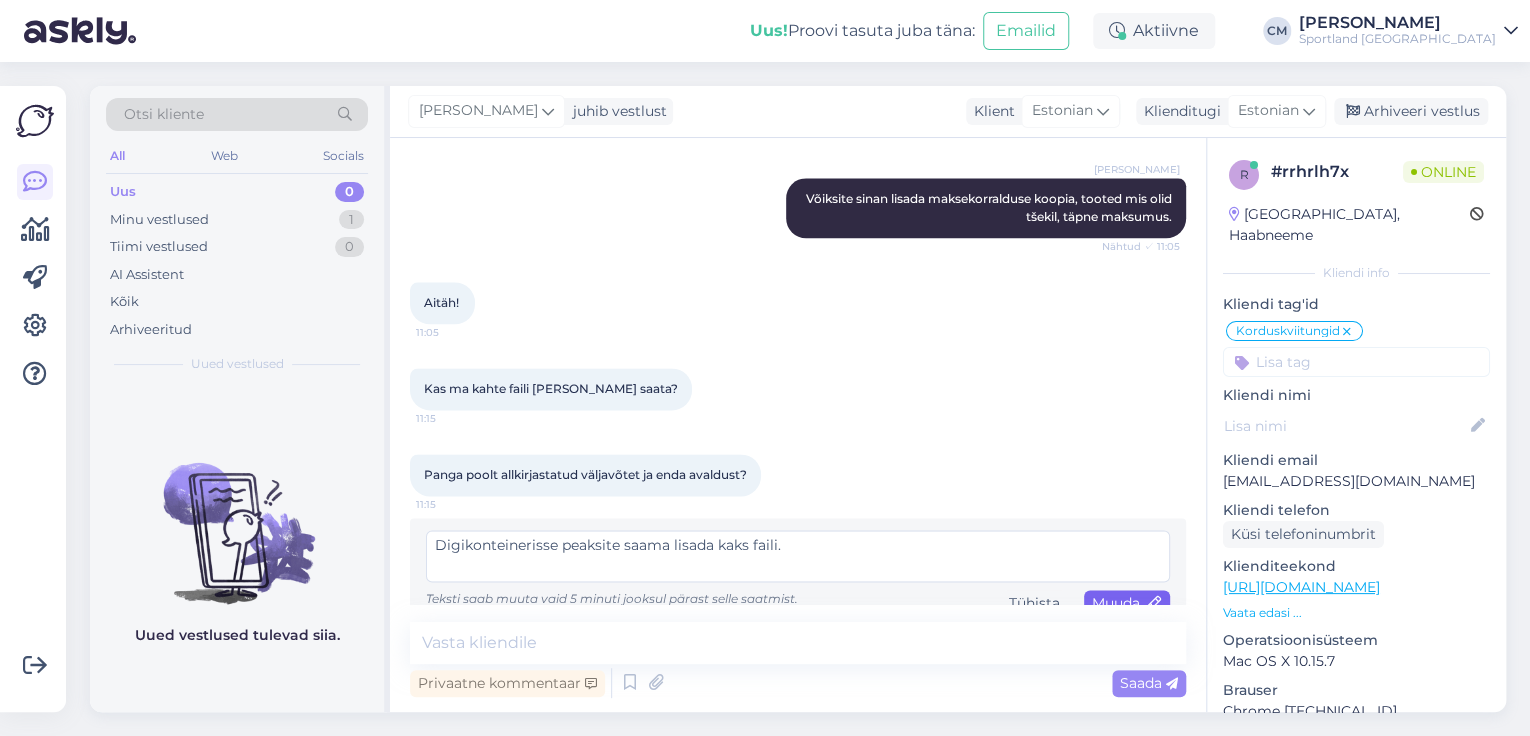 type on "Digikonteinerisse peaksite saama lisada kaks faili." 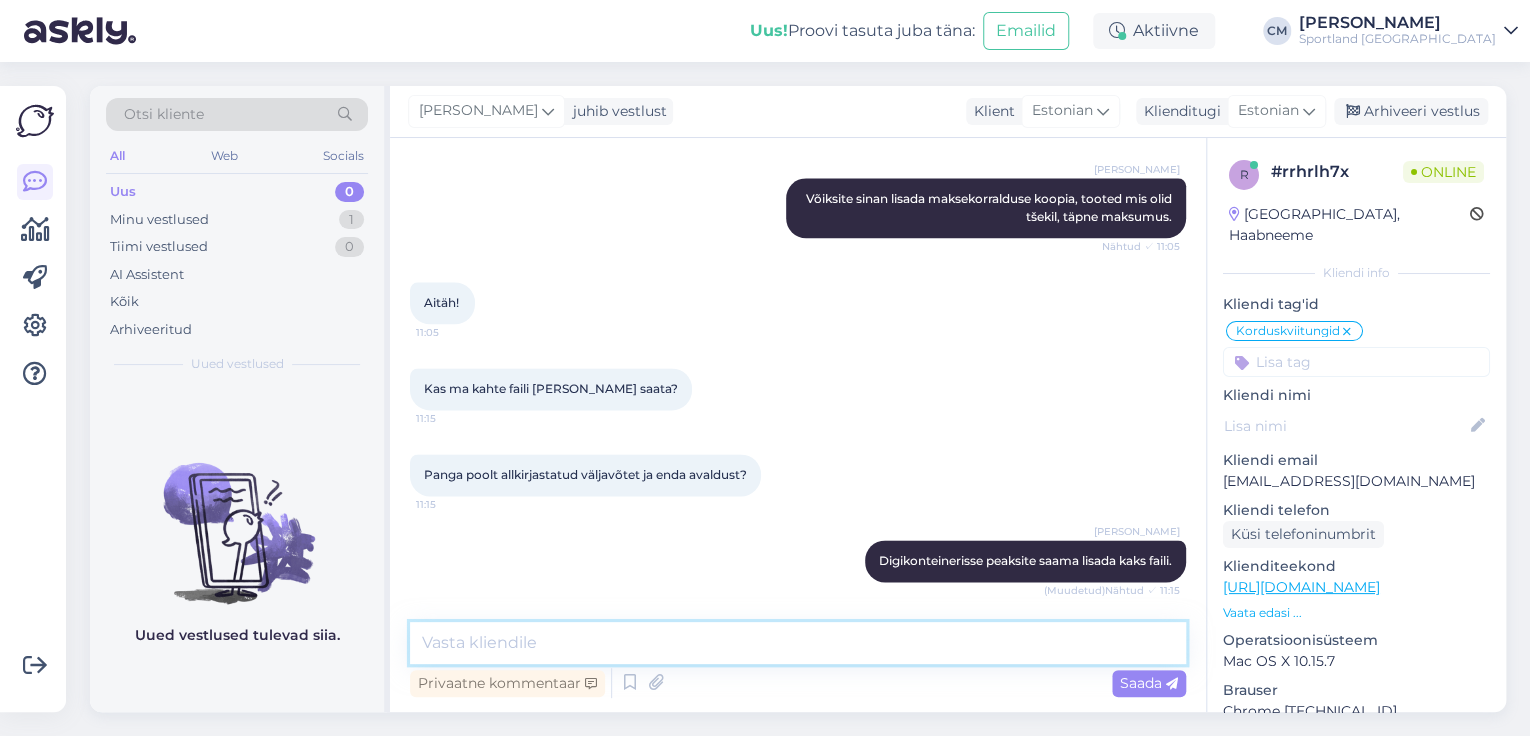 click at bounding box center (798, 643) 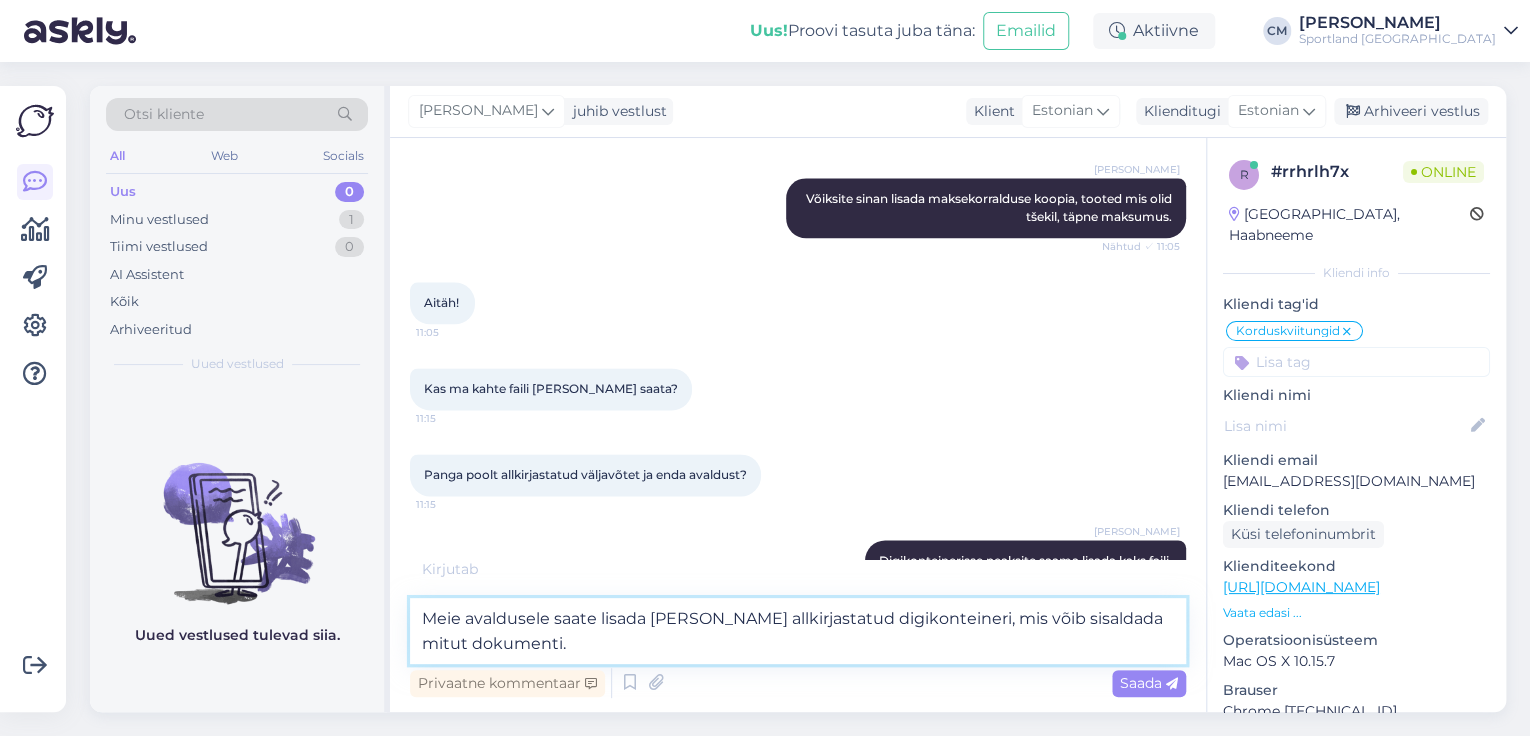 scroll, scrollTop: 1353, scrollLeft: 0, axis: vertical 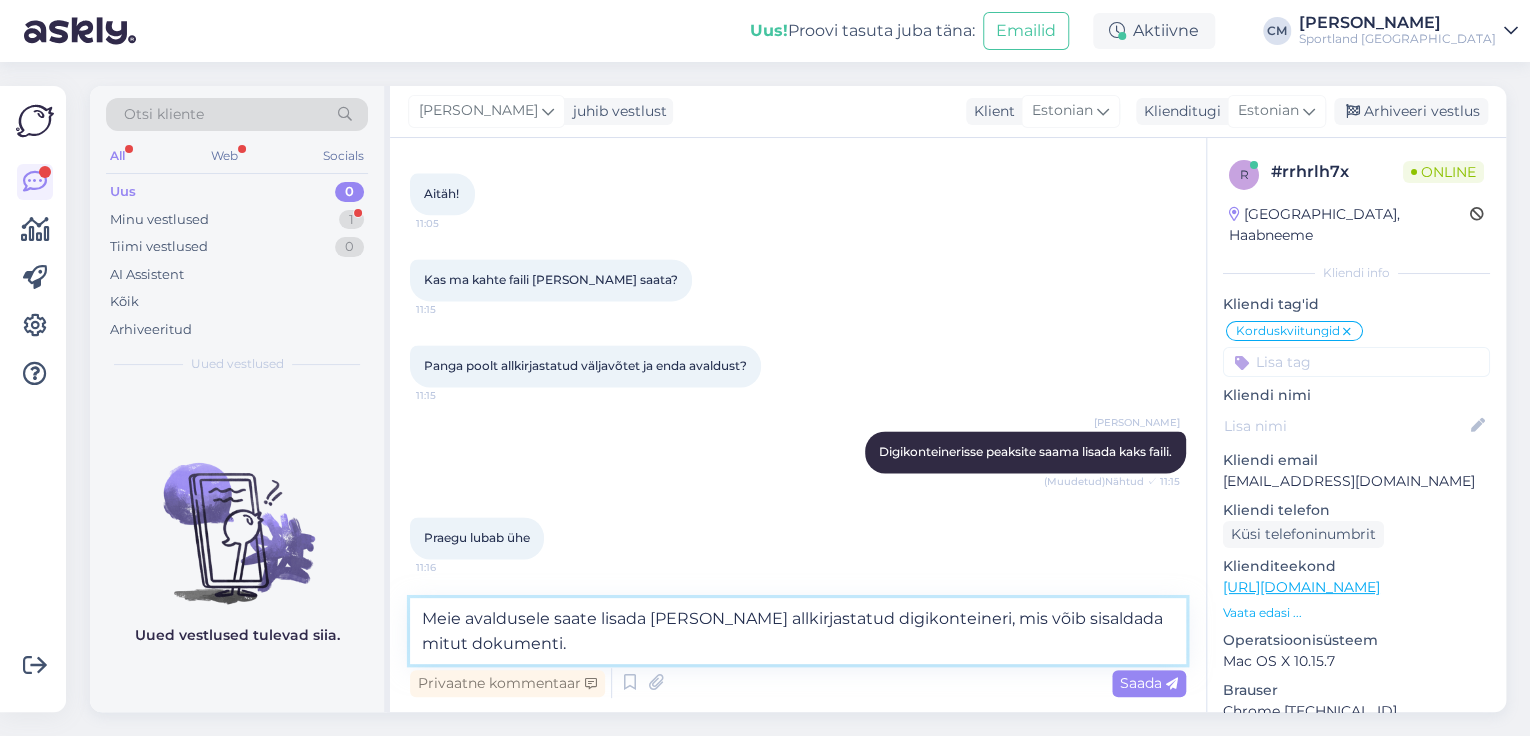 click on "Meie avaldusele saate lisada [PERSON_NAME] allkirjastatud digikonteineri, mis võib sisaldada mitut dokumenti." at bounding box center (798, 631) 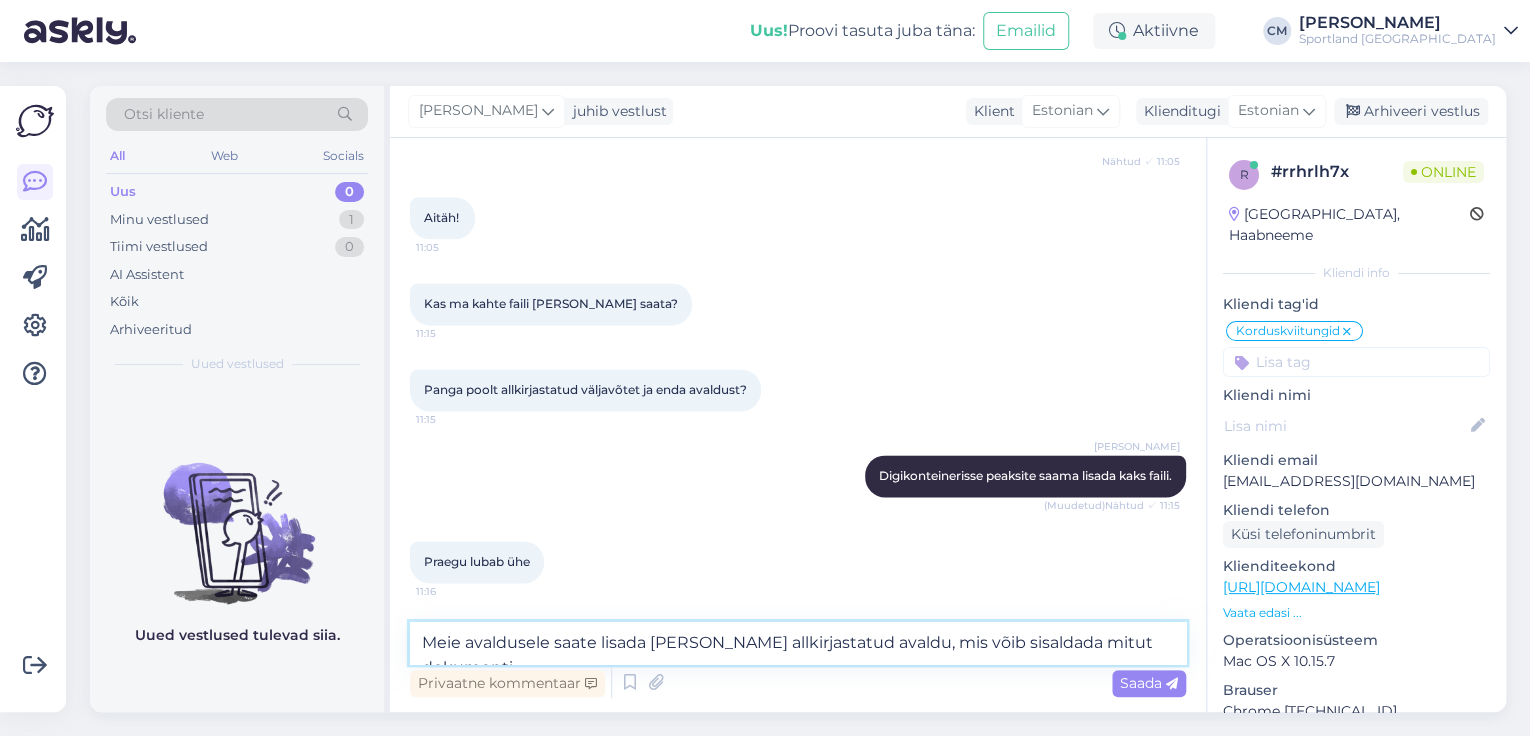 scroll, scrollTop: 1353, scrollLeft: 0, axis: vertical 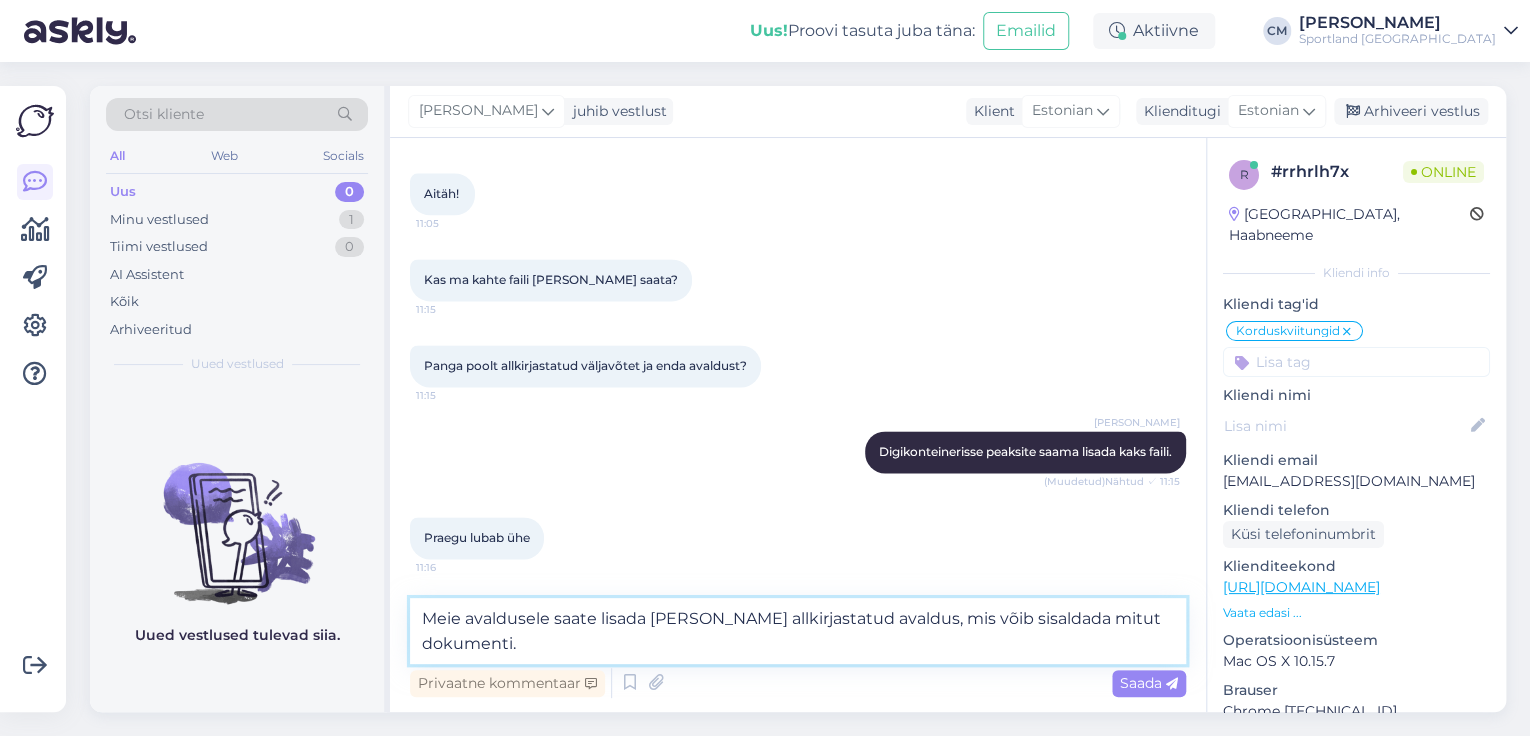 type on "Meie avaldusele saate lisada [PERSON_NAME] allkirjastatud avalduse, mis võib sisaldada mitut dokumenti." 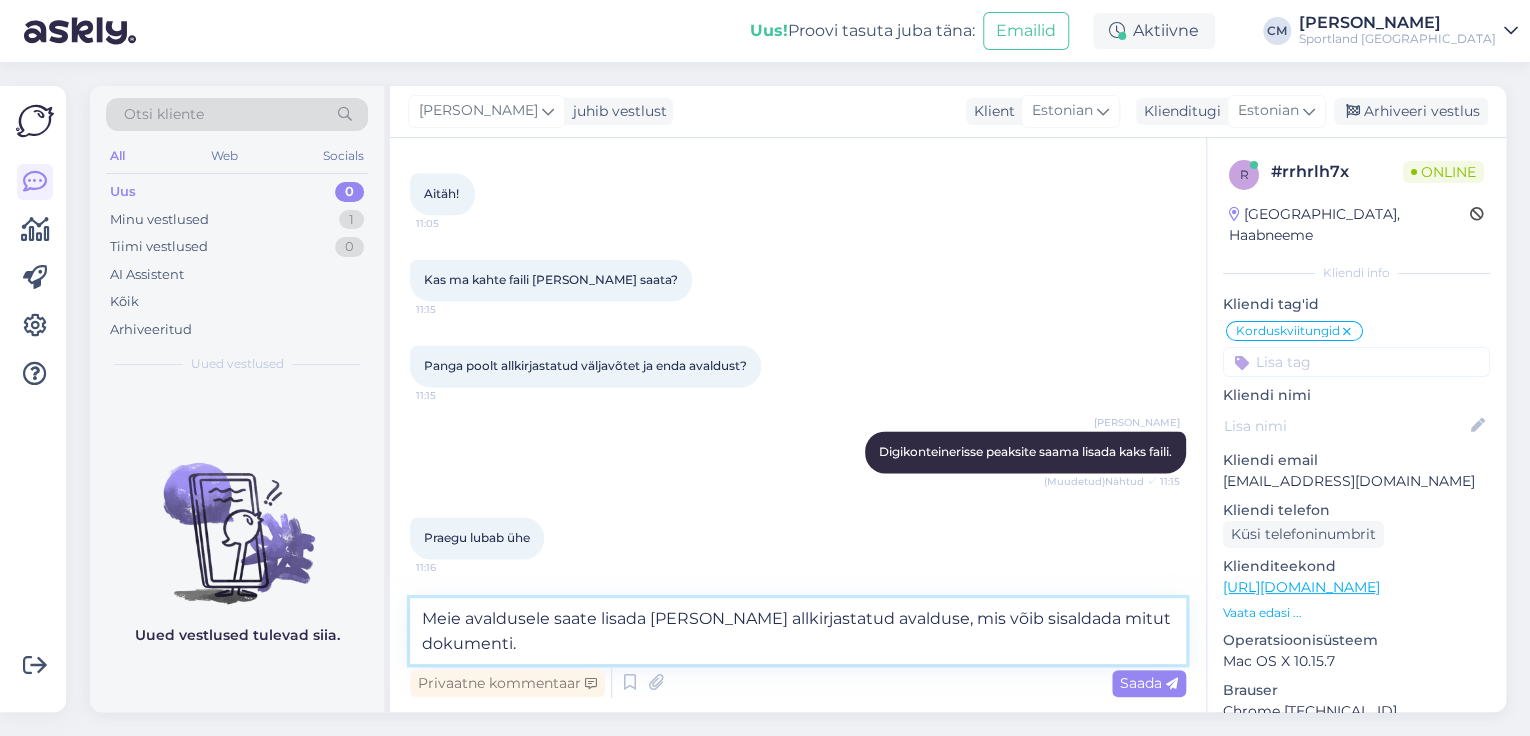 click on "Meie avaldusele saate lisada [PERSON_NAME] allkirjastatud avalduse, mis võib sisaldada mitut dokumenti." at bounding box center [798, 631] 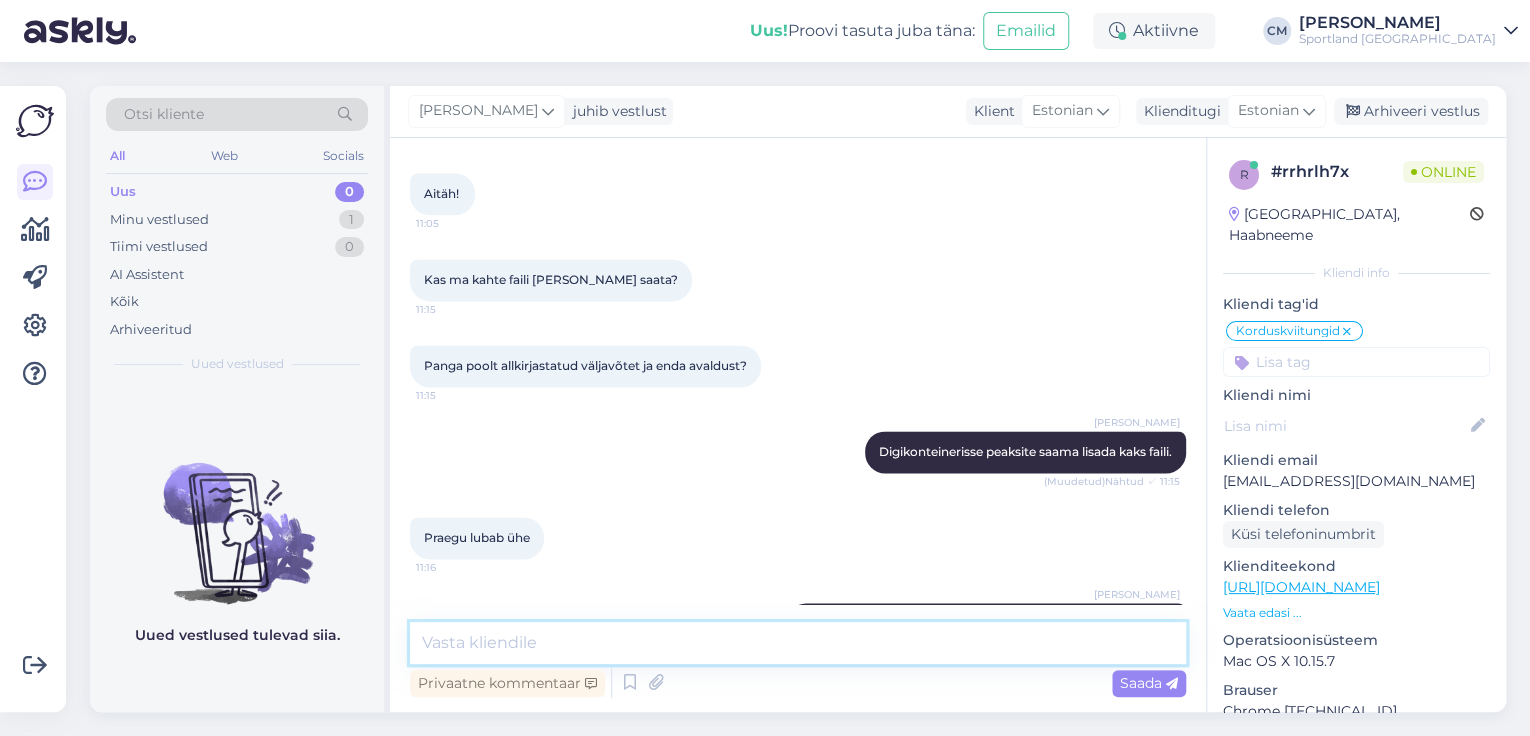 scroll, scrollTop: 1433, scrollLeft: 0, axis: vertical 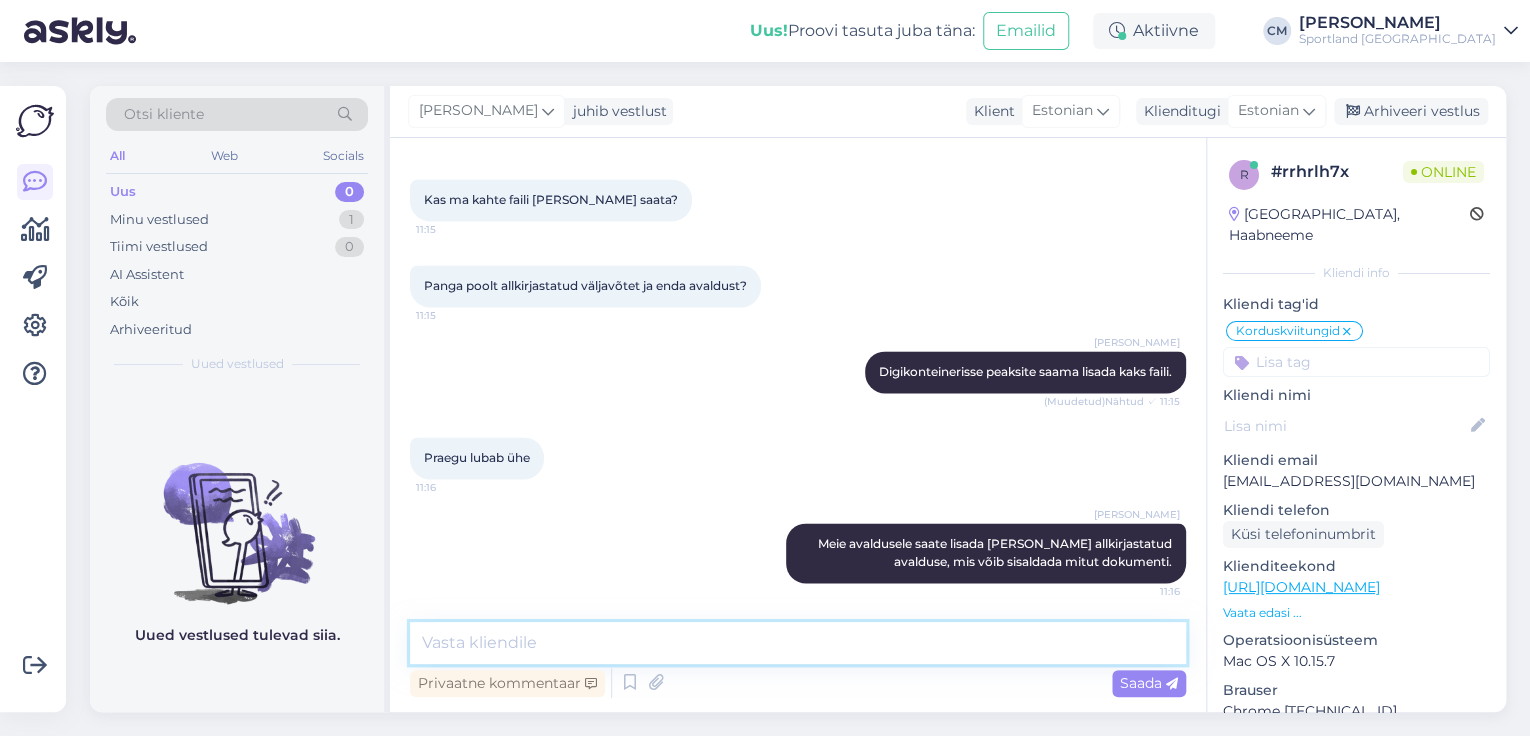 type on "D" 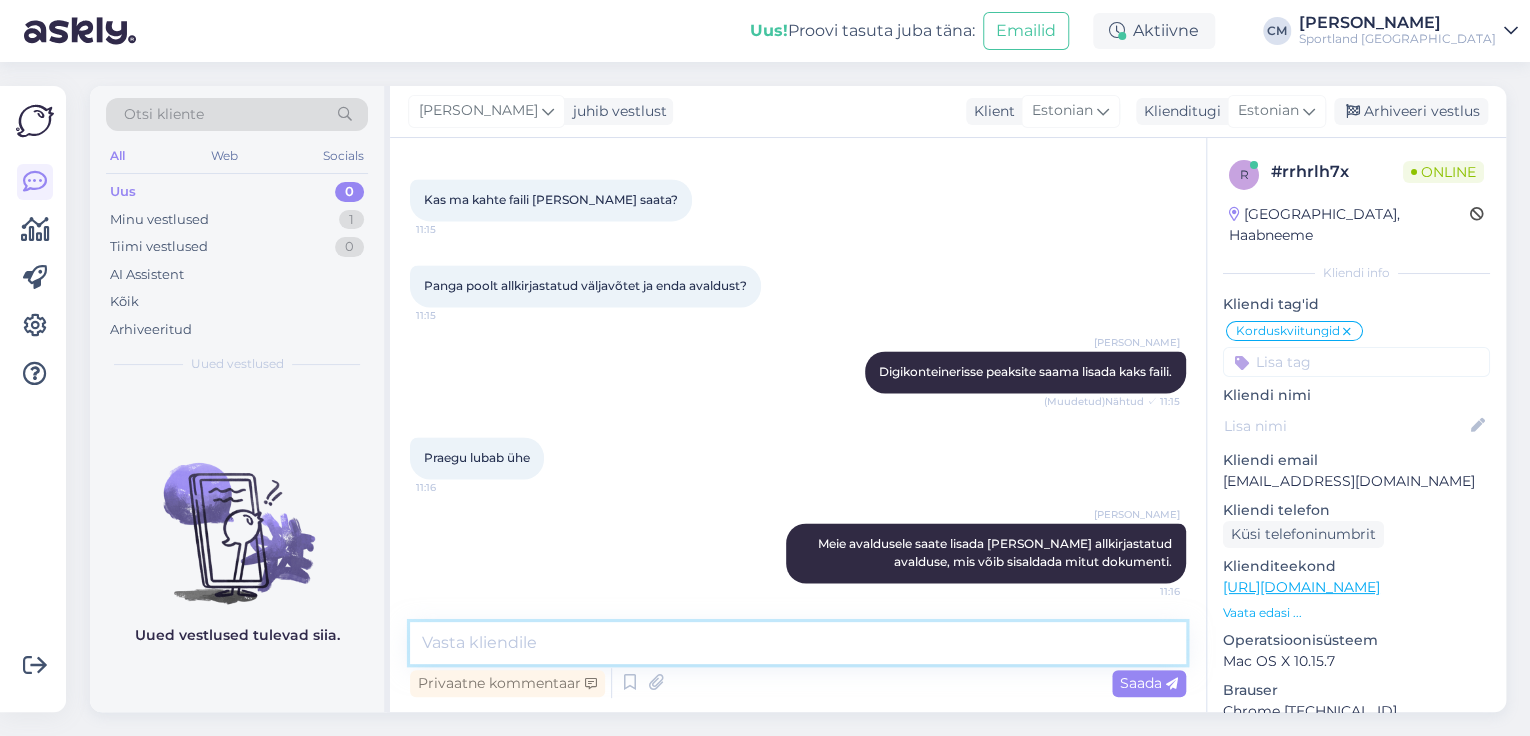 click at bounding box center (798, 643) 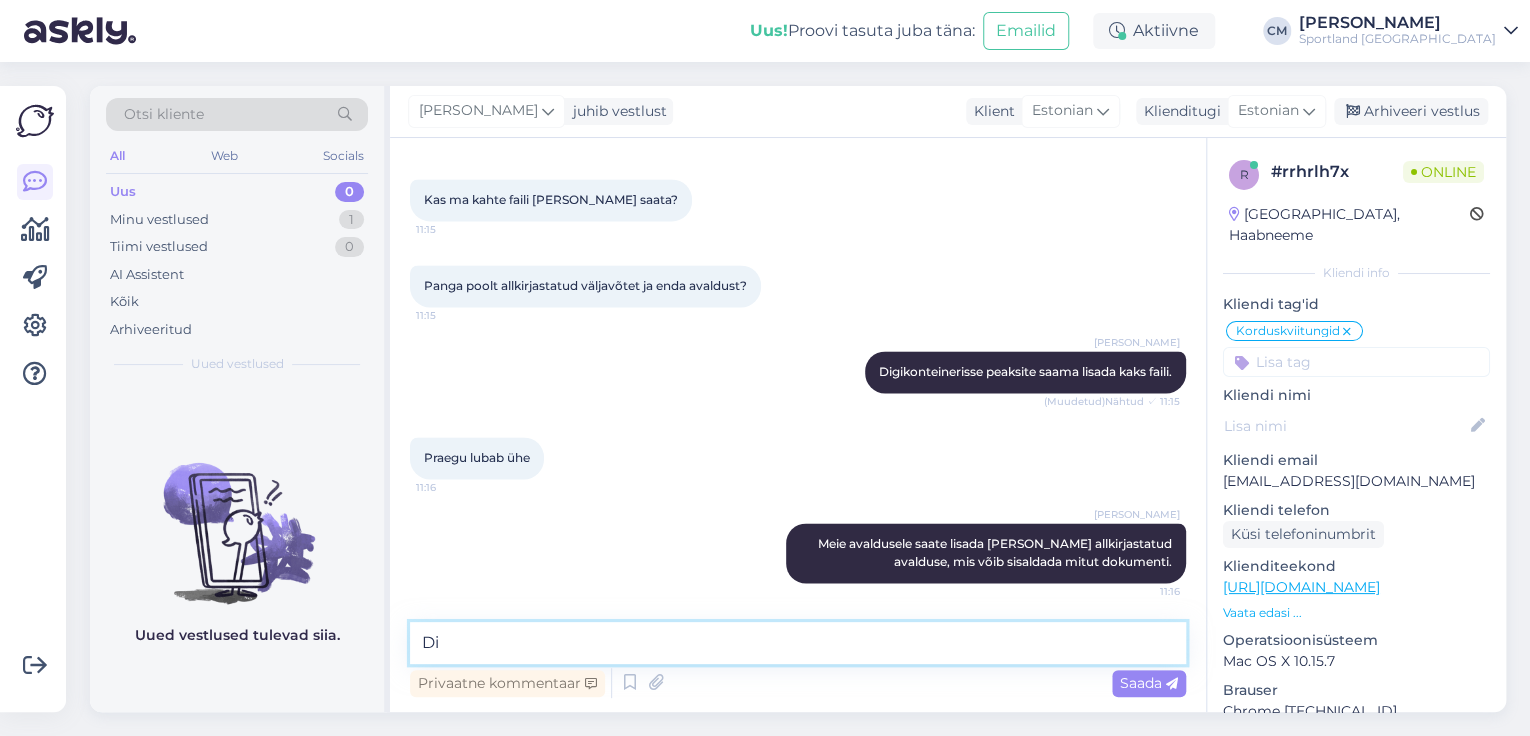 type on "D" 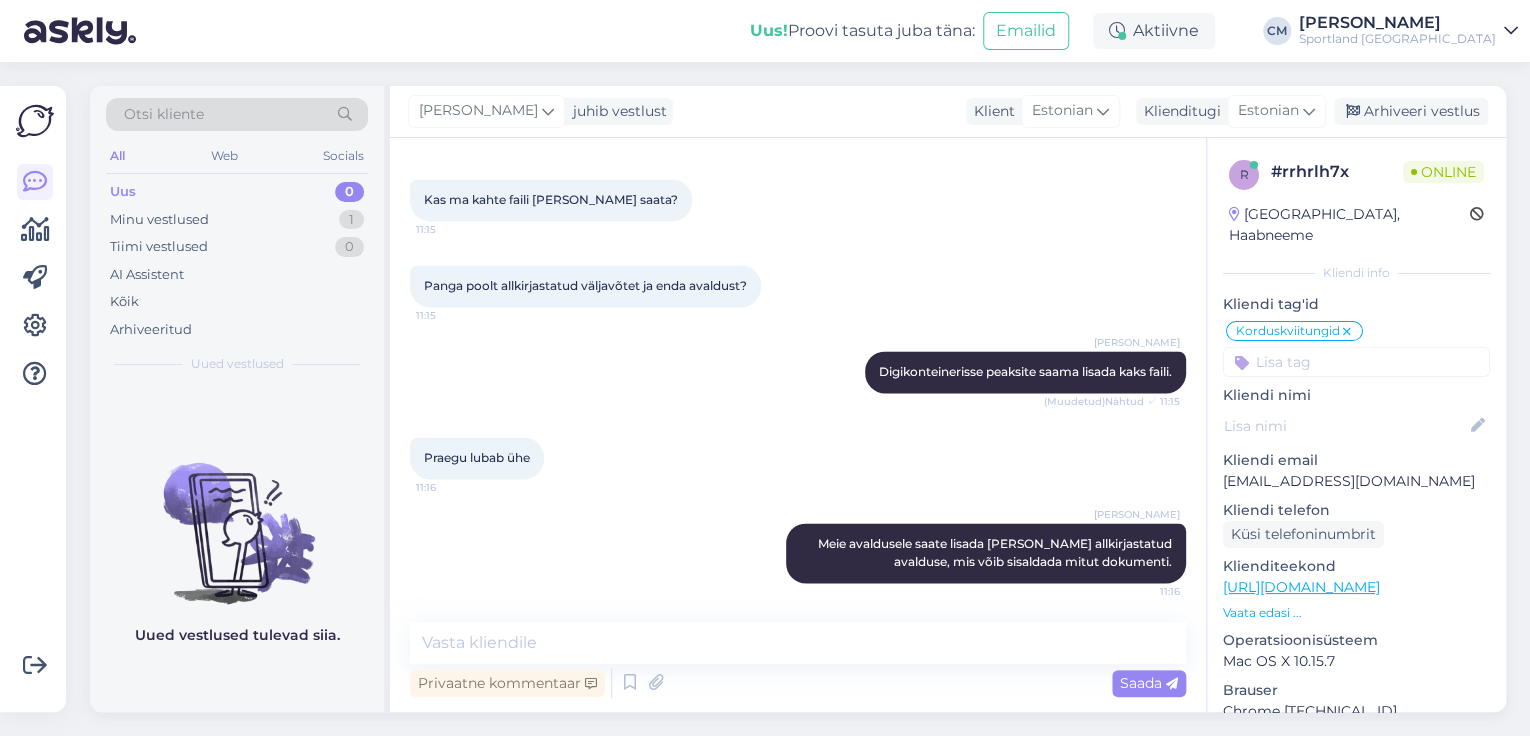 click on "[PERSON_NAME] Digikonteinerisse peaksite saama lisada kaks faili. (Muudetud)  Nähtud ✓ 11:15" at bounding box center [798, 372] 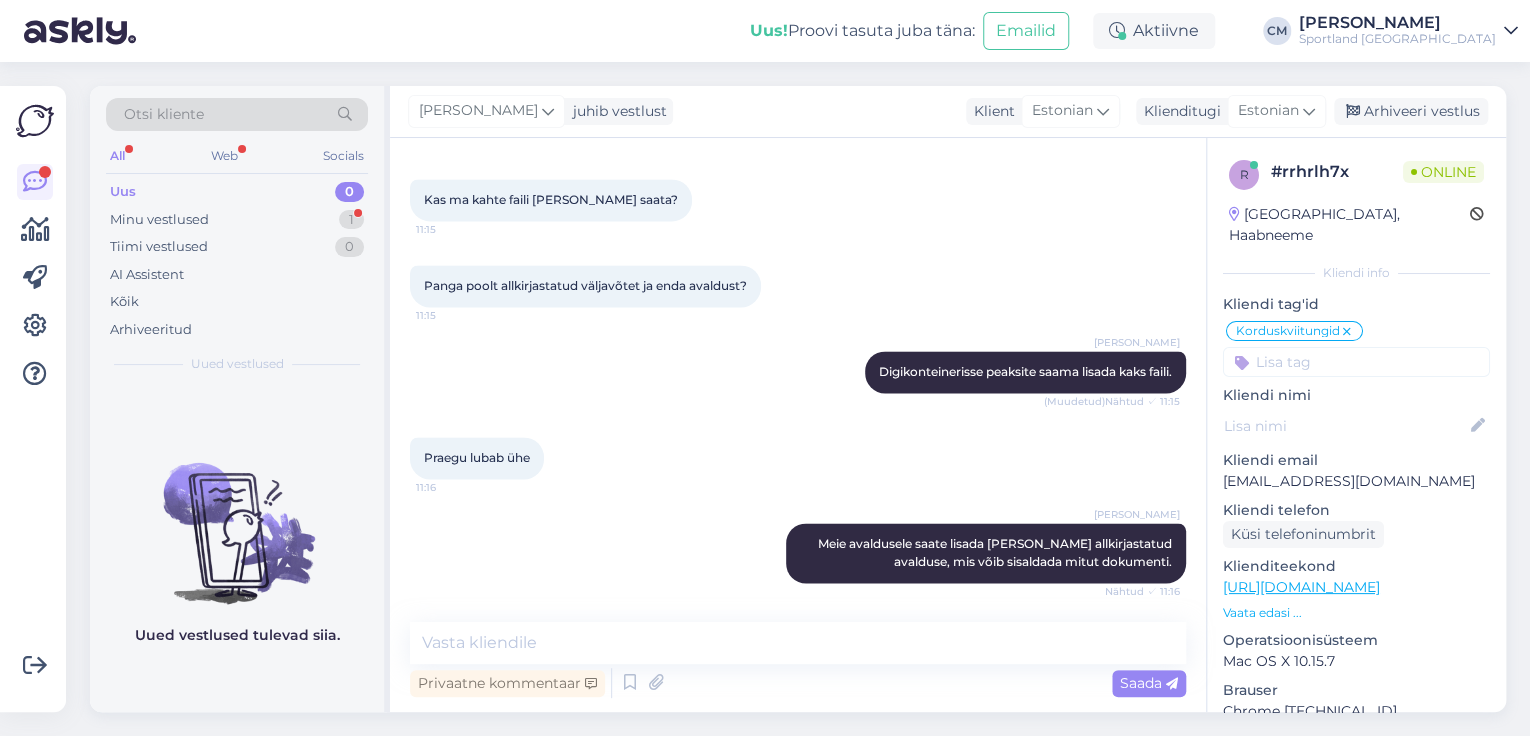 scroll, scrollTop: 1520, scrollLeft: 0, axis: vertical 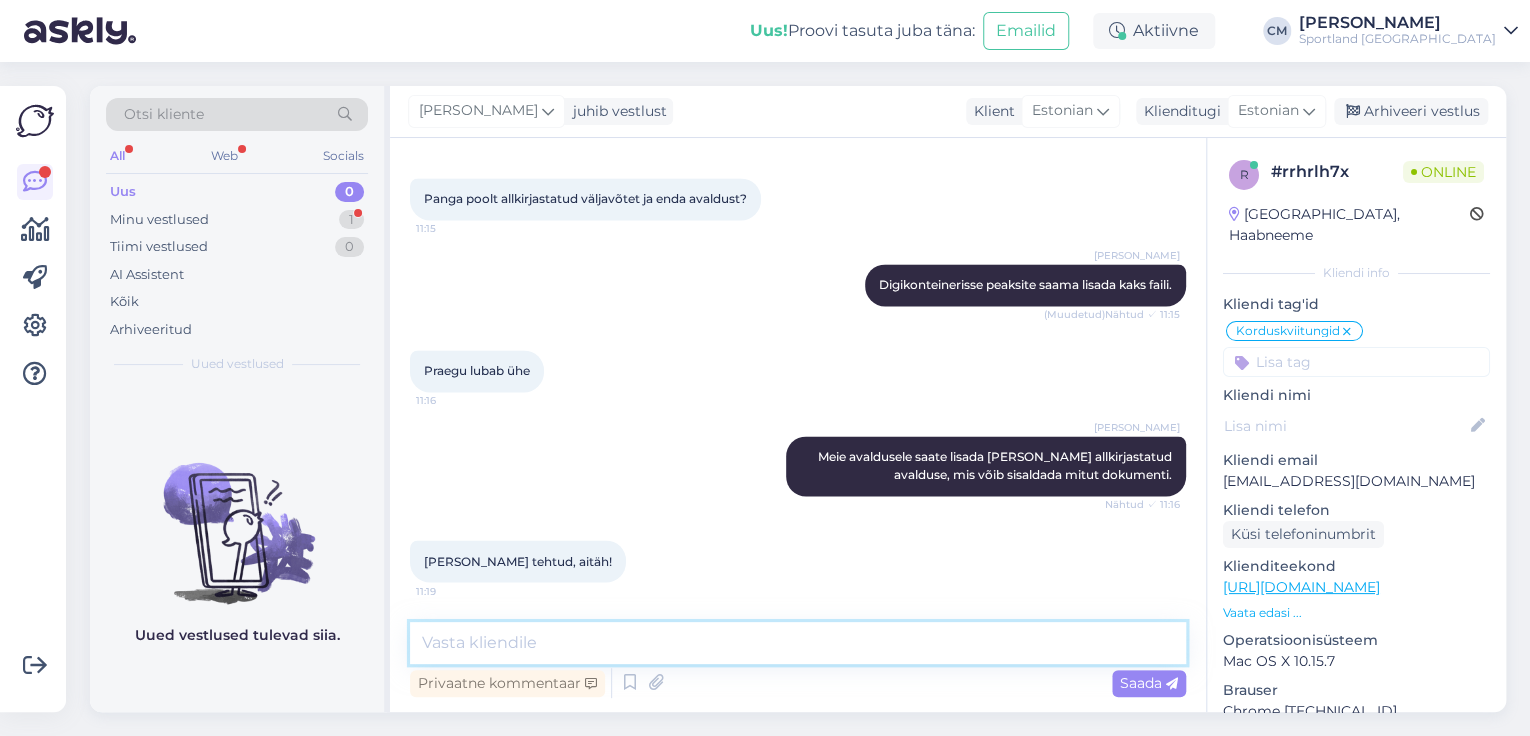click at bounding box center (798, 643) 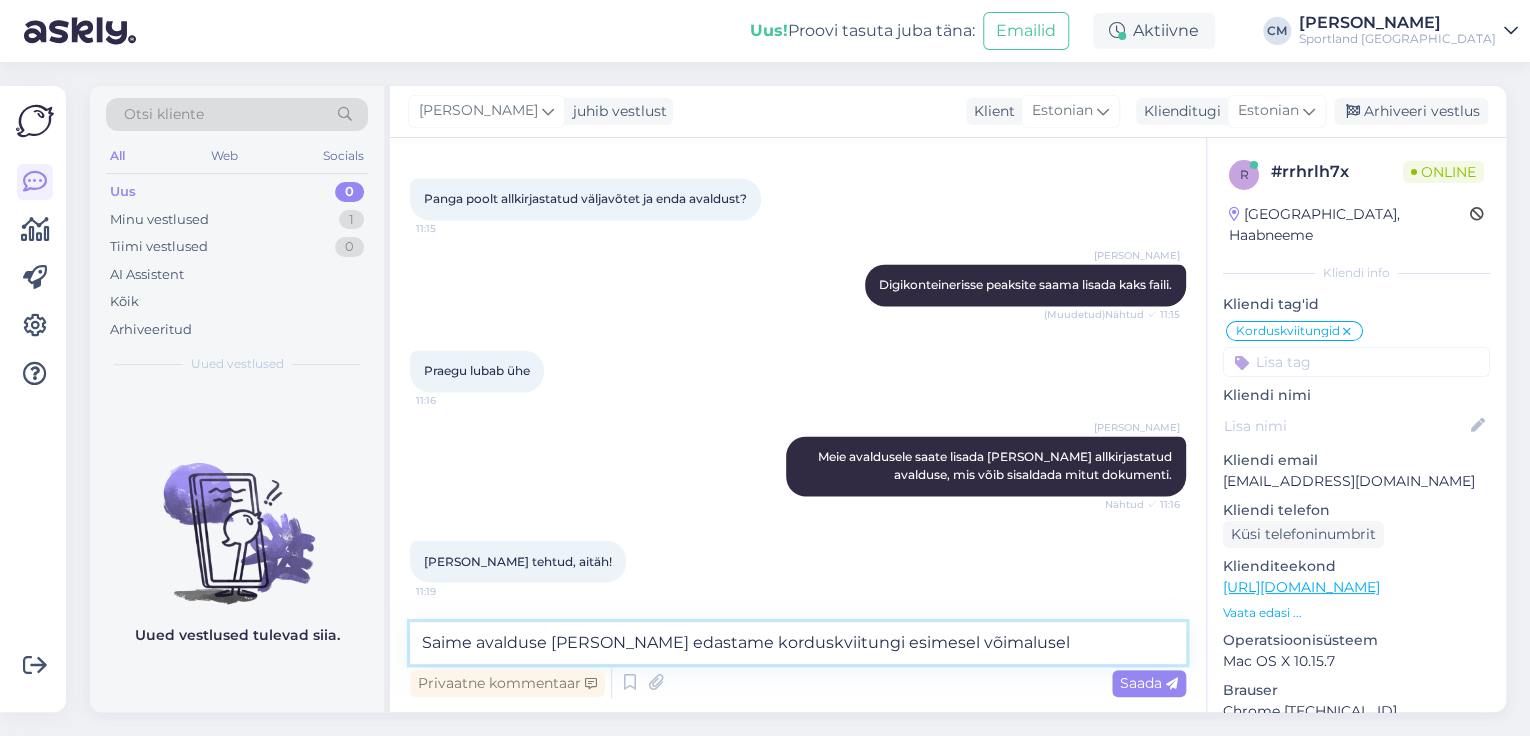 type on "Saime avalduse [PERSON_NAME] edastame korduskviitungi esimesel võimalusel." 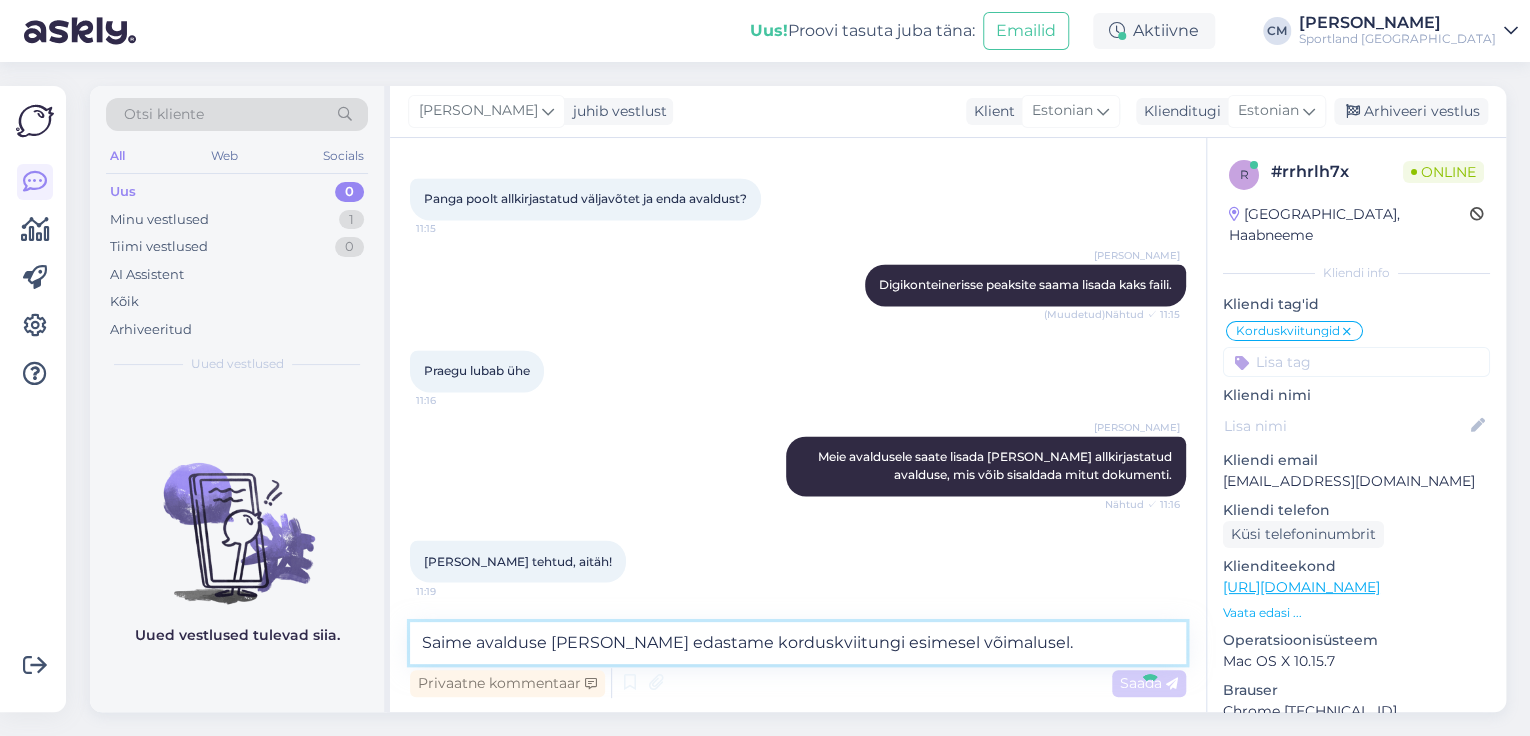 type 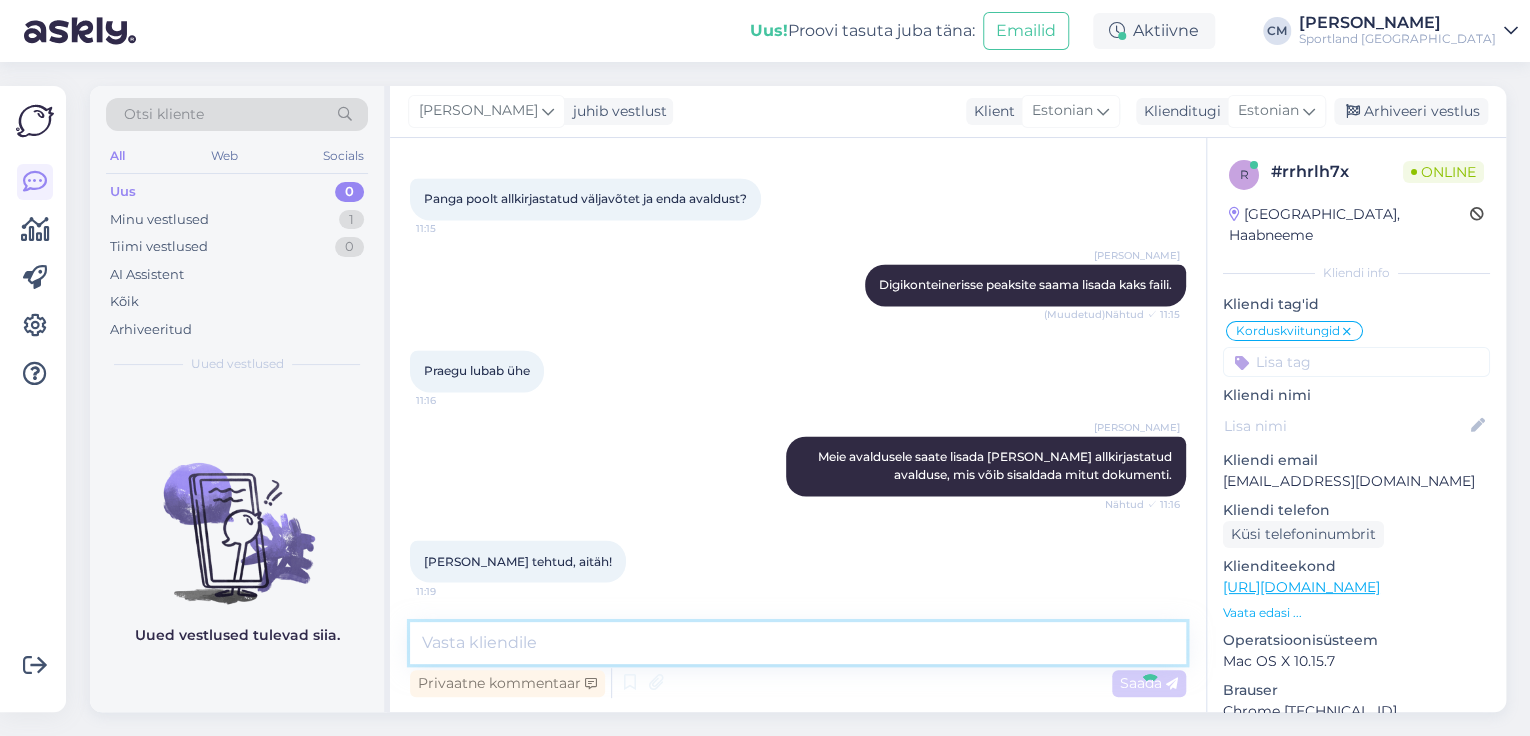 scroll, scrollTop: 1624, scrollLeft: 0, axis: vertical 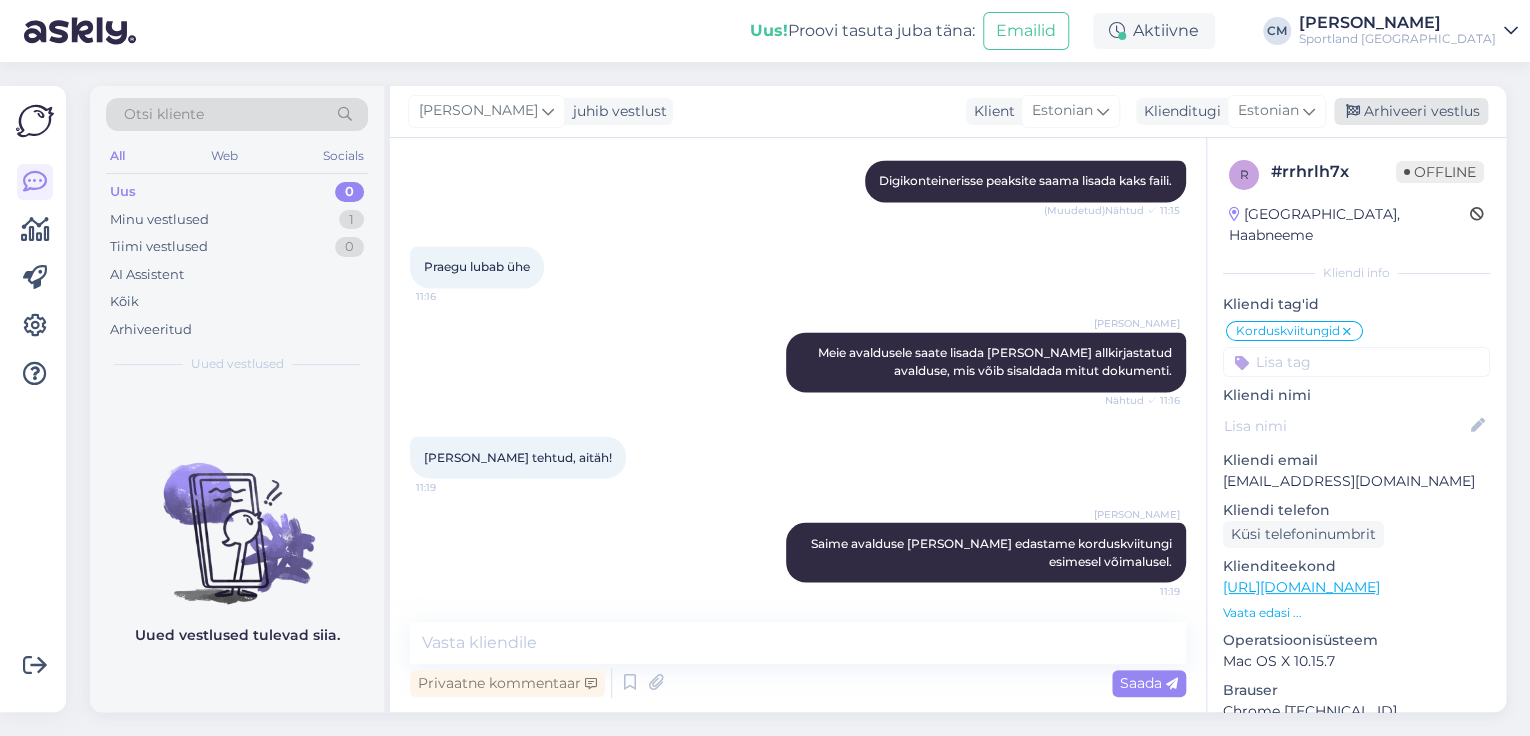 click on "Arhiveeri vestlus" at bounding box center [1411, 111] 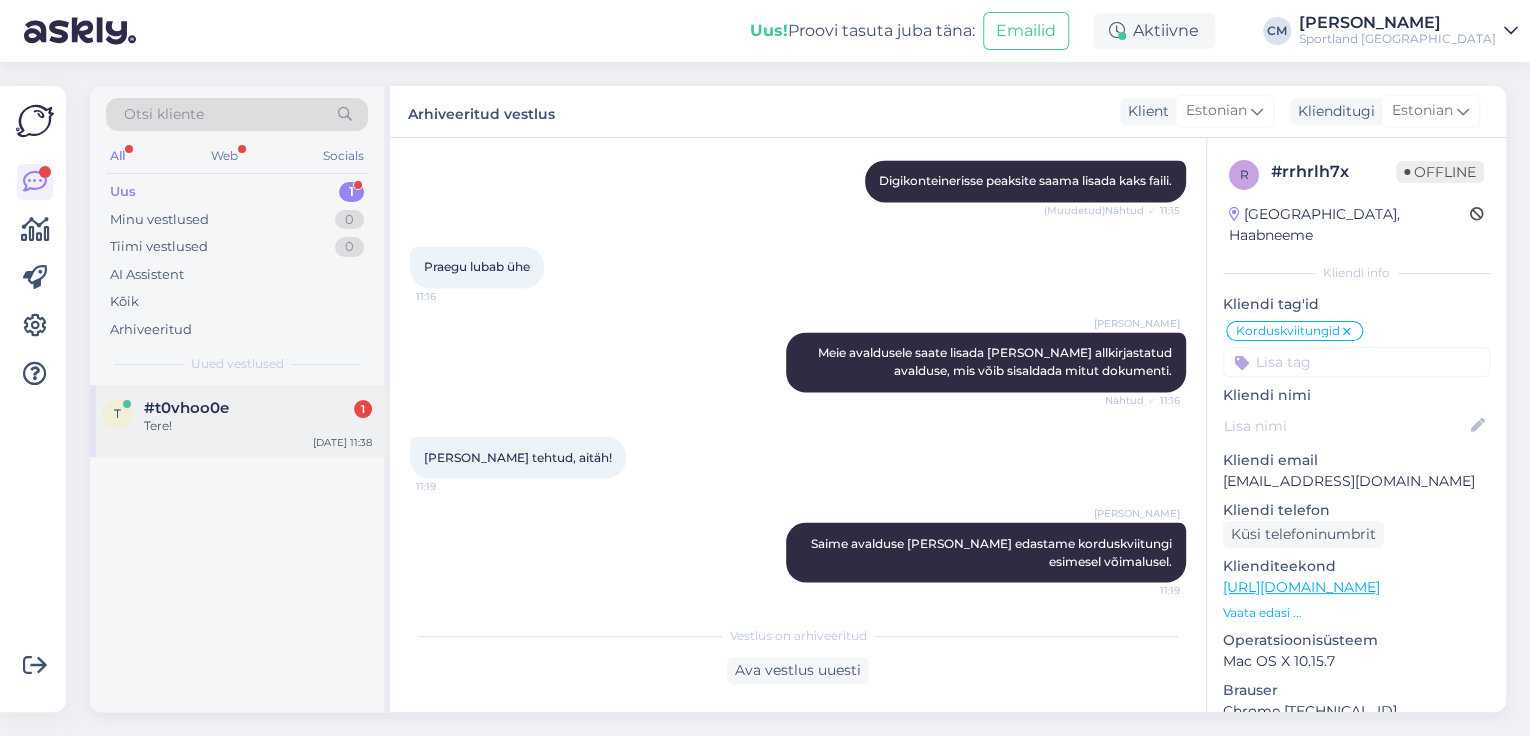click on "#t0vhoo0e 1" at bounding box center (258, 408) 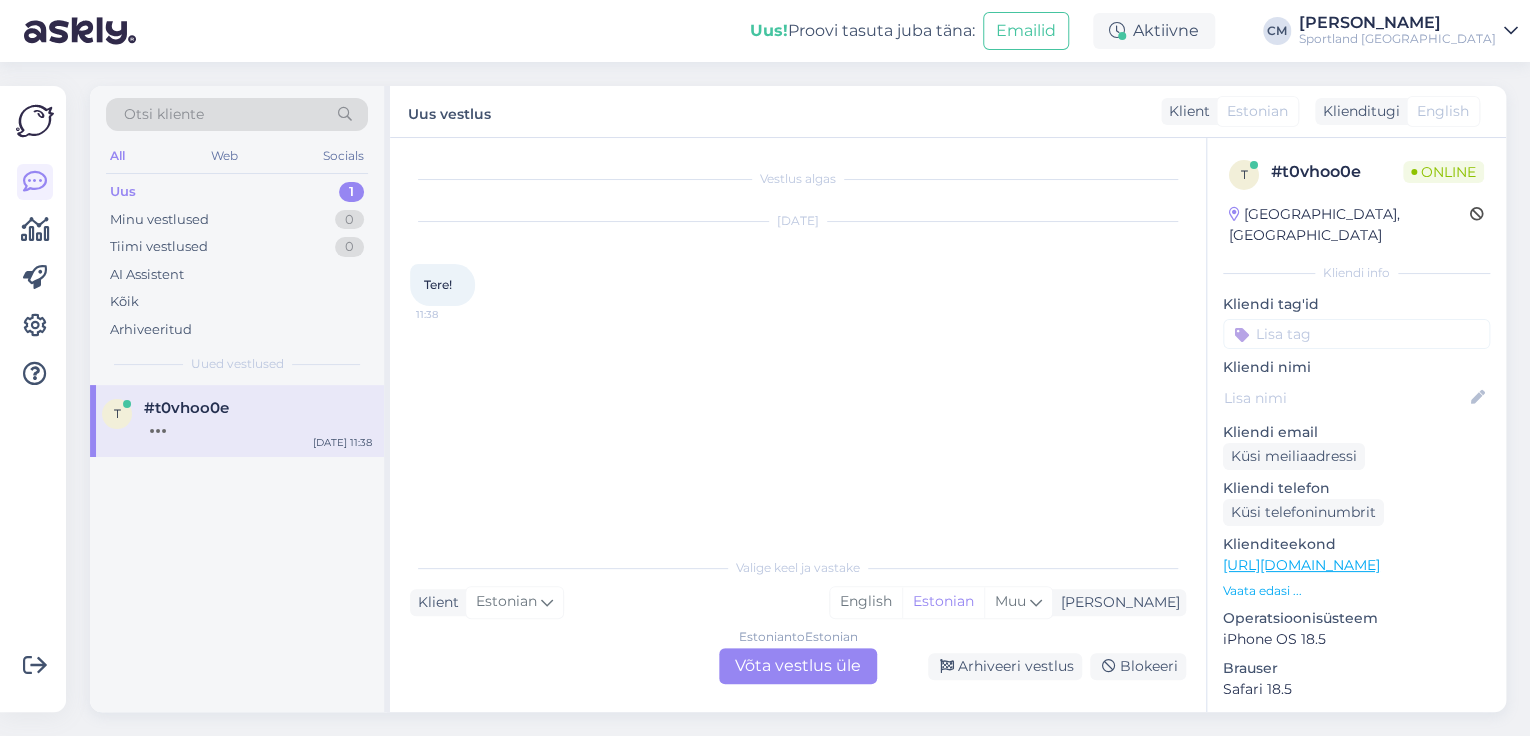 click on "Estonian  to  Estonian" at bounding box center (798, 637) 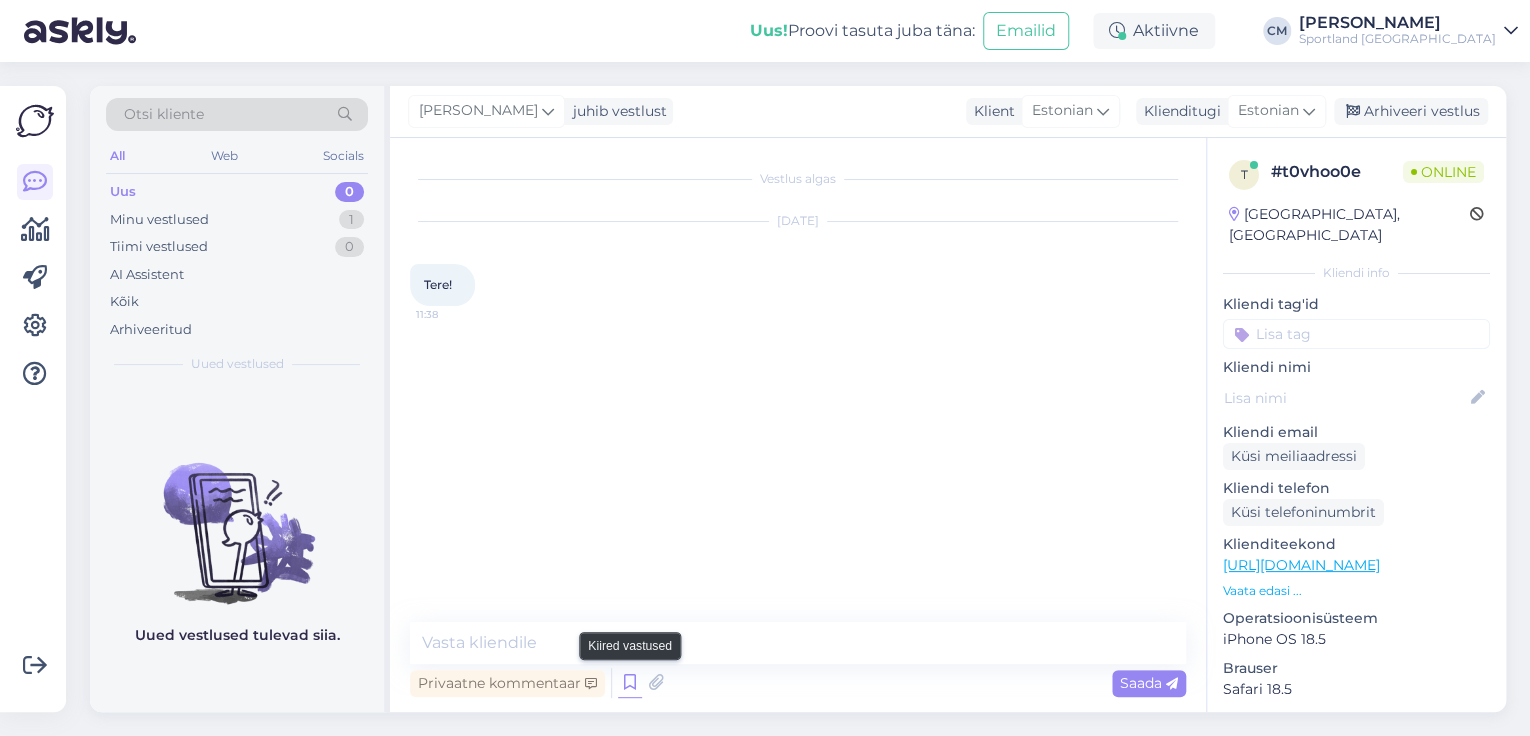 click at bounding box center [630, 683] 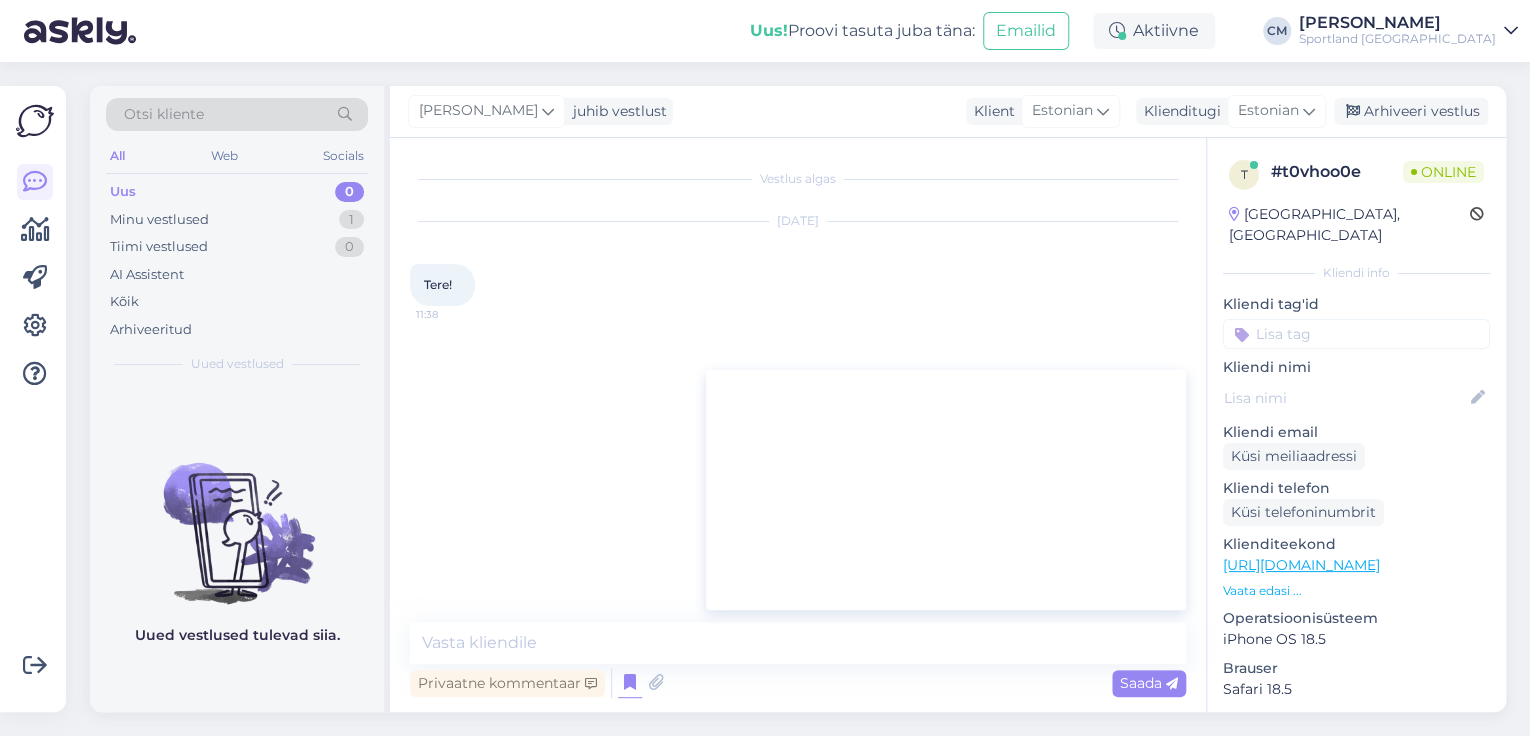 click at bounding box center (946, 490) 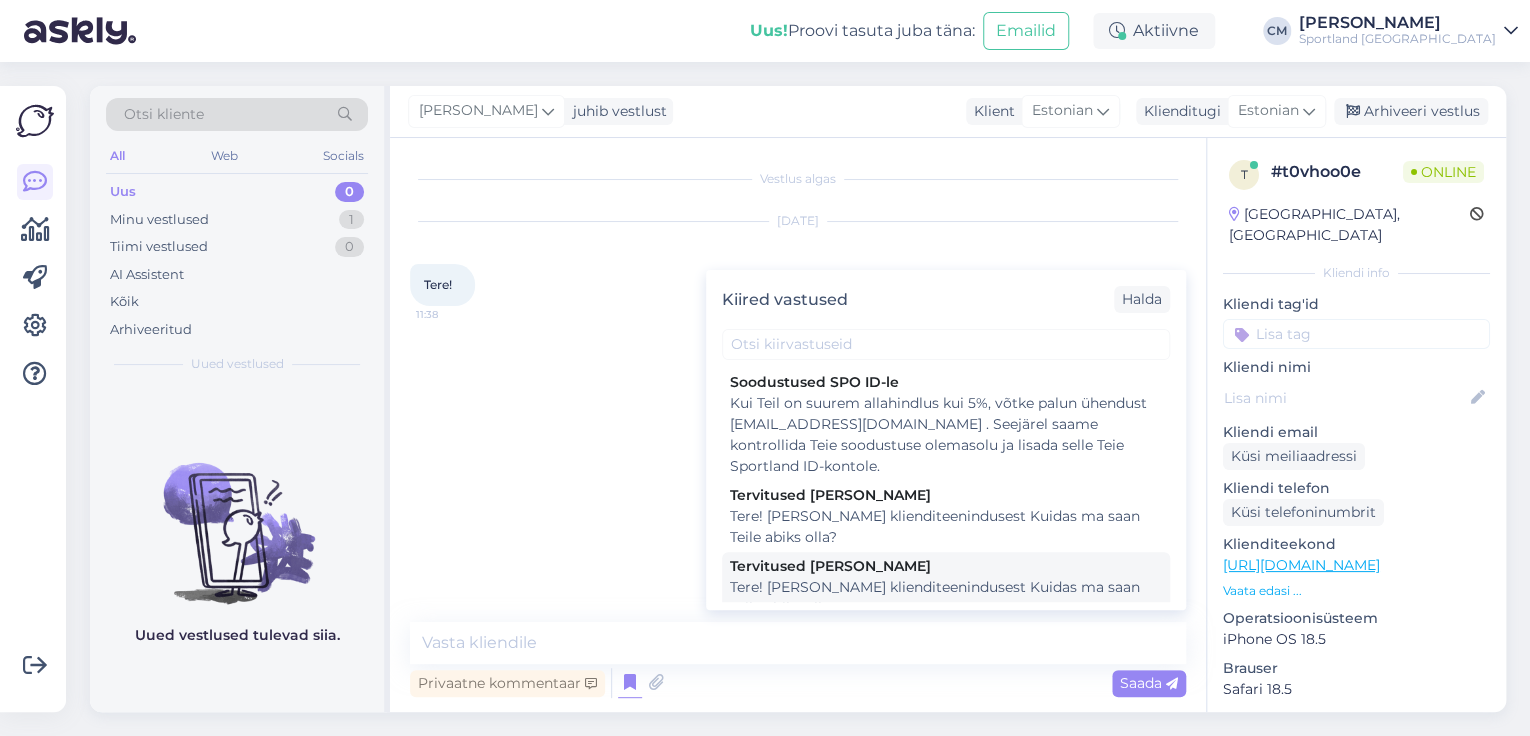 click on "Tervitused [PERSON_NAME]" at bounding box center [946, 566] 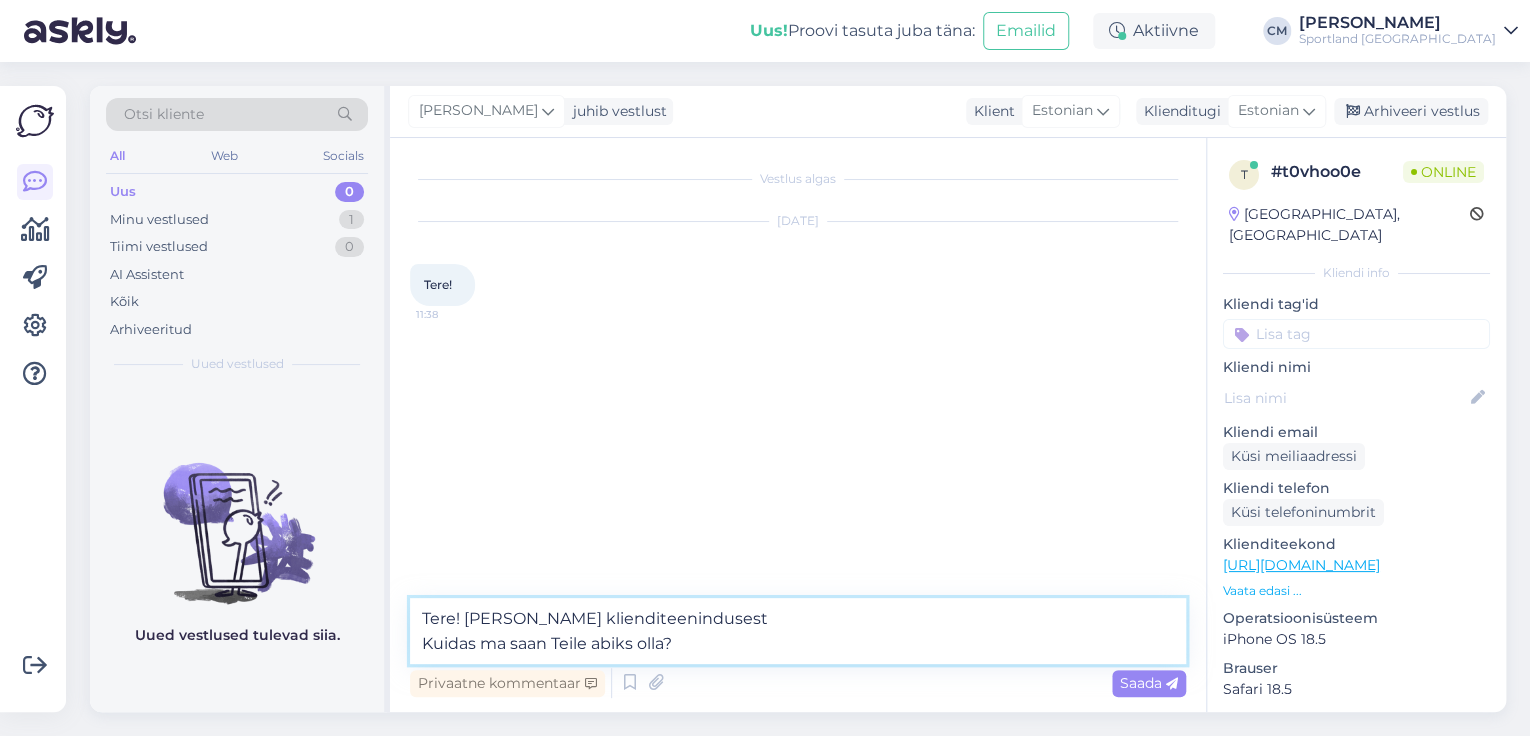 click on "Tere! [PERSON_NAME] klienditeenindusest
Kuidas ma saan Teile abiks olla?" at bounding box center (798, 631) 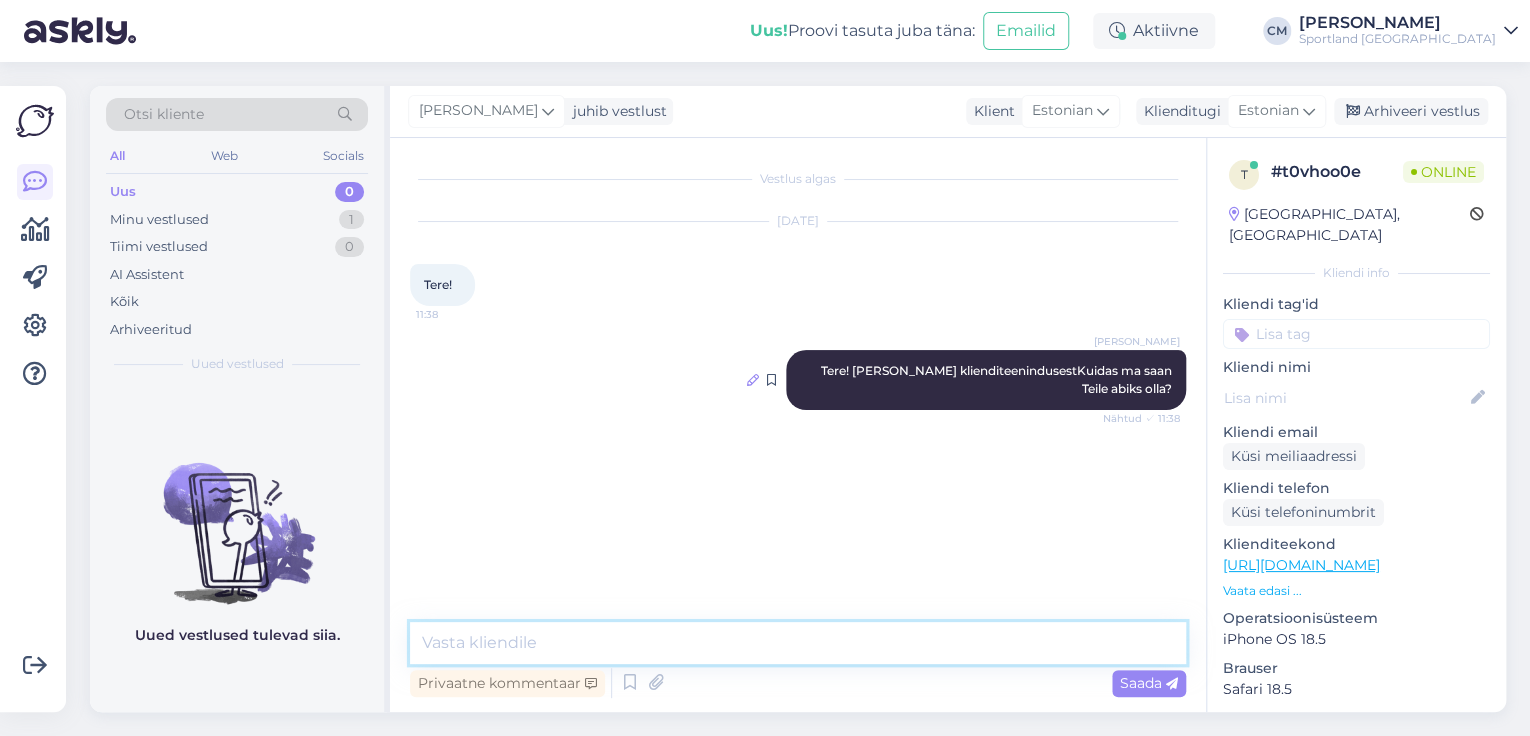 type 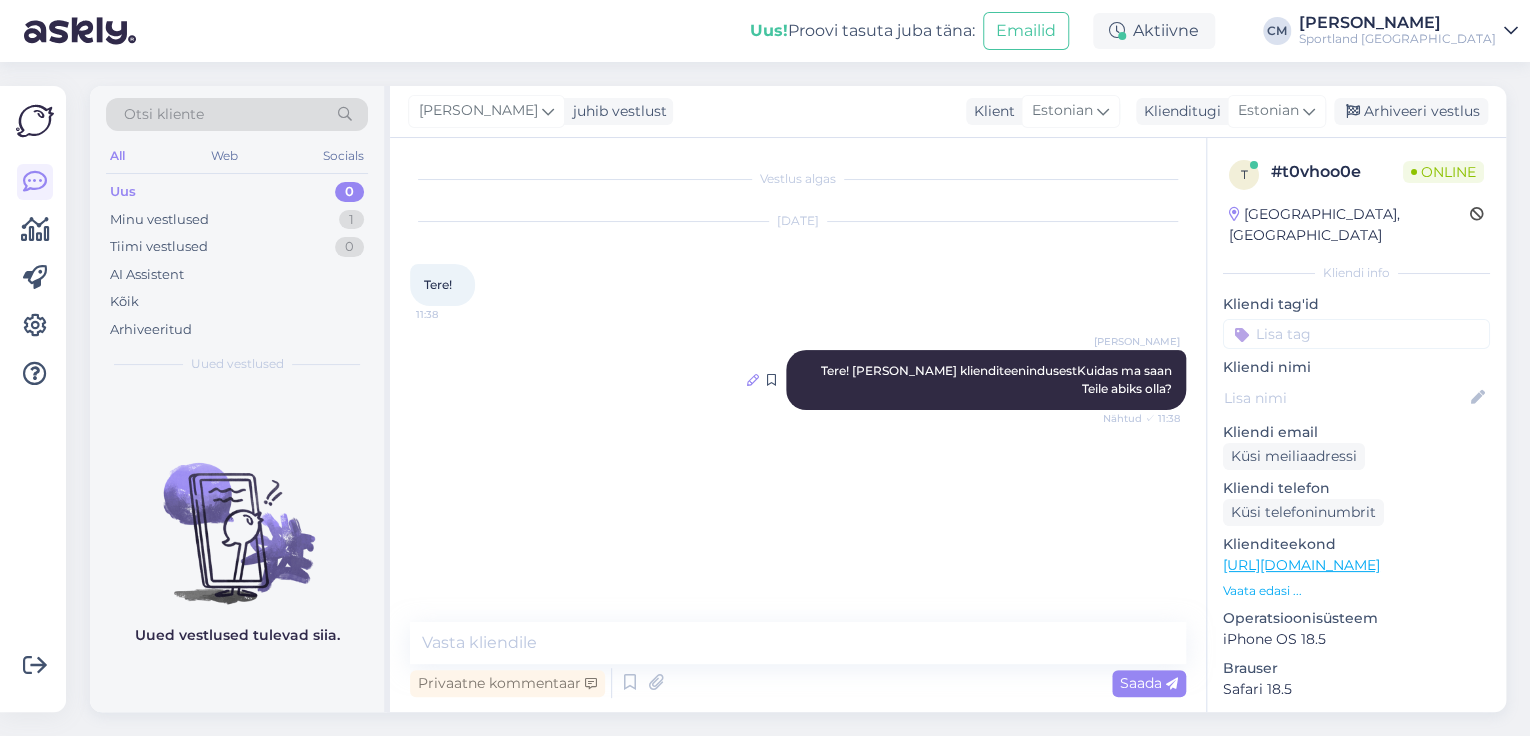 click at bounding box center (753, 380) 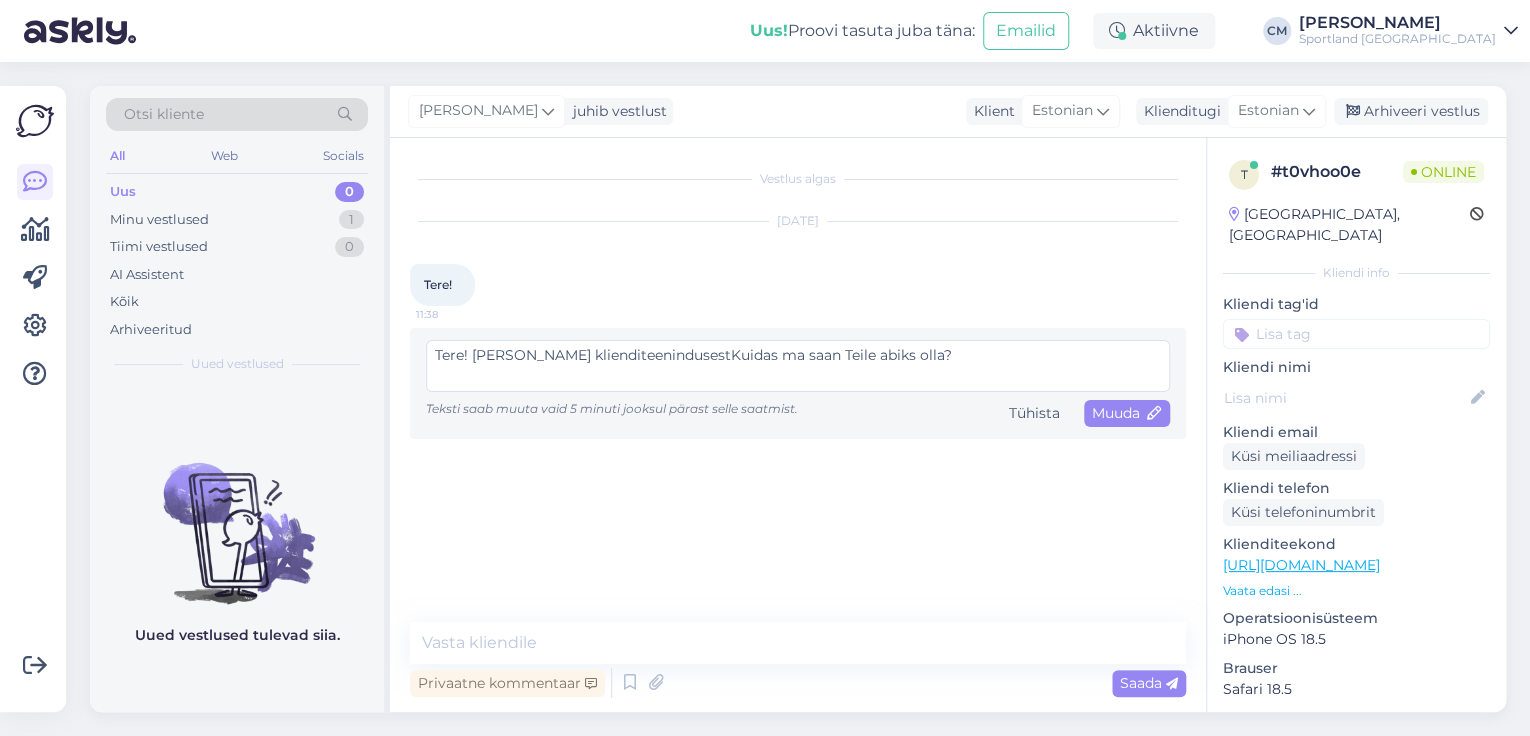 click on "Tere! [PERSON_NAME] klienditeenindusestKuidas ma saan Teile abiks olla?" at bounding box center (798, 366) 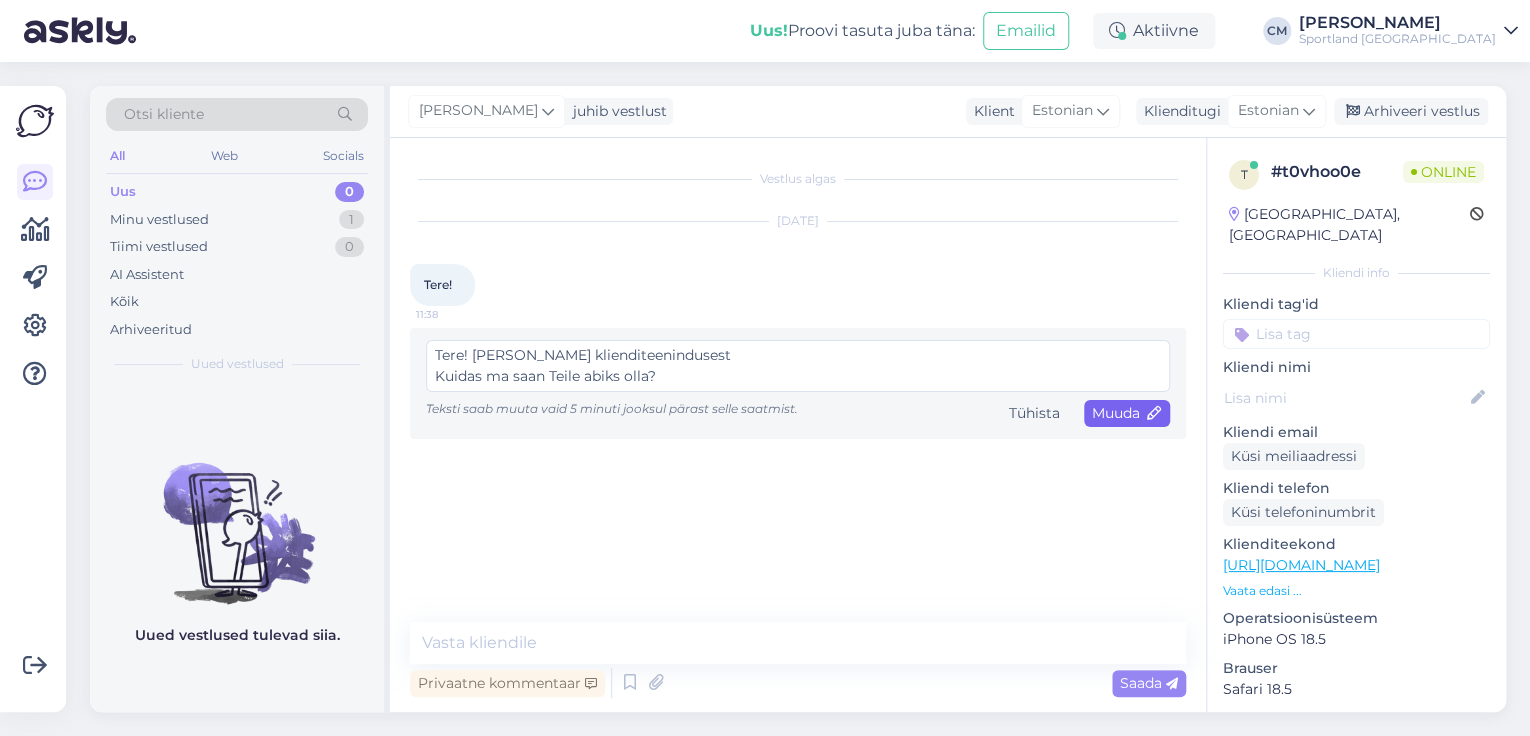 type on "Tere! [PERSON_NAME] klienditeenindusest
Kuidas ma saan Teile abiks olla?" 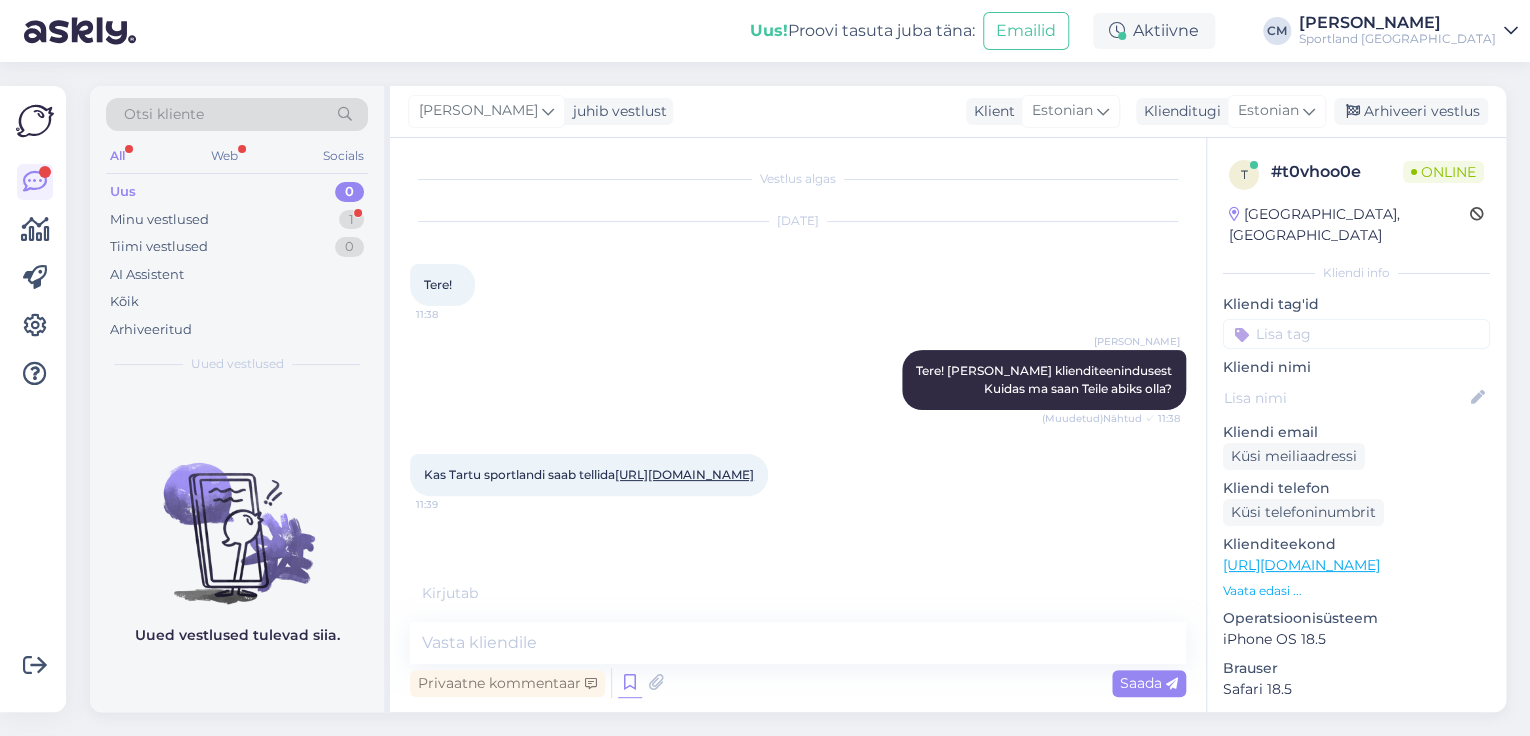 click at bounding box center [630, 683] 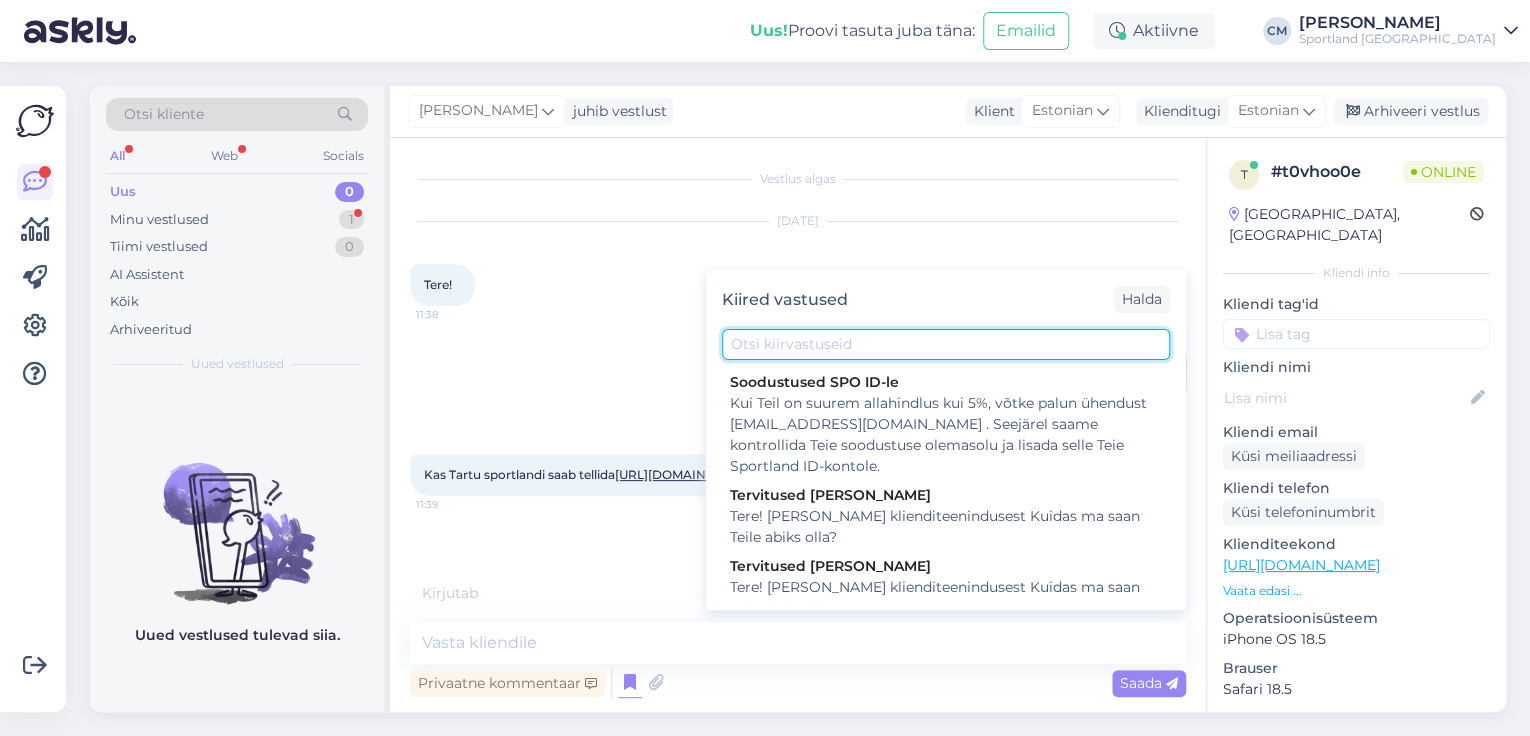 click at bounding box center [946, 344] 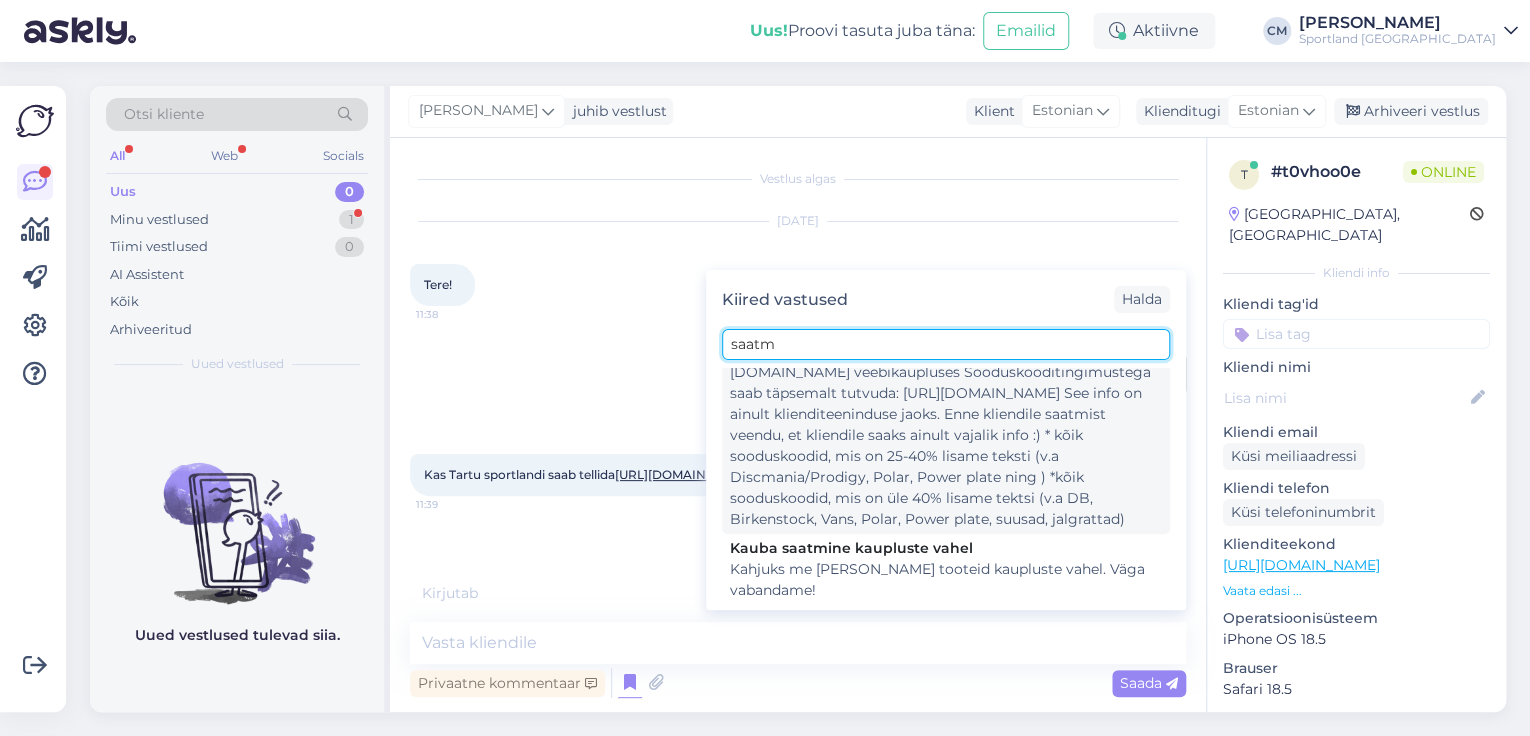 scroll, scrollTop: 243, scrollLeft: 0, axis: vertical 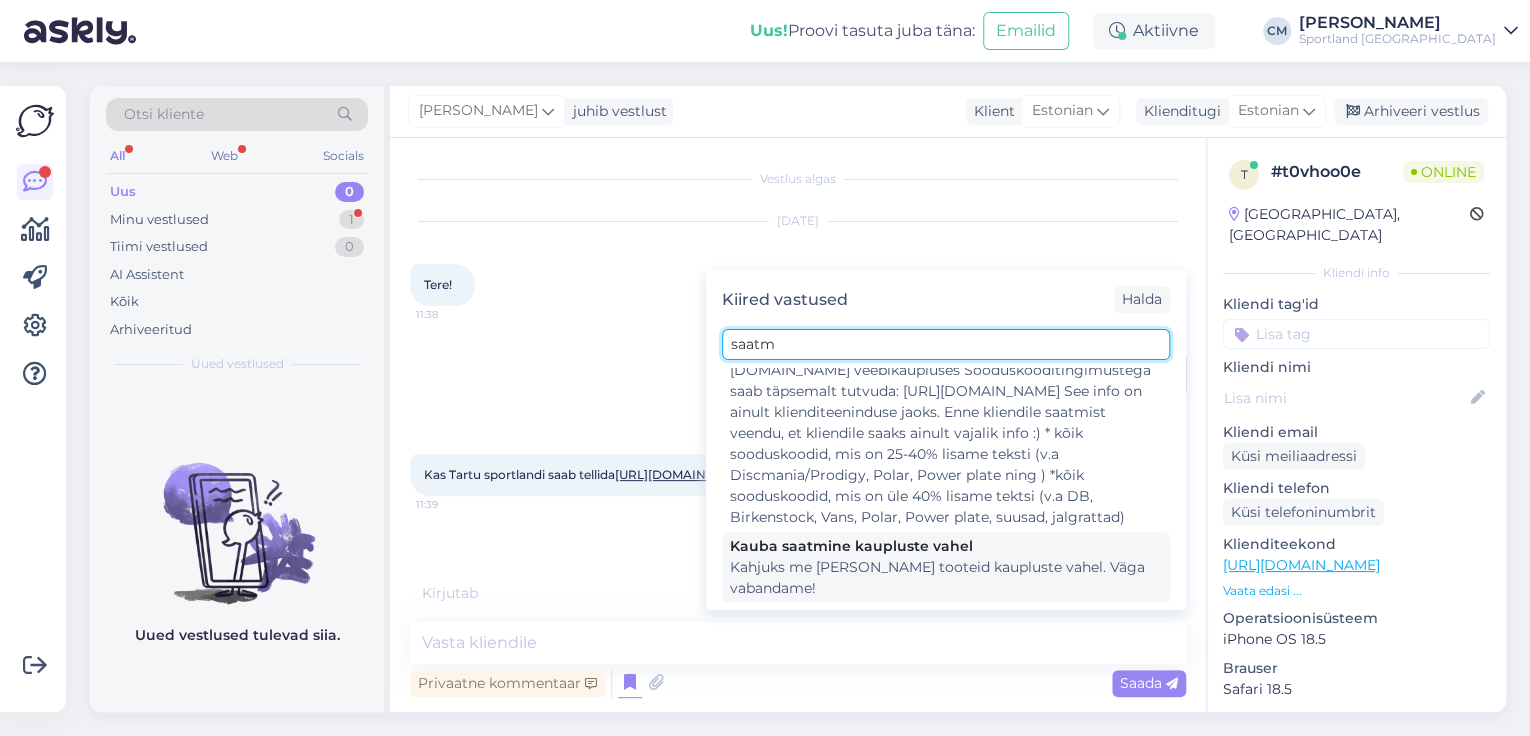 type on "saatm" 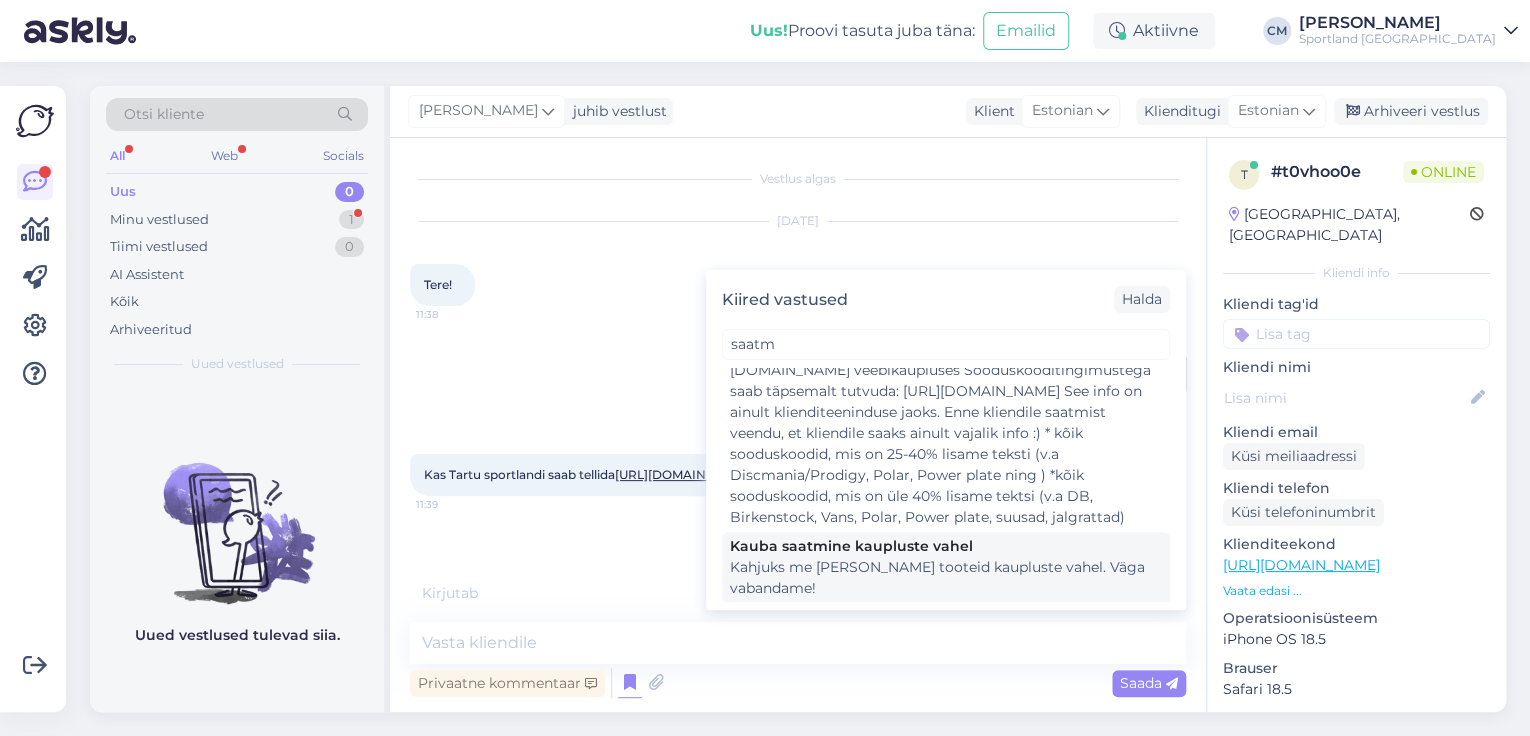 click on "Kahjuks me [PERSON_NAME] tooteid kaupluste vahel.
Väga vabandame!" at bounding box center (946, 578) 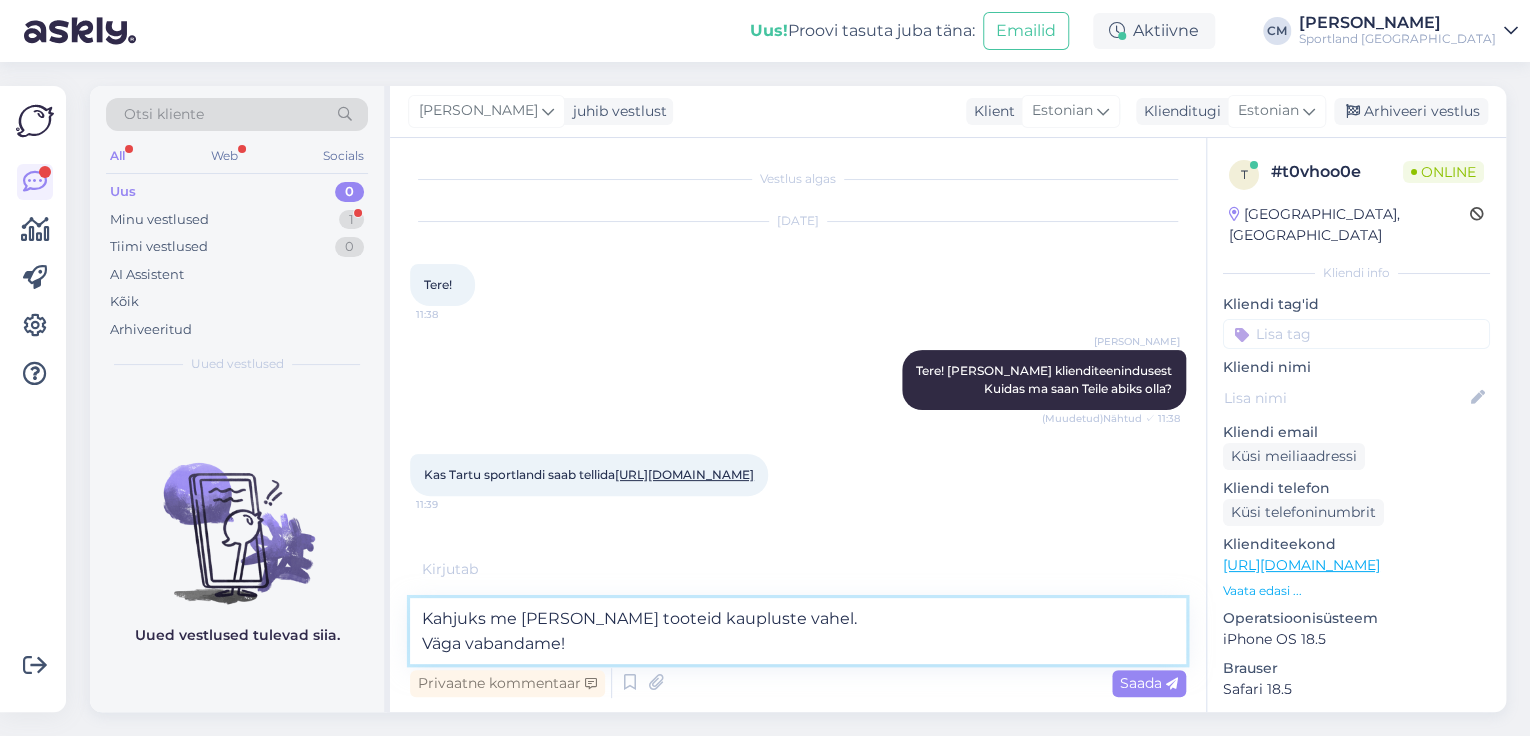 click on "Kahjuks me [PERSON_NAME] tooteid kaupluste vahel.
Väga vabandame!" at bounding box center (798, 631) 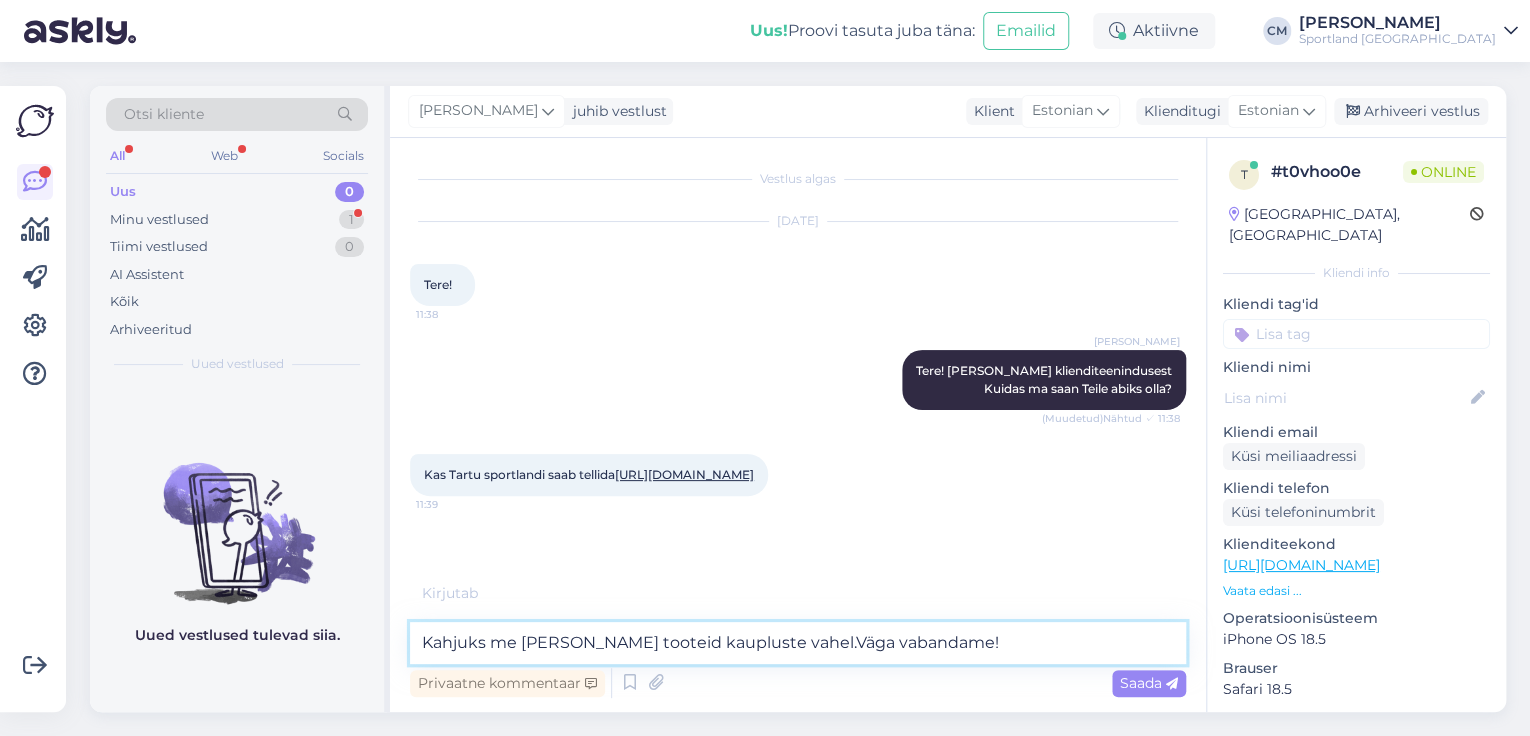 type on "Kahjuks me [PERSON_NAME] tooteid kaupluste vahel. Väga vabandame!" 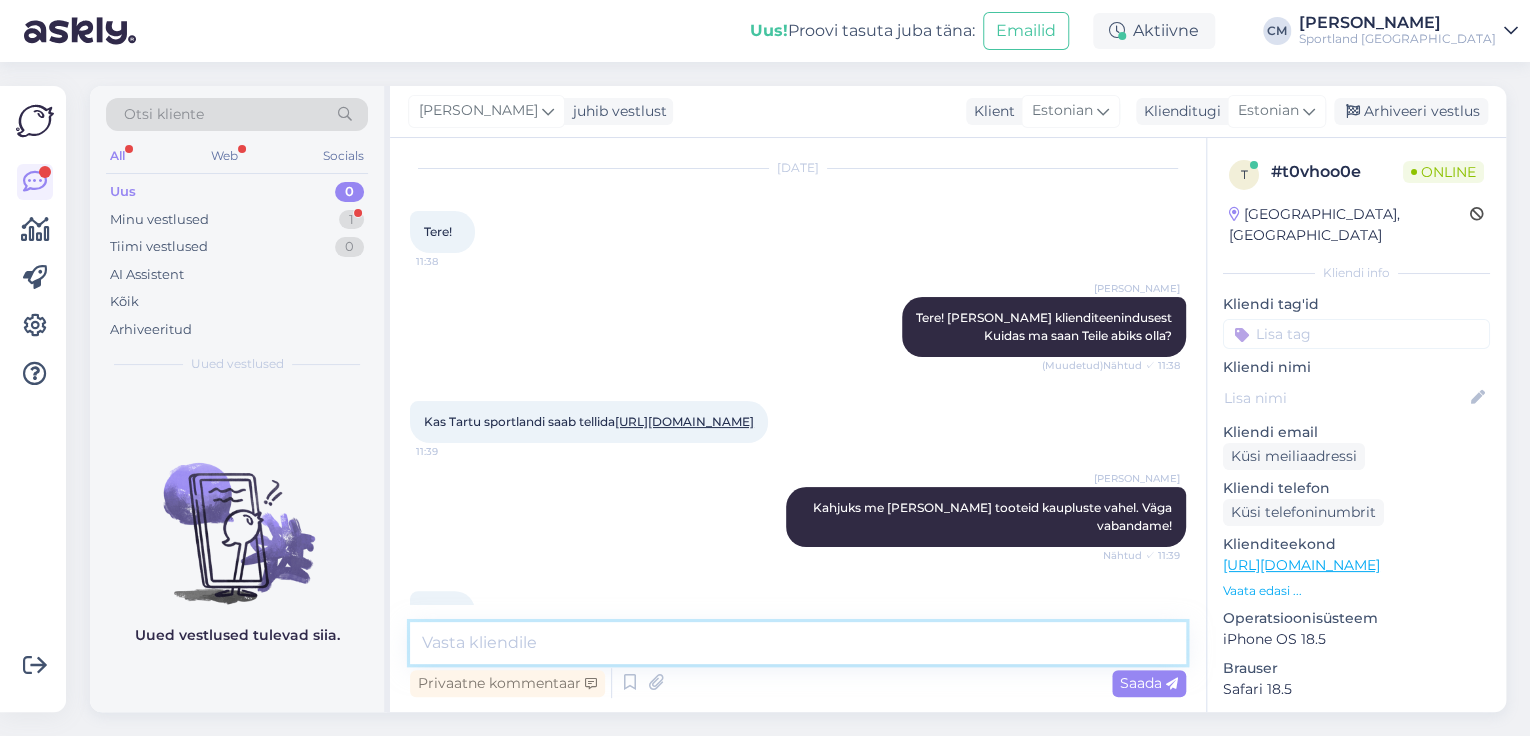 scroll, scrollTop: 140, scrollLeft: 0, axis: vertical 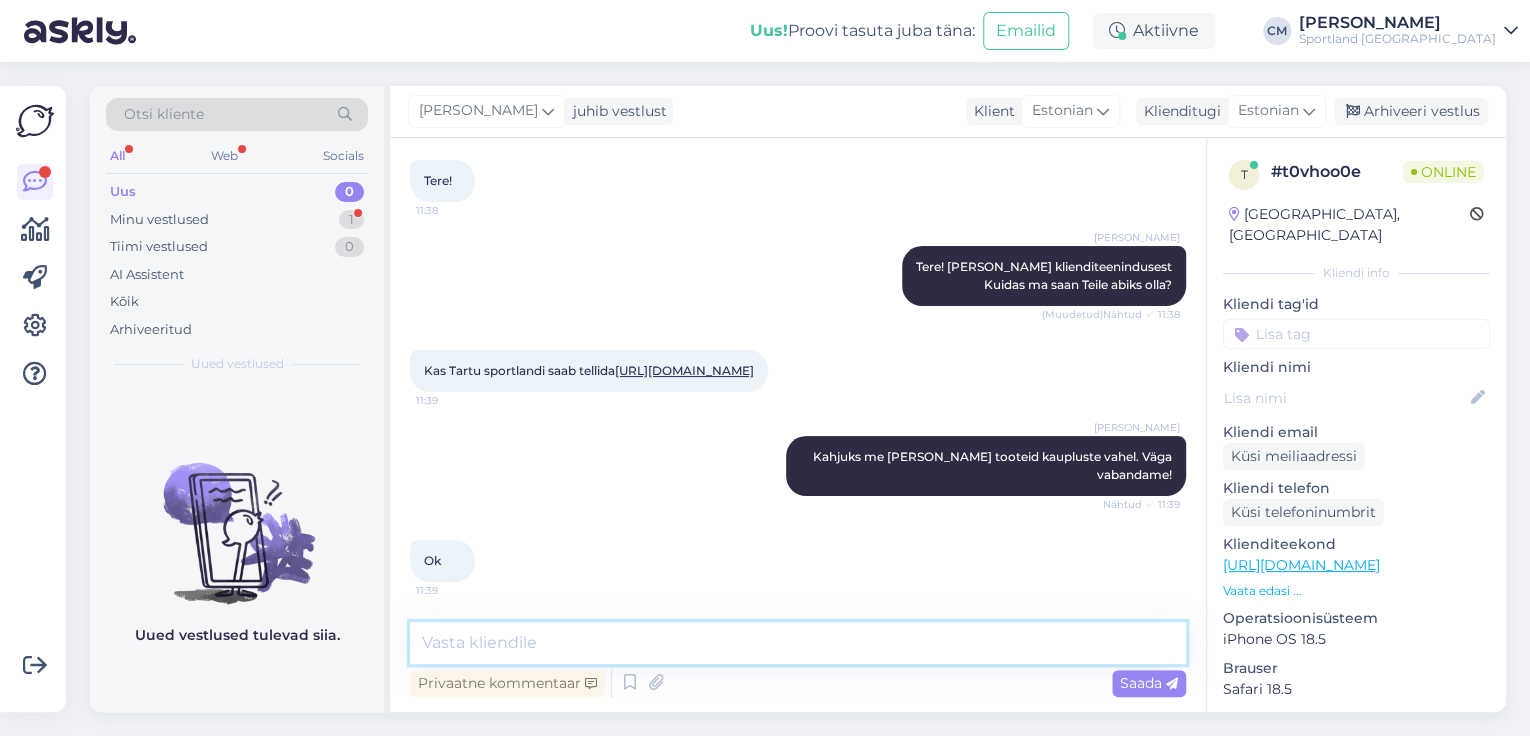 type 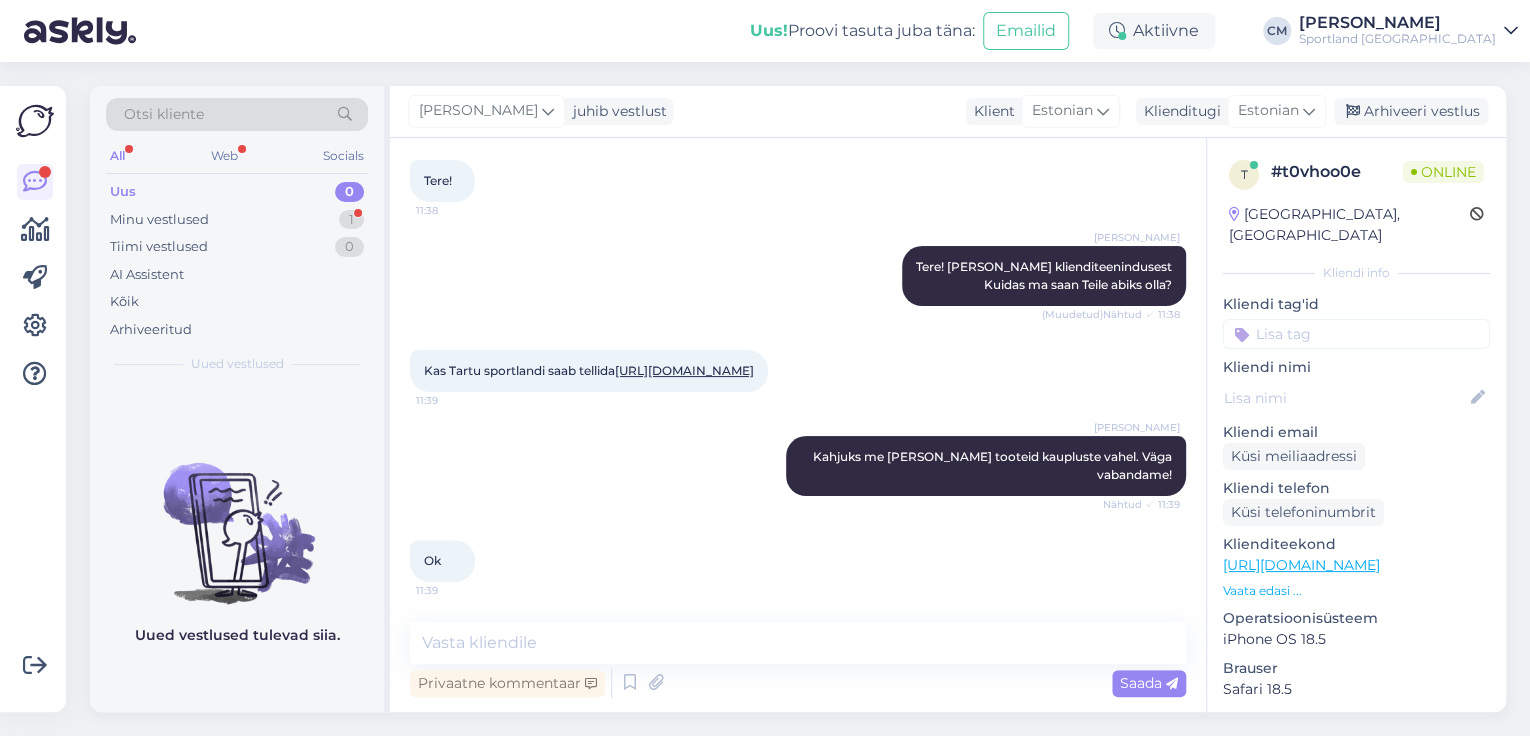 click on "Kliendi tag'id" at bounding box center [1356, 304] 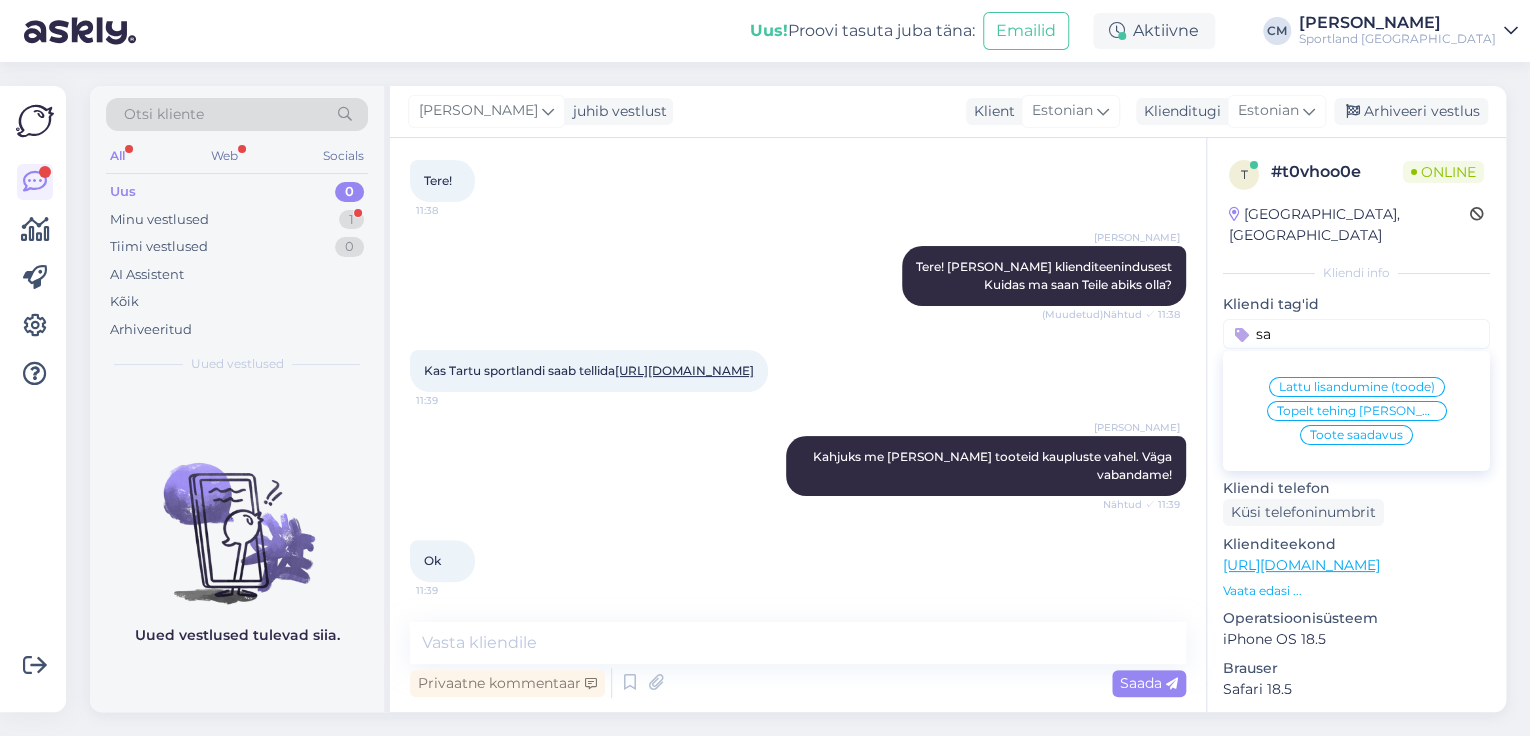 type on "s" 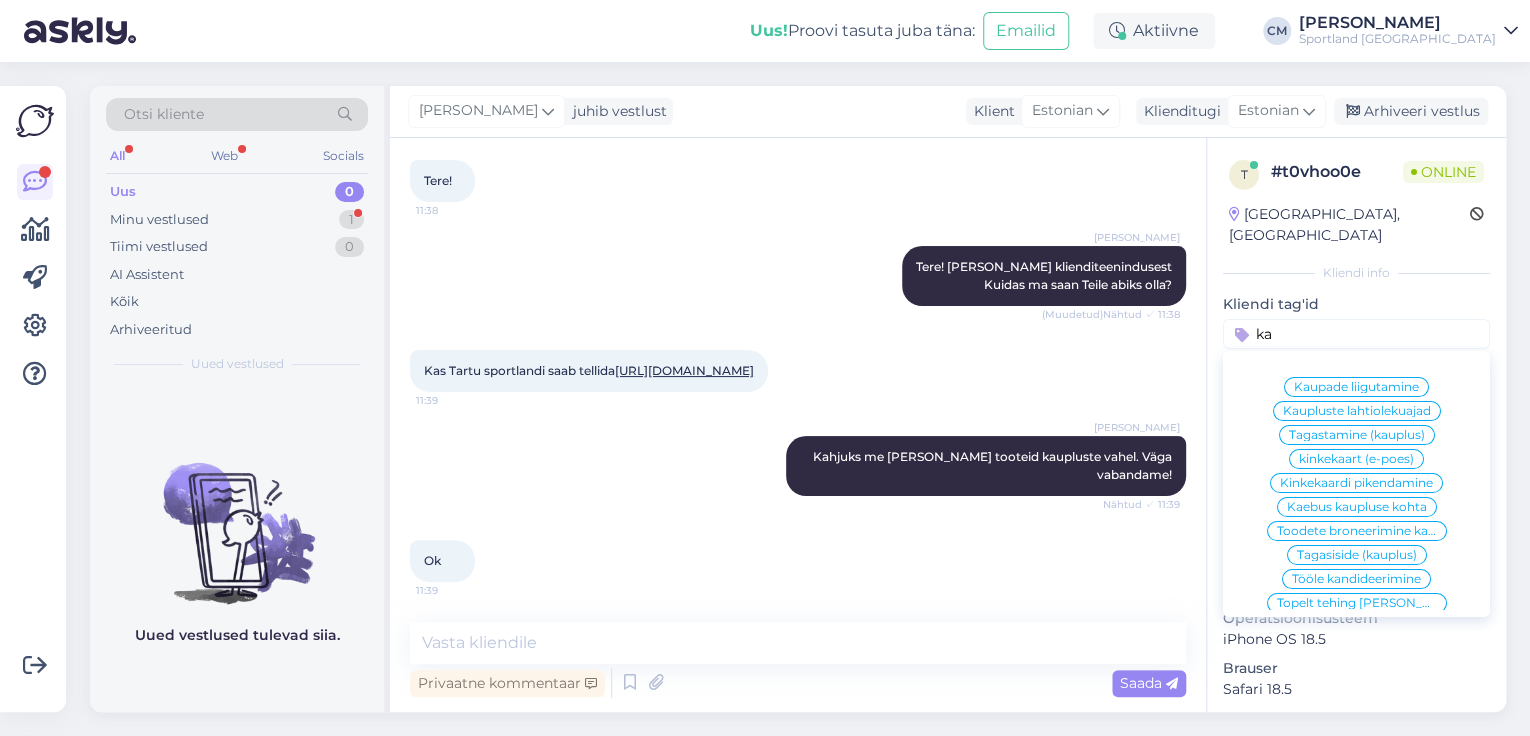 type on "ka" 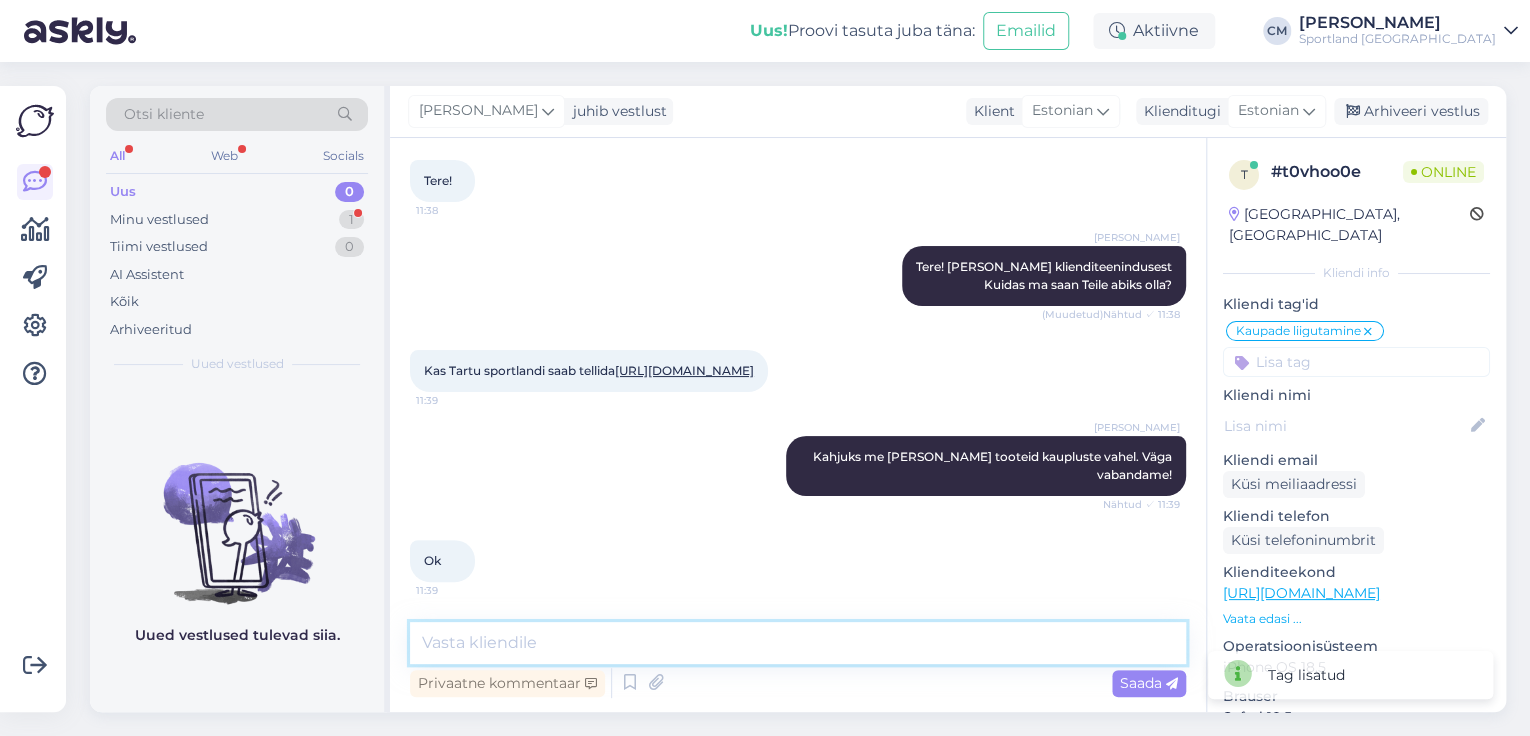 click at bounding box center (798, 643) 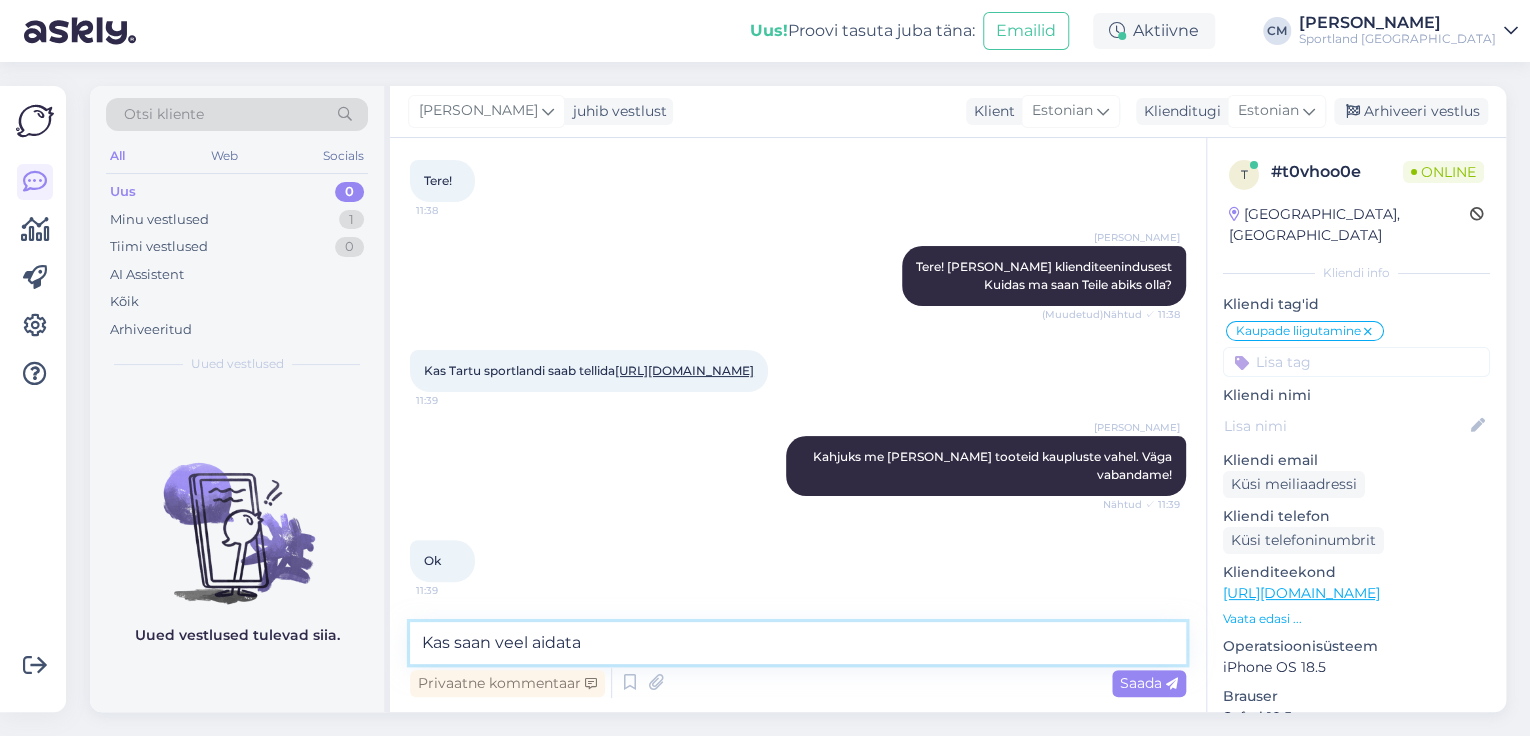 type on "Kas saan veel aidata?" 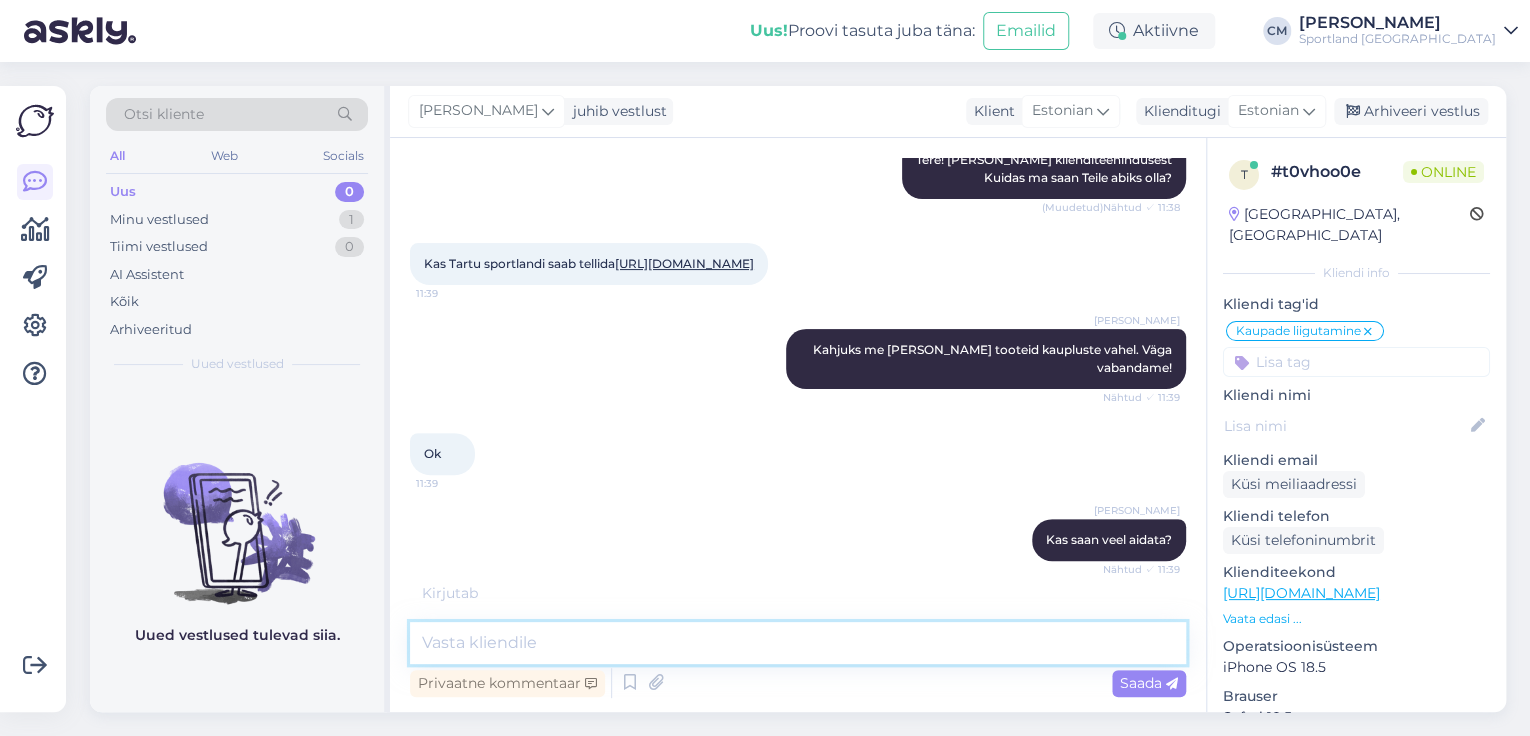 scroll, scrollTop: 312, scrollLeft: 0, axis: vertical 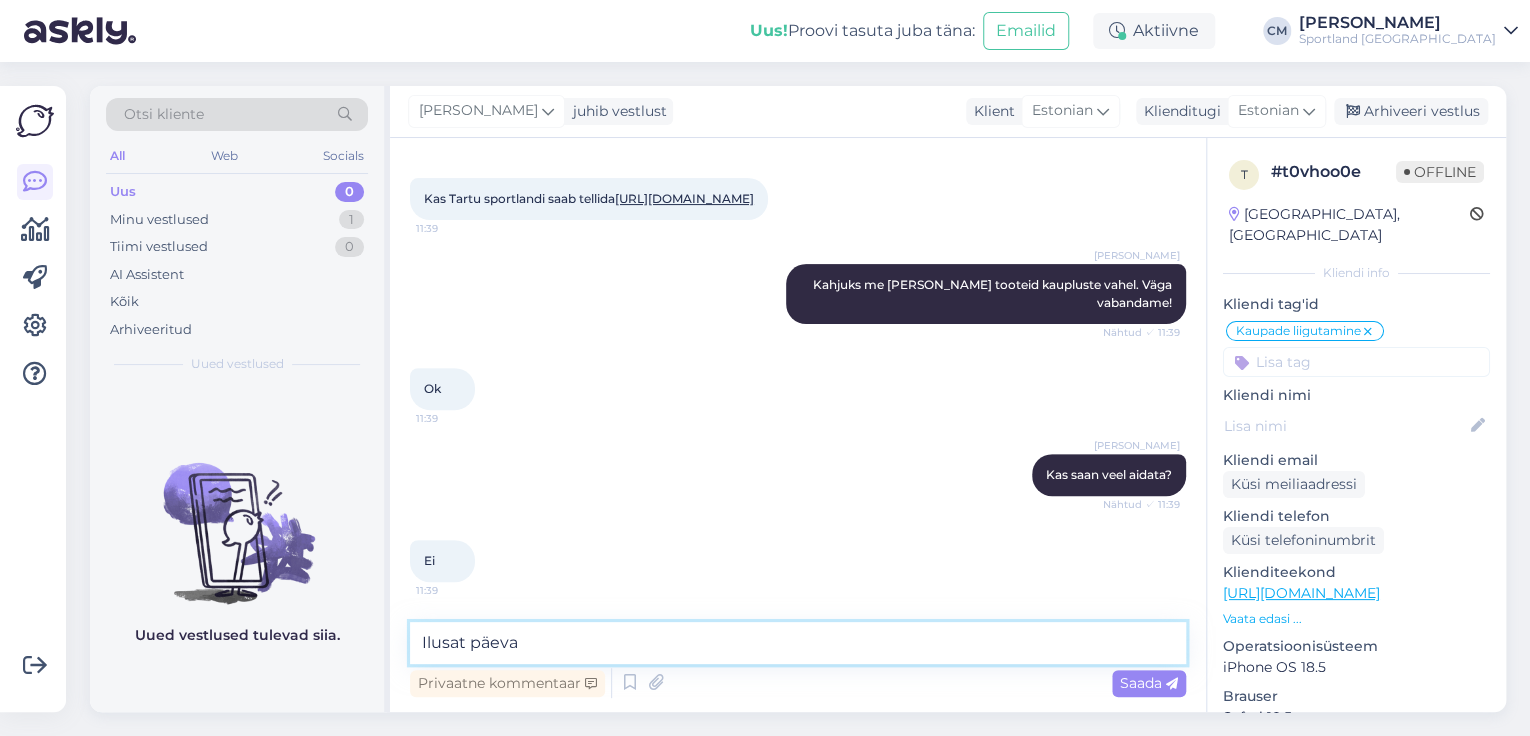 type on "Ilusat päeva!" 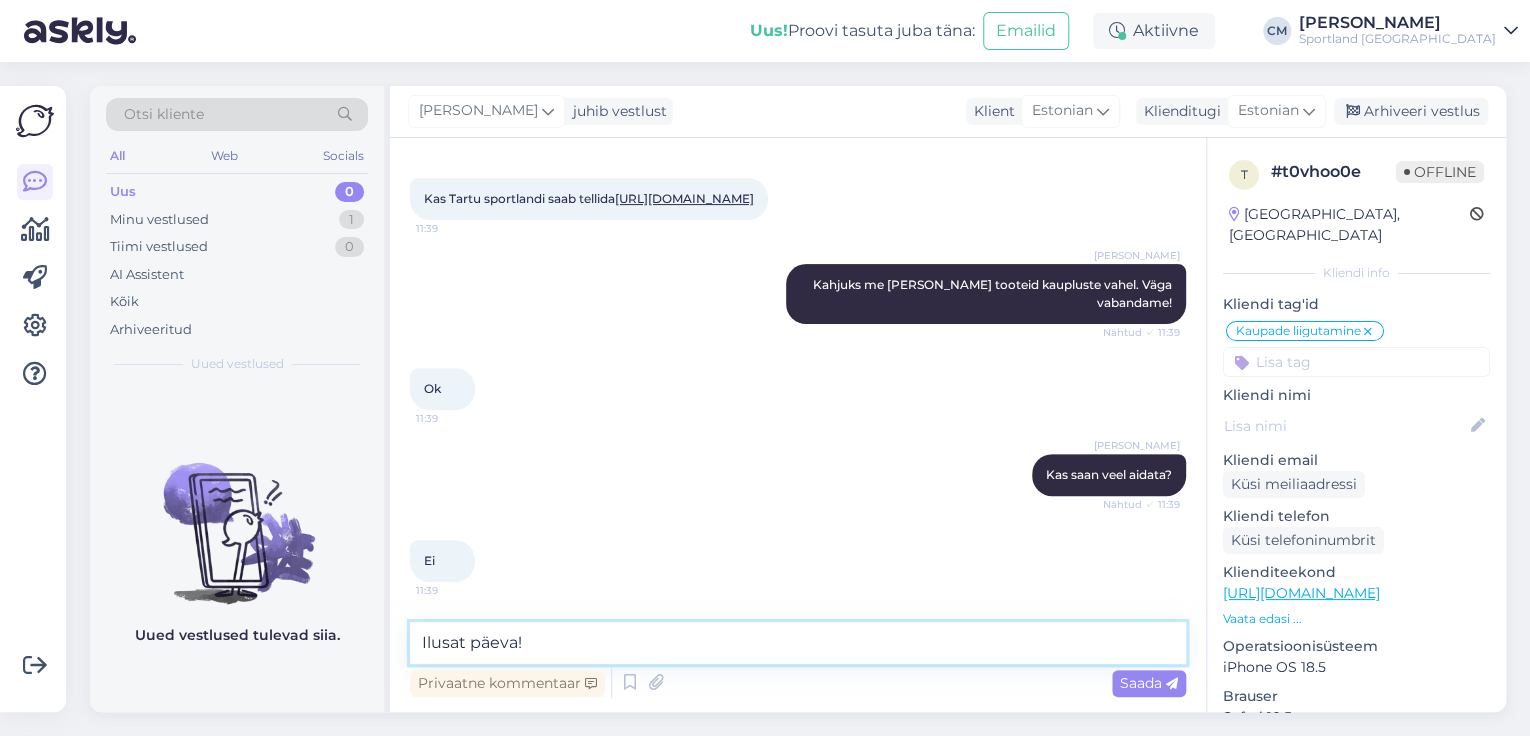 type 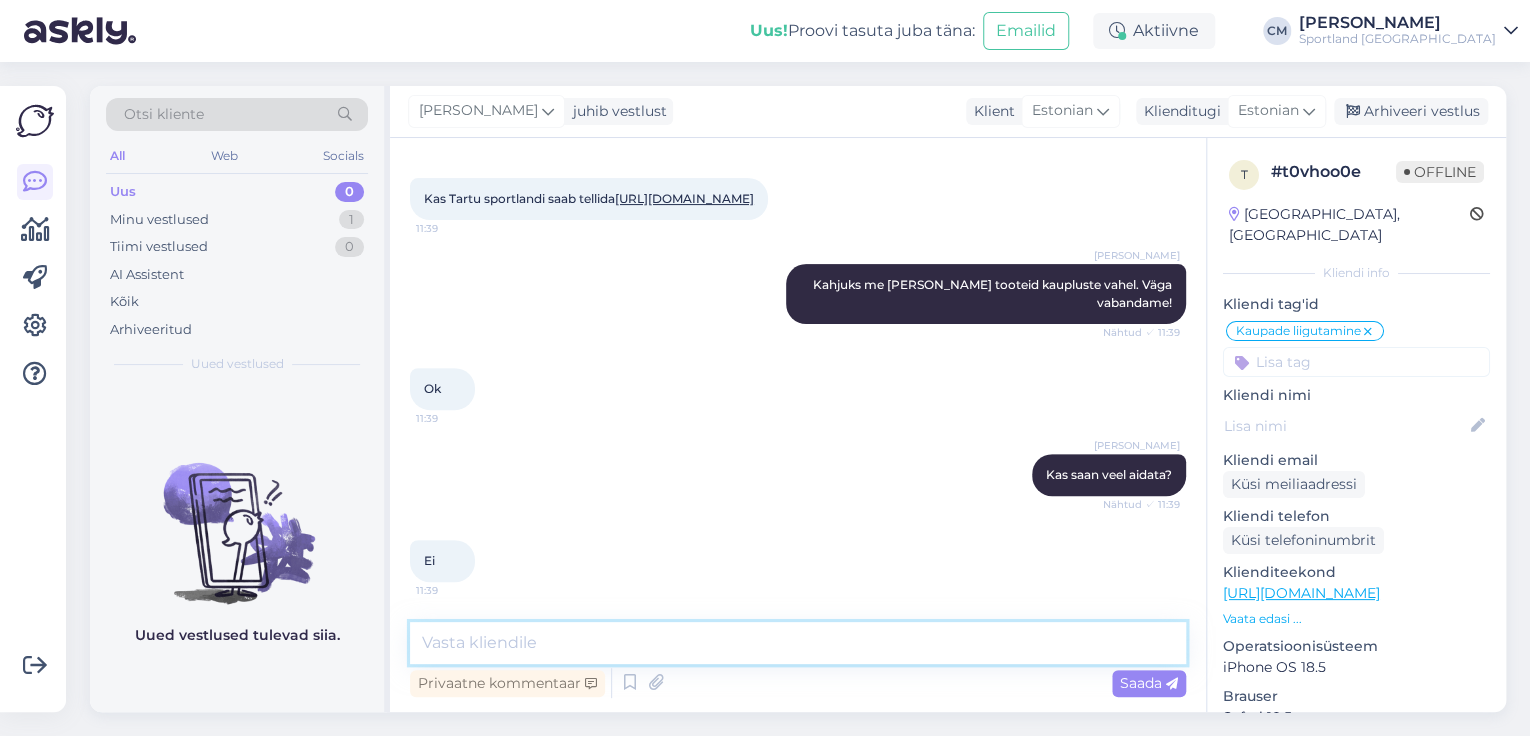 scroll, scrollTop: 397, scrollLeft: 0, axis: vertical 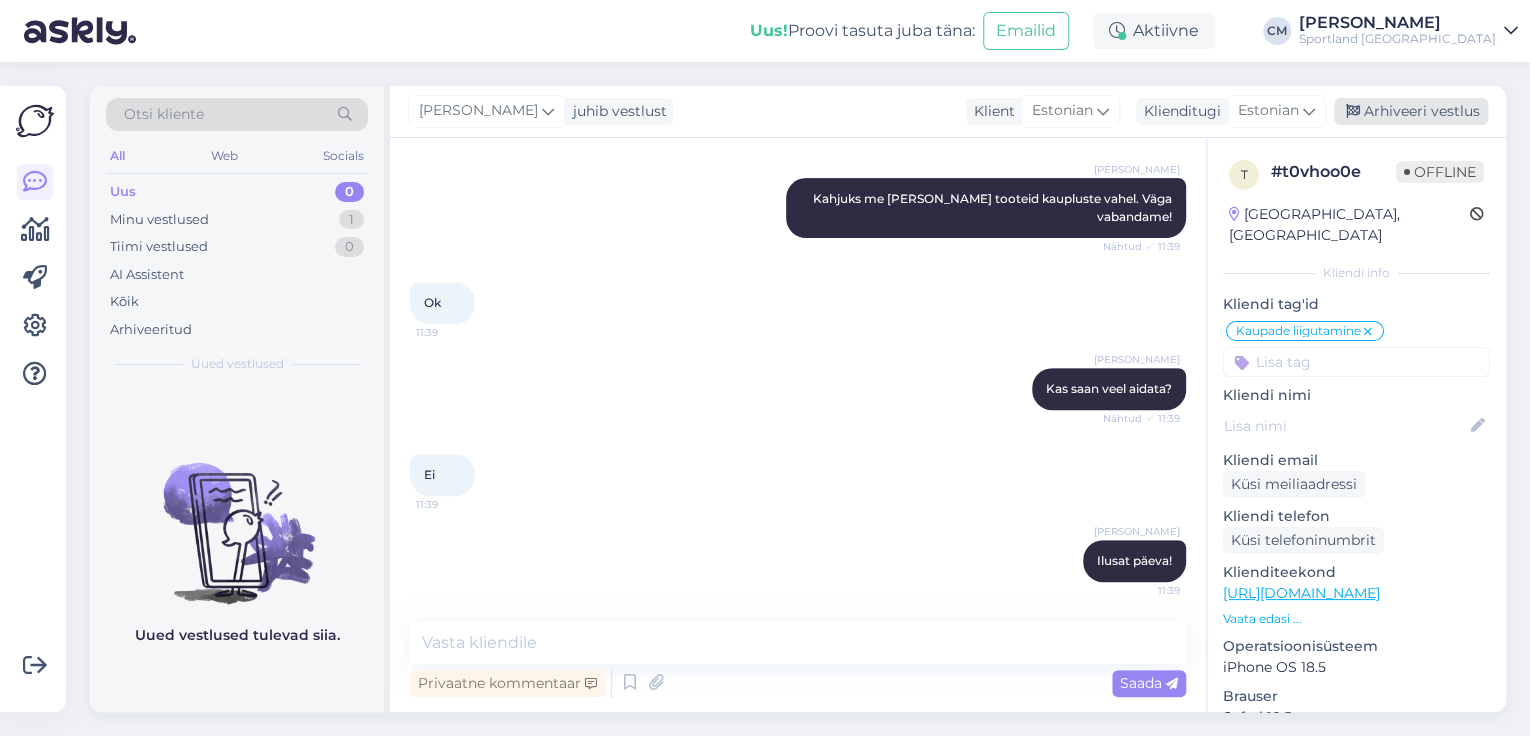 click on "Arhiveeri vestlus" at bounding box center [1411, 111] 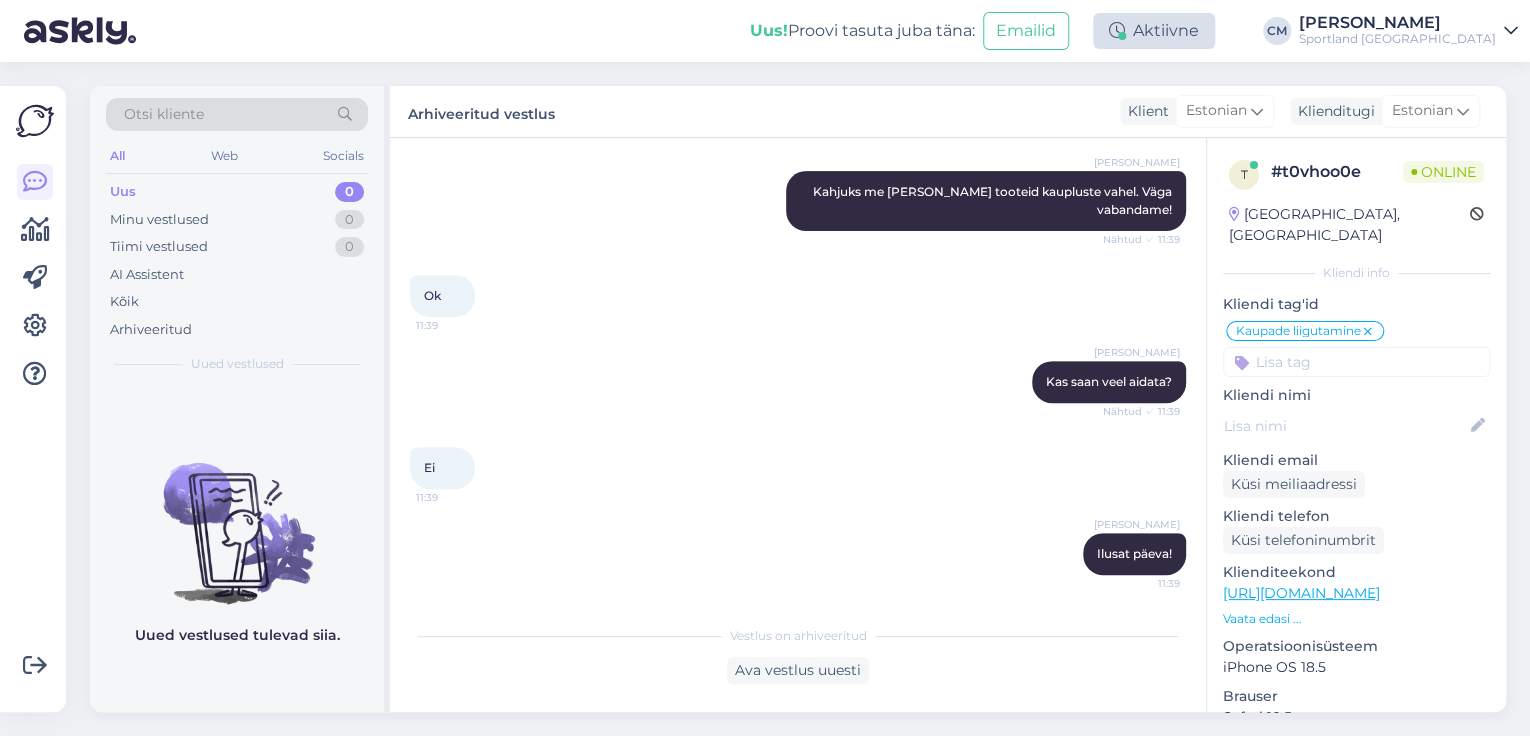 click on "Aktiivne" at bounding box center [1154, 31] 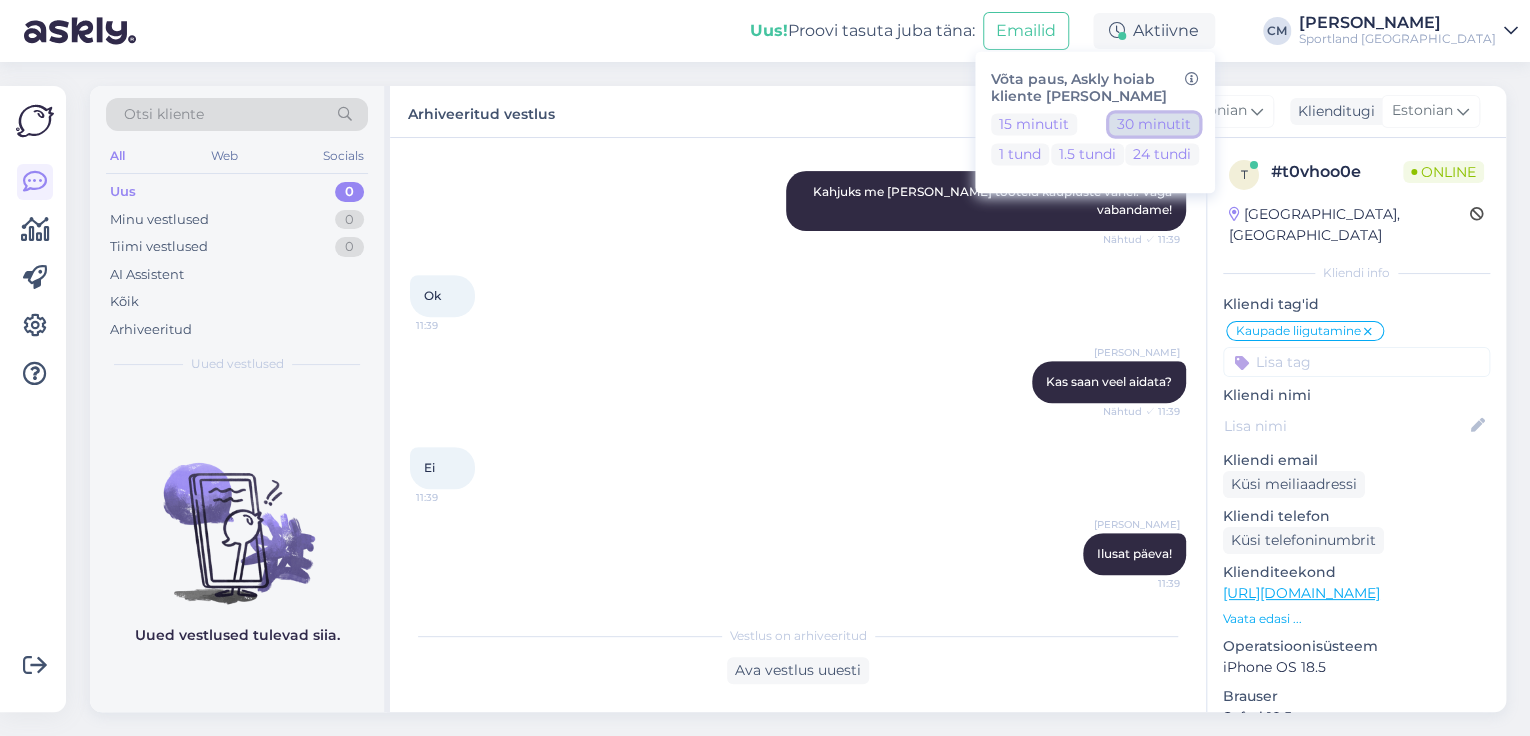 click on "30 minutit" at bounding box center [1154, 124] 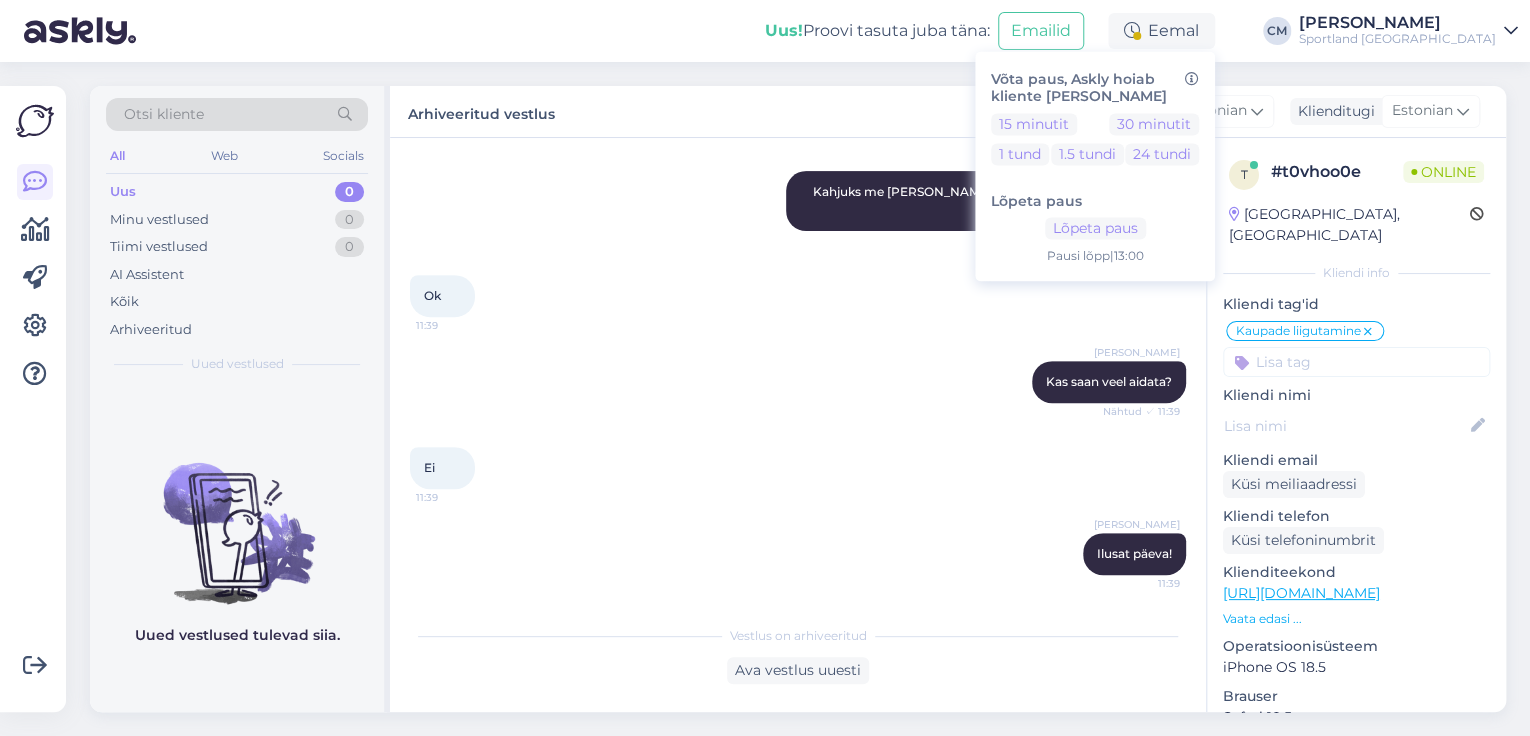 click on "[PERSON_NAME]" at bounding box center [1397, 23] 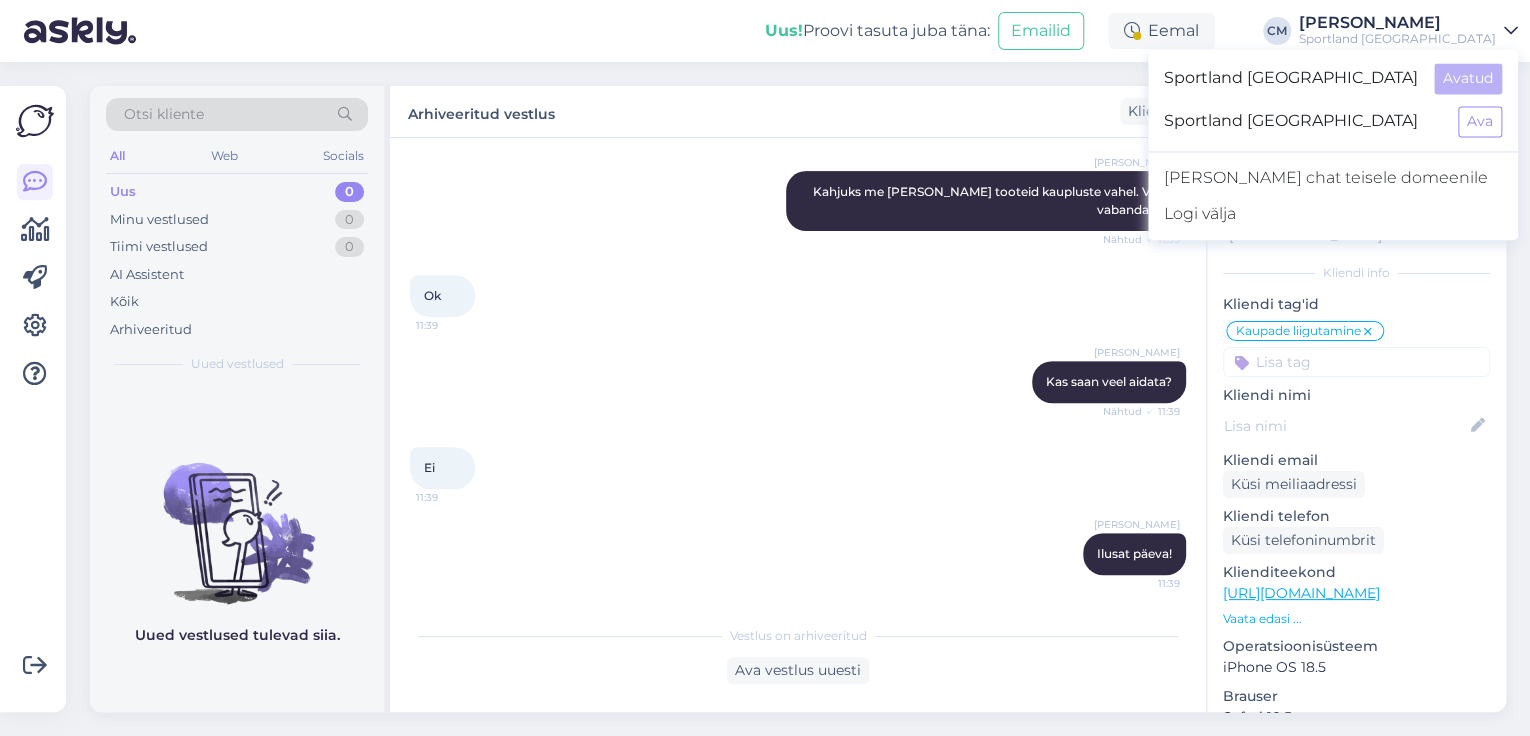 click on "Sportland [GEOGRAPHIC_DATA] Ava" at bounding box center (1333, 121) 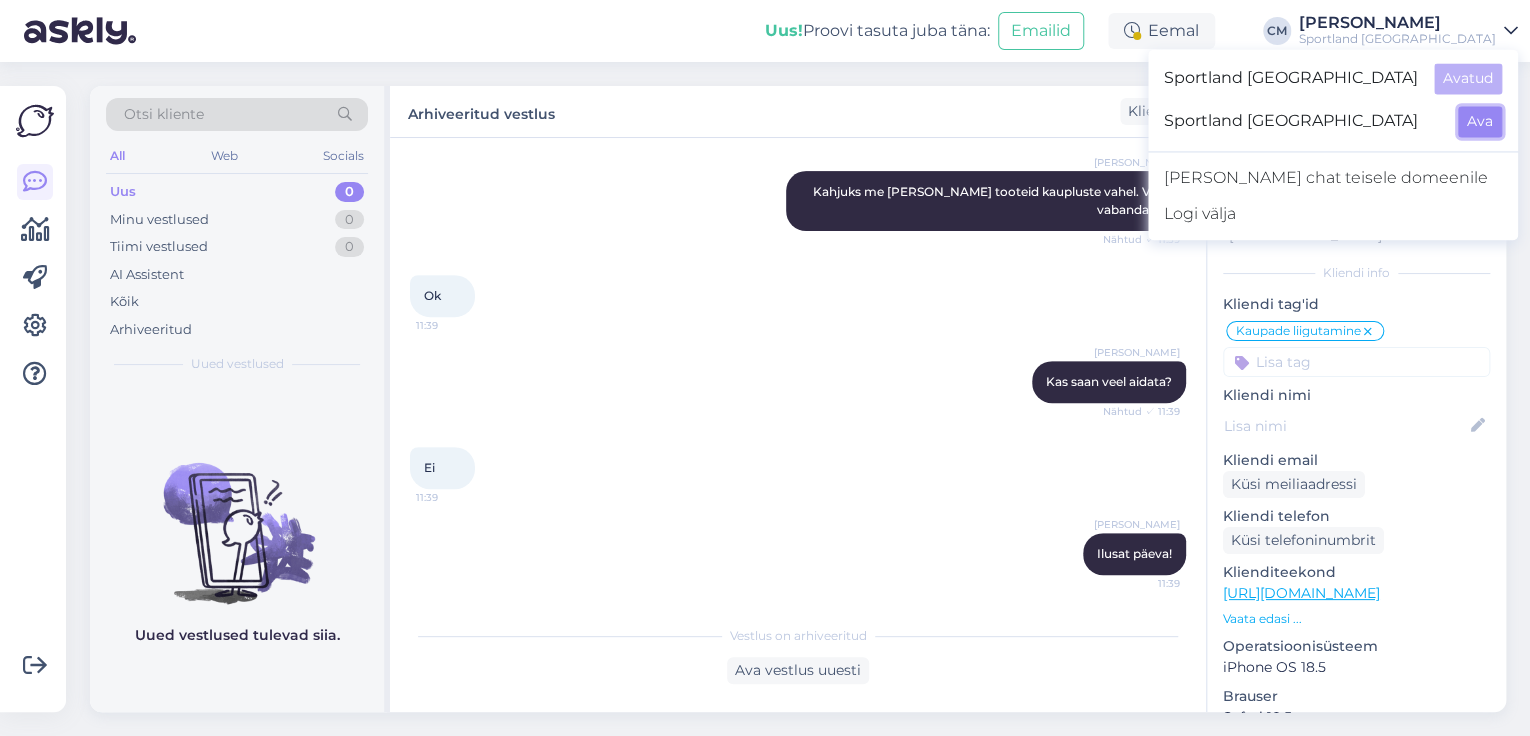 click on "Ava" at bounding box center [1480, 121] 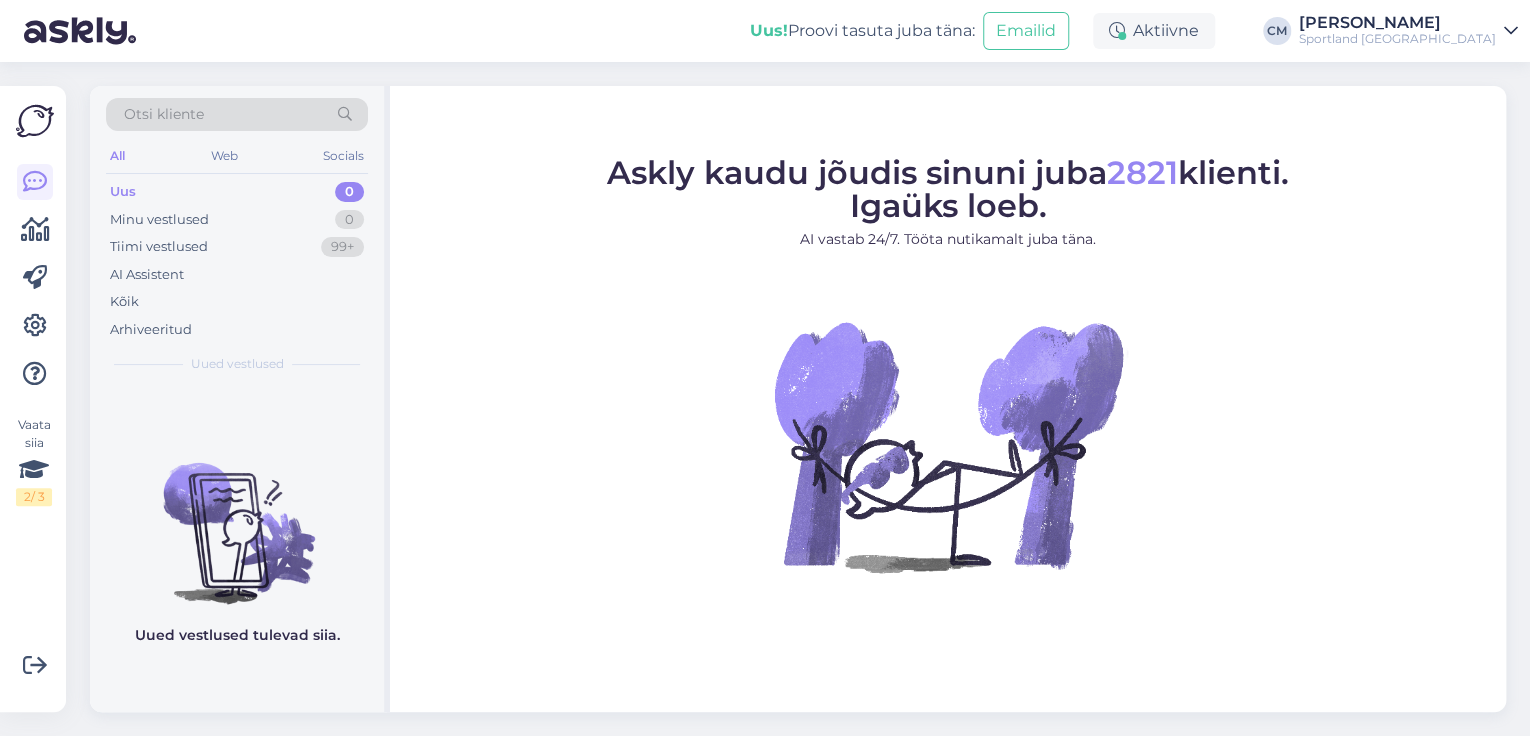 click on "Uus!  Proovi tasuta [PERSON_NAME]: Emailid Aktiivne [PERSON_NAME] Sportland [GEOGRAPHIC_DATA]" at bounding box center (765, 31) 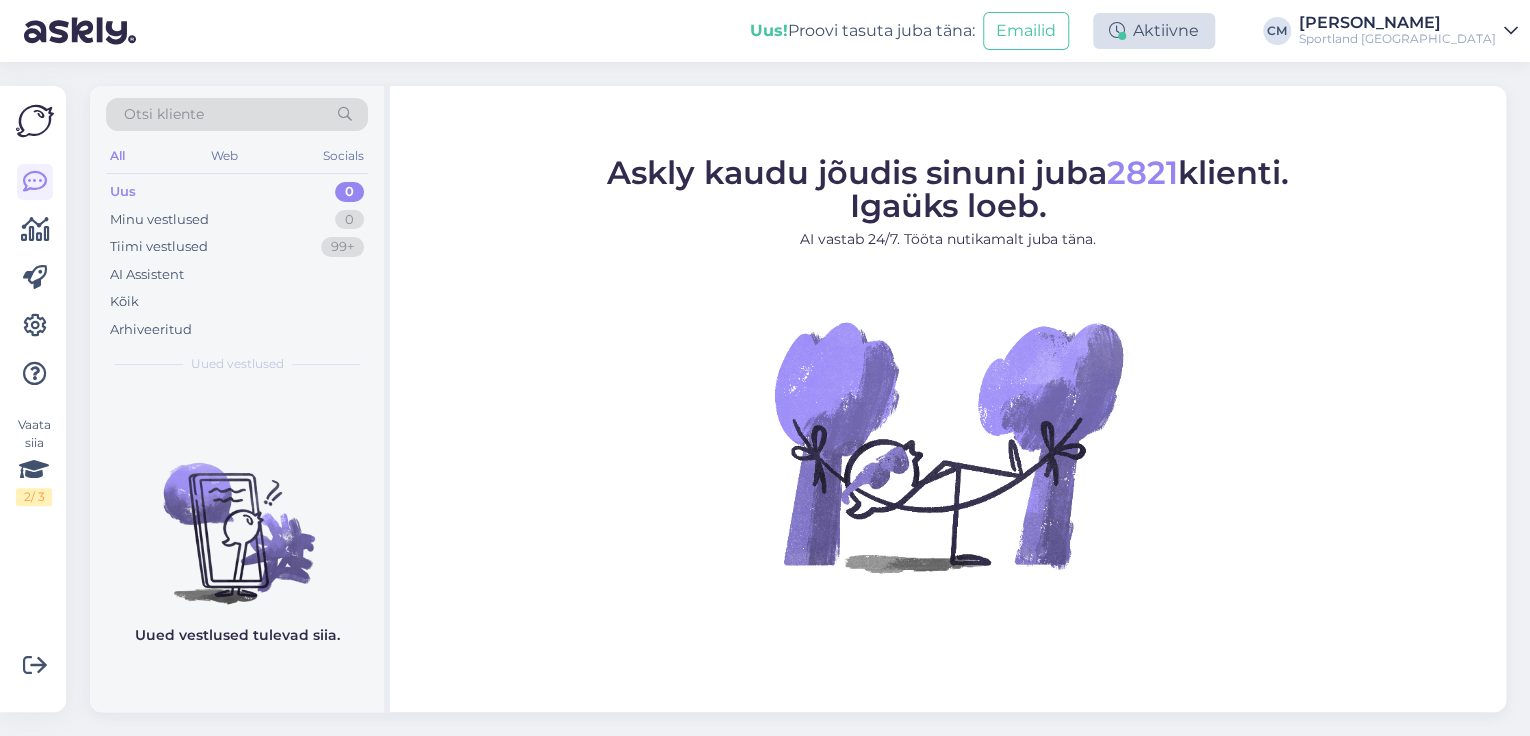 click on "Aktiivne" at bounding box center [1154, 31] 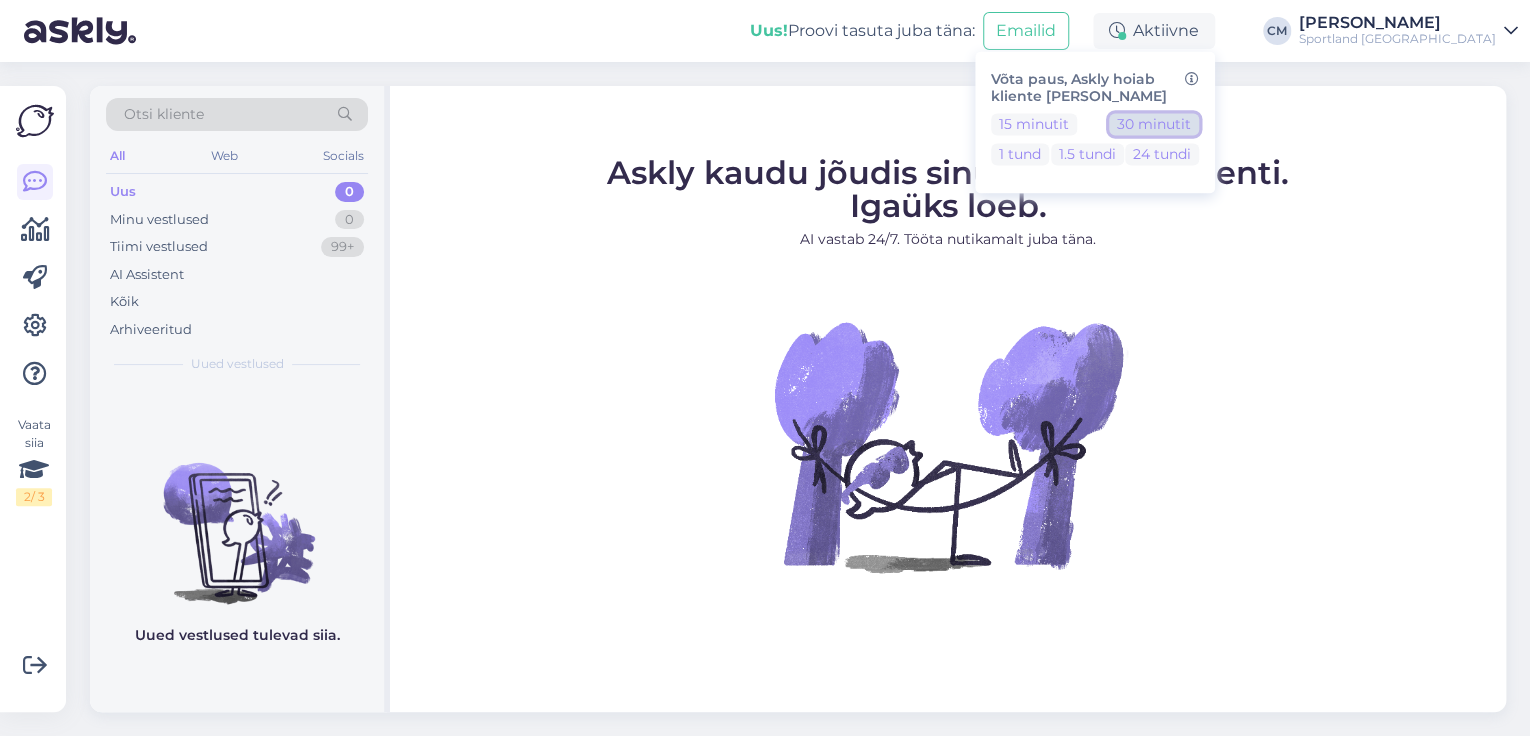 click on "30 minutit" at bounding box center [1154, 124] 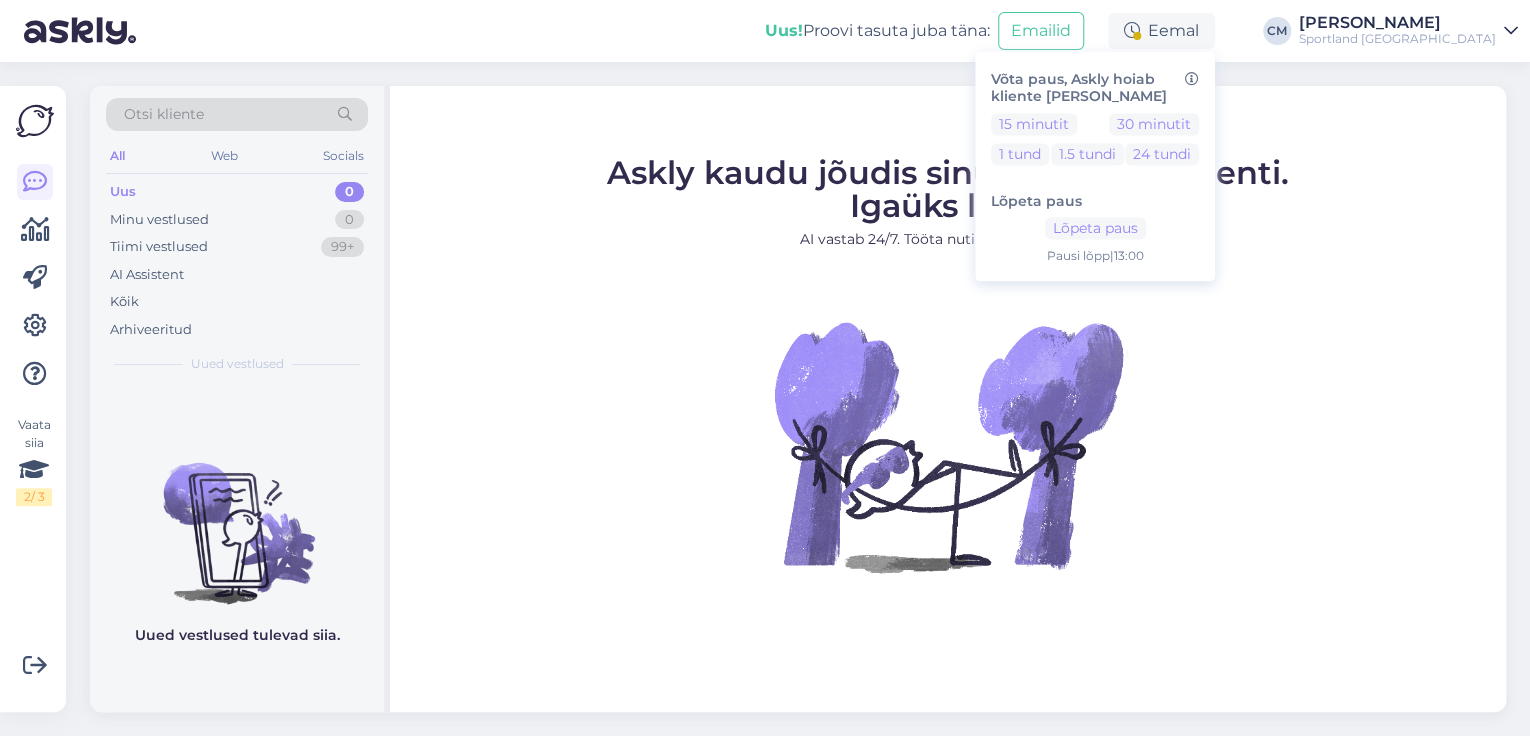 click on "Askly kaudu jõudis sinuni juba  2821  klienti.  Igaüks loeb. AI vastab 24/7. Tööta nutikamalt [PERSON_NAME]." at bounding box center [948, 391] 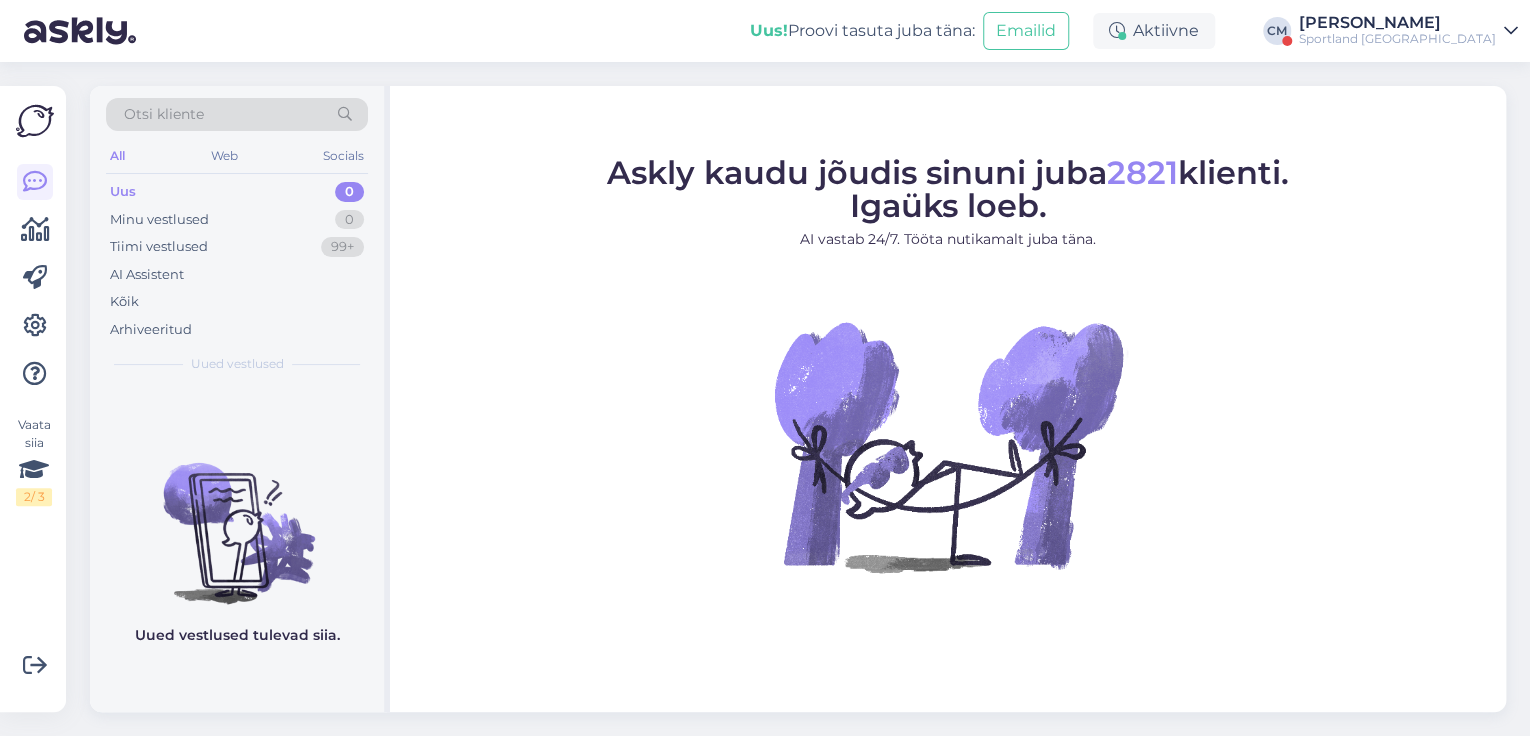 click on "Sportland [GEOGRAPHIC_DATA]" at bounding box center (1397, 39) 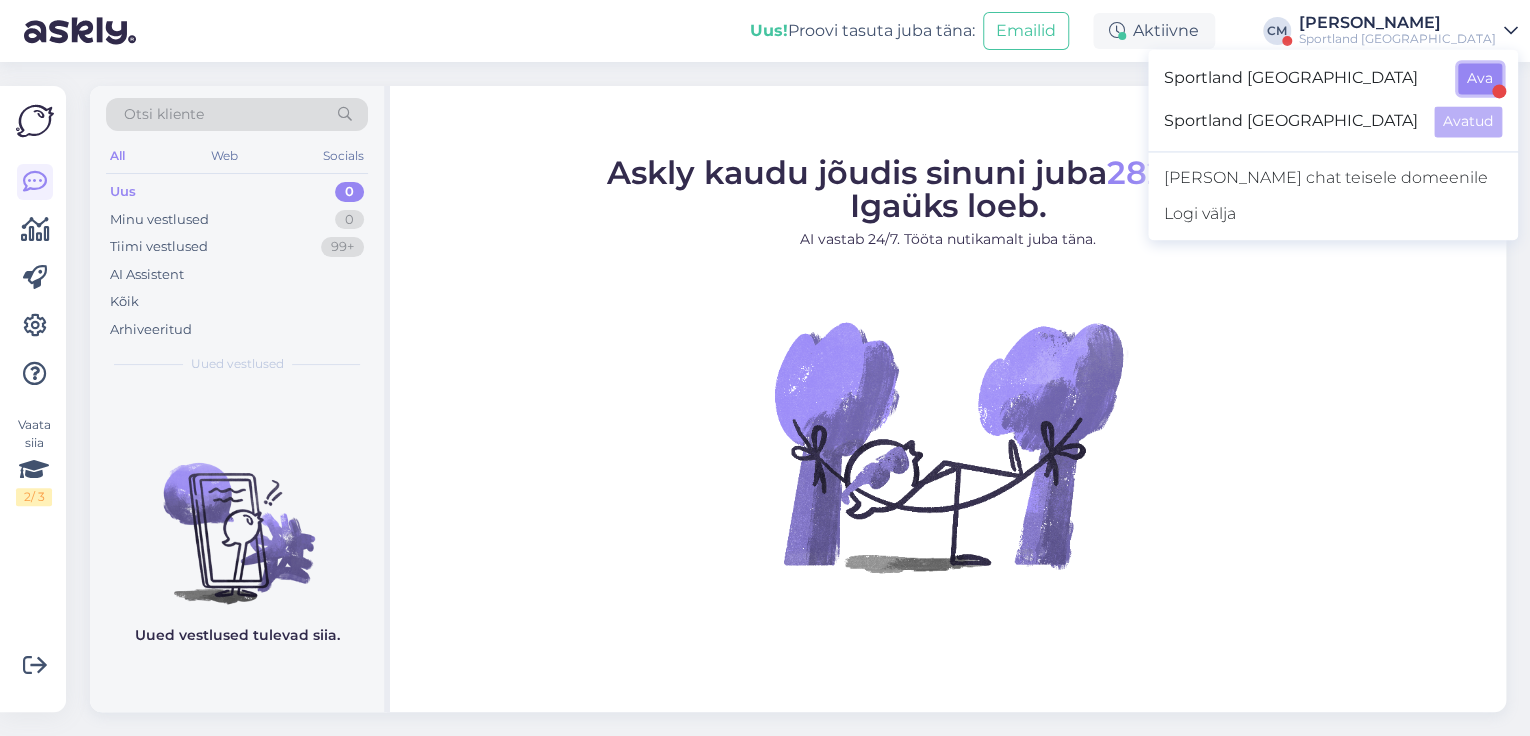 click on "Ava" at bounding box center (1480, 78) 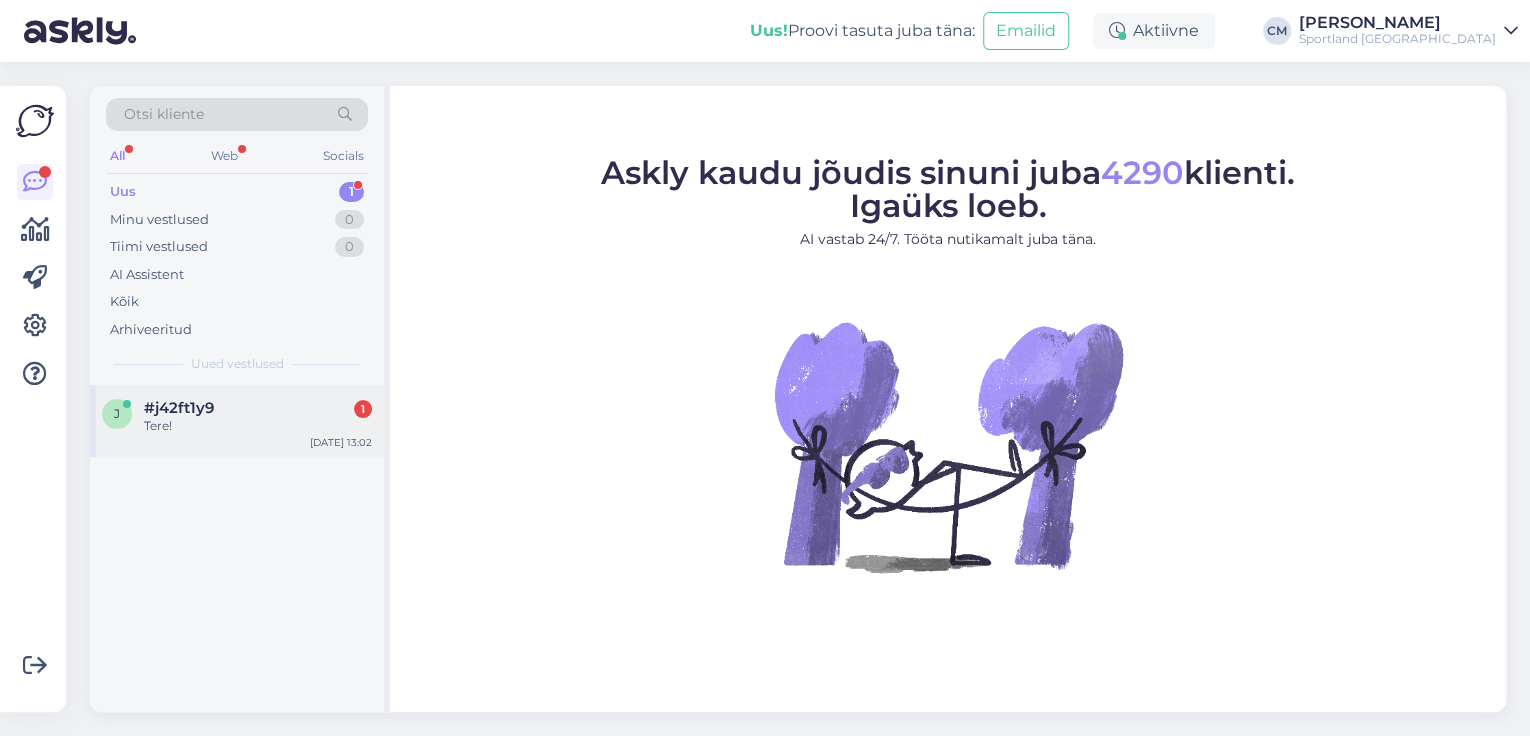 click on "#j42ft1y9 1" at bounding box center (258, 408) 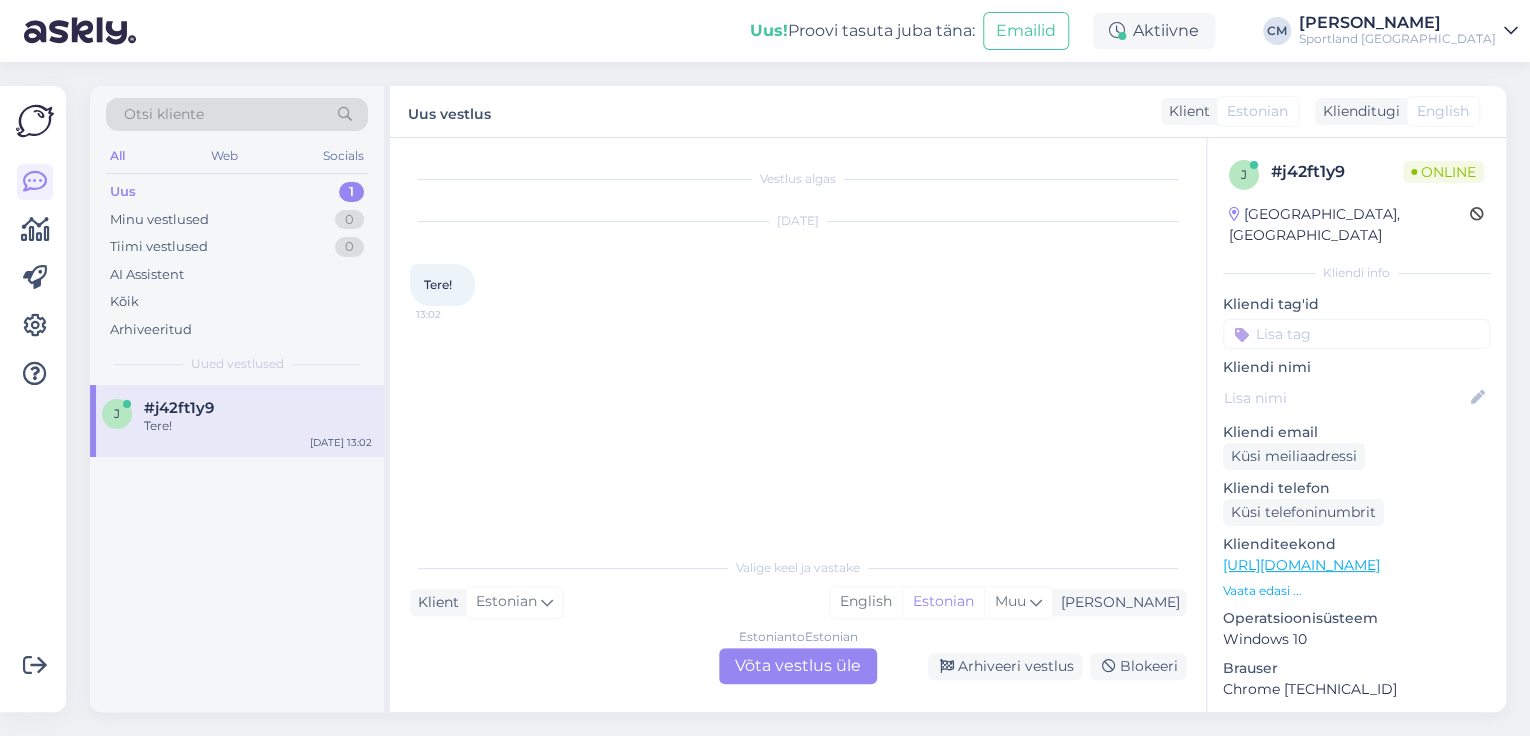 click on "Estonian  to  Estonian Võta vestlus üle" at bounding box center (798, 666) 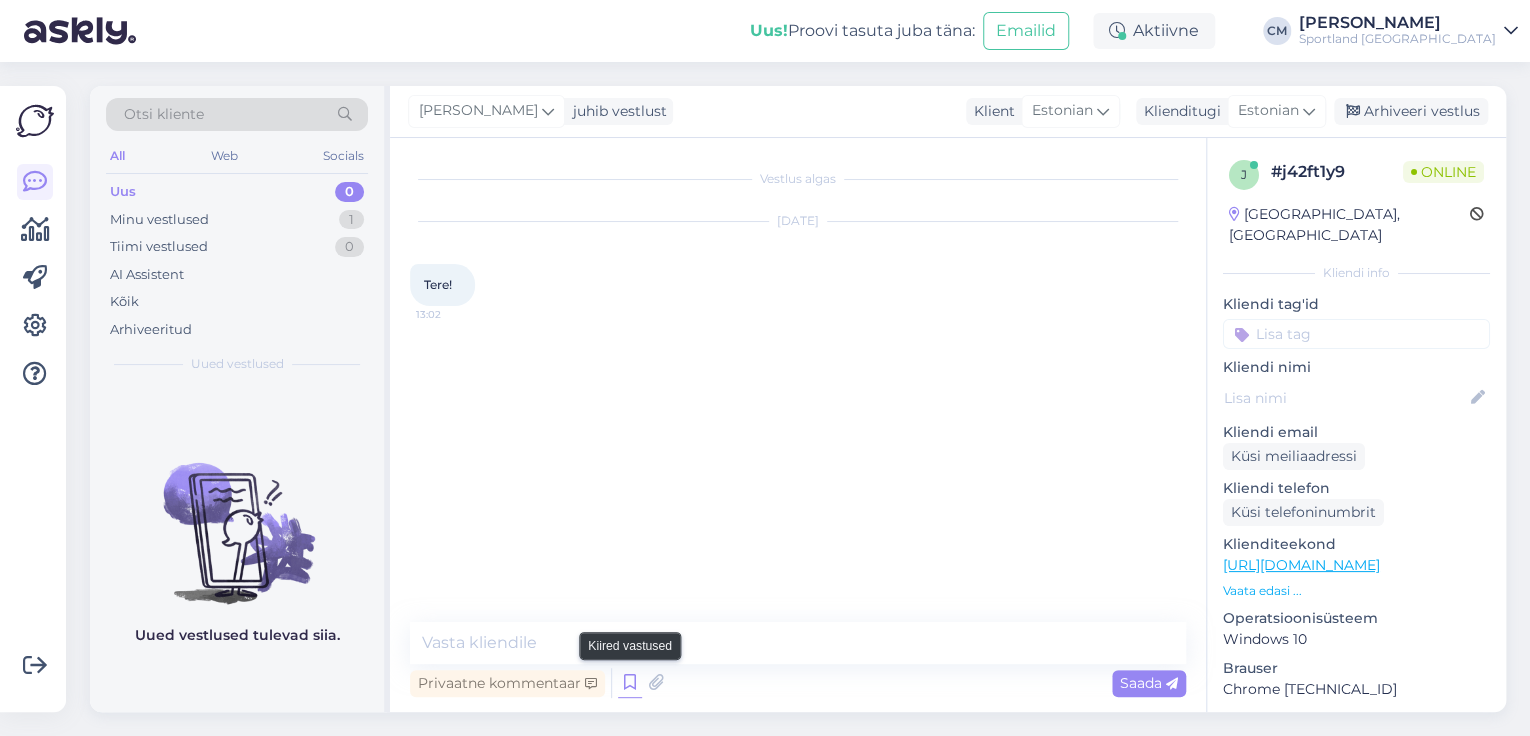 click at bounding box center [630, 683] 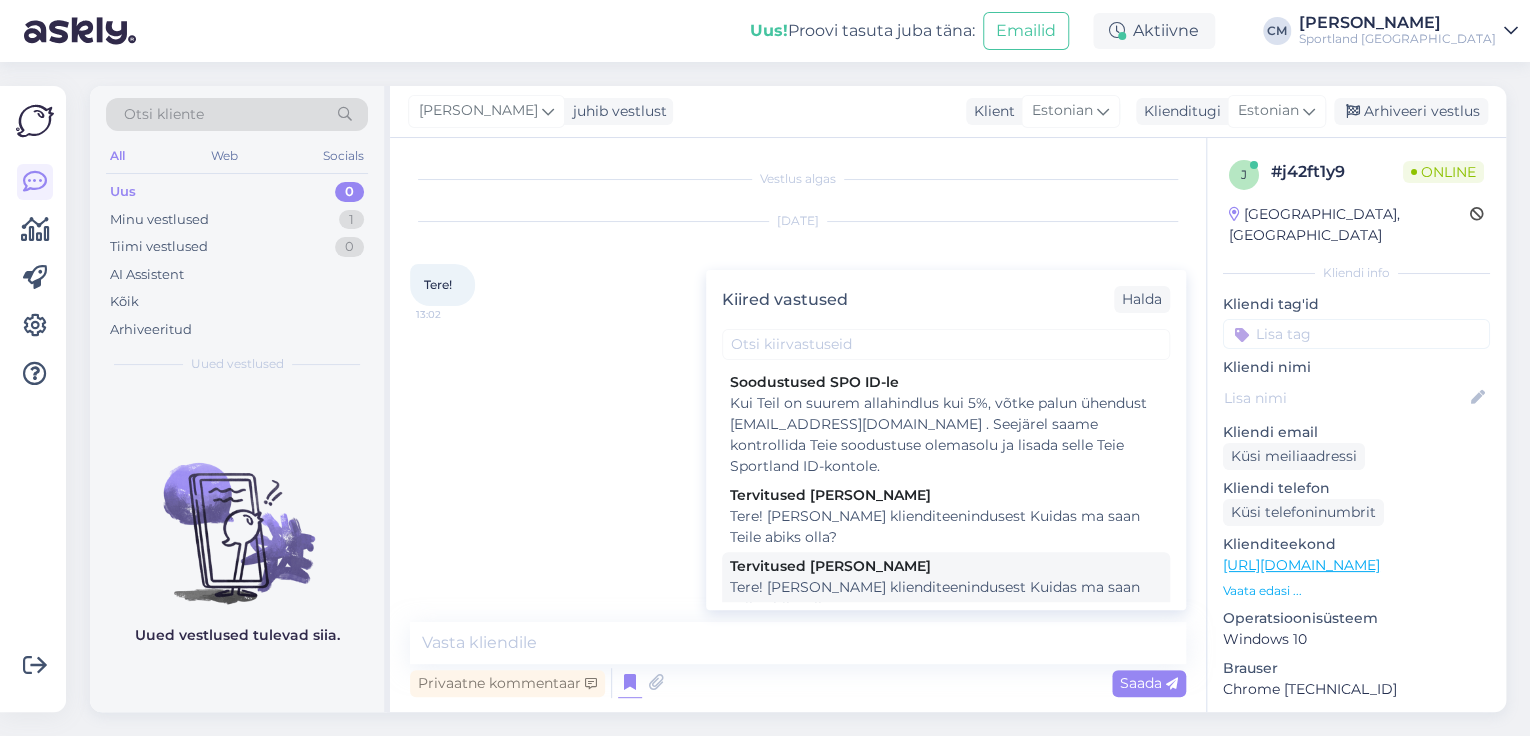click on "Tere! [PERSON_NAME] klienditeenindusest
Kuidas ma saan Teile abiks olla?" at bounding box center [946, 598] 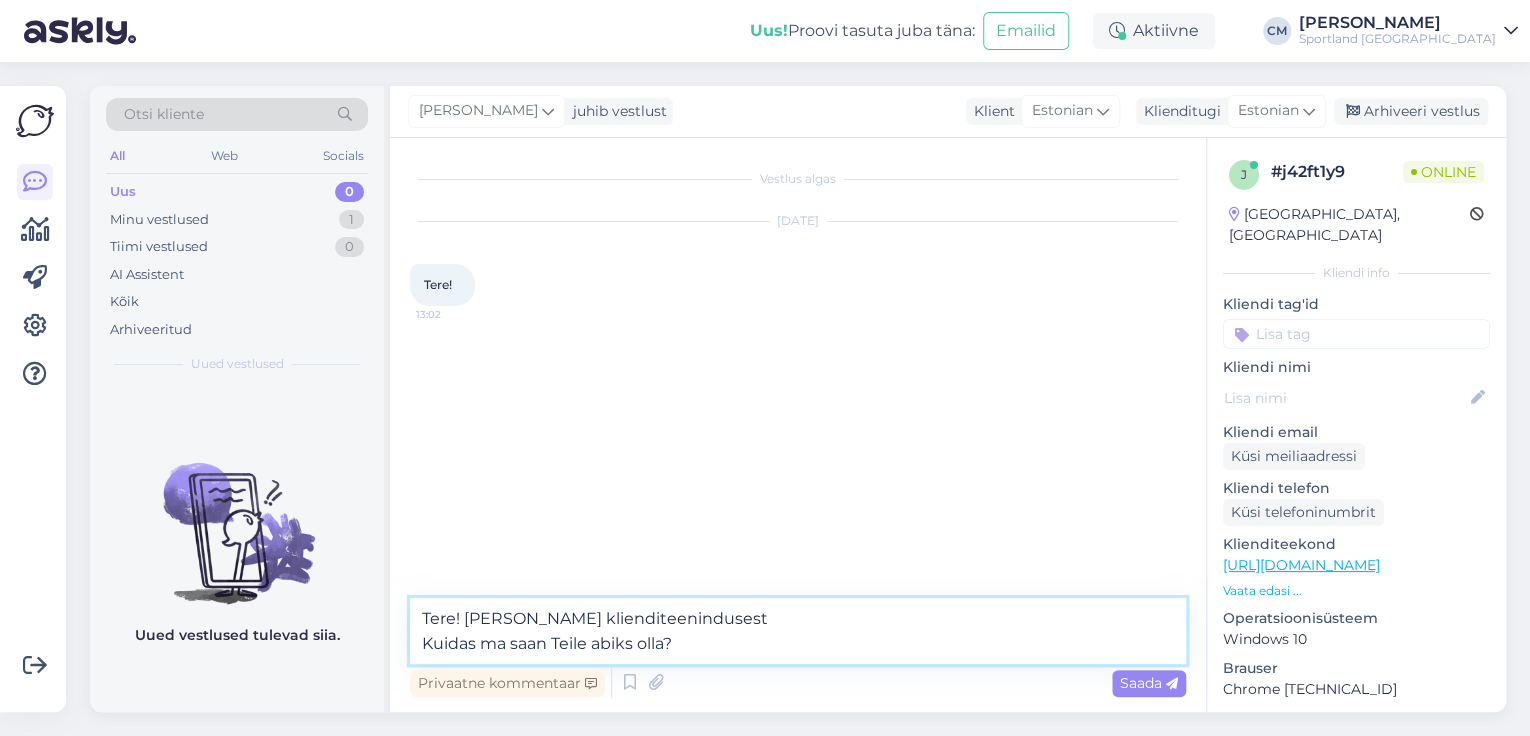 click on "Tere! [PERSON_NAME] klienditeenindusest
Kuidas ma saan Teile abiks olla?" at bounding box center [798, 631] 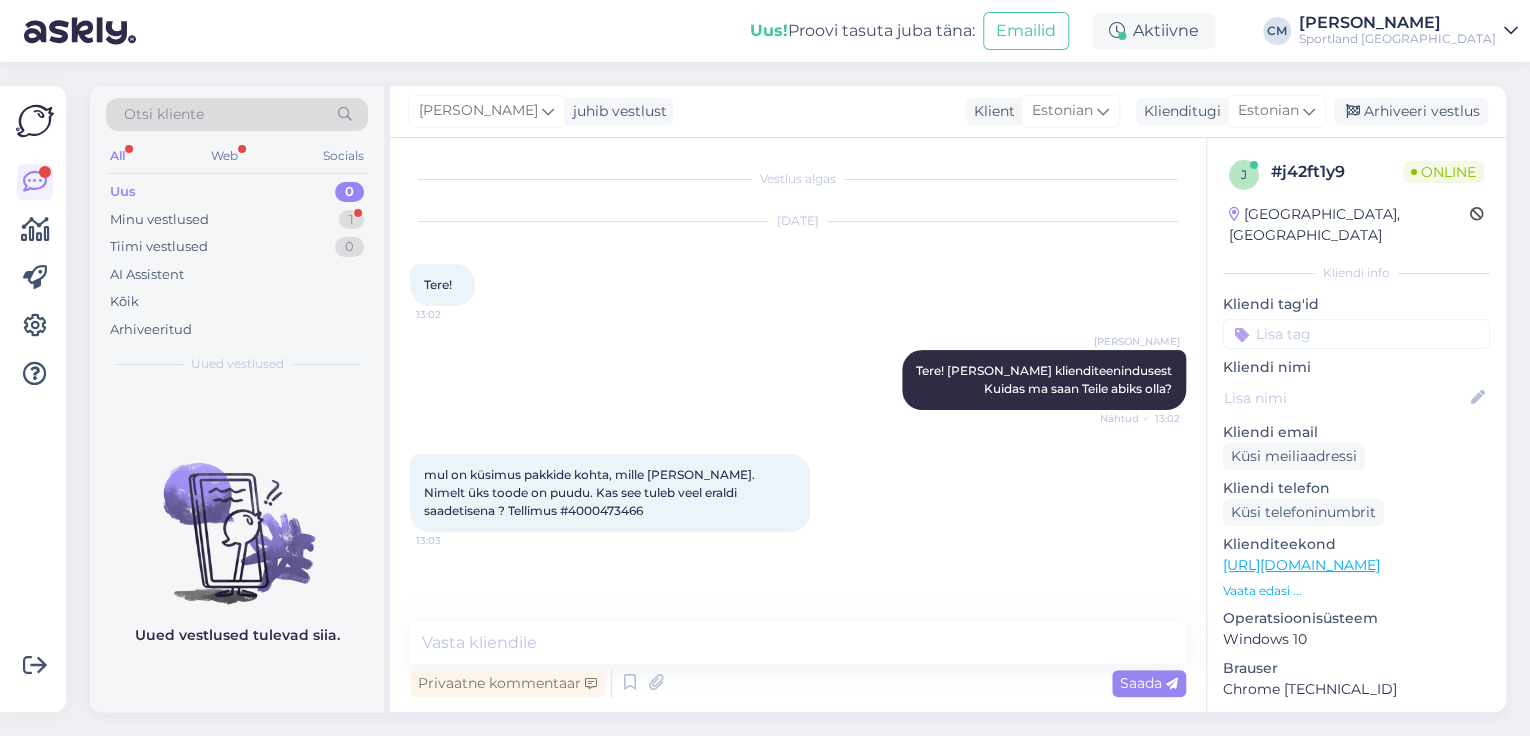 click on "mul on küsimus pakkide kohta, mille [PERSON_NAME]. Nimelt üks toode on puudu. Kas see tuleb veel eraldi saadetisena ? Tellimus #4000473466" at bounding box center [591, 492] 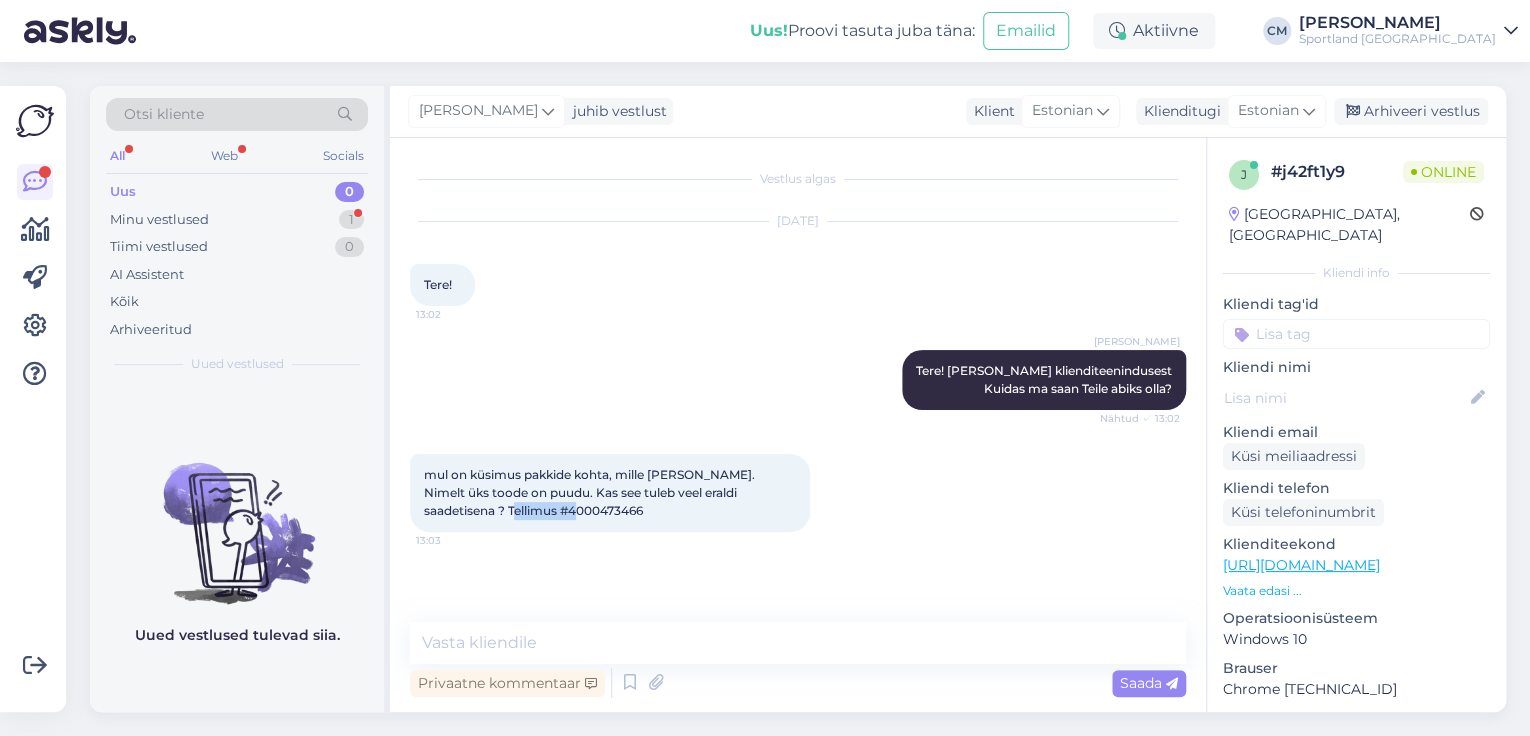 click on "mul on küsimus pakkide kohta, mille [PERSON_NAME]. Nimelt üks toode on puudu. Kas see tuleb veel eraldi saadetisena ? Tellimus #4000473466" at bounding box center [591, 492] 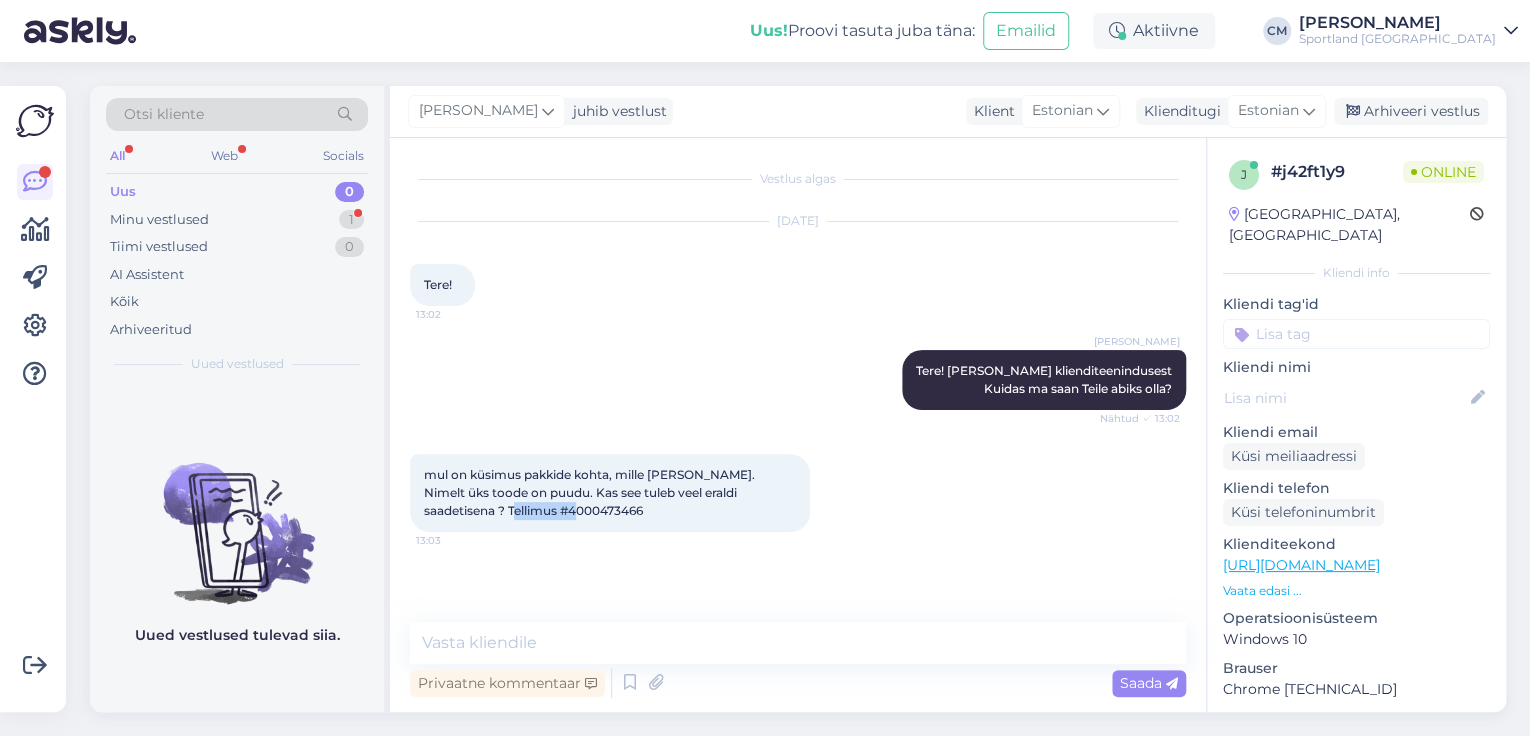 copy on "4000473466" 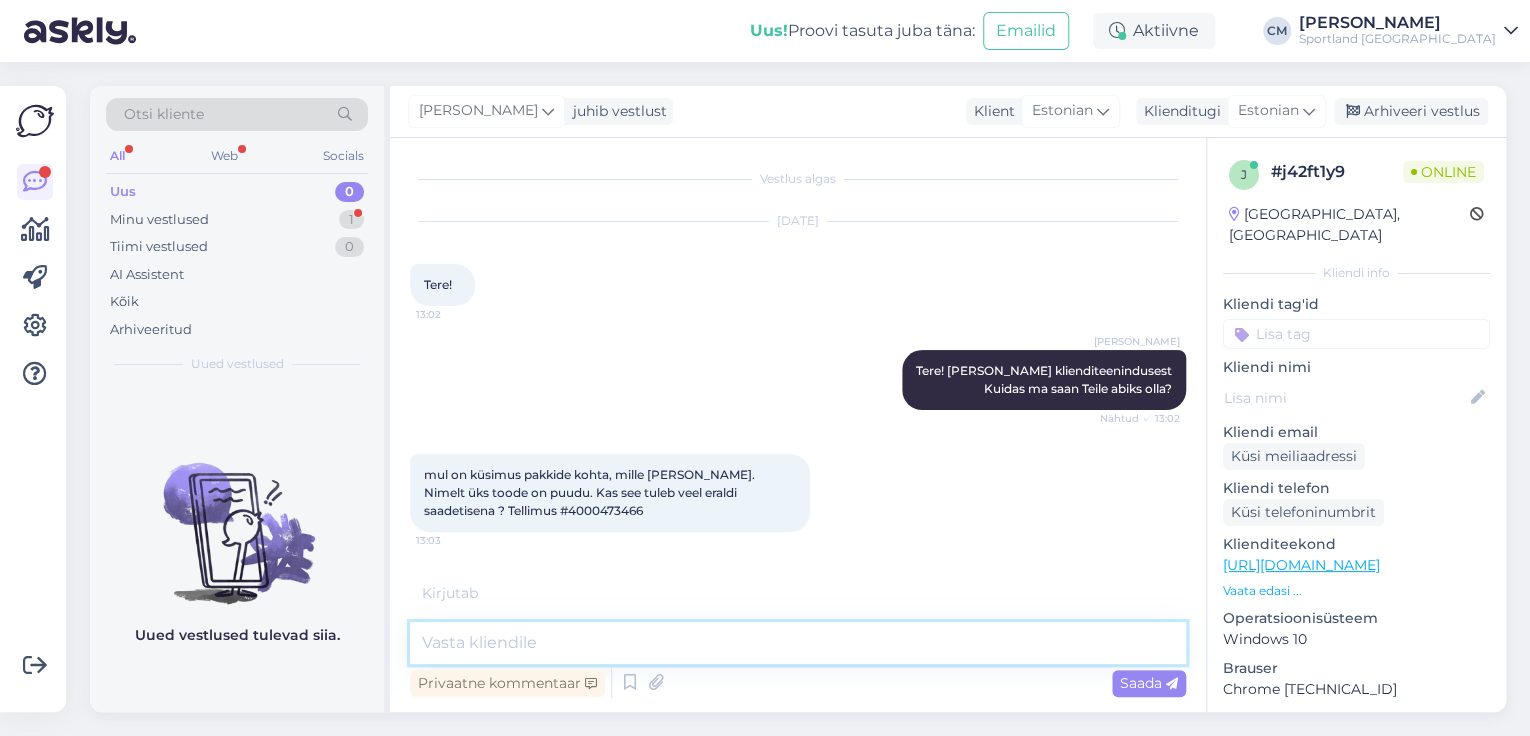 click at bounding box center [798, 643] 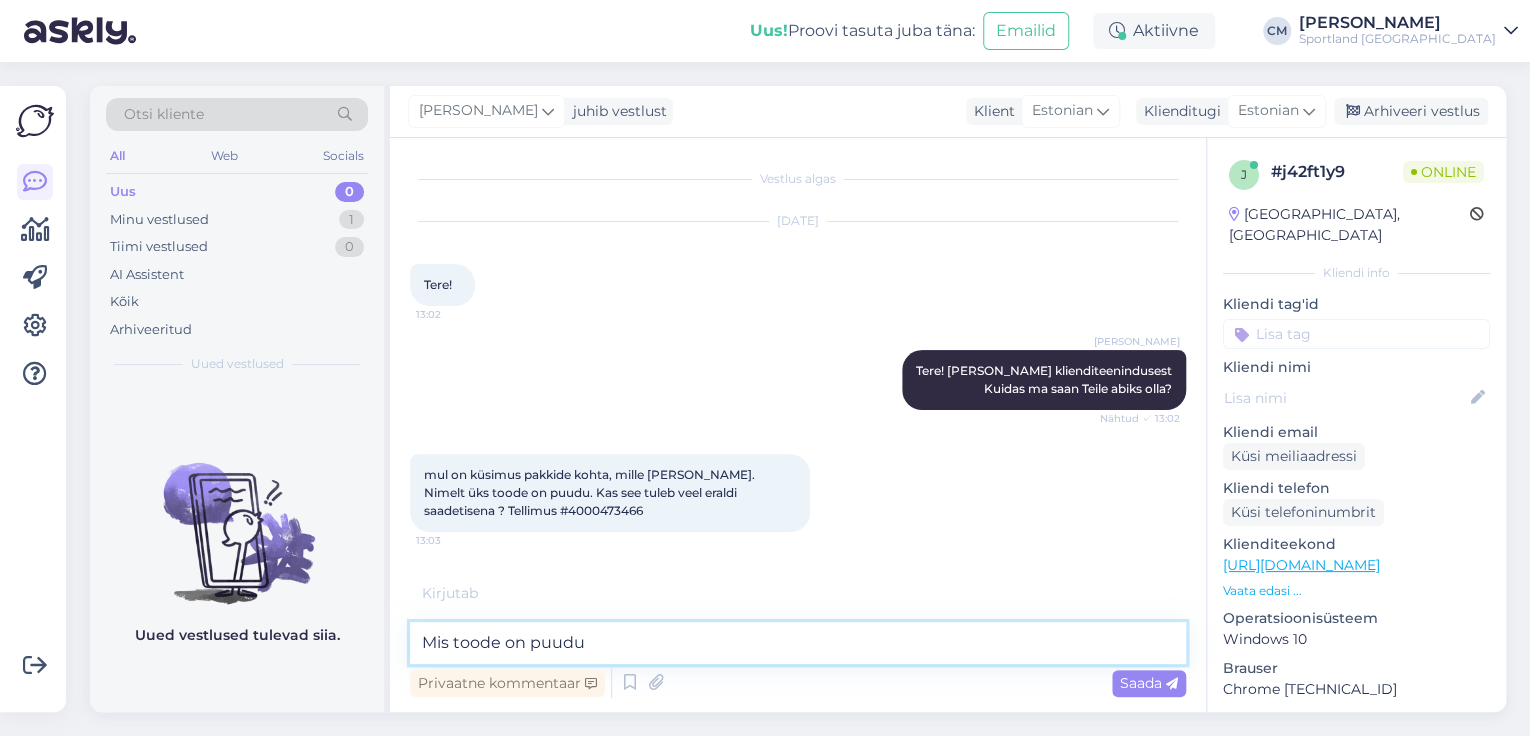 type on "Mis toode on puudu?" 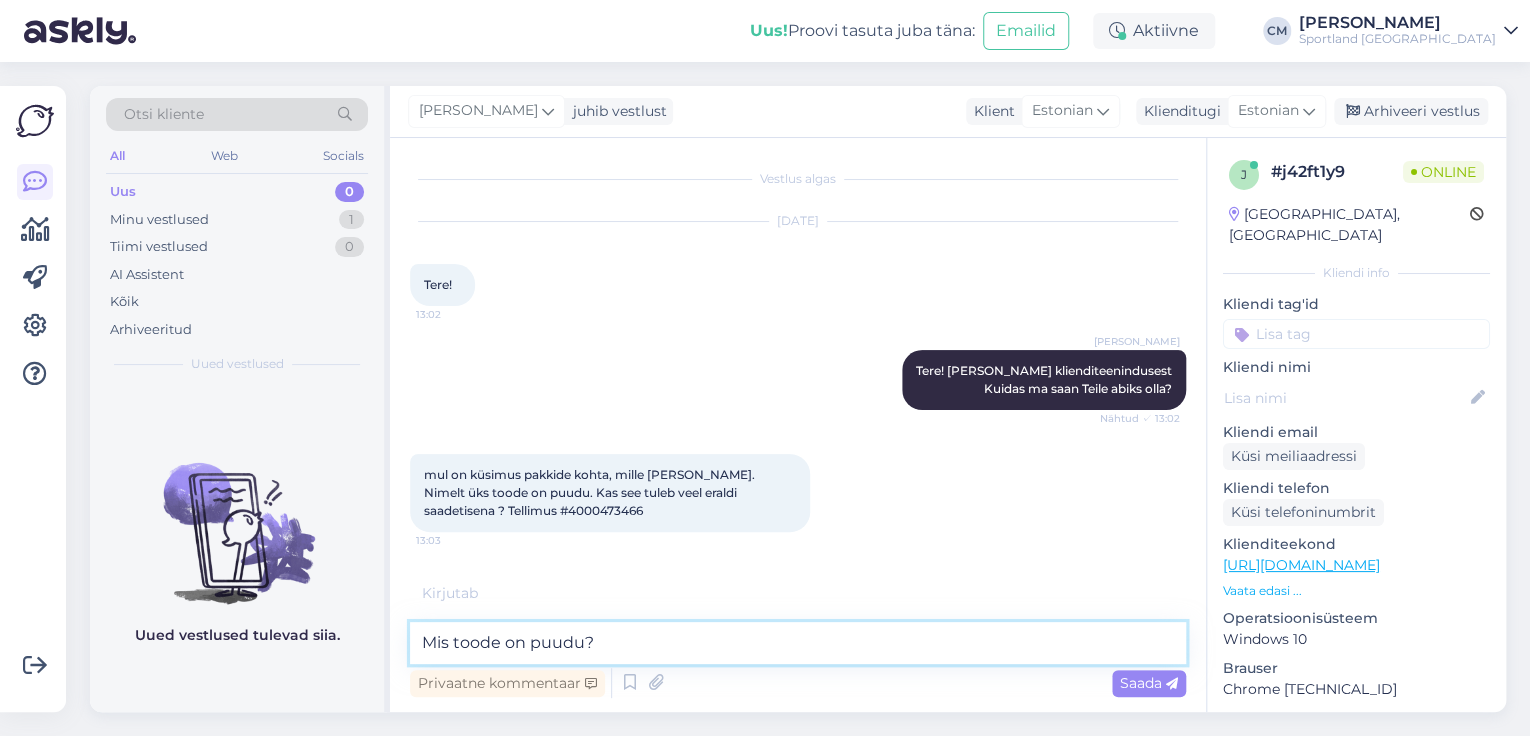 type 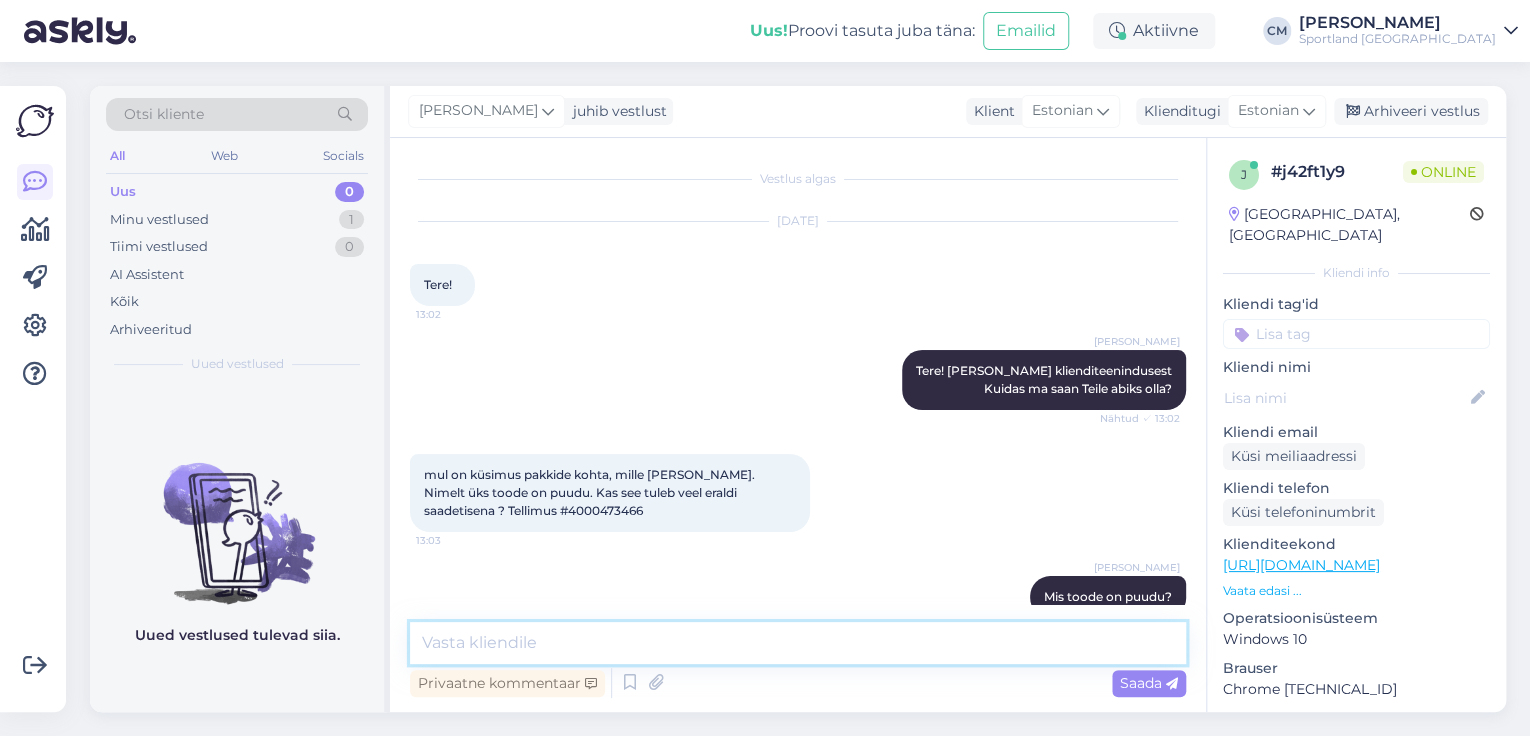 scroll, scrollTop: 36, scrollLeft: 0, axis: vertical 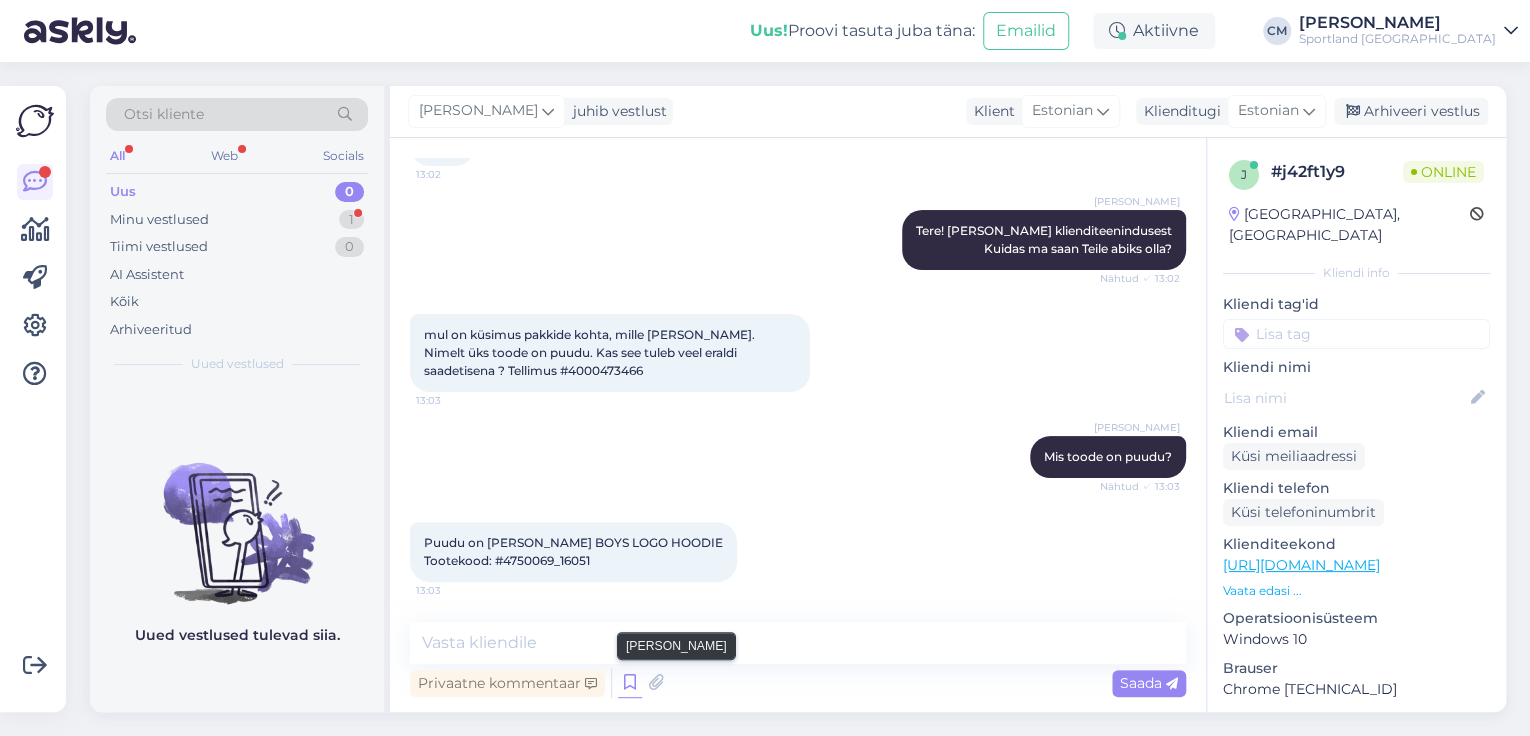 drag, startPoint x: 651, startPoint y: 688, endPoint x: 631, endPoint y: 684, distance: 20.396078 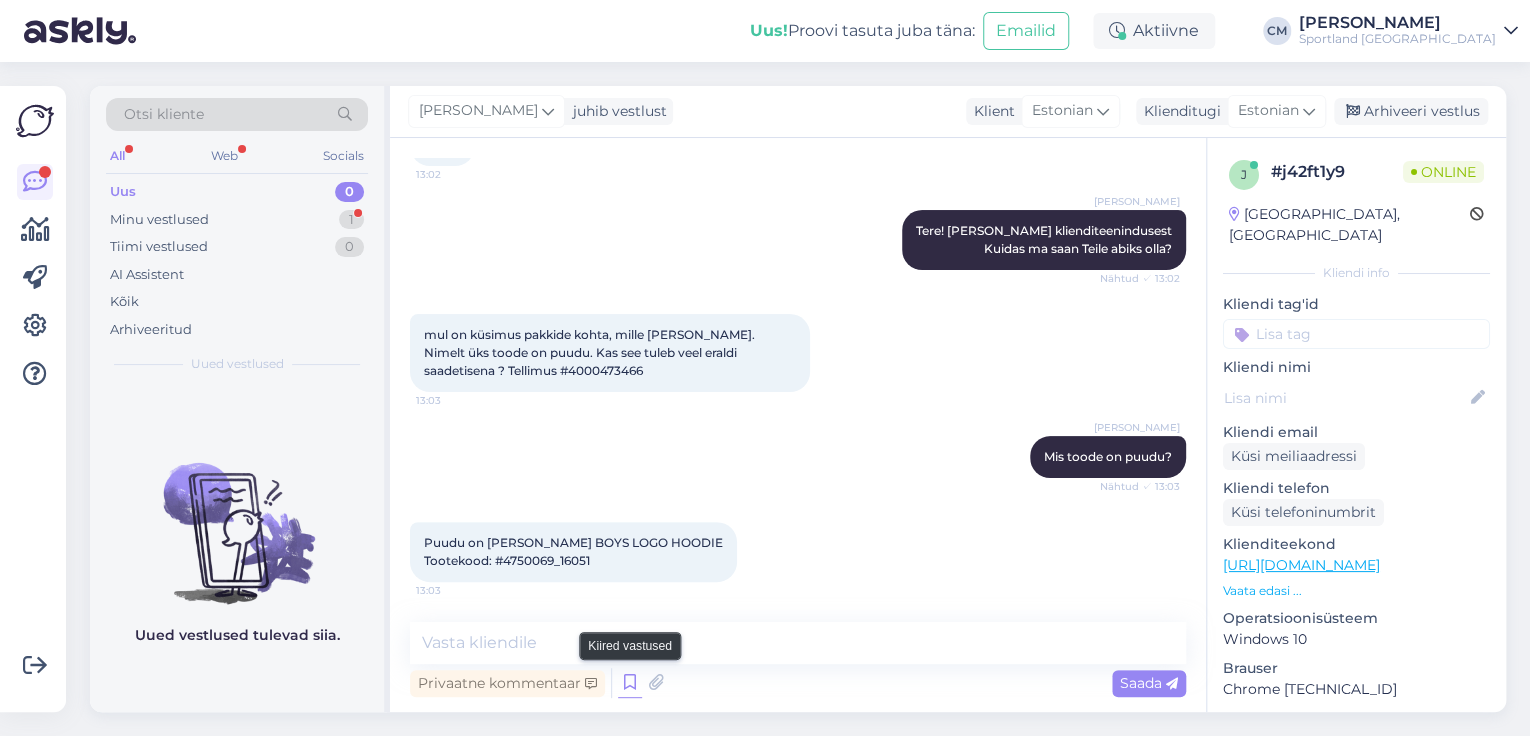 click at bounding box center [630, 683] 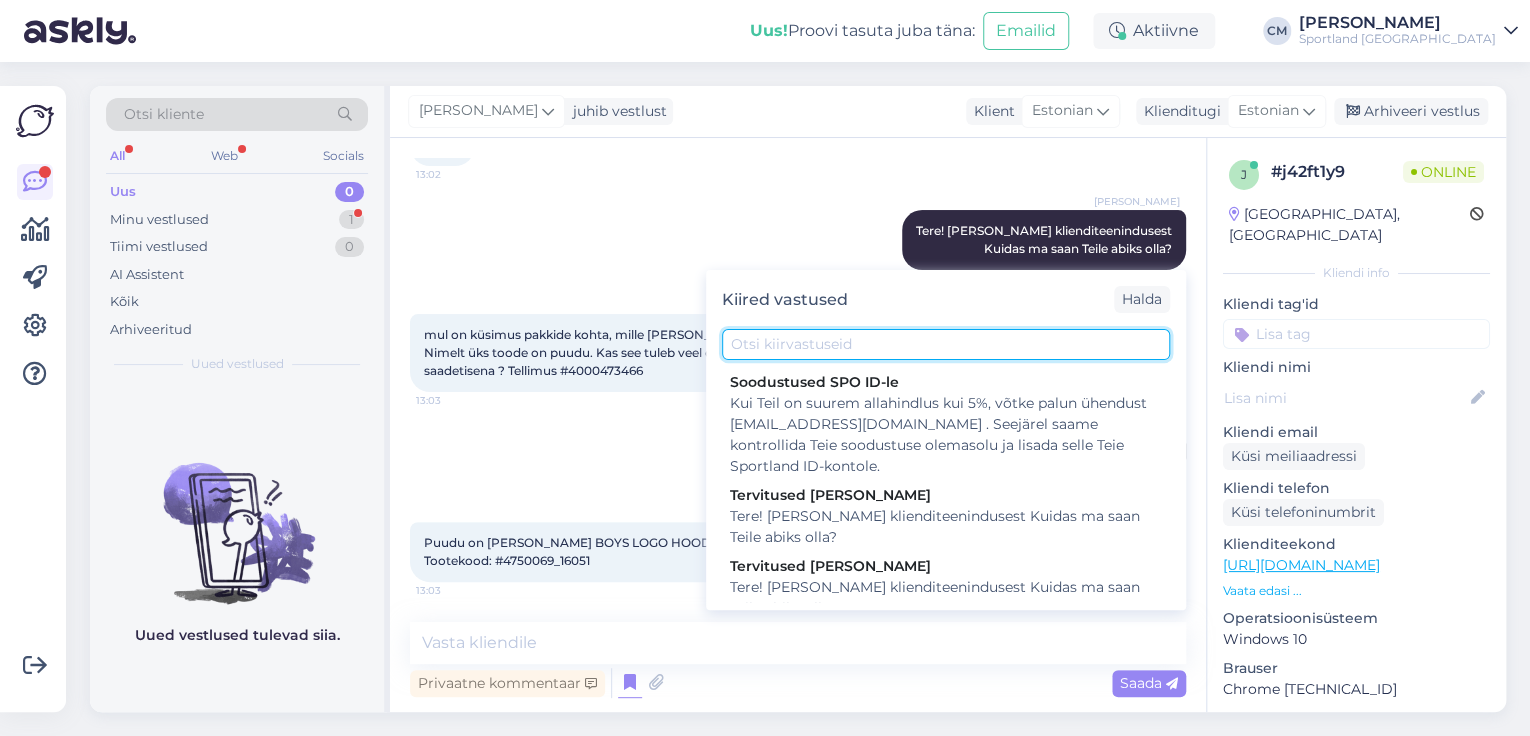 click at bounding box center [946, 344] 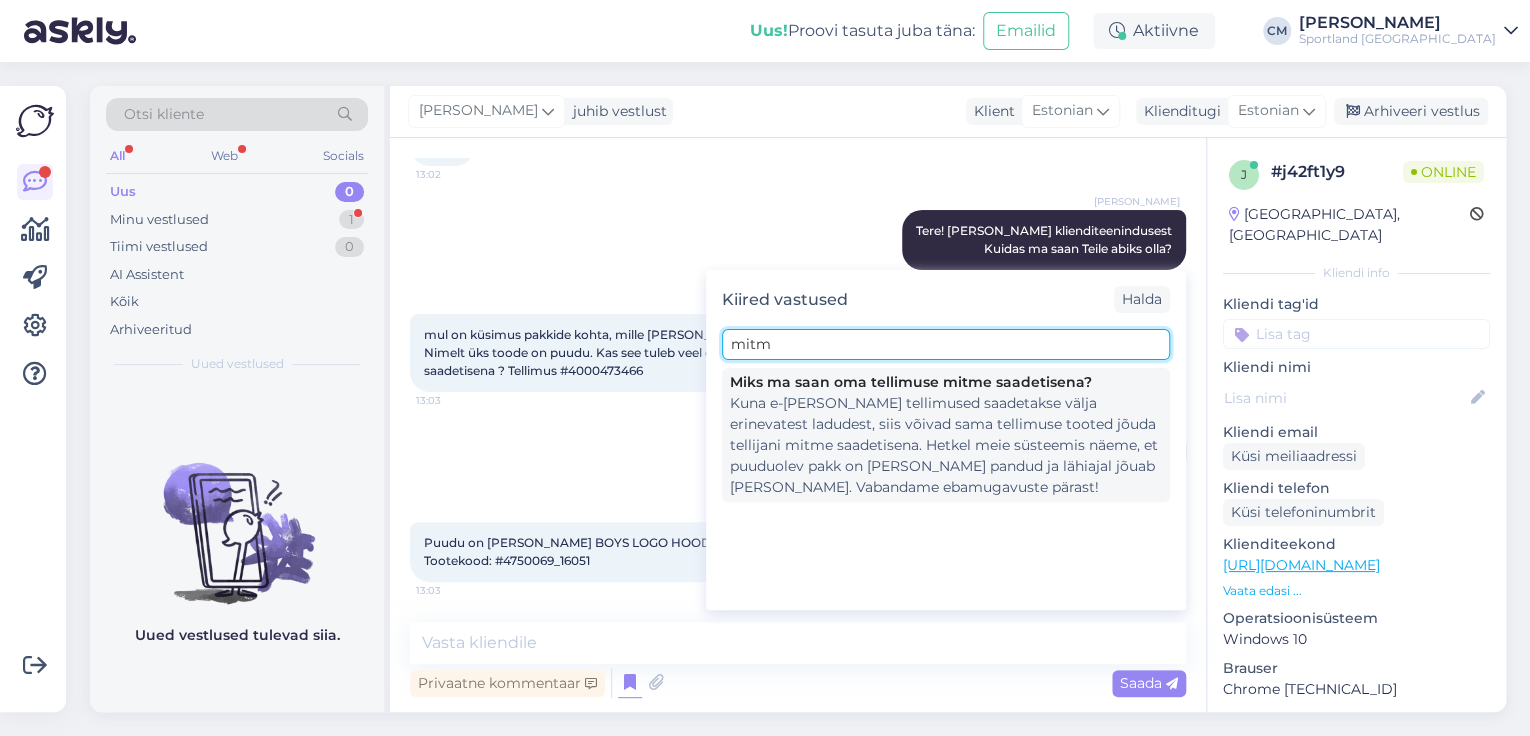type on "mitm" 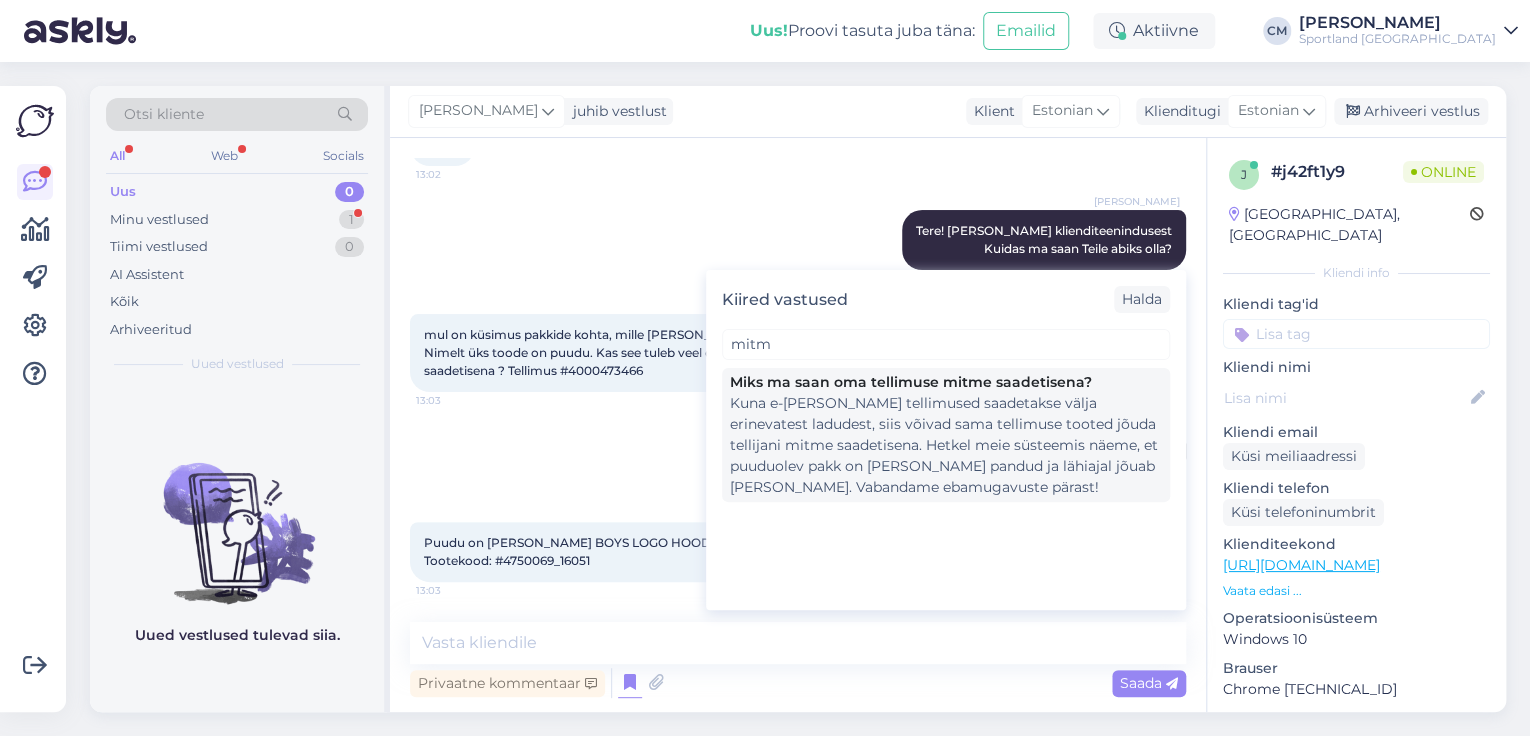 click on "Kuna e-[PERSON_NAME] tellimused saadetakse välja erinevatest ladudest, siis võivad sama tellimuse tooted jõuda tellijani mitme saadetisena. Hetkel meie süsteemis näeme, et puuduolev pakk on [PERSON_NAME] pandud ja lähiajal jõuab [PERSON_NAME].
Vabandame ebamugavuste pärast!" at bounding box center [946, 445] 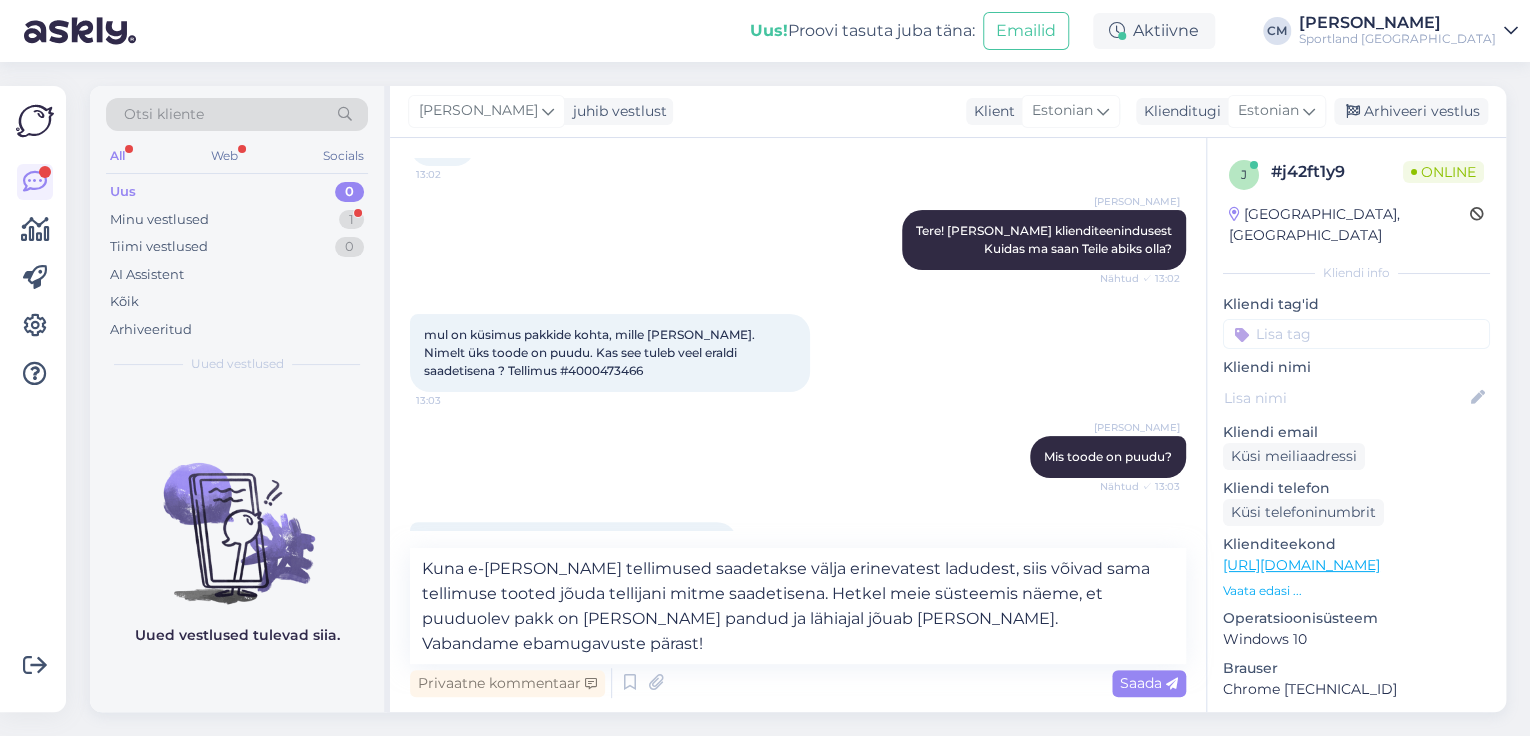 scroll, scrollTop: 161, scrollLeft: 0, axis: vertical 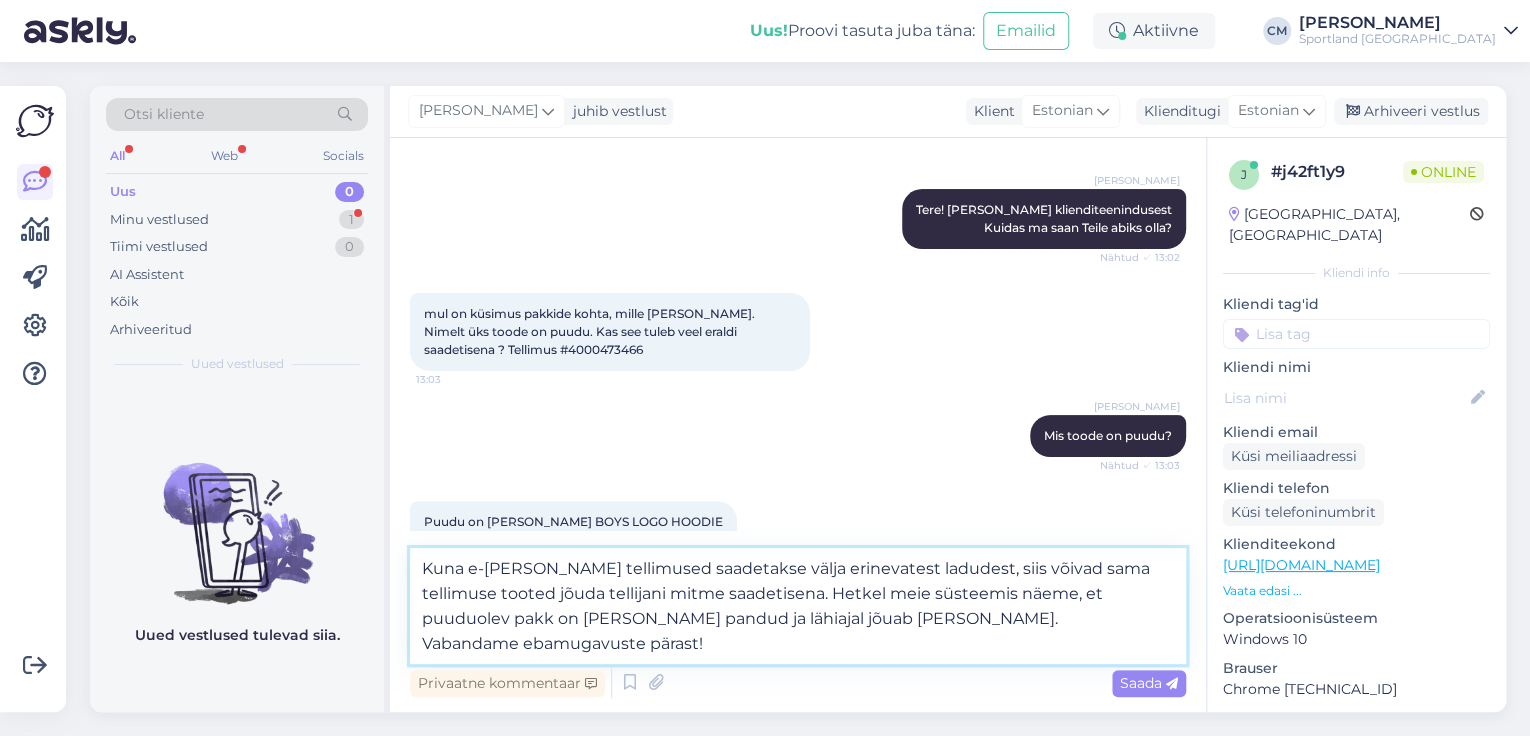 drag, startPoint x: 708, startPoint y: 644, endPoint x: 379, endPoint y: 635, distance: 329.12308 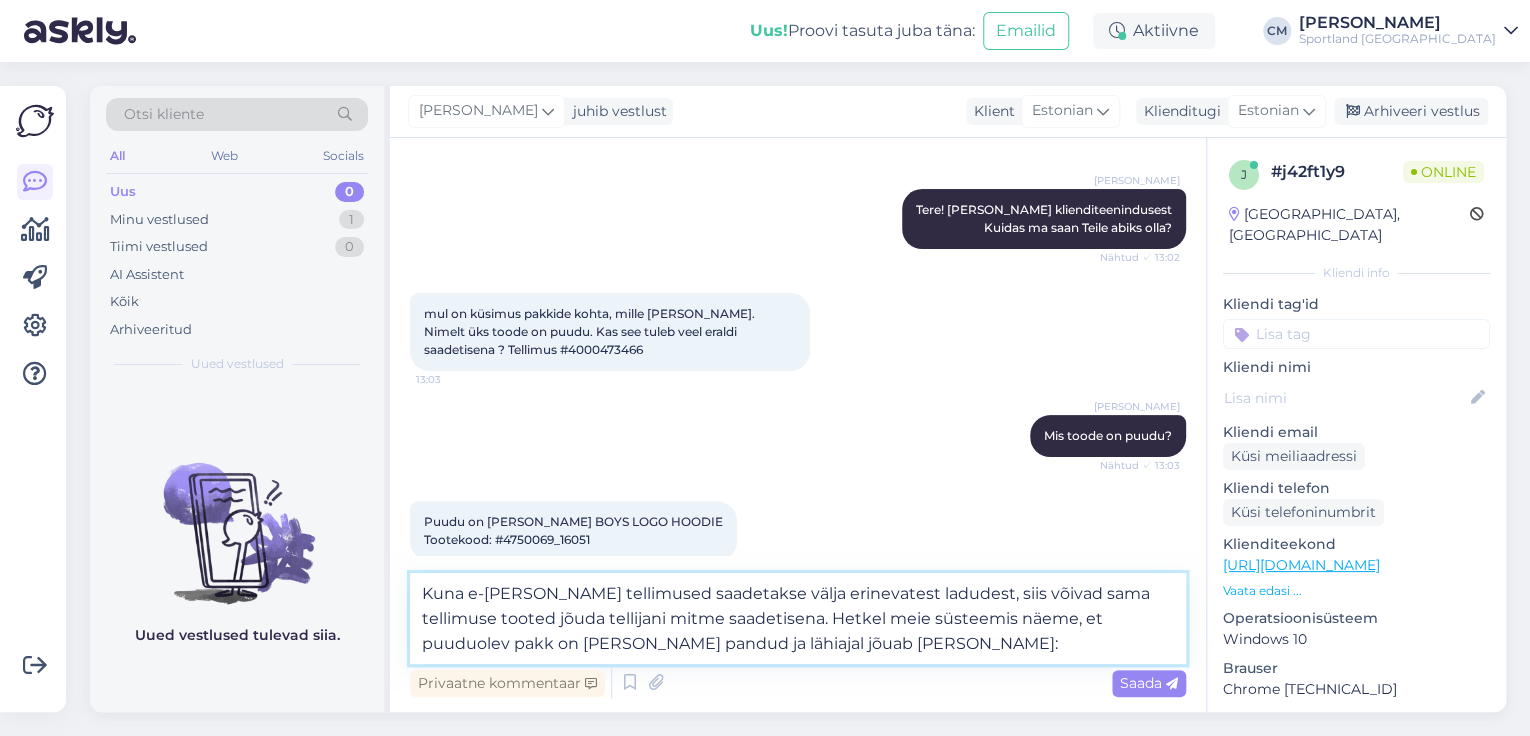 paste on "CC805015128EE" 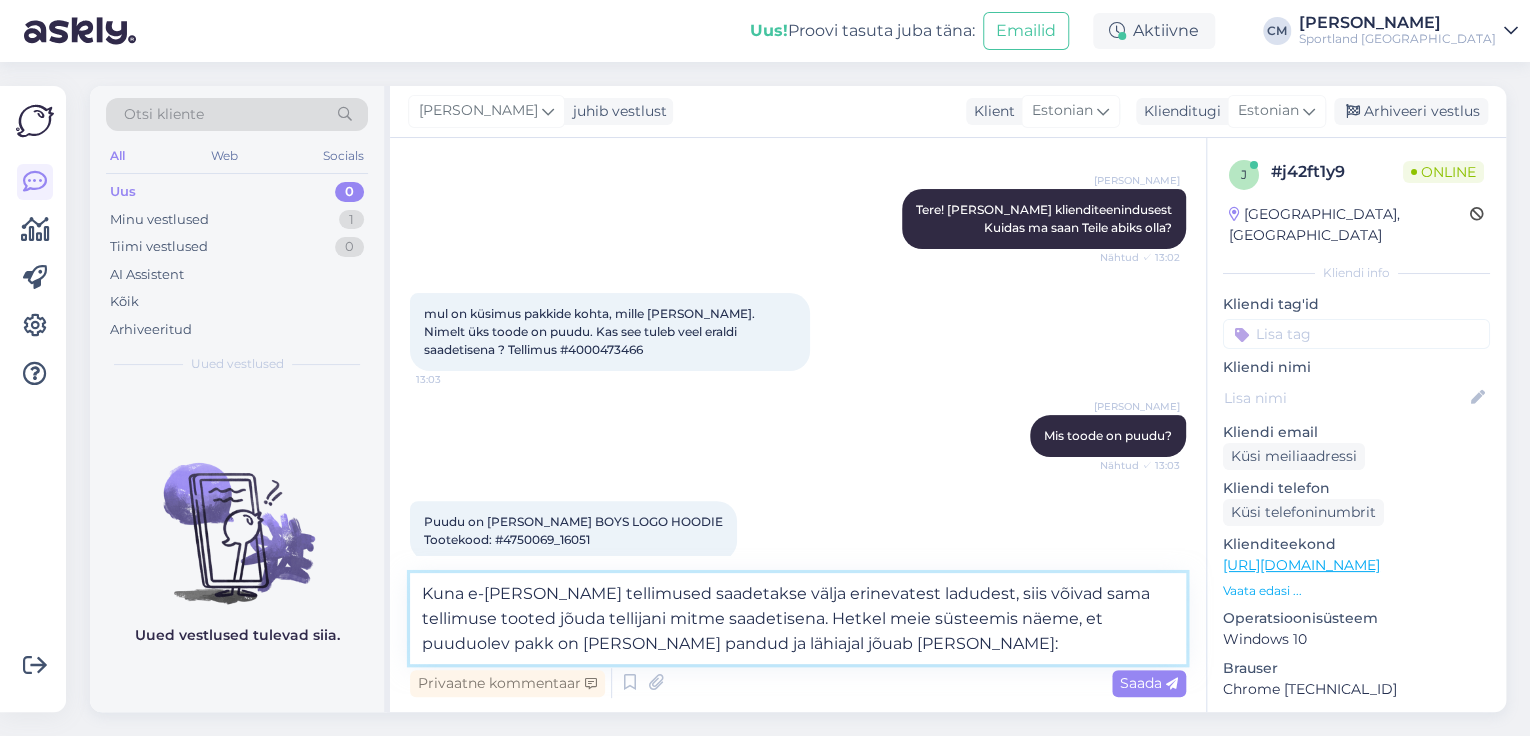 type on "Kuna e-[PERSON_NAME] tellimused saadetakse välja erinevatest ladudest, siis võivad sama tellimuse tooted jõuda tellijani mitme saadetisena. Hetkel meie süsteemis näeme, et puuduolev pakk on [PERSON_NAME] pandud ja lähiajal jõuab [PERSON_NAME]: 	CC805015128EE" 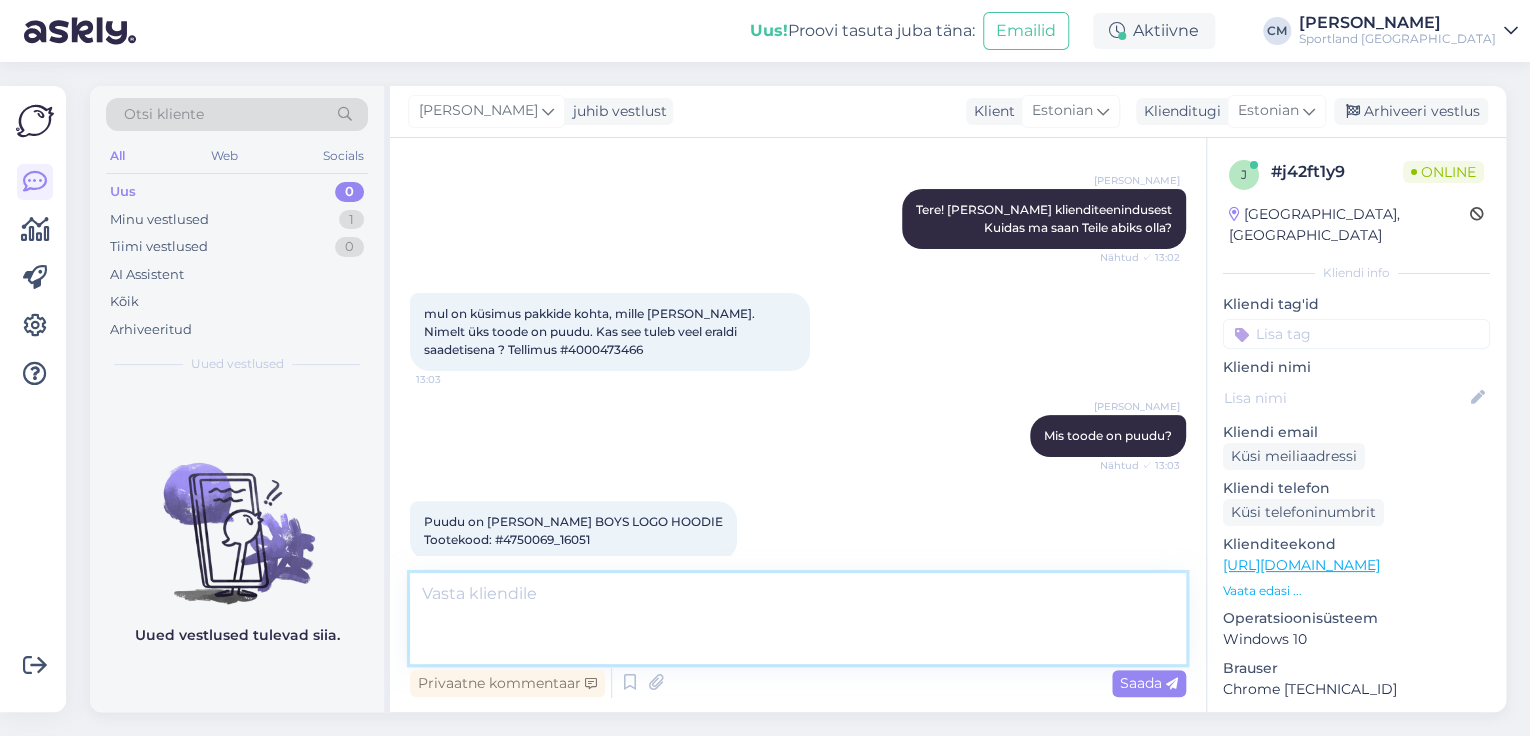scroll, scrollTop: 297, scrollLeft: 0, axis: vertical 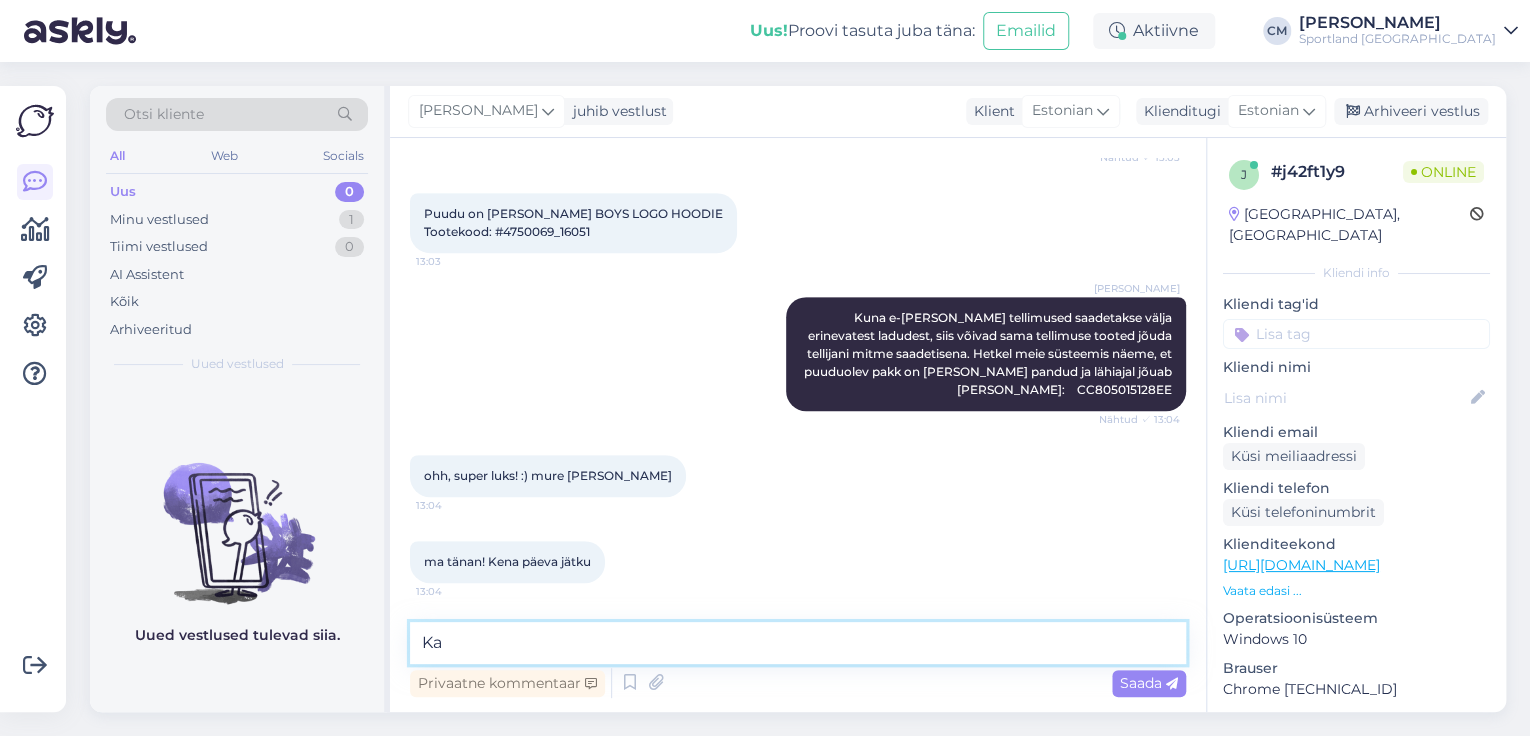 type on "K" 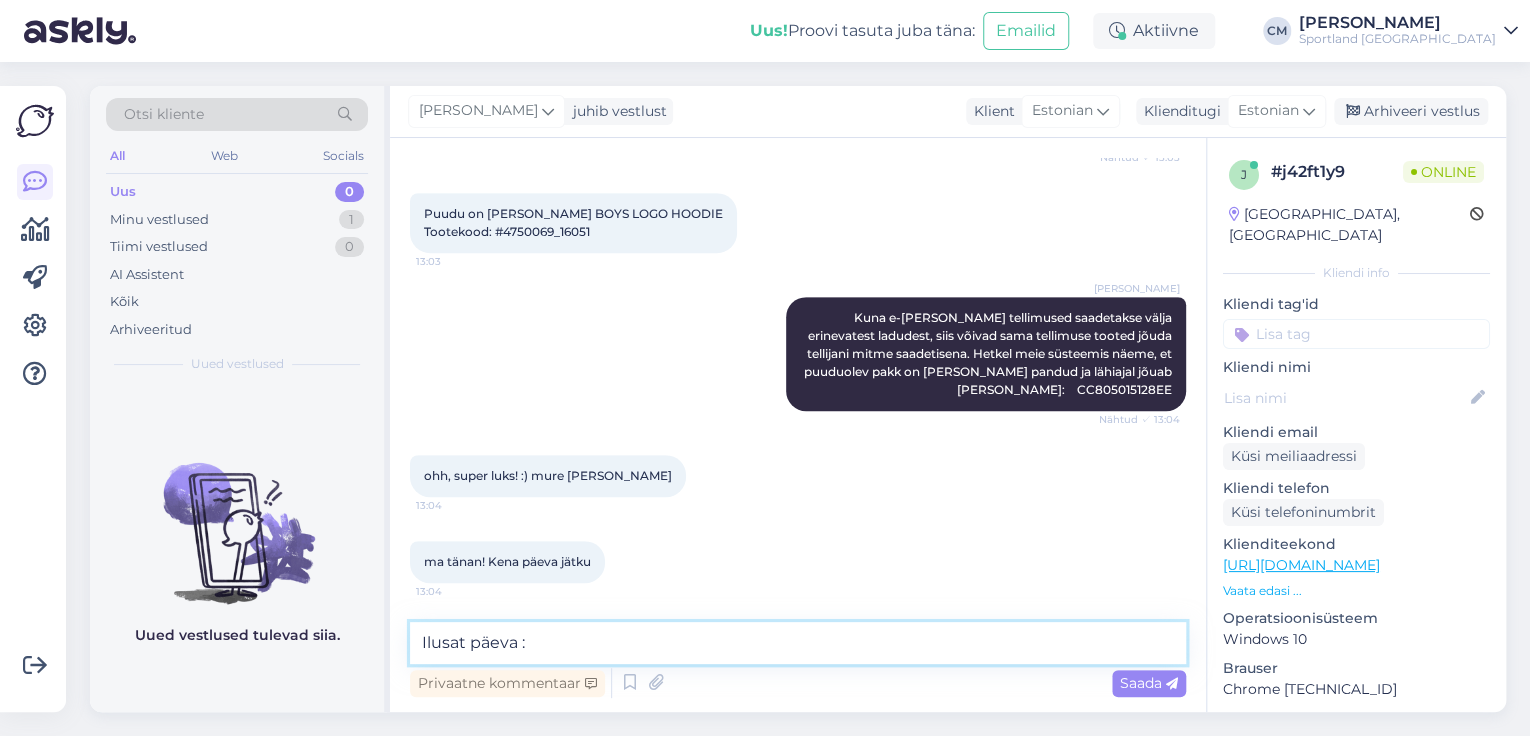 type on "Ilusat päeva :)" 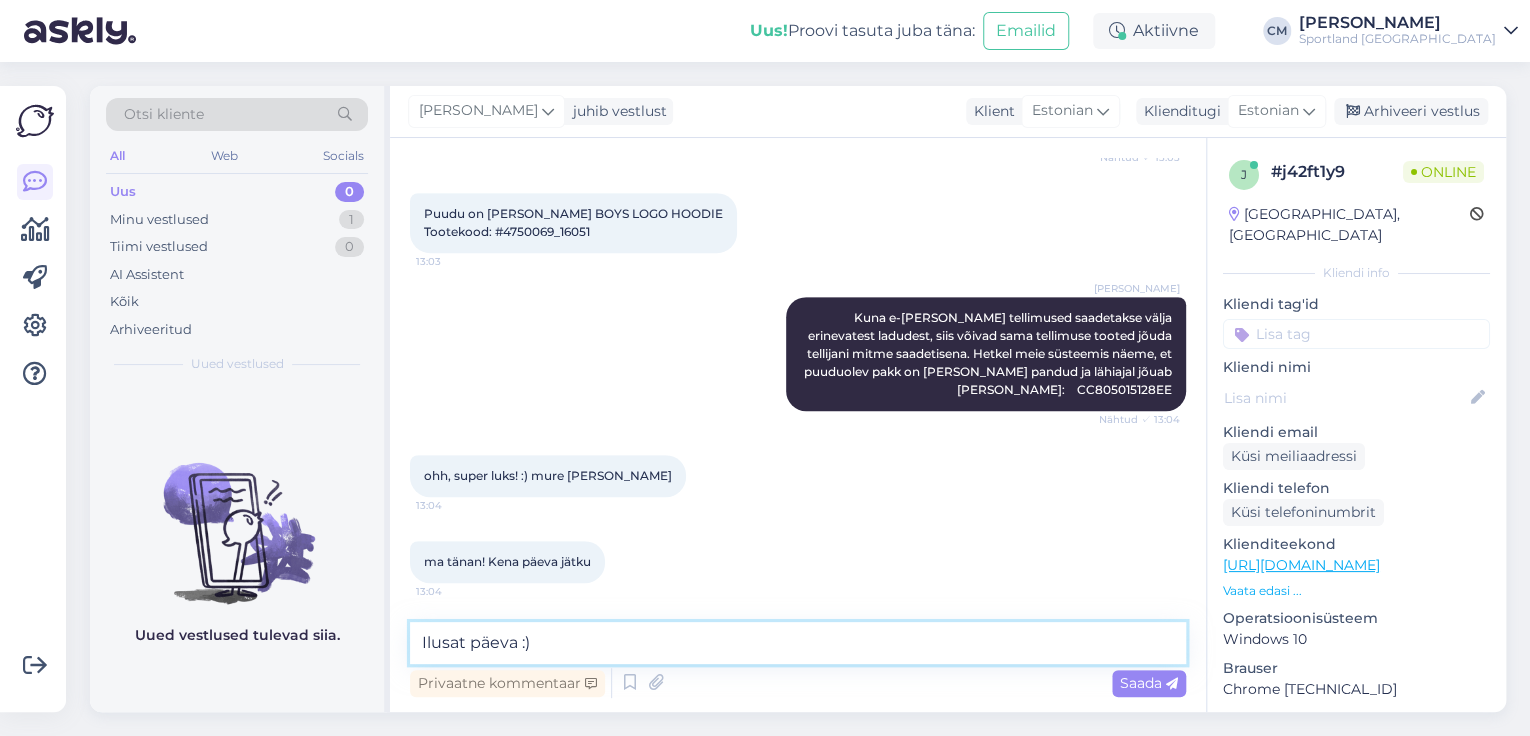type 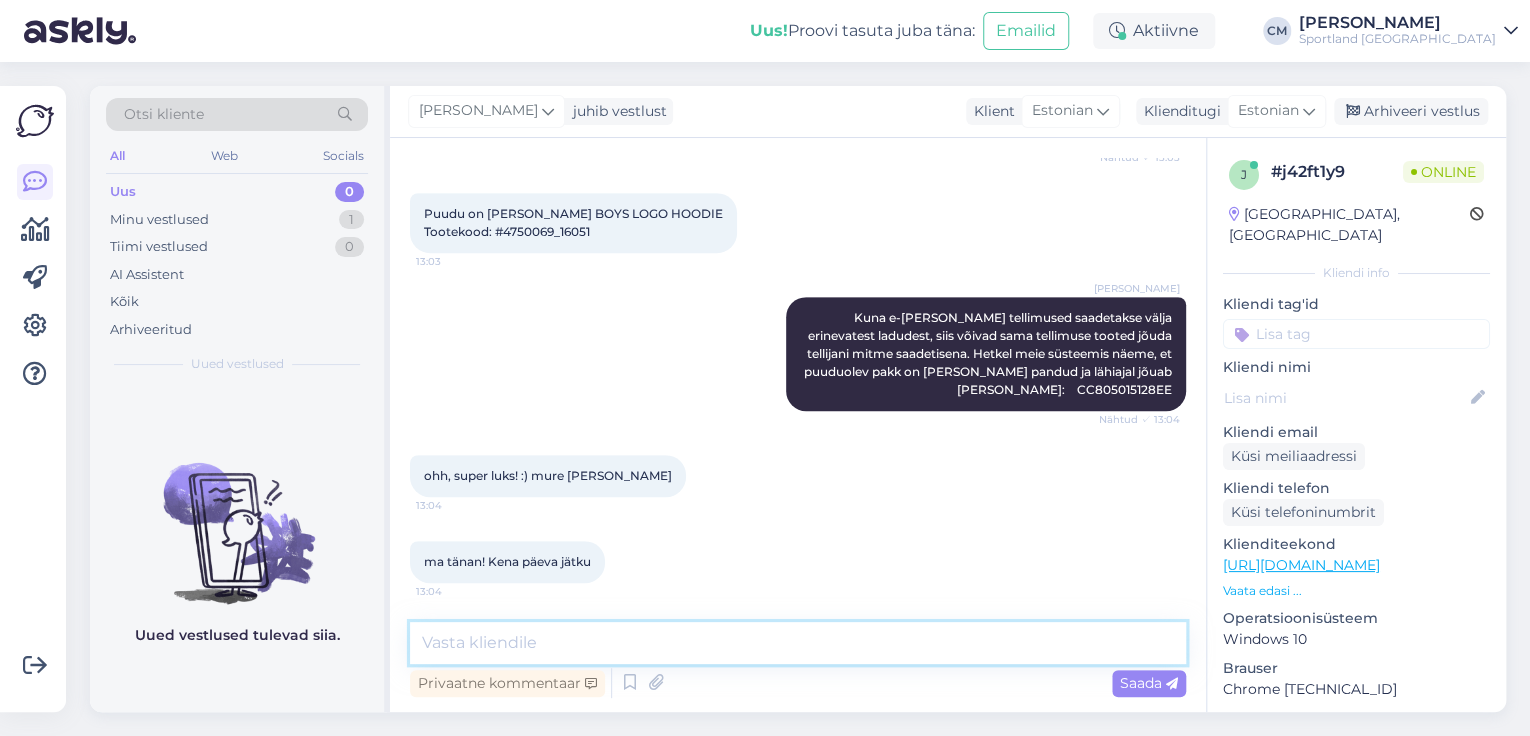 scroll, scrollTop: 556, scrollLeft: 0, axis: vertical 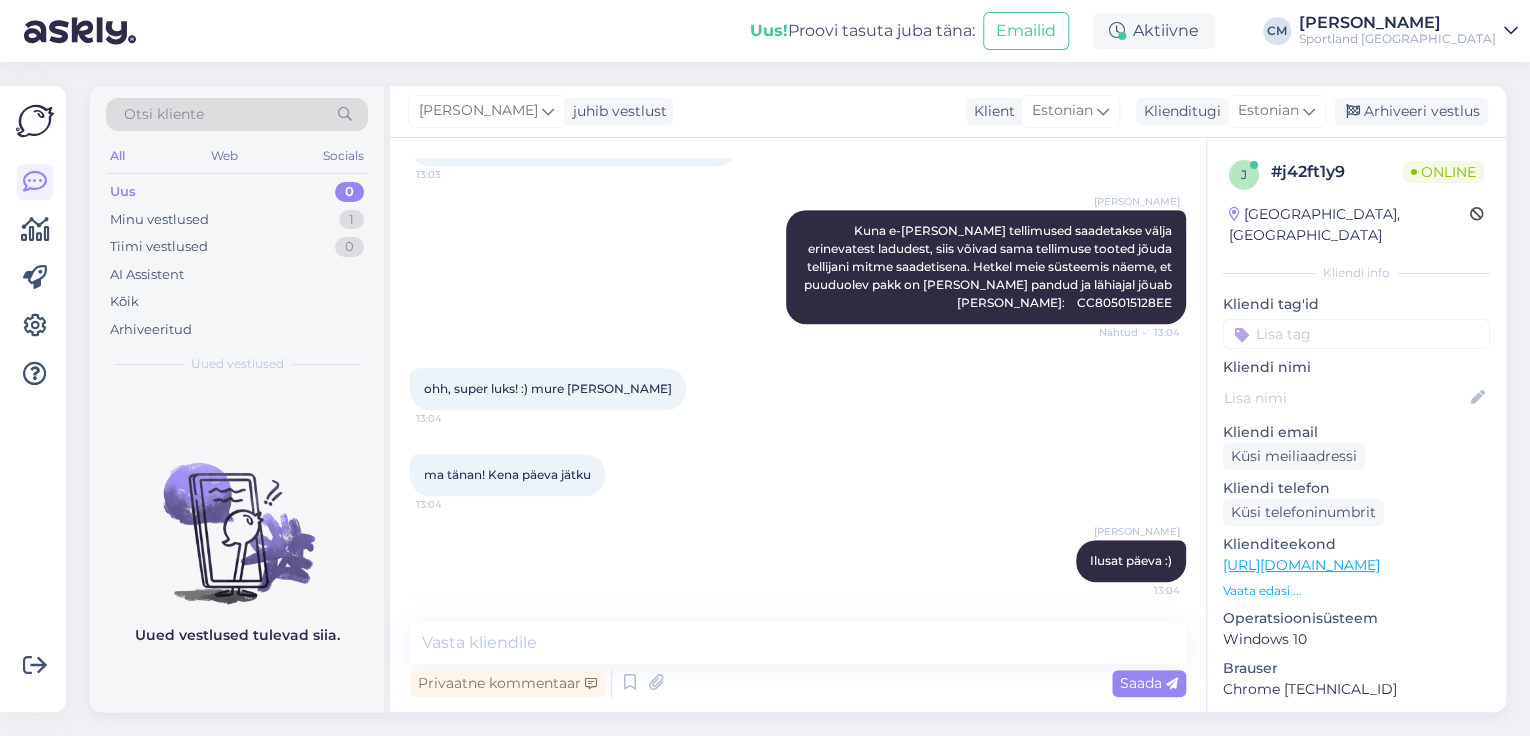 click at bounding box center (1356, 334) 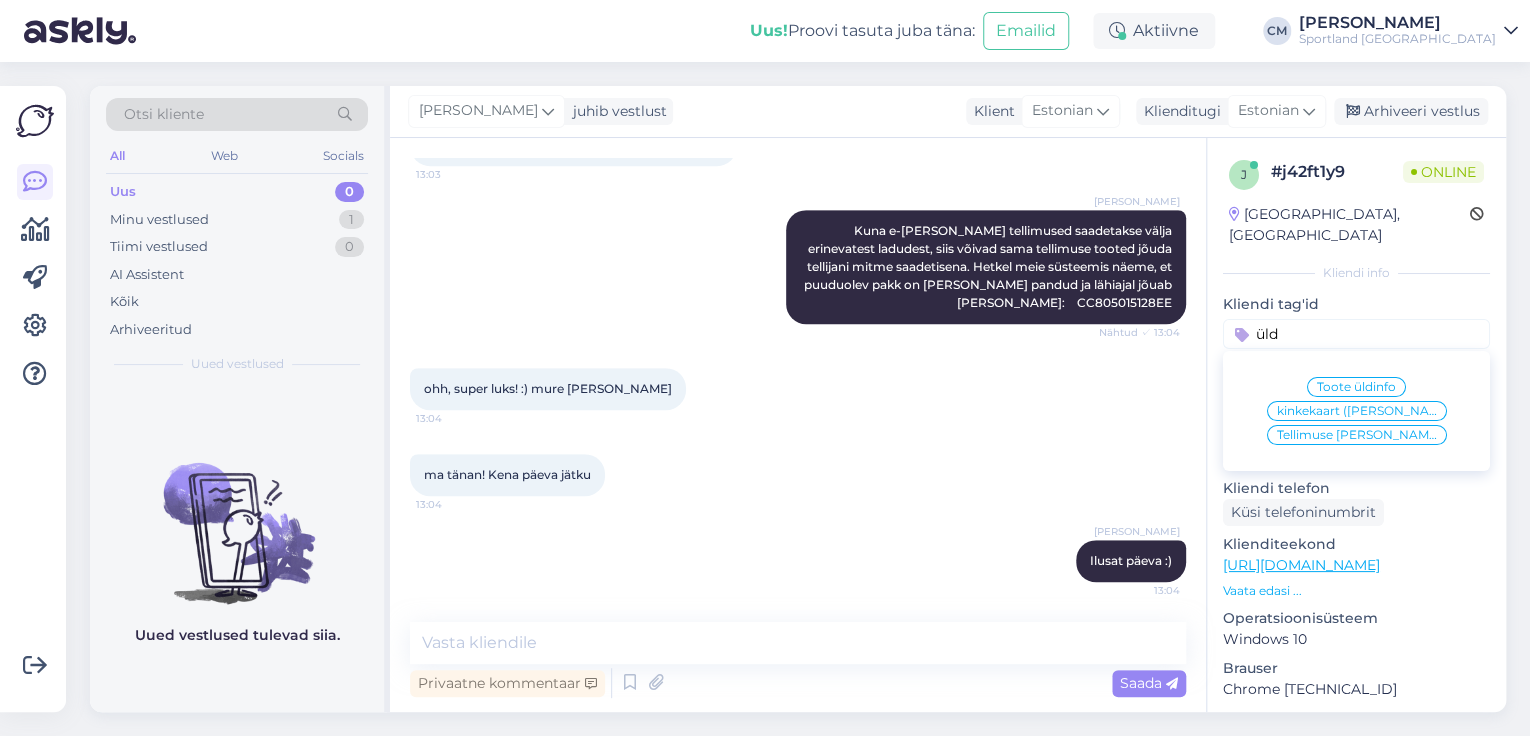 type on "üld" 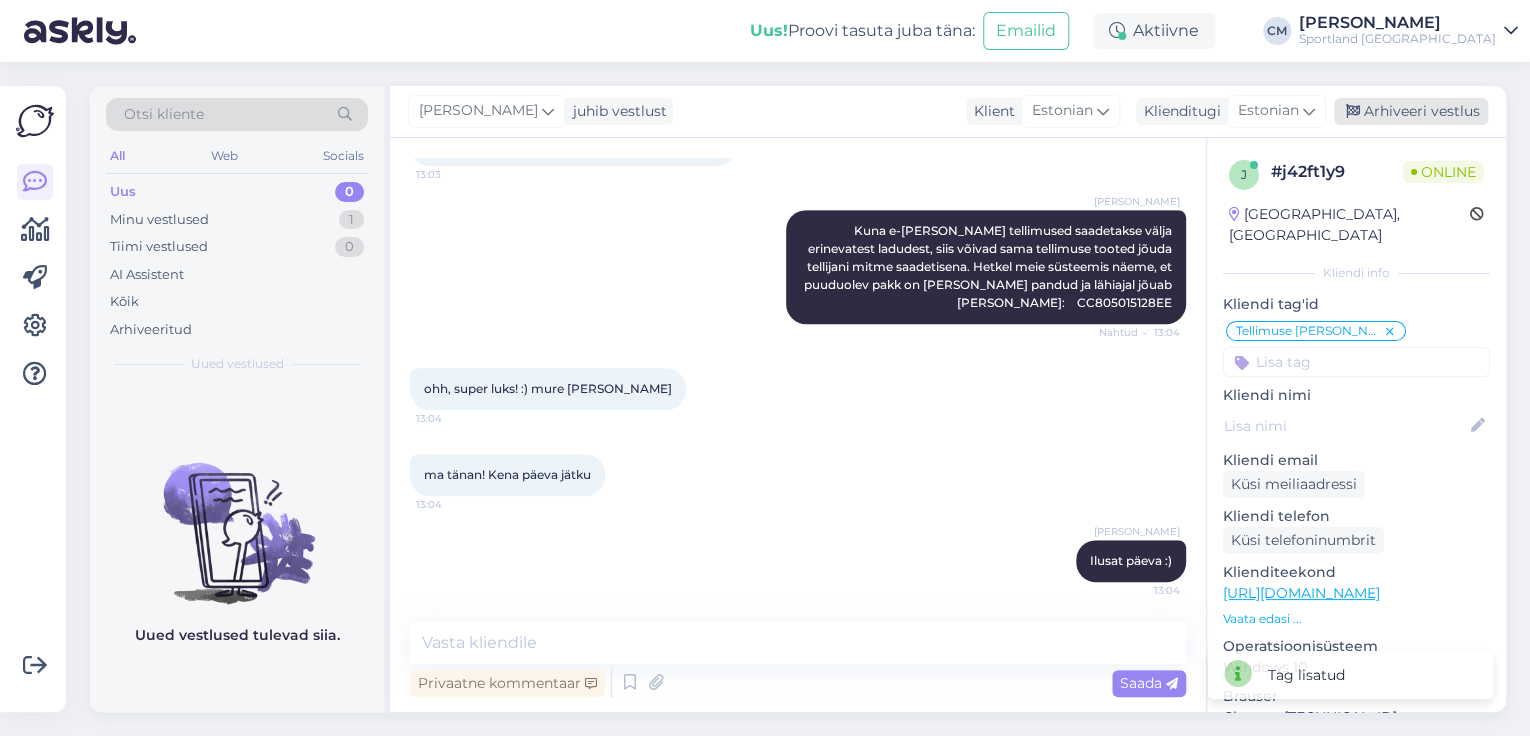 click on "Arhiveeri vestlus" at bounding box center [1411, 111] 